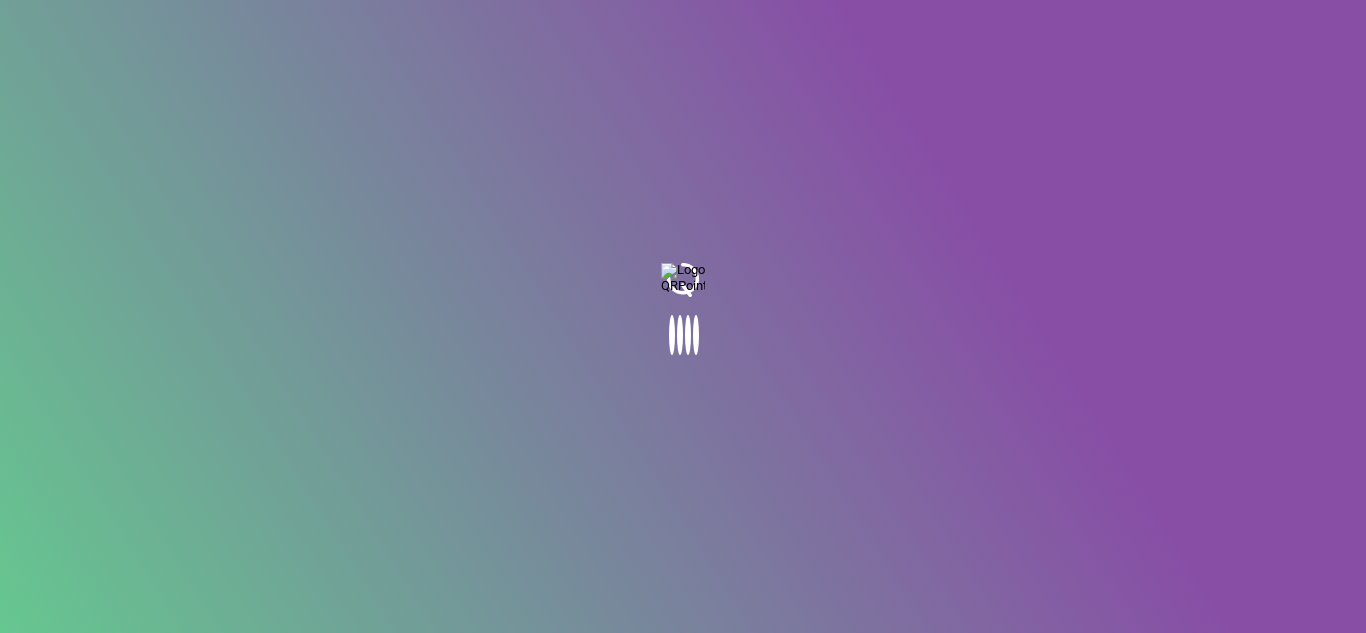 scroll, scrollTop: 0, scrollLeft: 0, axis: both 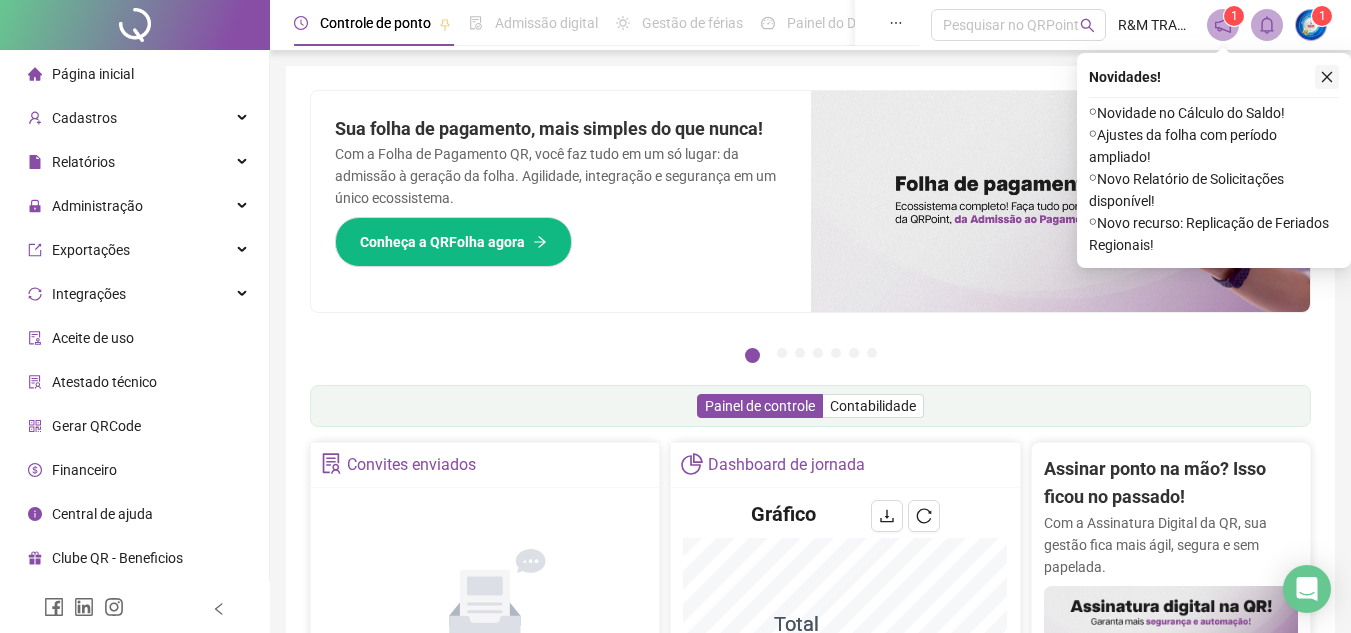 click at bounding box center (1327, 77) 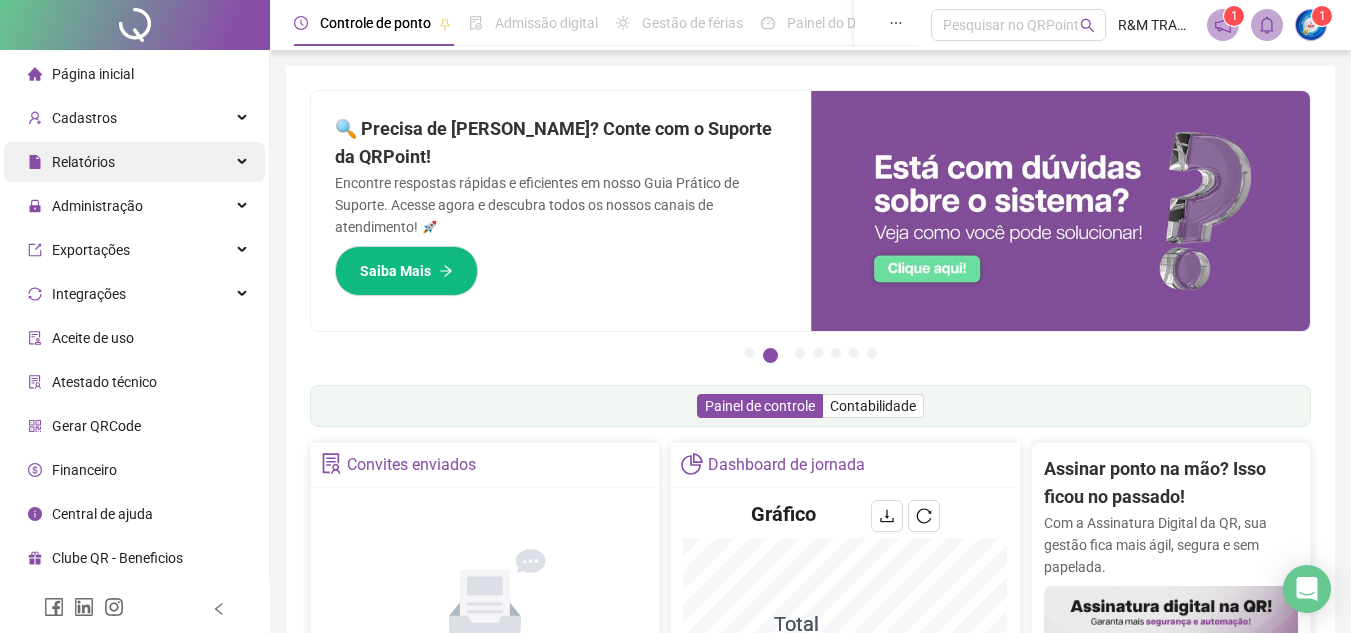 click on "Relatórios" at bounding box center (134, 162) 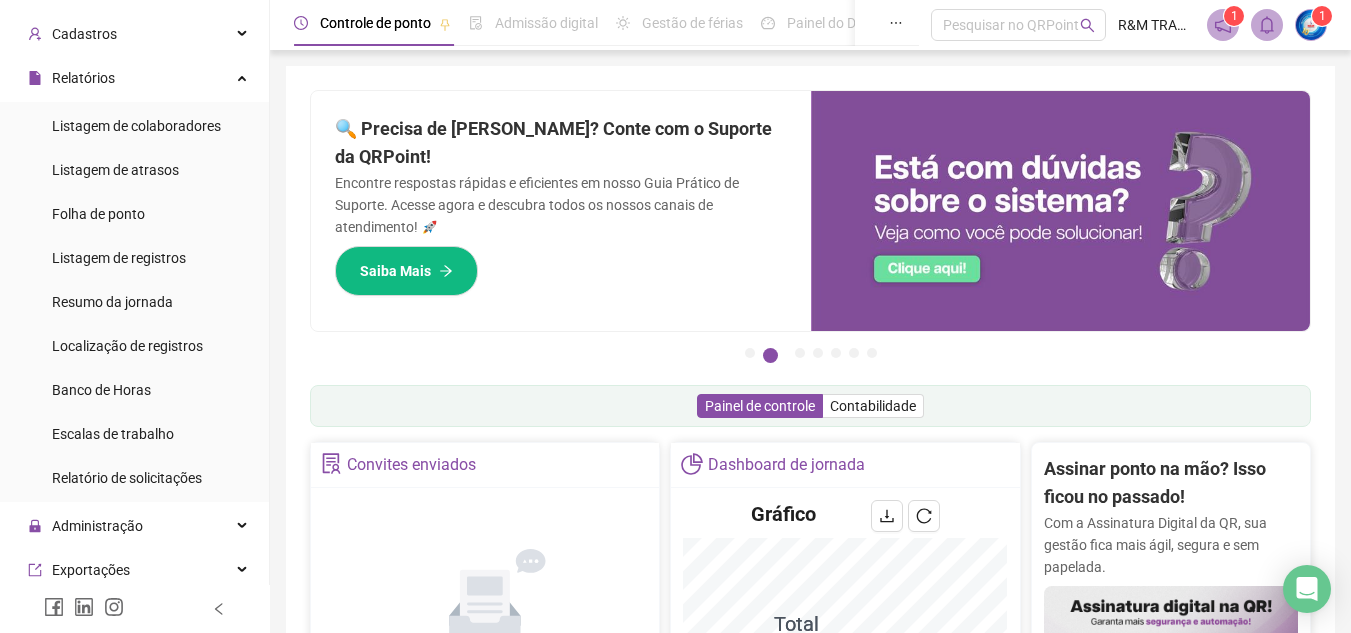 scroll, scrollTop: 137, scrollLeft: 0, axis: vertical 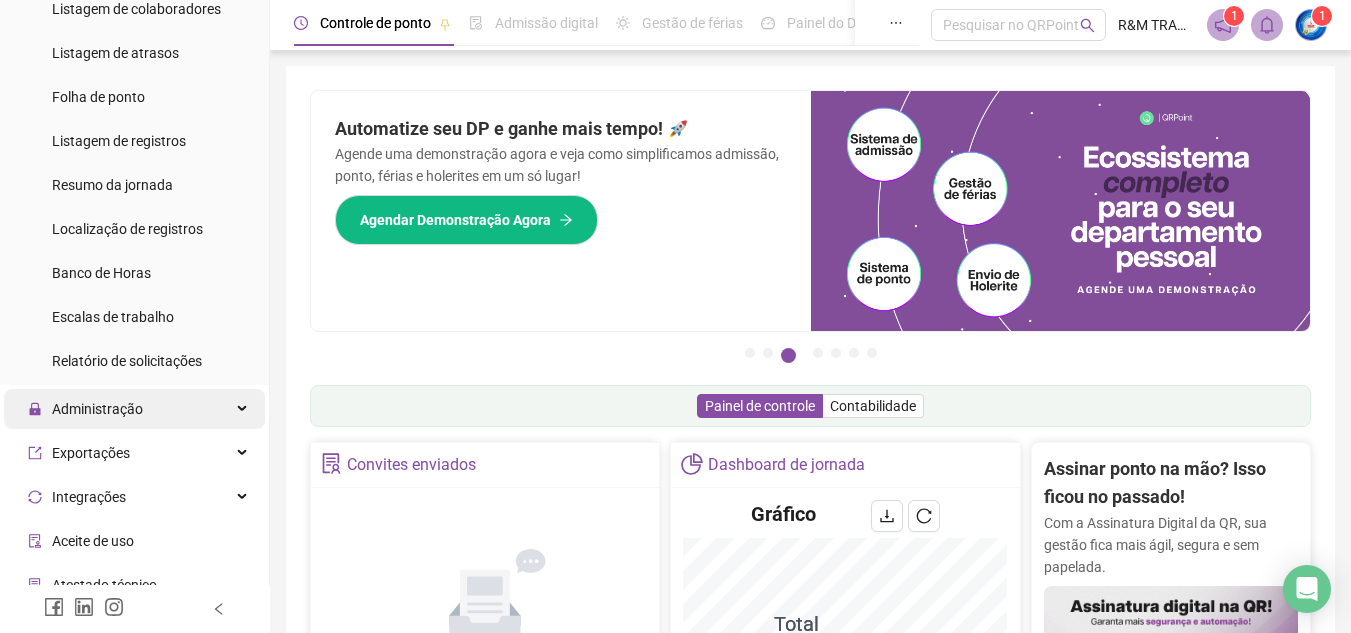 click on "Administração" at bounding box center (134, 409) 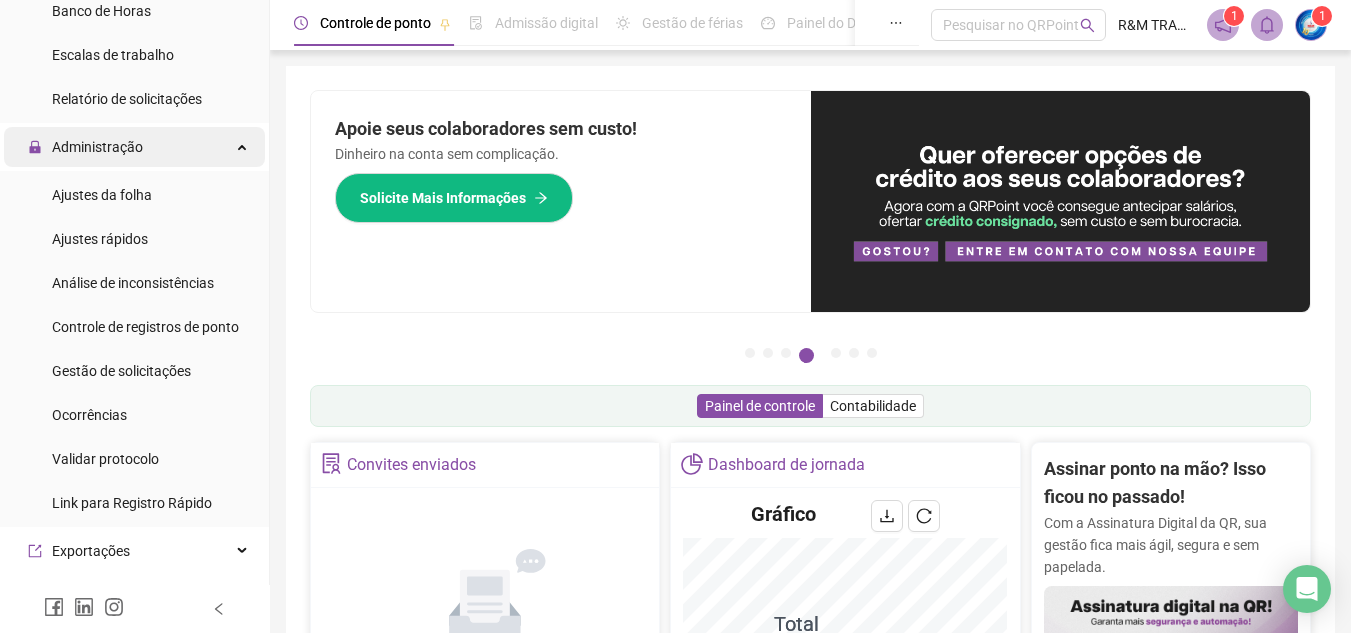 click on "Administração" at bounding box center (134, 147) 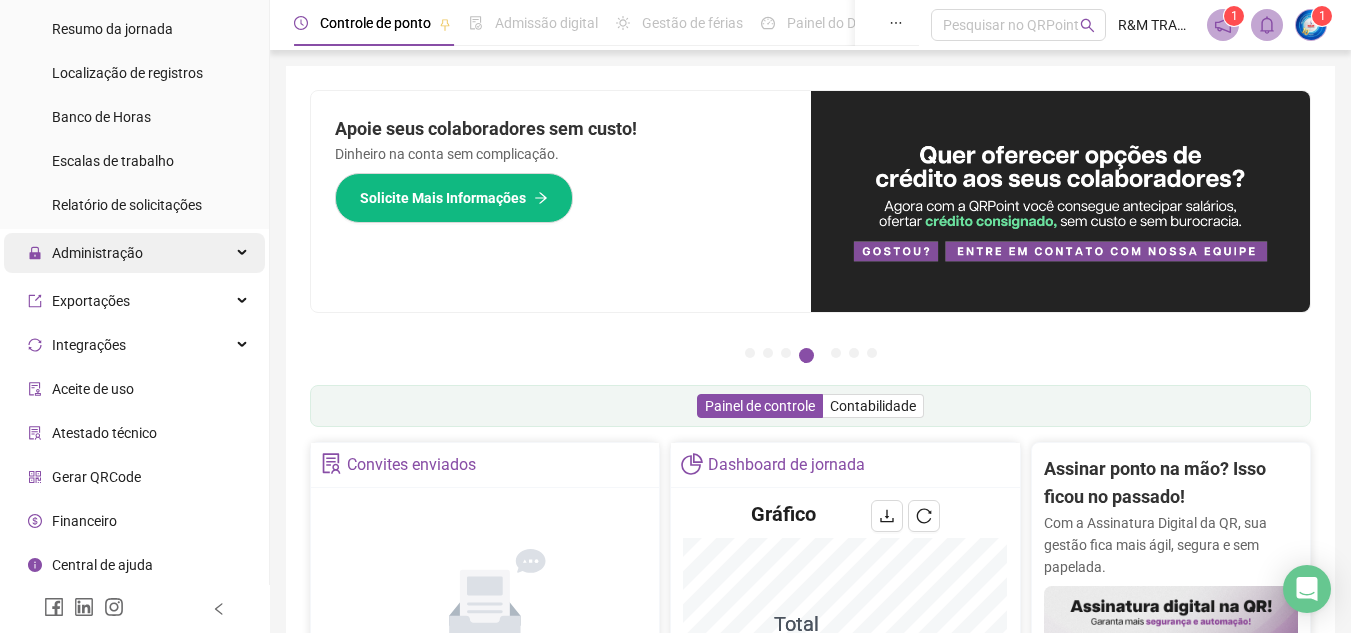 scroll, scrollTop: 353, scrollLeft: 0, axis: vertical 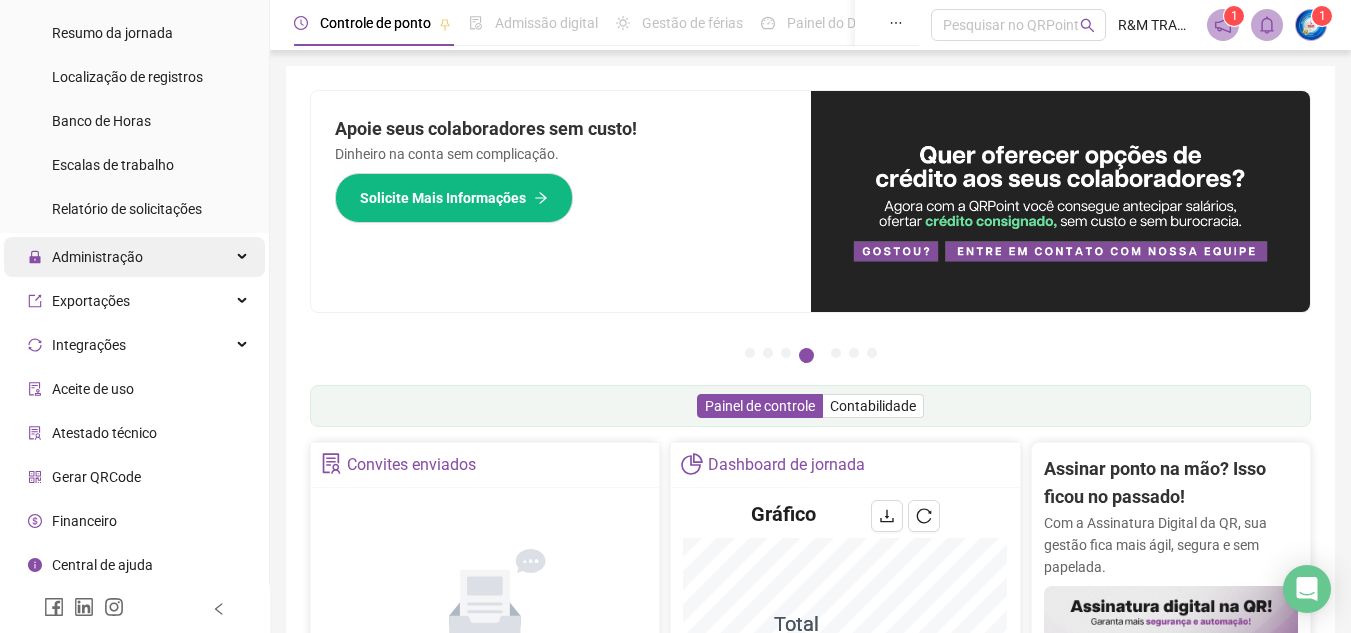 click on "Administração" at bounding box center [134, 257] 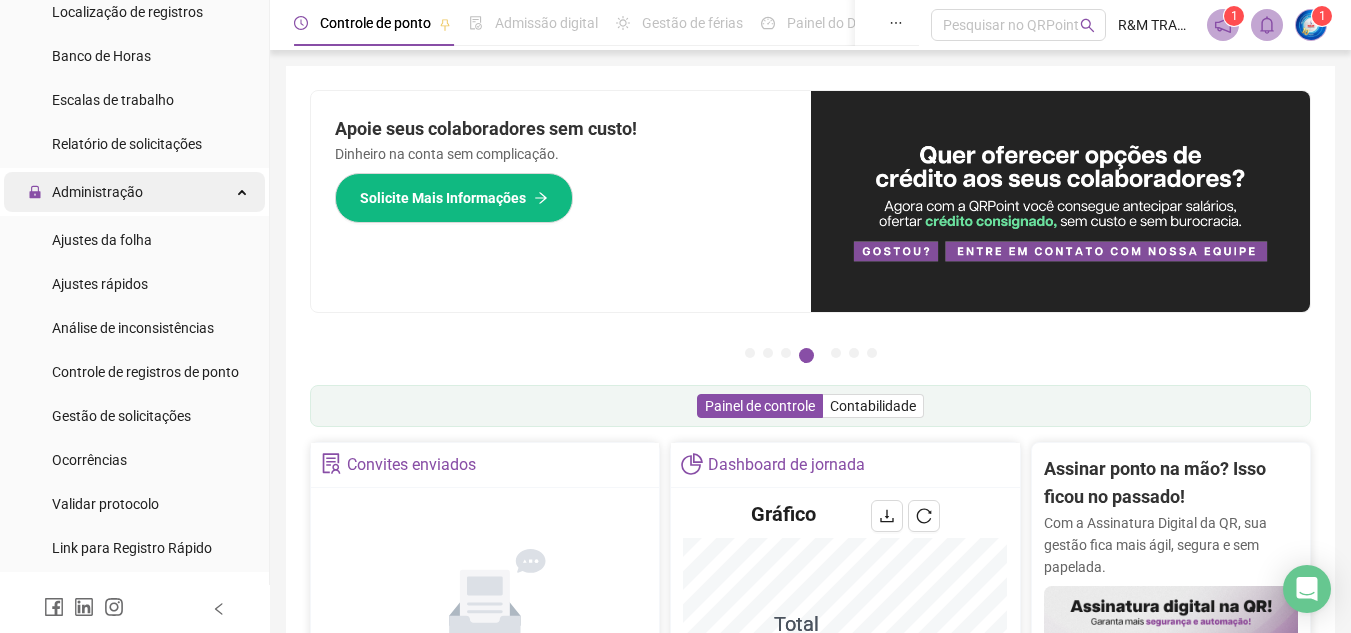 scroll, scrollTop: 463, scrollLeft: 0, axis: vertical 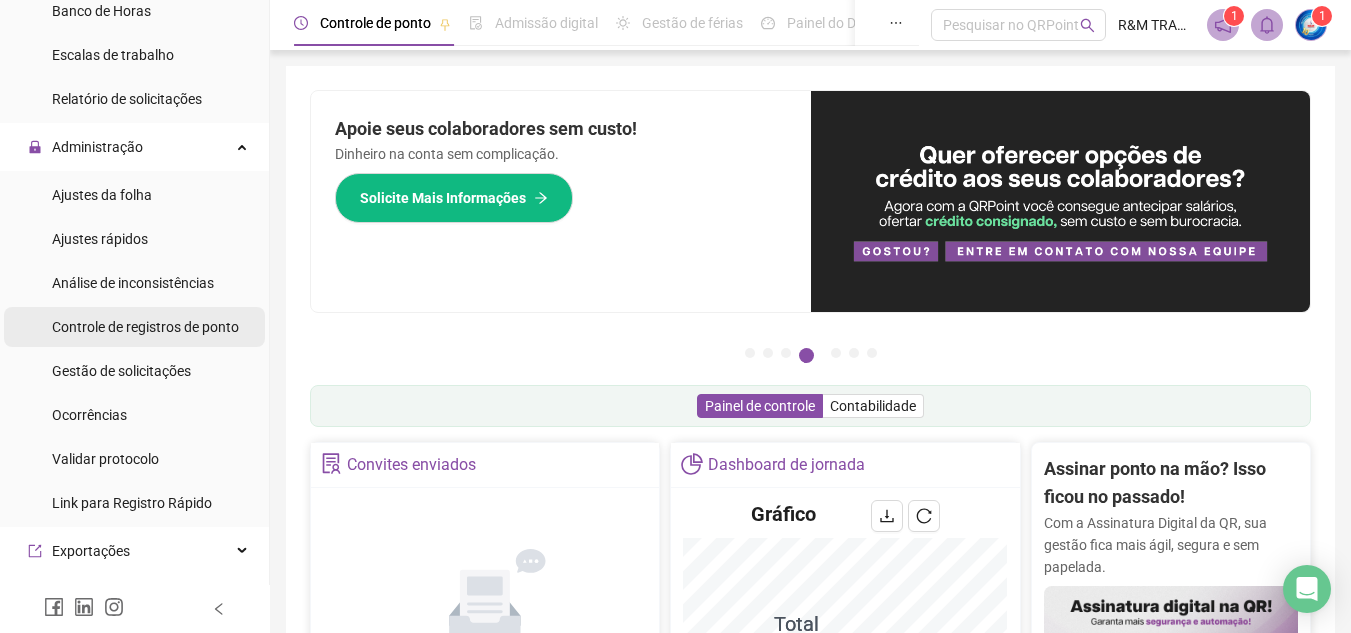 click on "Controle de registros de ponto" at bounding box center [145, 327] 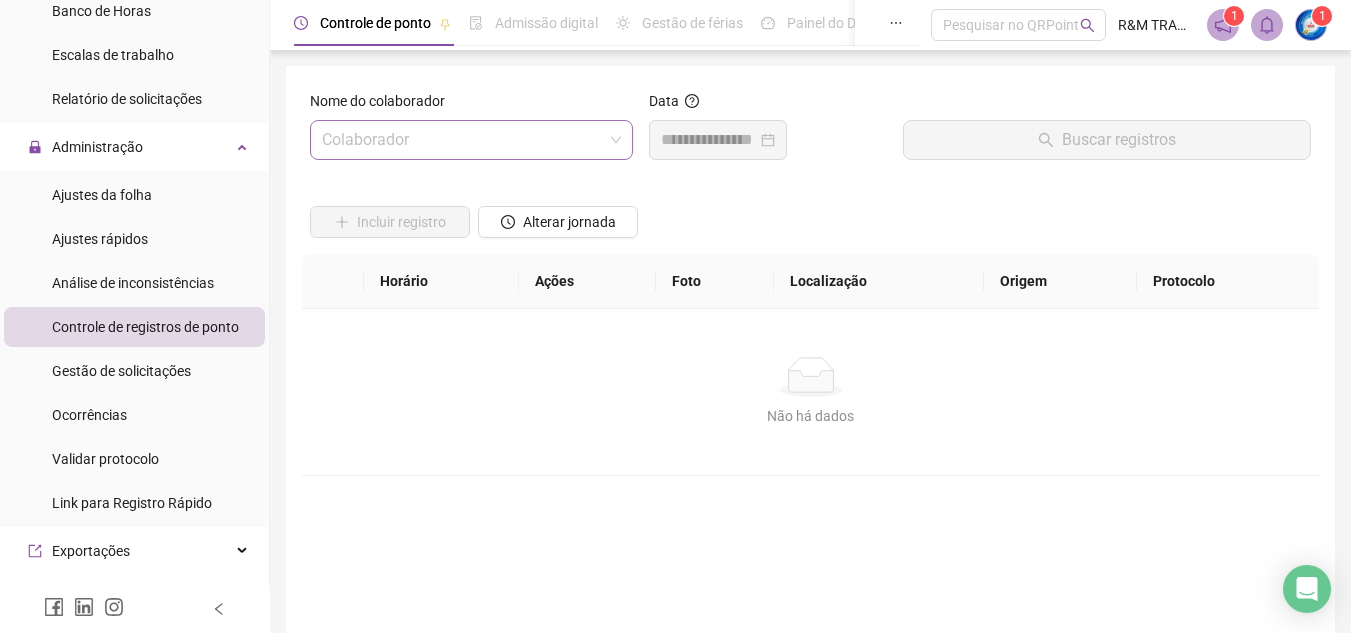 click at bounding box center [465, 140] 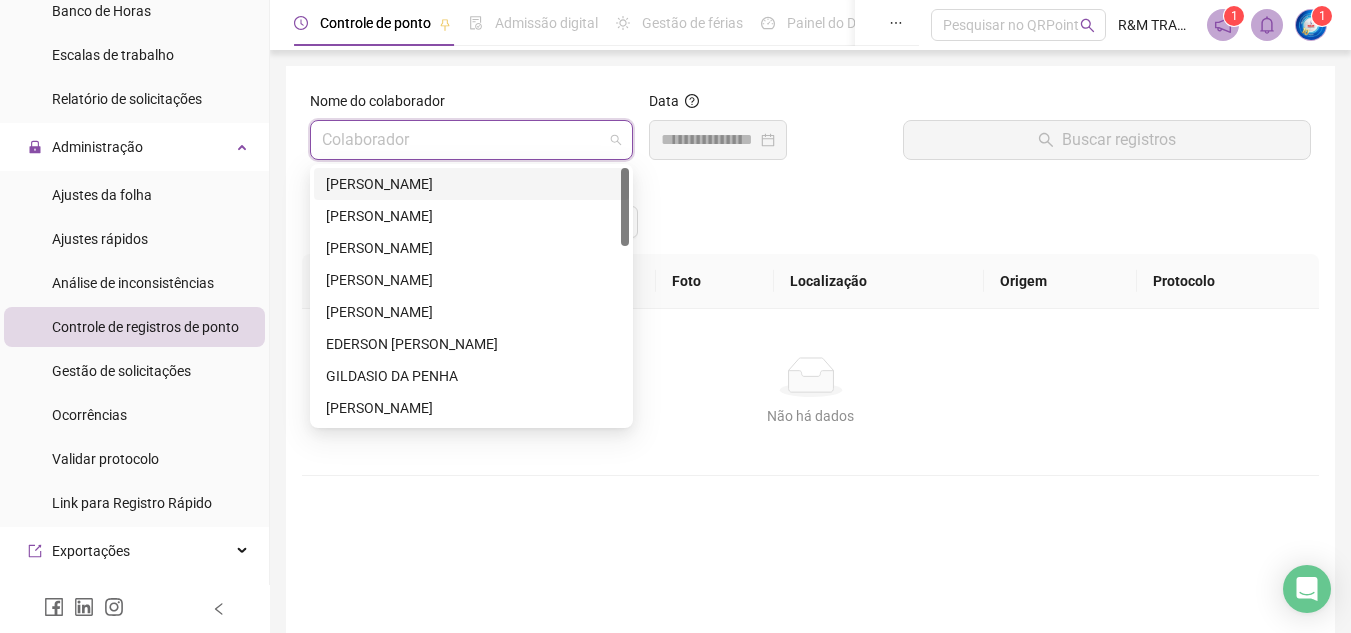 click on "[PERSON_NAME]" at bounding box center [471, 184] 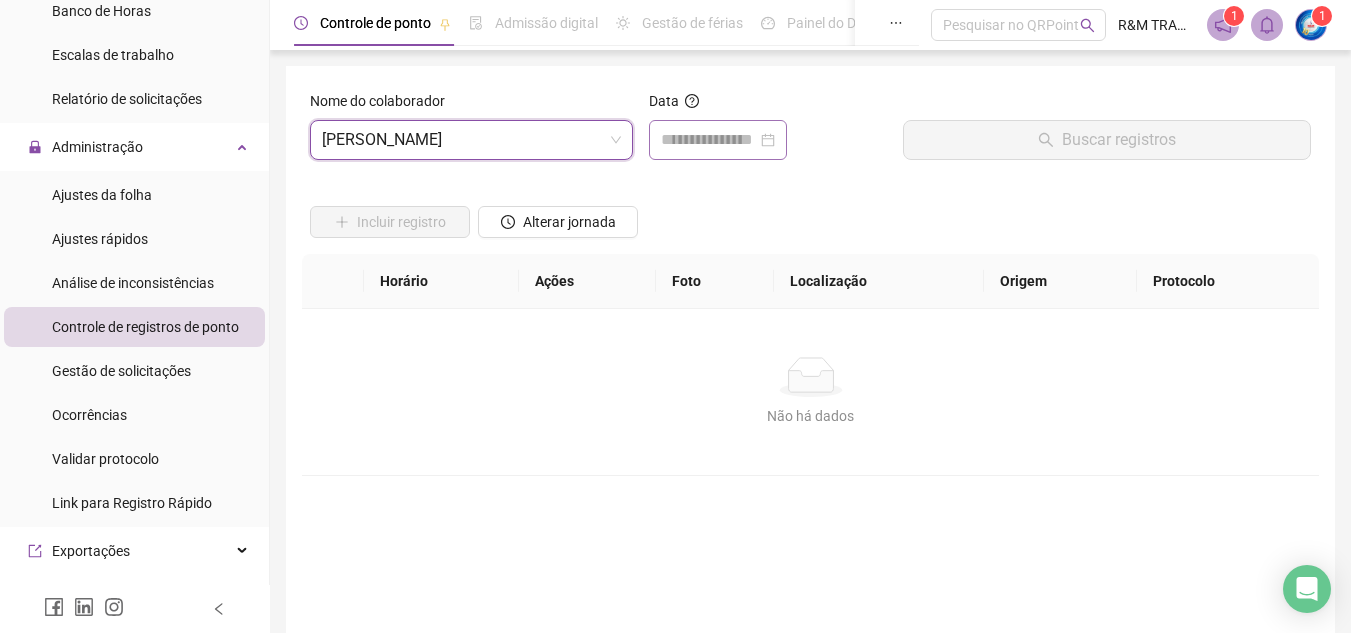 click at bounding box center [718, 140] 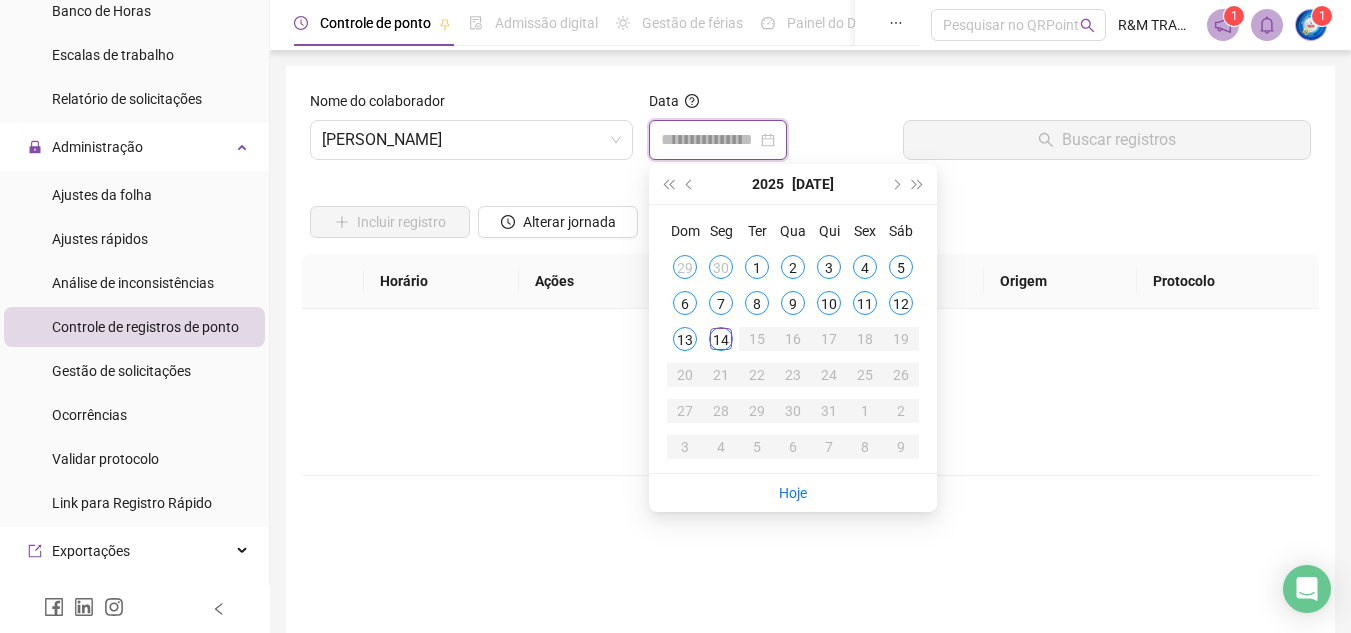 click at bounding box center (709, 140) 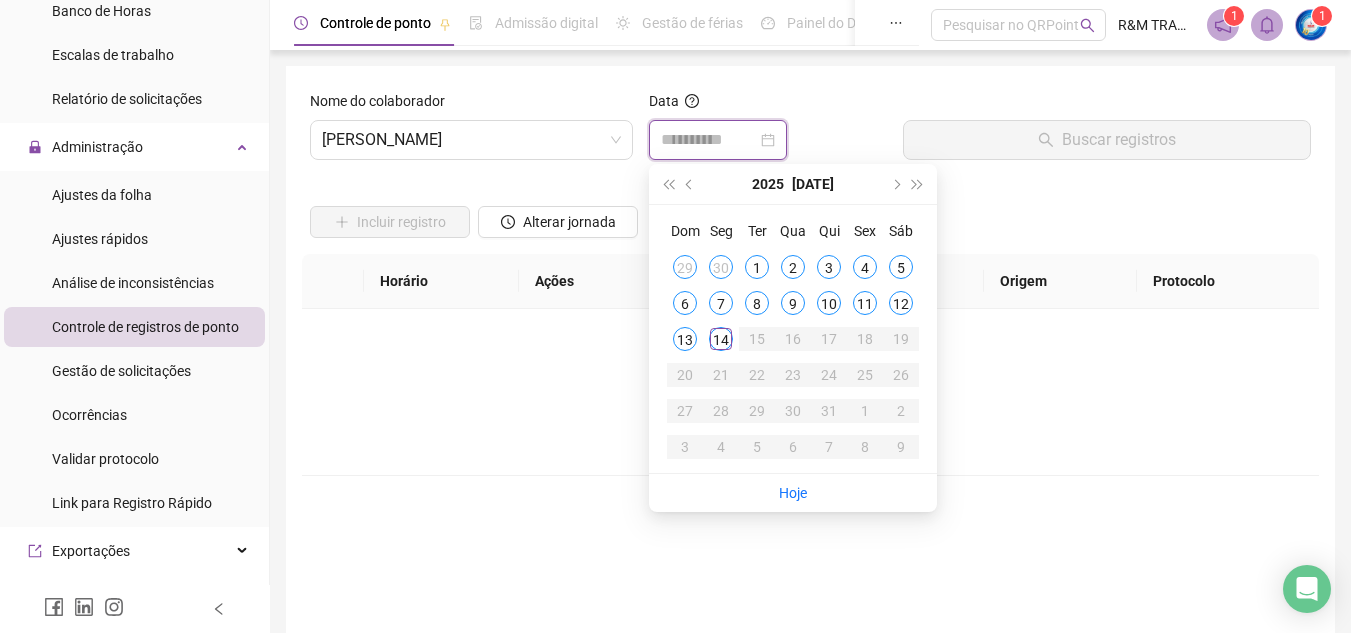 type on "**********" 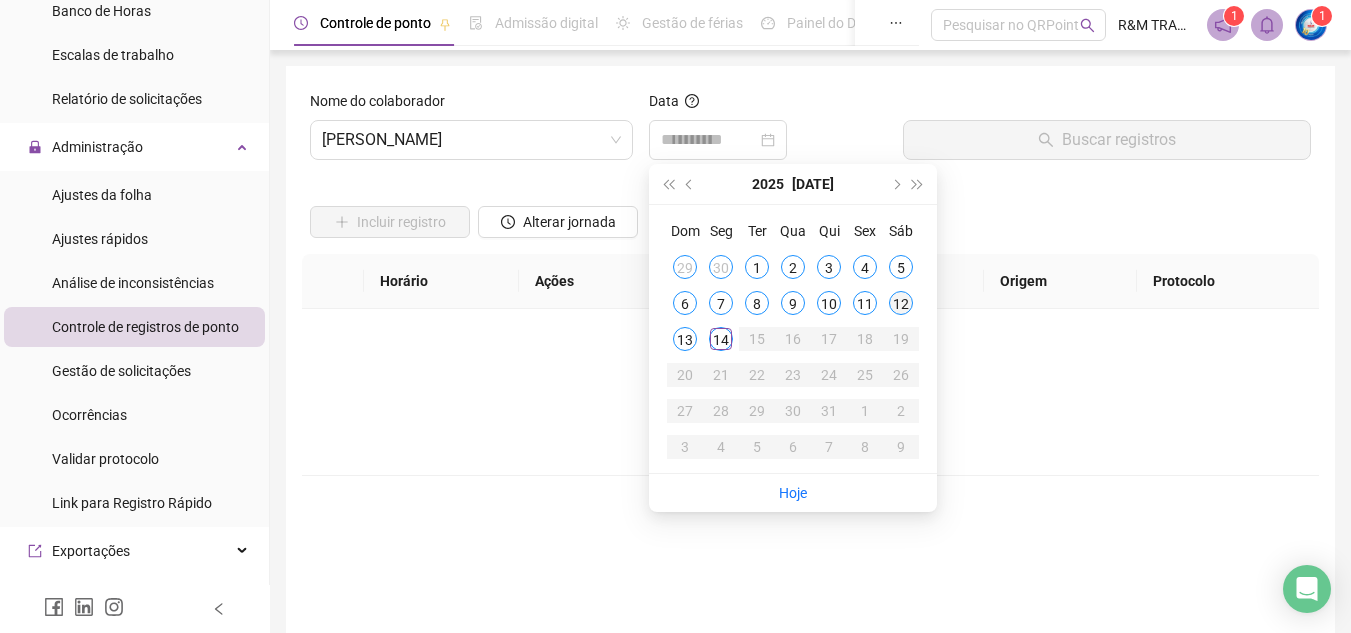 click on "12" at bounding box center [901, 303] 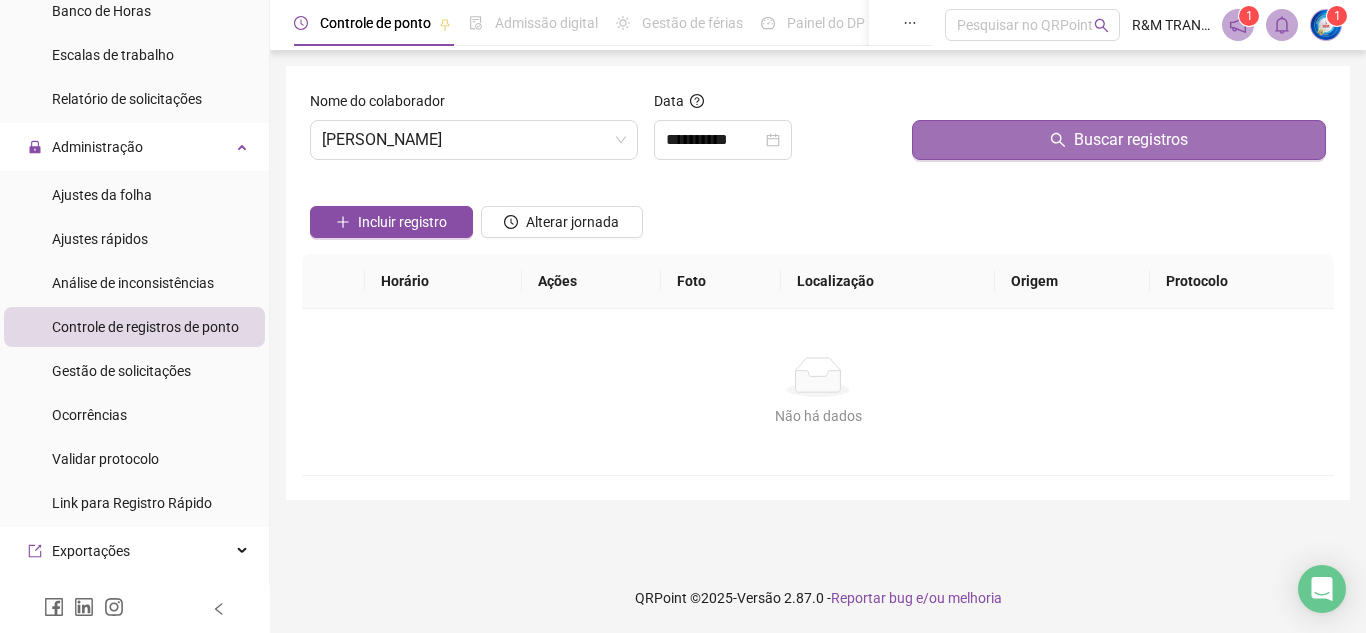 click on "Buscar registros" at bounding box center (1119, 140) 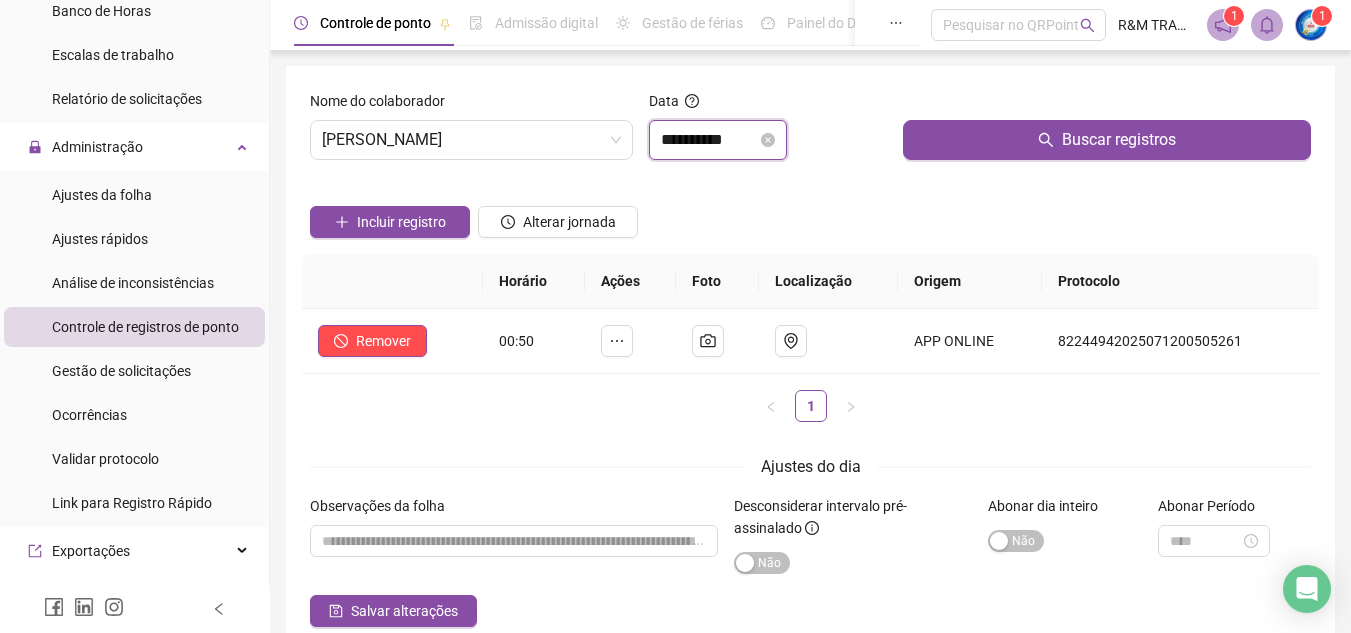 click on "**********" at bounding box center (709, 140) 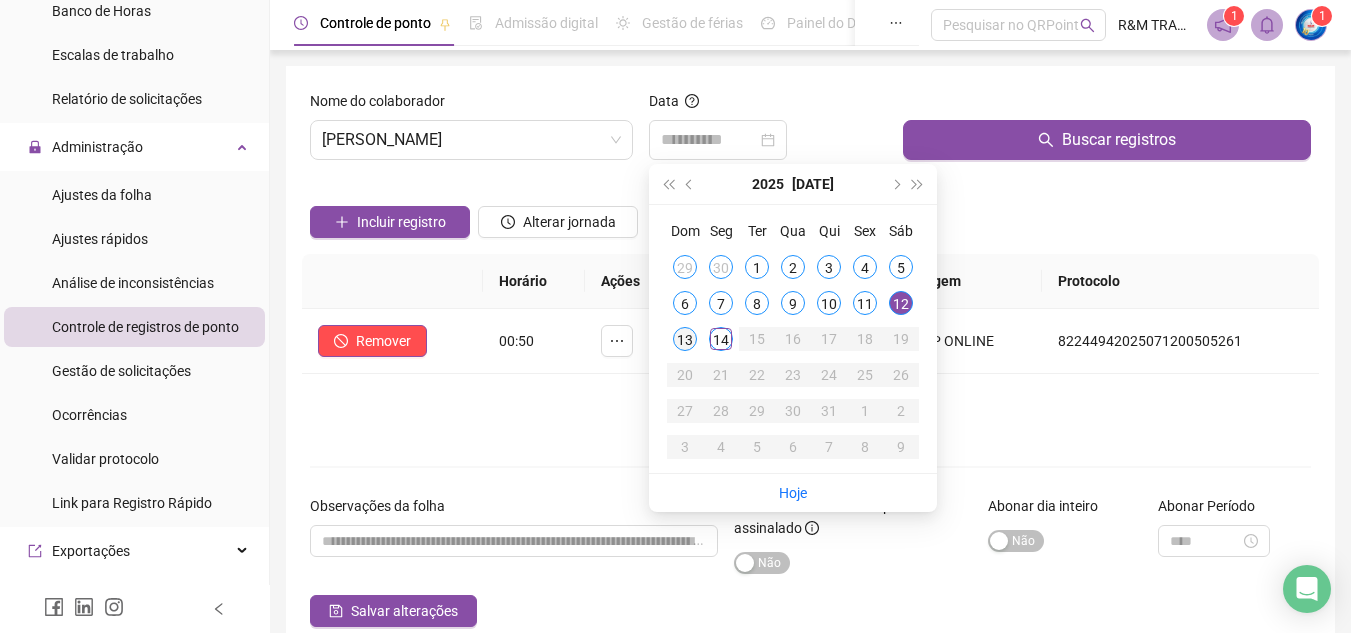click on "13" at bounding box center [685, 339] 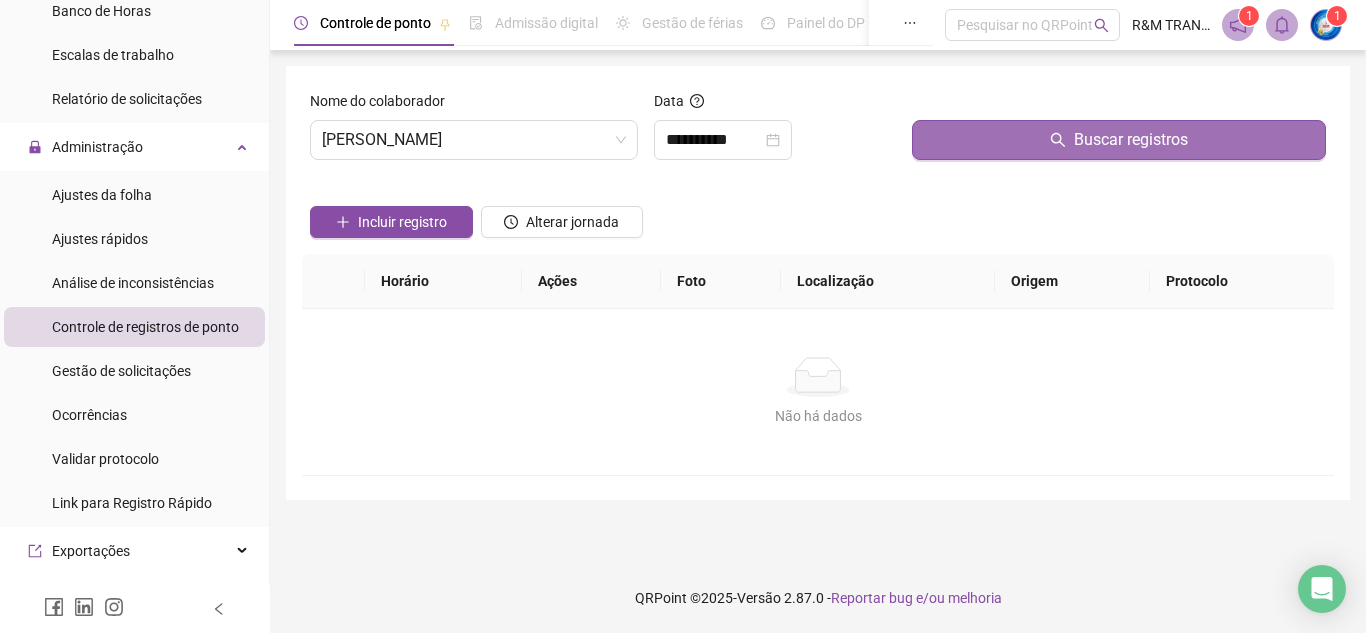 click on "Buscar registros" at bounding box center (1131, 140) 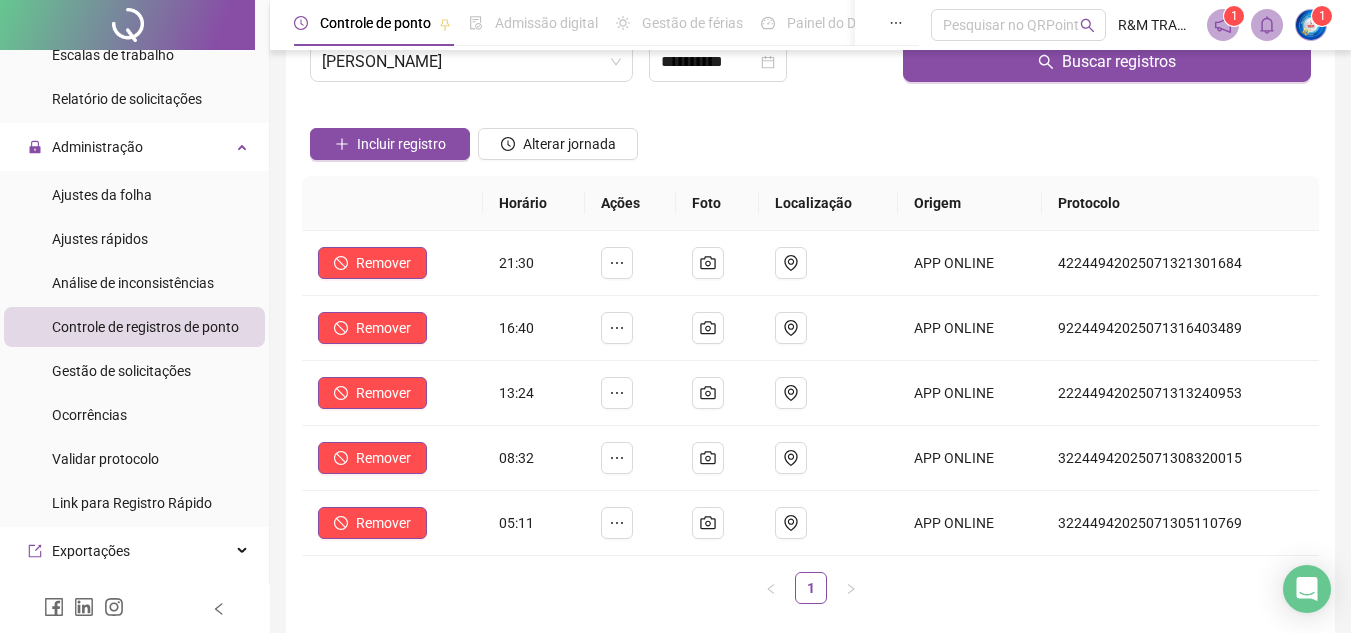 scroll, scrollTop: 319, scrollLeft: 0, axis: vertical 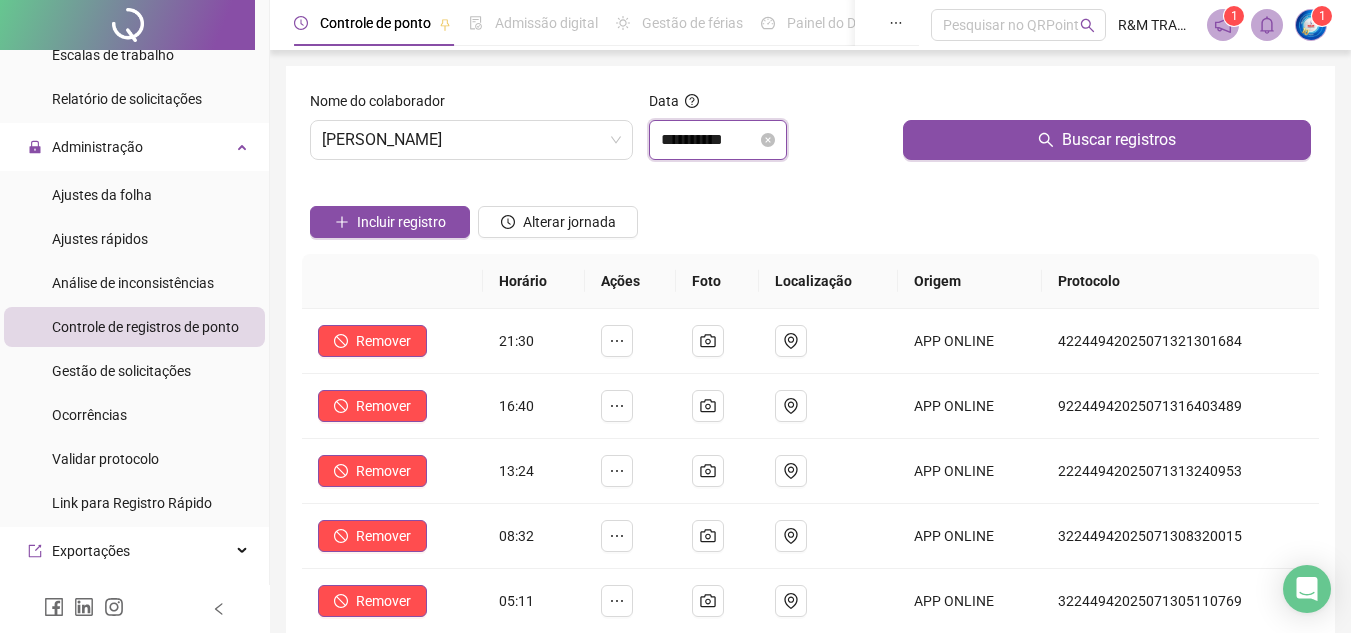 click on "**********" at bounding box center [709, 140] 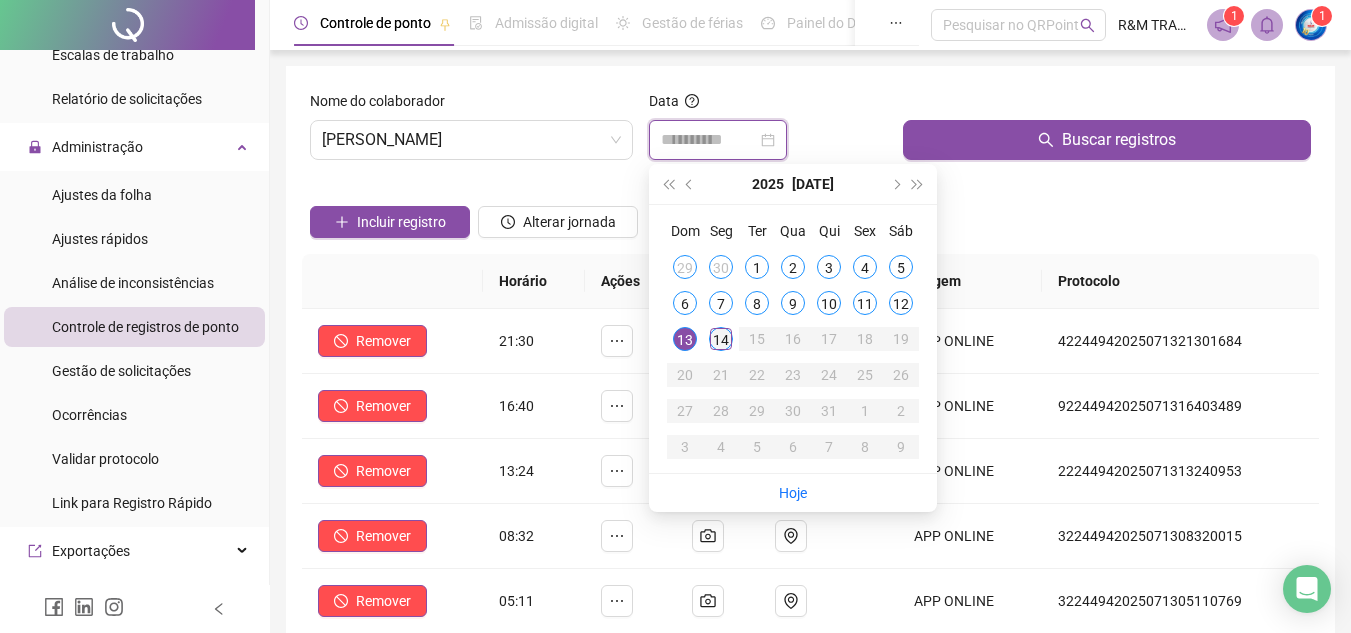 type on "**********" 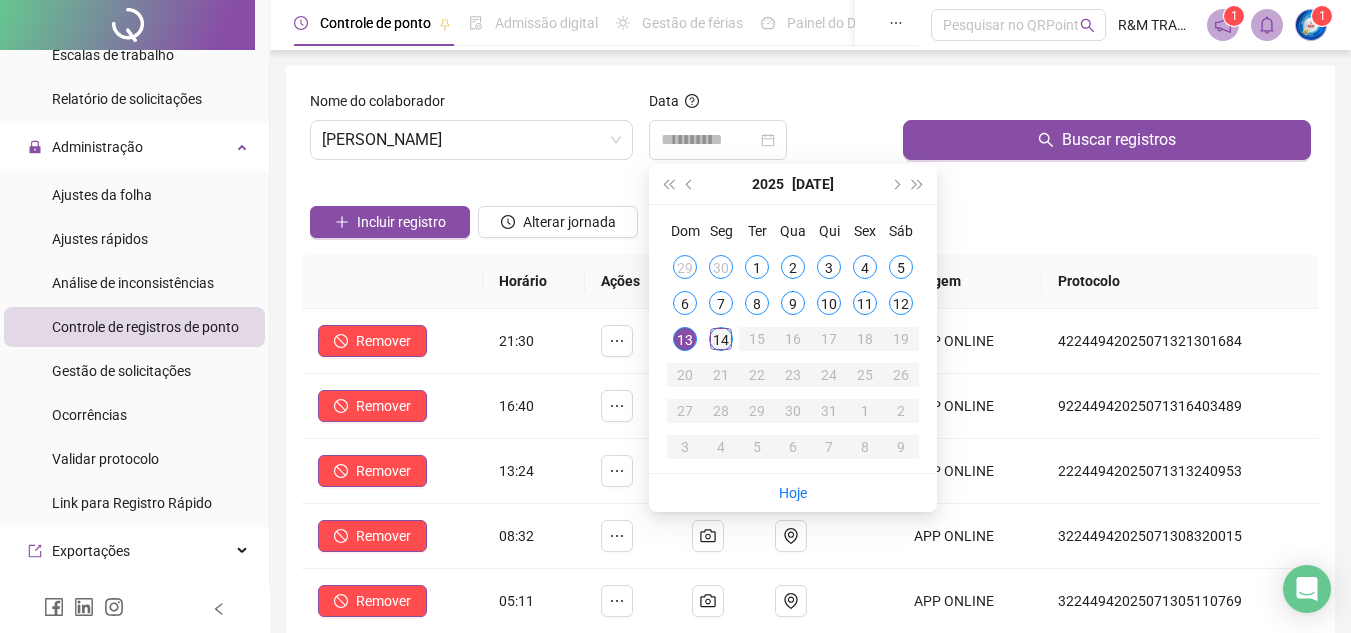 click on "14" at bounding box center [721, 339] 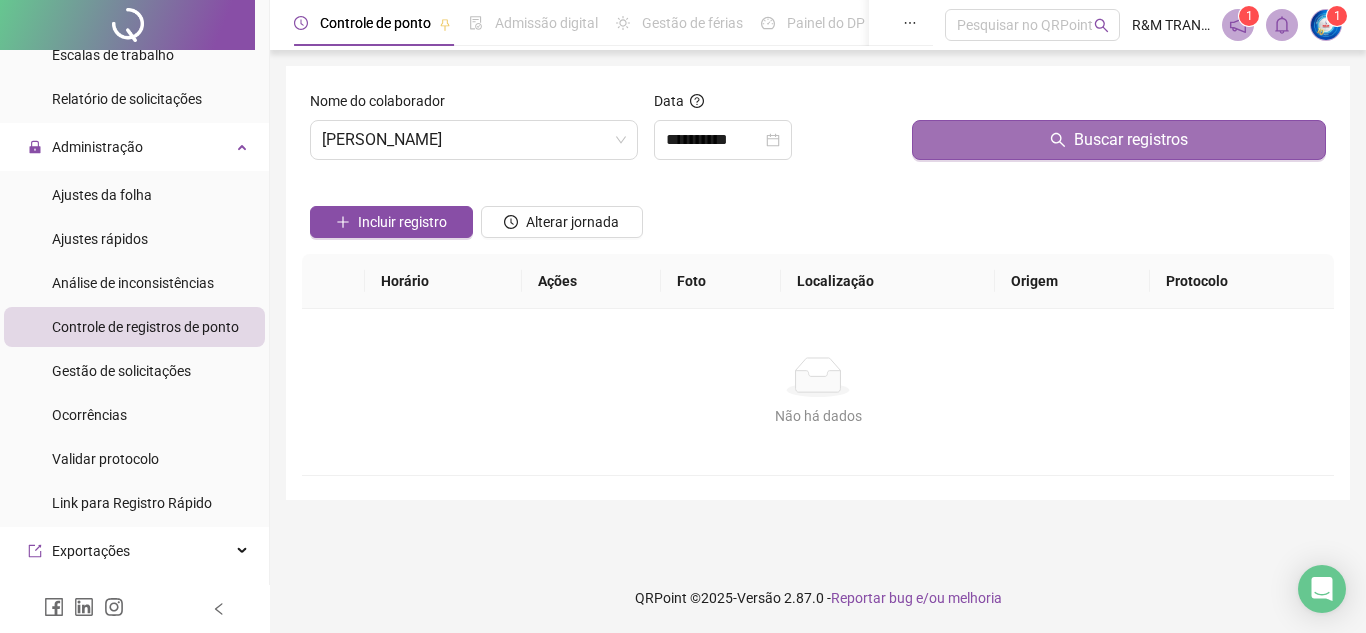 click on "Buscar registros" at bounding box center [1131, 140] 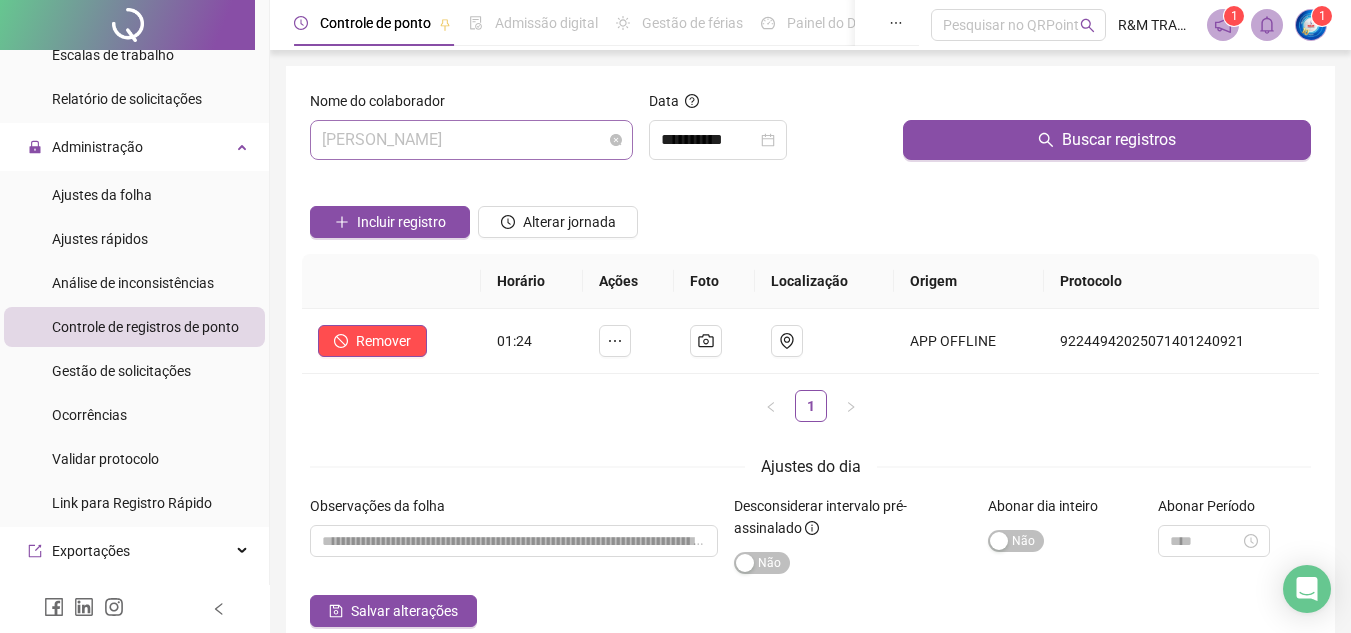 click on "[PERSON_NAME]" at bounding box center [471, 140] 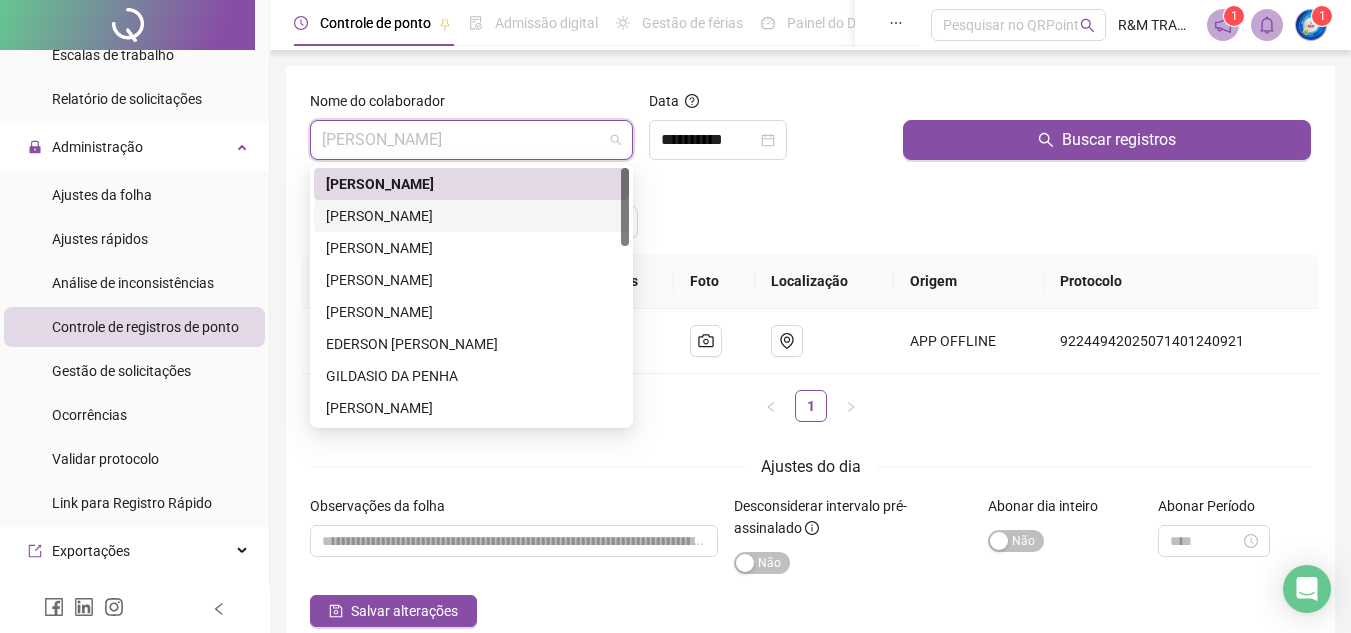 click on "[PERSON_NAME]" at bounding box center [471, 216] 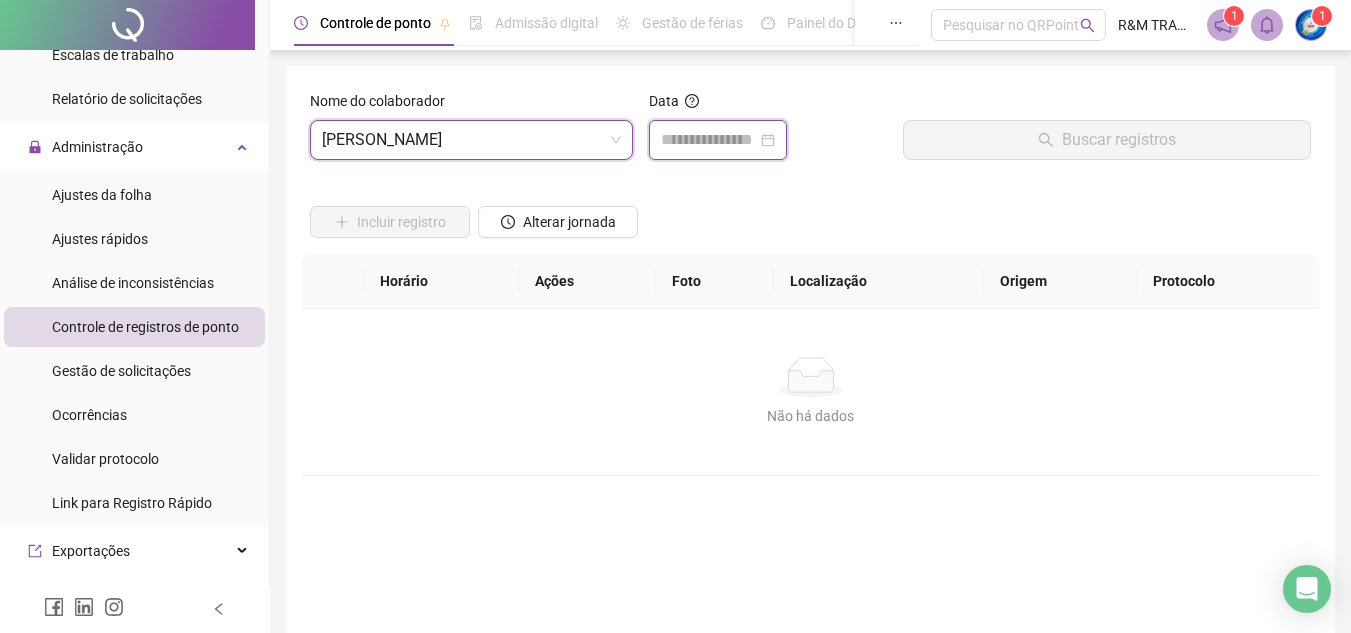 click at bounding box center [709, 140] 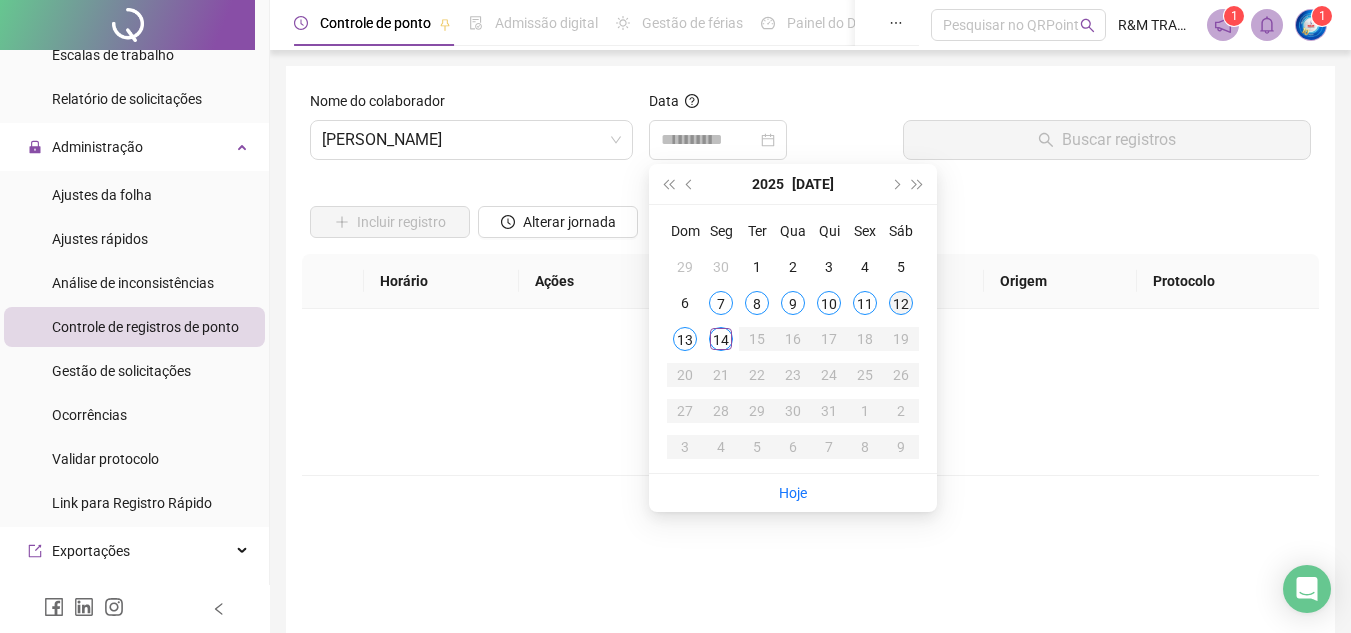 click on "12" at bounding box center [901, 303] 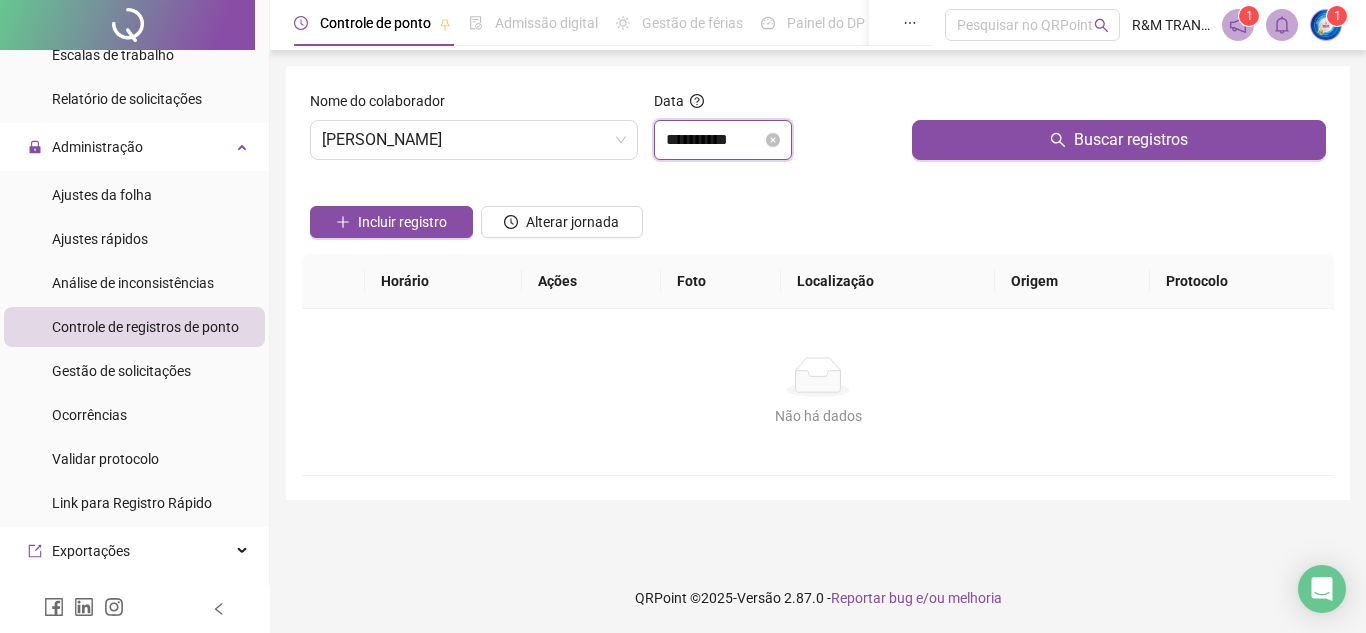 click on "**********" at bounding box center [714, 140] 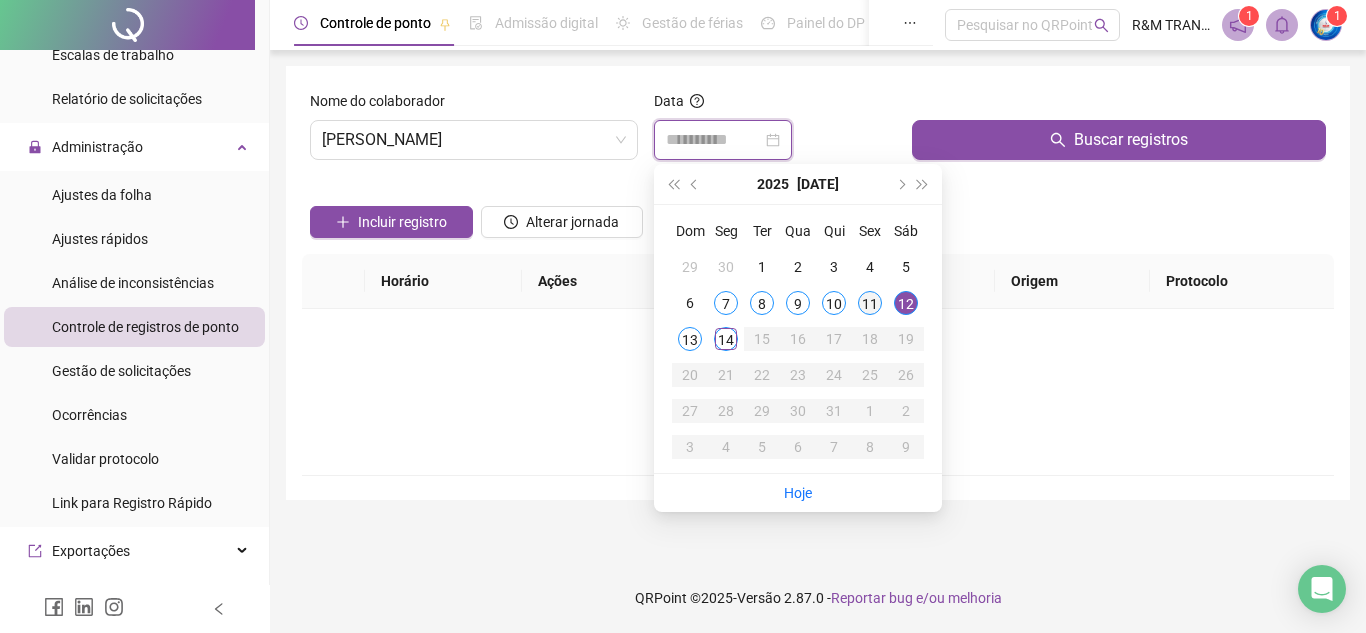 type on "**********" 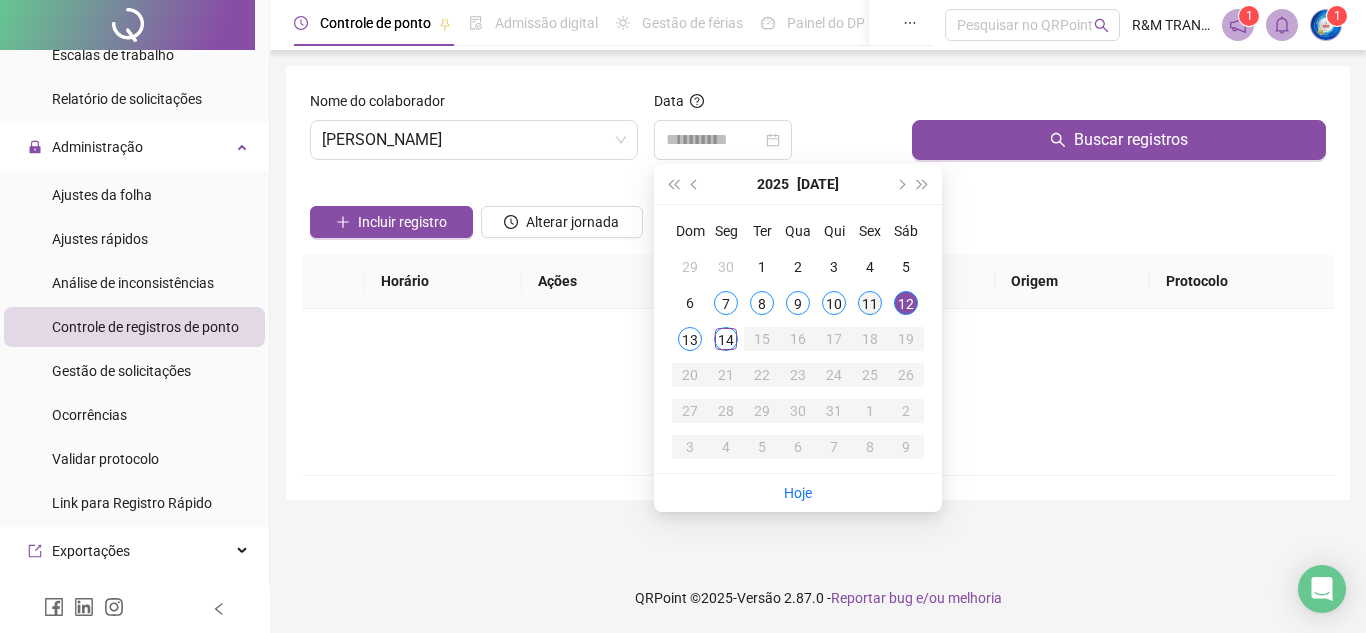 click on "11" at bounding box center [870, 303] 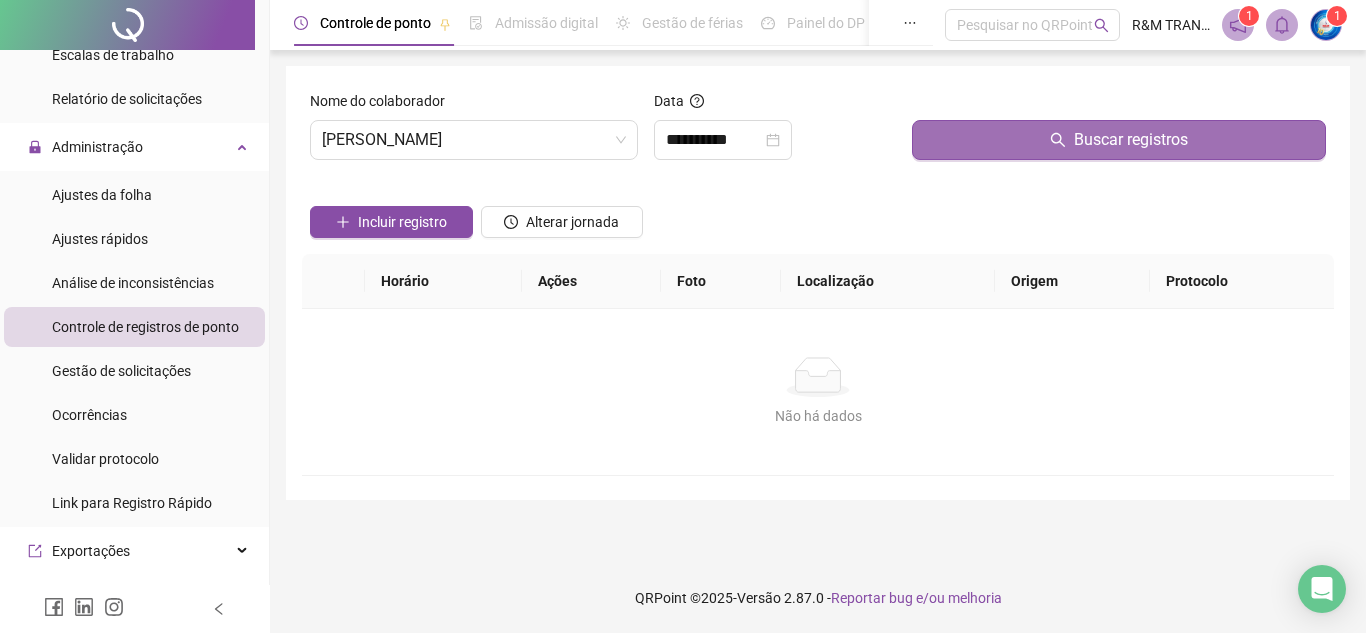 click on "Buscar registros" at bounding box center (1119, 140) 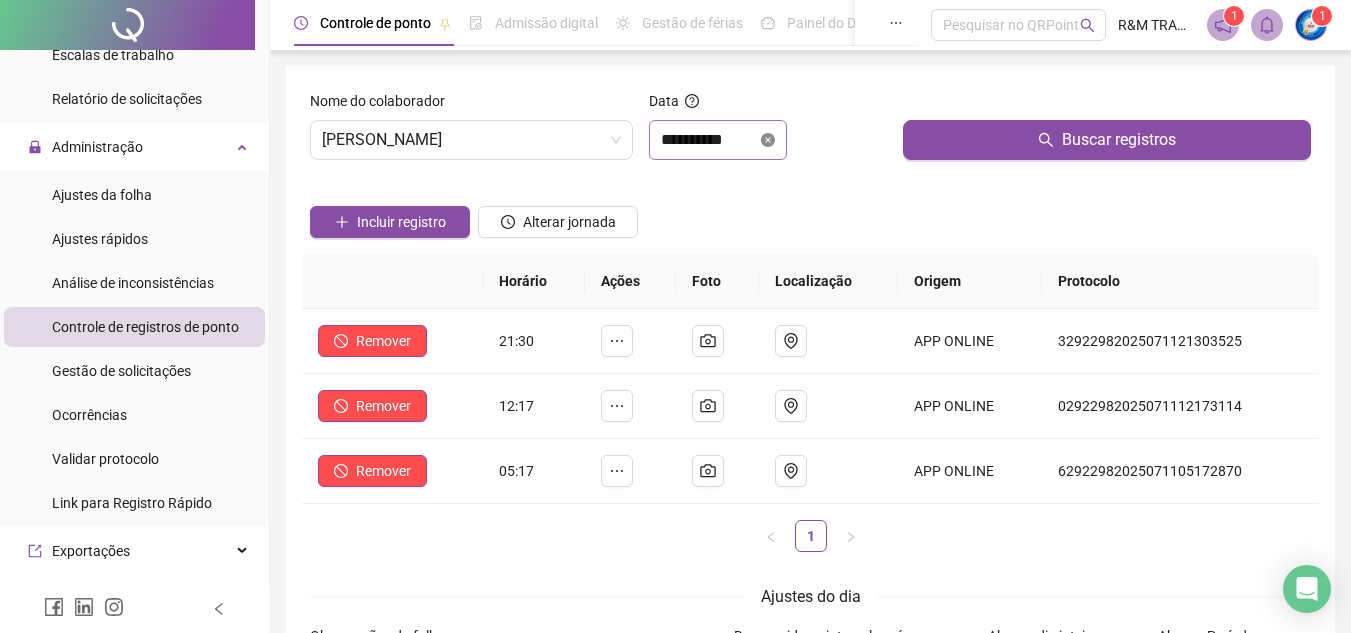 click 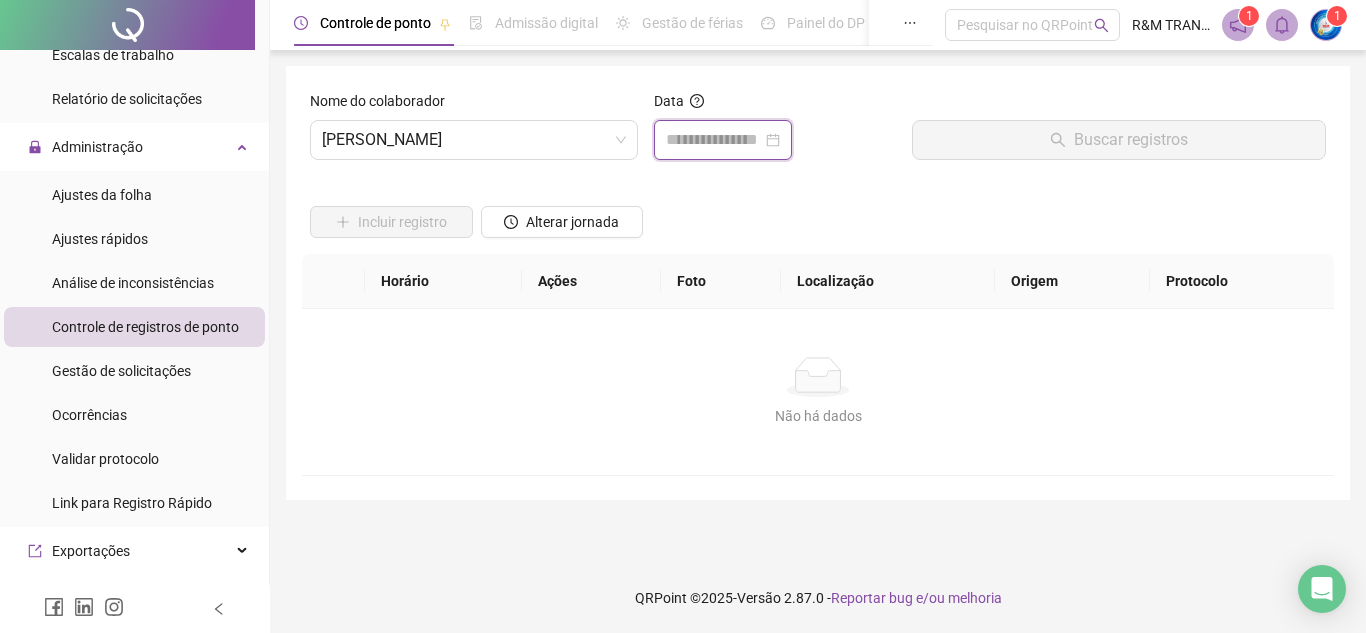 click at bounding box center [714, 140] 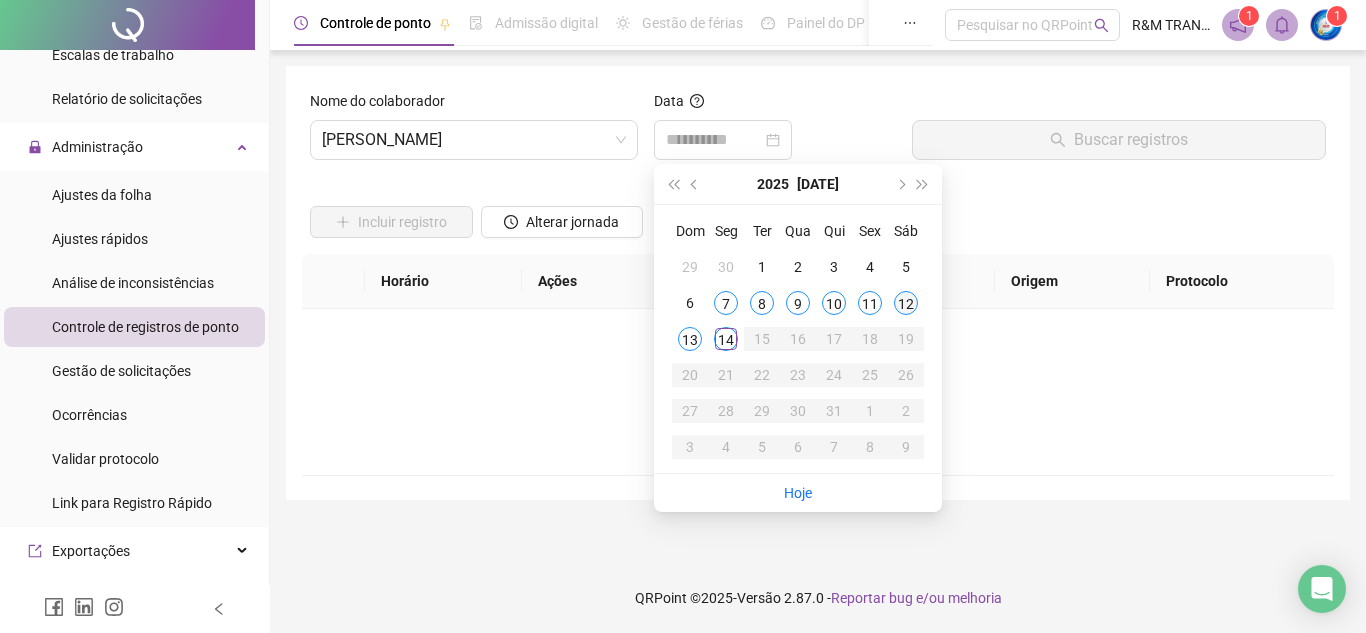 click on "12" at bounding box center (906, 303) 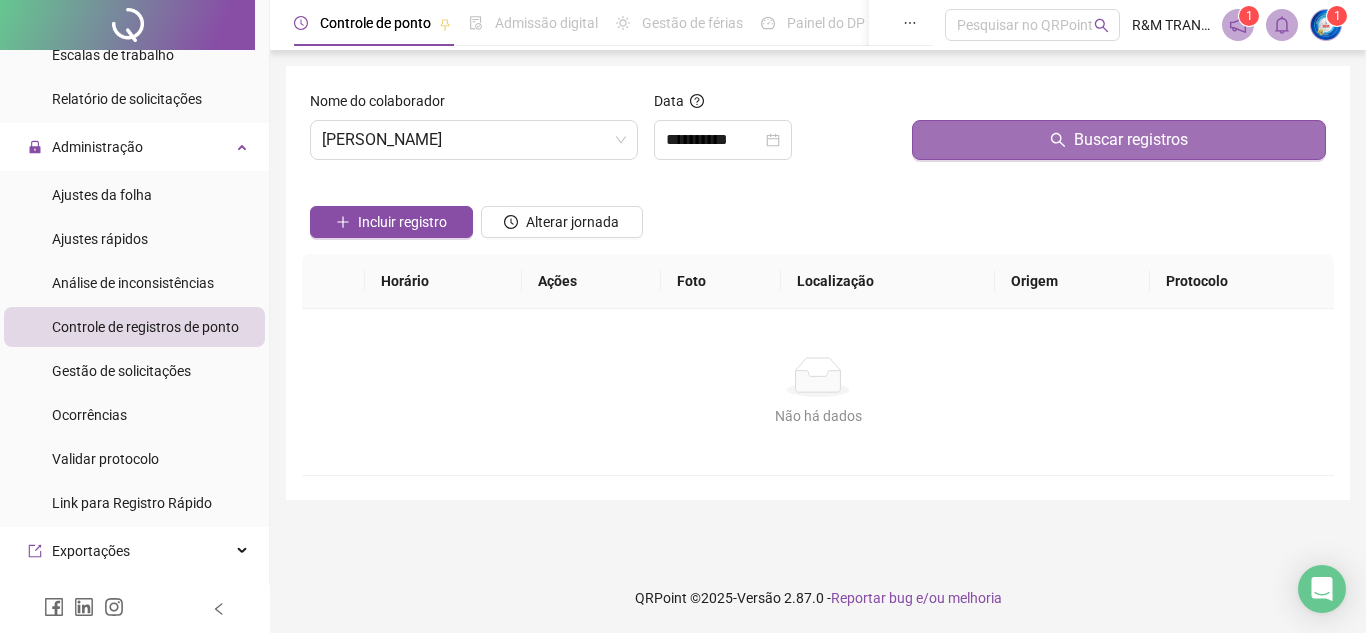 drag, startPoint x: 1074, startPoint y: 115, endPoint x: 1078, endPoint y: 128, distance: 13.601471 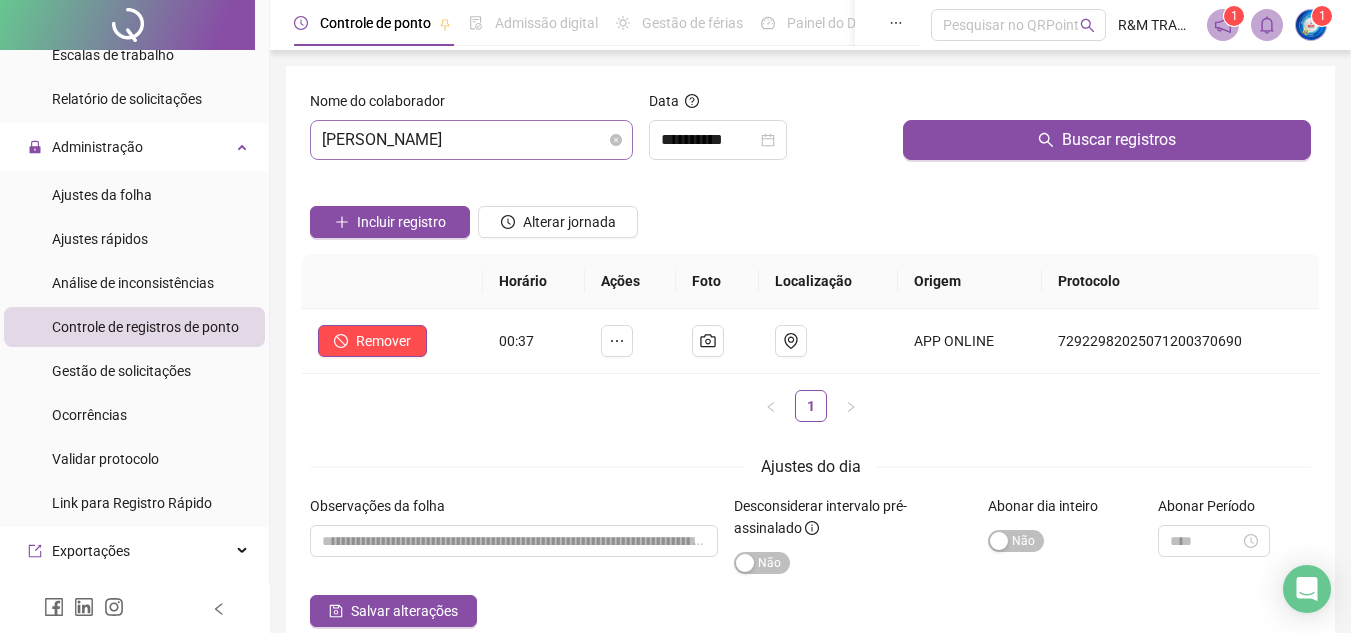 click on "[PERSON_NAME]" at bounding box center [471, 140] 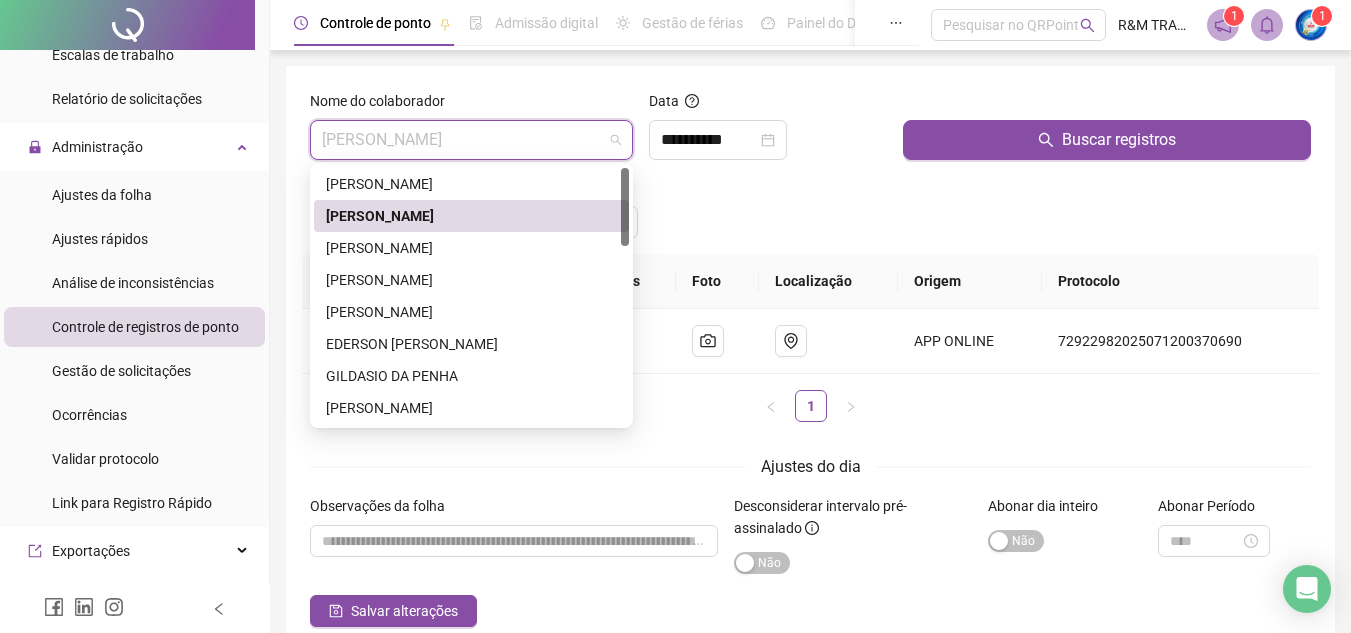 click on "Incluir registro   Alterar jornada" at bounding box center [810, 215] 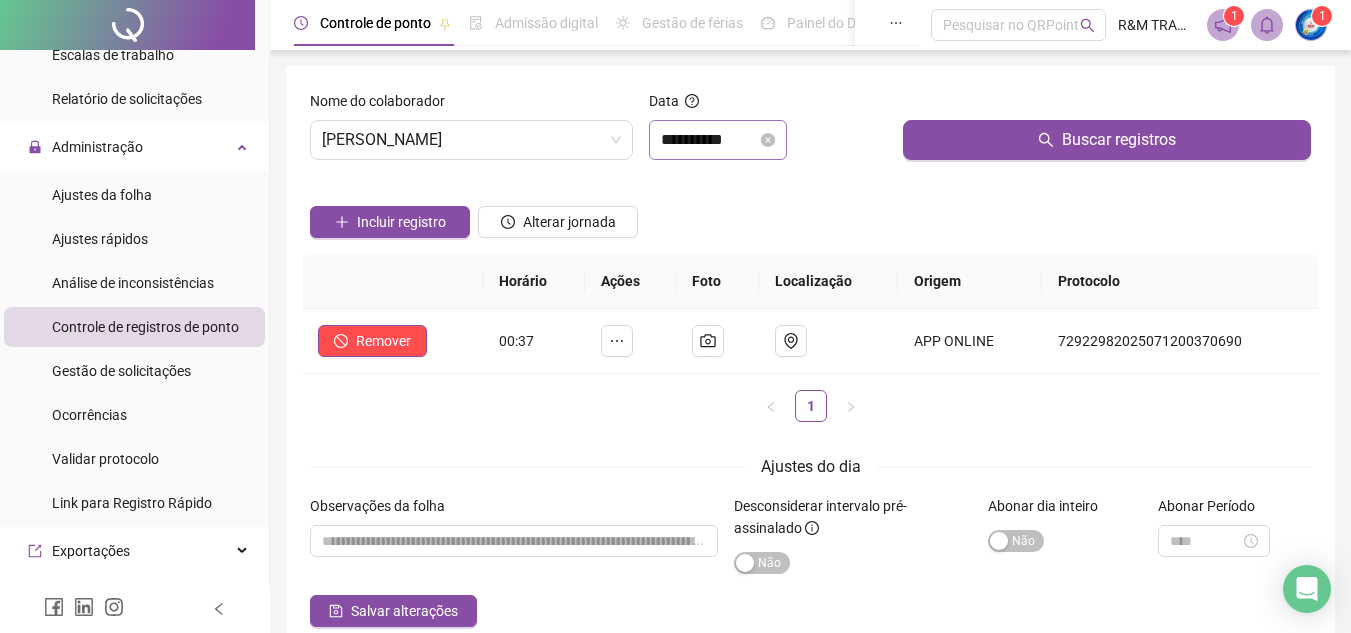 click on "**********" at bounding box center (718, 140) 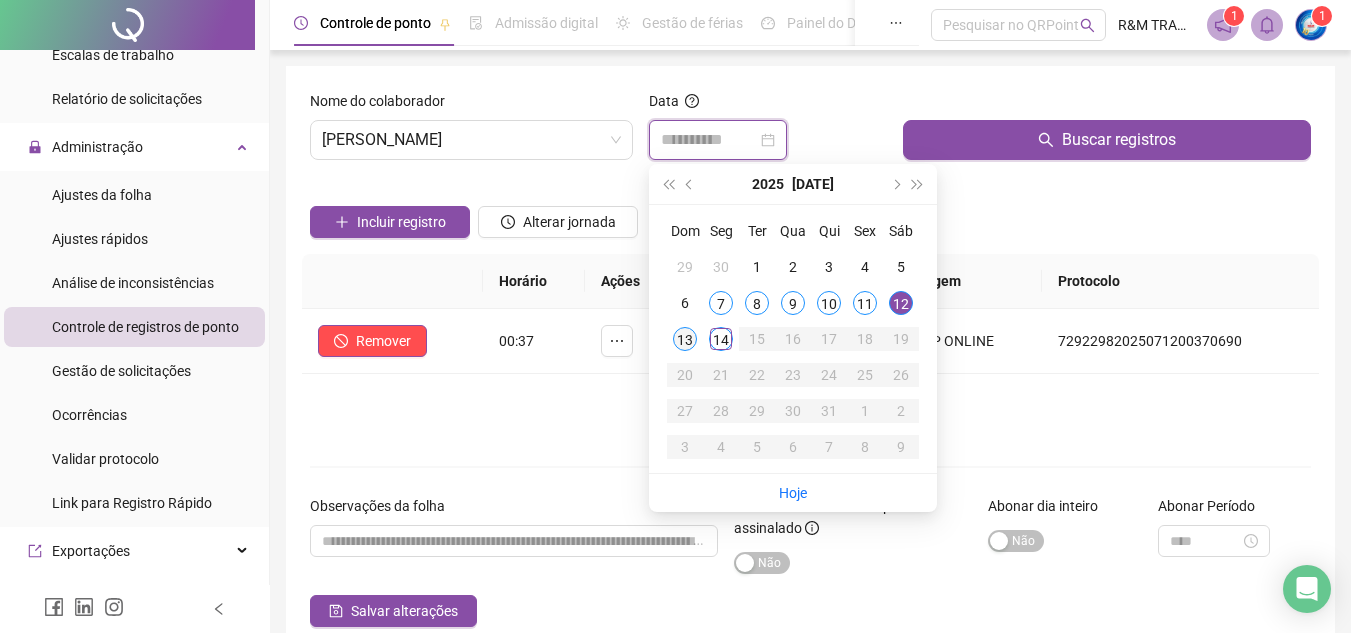 type on "**********" 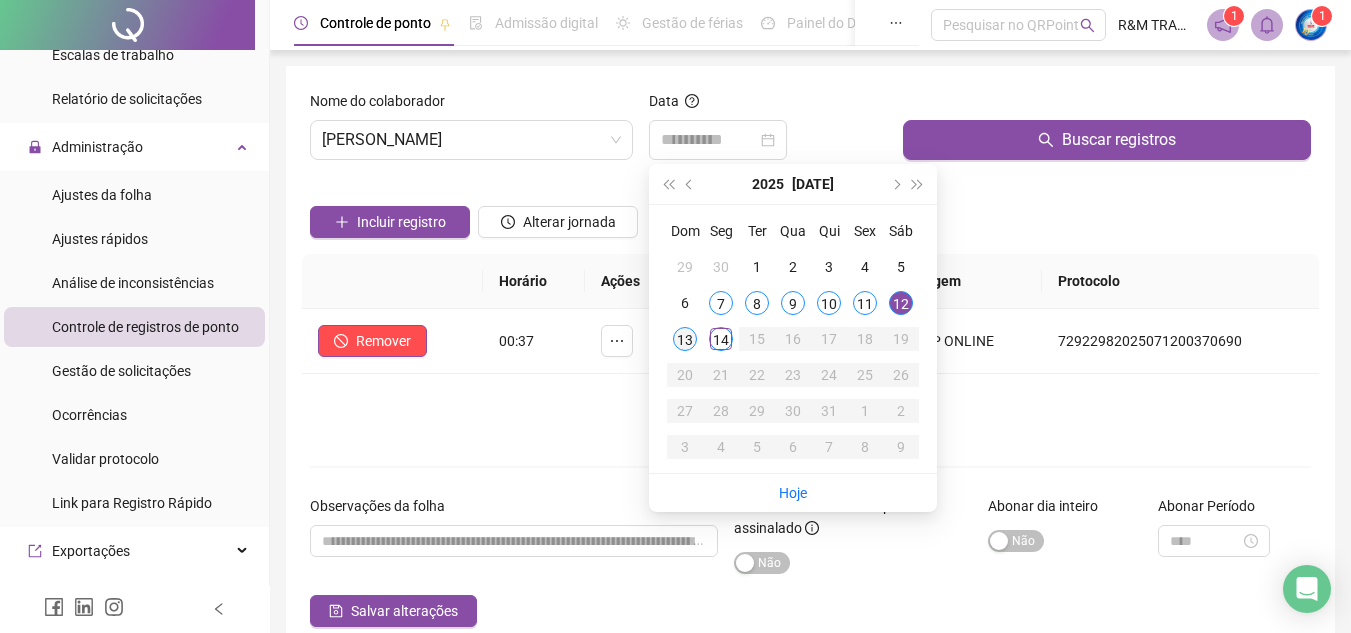 click on "13" at bounding box center (685, 339) 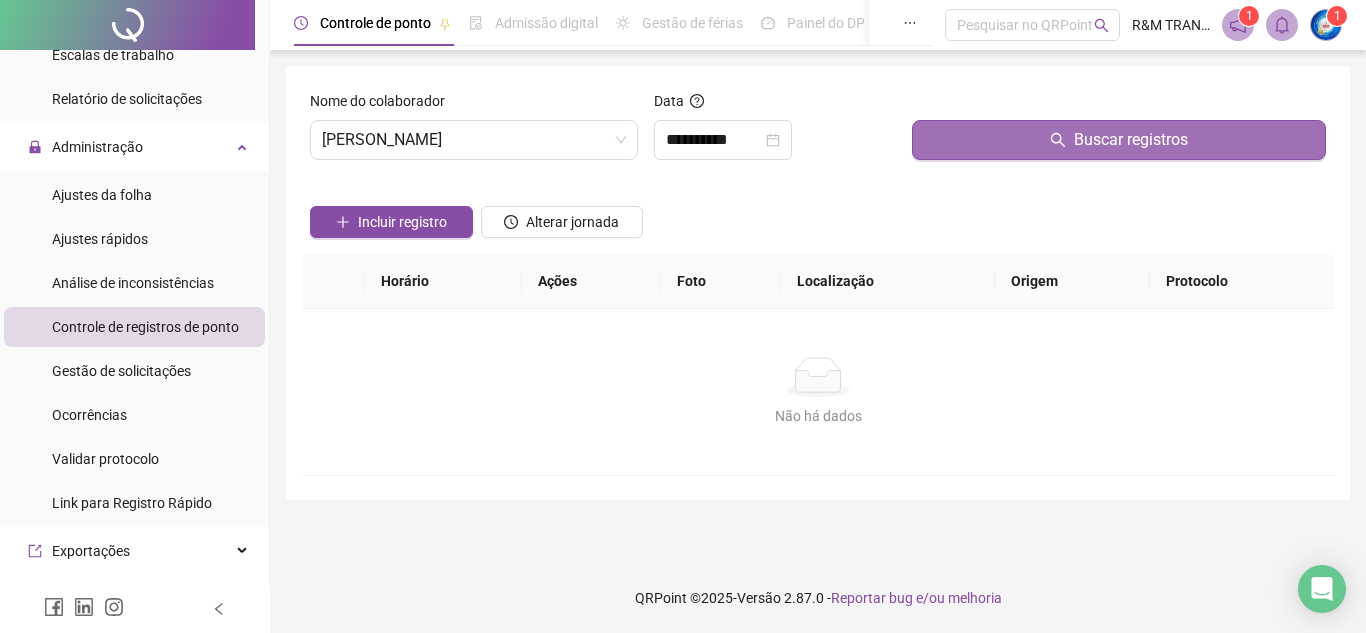 click on "Buscar registros" at bounding box center [1119, 140] 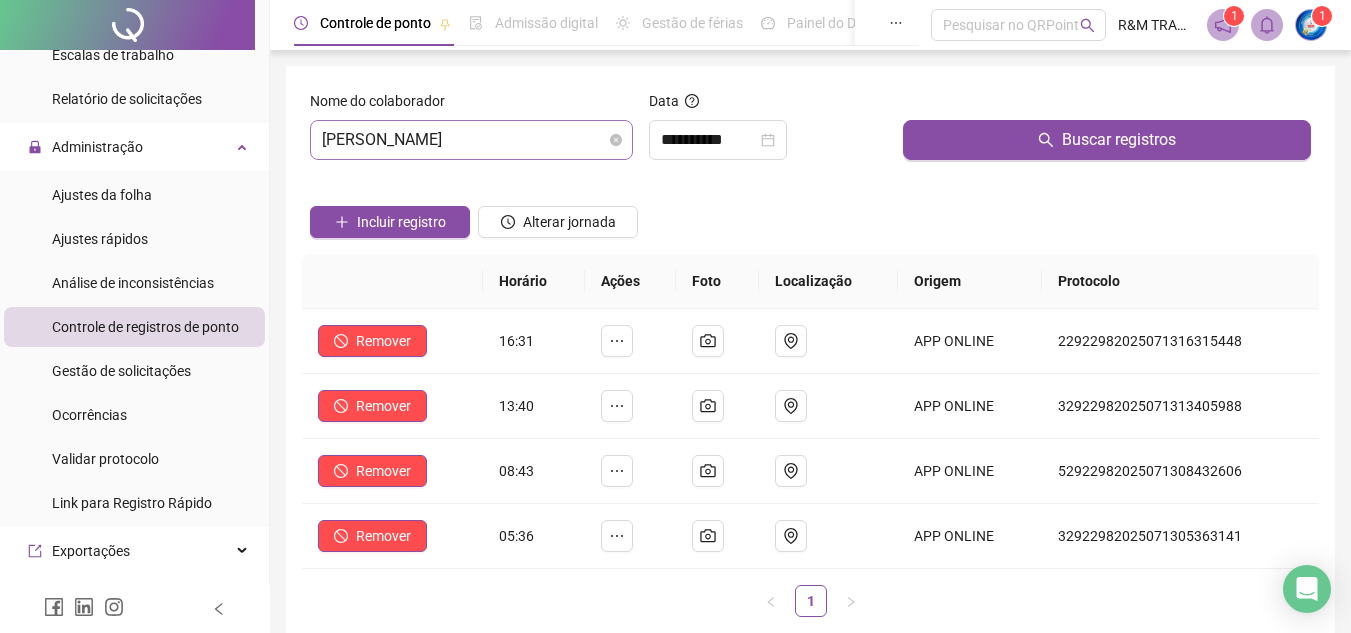 click on "[PERSON_NAME]" at bounding box center (471, 140) 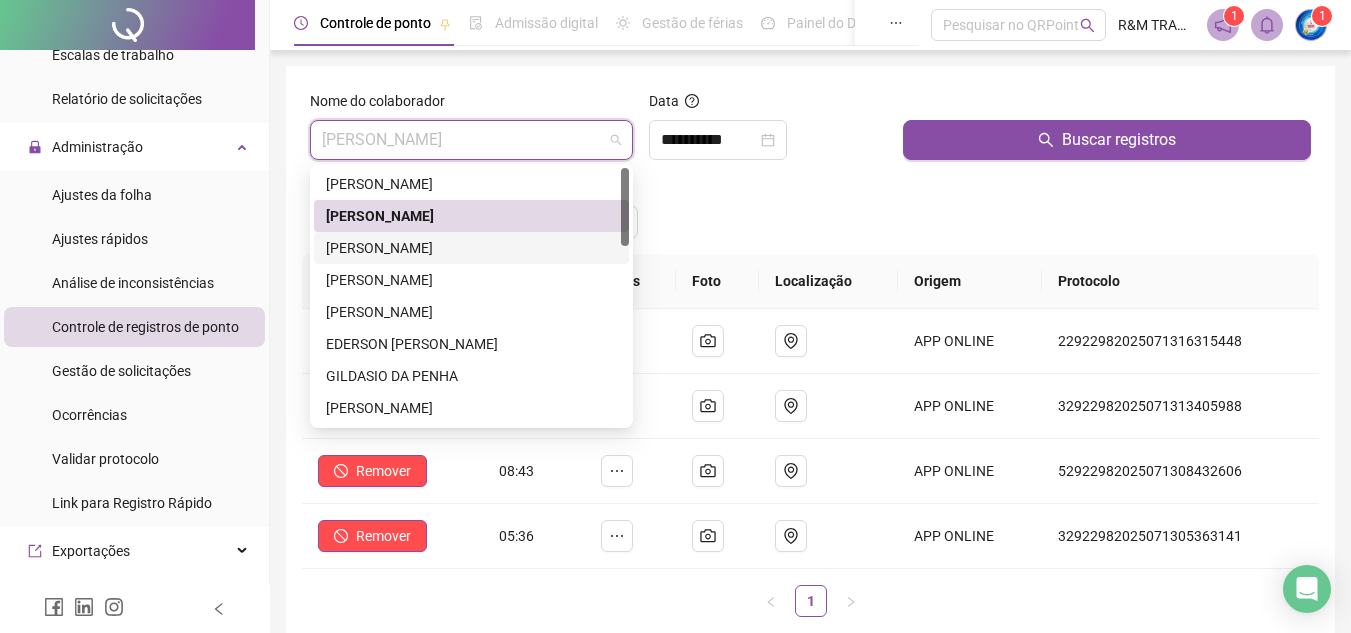 click on "[PERSON_NAME]" at bounding box center [471, 248] 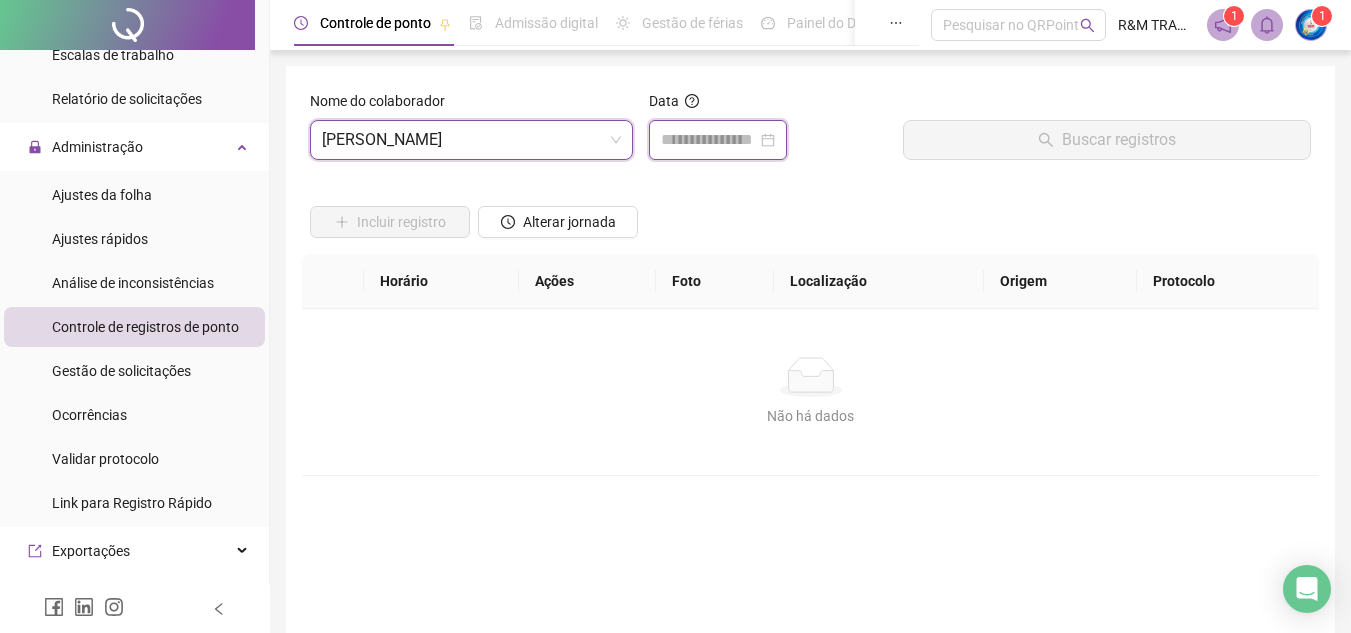 click at bounding box center [709, 140] 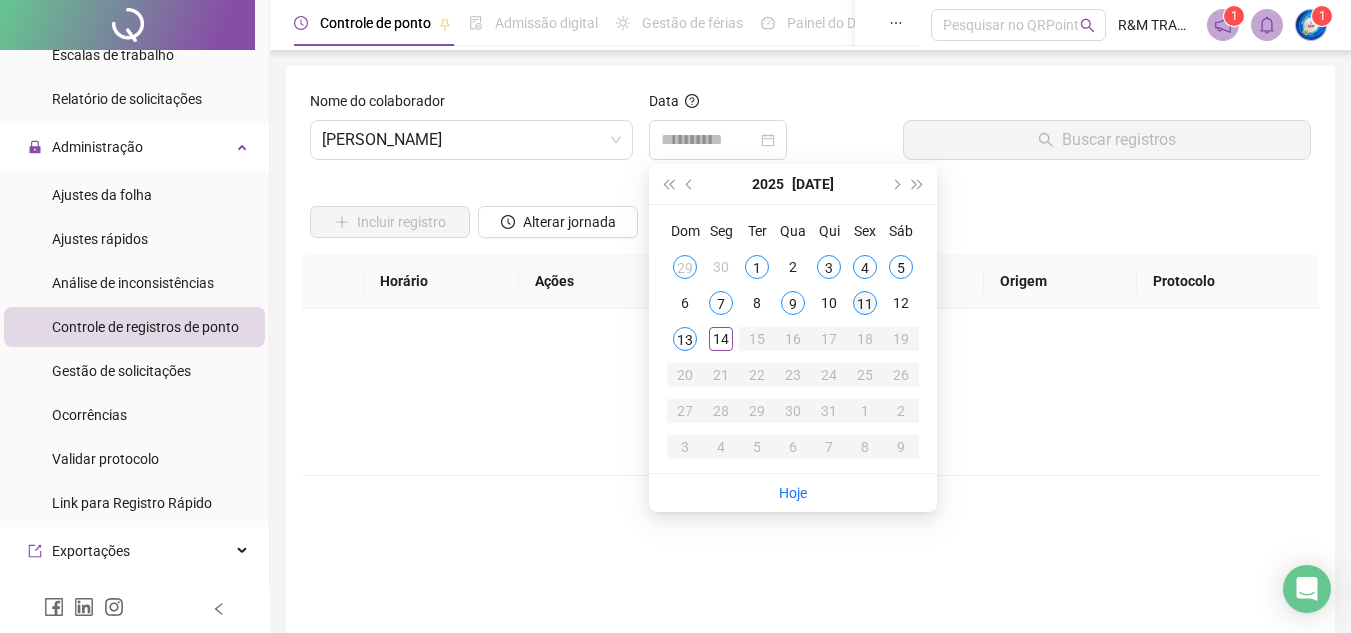 click on "11" at bounding box center (865, 303) 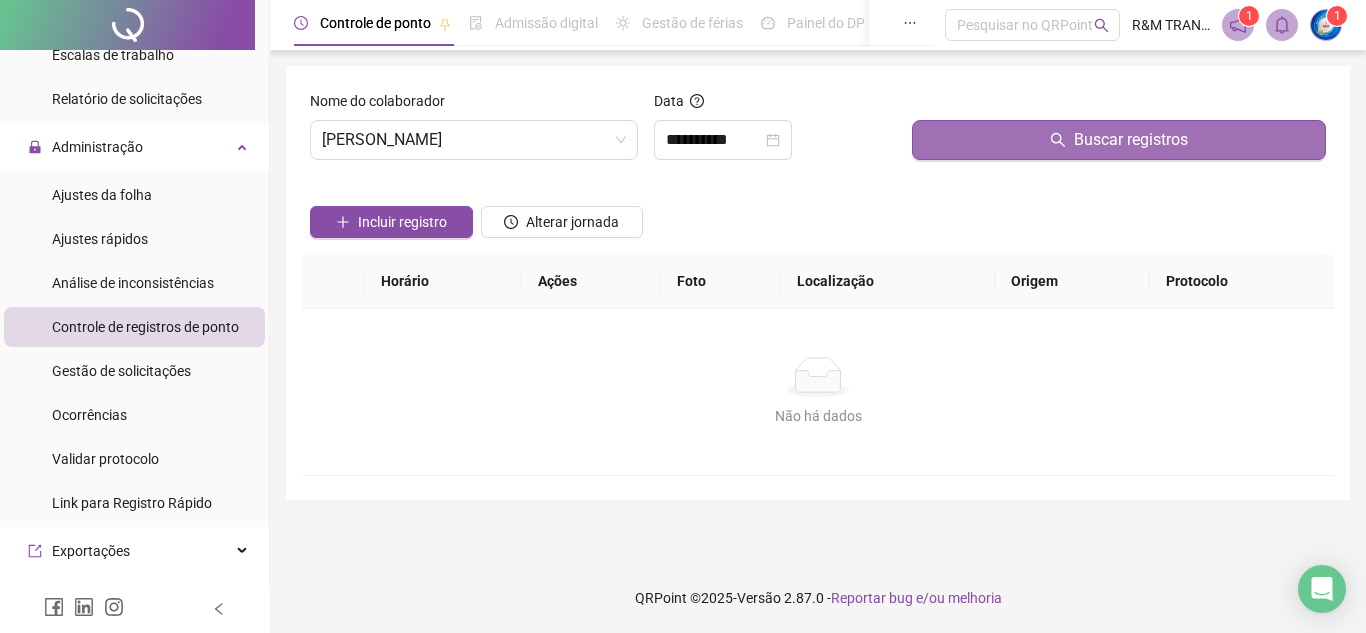 click on "Buscar registros" at bounding box center [1119, 140] 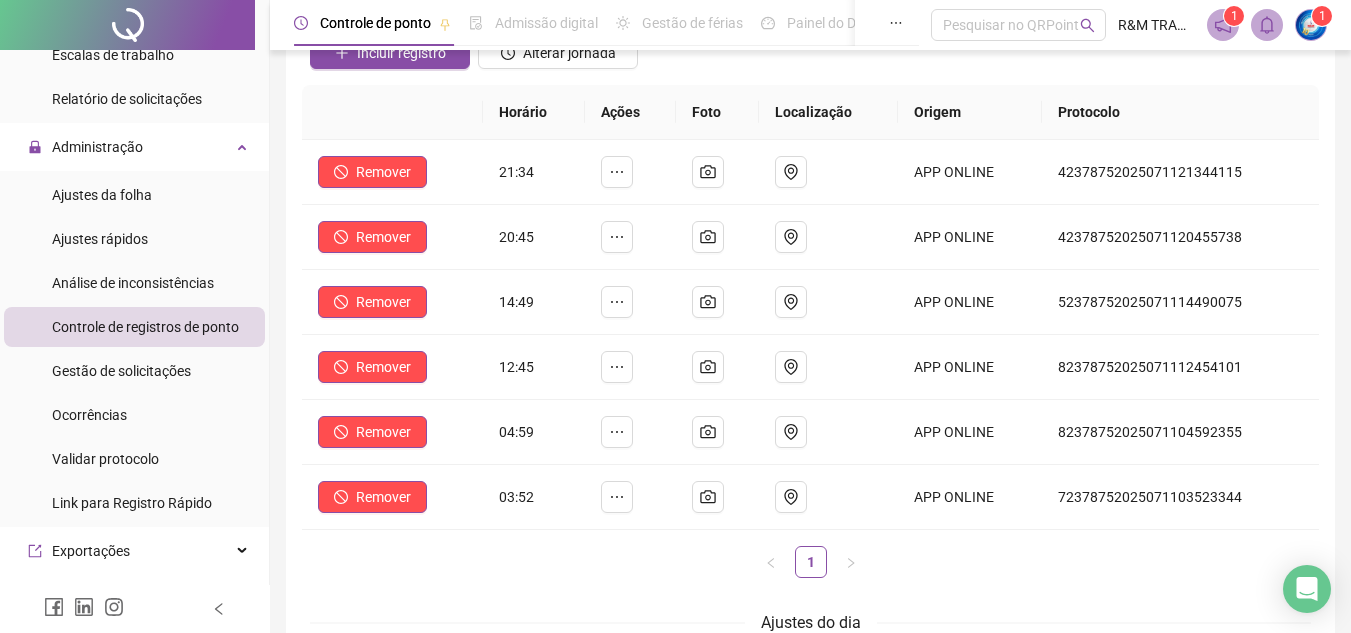 scroll, scrollTop: 192, scrollLeft: 0, axis: vertical 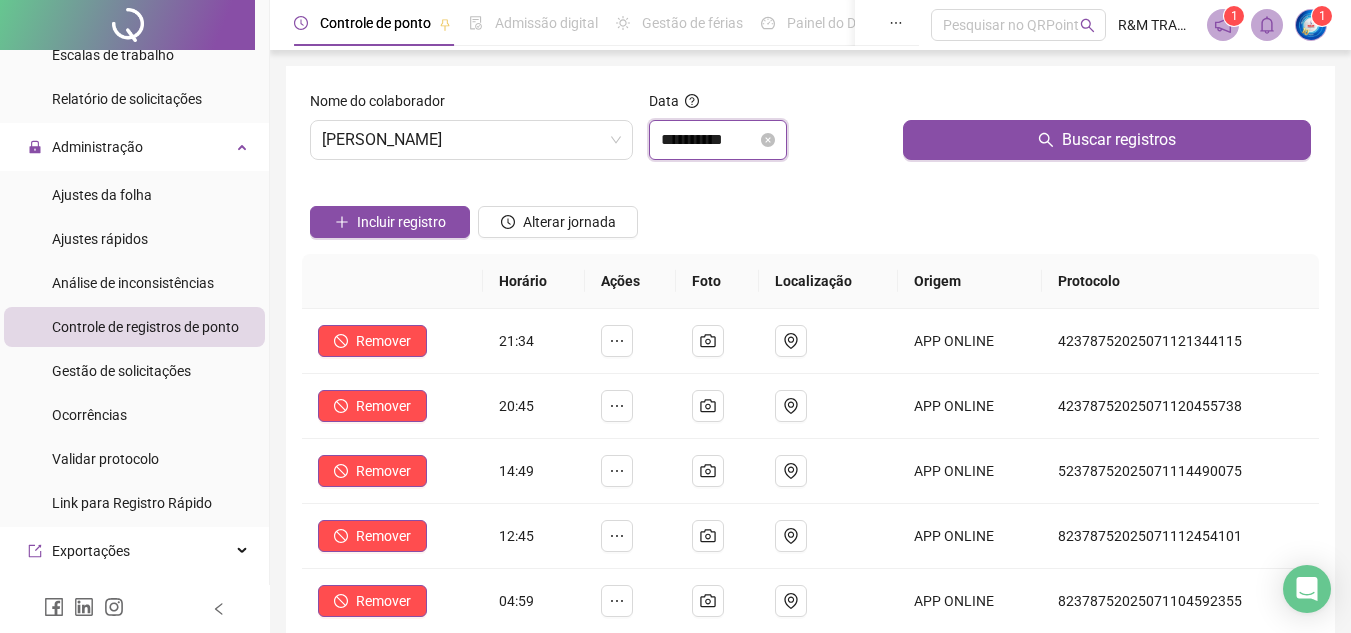 click on "**********" at bounding box center (709, 140) 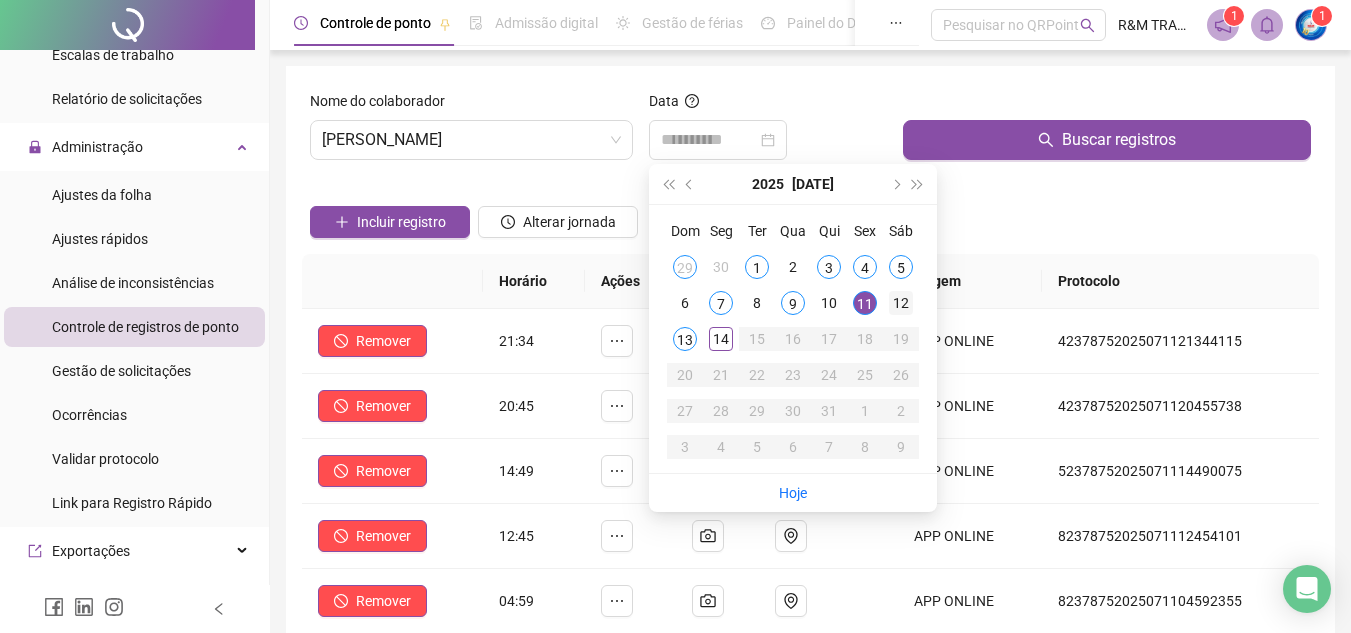 click on "12" at bounding box center (901, 303) 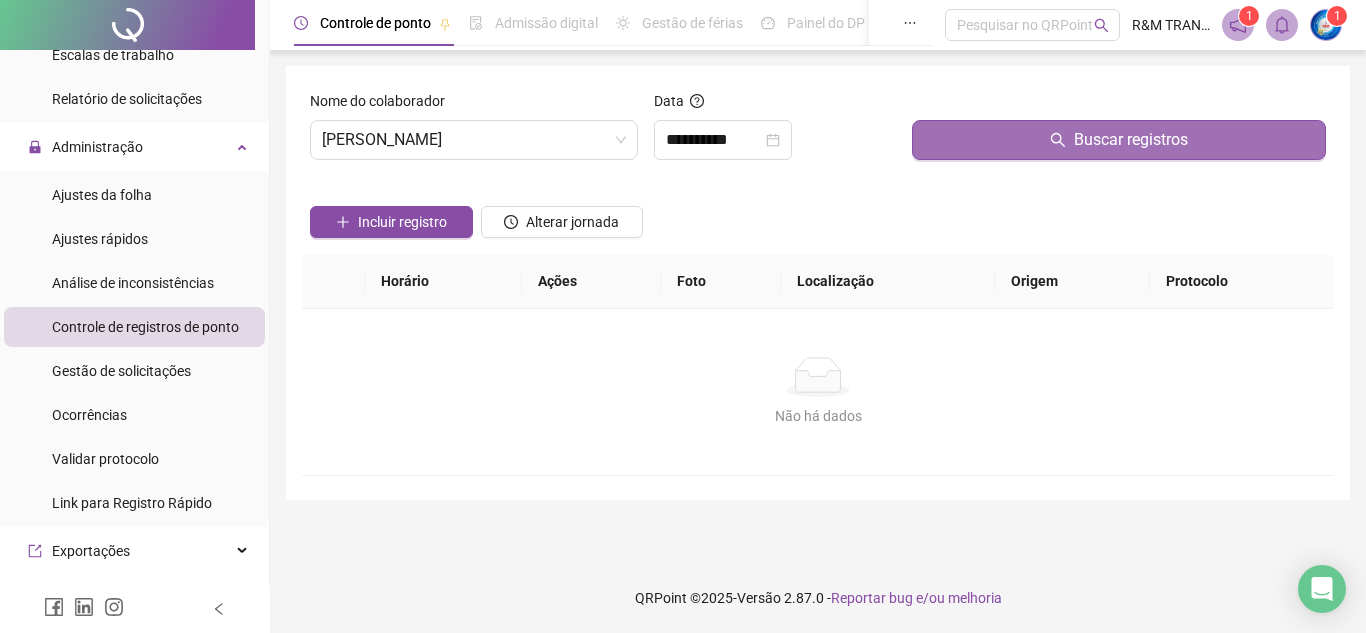 click on "Buscar registros" at bounding box center (1131, 140) 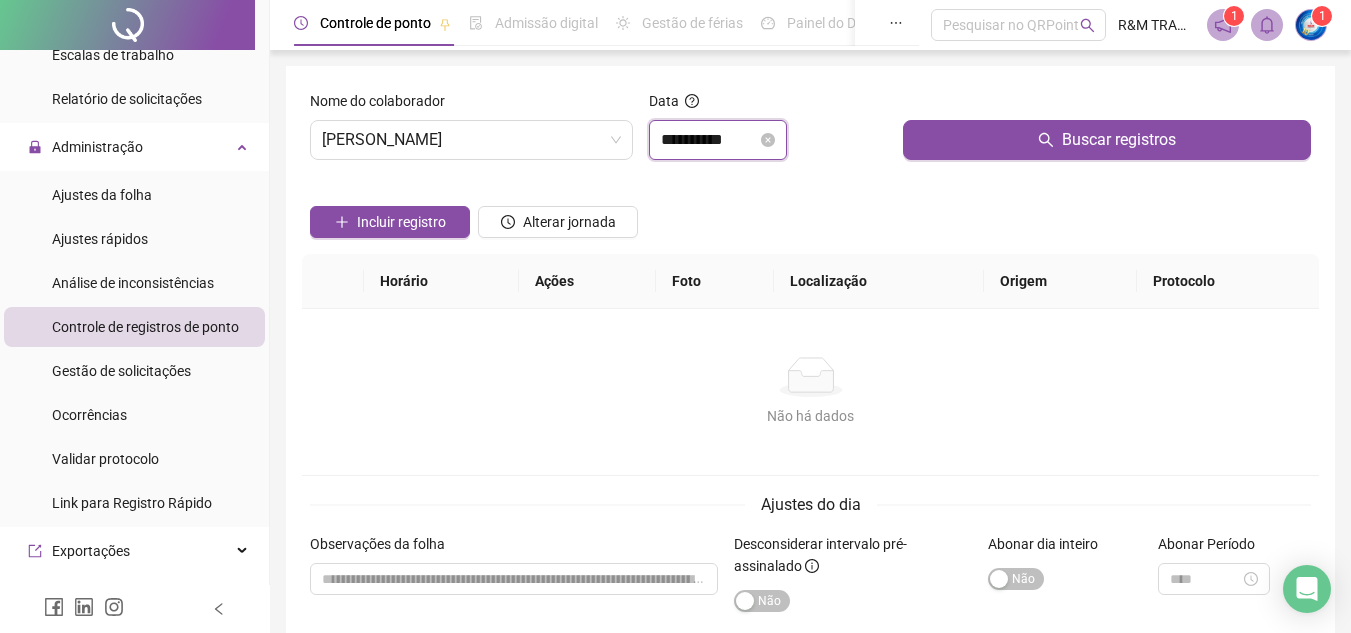 click on "**********" at bounding box center (709, 140) 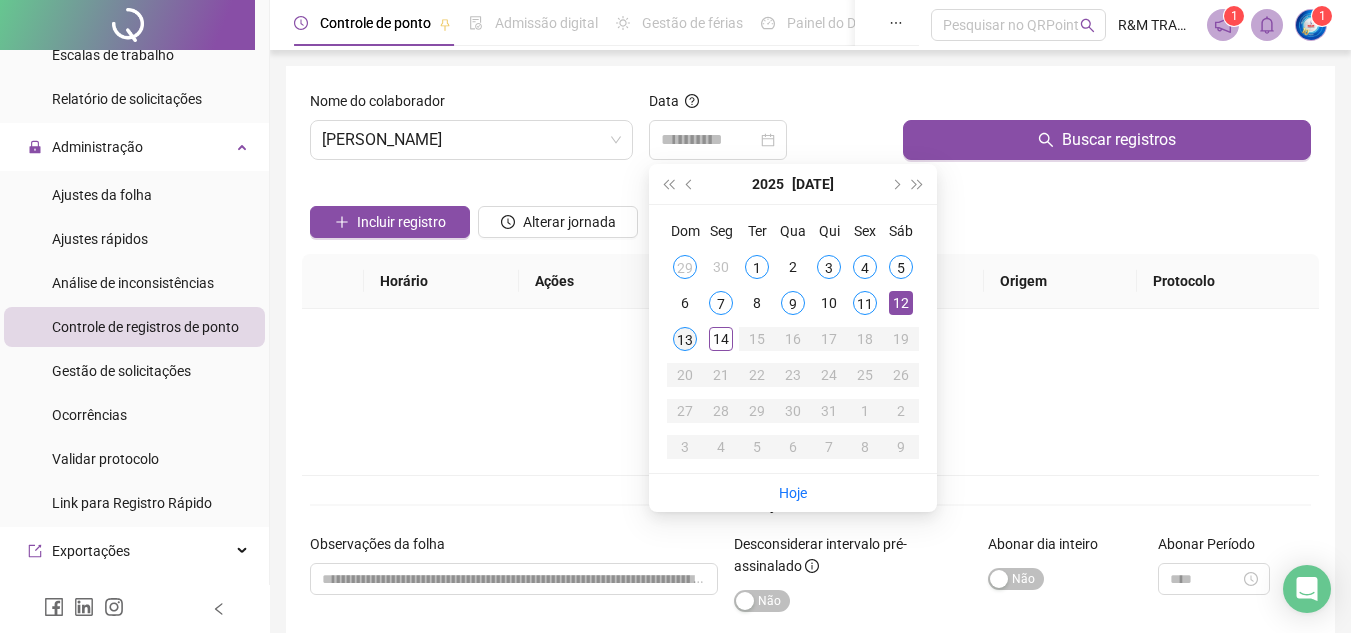 click on "13" at bounding box center [685, 339] 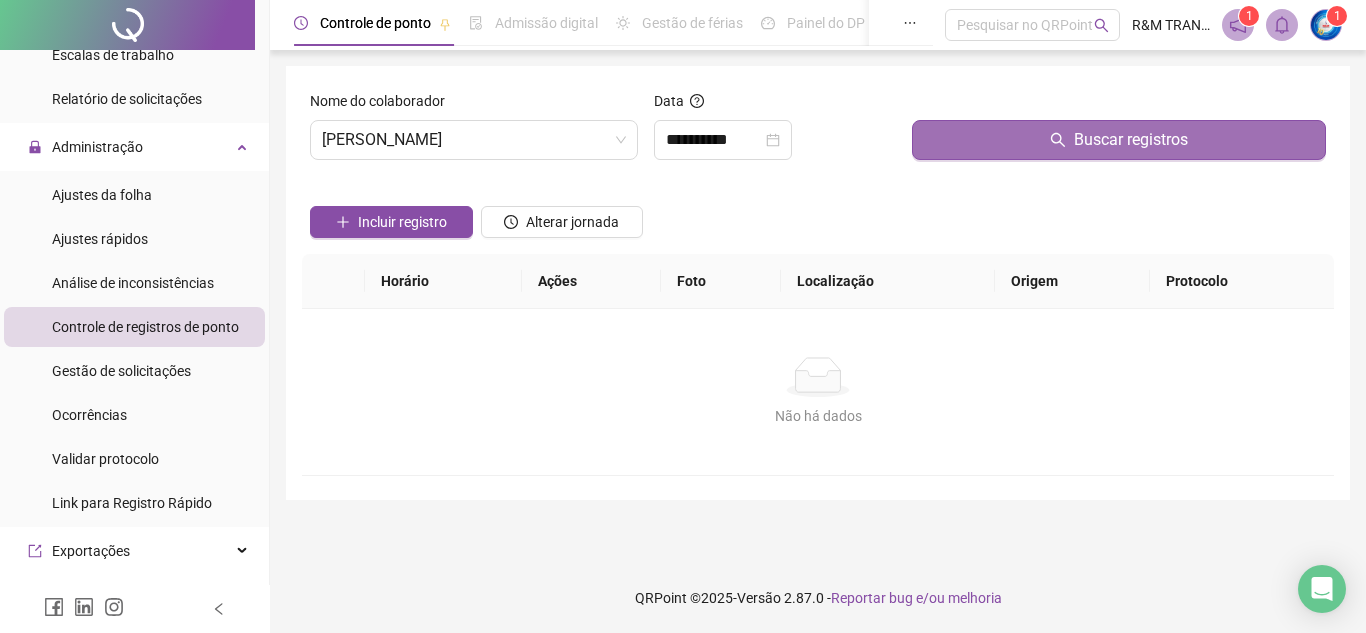 click on "Buscar registros" at bounding box center [1119, 140] 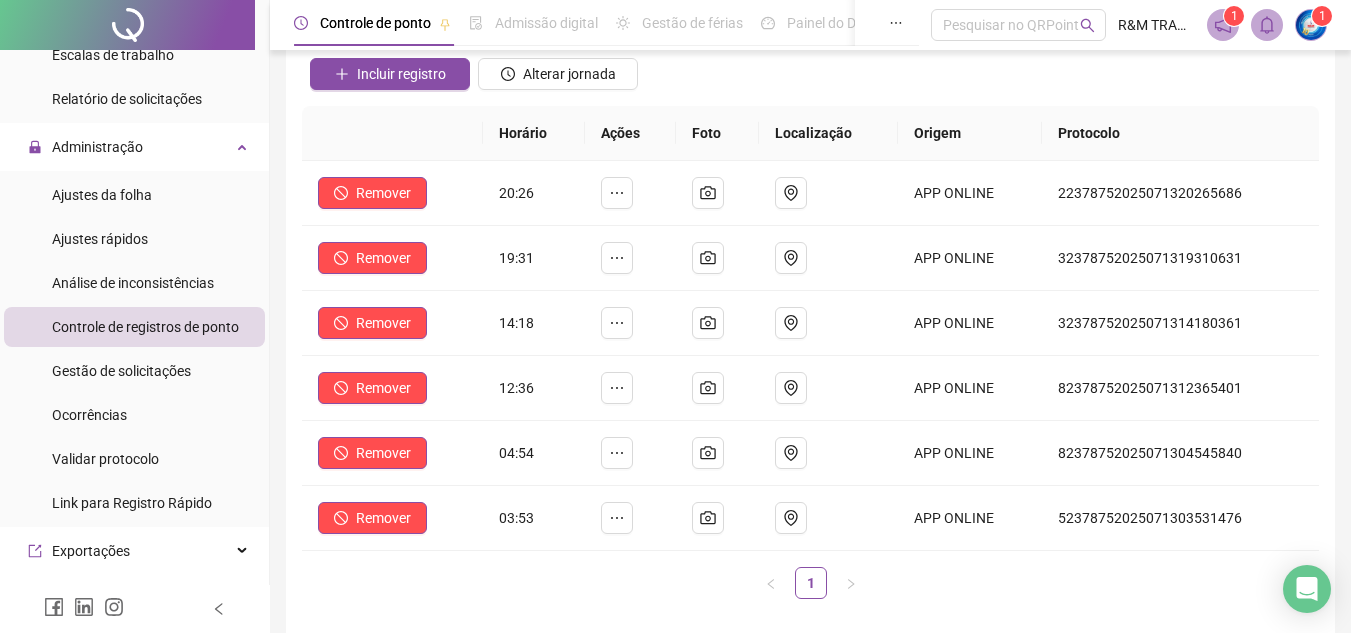 scroll, scrollTop: 150, scrollLeft: 0, axis: vertical 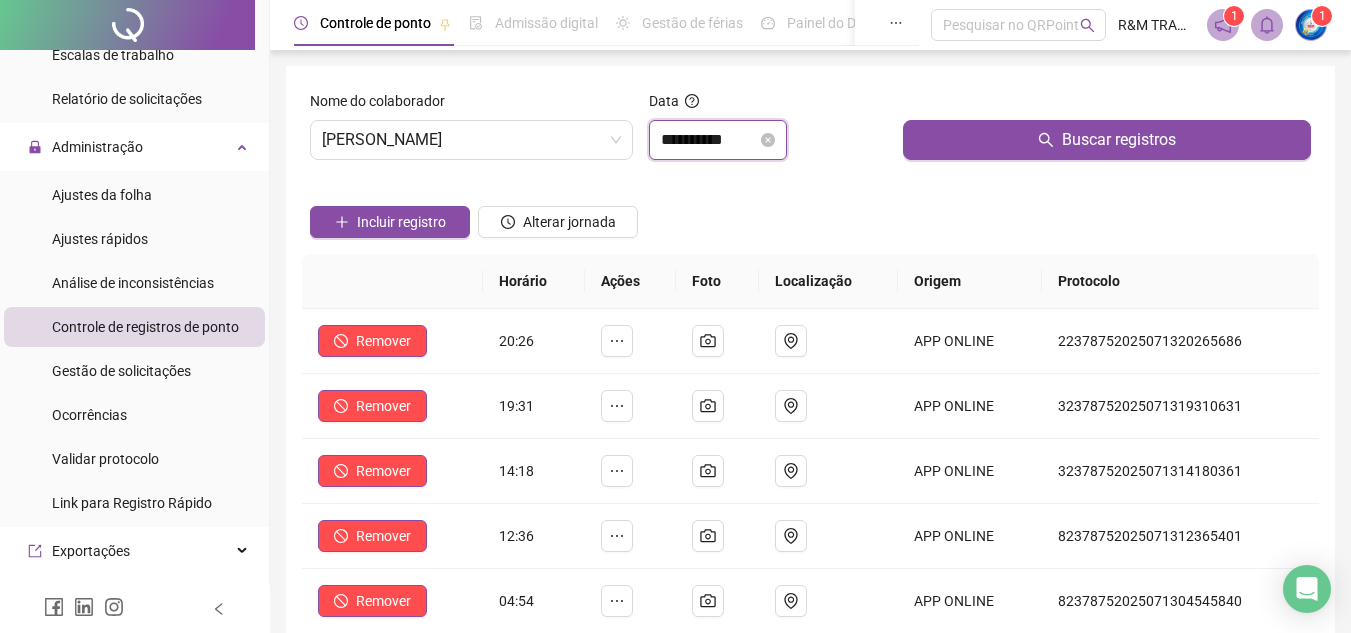 click on "**********" at bounding box center (709, 140) 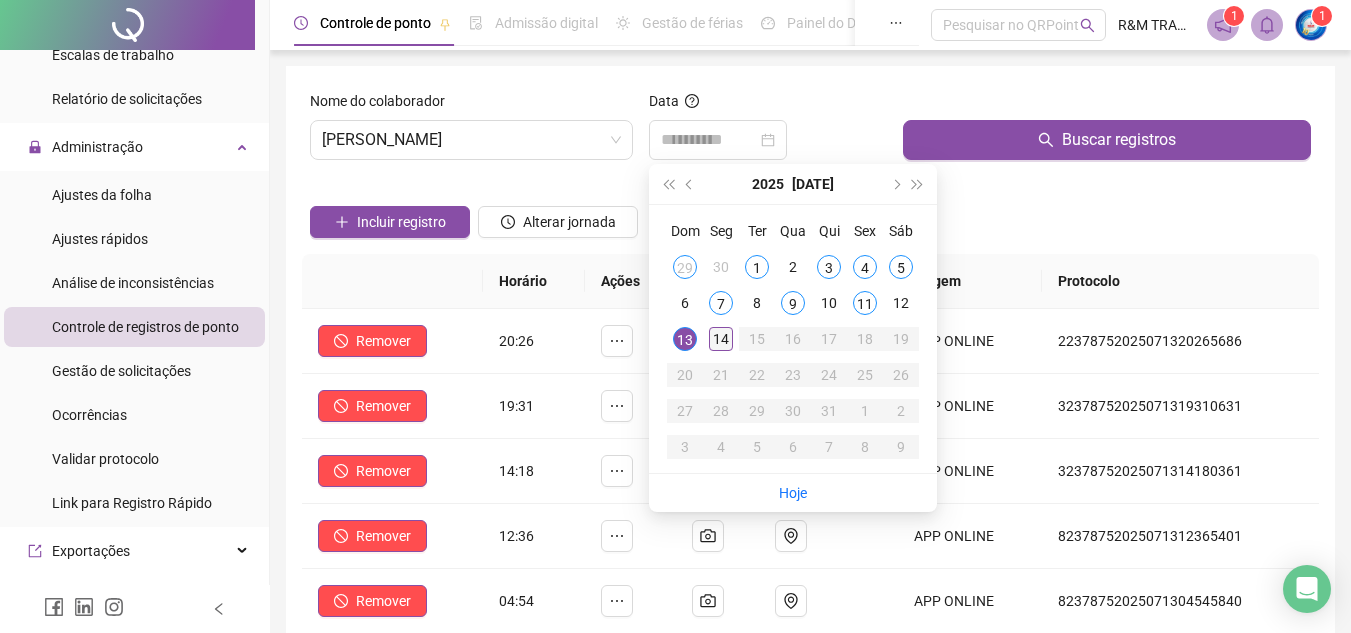click on "14" at bounding box center [721, 339] 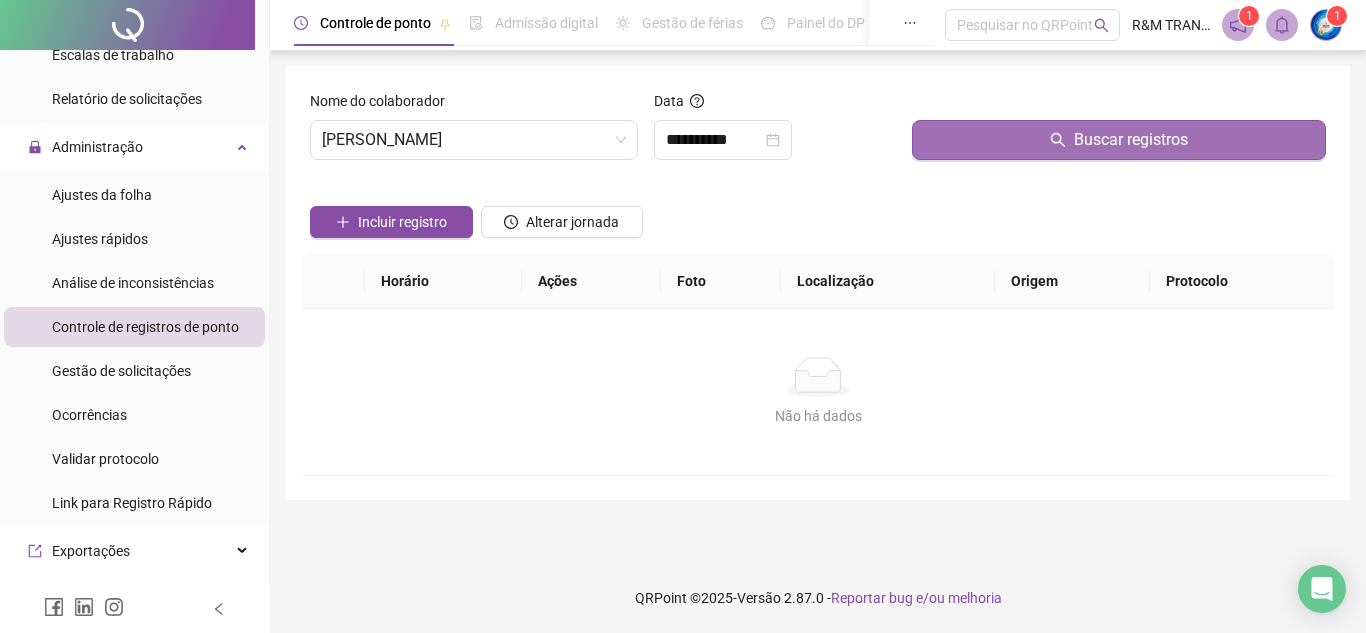 click on "Buscar registros" at bounding box center [1119, 140] 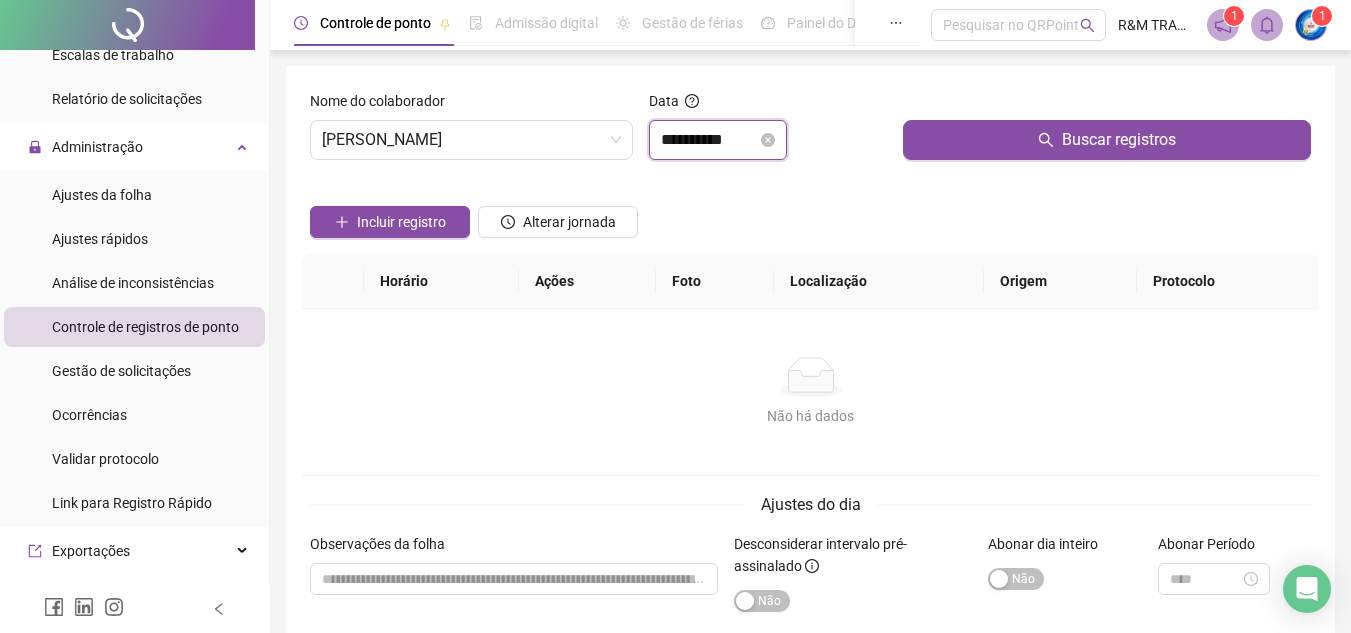 click on "**********" at bounding box center [709, 140] 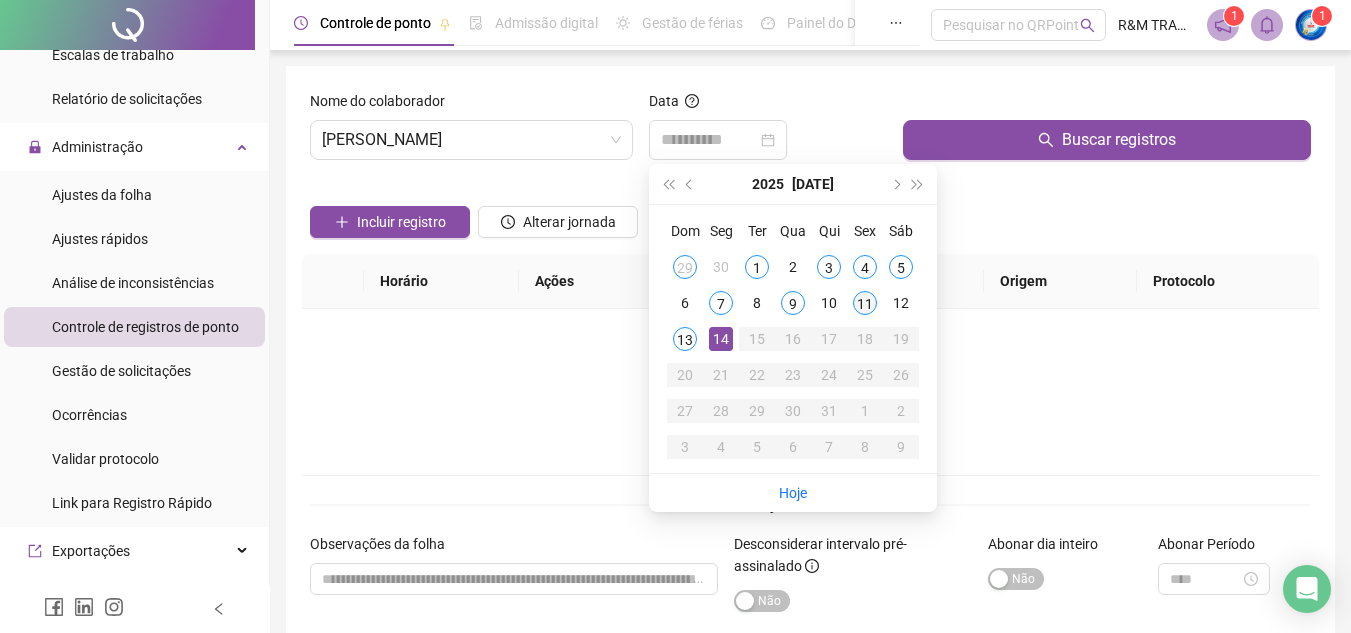 click on "11" at bounding box center (865, 303) 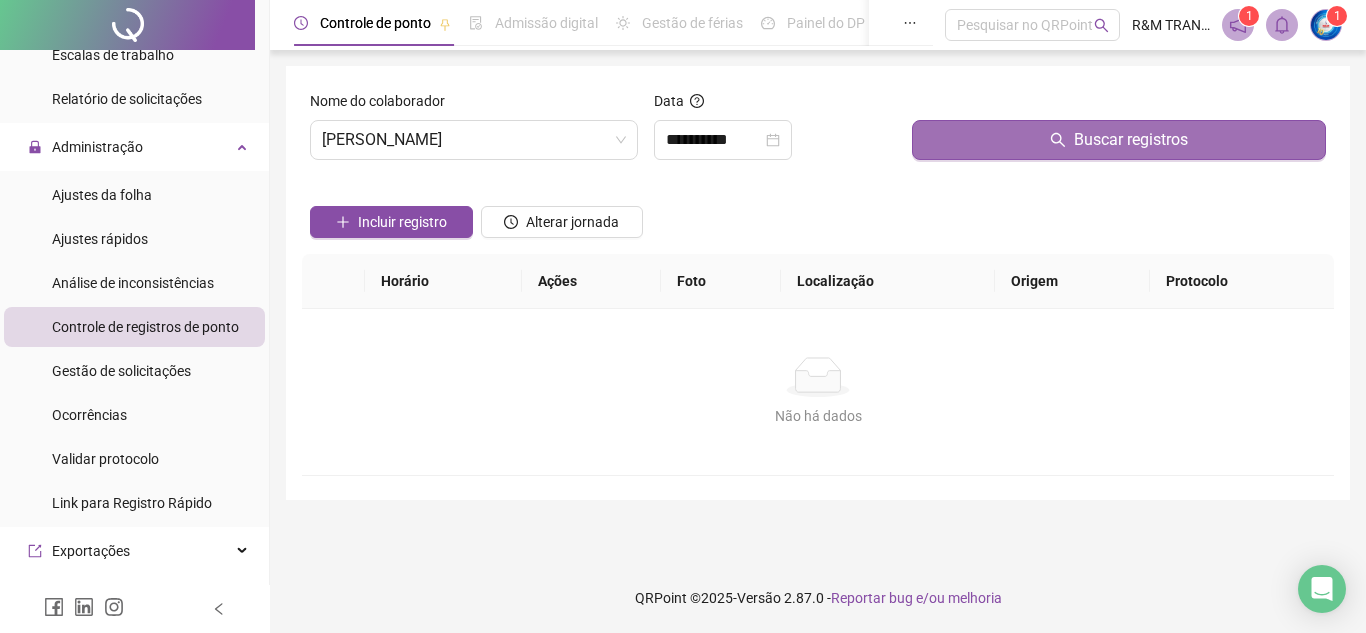 click on "Buscar registros" at bounding box center [1131, 140] 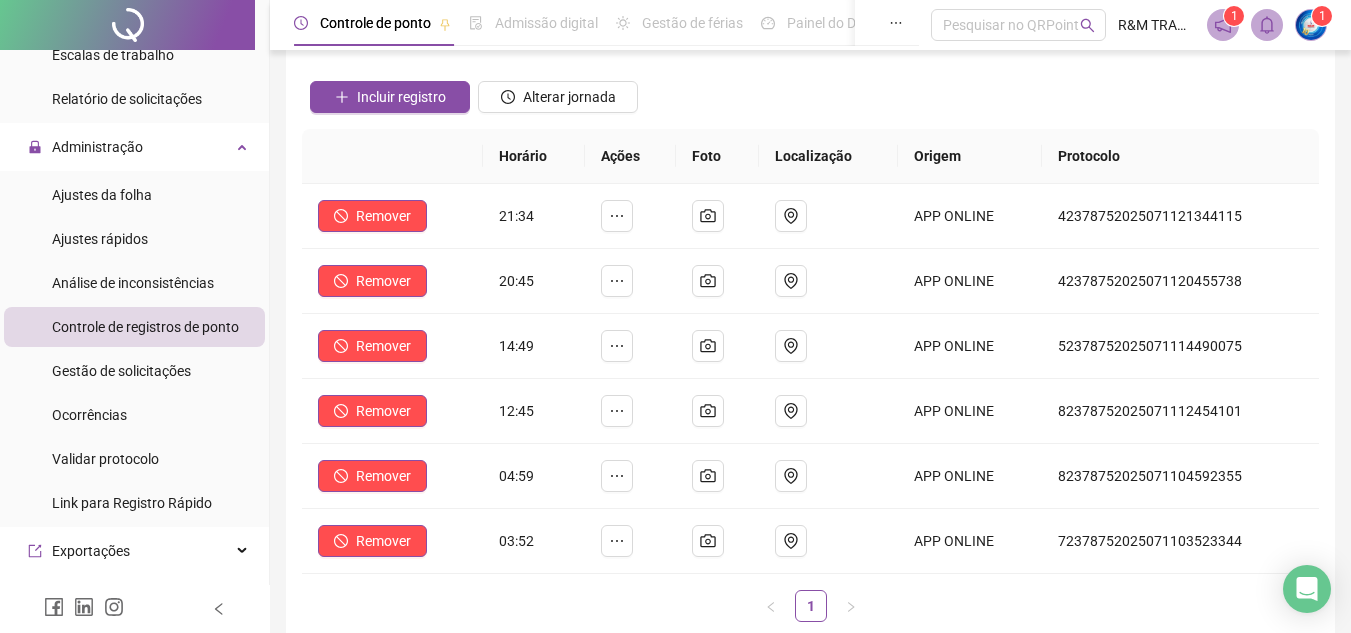 scroll, scrollTop: 0, scrollLeft: 0, axis: both 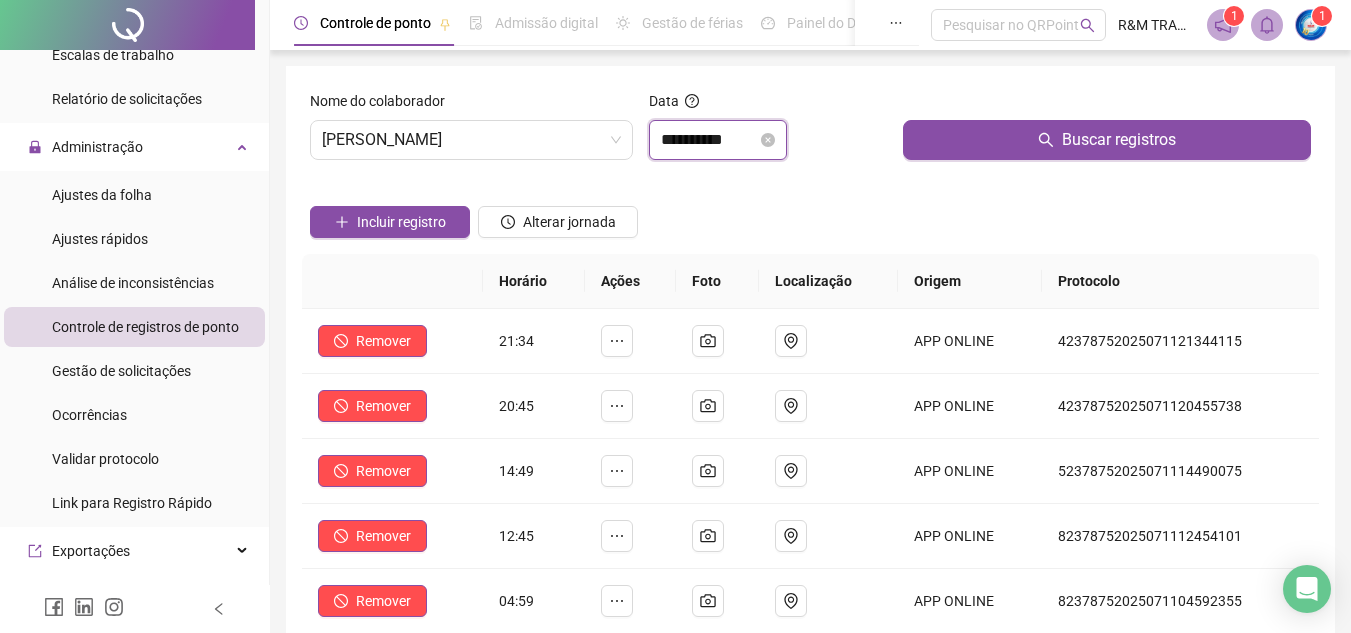 click on "**********" at bounding box center [709, 140] 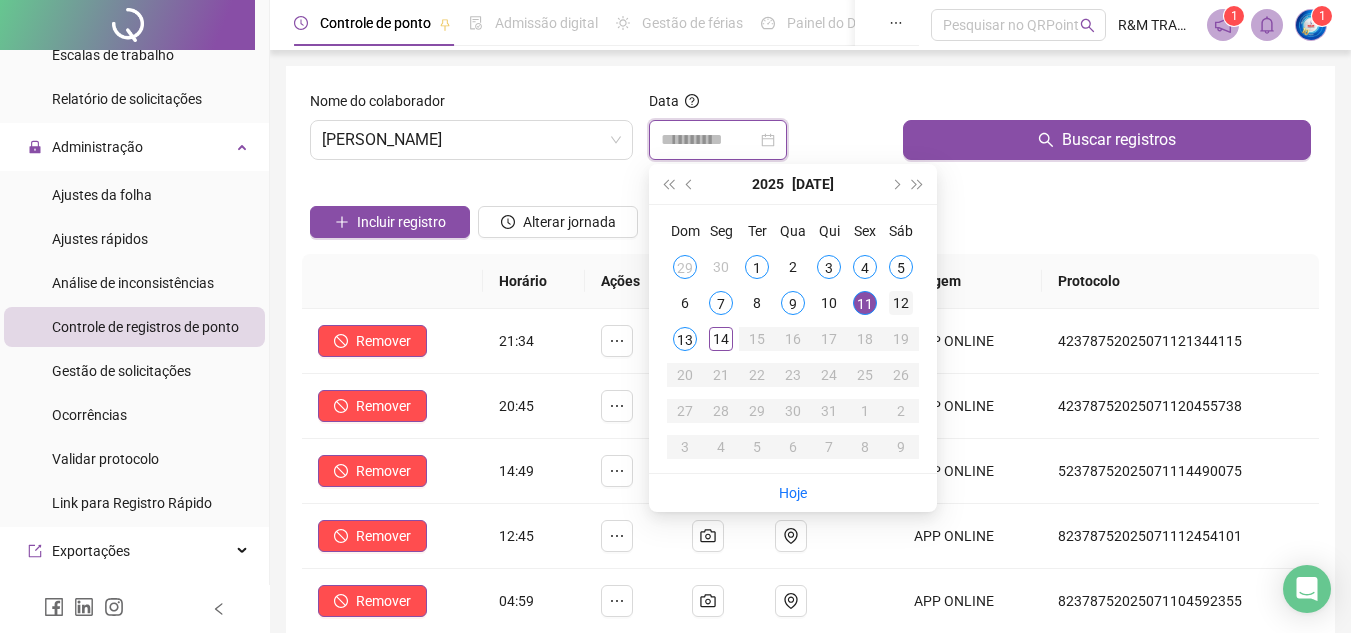 type on "**********" 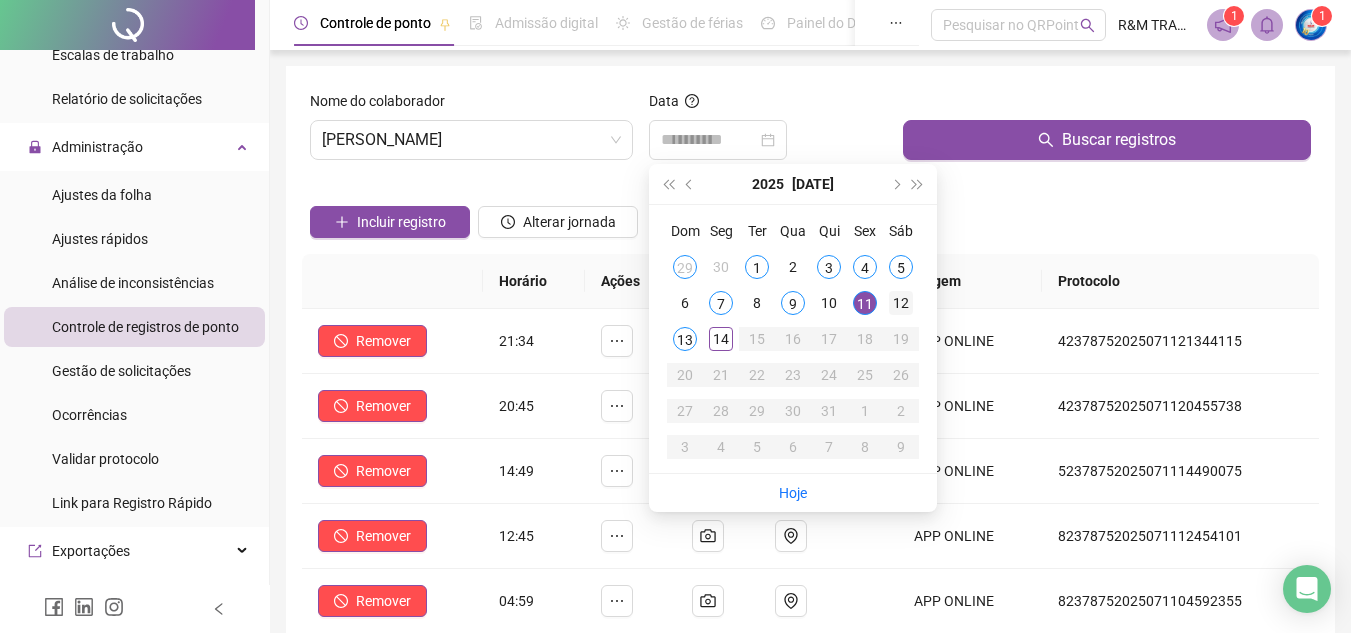 click on "12" at bounding box center [901, 303] 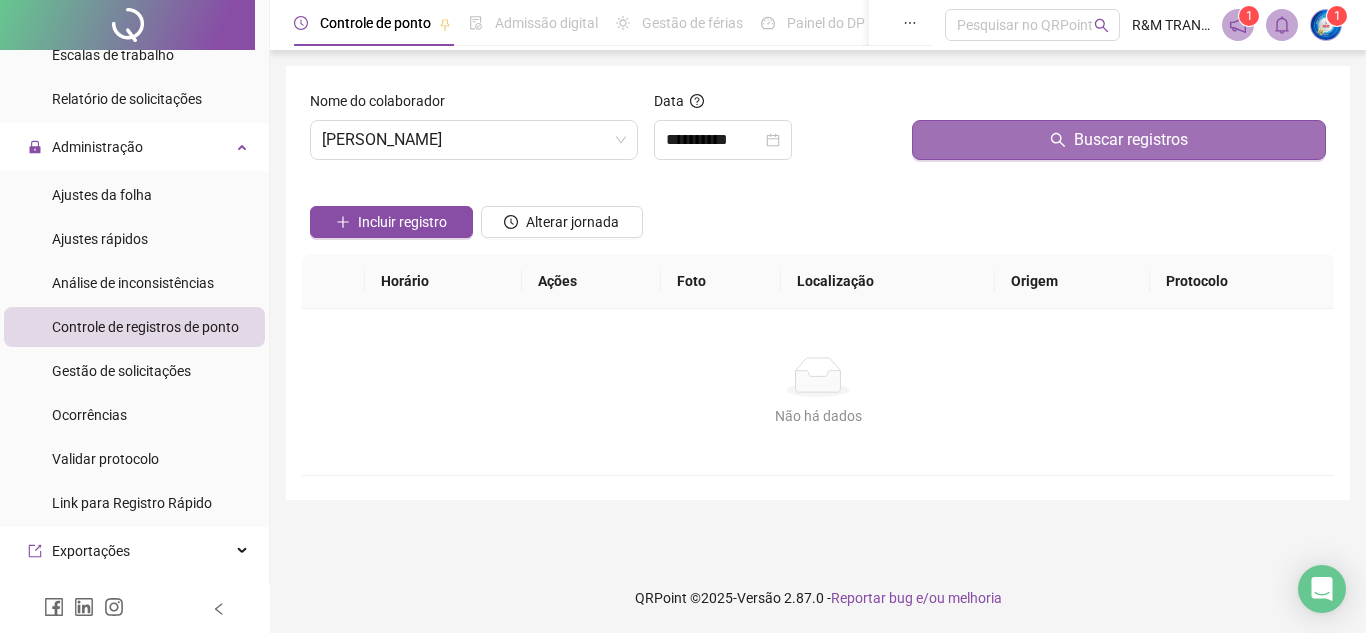 click on "Buscar registros" at bounding box center (1119, 140) 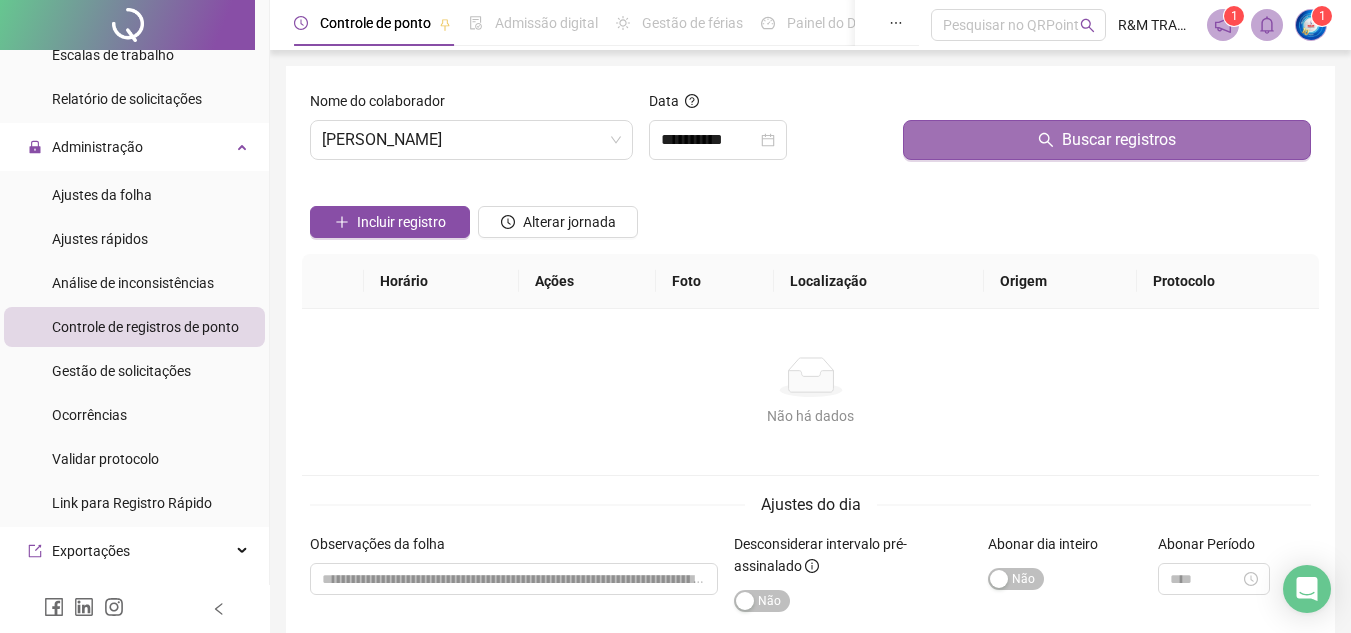 click on "Buscar registros" at bounding box center [1107, 140] 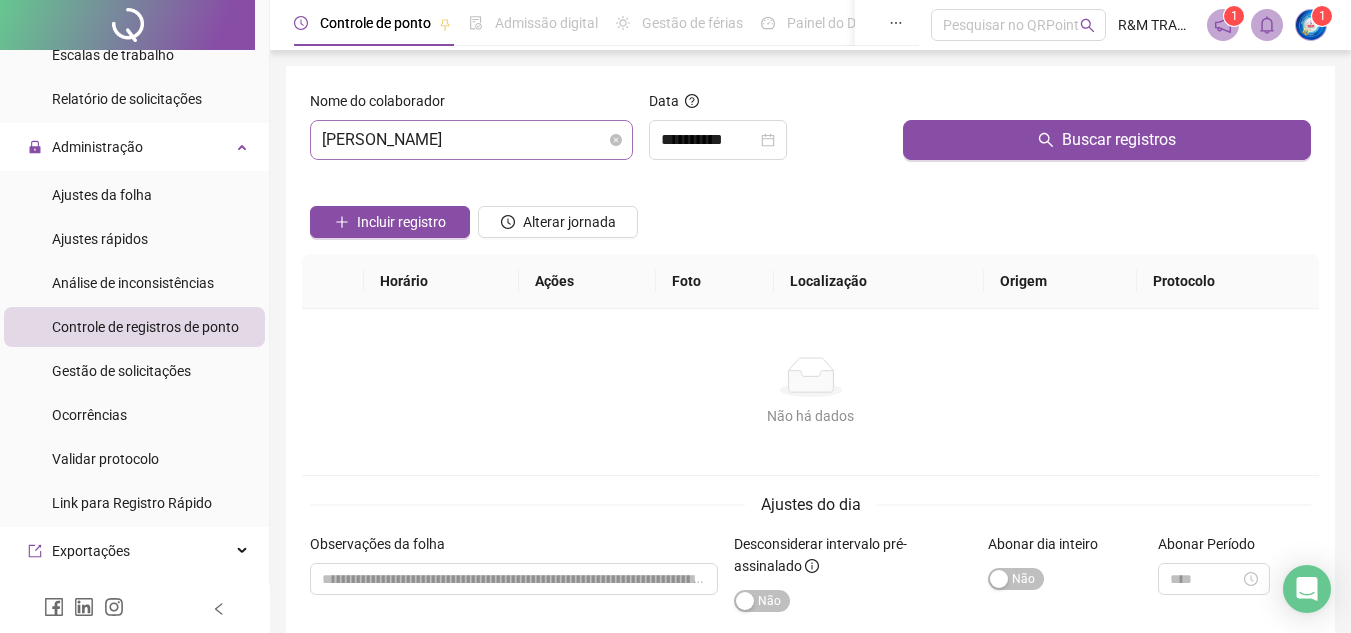 click on "[PERSON_NAME]" at bounding box center (471, 140) 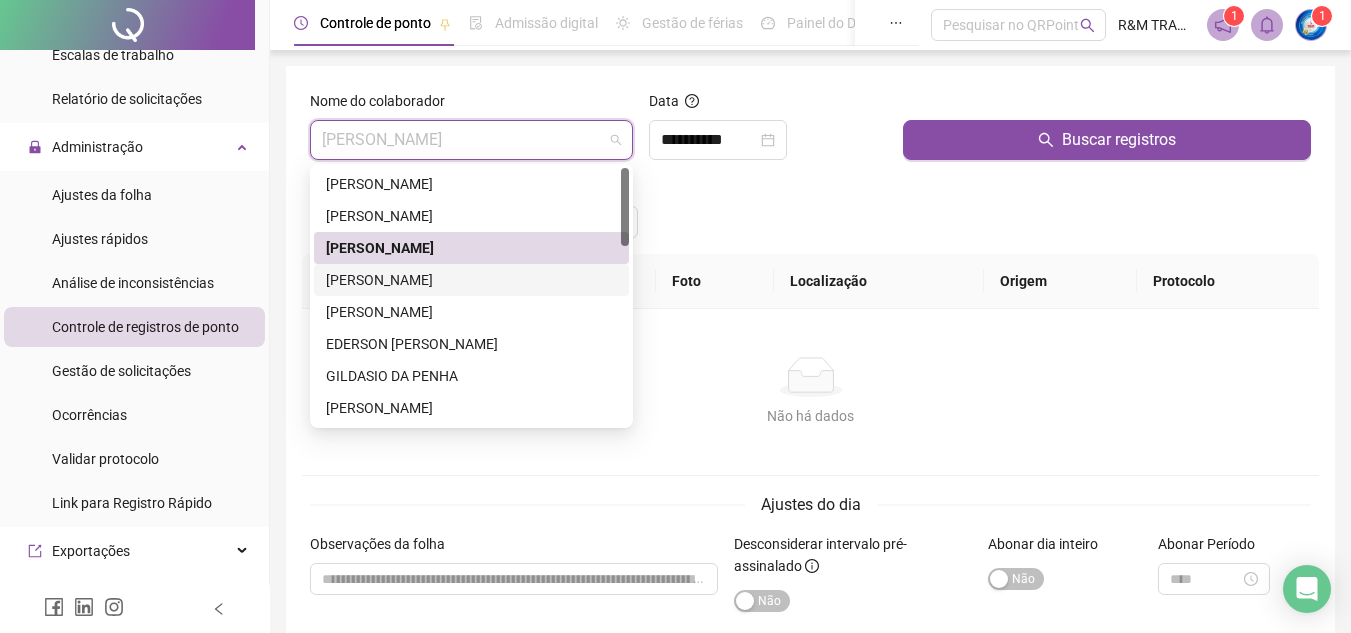 click on "[PERSON_NAME]" at bounding box center (471, 280) 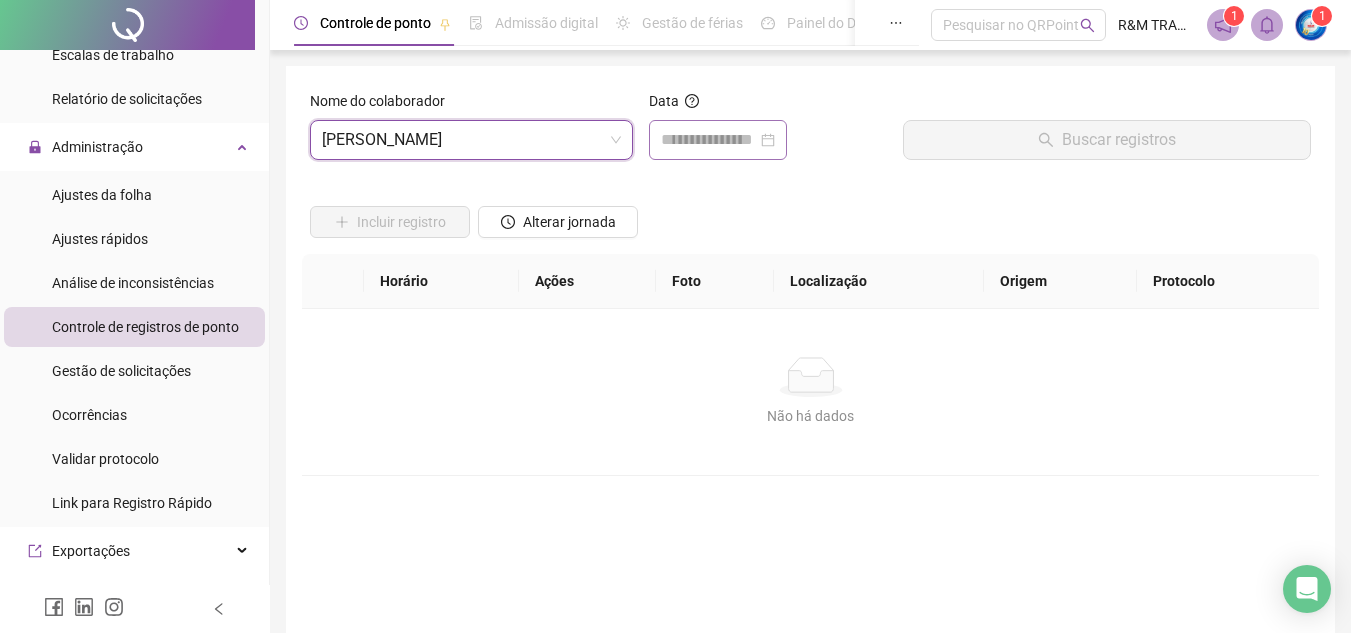 click at bounding box center [718, 140] 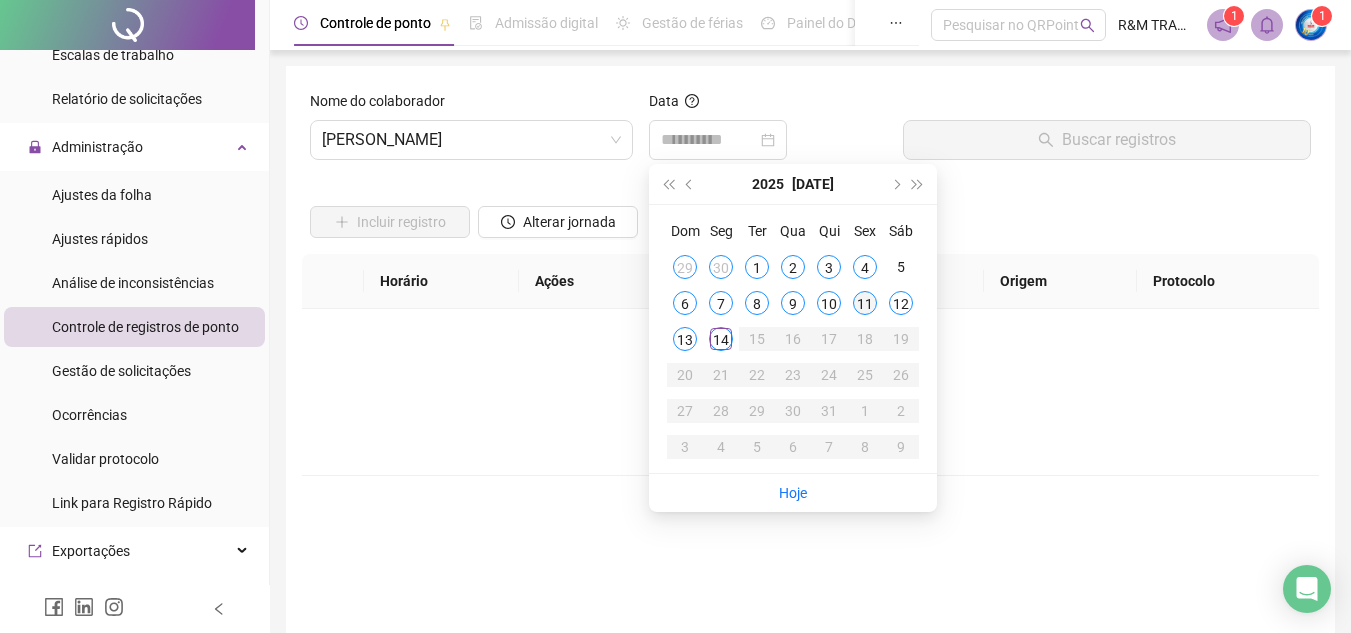 click on "11" at bounding box center (865, 303) 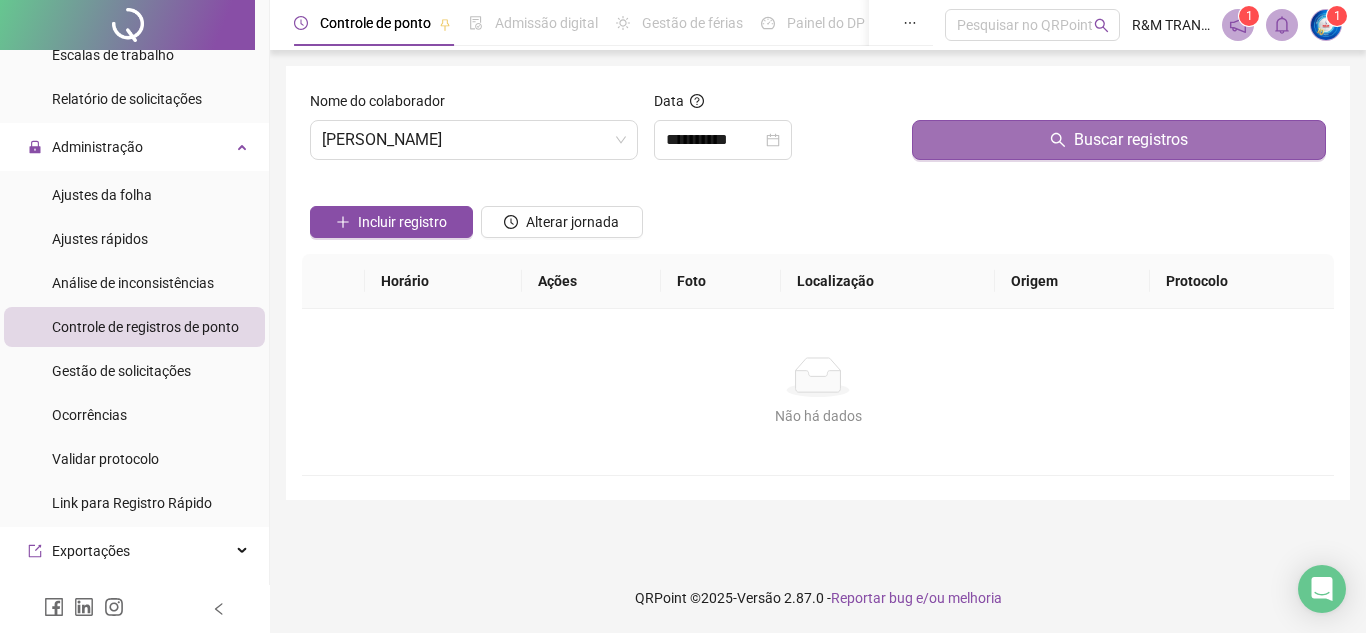 click on "Buscar registros" at bounding box center (1119, 140) 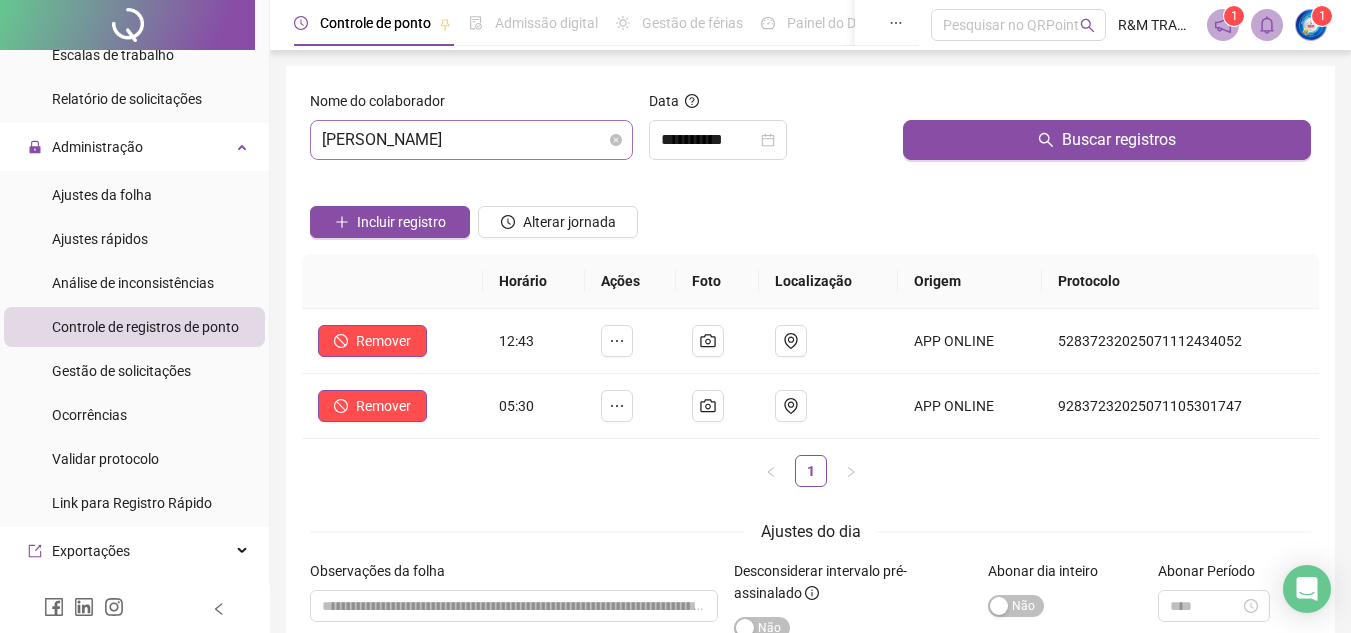 click on "[PERSON_NAME]" at bounding box center [471, 140] 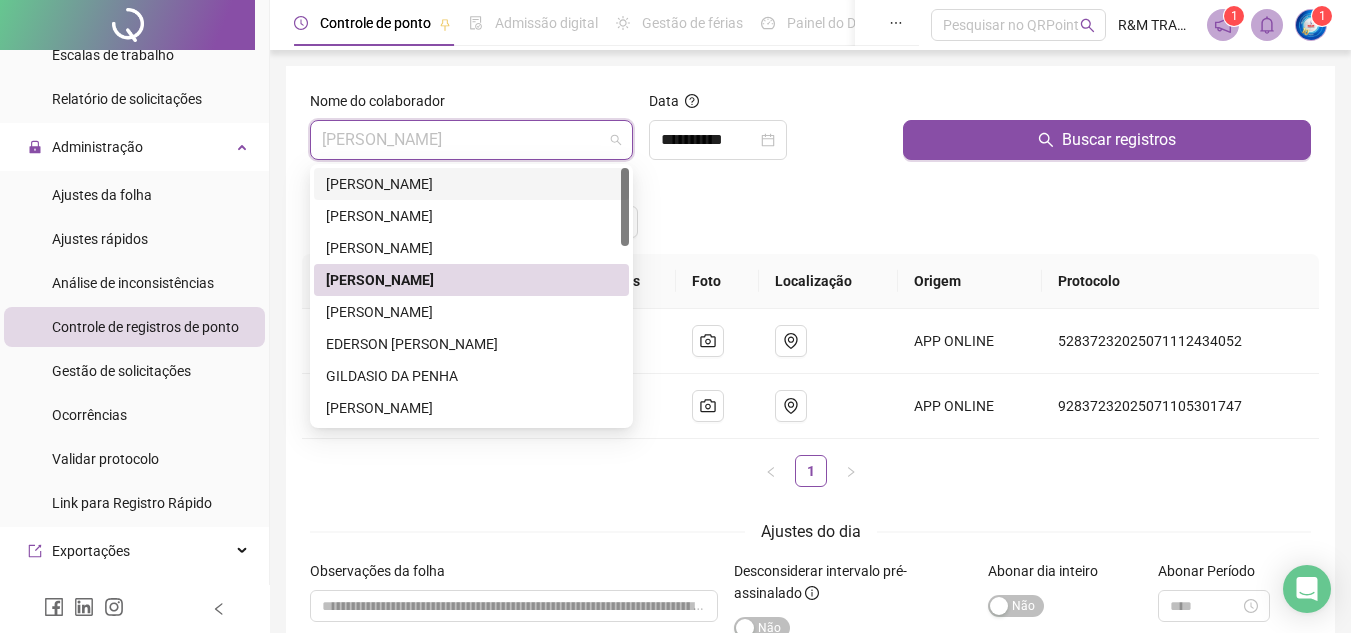 click on "Incluir registro   Alterar jornada" at bounding box center (810, 215) 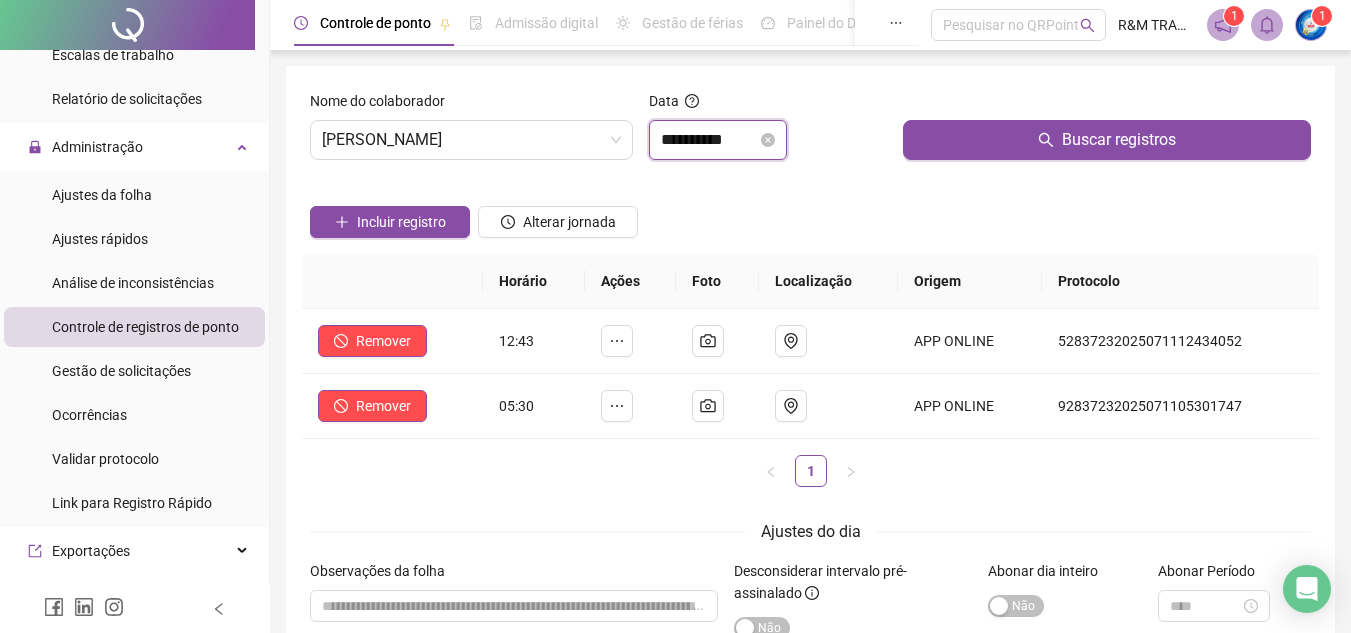 click on "**********" at bounding box center (709, 140) 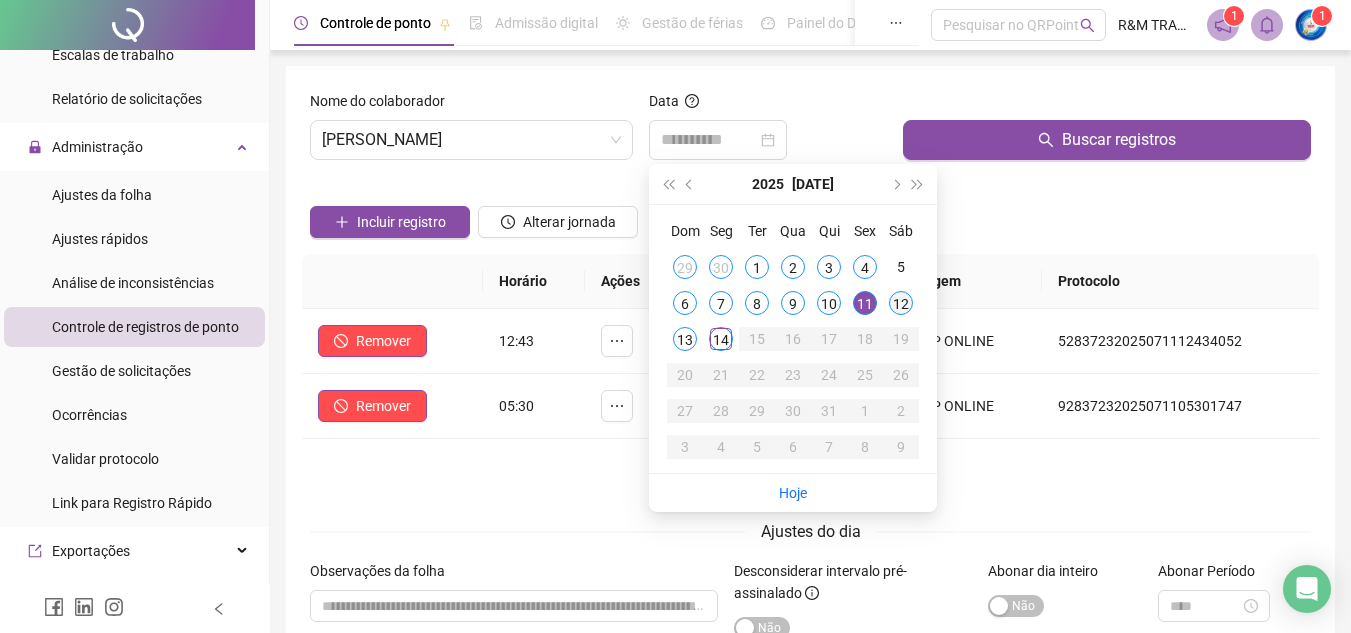 click on "12" at bounding box center [901, 303] 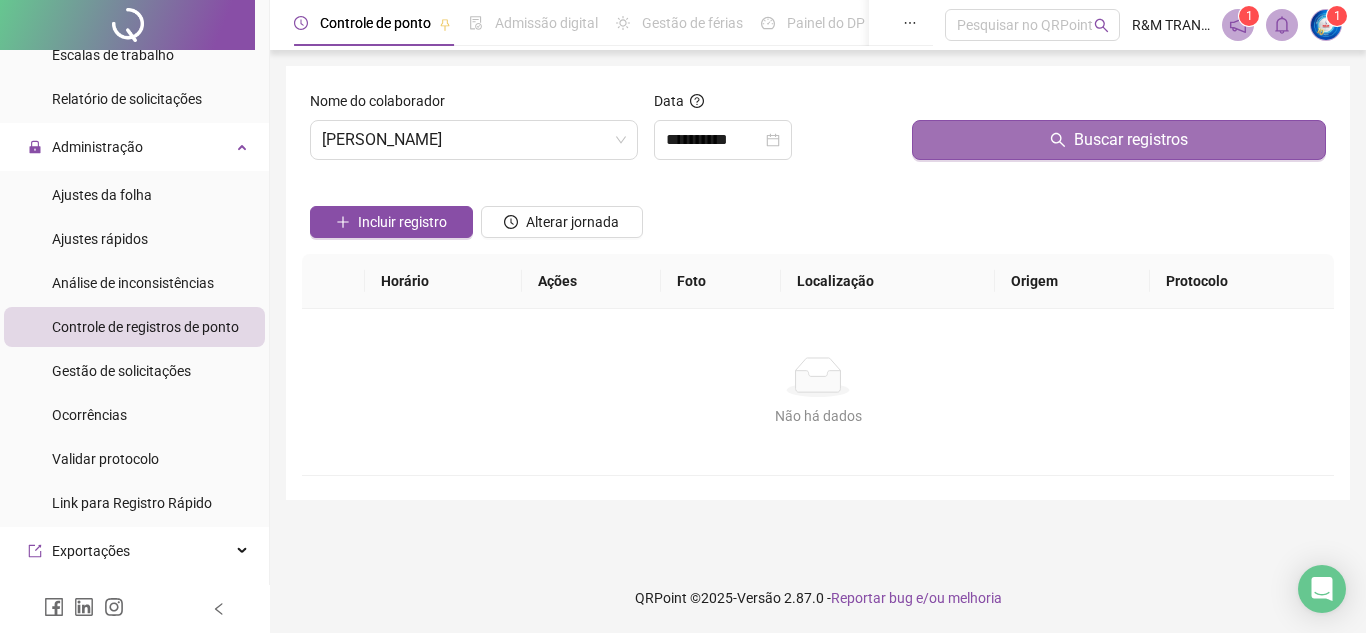 click on "Buscar registros" at bounding box center (1119, 140) 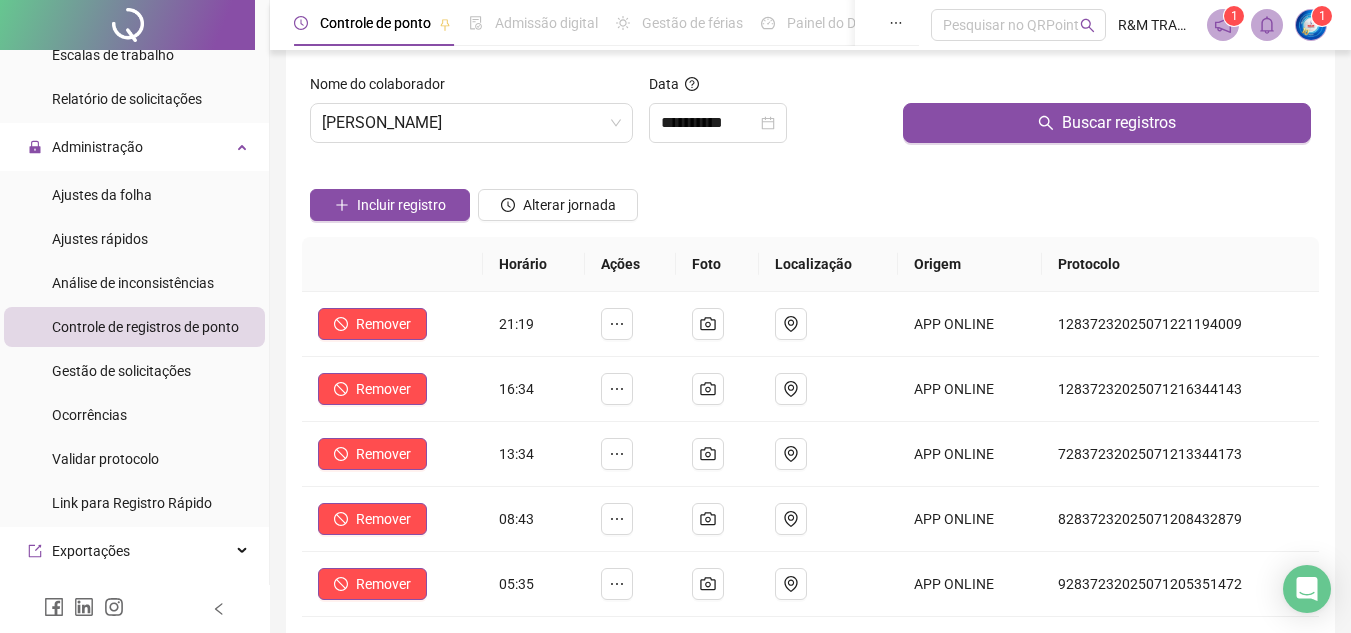 scroll, scrollTop: 0, scrollLeft: 0, axis: both 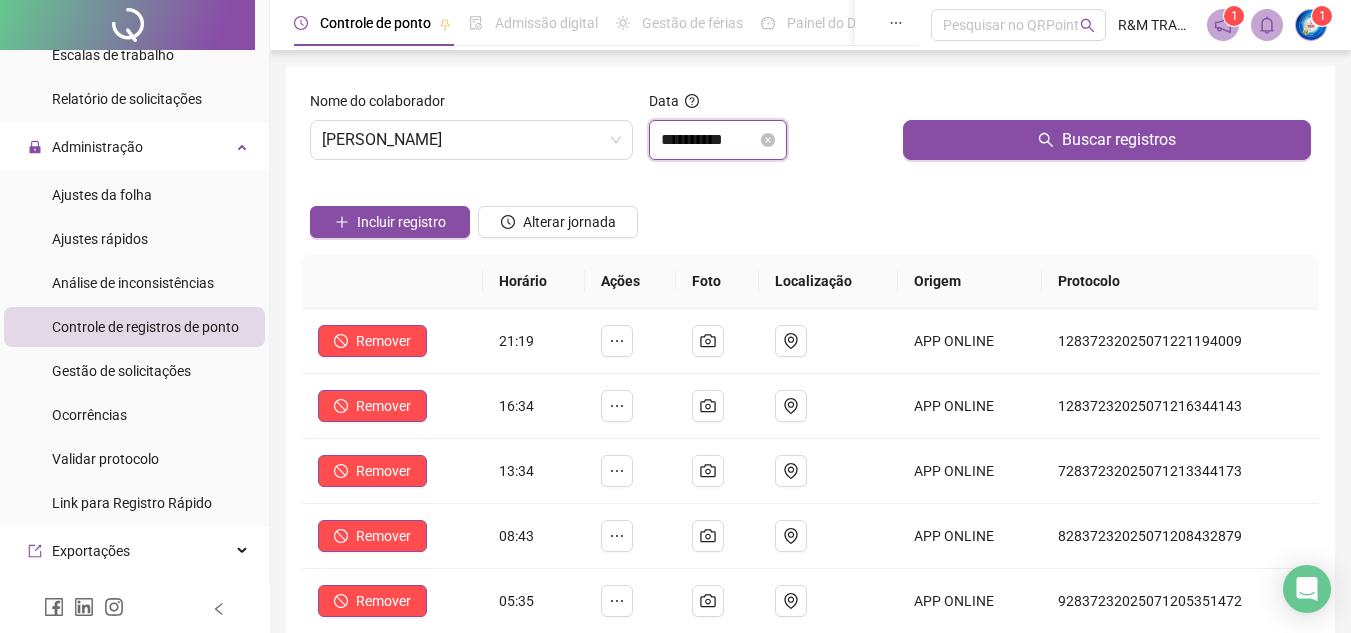 click on "**********" at bounding box center (709, 140) 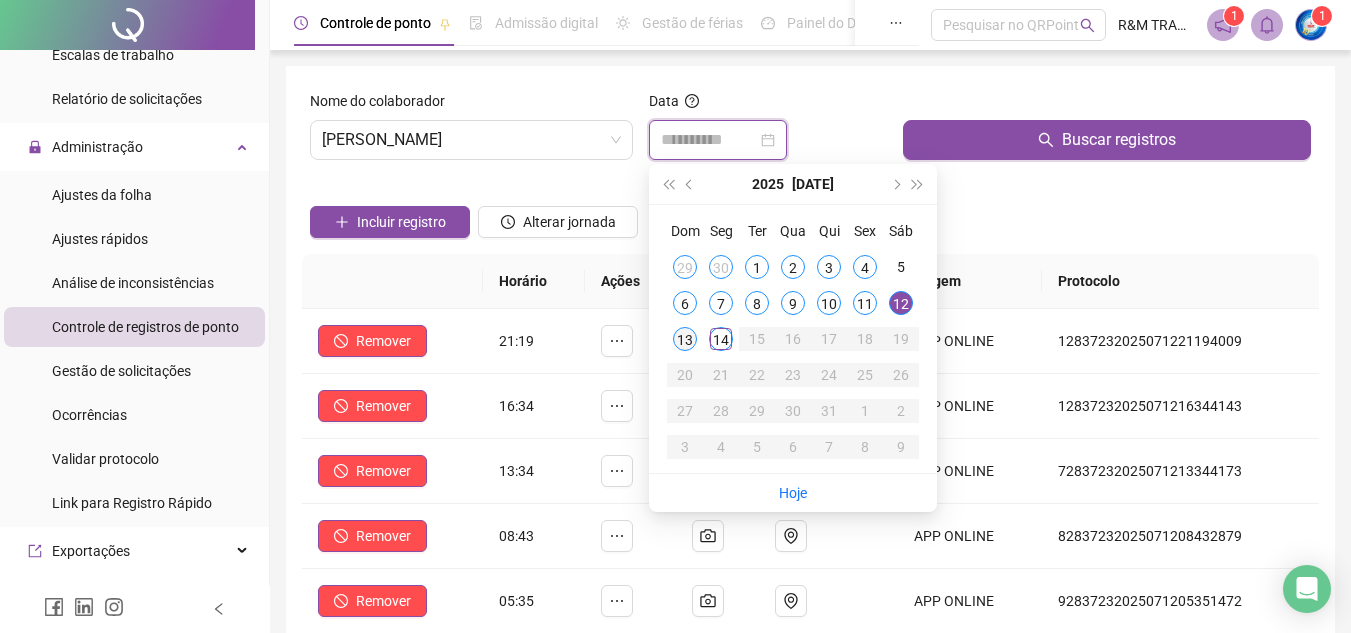 type on "**********" 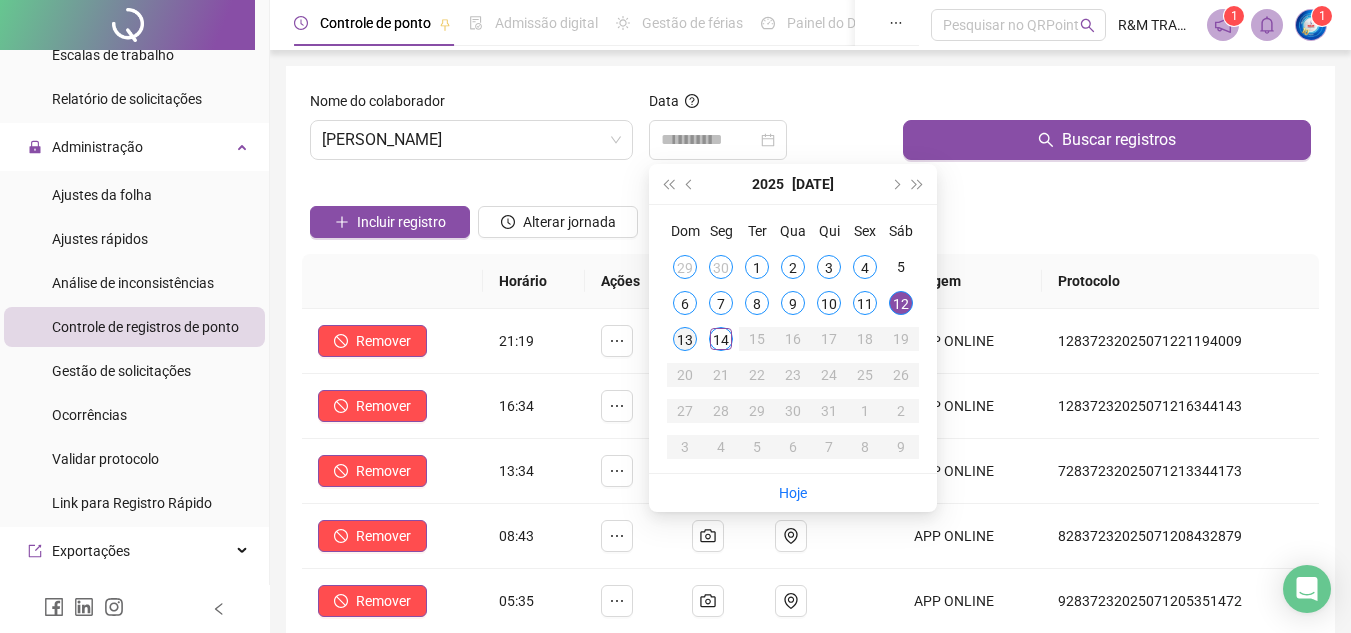 click on "13" at bounding box center [685, 339] 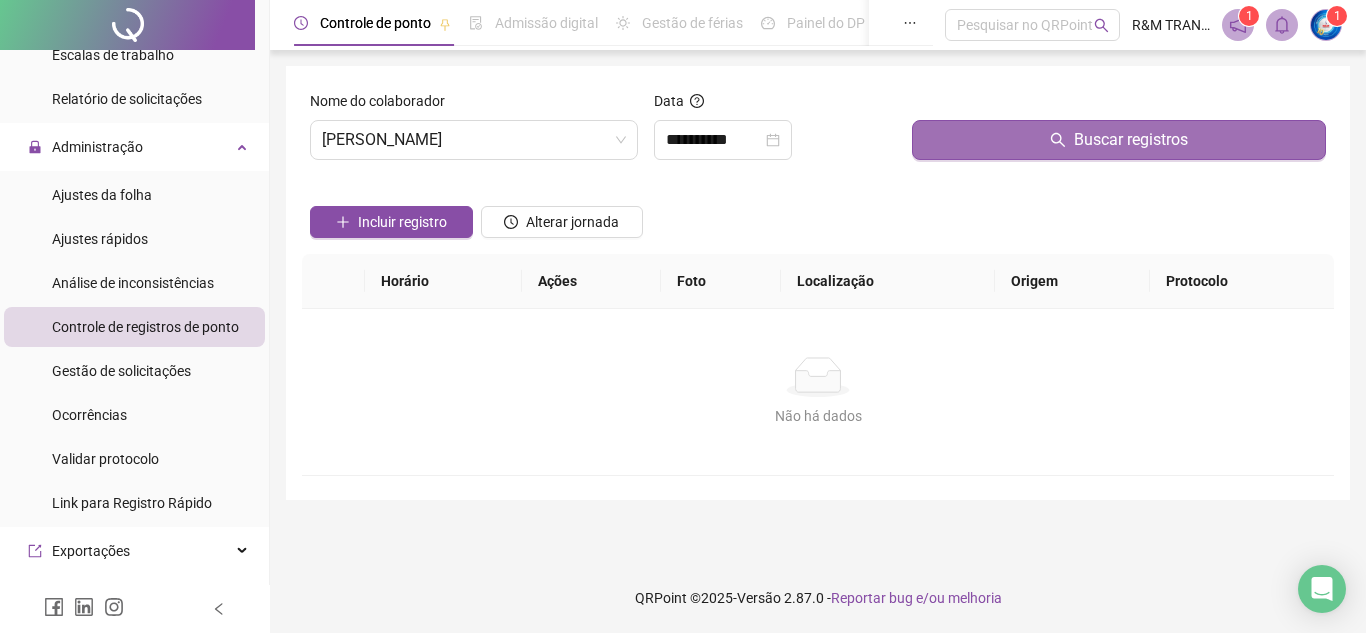 click on "Buscar registros" at bounding box center [1119, 140] 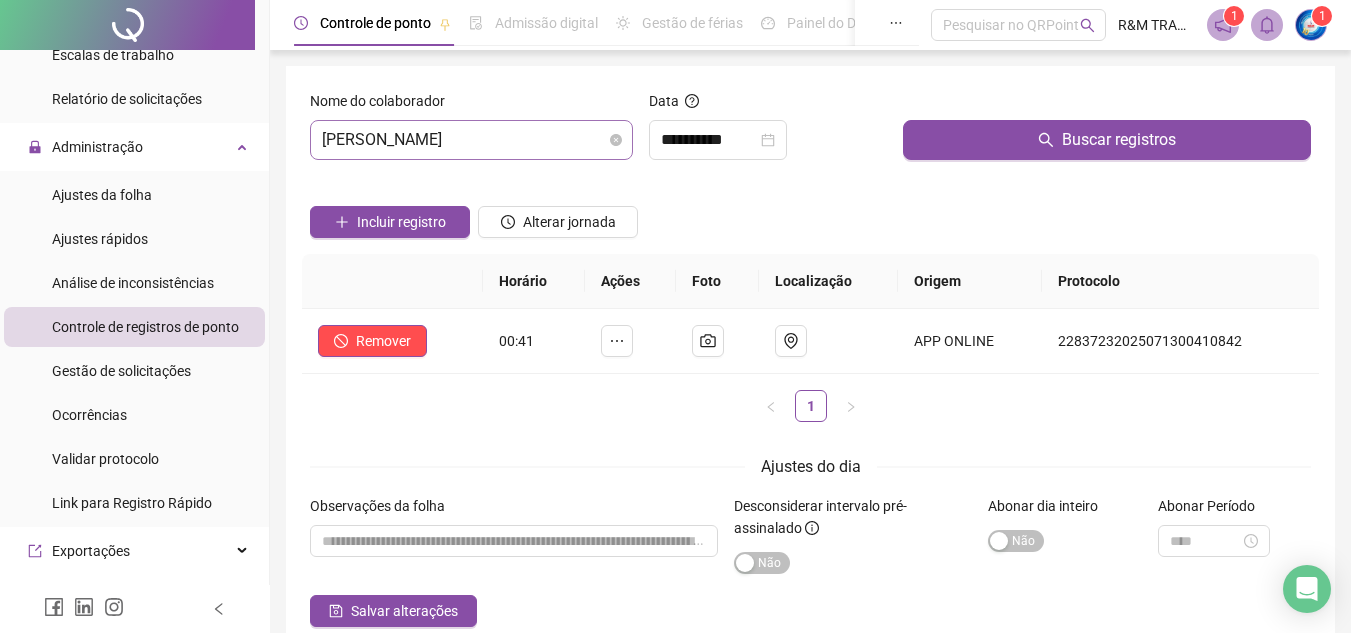 click on "[PERSON_NAME]" at bounding box center [471, 140] 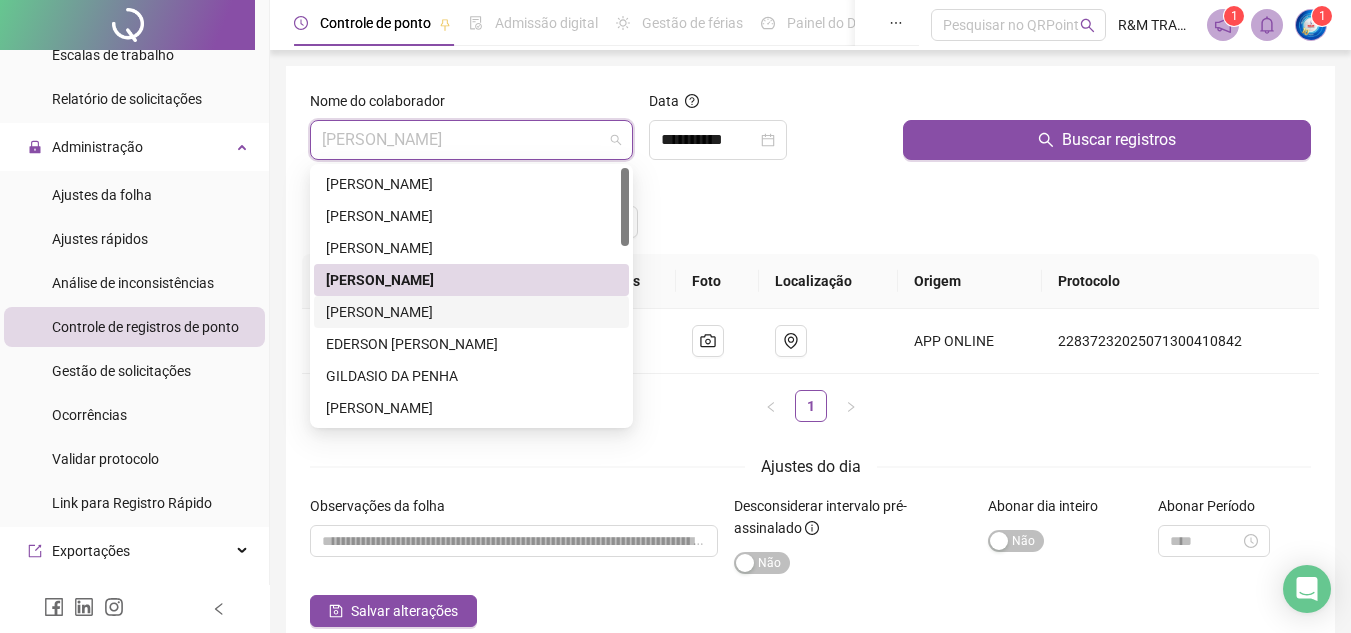 click on "[PERSON_NAME]" at bounding box center [471, 312] 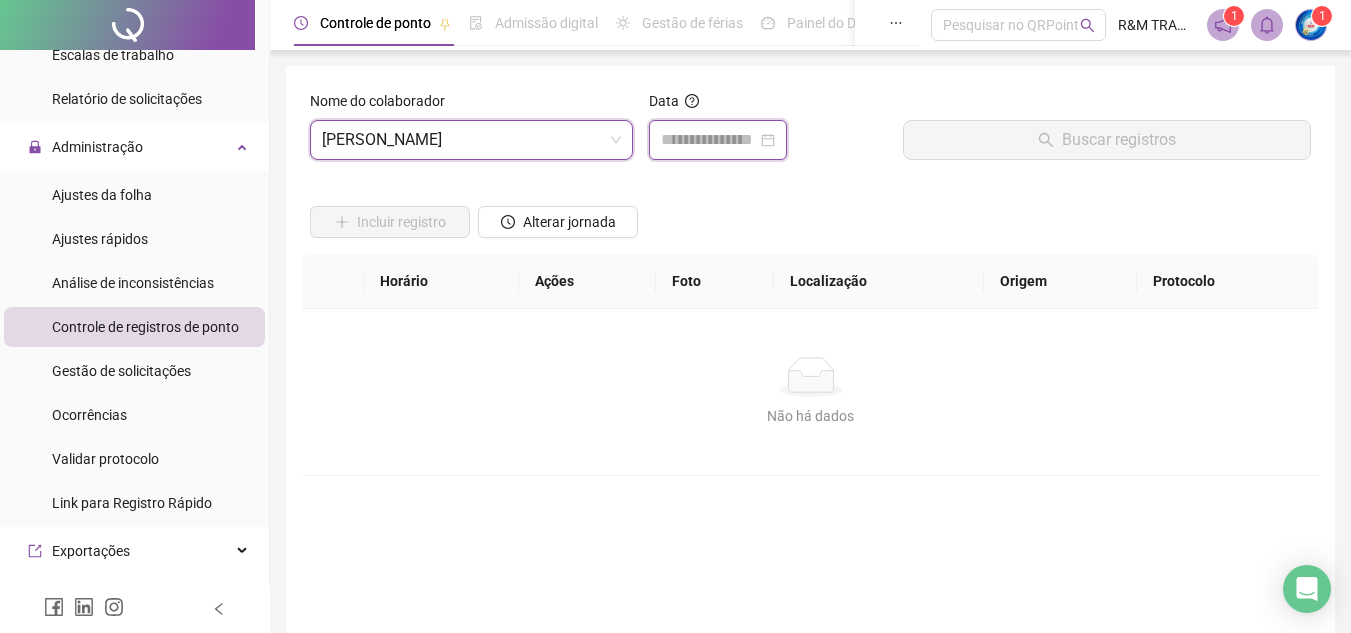 click at bounding box center [709, 140] 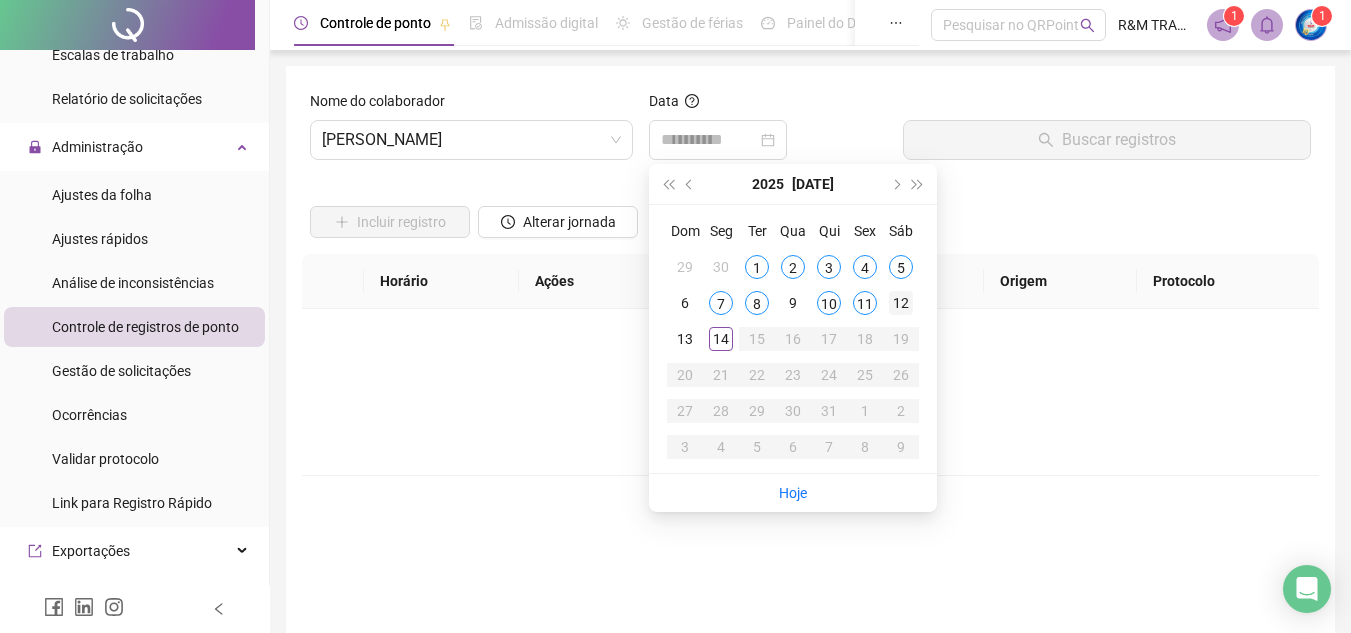 click on "12" at bounding box center (901, 303) 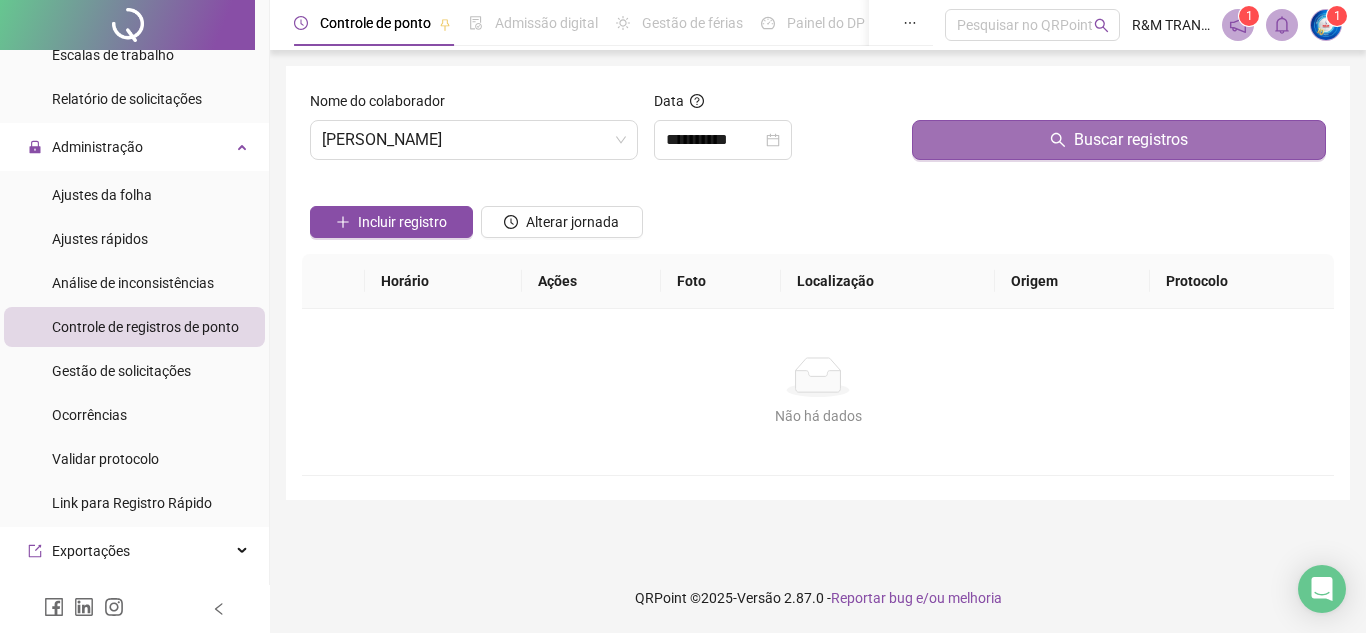 click on "Buscar registros" at bounding box center (1119, 140) 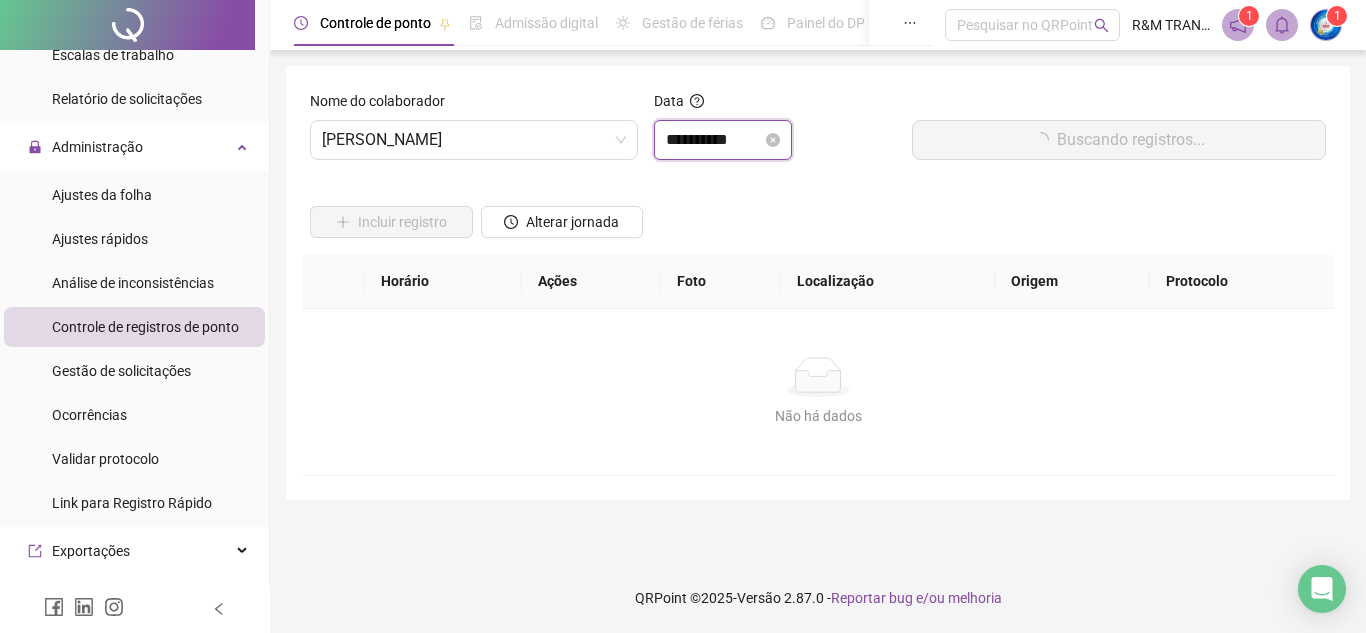 click on "**********" at bounding box center [714, 140] 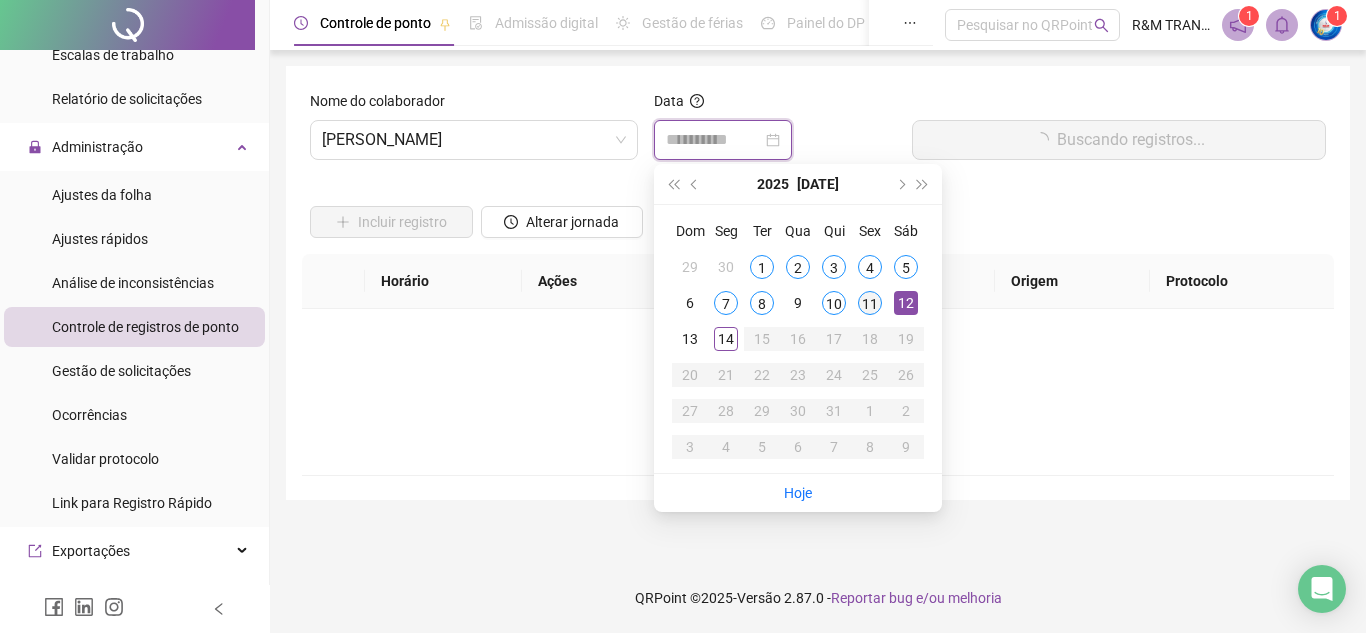 type on "**********" 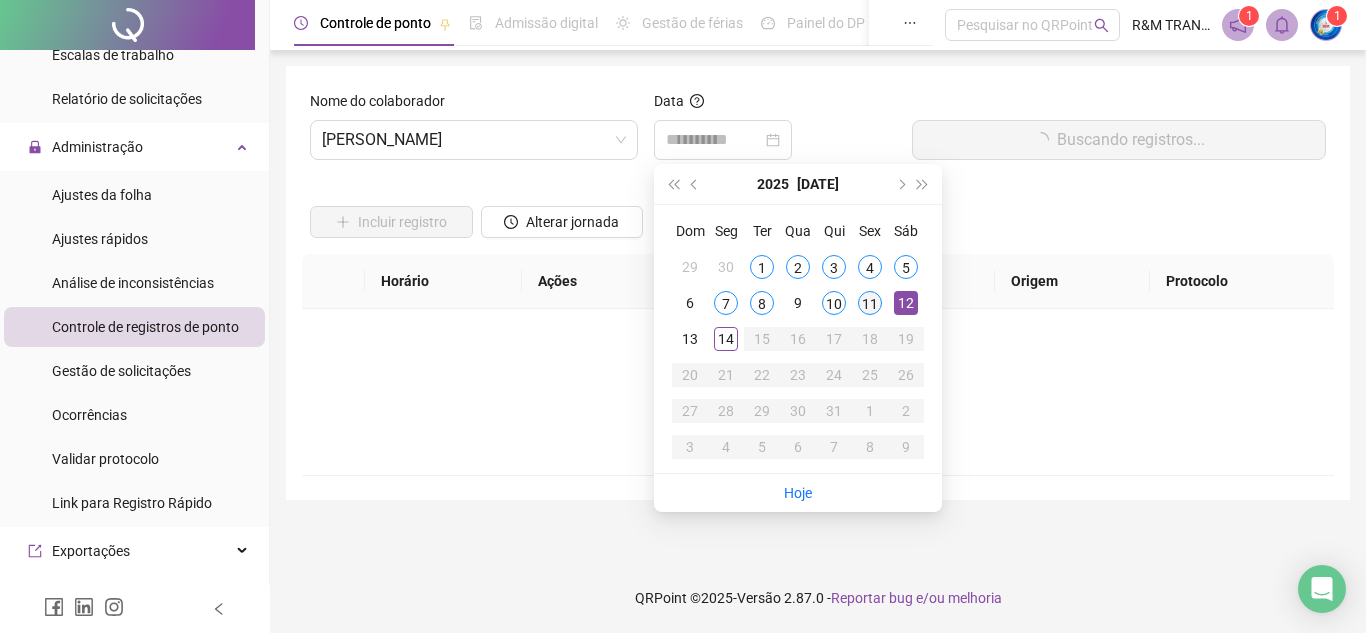 click on "11" at bounding box center [870, 303] 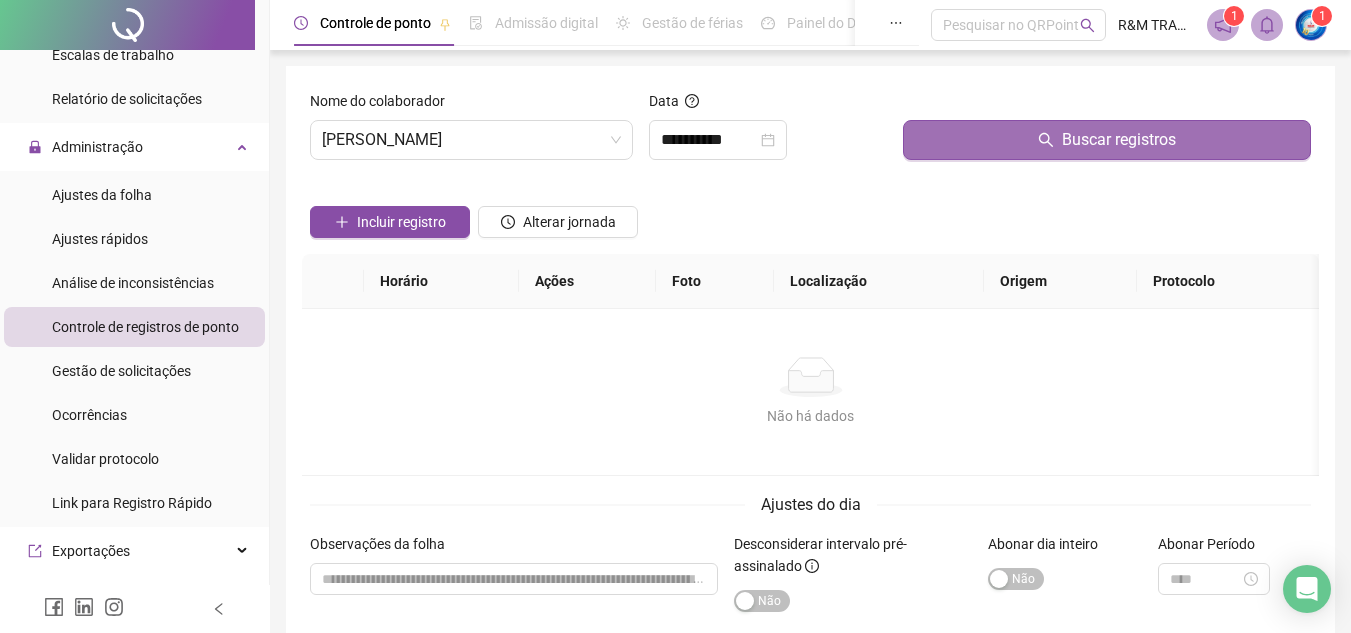 click on "Buscar registros" at bounding box center (1107, 140) 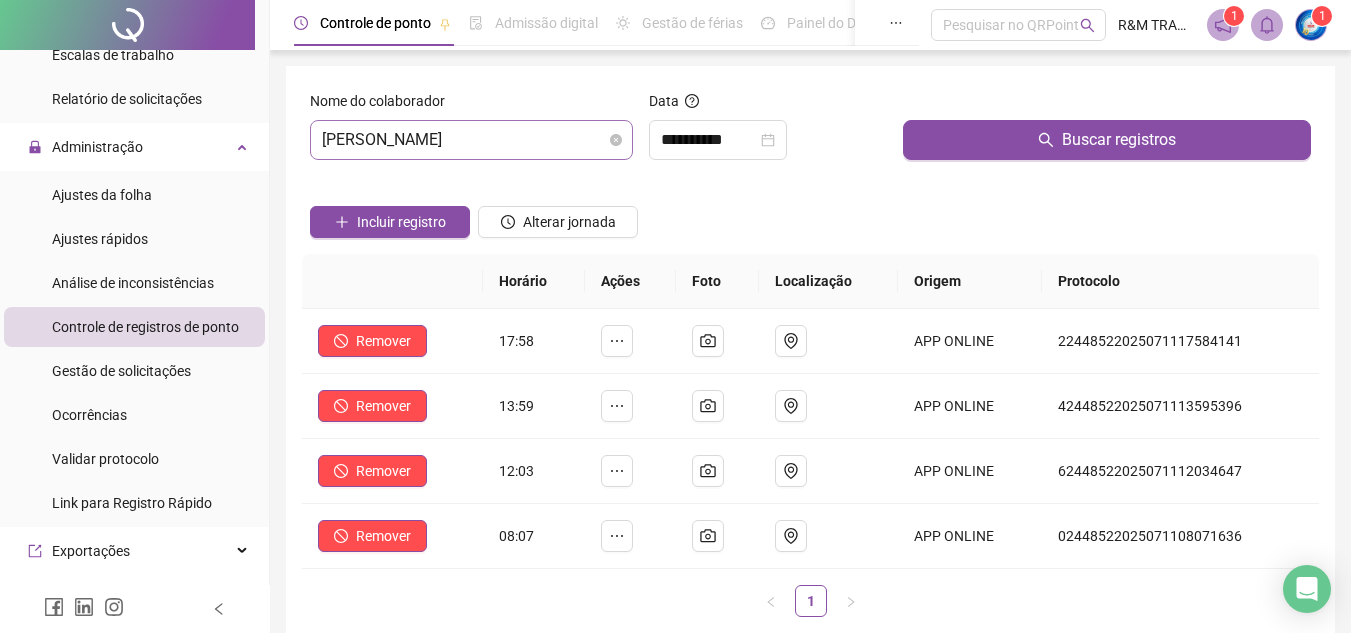 click on "[PERSON_NAME]" at bounding box center [471, 140] 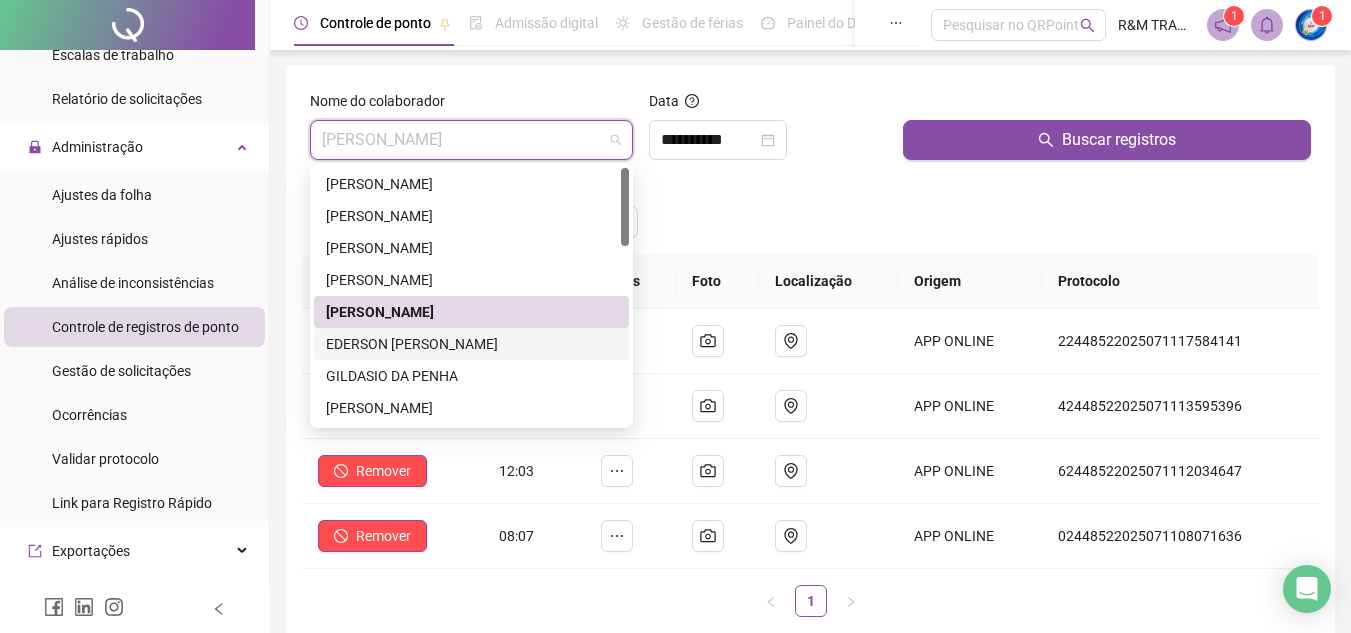 click on "EDERSON [PERSON_NAME]" at bounding box center [471, 344] 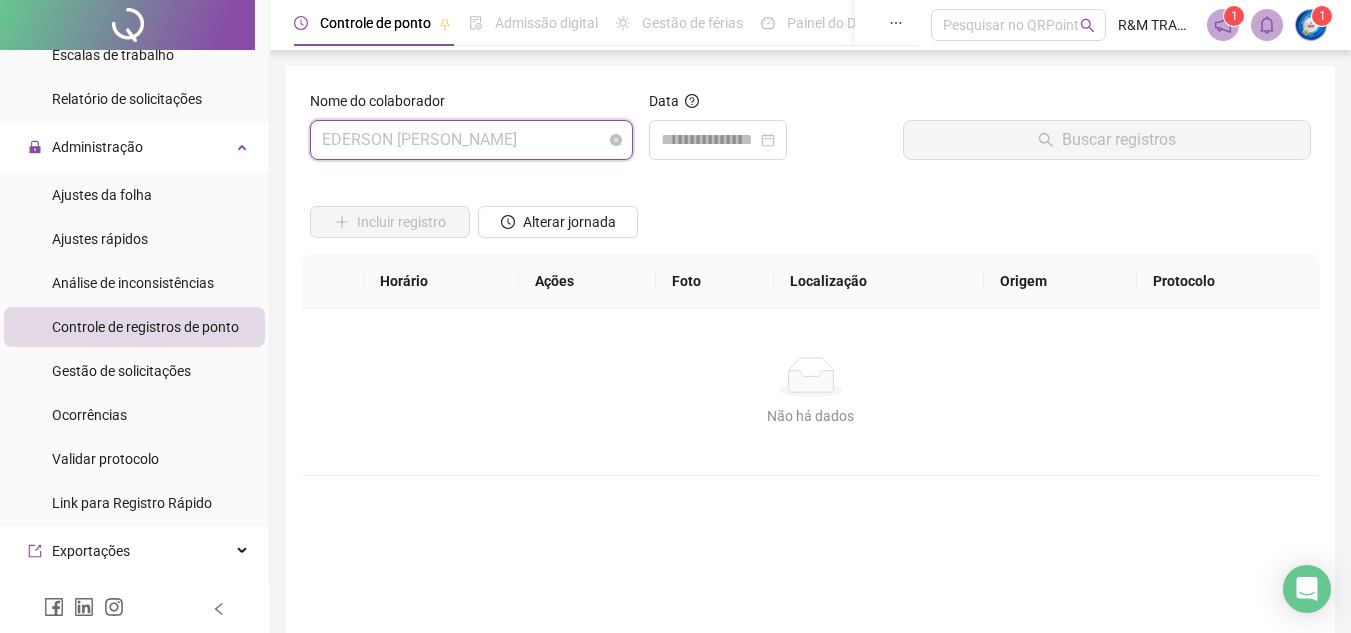 click on "EDERSON [PERSON_NAME]" at bounding box center [471, 140] 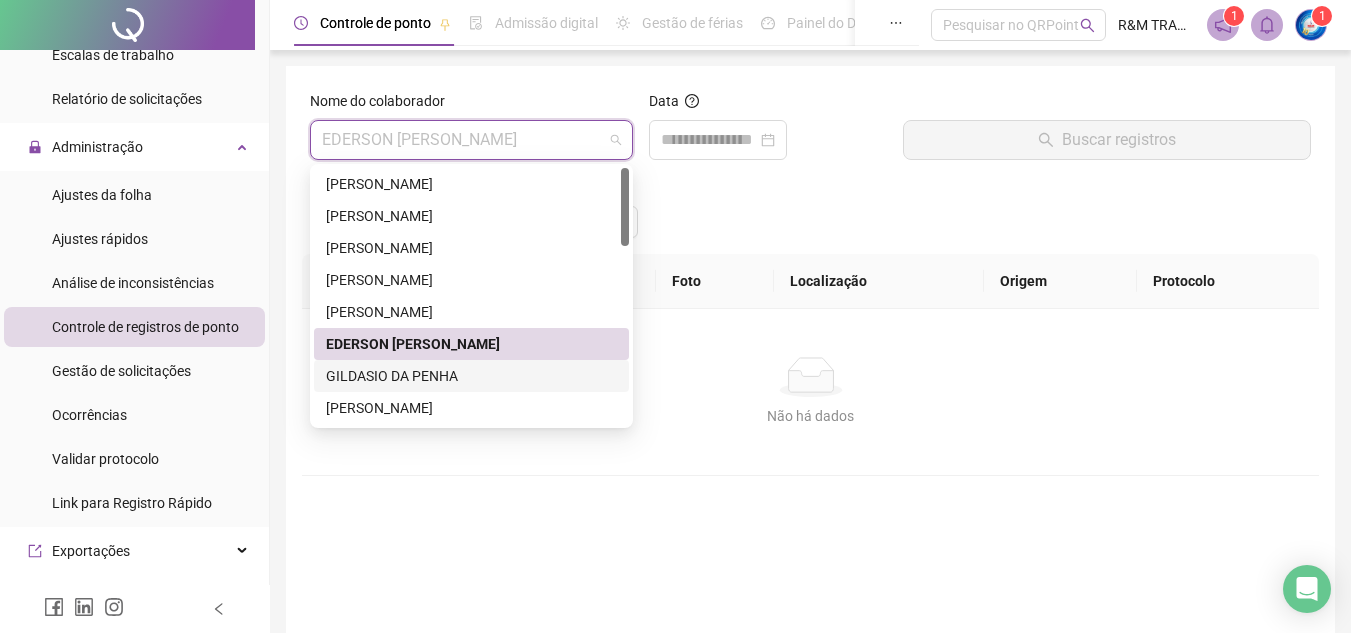 click on "GILDASIO DA PENHA" at bounding box center [471, 376] 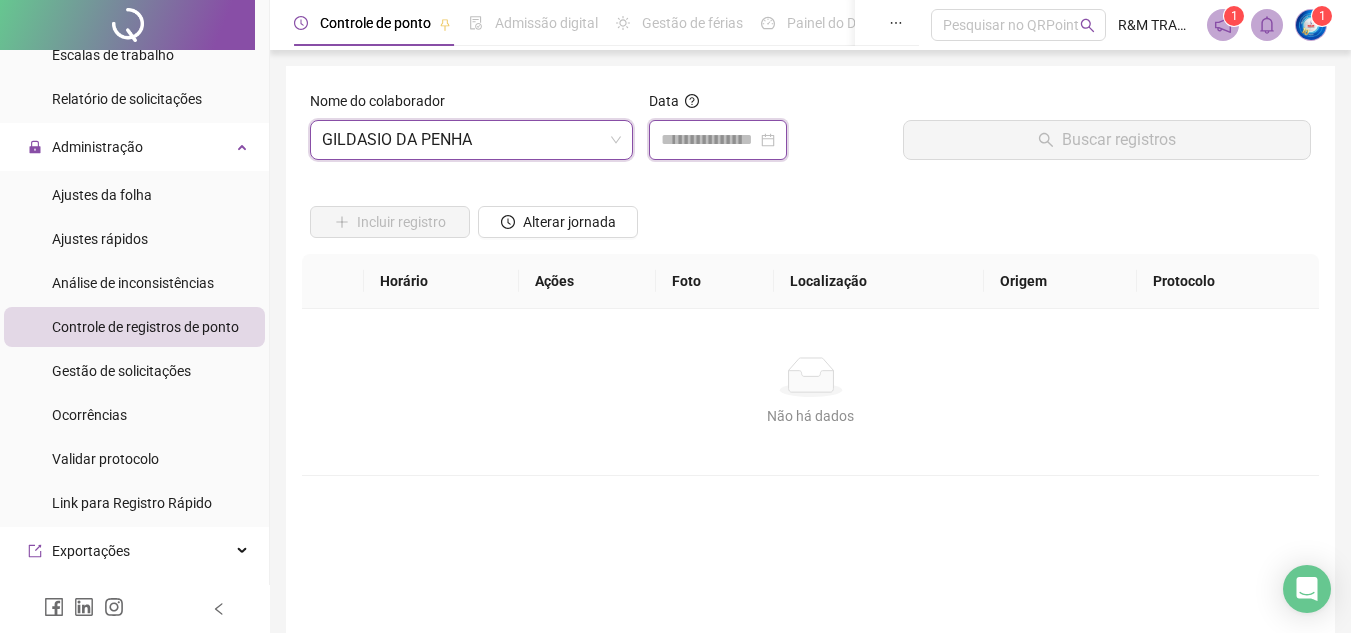click at bounding box center (709, 140) 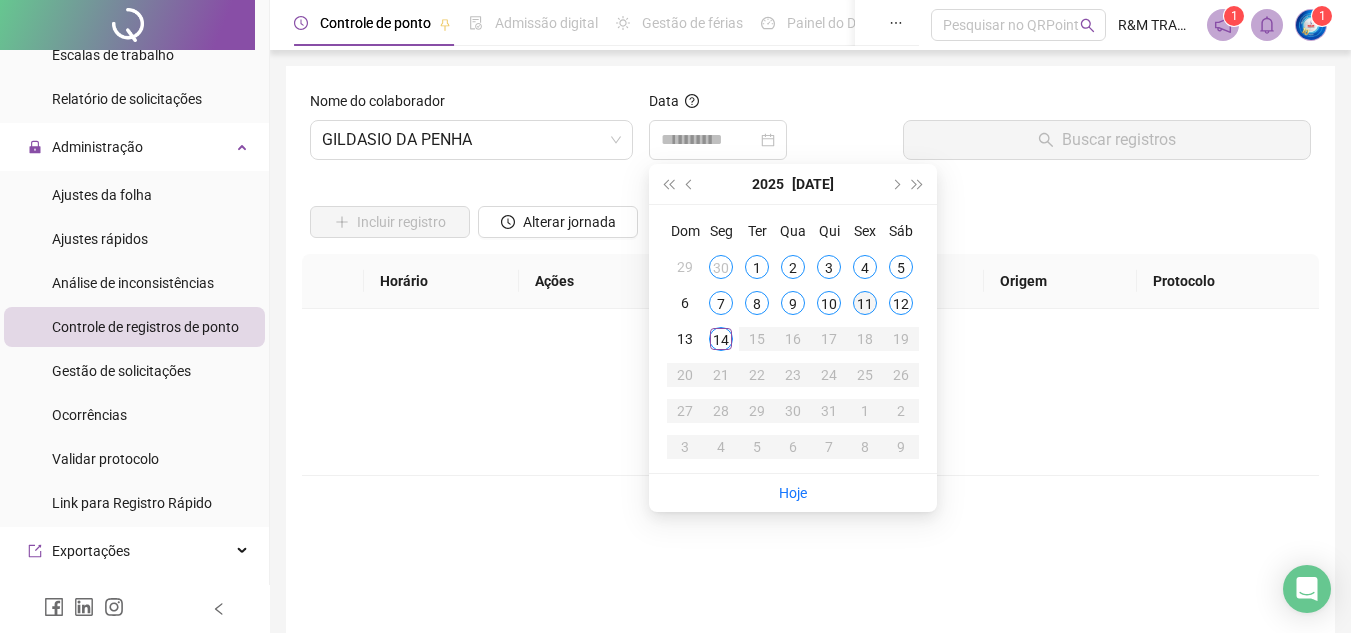 click on "11" at bounding box center [865, 303] 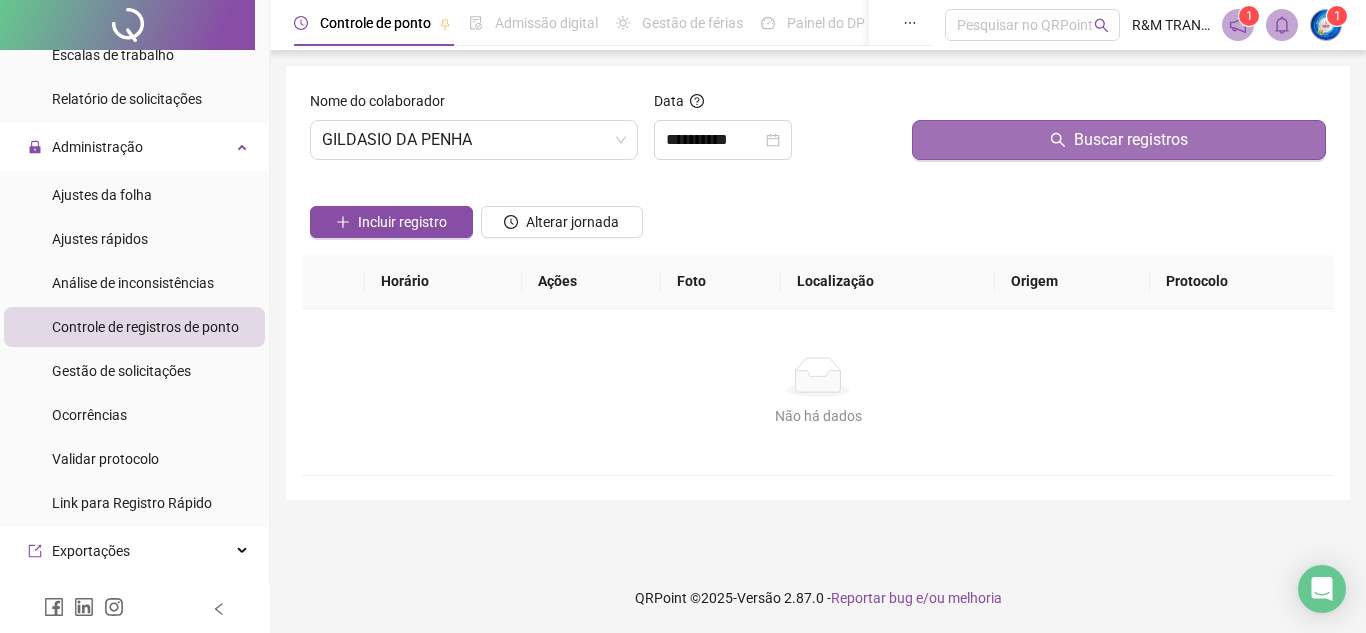 click on "Buscar registros" at bounding box center (1119, 140) 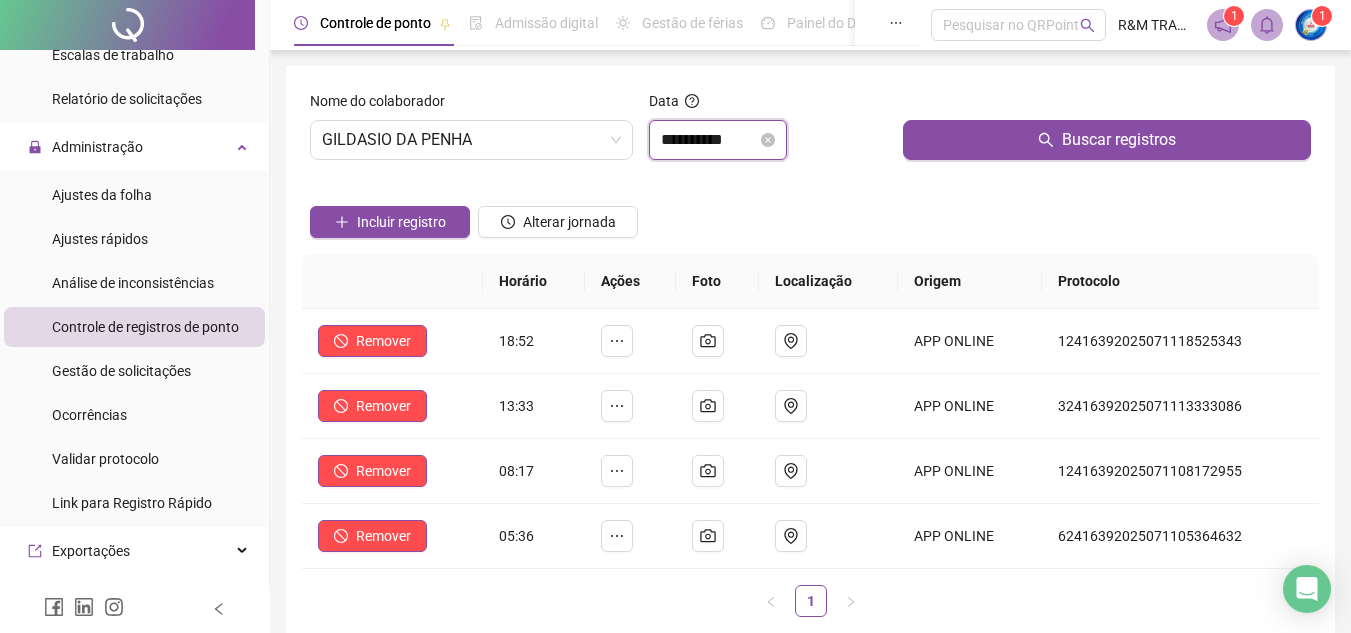 click on "**********" at bounding box center [709, 140] 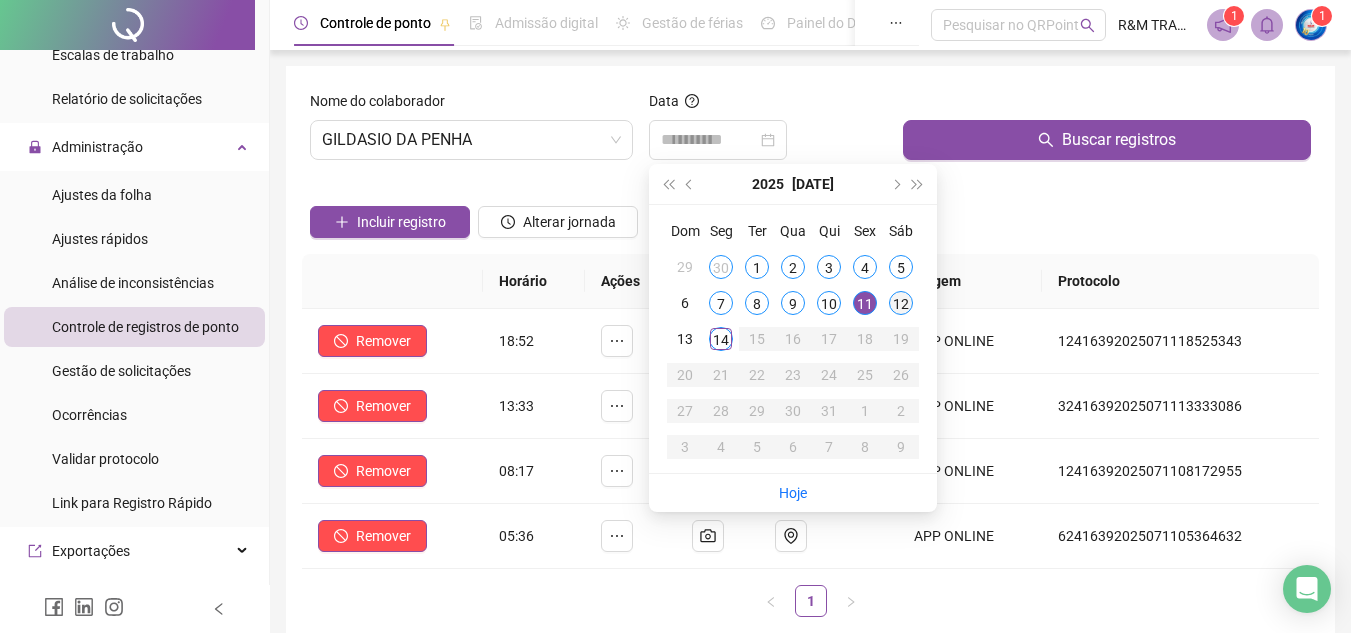 click on "12" at bounding box center (901, 303) 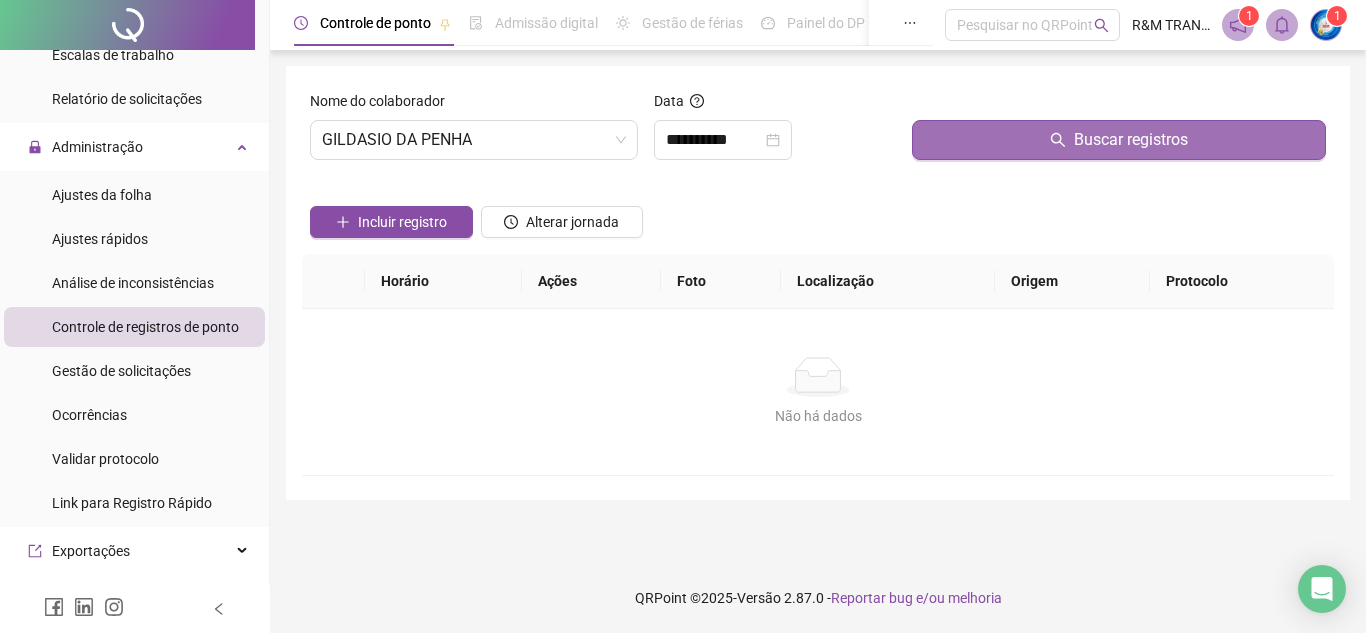 click on "Buscar registros" at bounding box center (1119, 140) 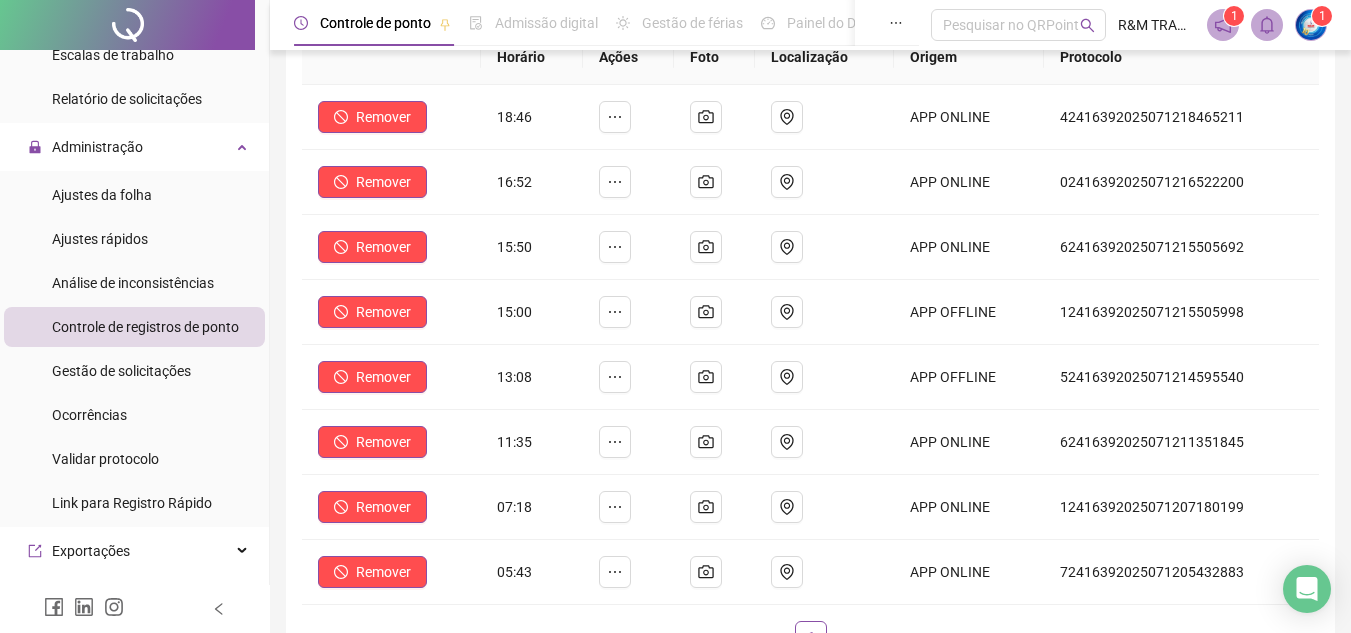 scroll, scrollTop: 212, scrollLeft: 0, axis: vertical 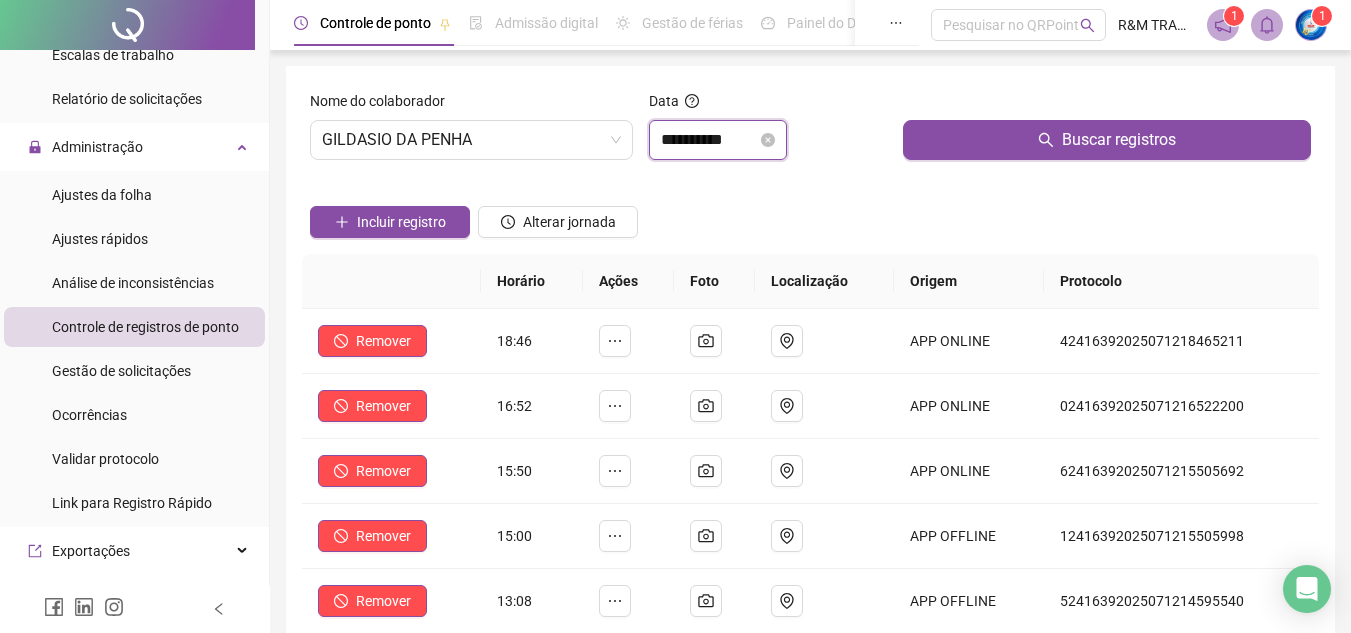 click on "**********" at bounding box center [709, 140] 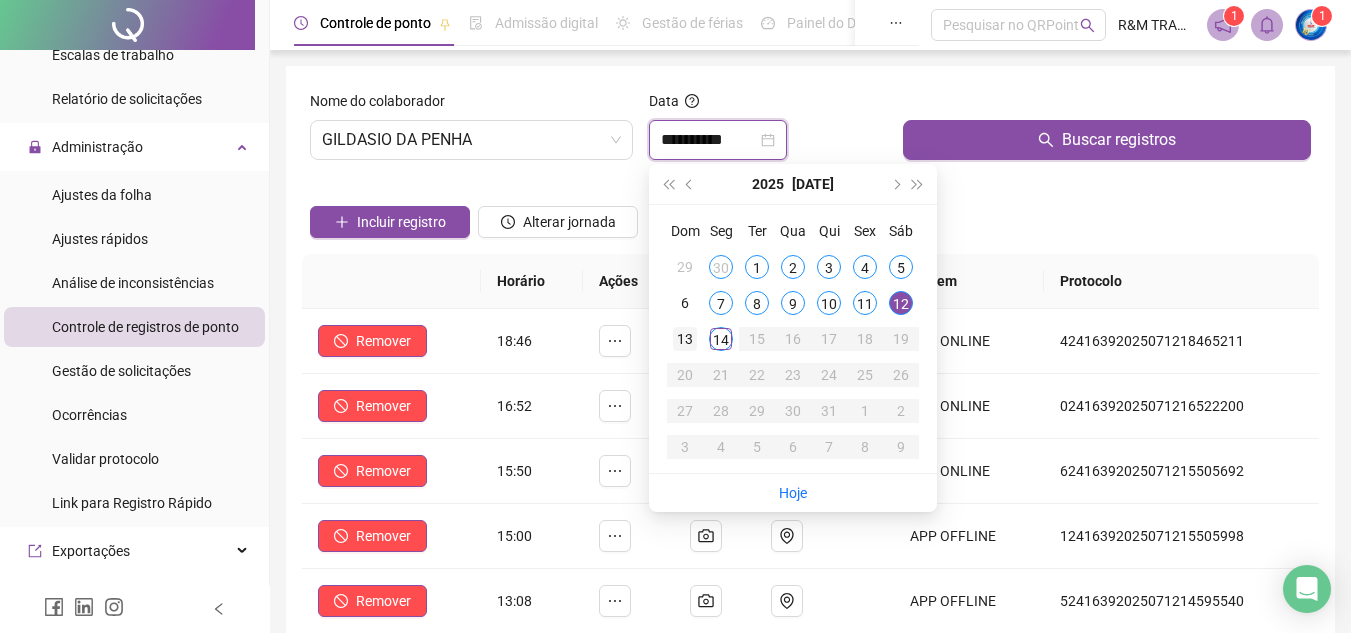 type on "**********" 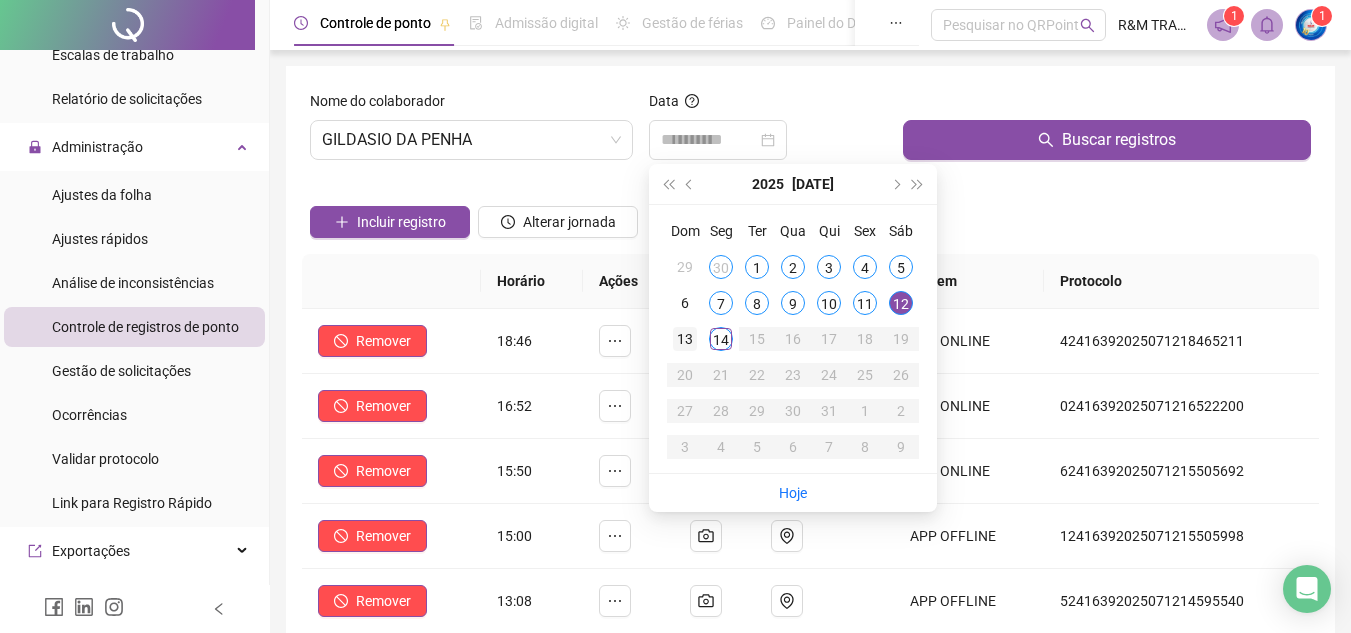 click on "13" at bounding box center [685, 339] 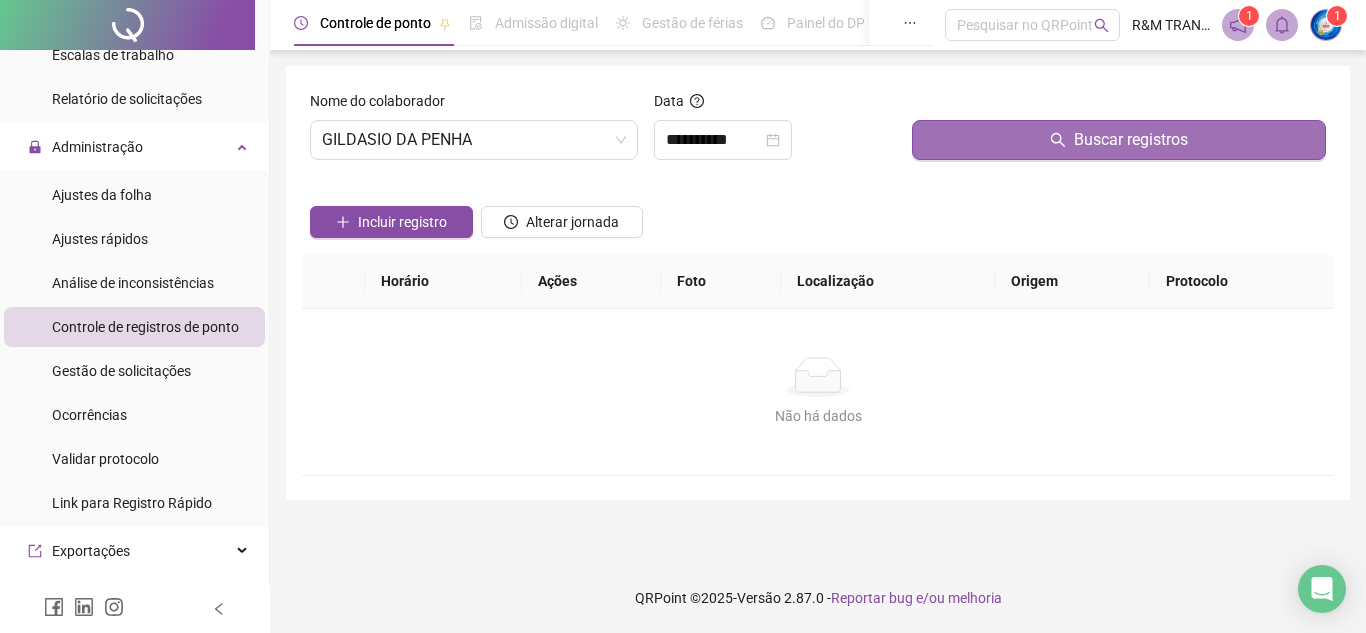 click on "Buscar registros" at bounding box center [1119, 140] 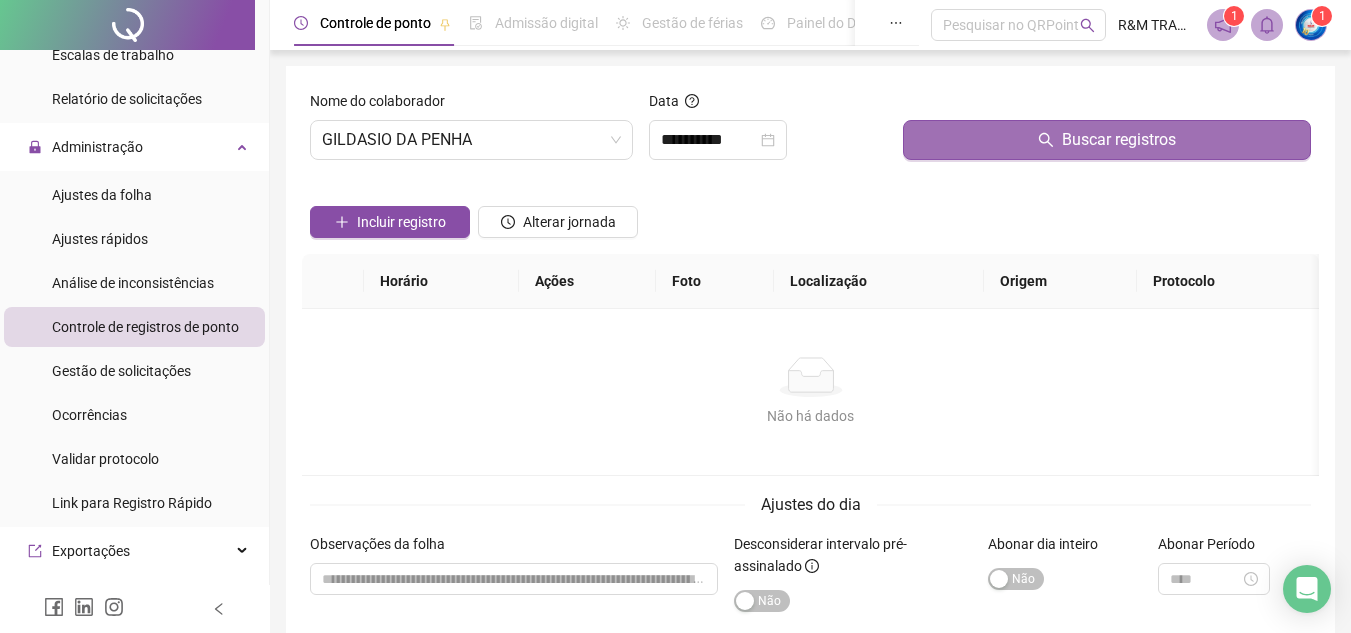 click on "Buscar registros" at bounding box center (1107, 140) 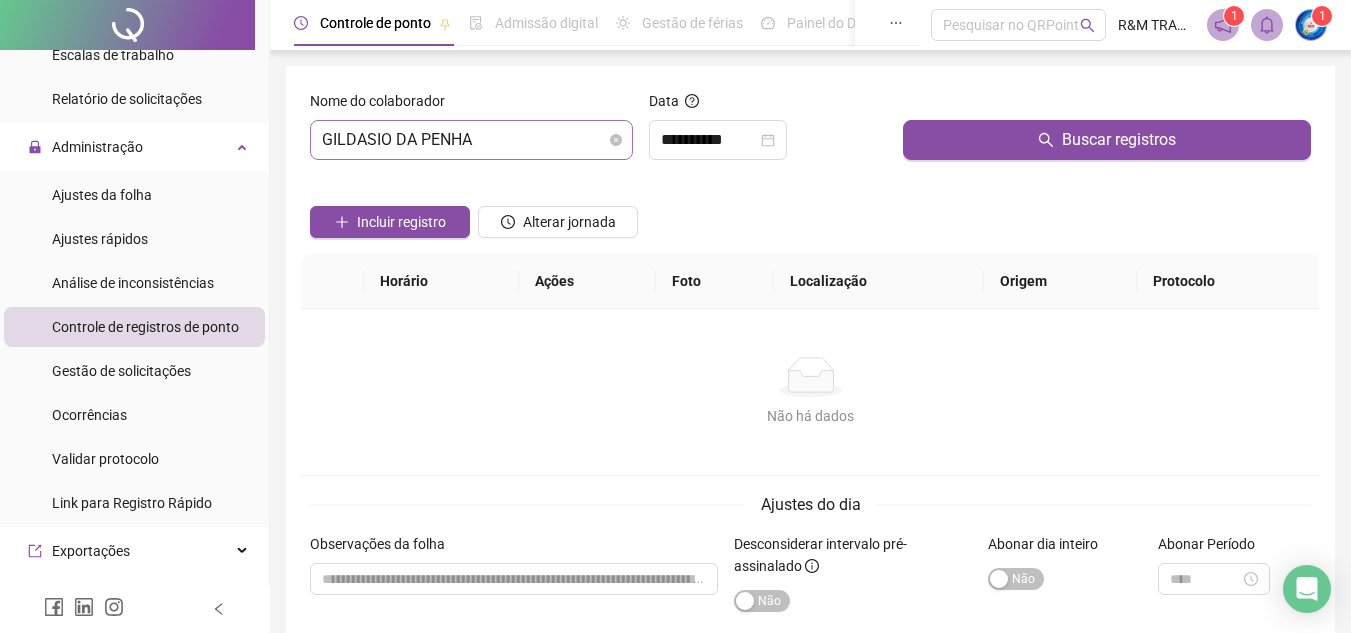 click on "GILDASIO DA PENHA" at bounding box center (471, 140) 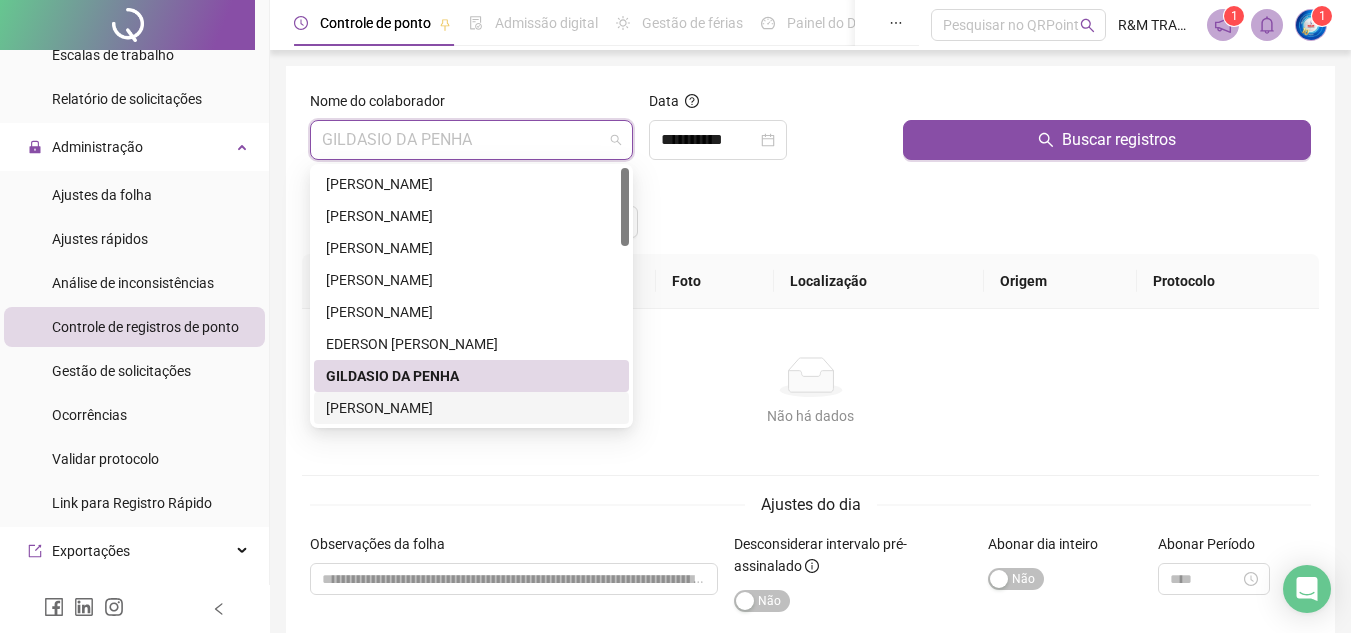 click on "[PERSON_NAME]" at bounding box center [471, 408] 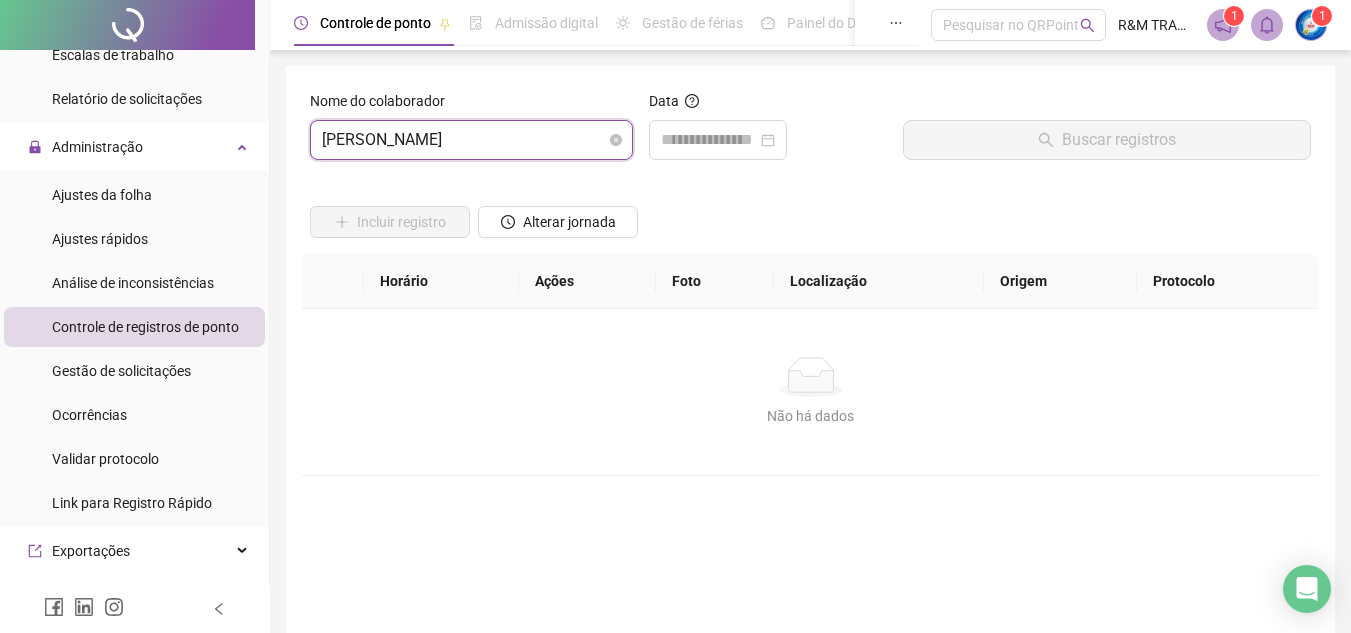 click on "[PERSON_NAME]" at bounding box center [471, 140] 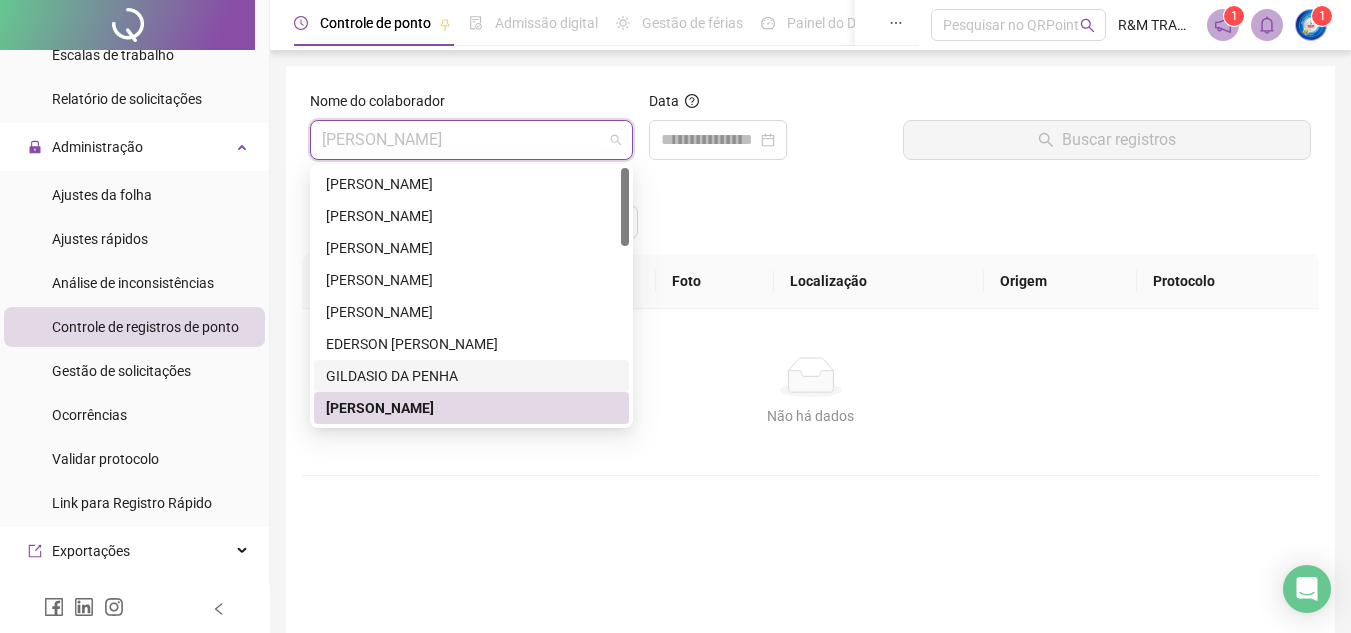 click on "GILDASIO DA PENHA" at bounding box center [471, 376] 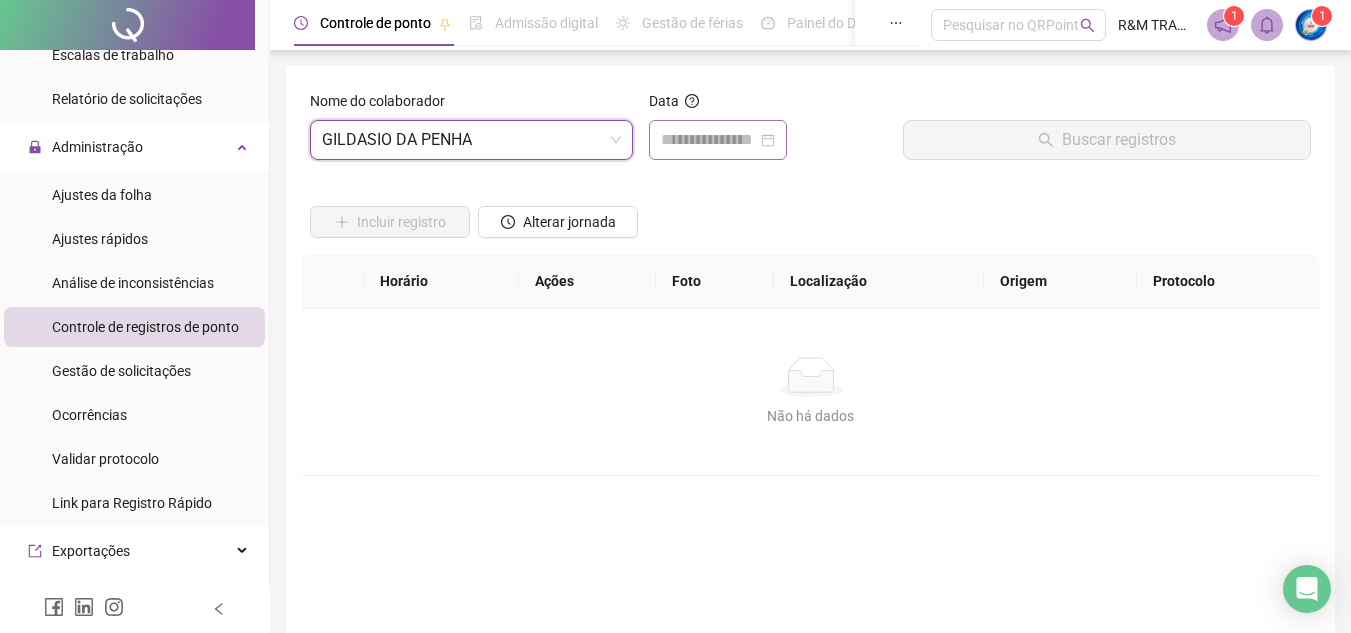 click at bounding box center [718, 140] 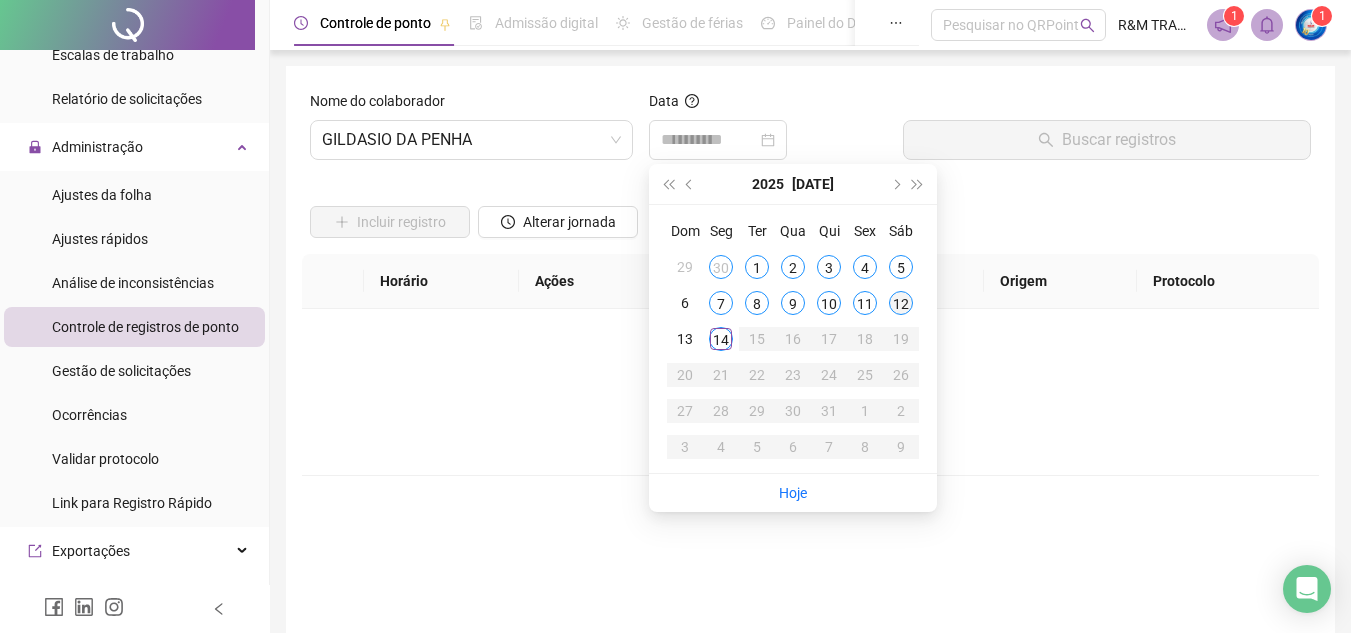 click on "12" at bounding box center [901, 303] 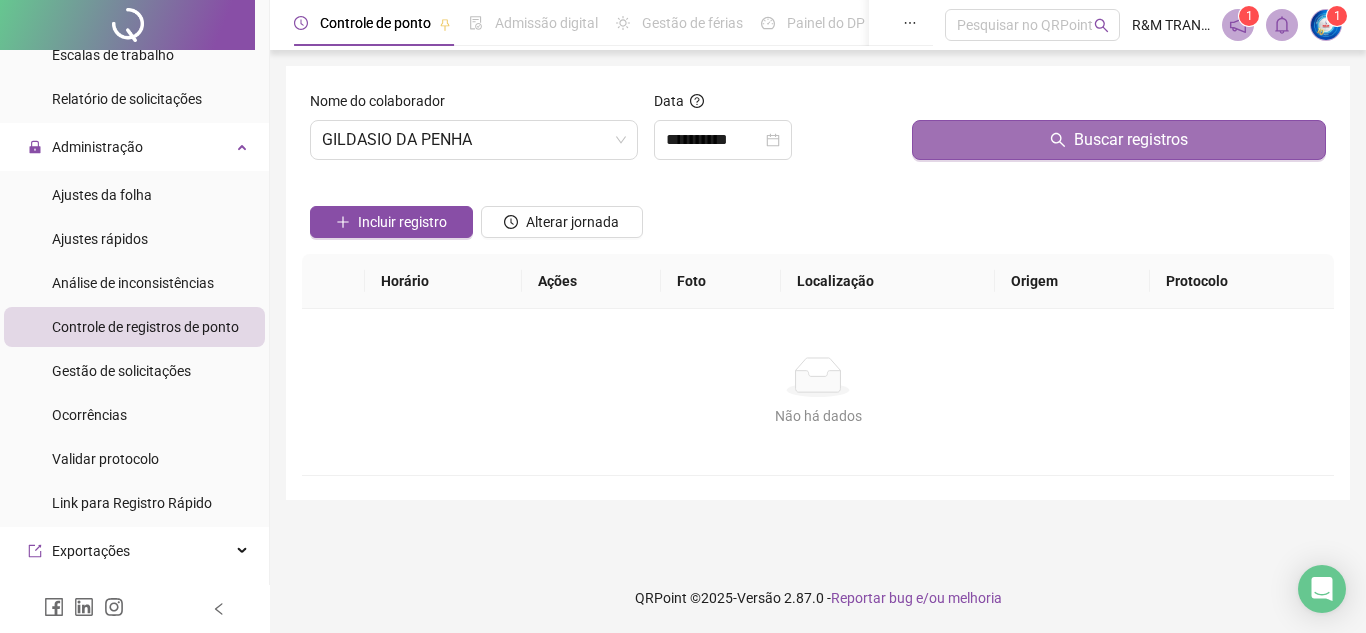 click on "Buscar registros" at bounding box center (1119, 140) 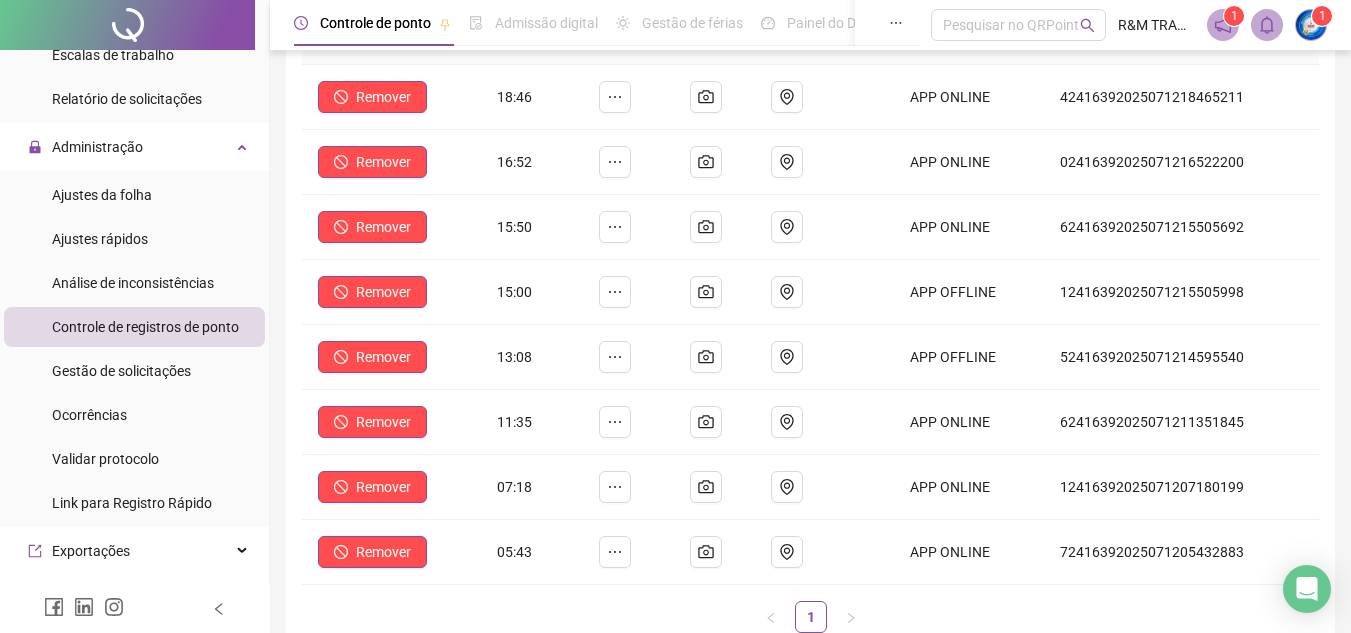 scroll, scrollTop: 258, scrollLeft: 0, axis: vertical 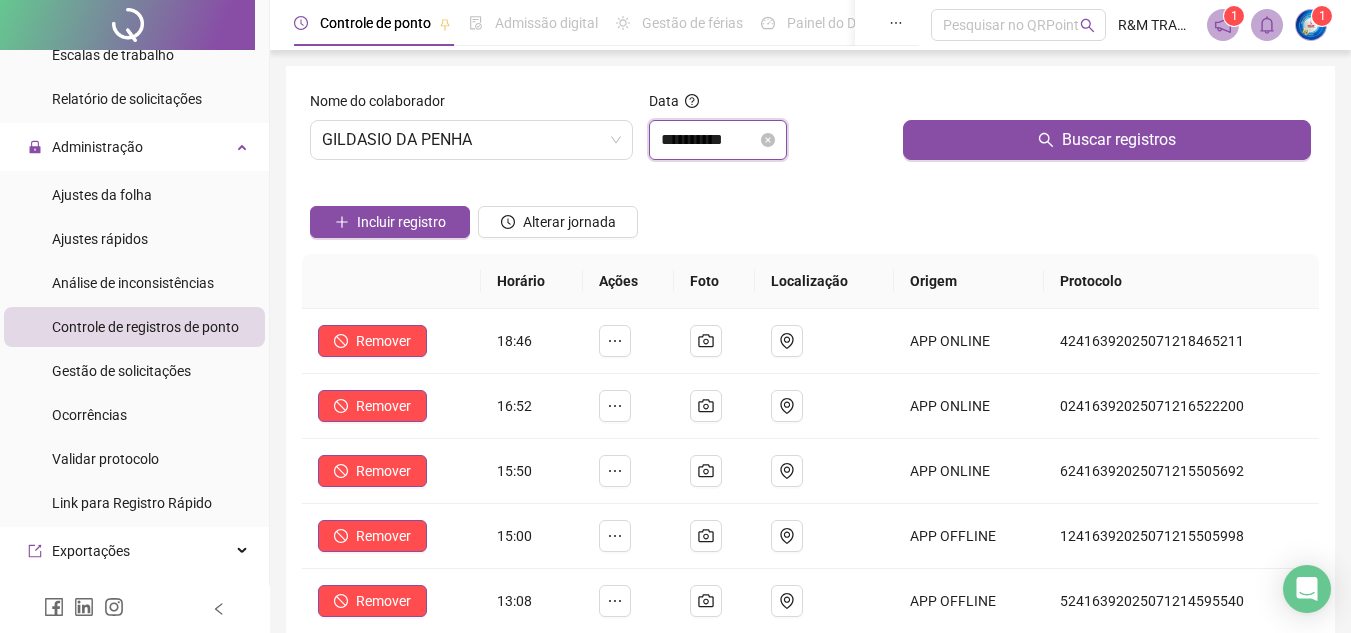 click on "**********" at bounding box center (709, 140) 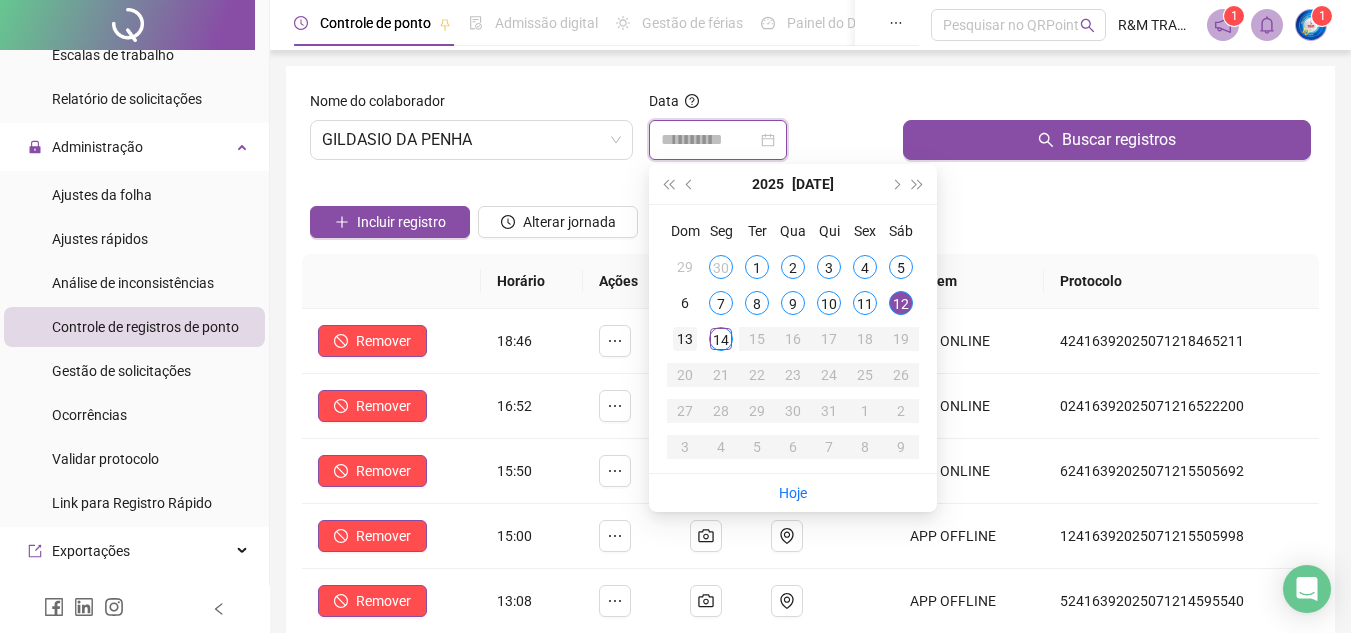 type on "**********" 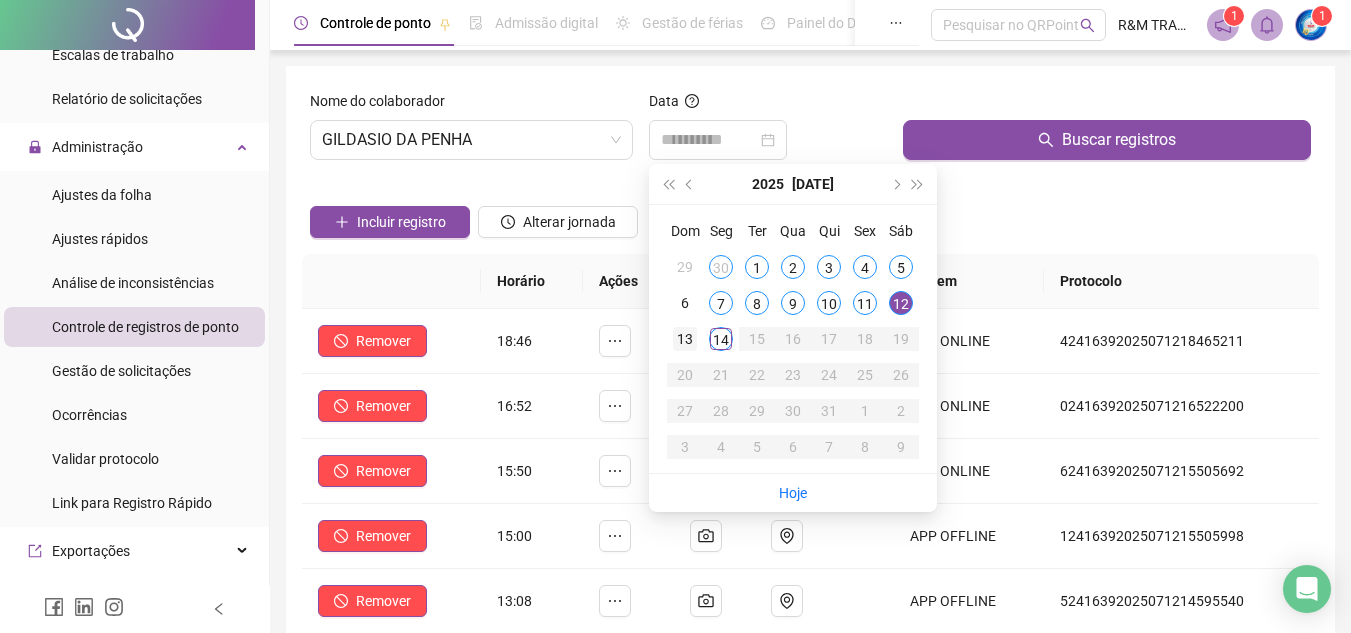 click on "13" at bounding box center (685, 339) 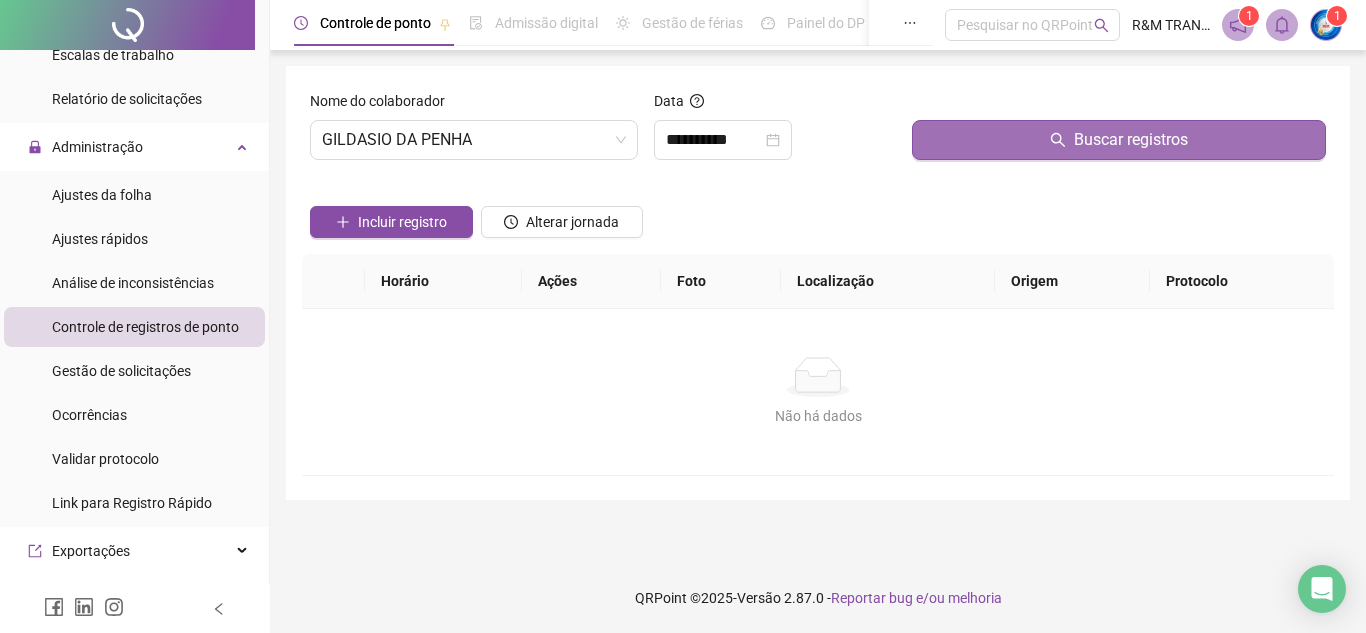 click on "Buscar registros" at bounding box center (1131, 140) 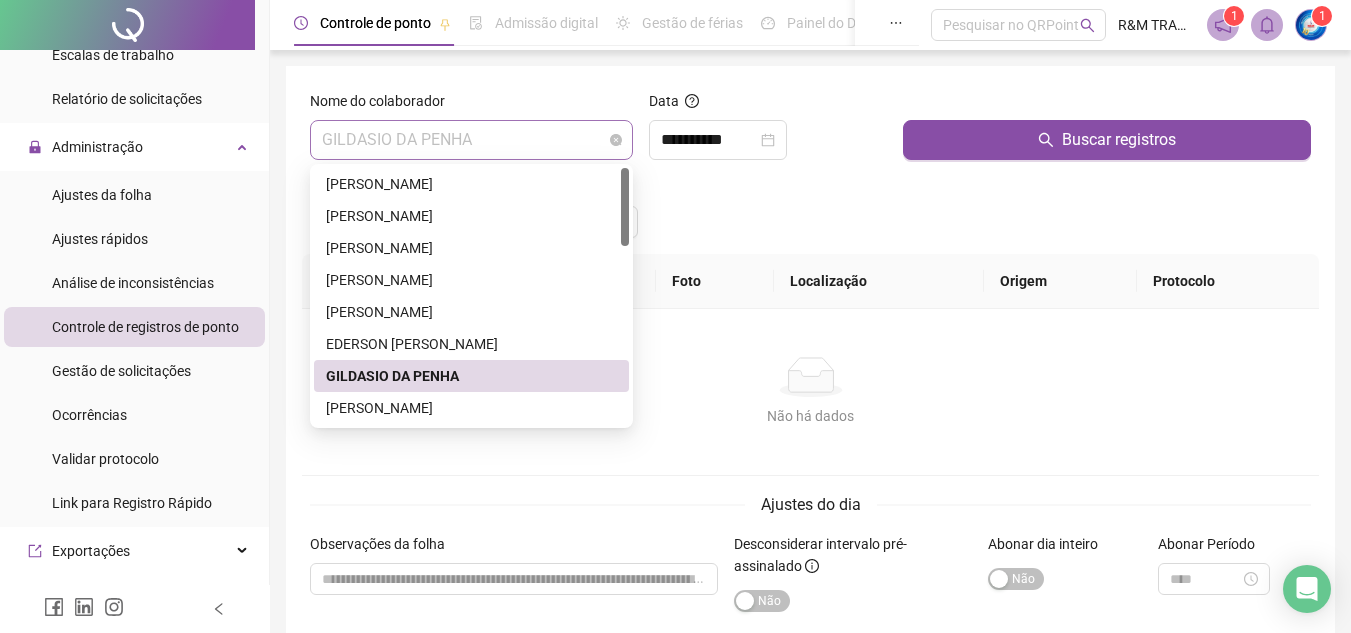 click on "GILDASIO DA PENHA" at bounding box center (471, 140) 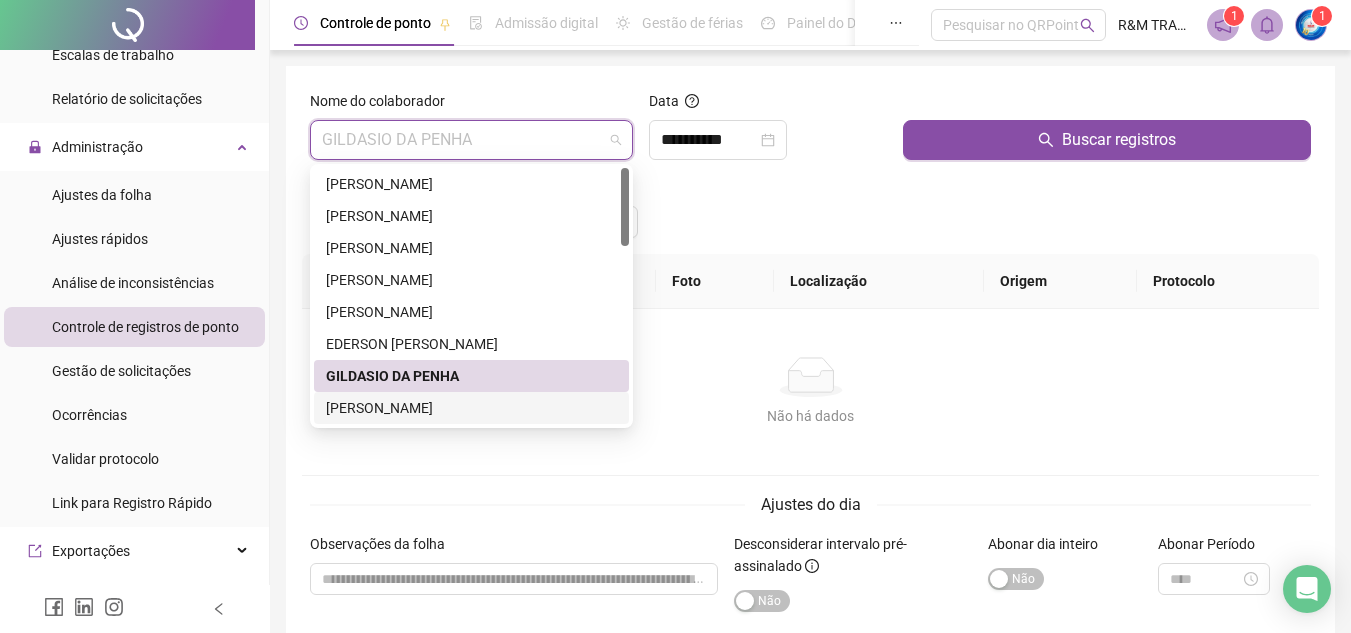 click on "[PERSON_NAME]" at bounding box center (471, 408) 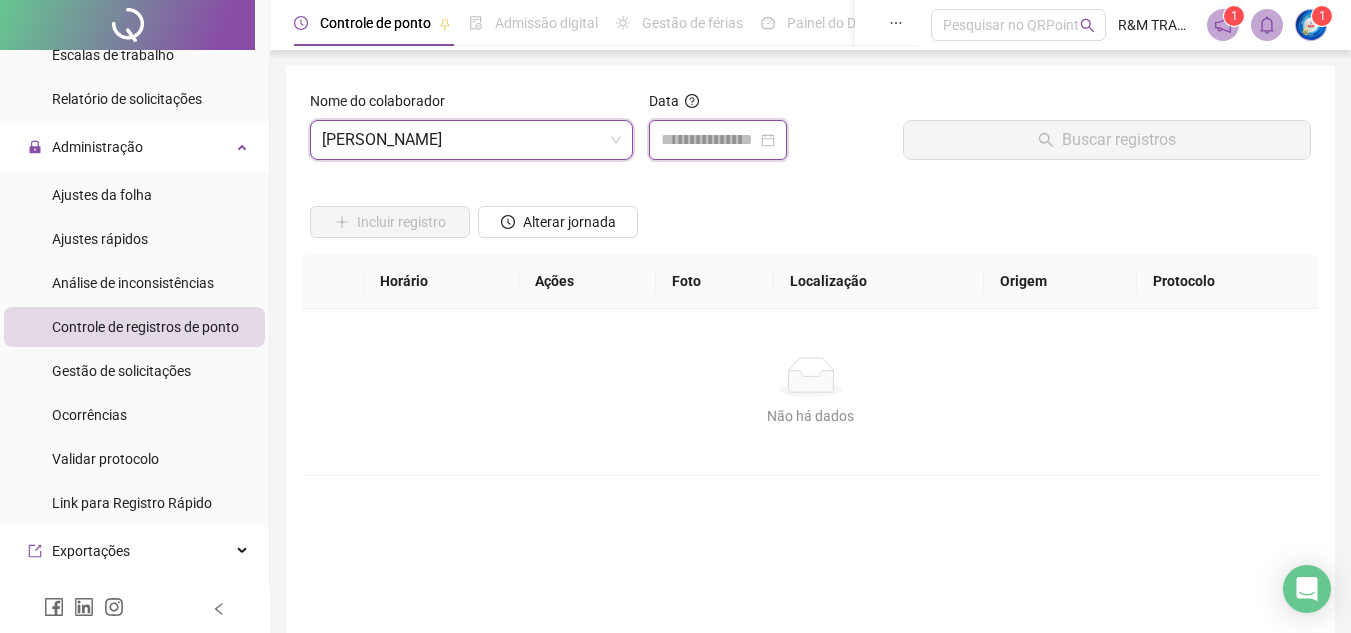 click at bounding box center (709, 140) 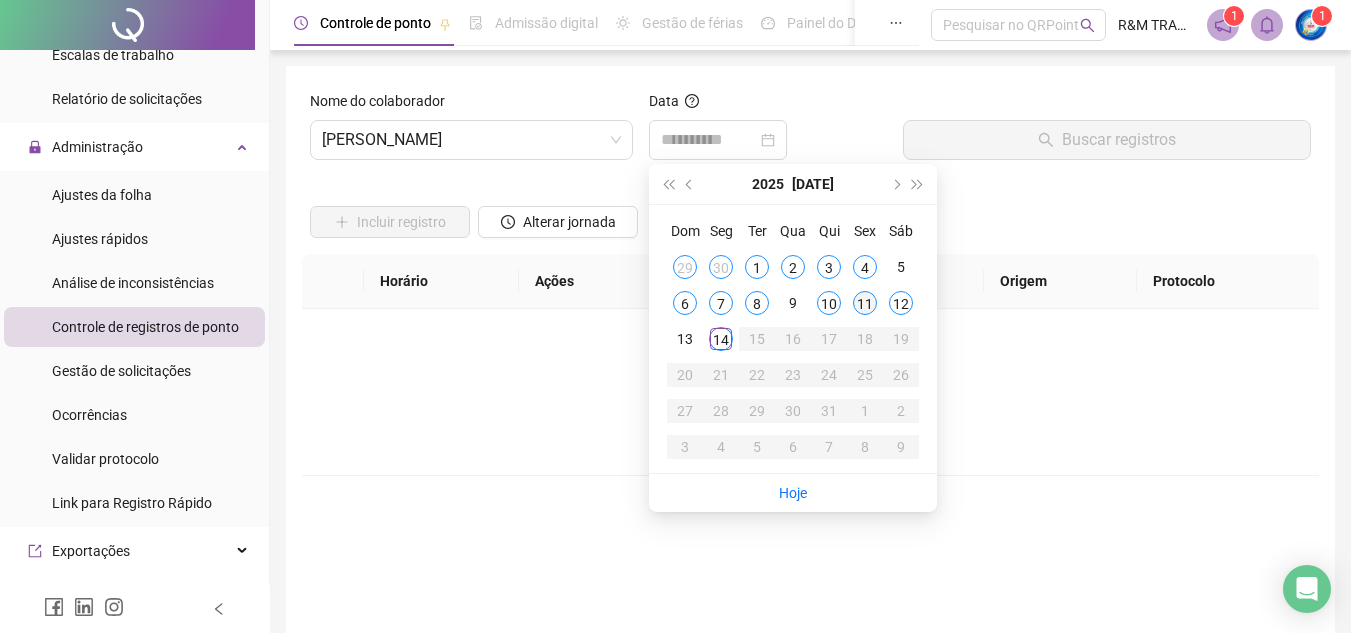 click on "11" at bounding box center [865, 303] 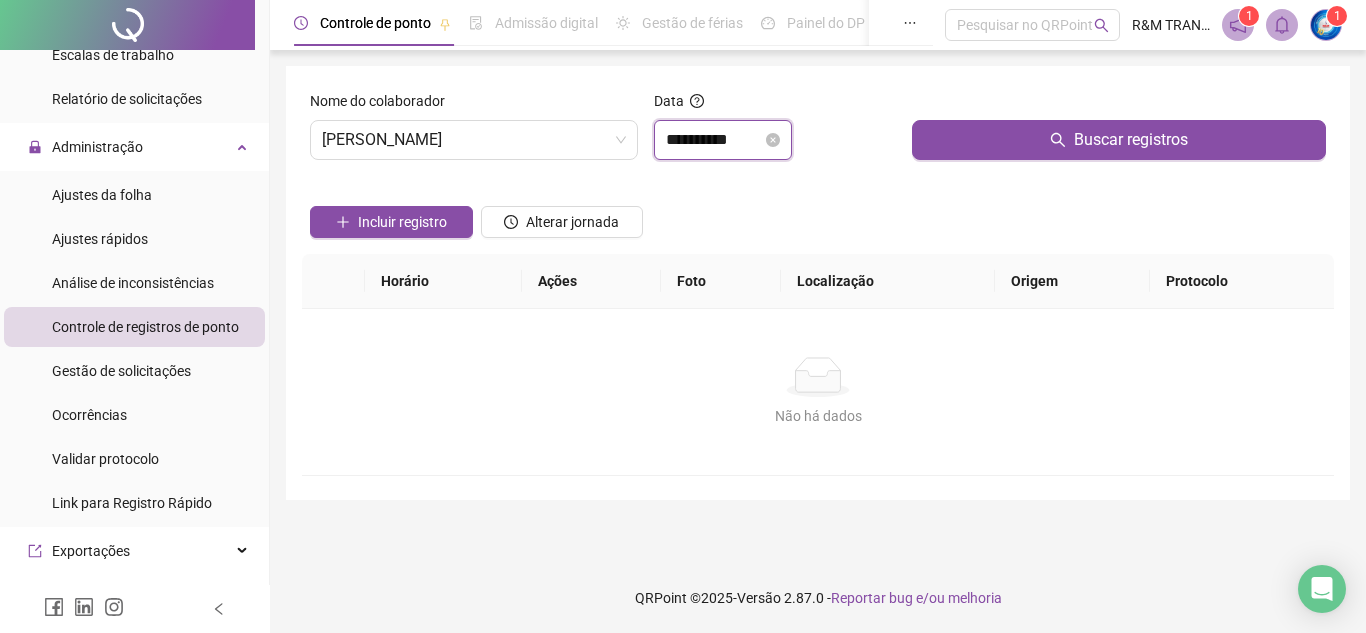 click on "**********" at bounding box center (714, 140) 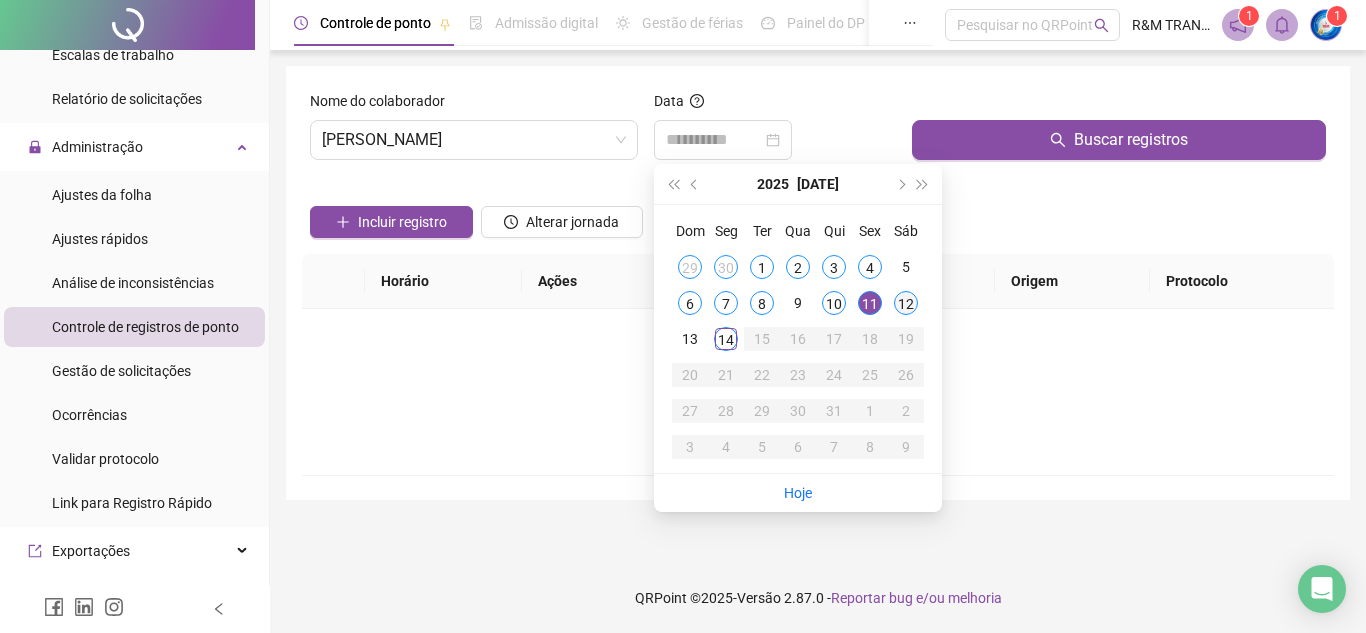 click on "12" at bounding box center [906, 303] 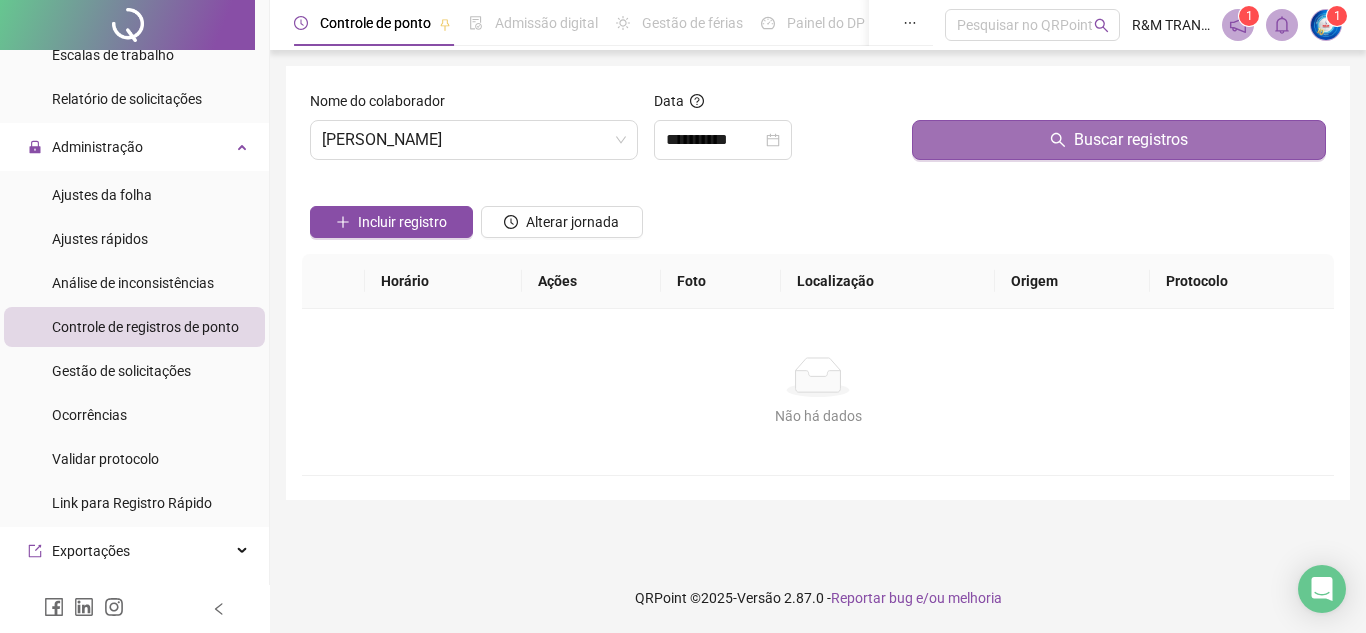 click on "Buscar registros" at bounding box center [1119, 140] 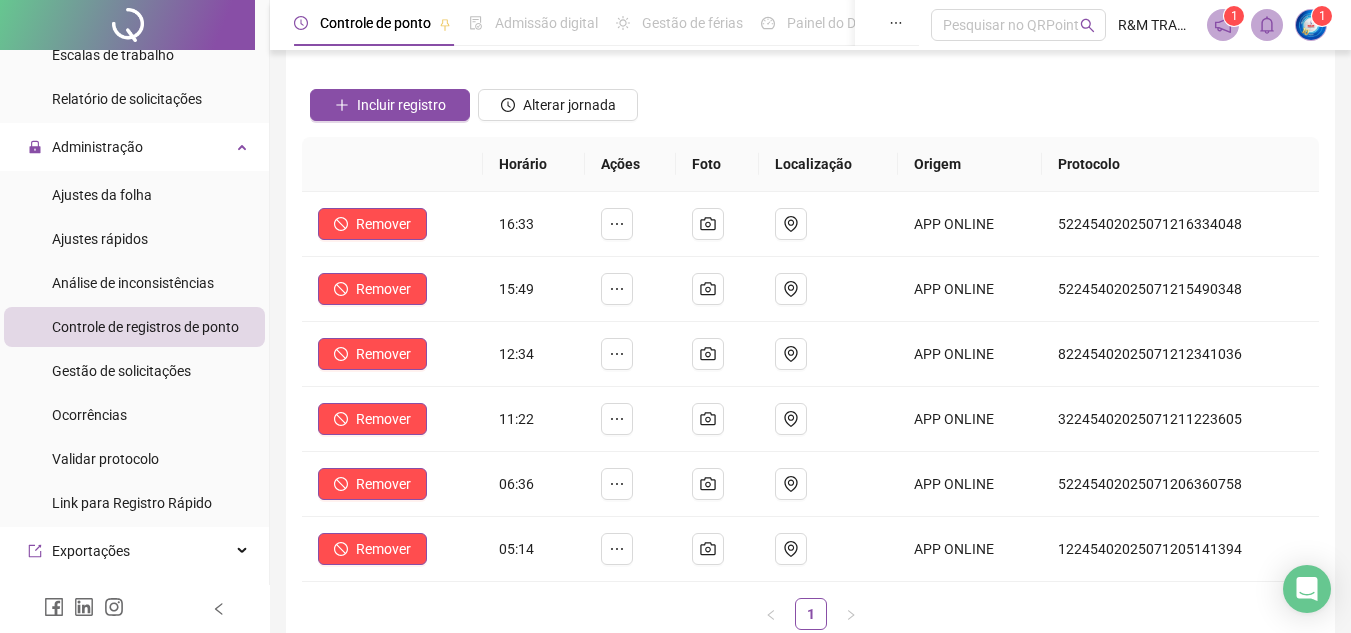 scroll, scrollTop: 174, scrollLeft: 0, axis: vertical 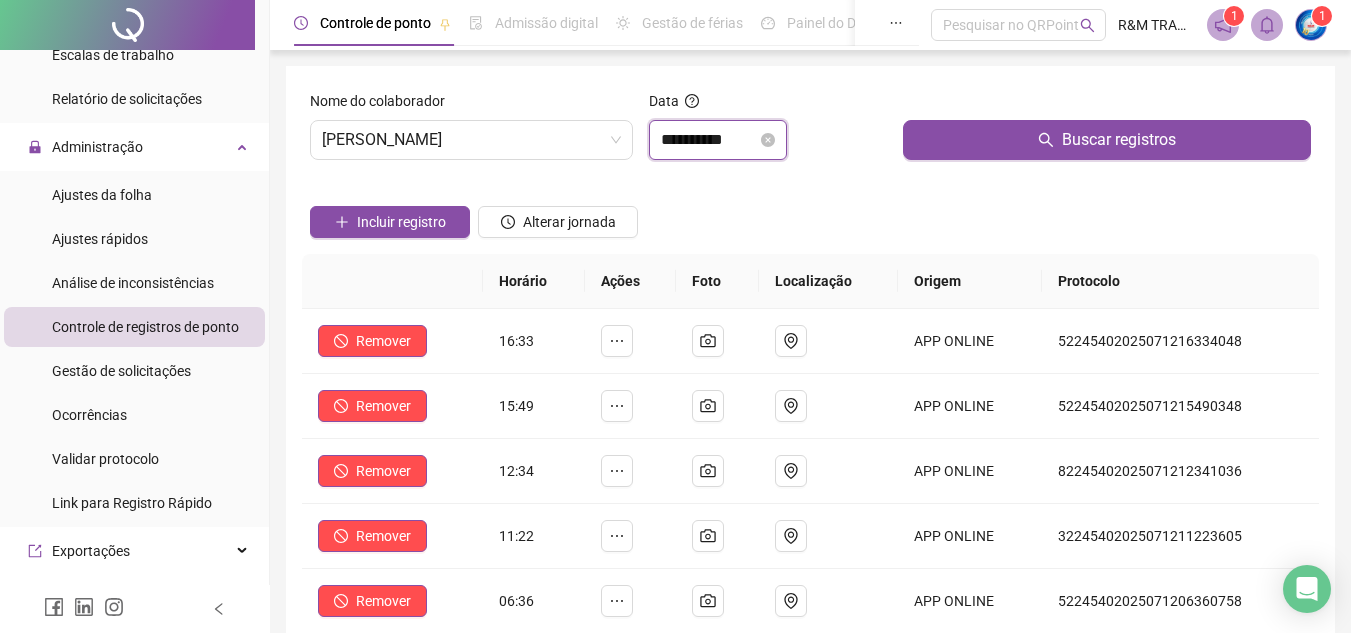 click on "**********" at bounding box center [709, 140] 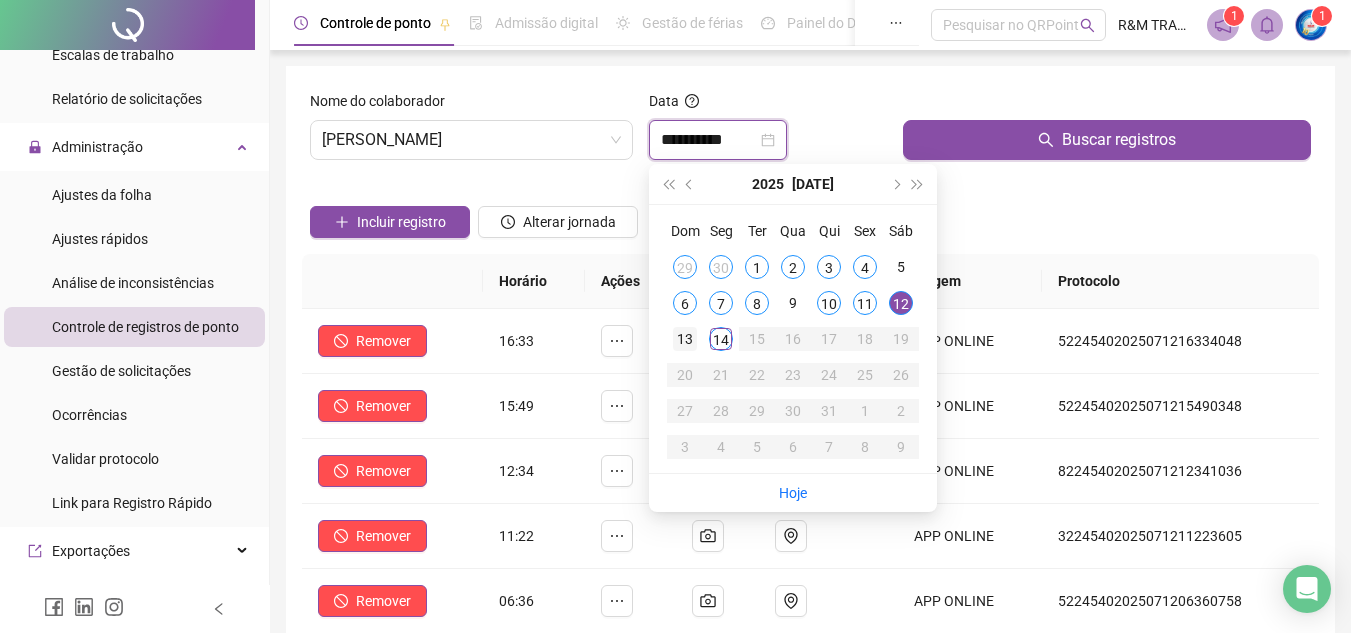 type on "**********" 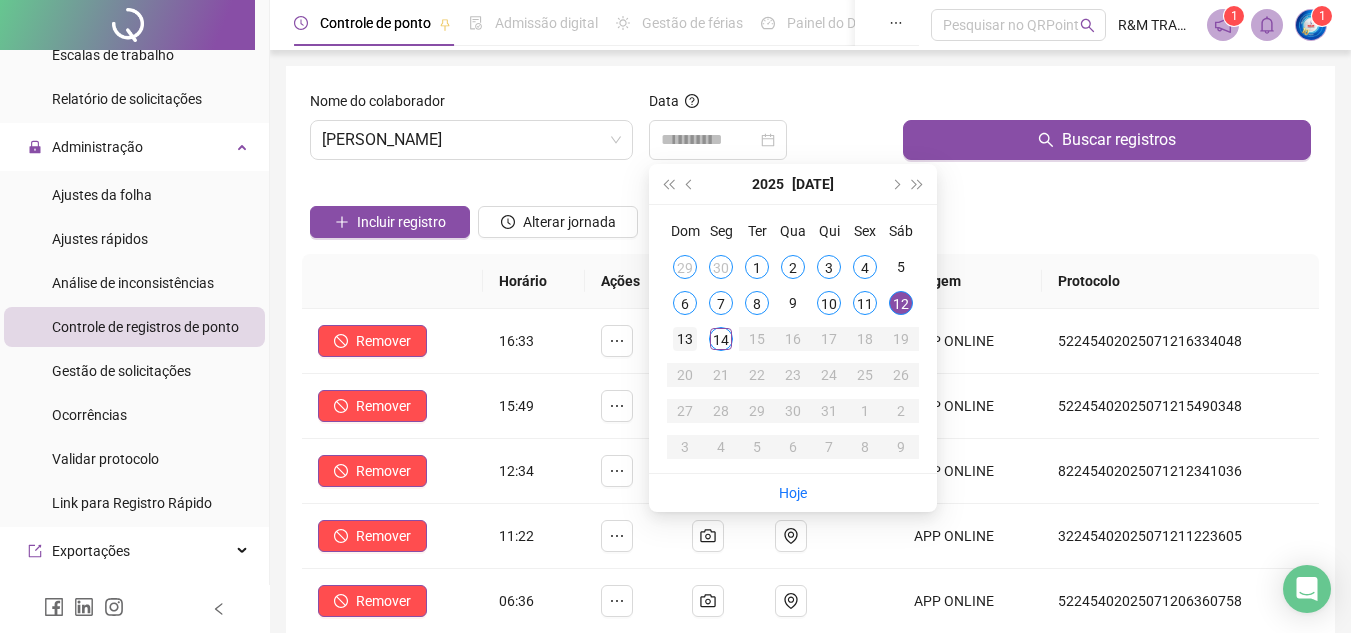 click on "13" at bounding box center (685, 339) 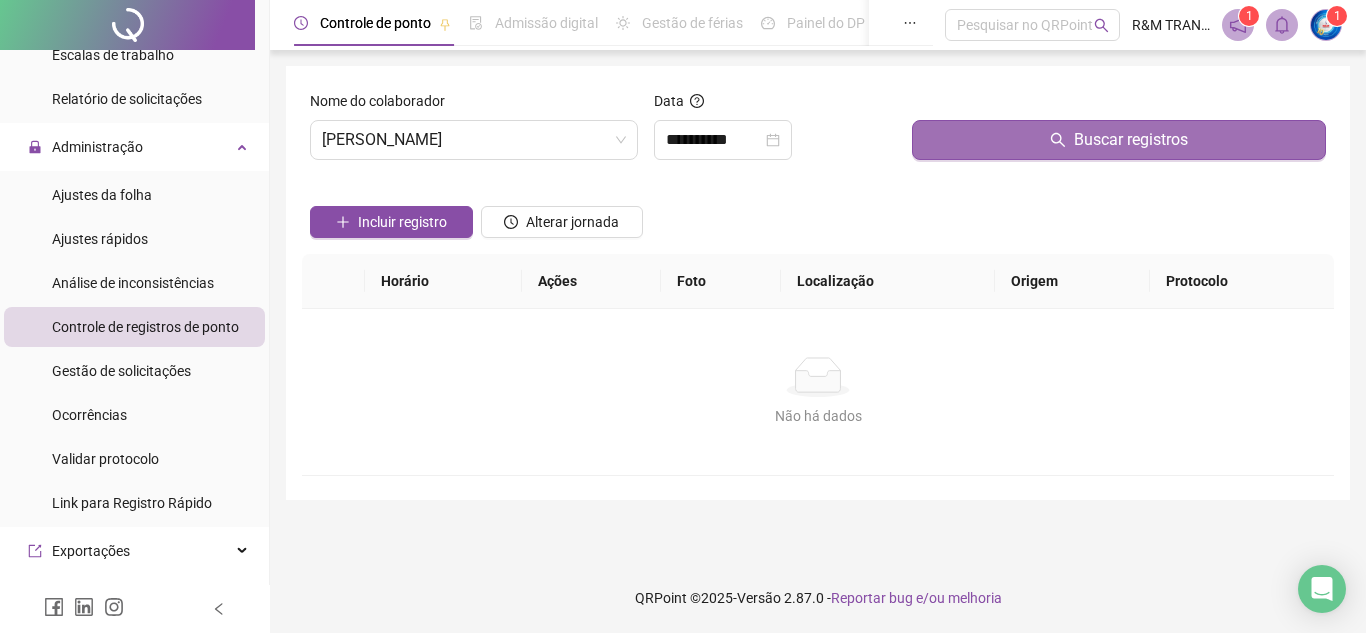 click on "Buscar registros" at bounding box center [1119, 140] 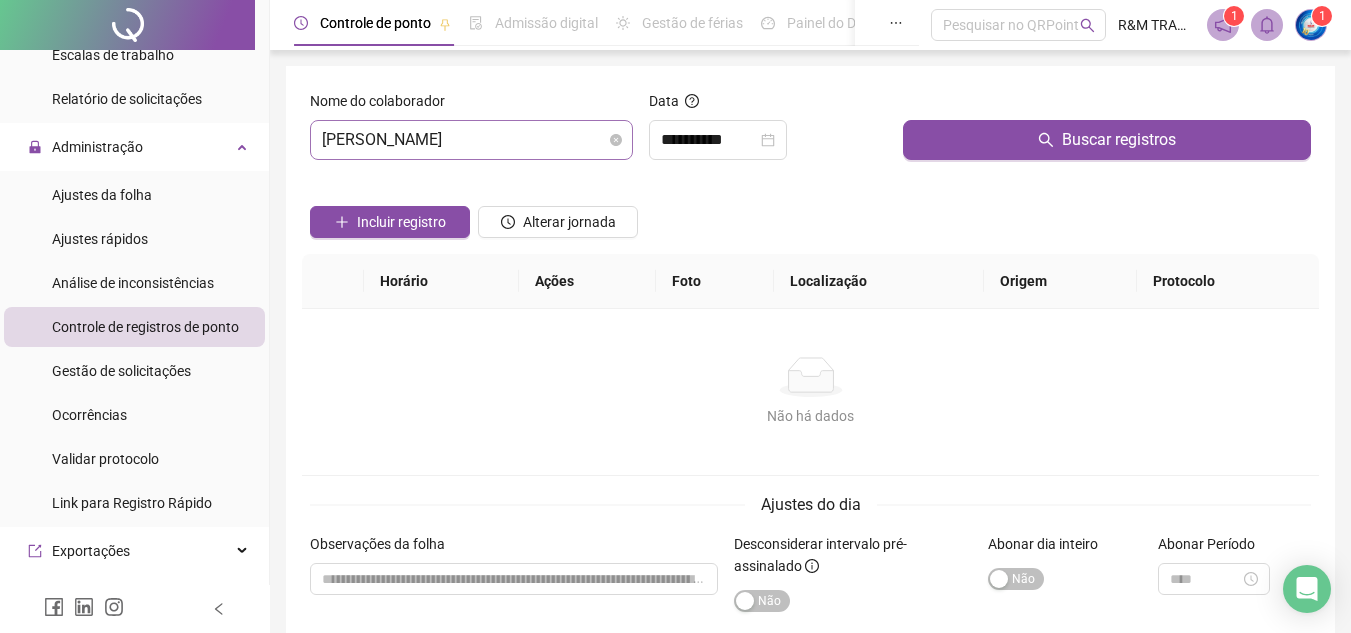 click on "[PERSON_NAME]" at bounding box center (471, 140) 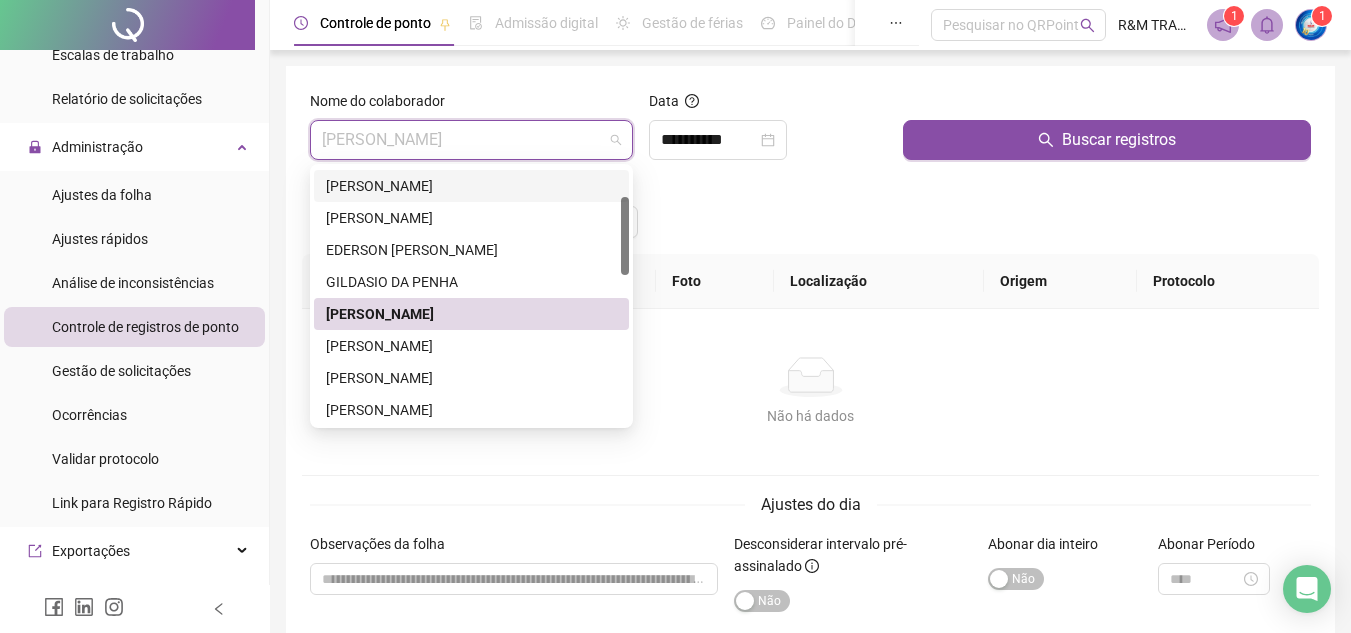 scroll, scrollTop: 130, scrollLeft: 0, axis: vertical 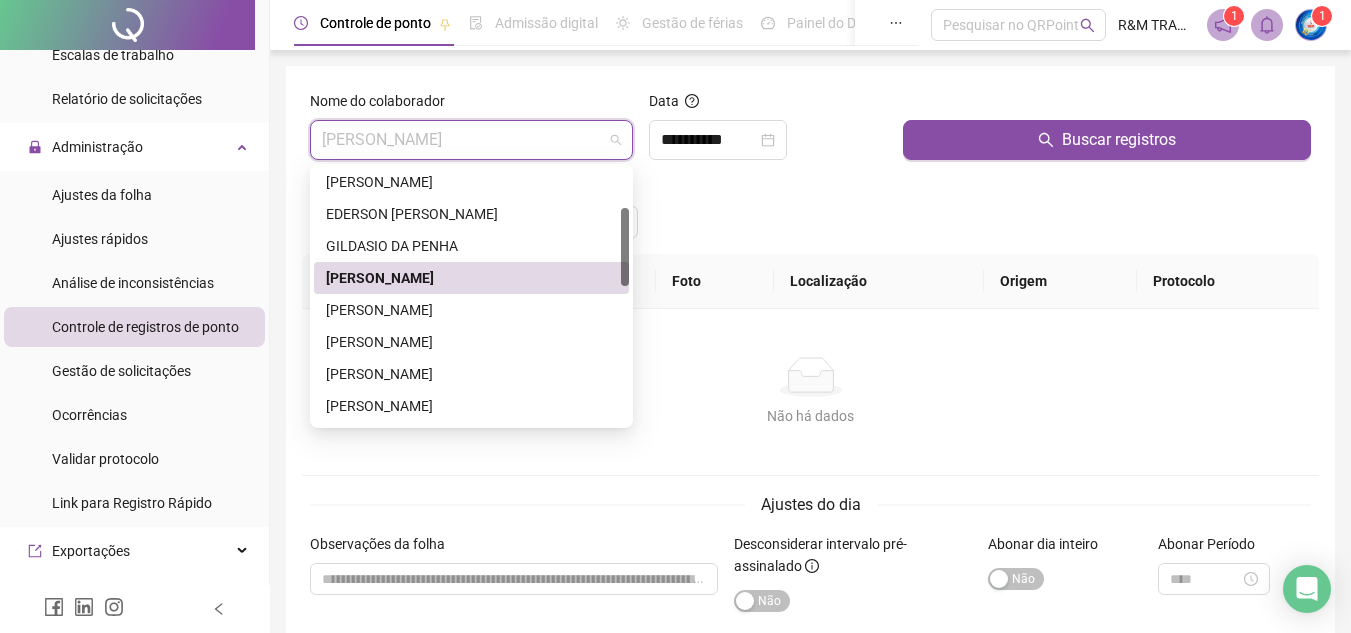 drag, startPoint x: 621, startPoint y: 217, endPoint x: 632, endPoint y: 257, distance: 41.484936 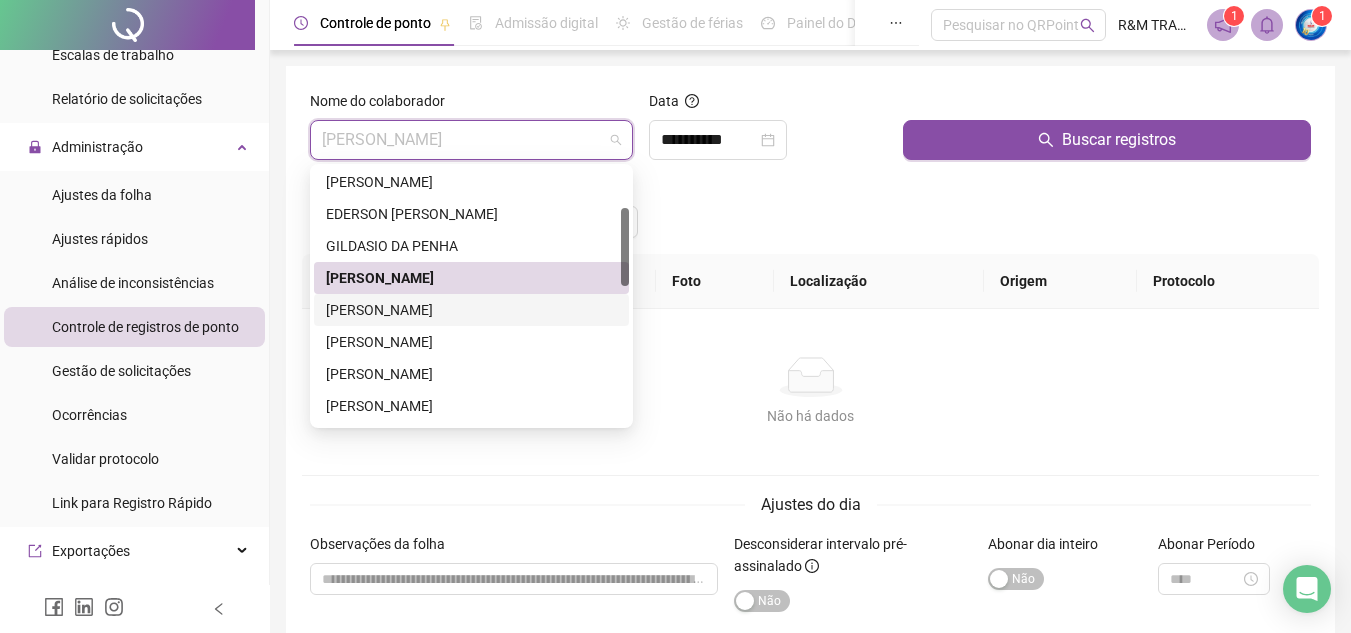 click on "[PERSON_NAME]" at bounding box center [471, 310] 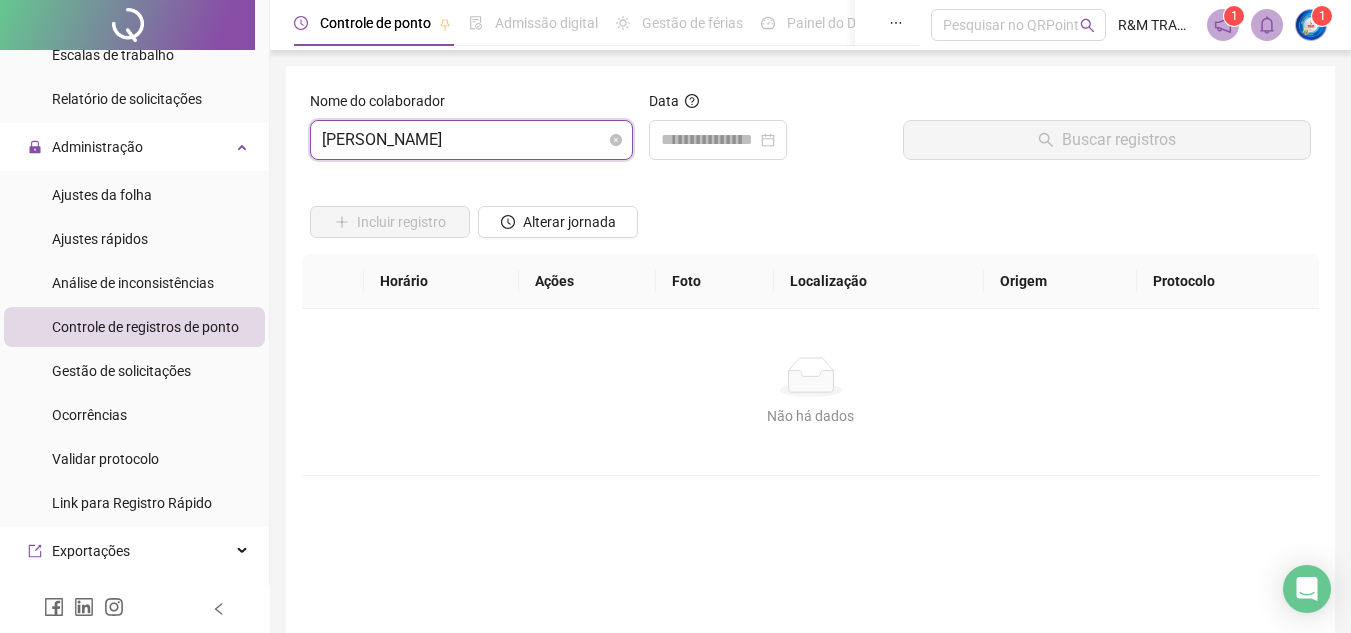 click on "[PERSON_NAME]" at bounding box center [471, 140] 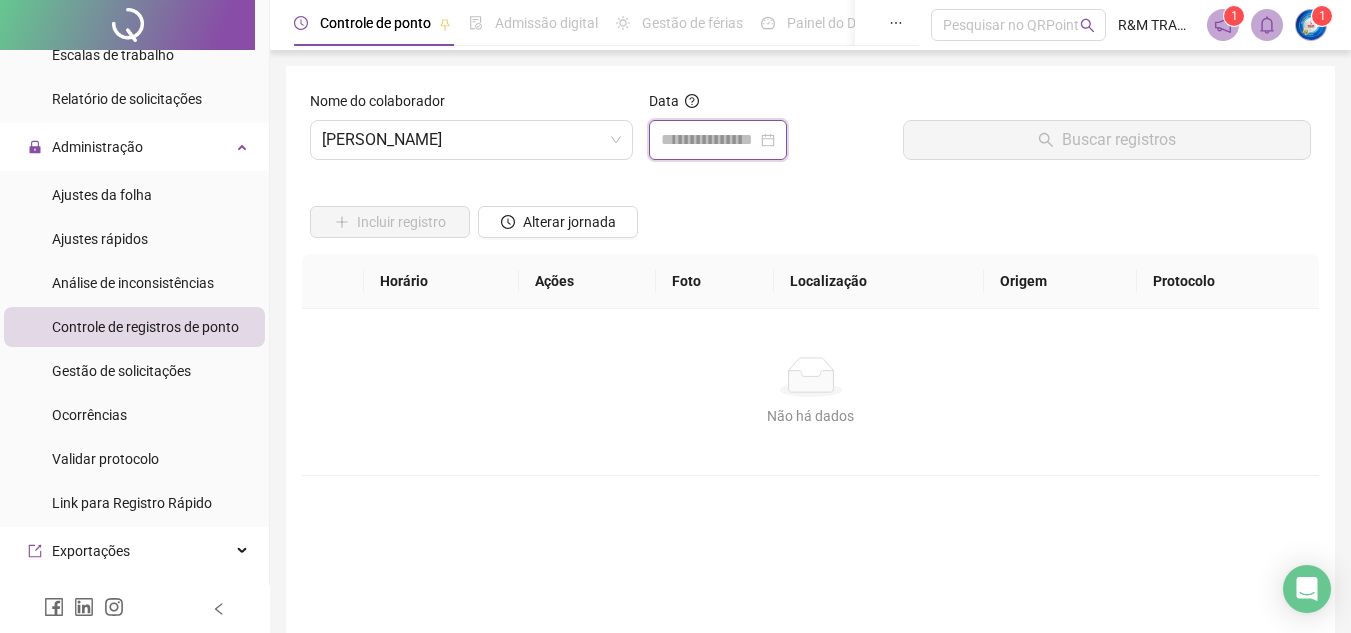 click at bounding box center (709, 140) 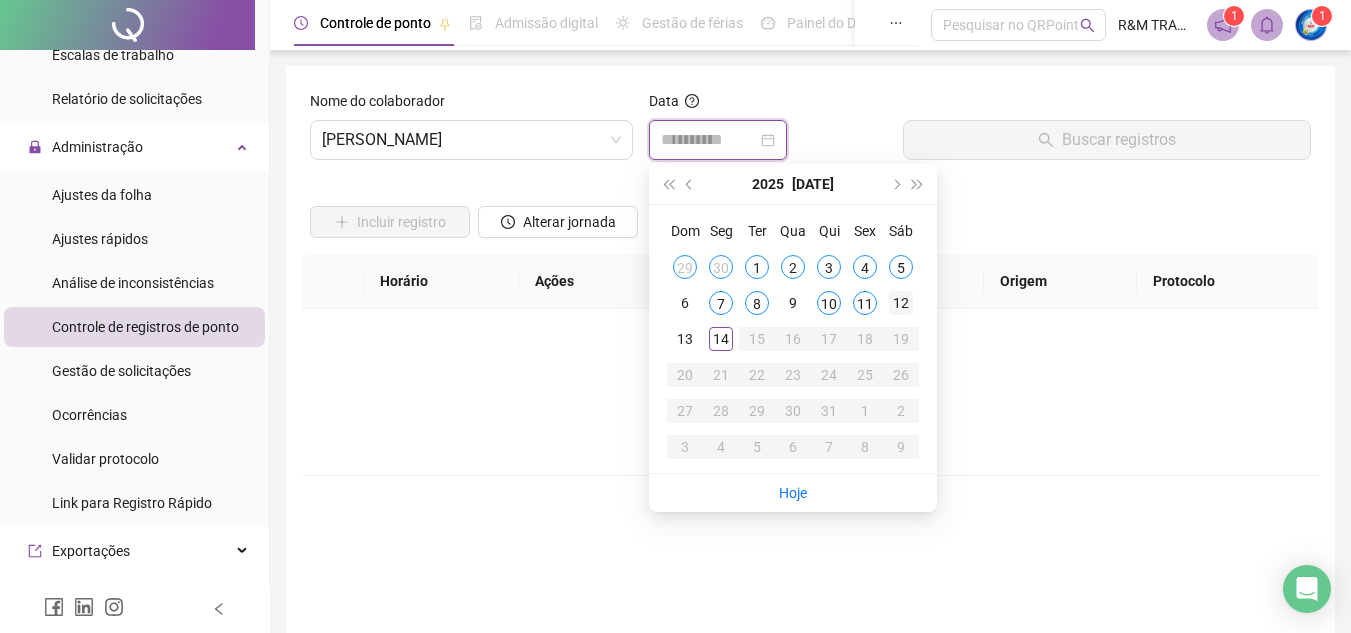type on "**********" 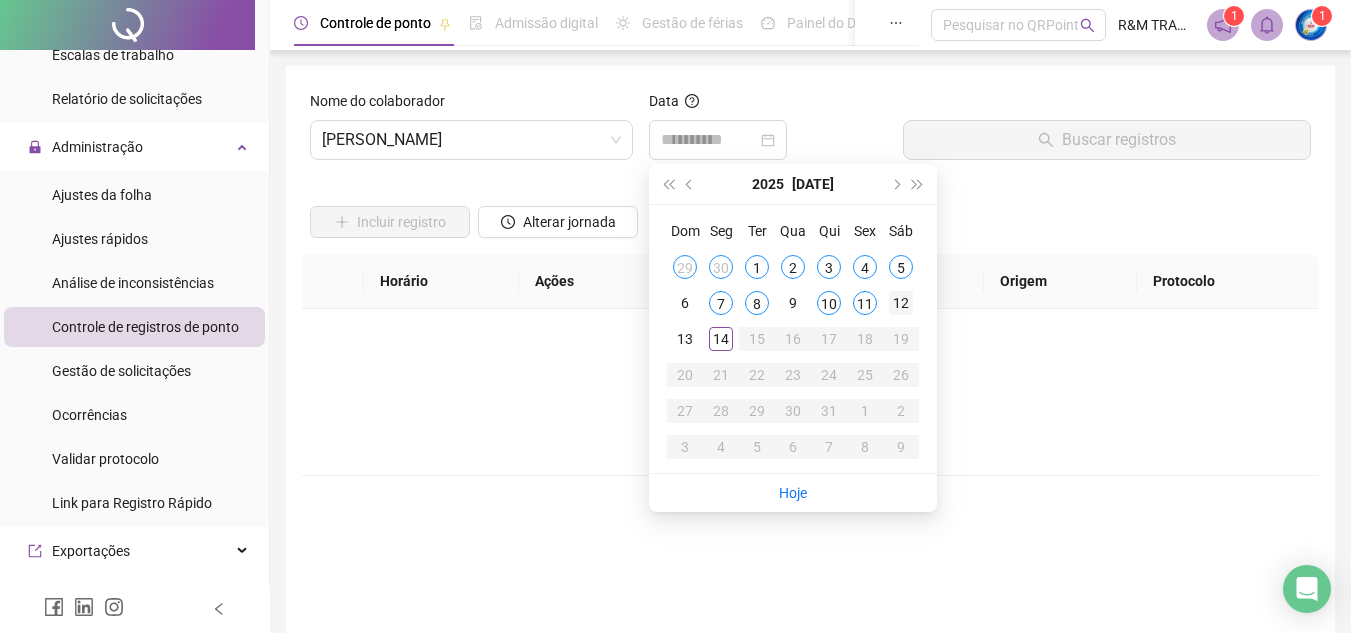 click on "12" at bounding box center (901, 303) 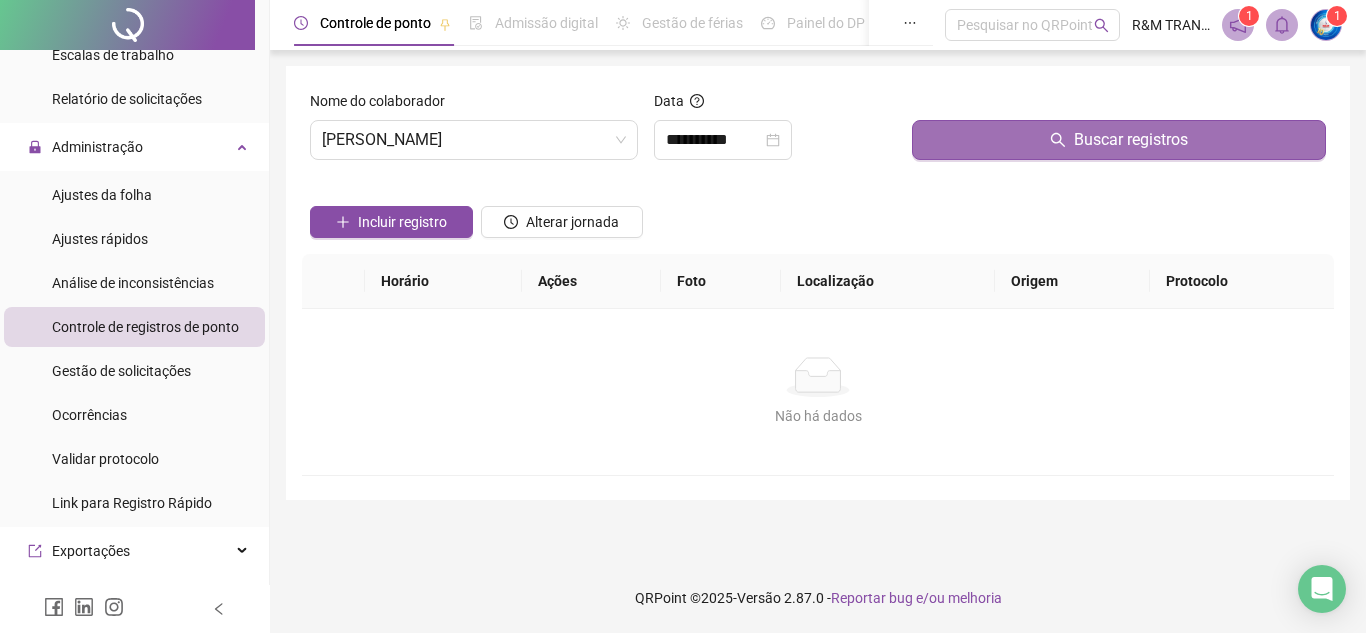 click on "Buscar registros" at bounding box center (1119, 140) 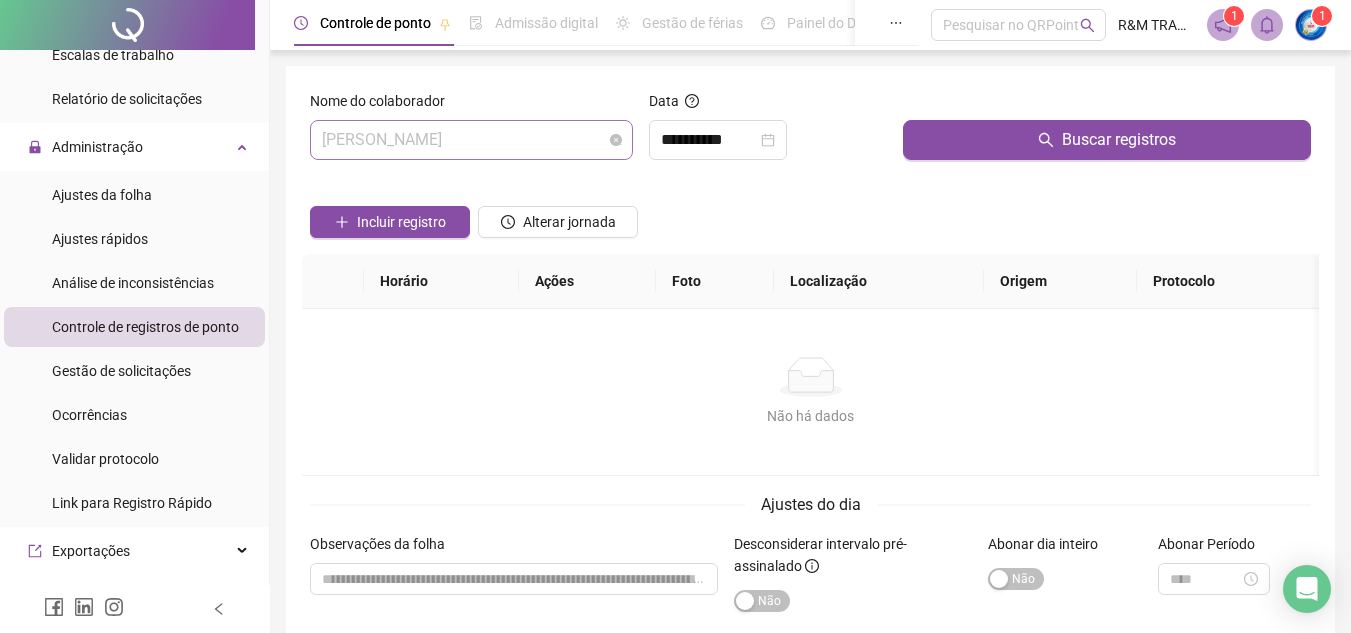 click on "[PERSON_NAME]" at bounding box center (471, 140) 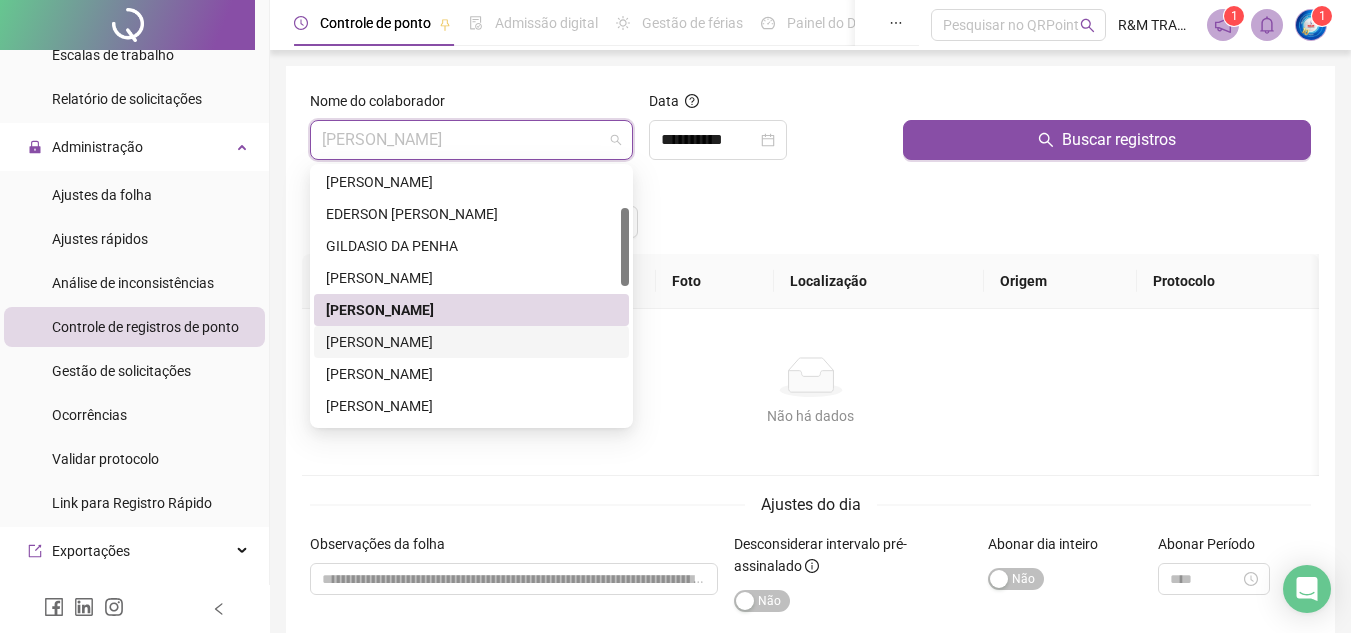 click on "[PERSON_NAME]" at bounding box center (471, 342) 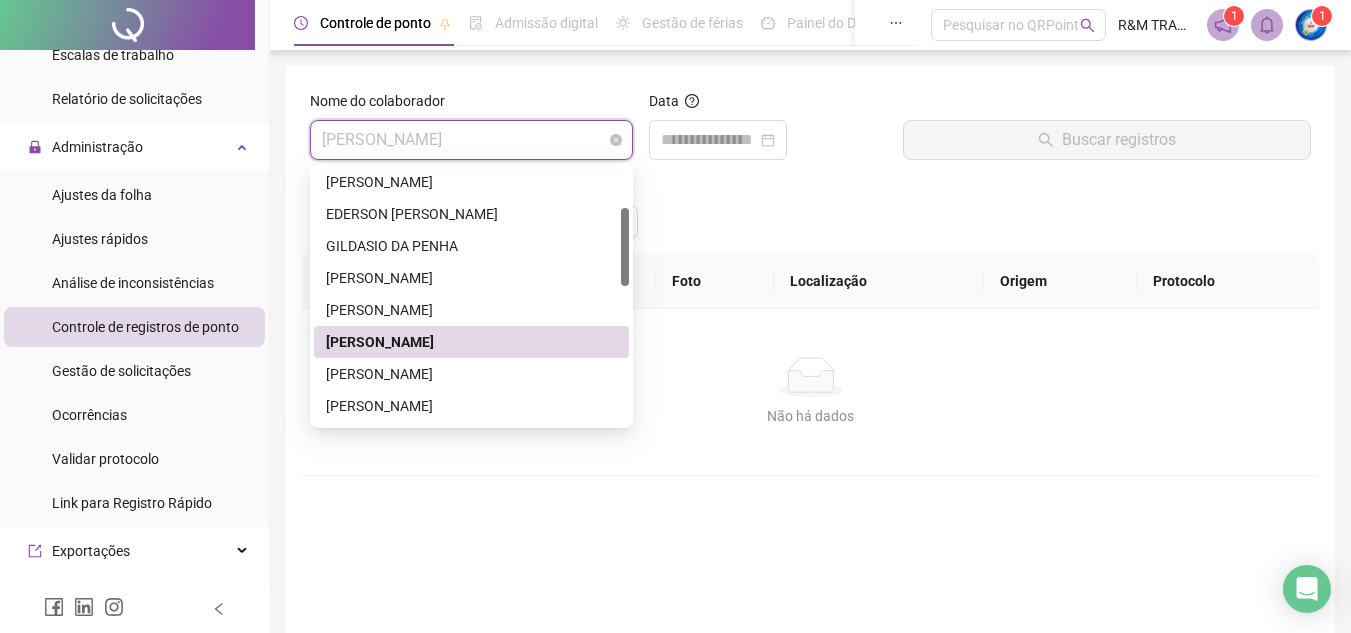 click on "[PERSON_NAME]" at bounding box center (471, 140) 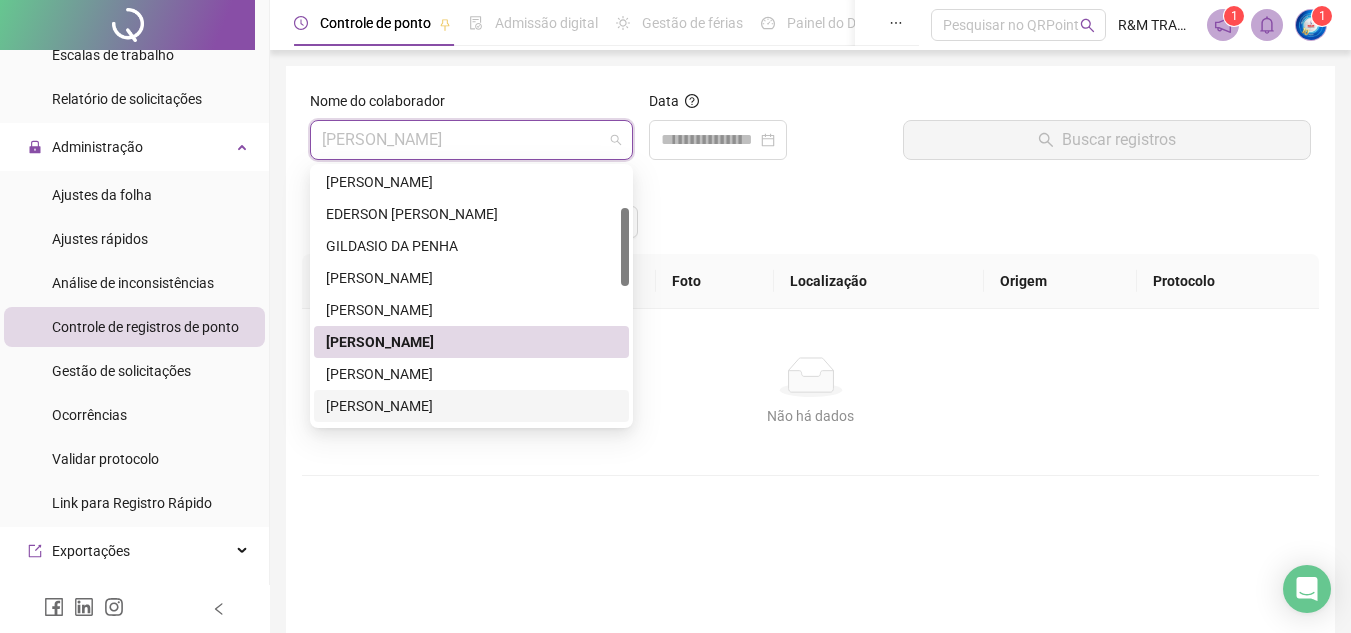 click on "[PERSON_NAME]" at bounding box center (471, 406) 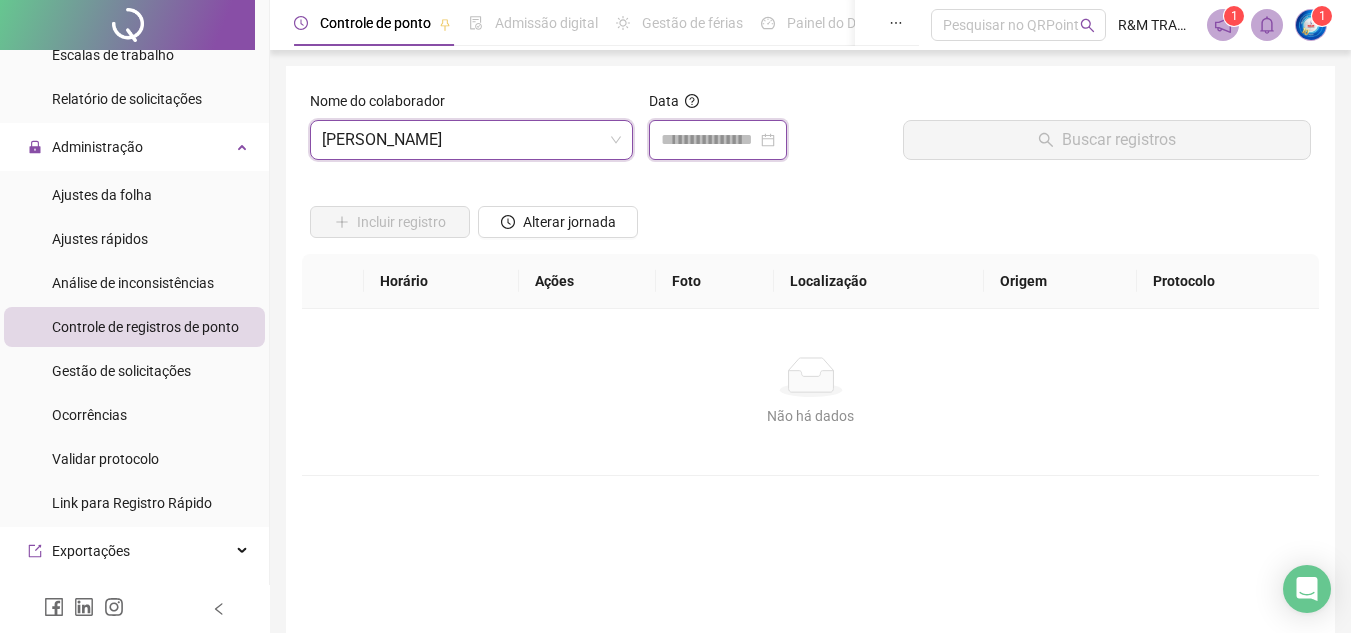 click at bounding box center [709, 140] 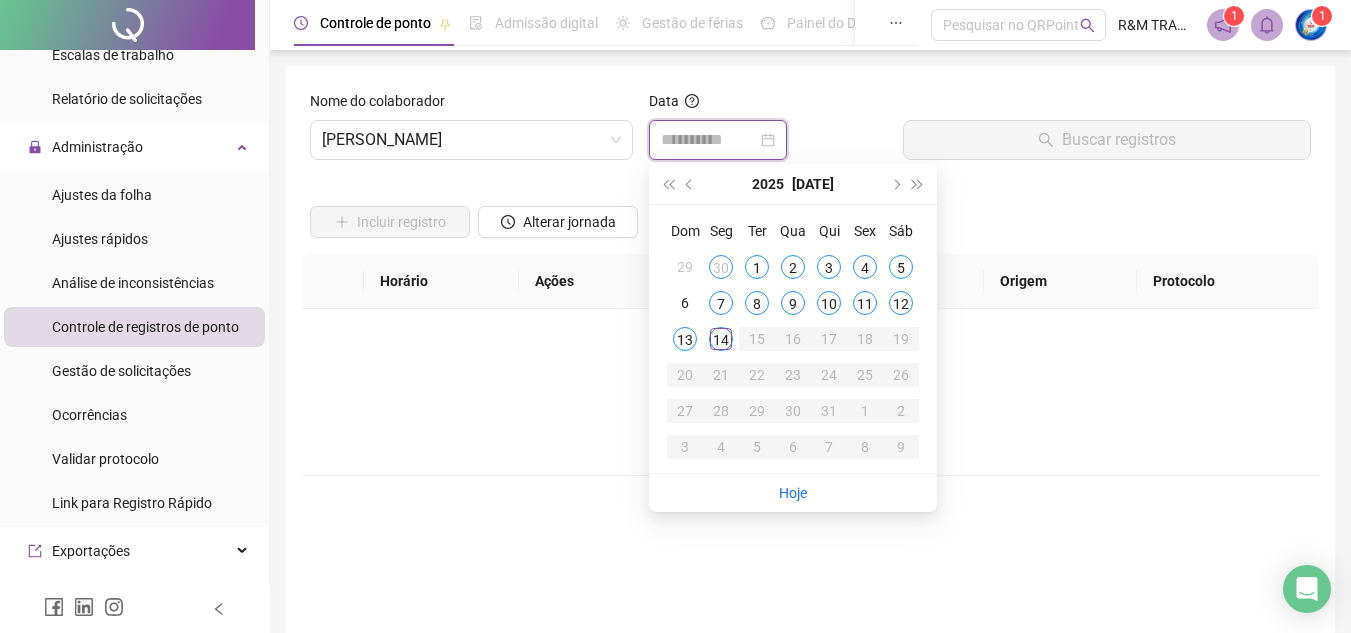 type on "**********" 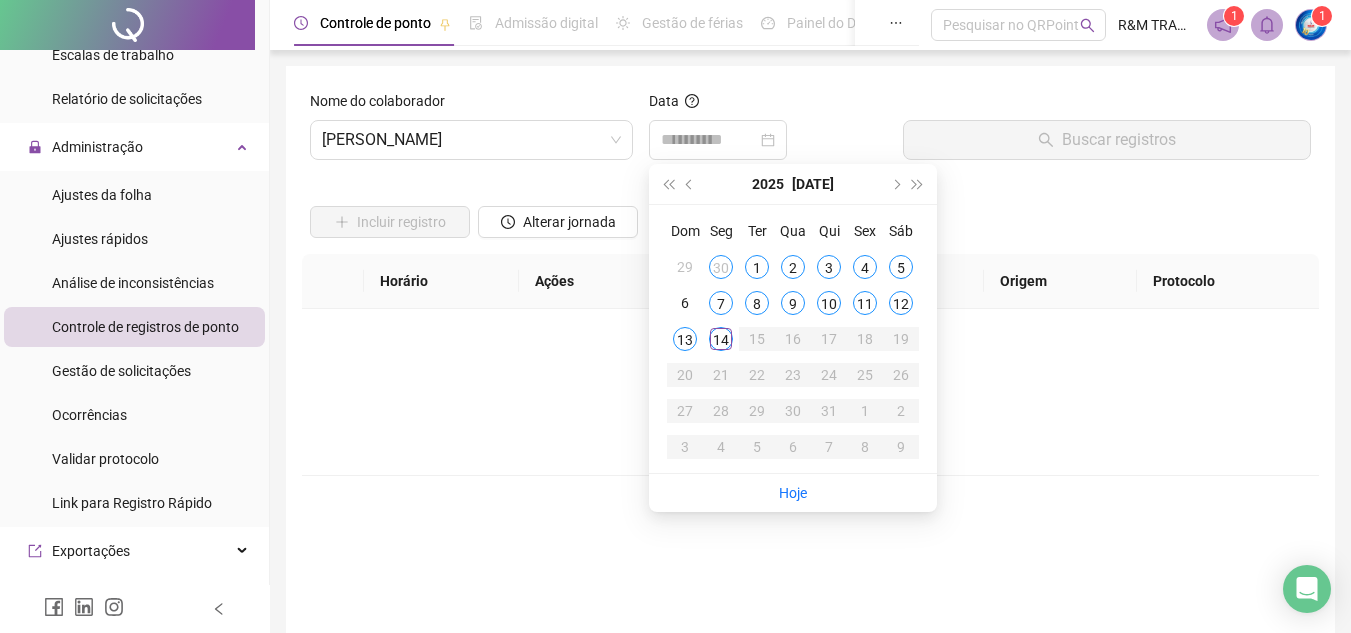 drag, startPoint x: 872, startPoint y: 302, endPoint x: 875, endPoint y: 291, distance: 11.401754 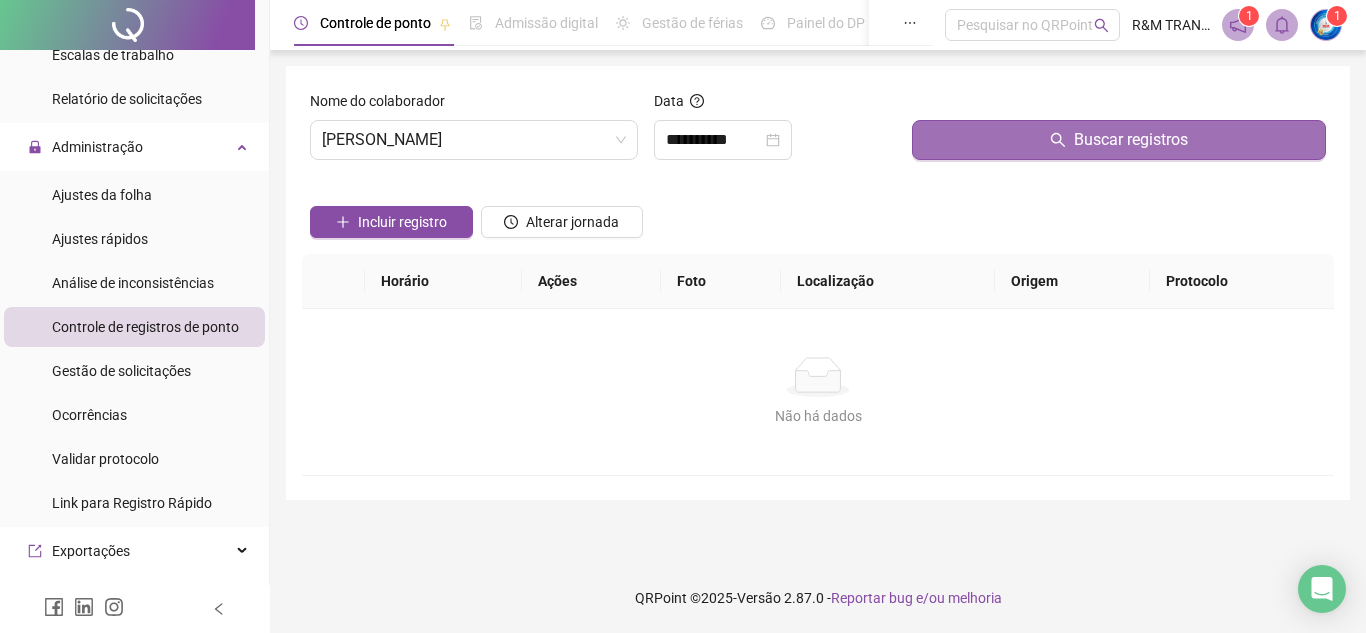 click on "Buscar registros" at bounding box center (1119, 140) 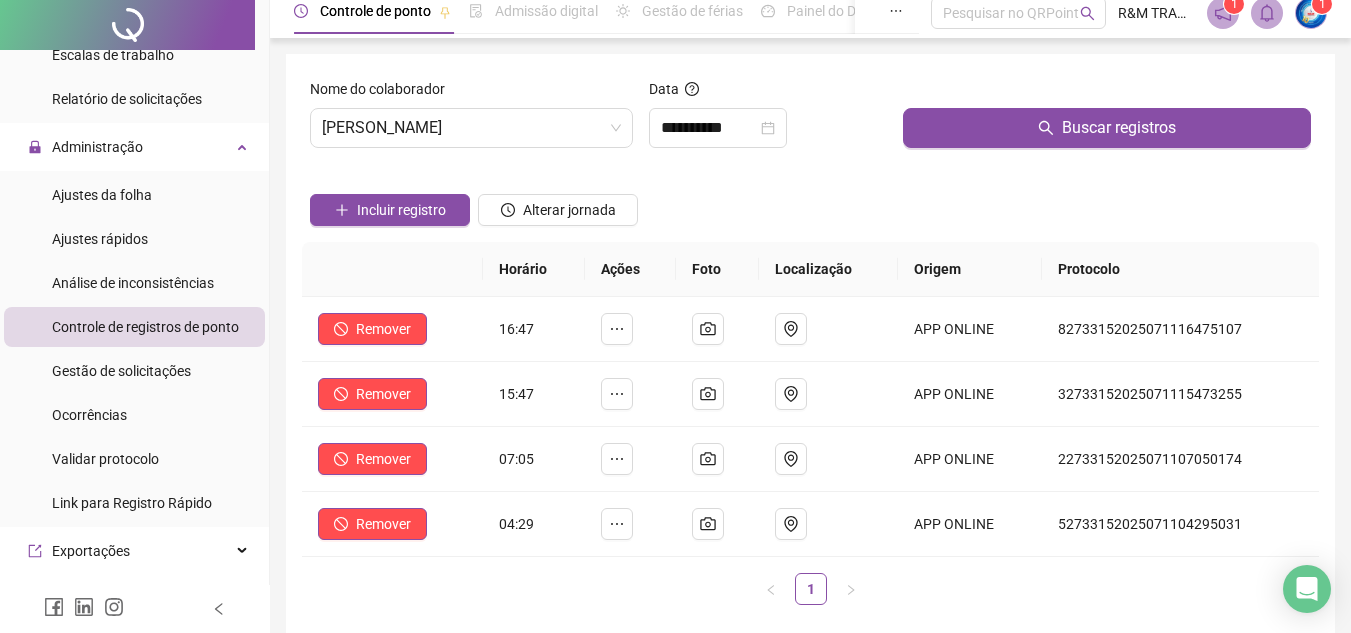 scroll, scrollTop: 0, scrollLeft: 0, axis: both 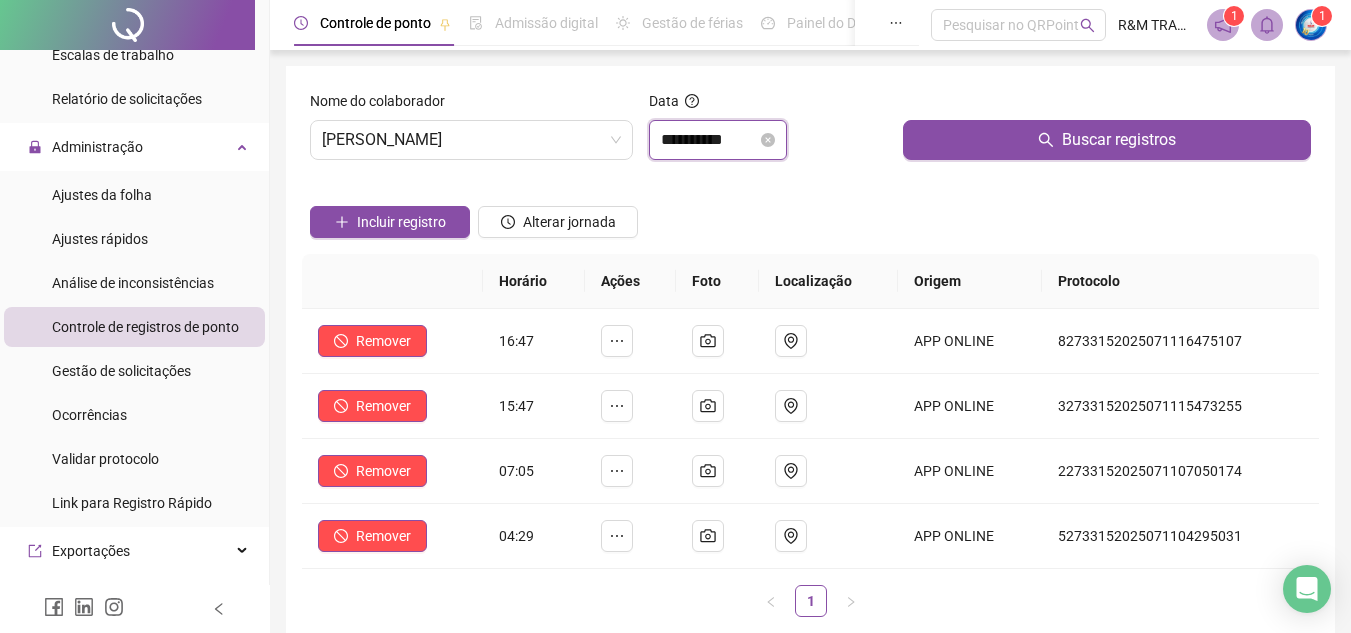 click on "**********" at bounding box center [709, 140] 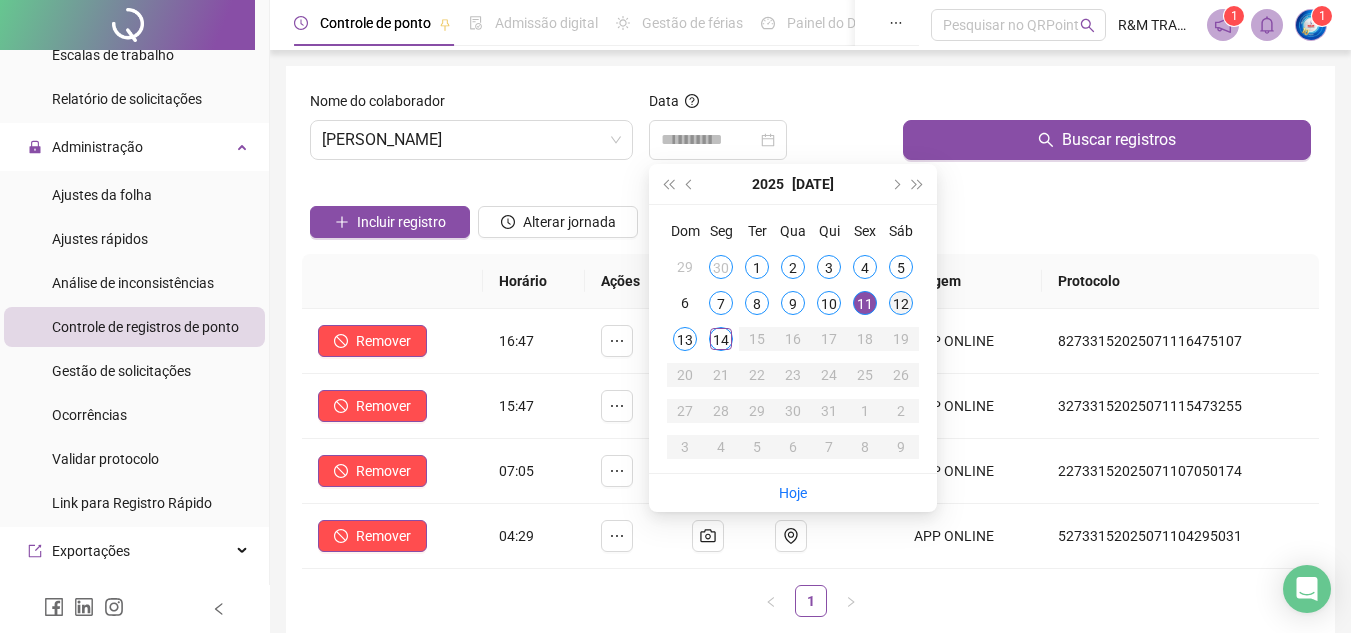 click on "12" at bounding box center [901, 303] 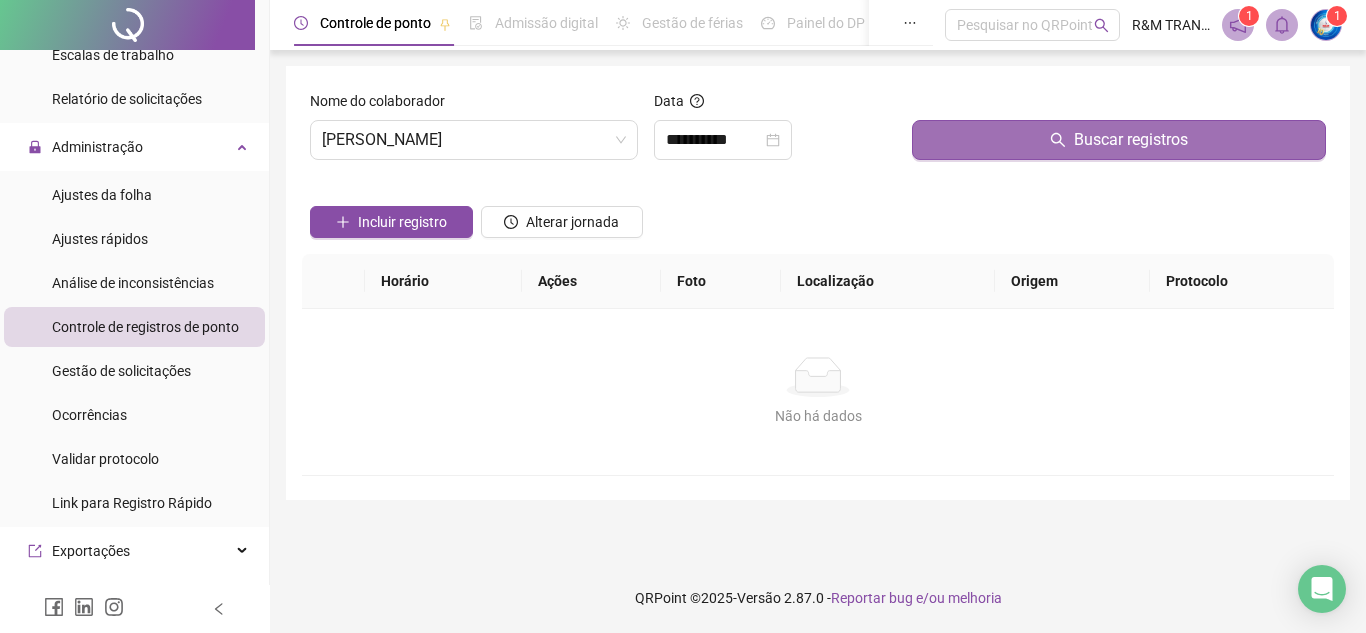 click 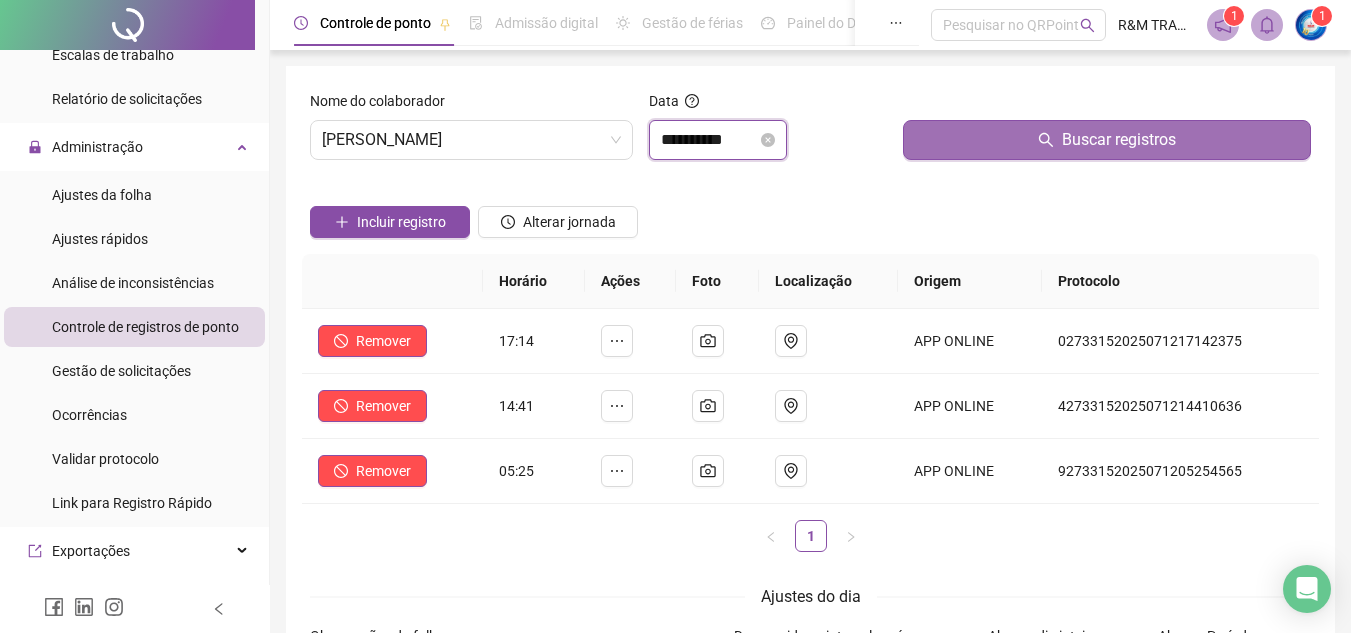 click on "**********" at bounding box center [709, 140] 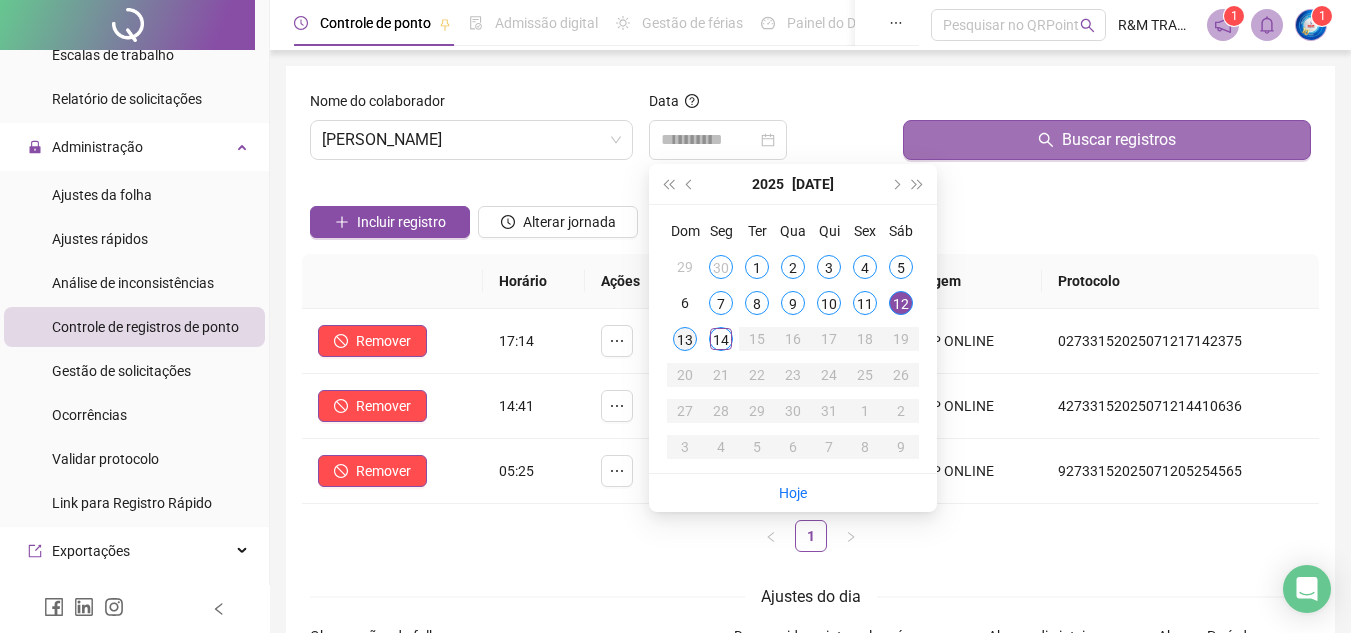 click on "13" at bounding box center (685, 339) 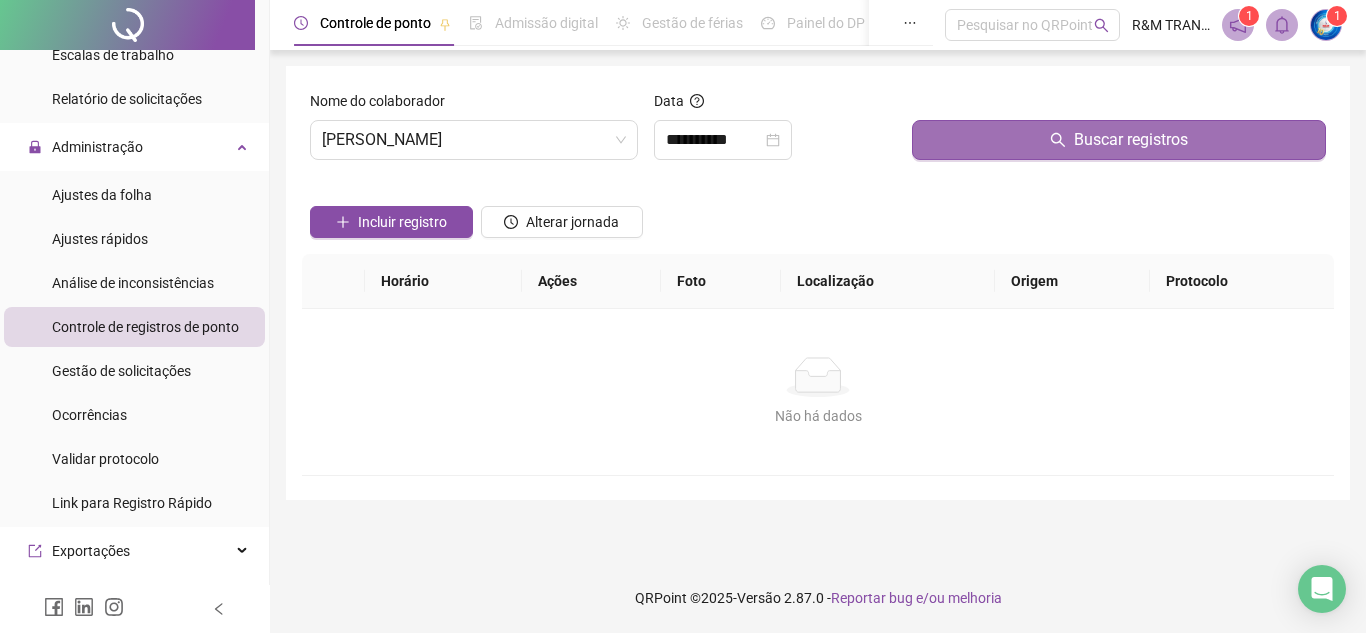 click on "Buscar registros" at bounding box center (1131, 140) 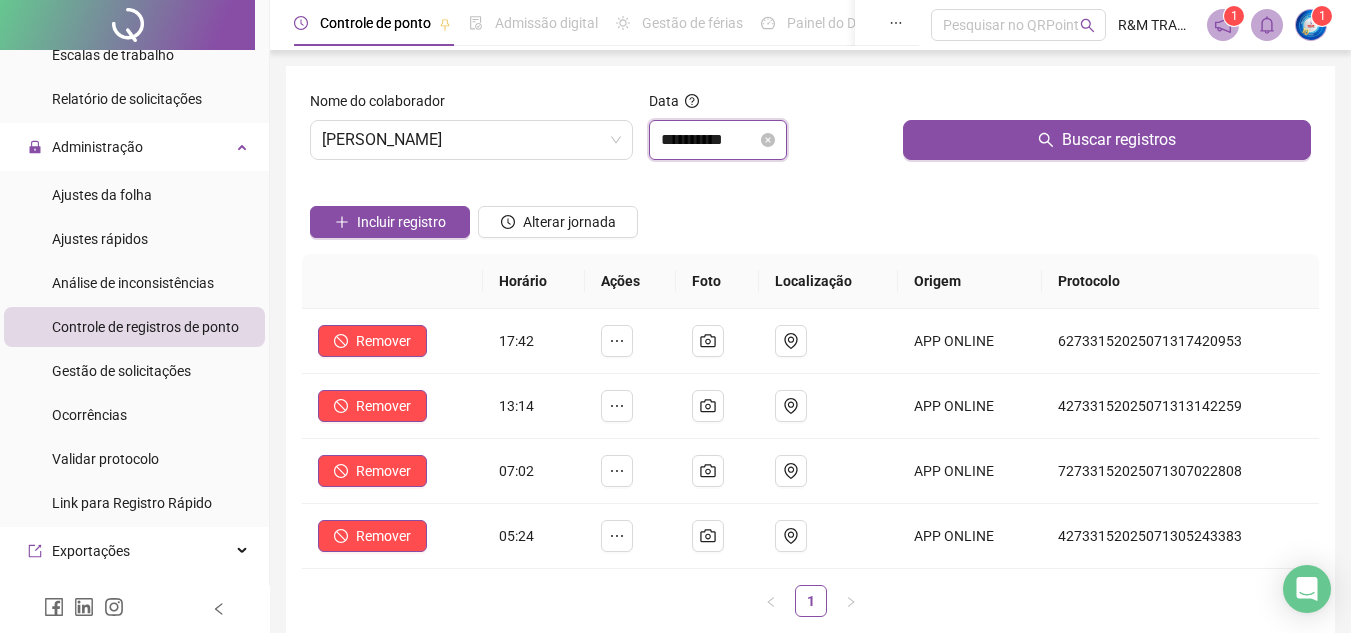 click on "**********" at bounding box center [709, 140] 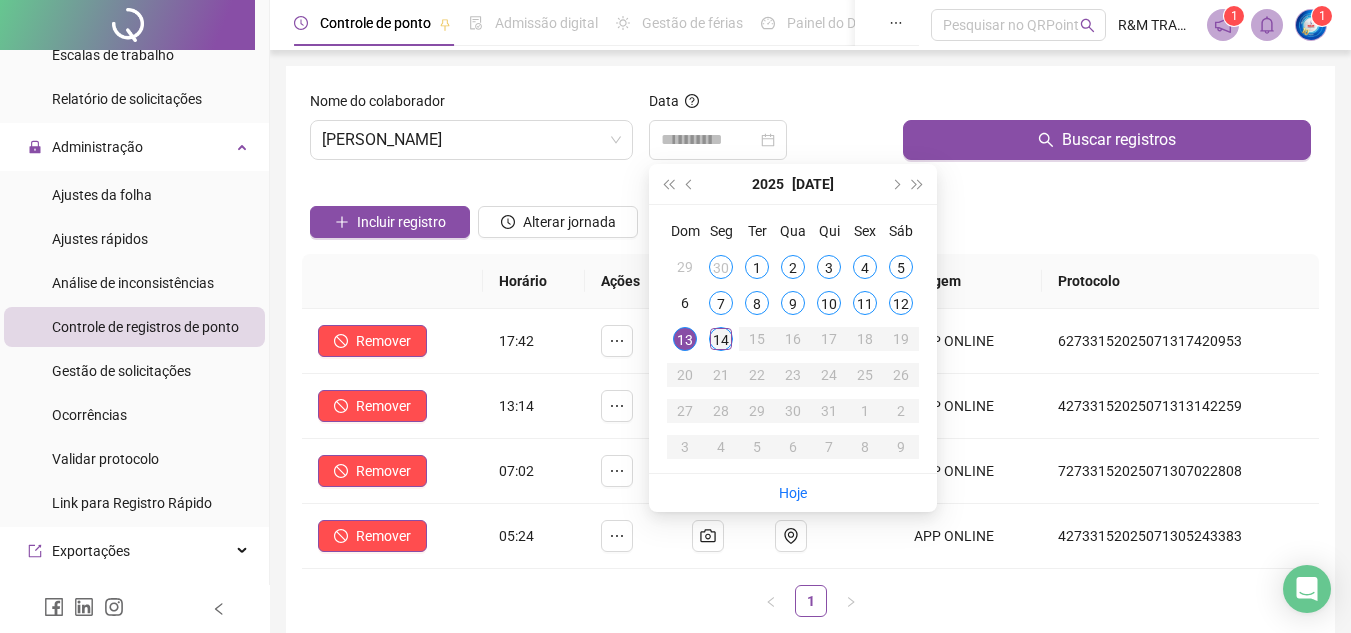 click on "14" at bounding box center [721, 339] 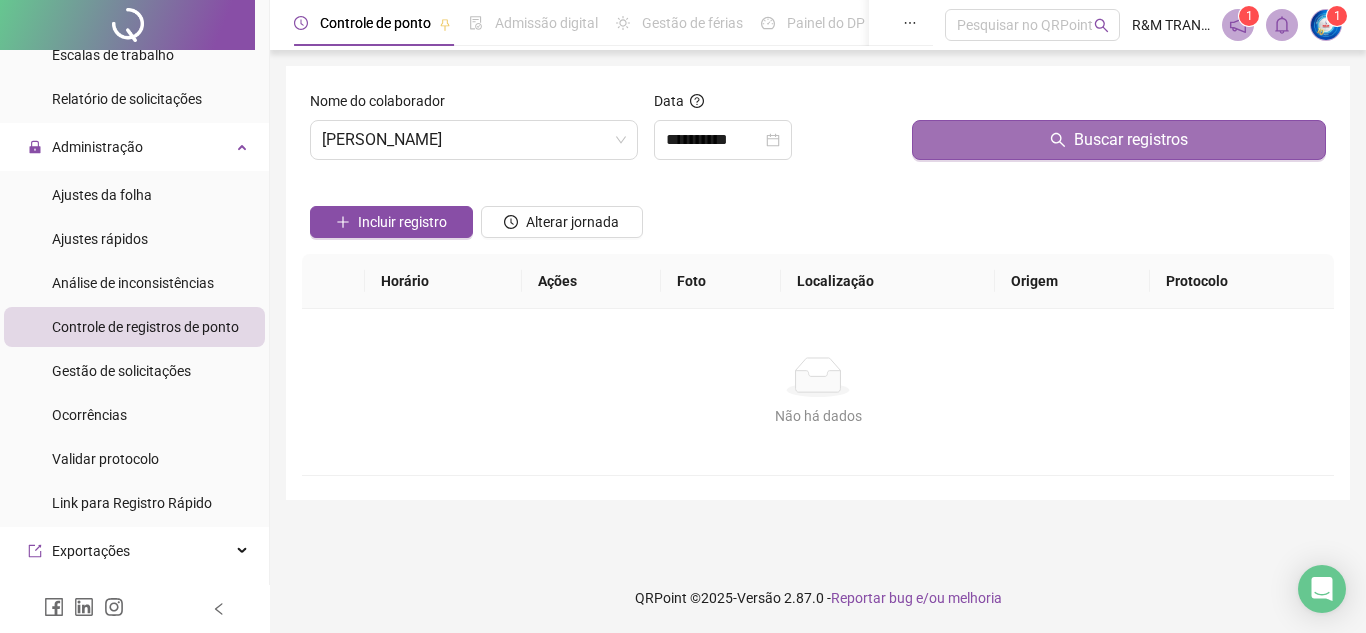 click on "Buscar registros" at bounding box center (1119, 140) 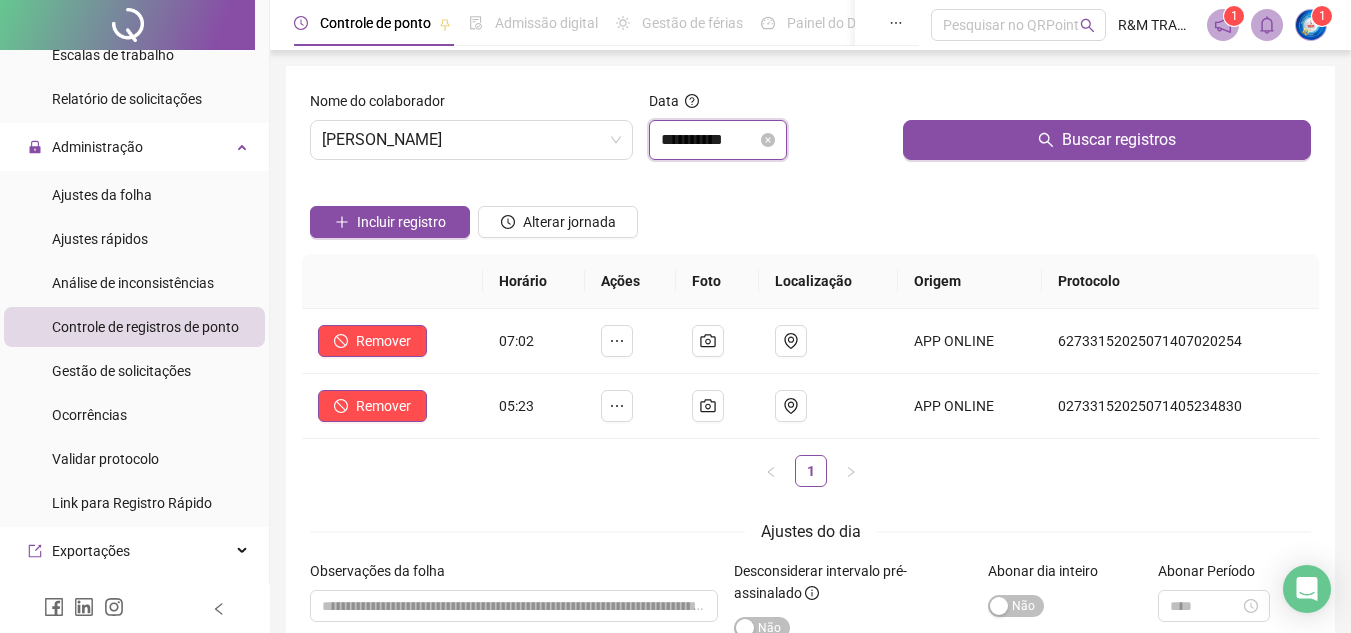 click on "**********" at bounding box center (709, 140) 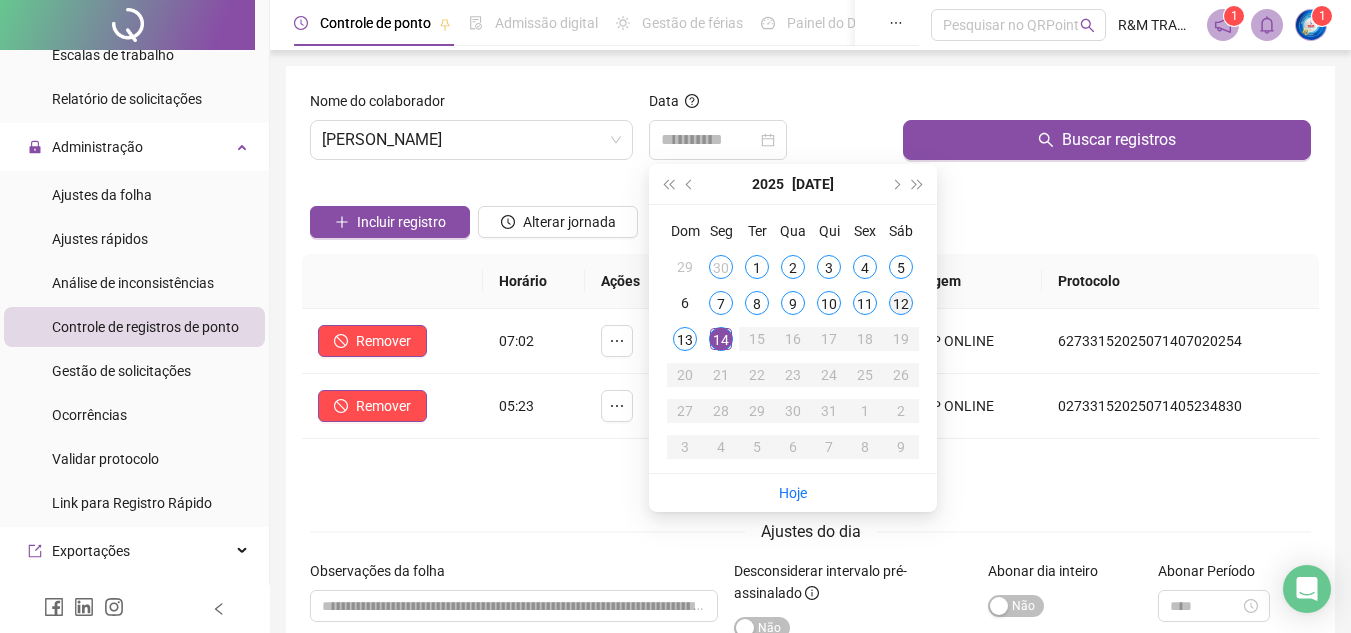 click on "12" at bounding box center [901, 303] 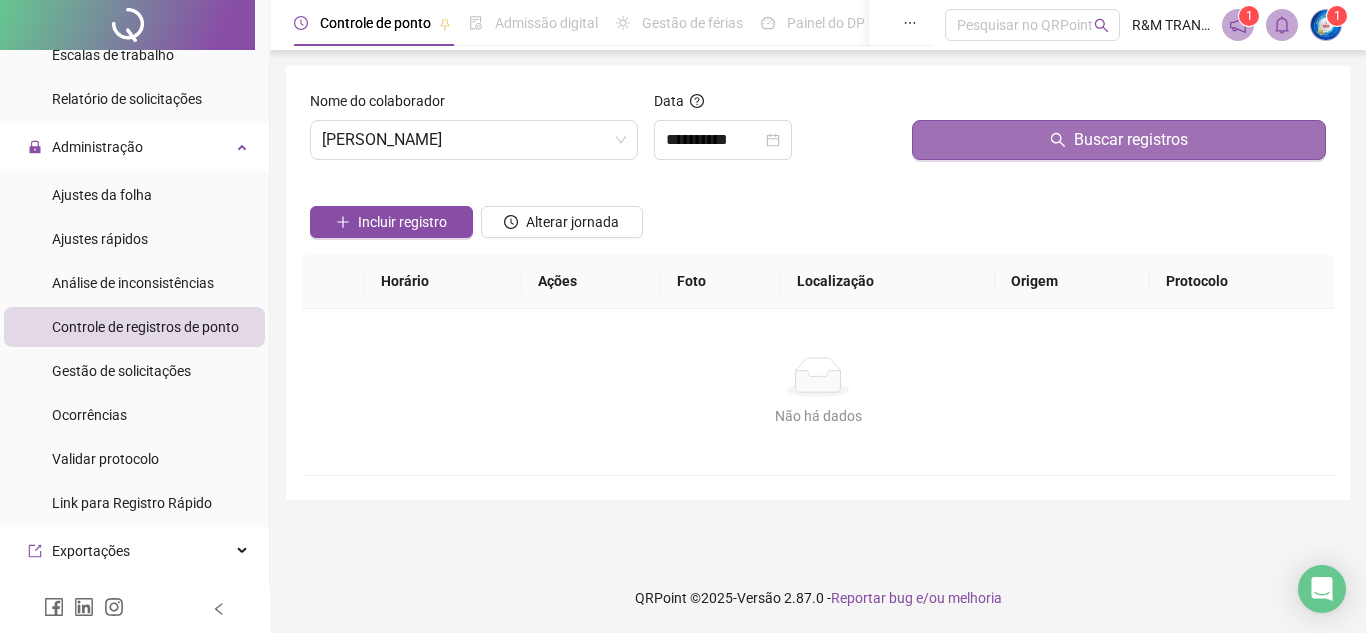 click on "Buscar registros" at bounding box center [1119, 140] 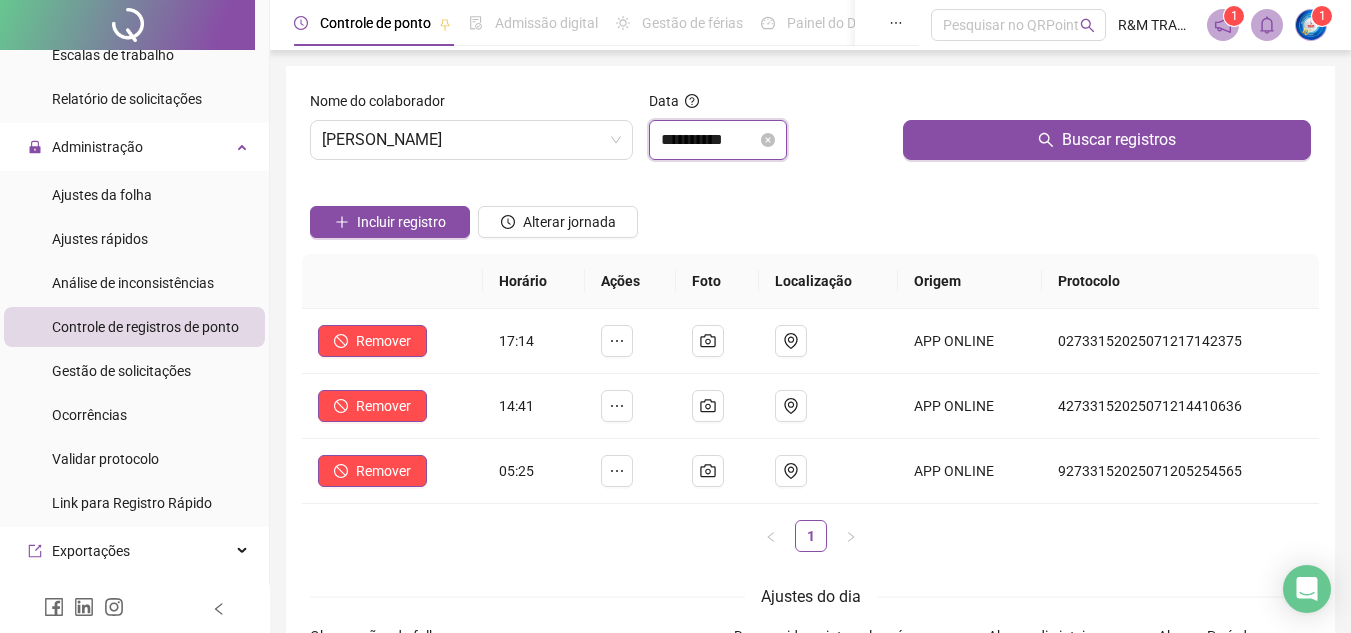 click on "**********" at bounding box center [709, 140] 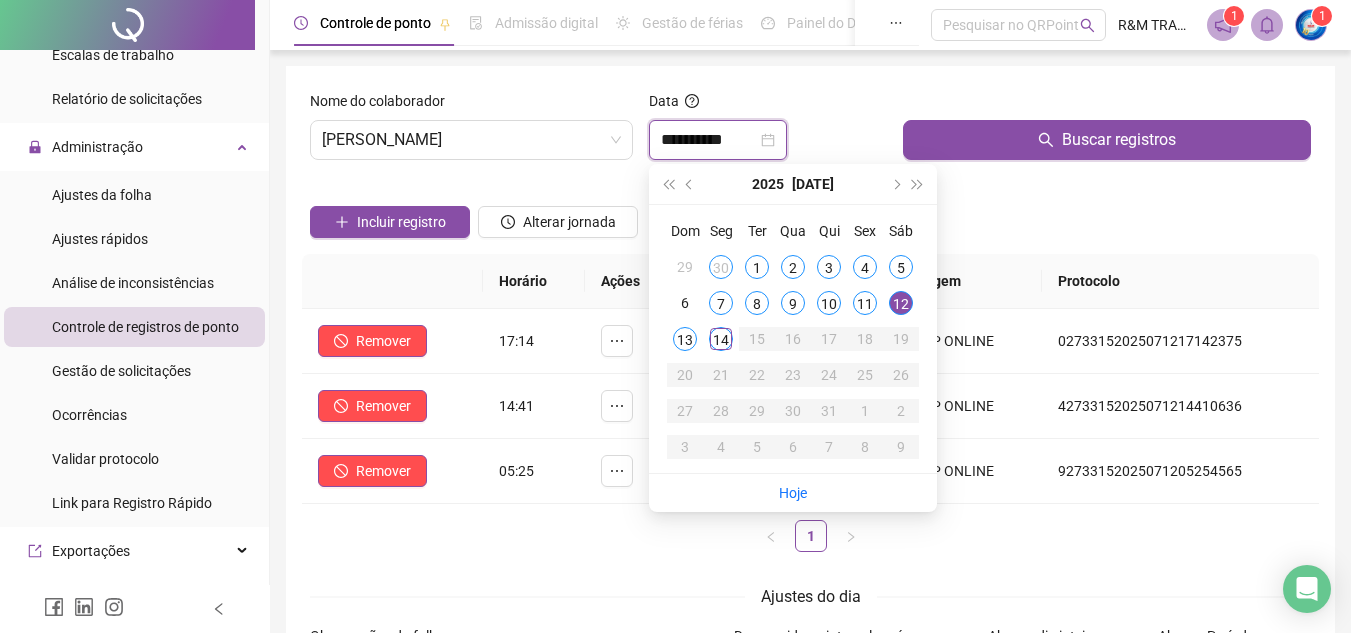 type on "**********" 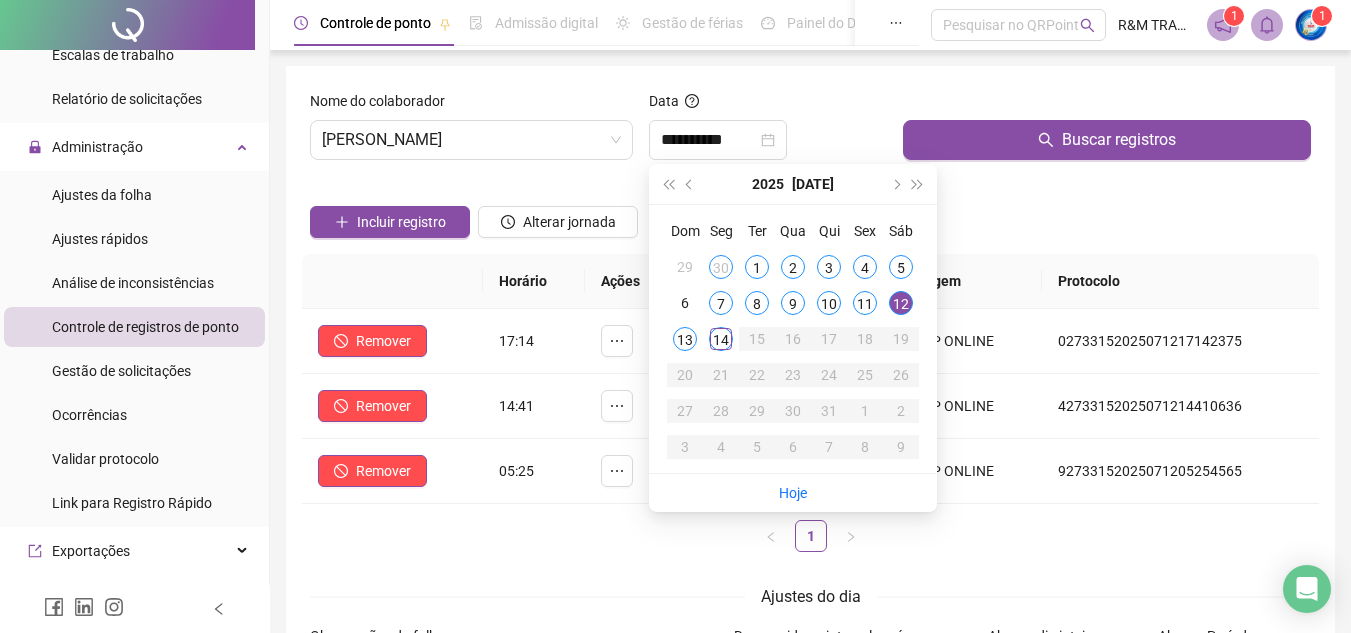 click at bounding box center [558, 191] 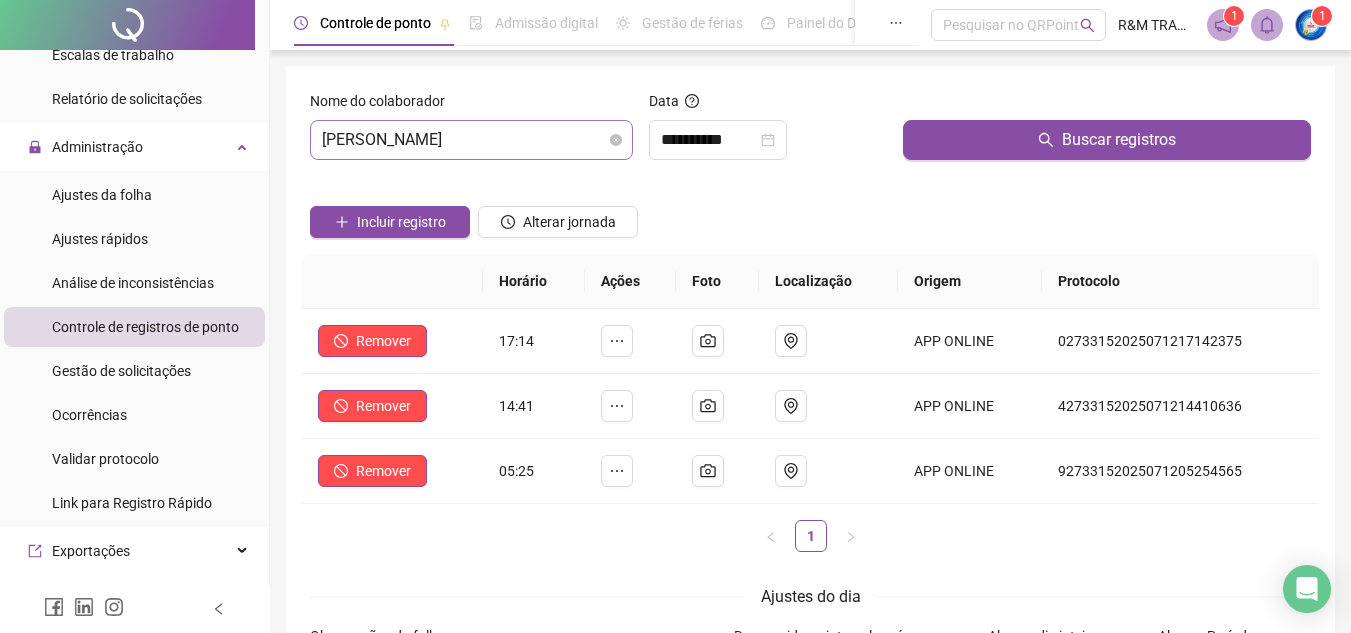 click on "[PERSON_NAME]" at bounding box center [471, 140] 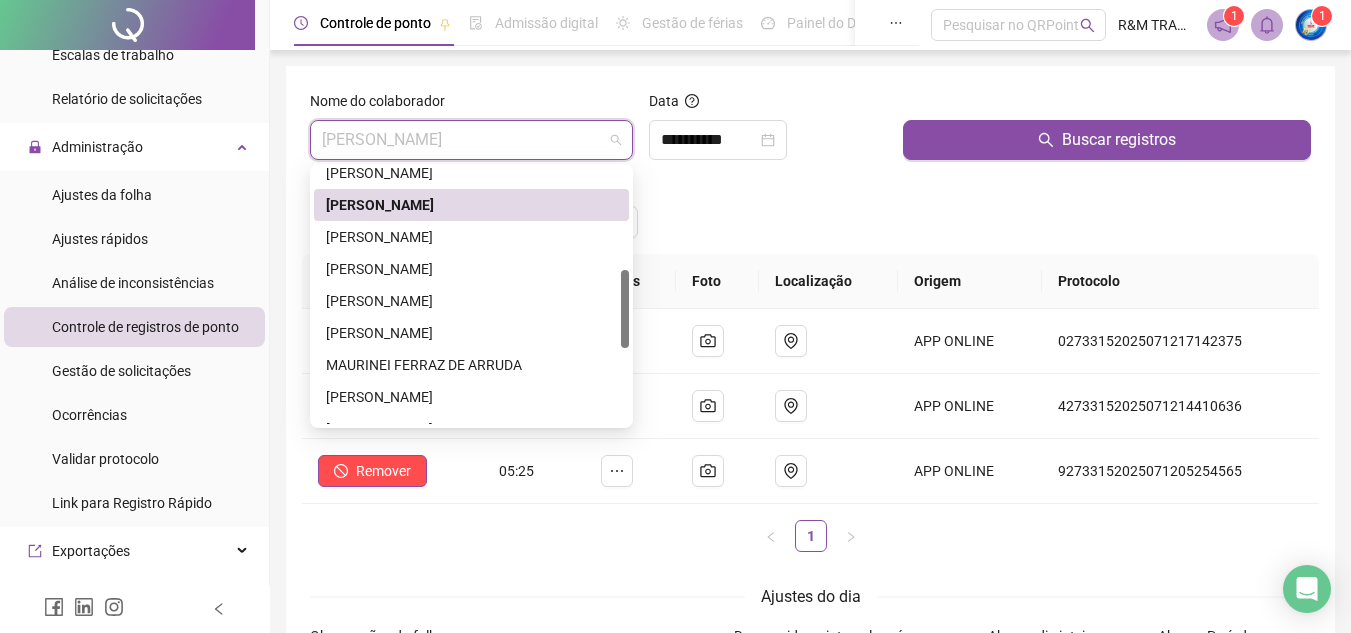 drag, startPoint x: 623, startPoint y: 230, endPoint x: 551, endPoint y: 277, distance: 85.98256 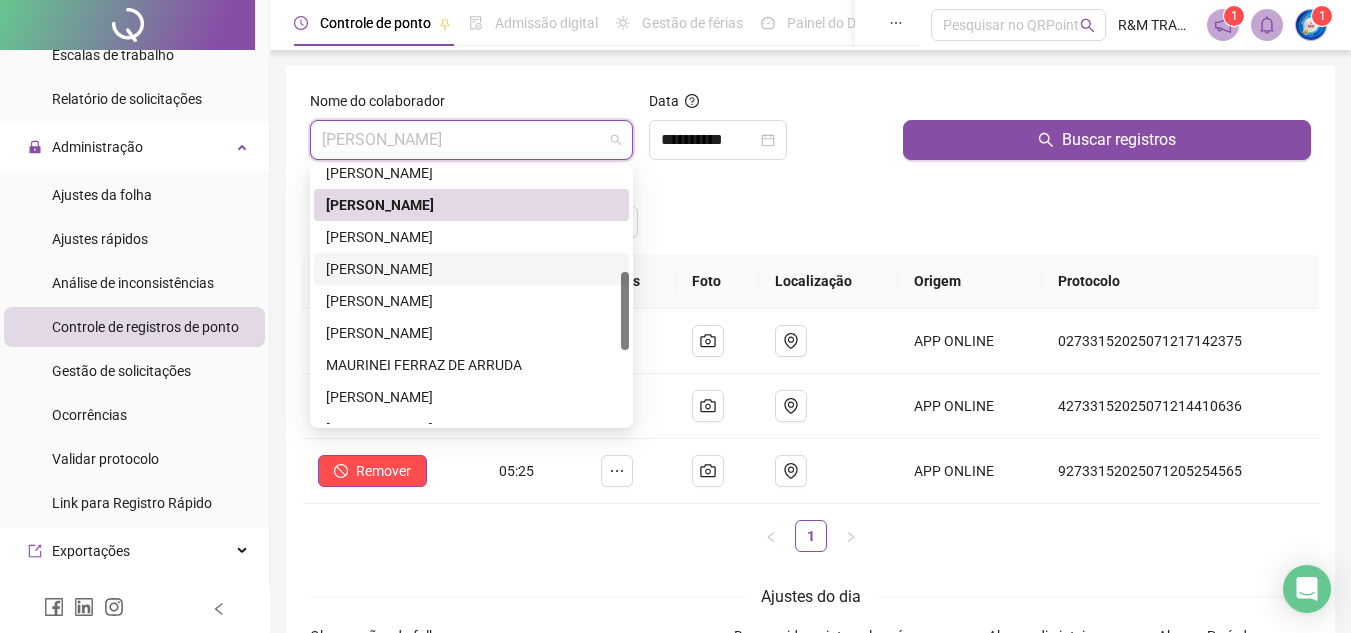 scroll, scrollTop: 338, scrollLeft: 0, axis: vertical 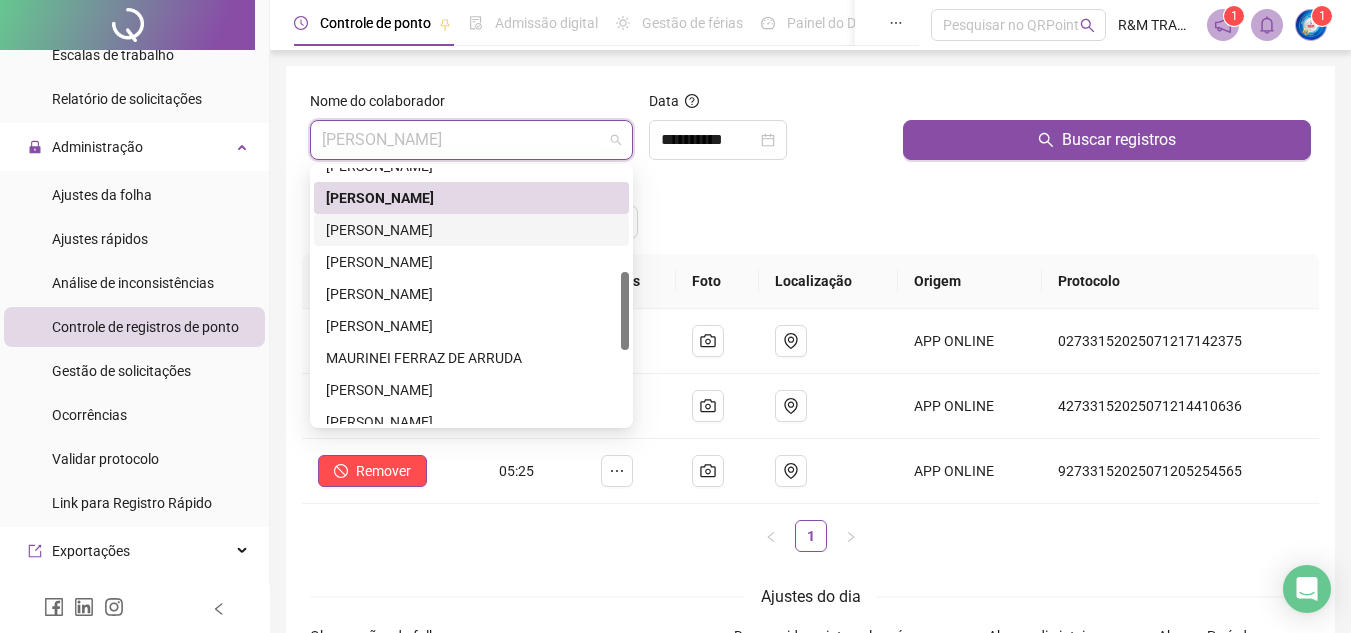 click on "[PERSON_NAME]" at bounding box center (471, 230) 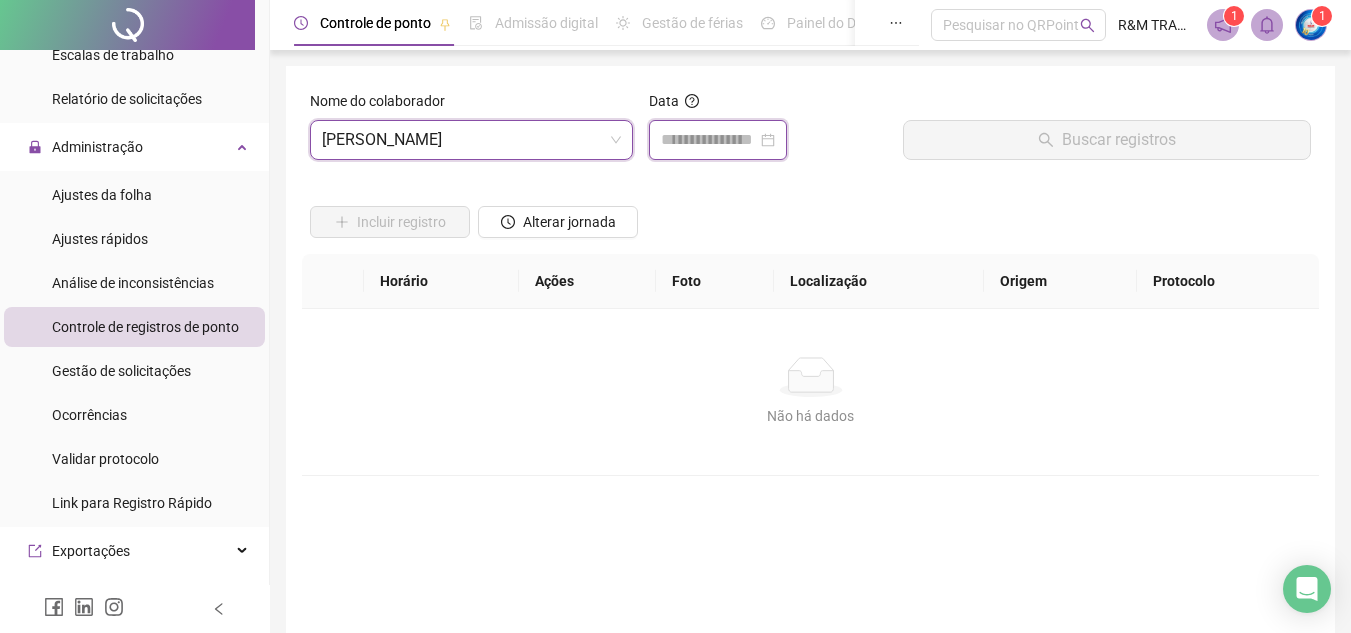 click at bounding box center (709, 140) 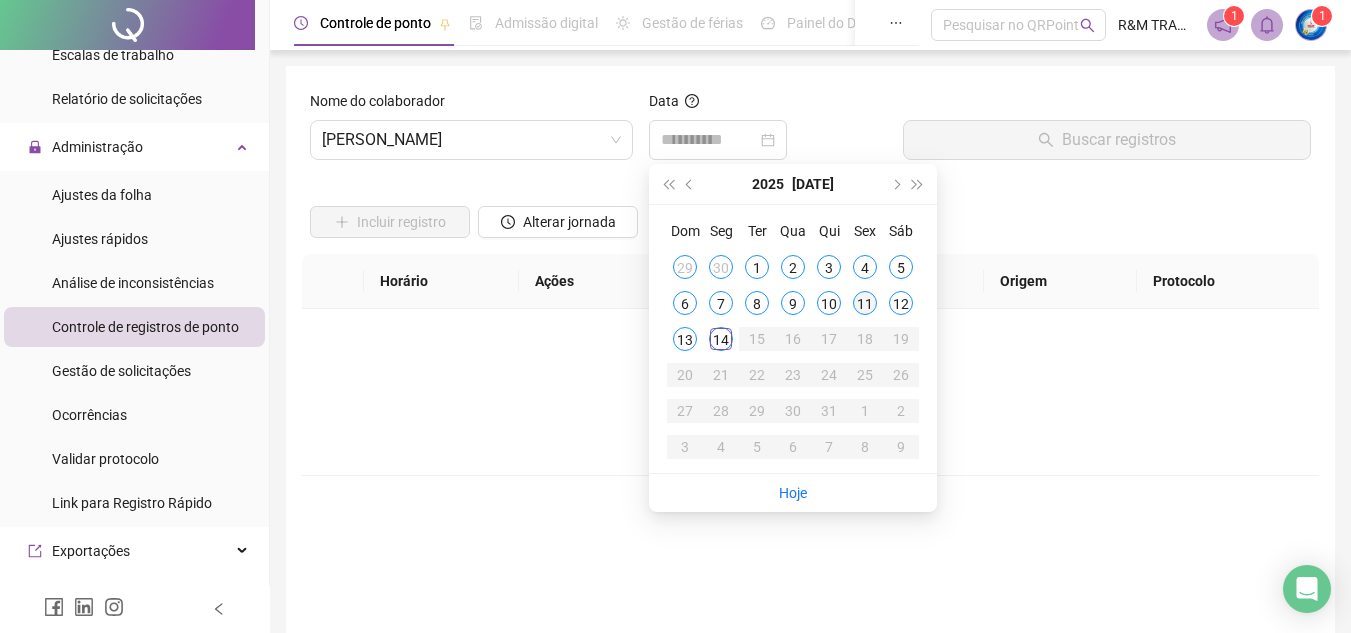 click on "11" at bounding box center [865, 303] 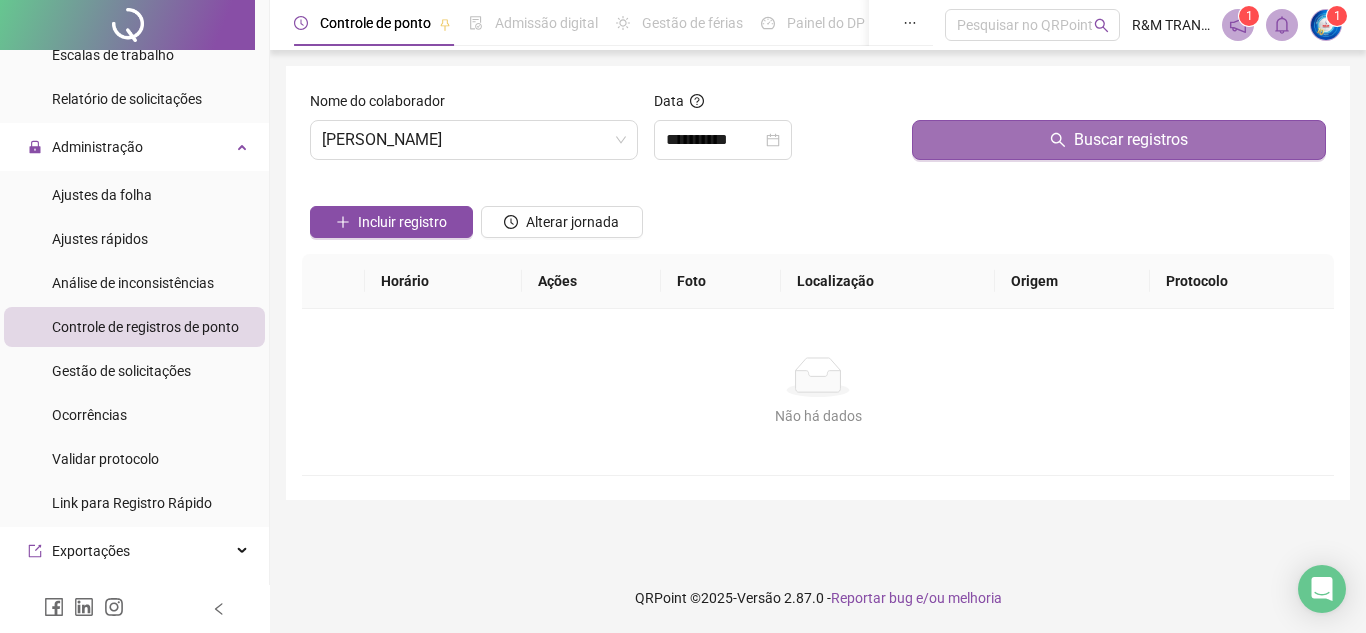 click on "Buscar registros" at bounding box center [1119, 140] 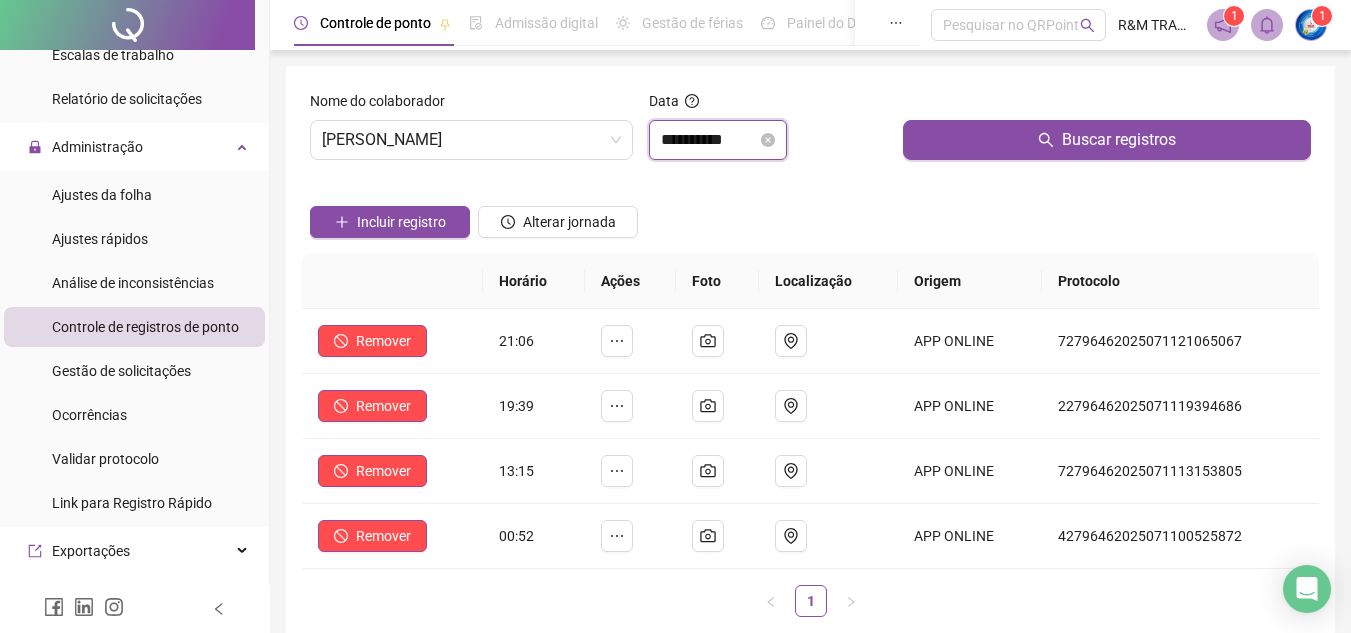 click on "**********" at bounding box center (709, 140) 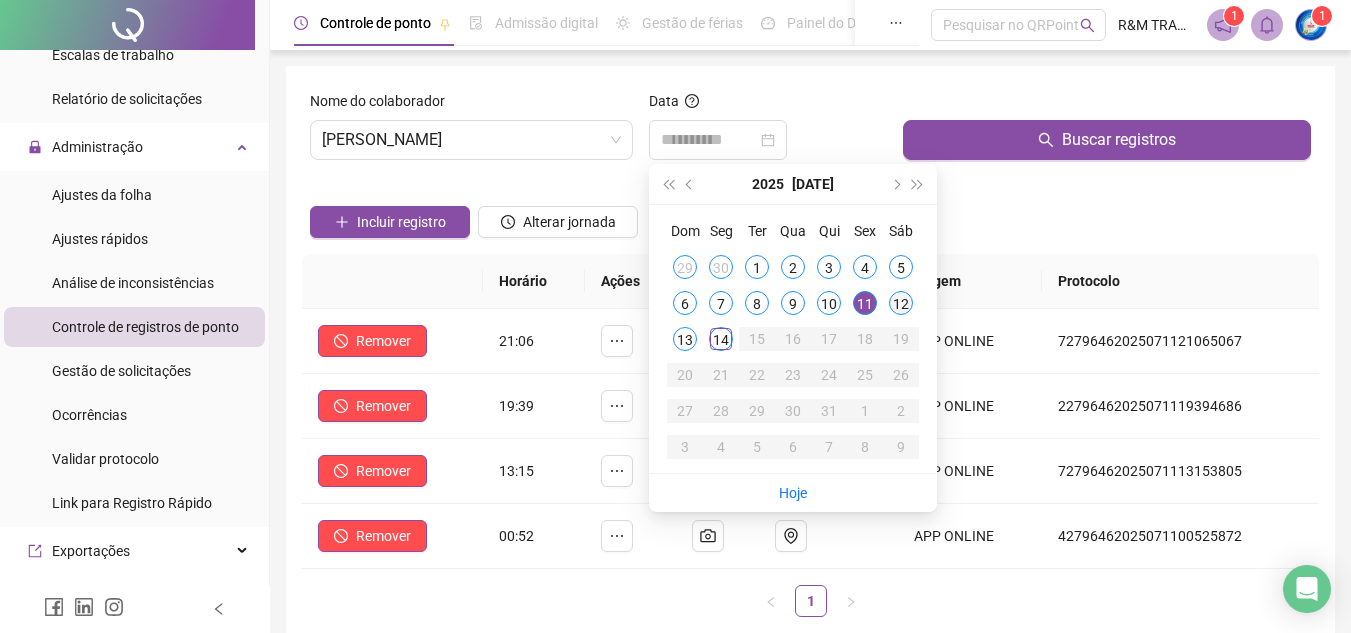 click on "12" at bounding box center [901, 303] 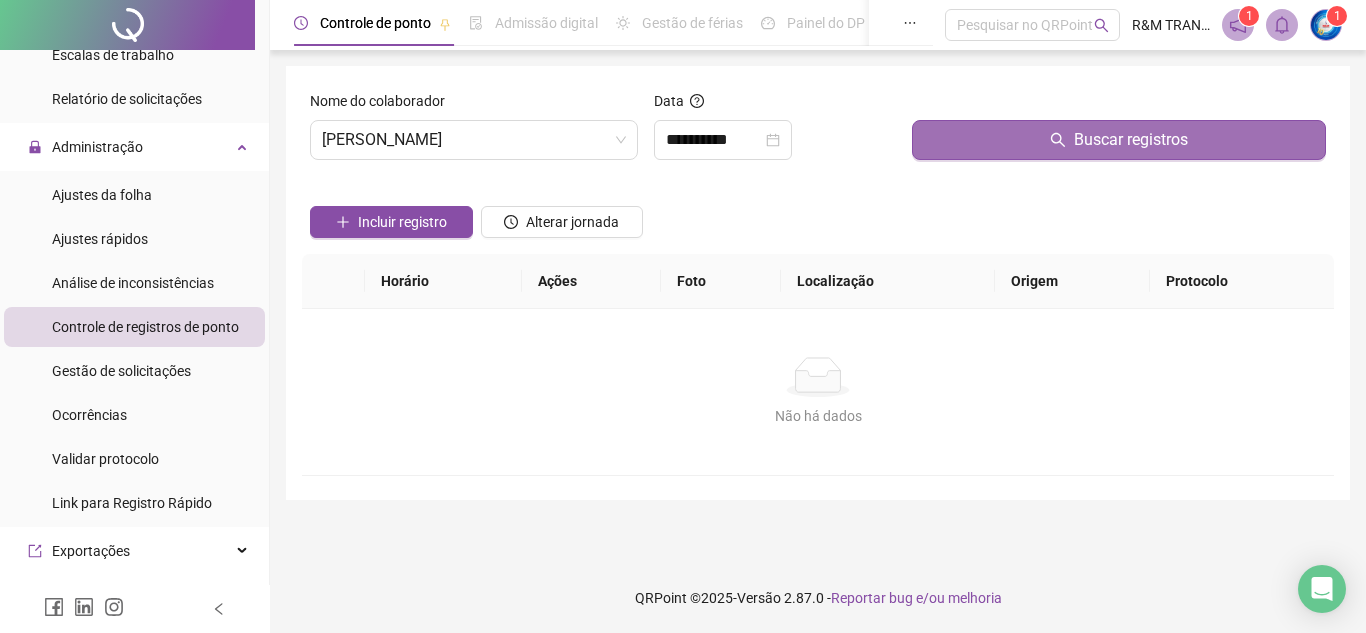 click on "Buscar registros" at bounding box center [1119, 140] 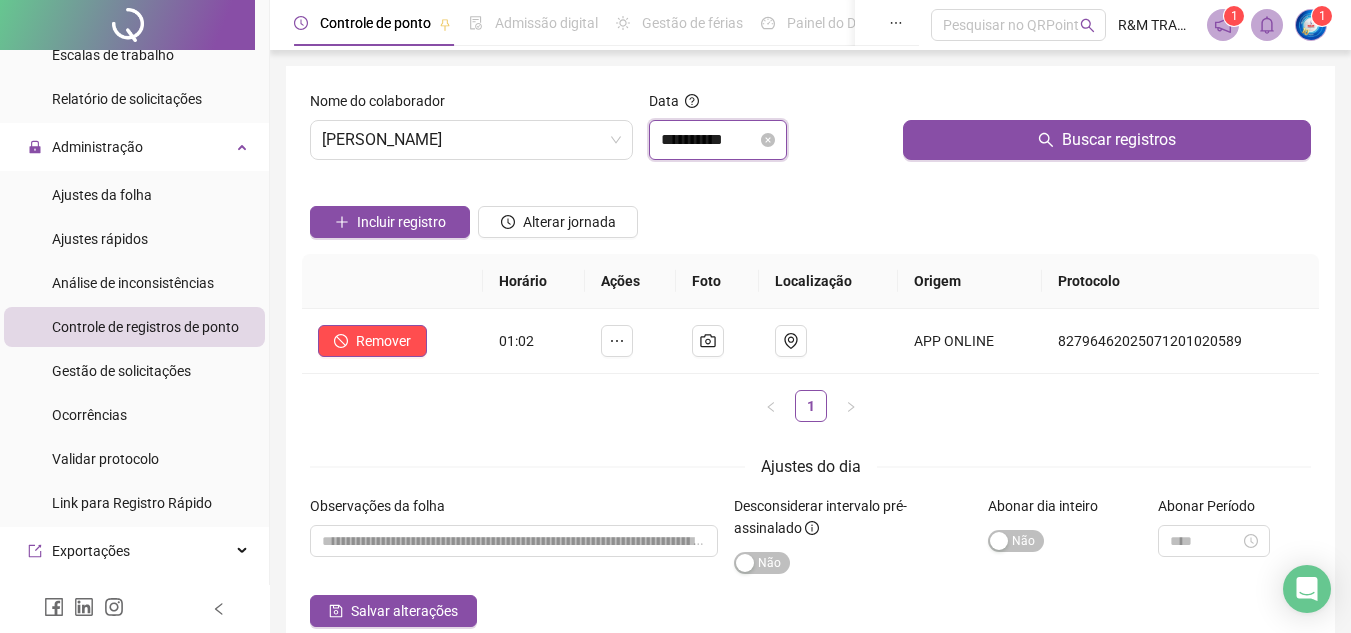 click on "**********" at bounding box center [709, 140] 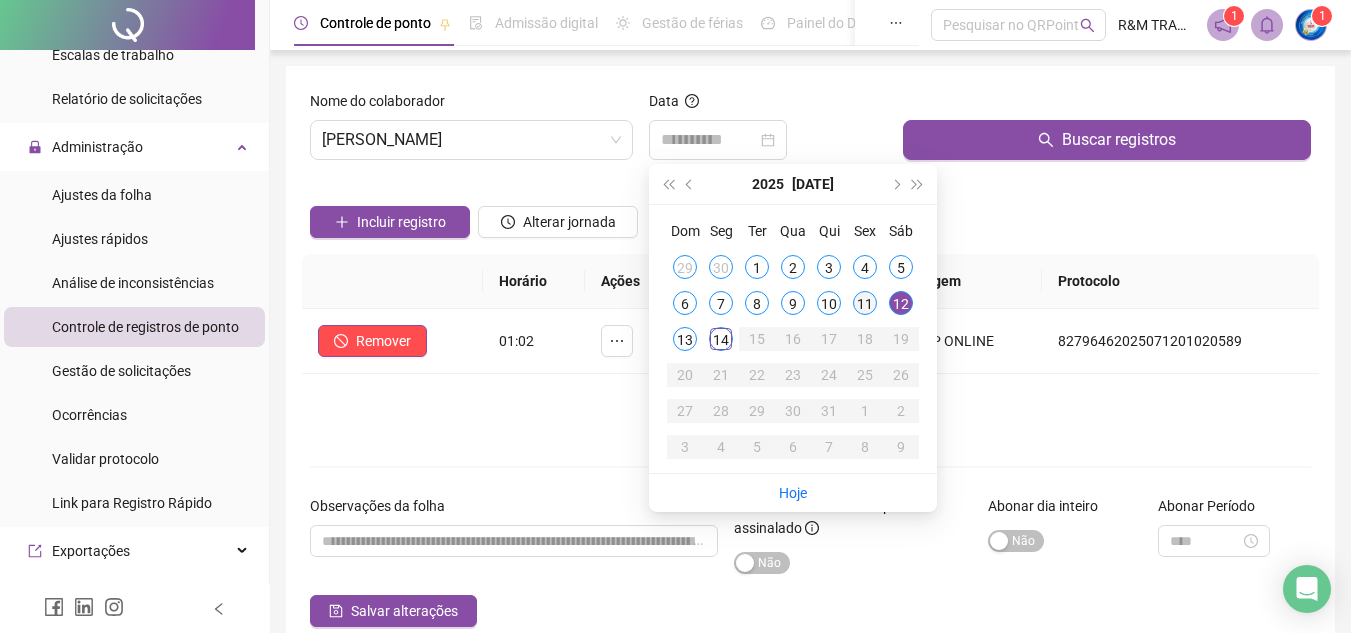 click on "11" at bounding box center [865, 303] 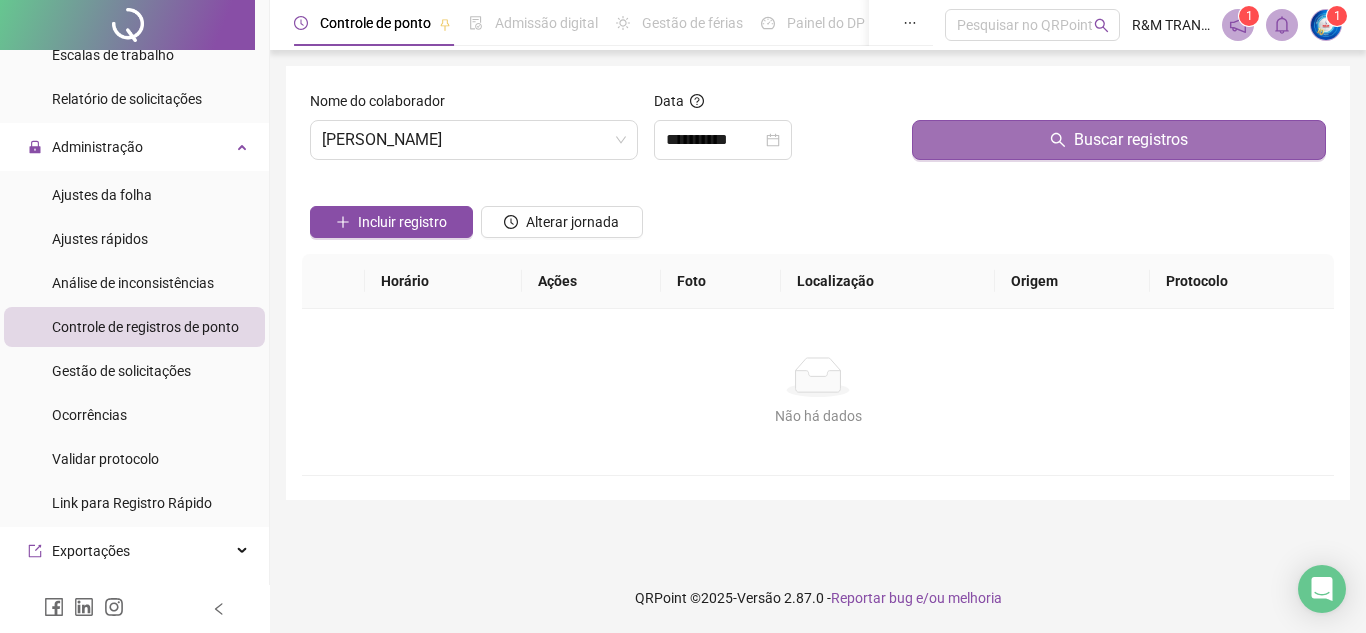 click on "Buscar registros" at bounding box center [1119, 140] 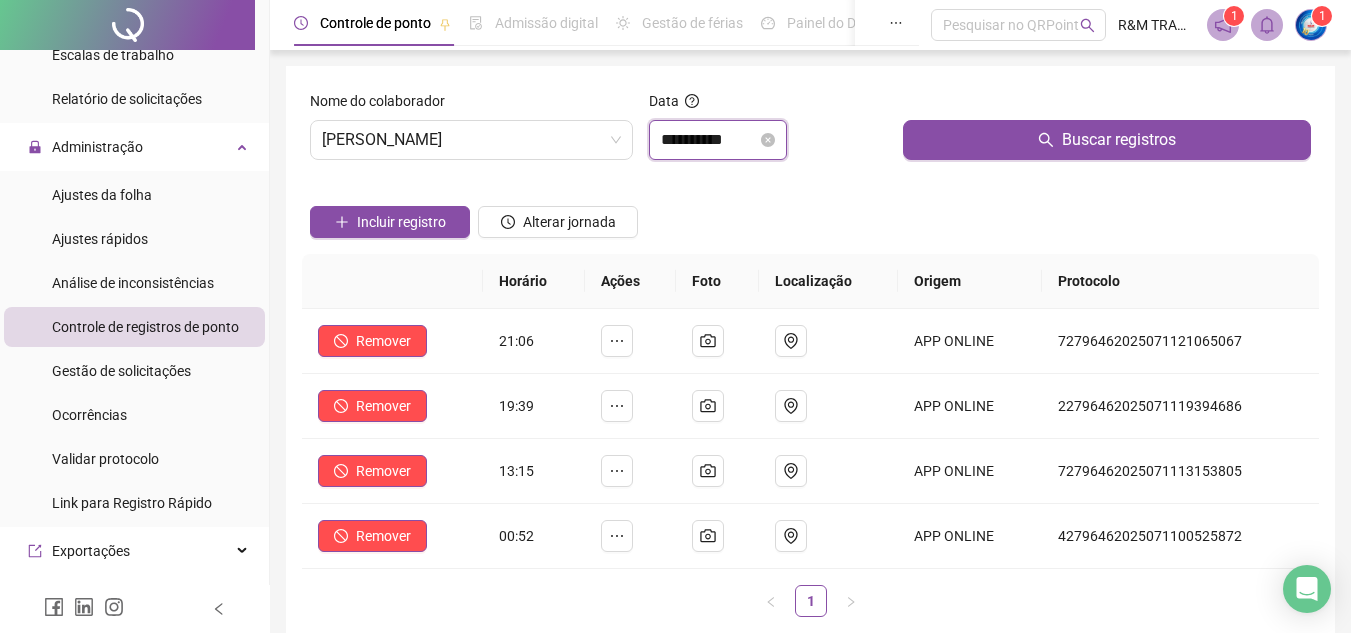 click on "**********" at bounding box center [709, 140] 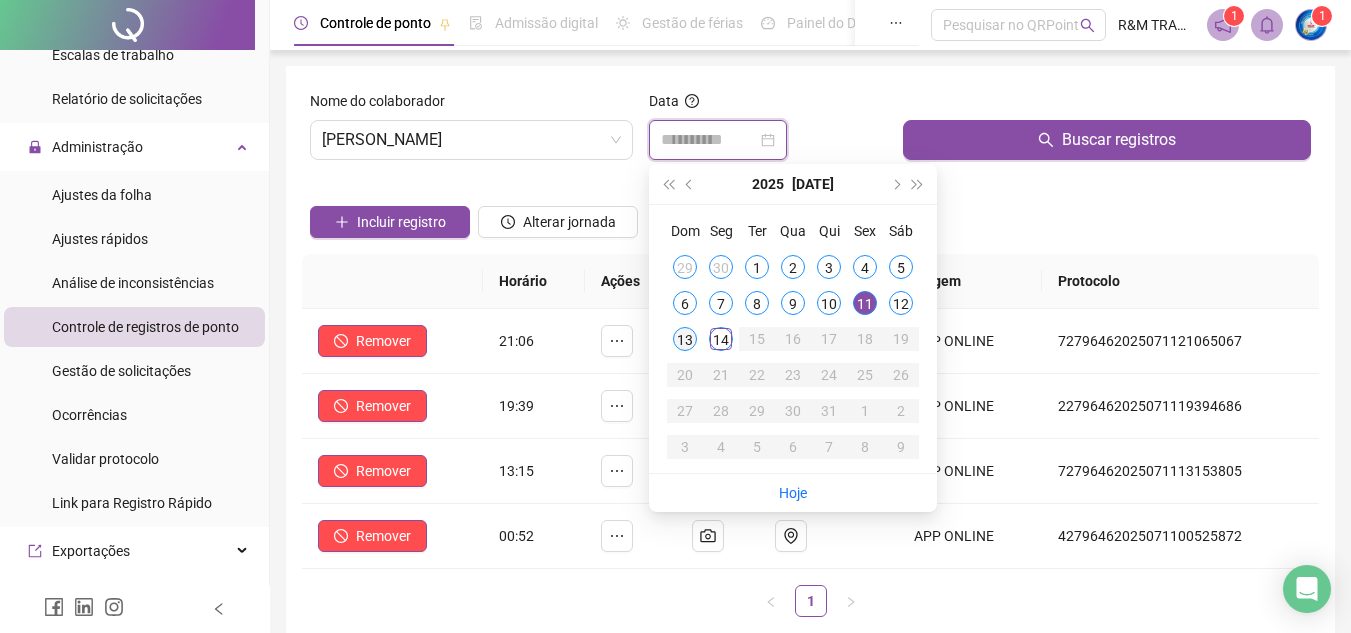 type on "**********" 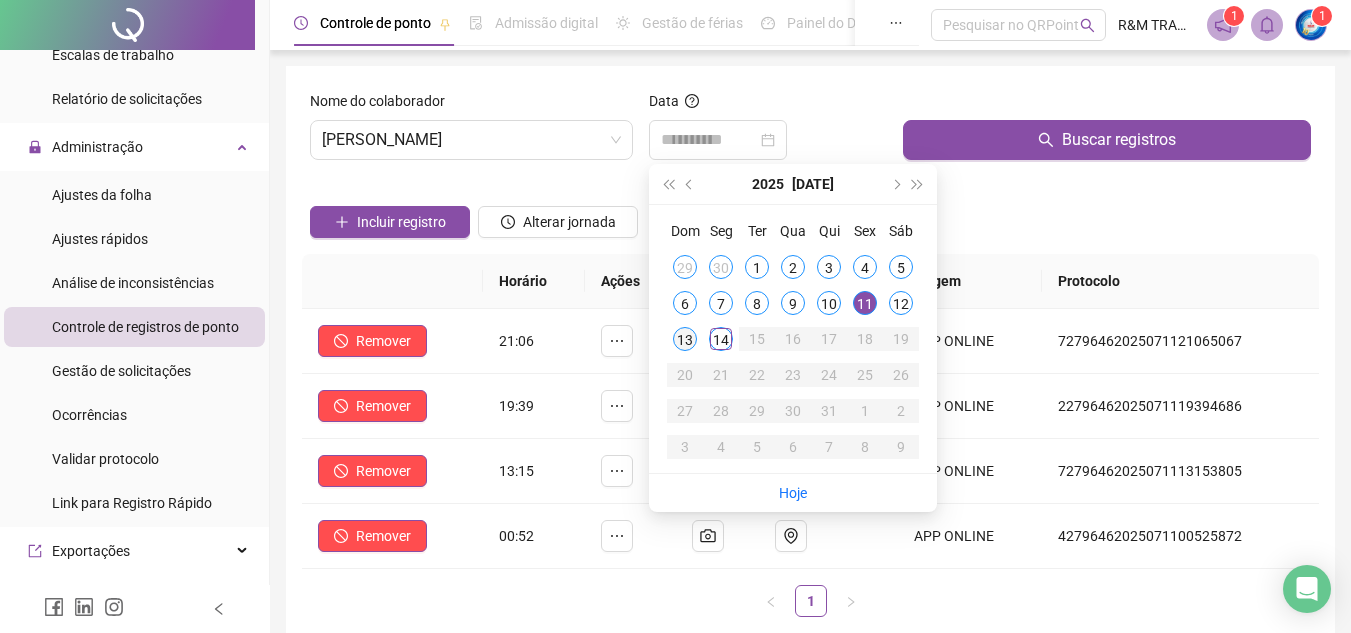 click on "13" at bounding box center [685, 339] 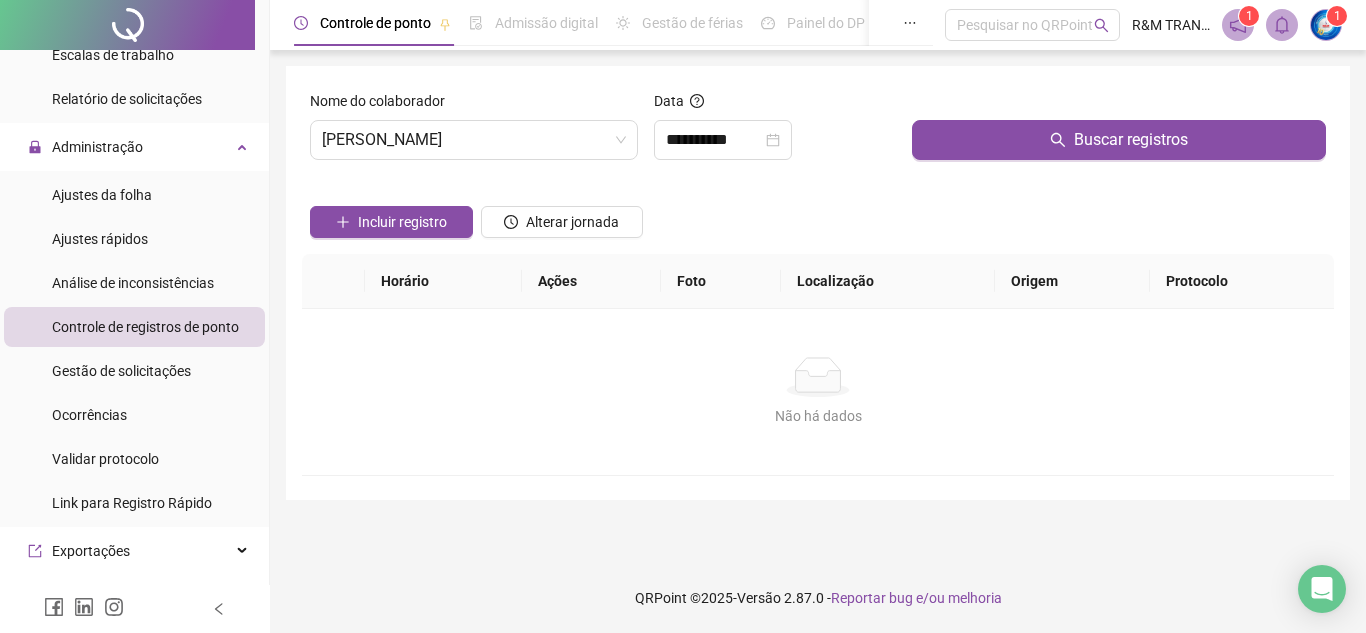click on "Não há dados Não há dados" at bounding box center [818, 392] 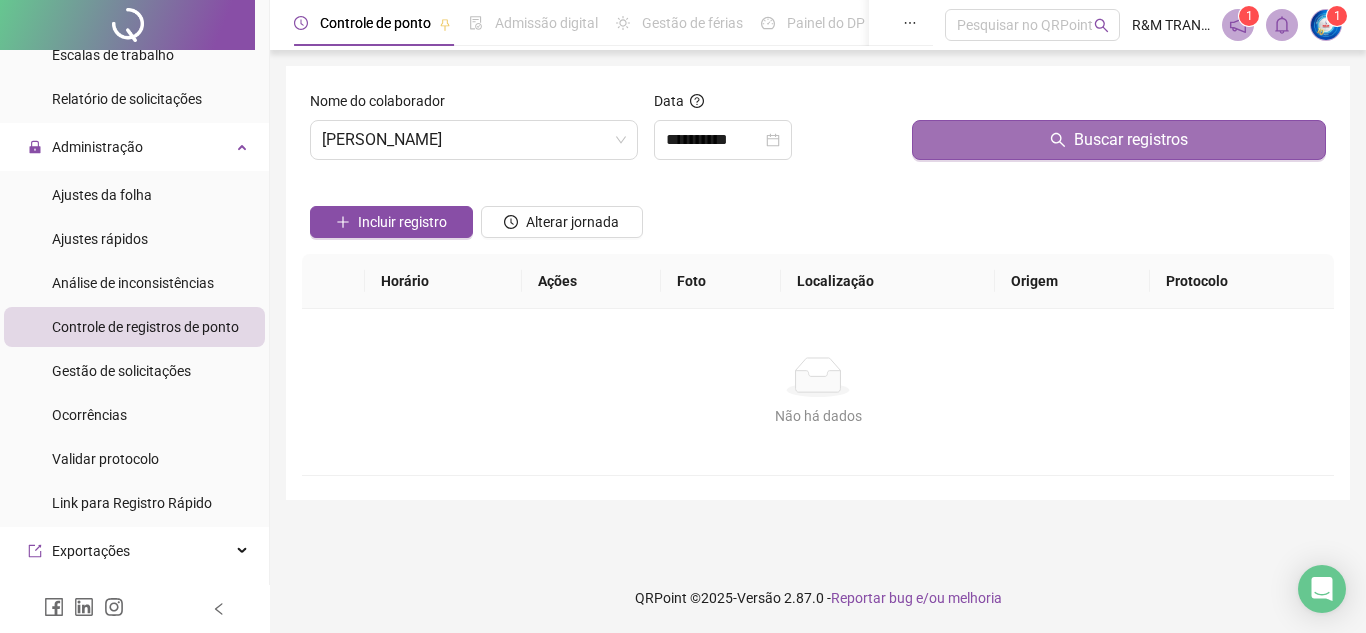 click on "Buscar registros" at bounding box center (1119, 140) 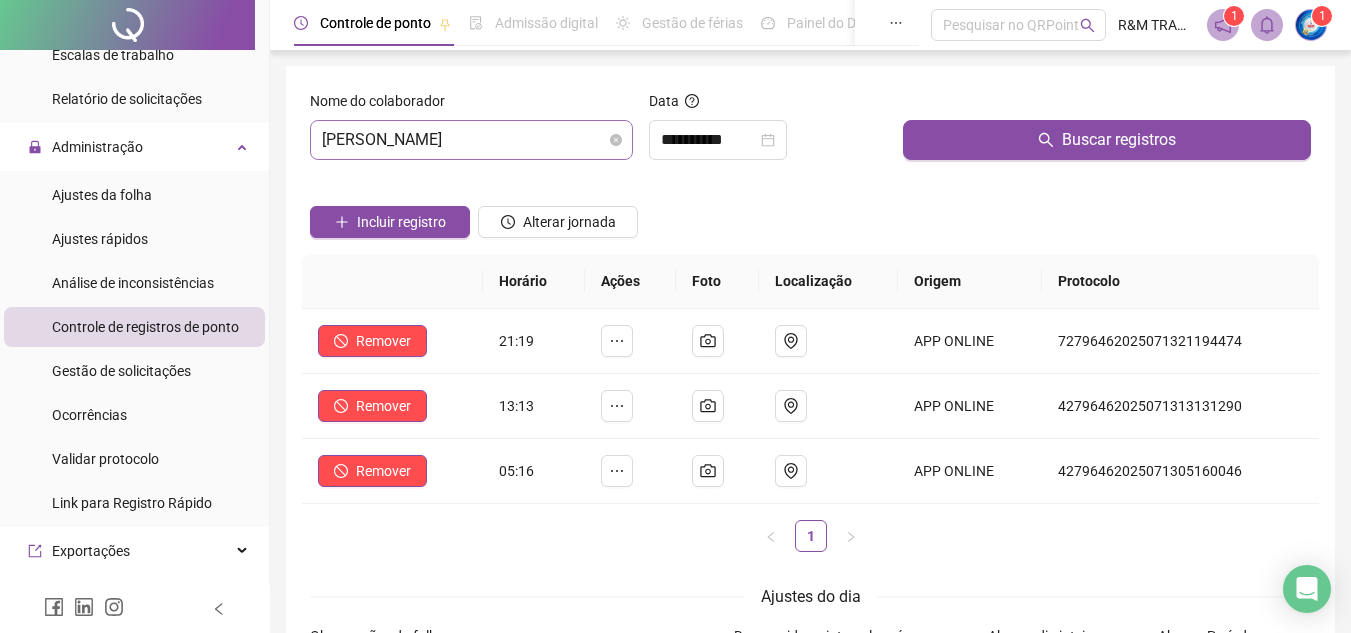 click on "[PERSON_NAME]" at bounding box center (471, 140) 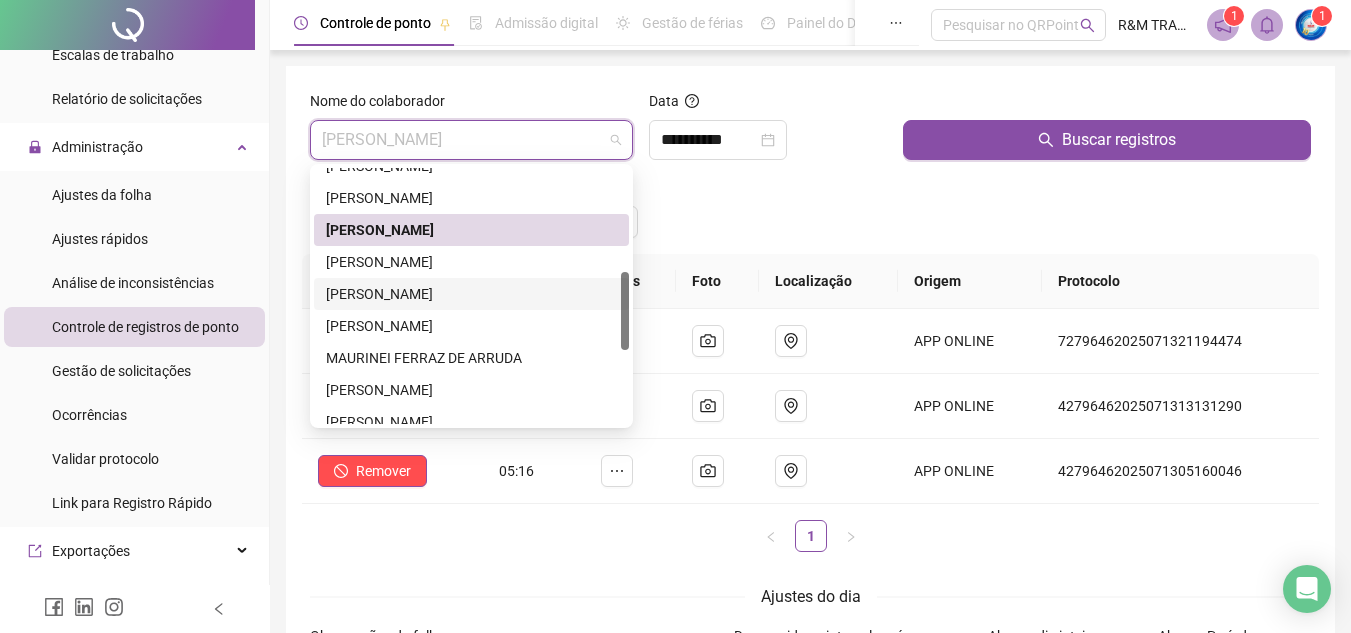 click on "[PERSON_NAME]" at bounding box center [471, 294] 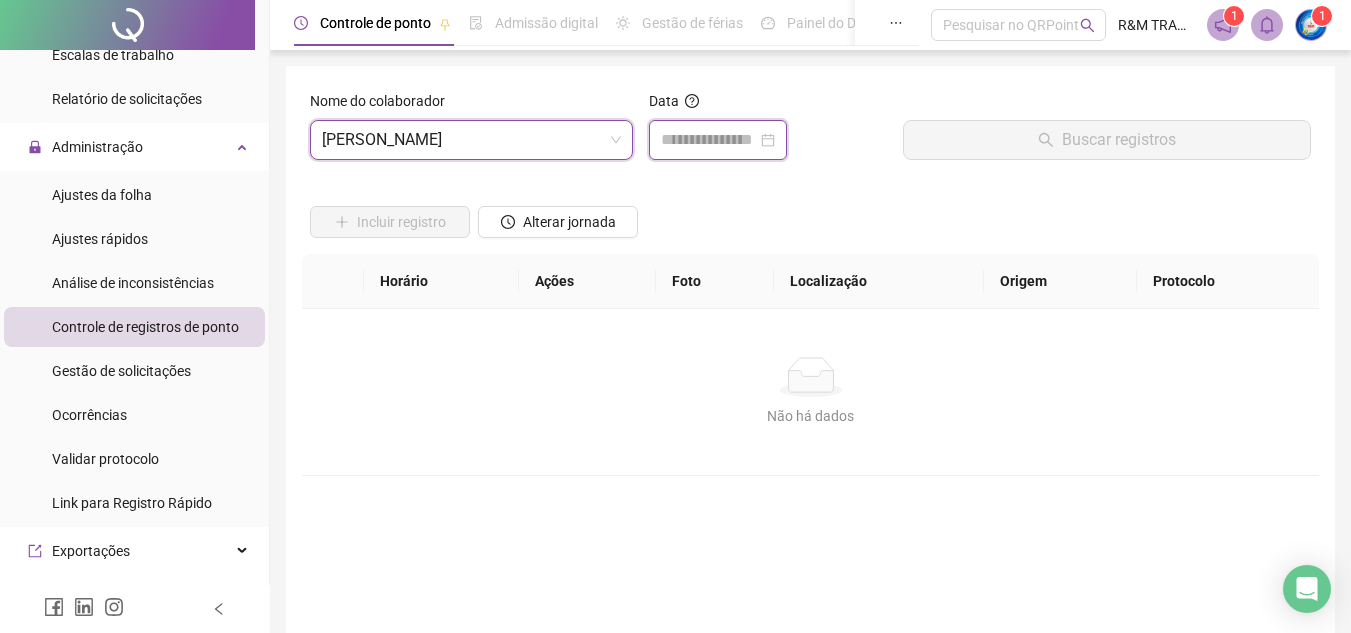 click at bounding box center (709, 140) 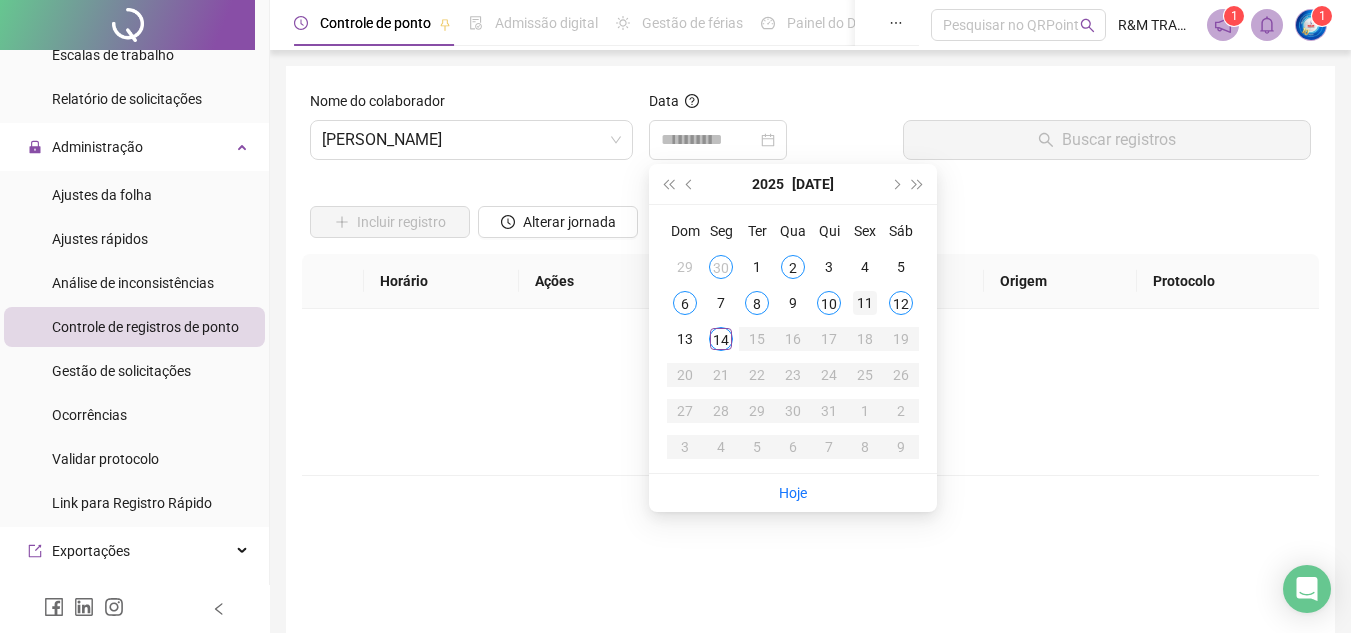 click on "11" at bounding box center [865, 303] 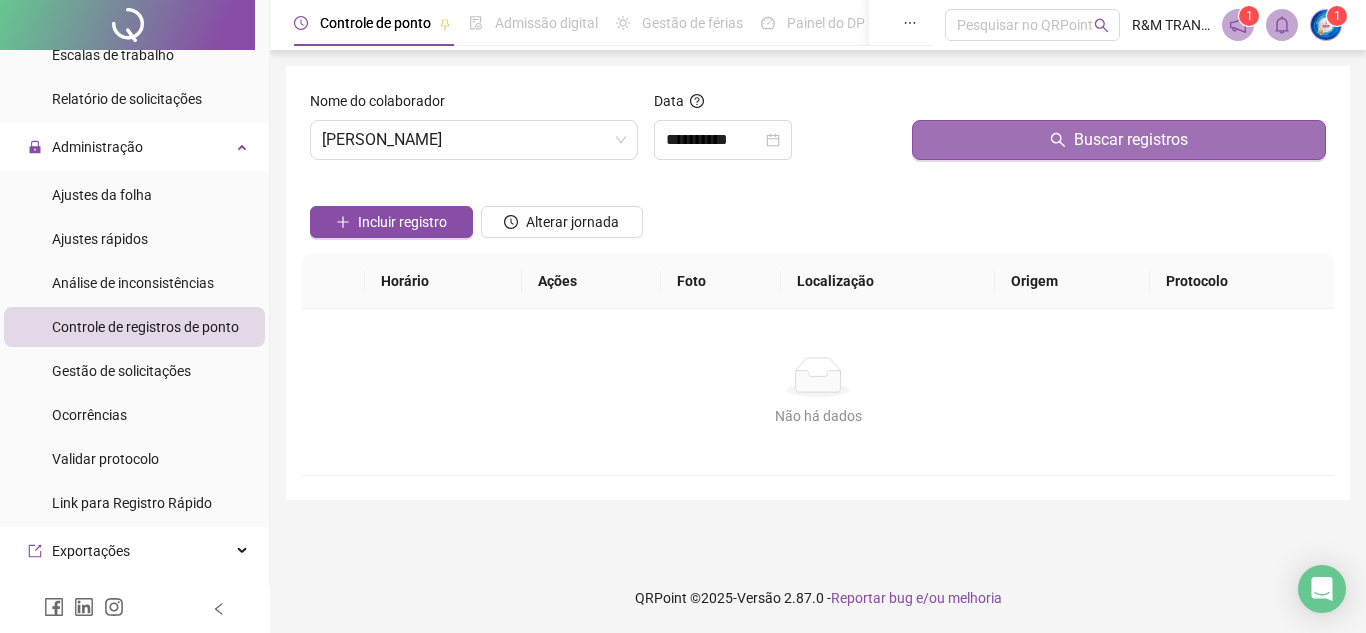 click on "Buscar registros" at bounding box center (1119, 140) 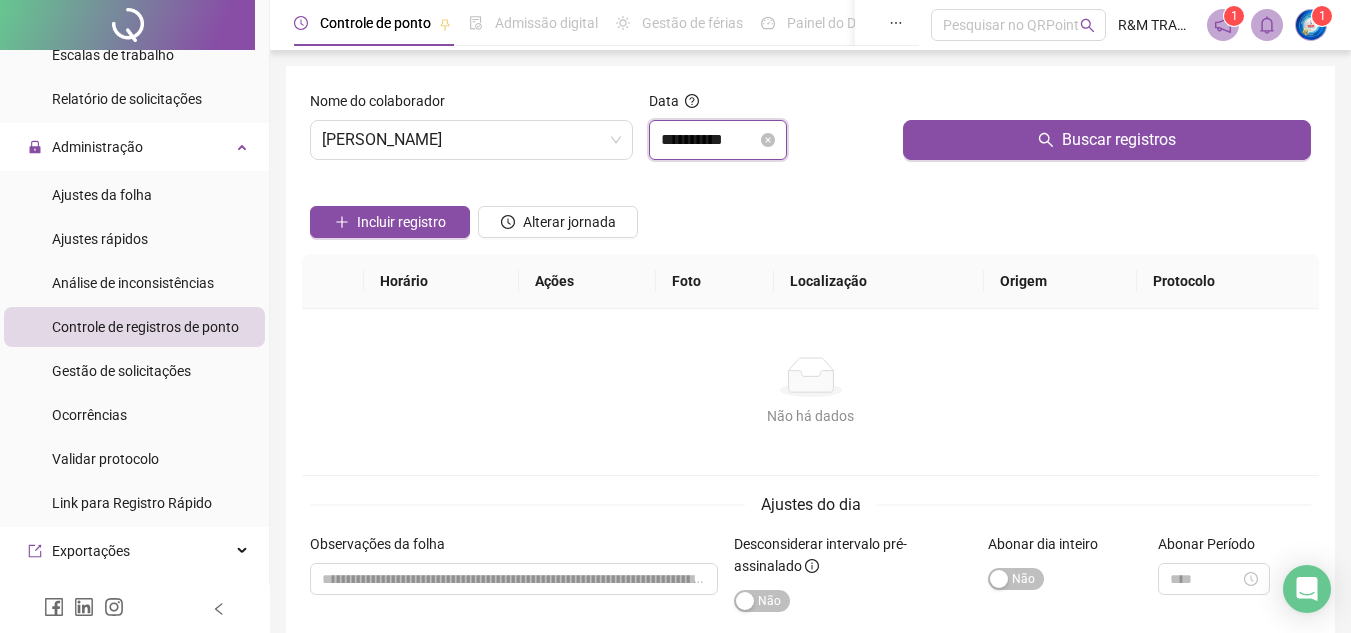 click on "**********" at bounding box center [709, 140] 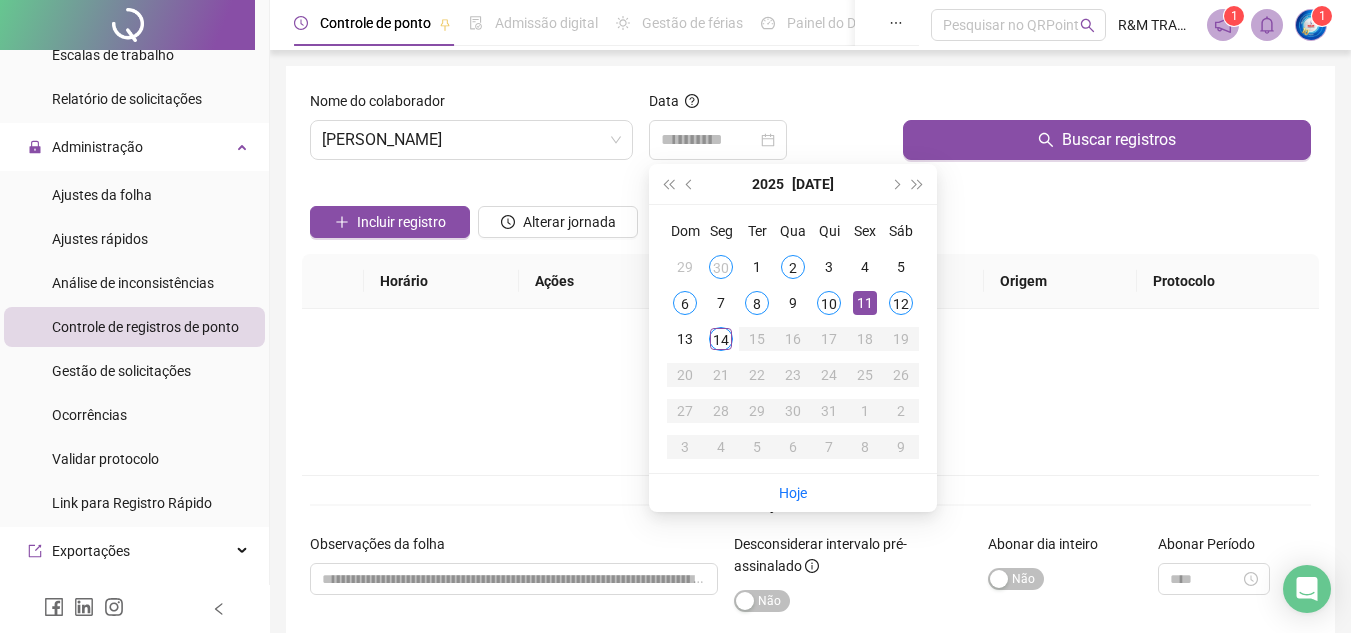 click on "12" at bounding box center [901, 303] 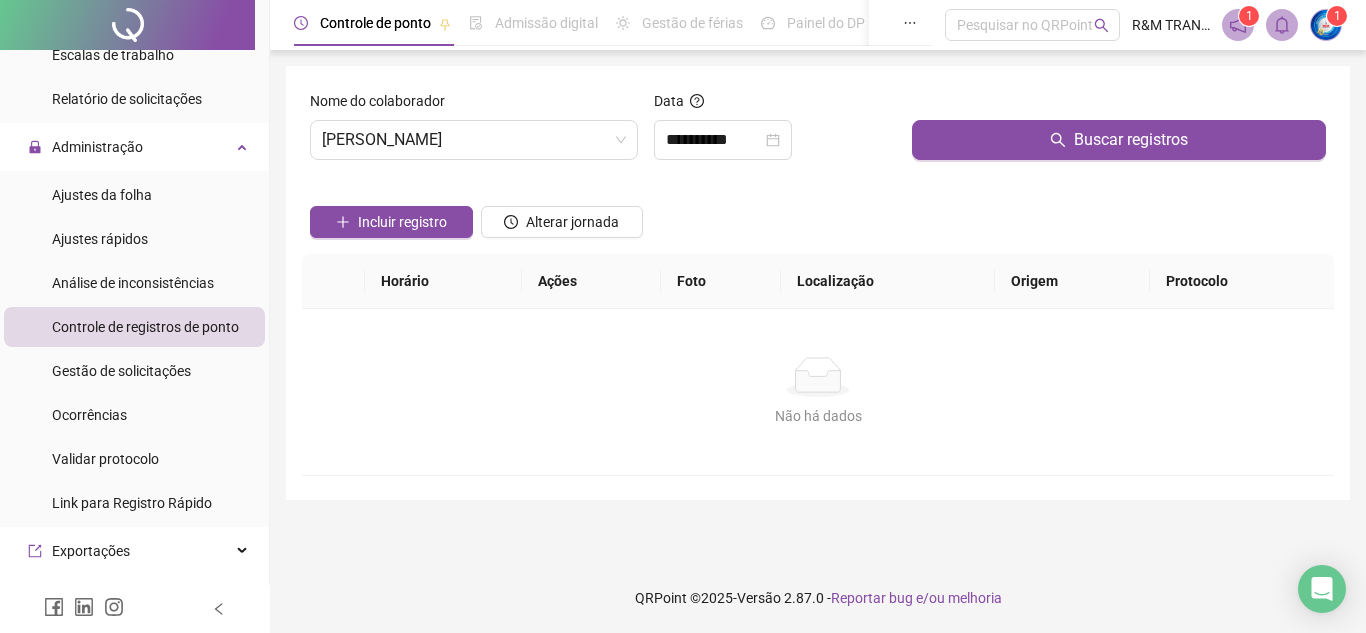click on "Buscar registros" at bounding box center (1119, 133) 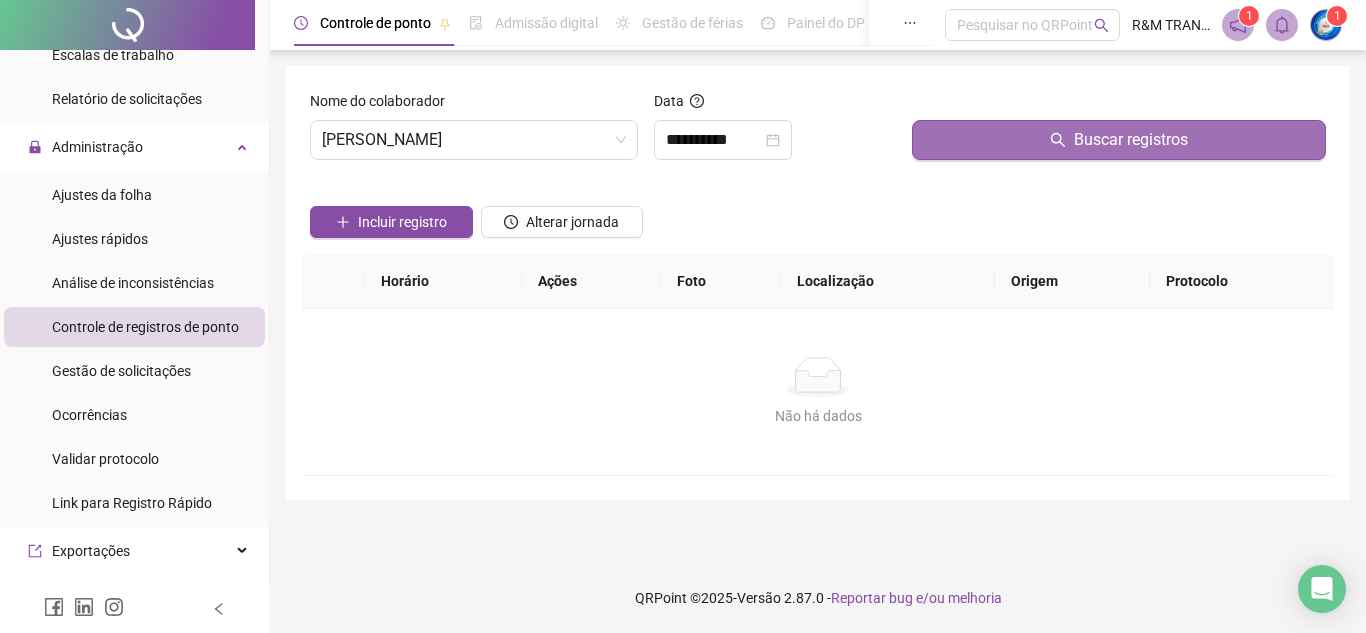 click on "Buscar registros" at bounding box center (1119, 140) 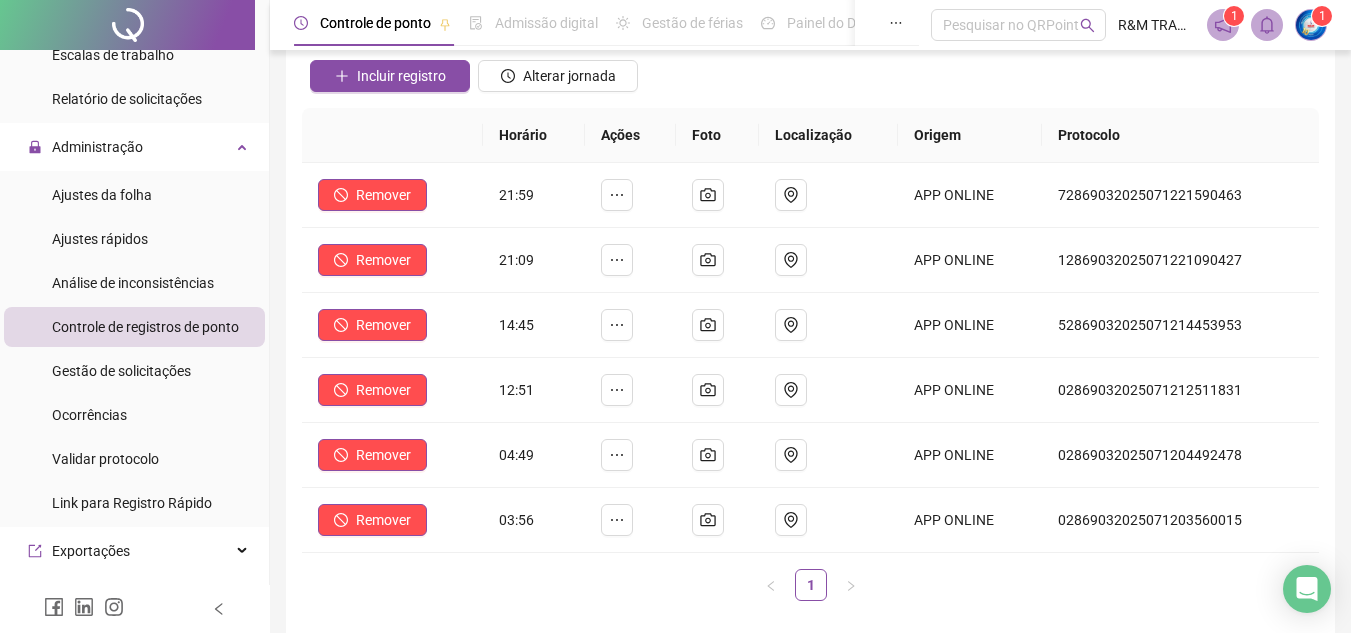 scroll, scrollTop: 155, scrollLeft: 0, axis: vertical 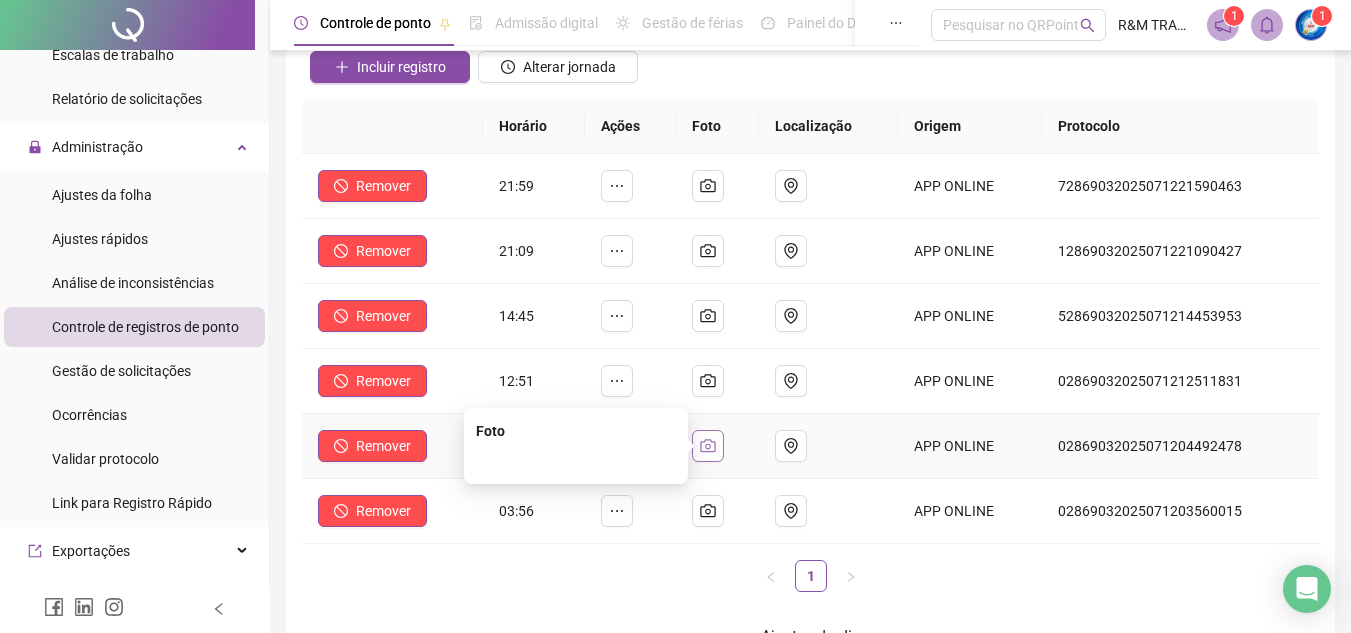 click at bounding box center [708, 446] 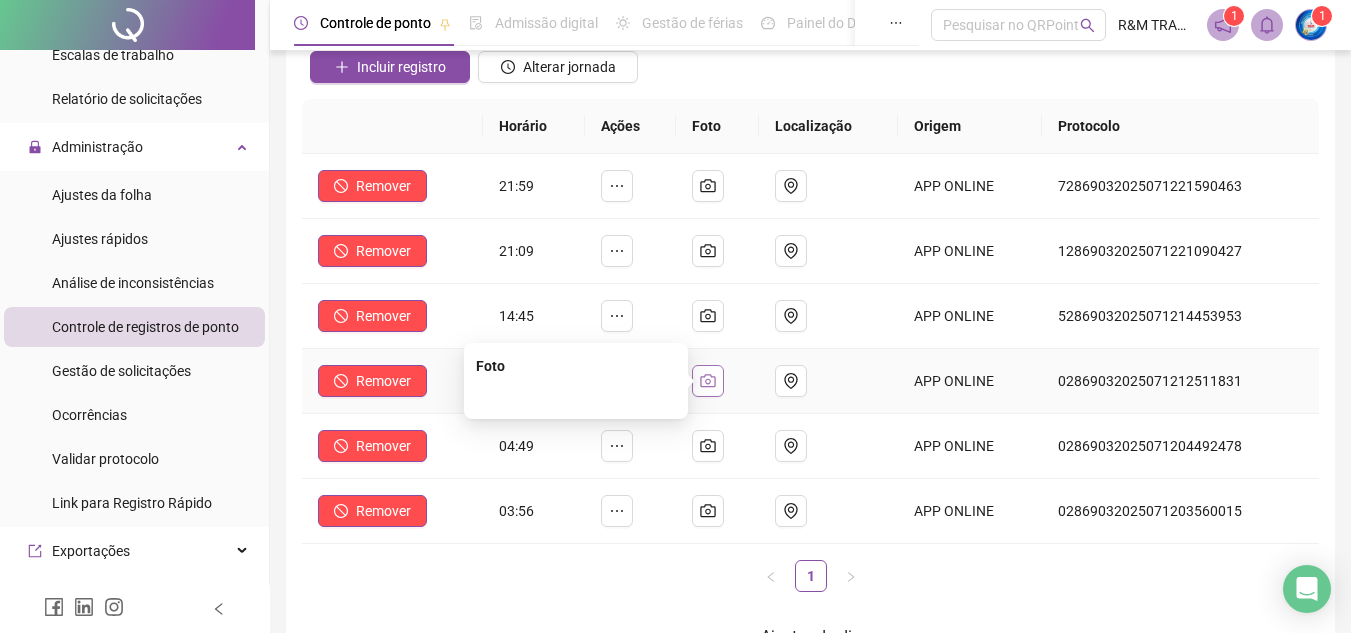click 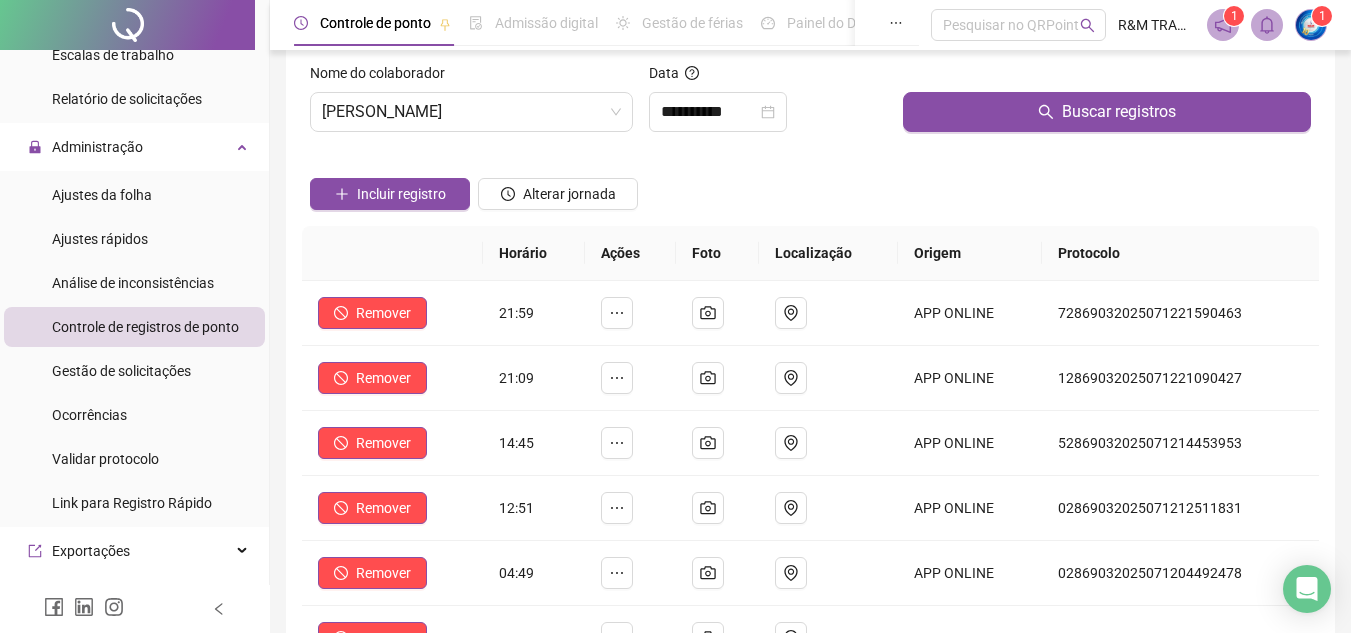 scroll, scrollTop: 25, scrollLeft: 0, axis: vertical 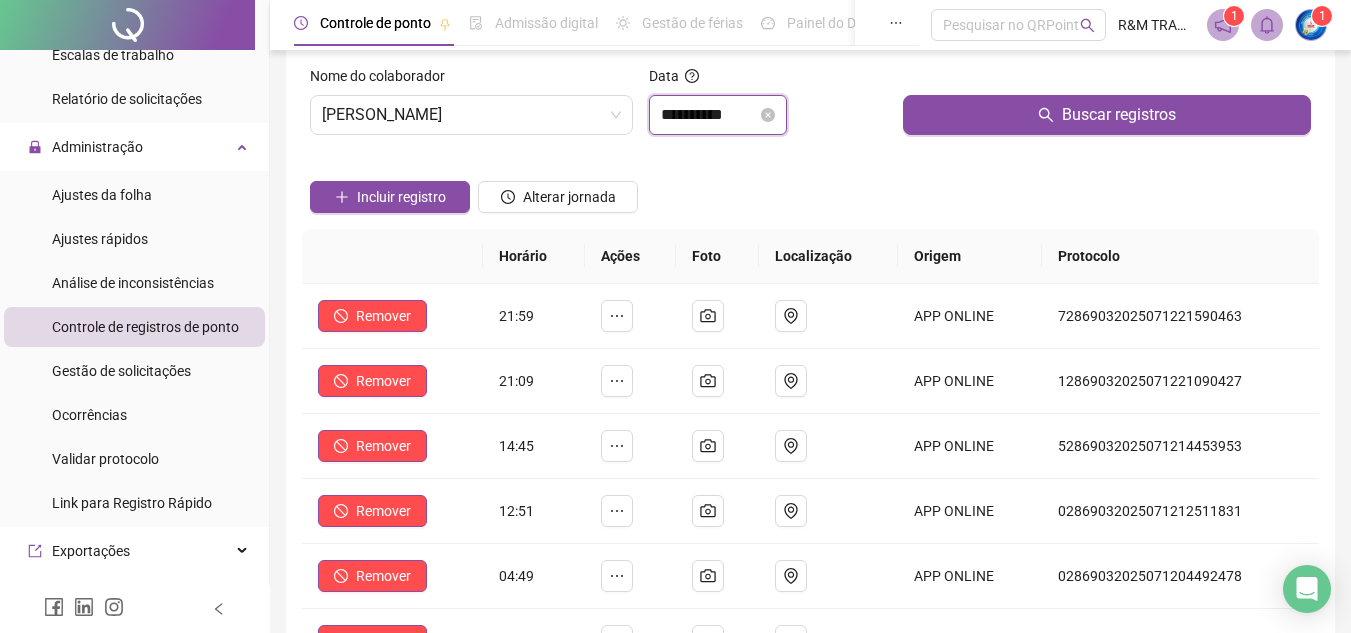 click on "**********" at bounding box center (709, 115) 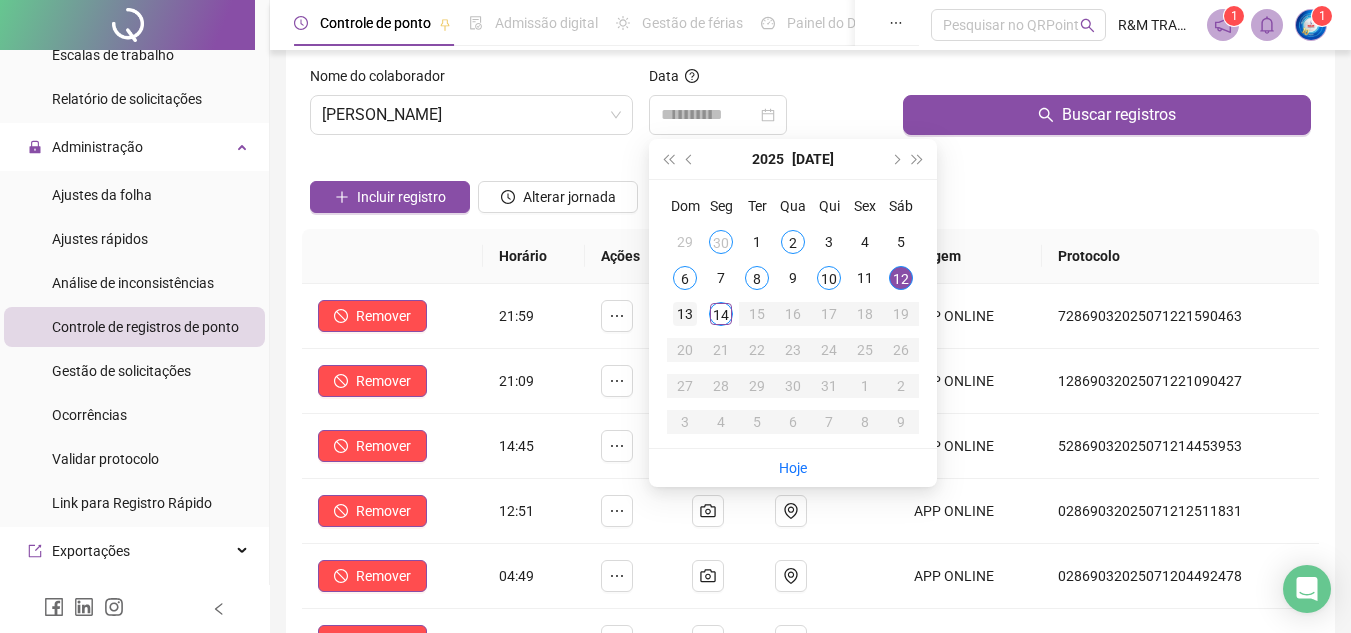 click on "13" at bounding box center [685, 314] 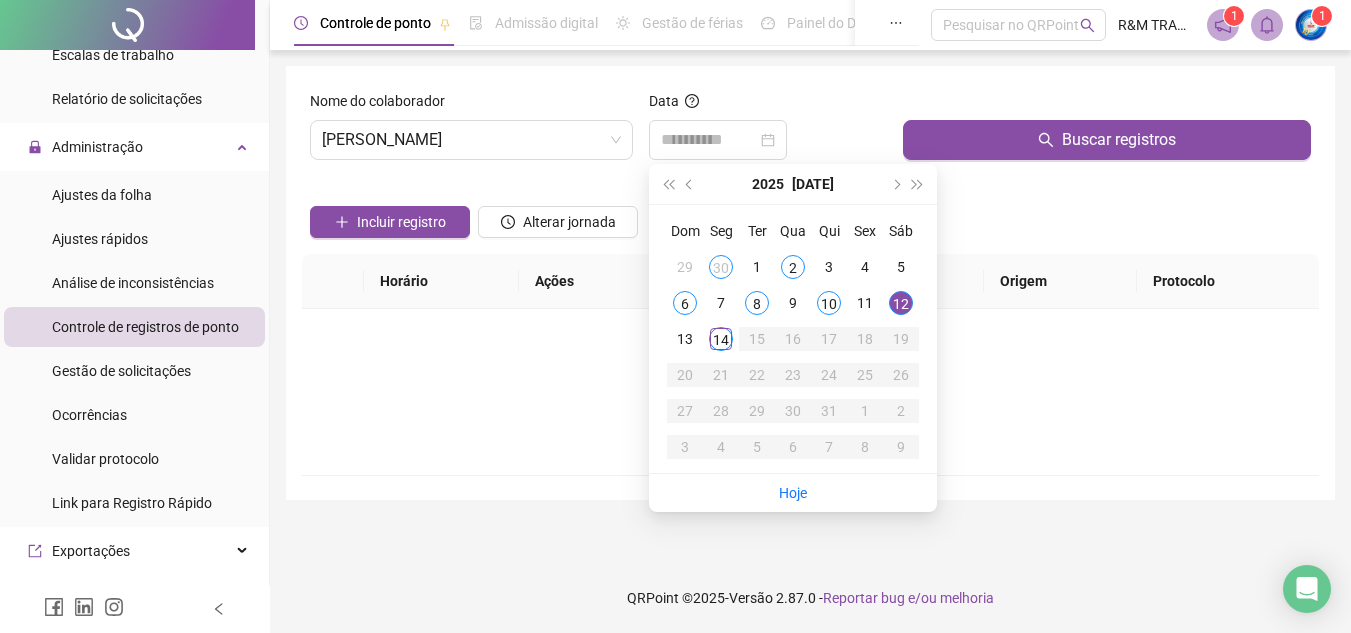 scroll, scrollTop: 0, scrollLeft: 0, axis: both 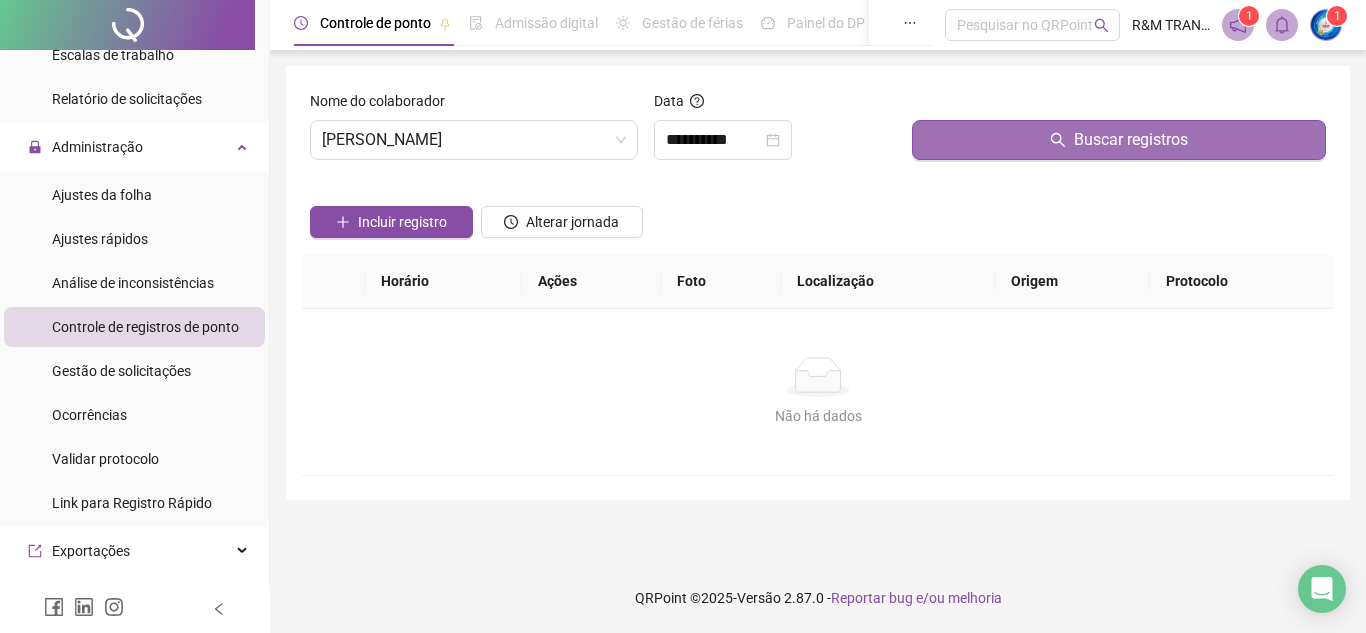 click on "Buscar registros" at bounding box center [1131, 140] 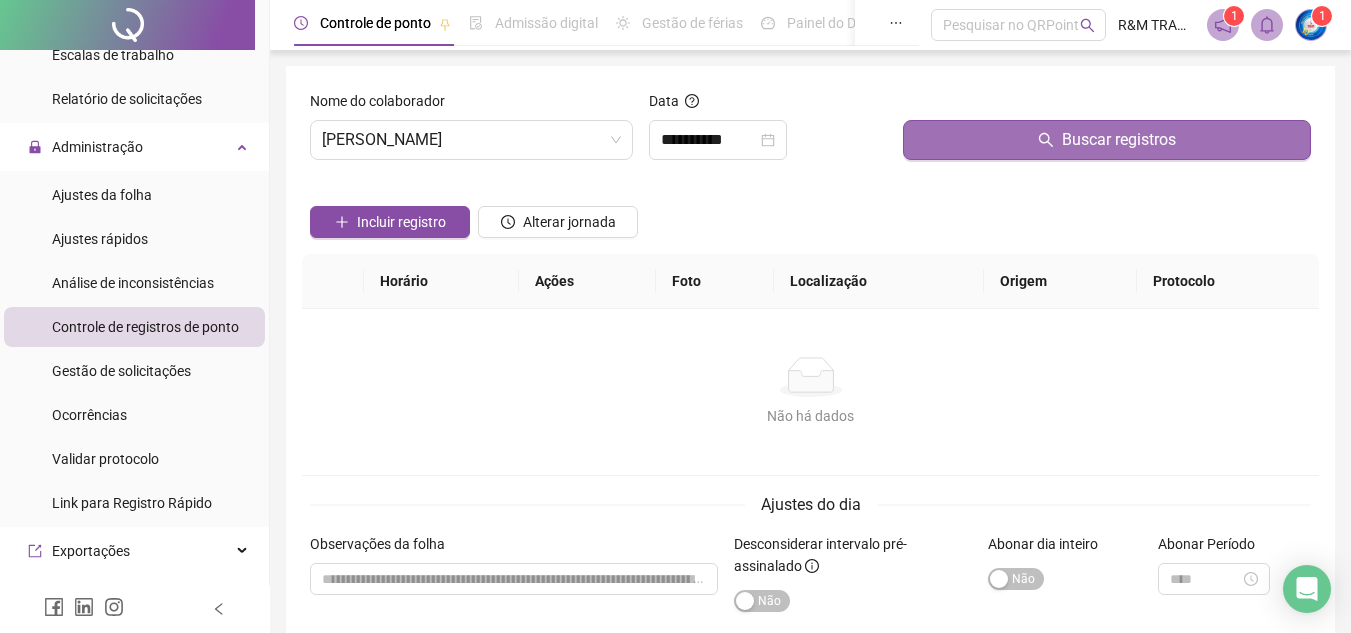 click on "Buscar registros" at bounding box center (1119, 140) 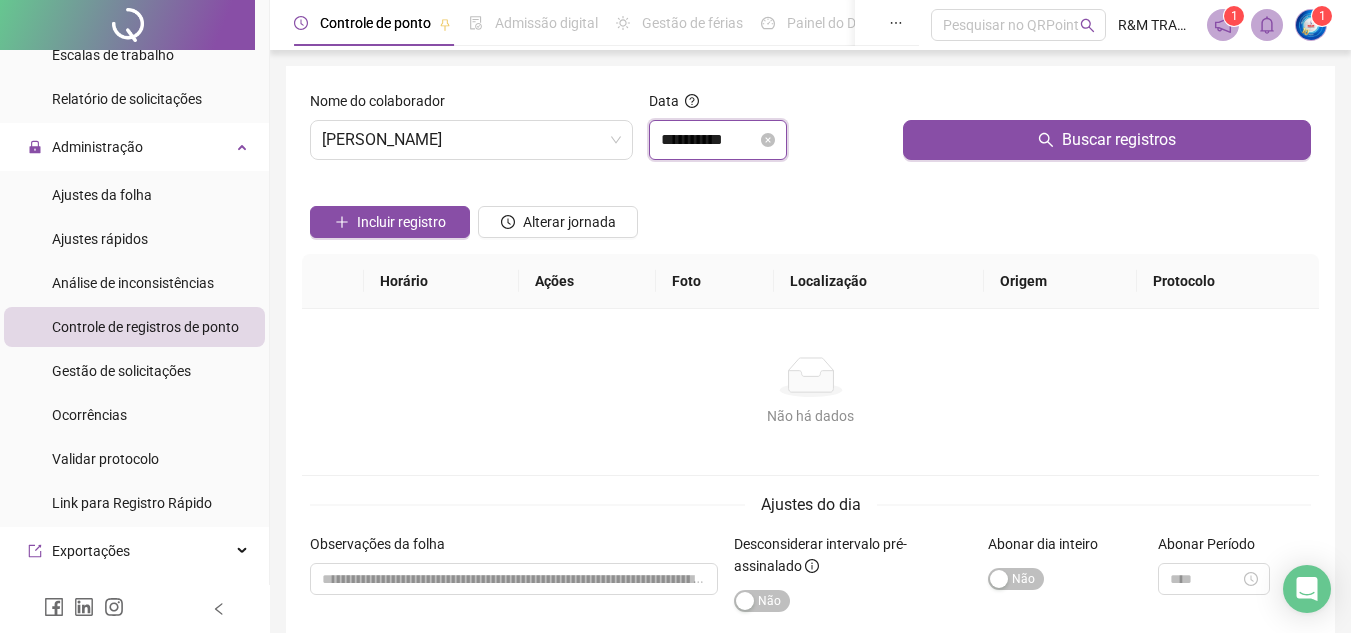 click on "**********" at bounding box center [709, 140] 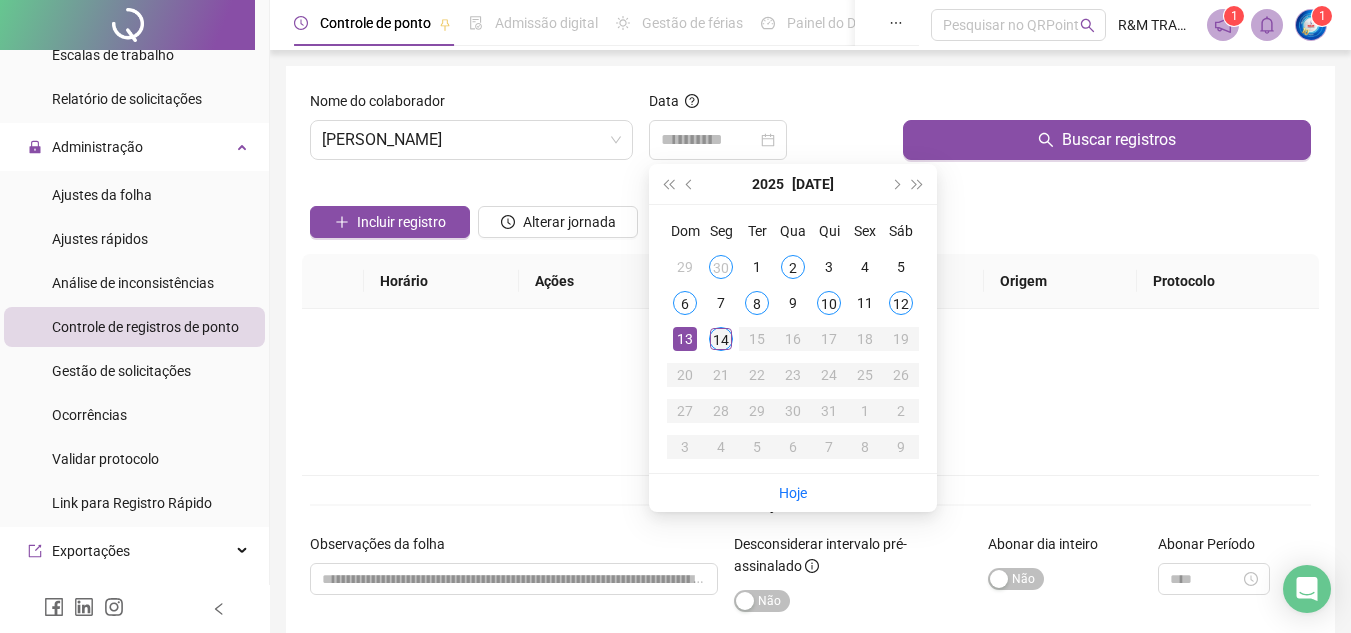 click on "14" at bounding box center (721, 339) 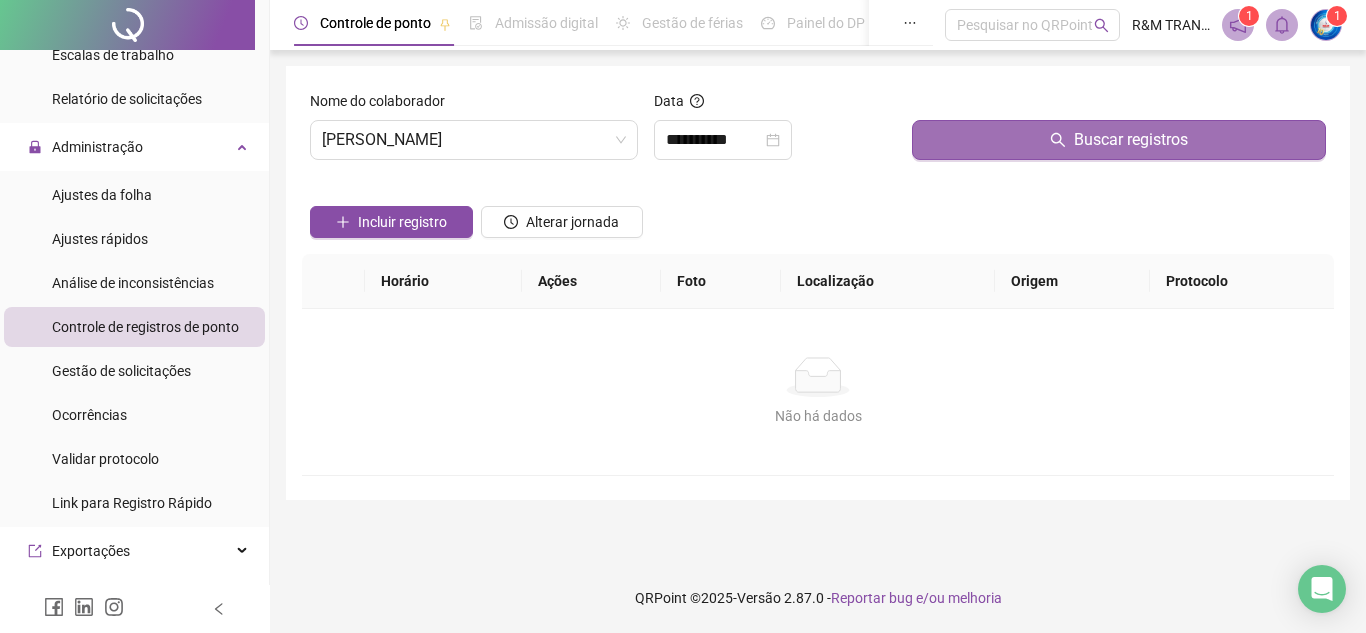 click on "Buscar registros" at bounding box center (1131, 140) 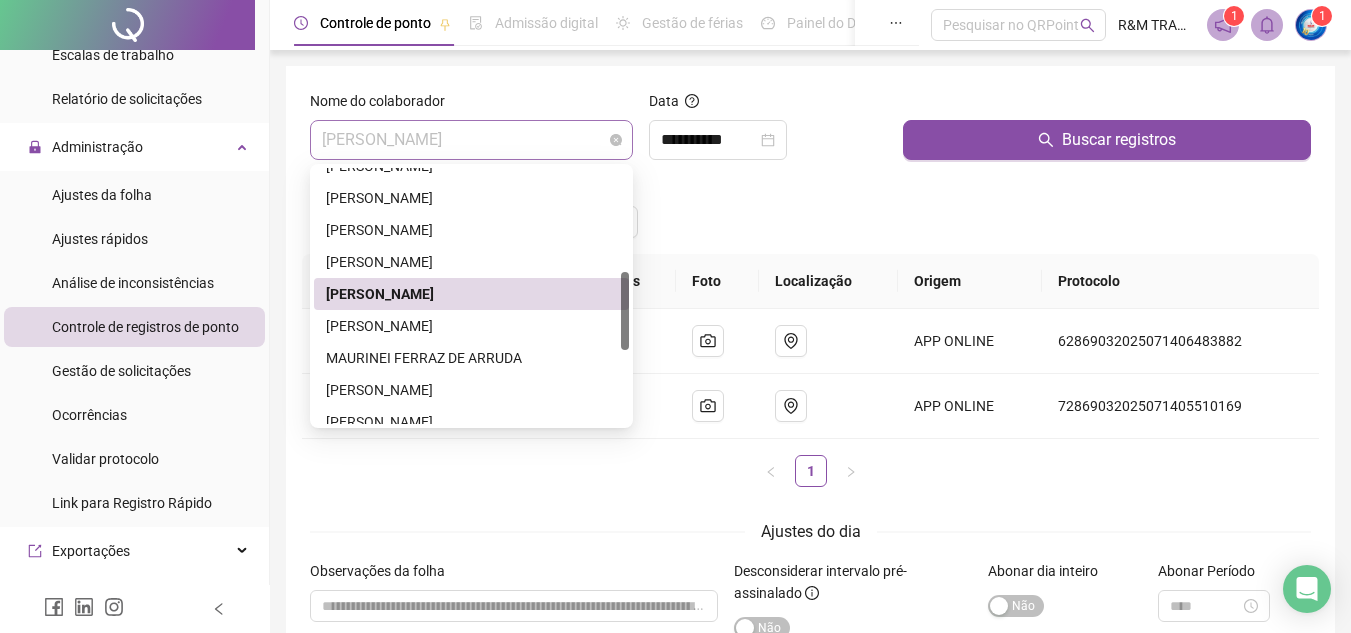 click on "[PERSON_NAME]" at bounding box center (471, 140) 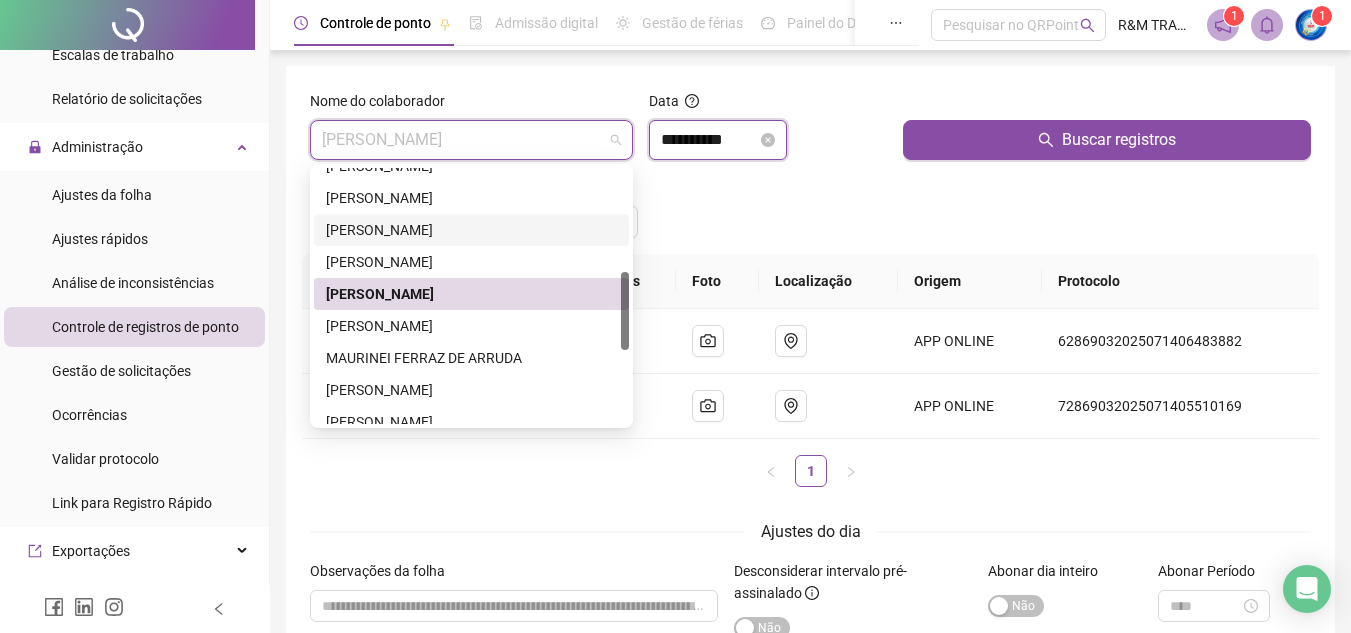 click on "**********" at bounding box center (709, 140) 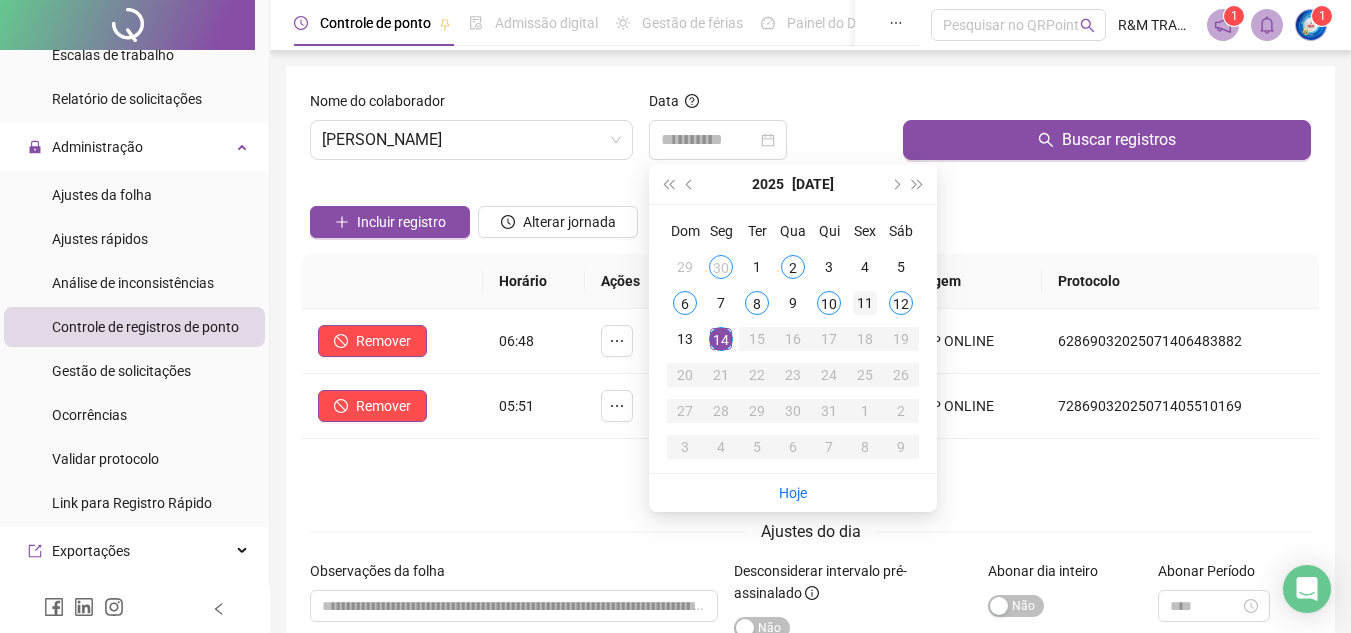 click on "11" at bounding box center (865, 303) 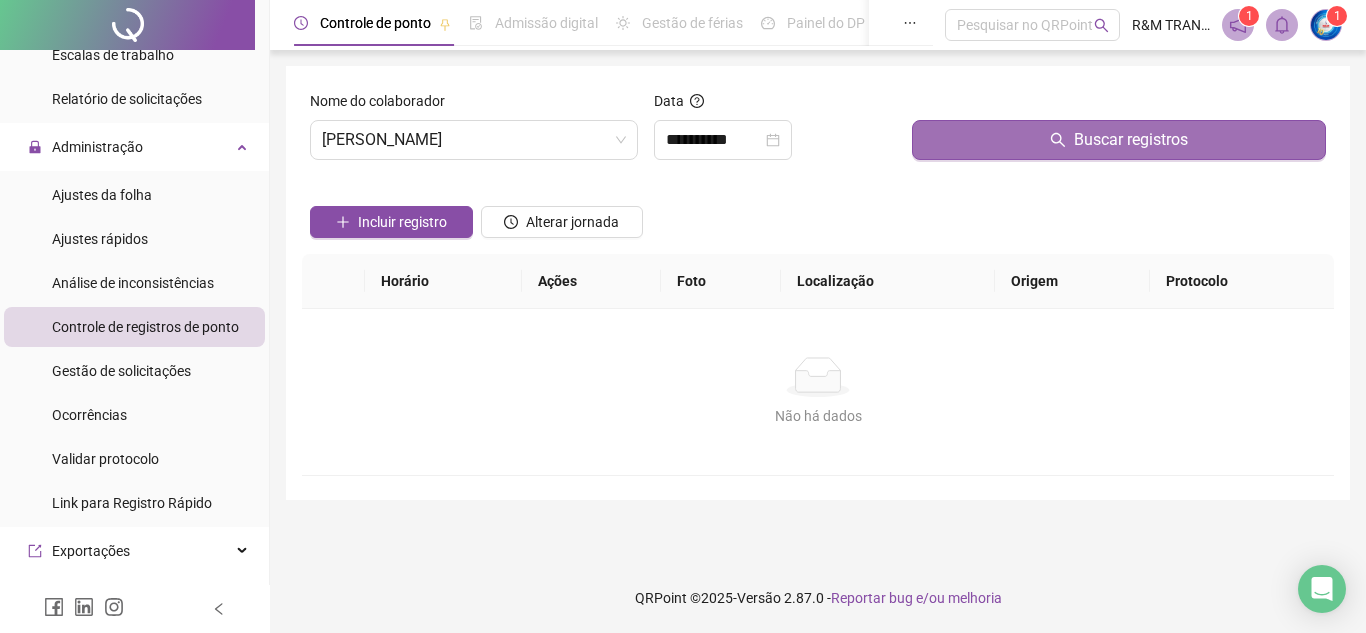 click on "Buscar registros" at bounding box center (1131, 140) 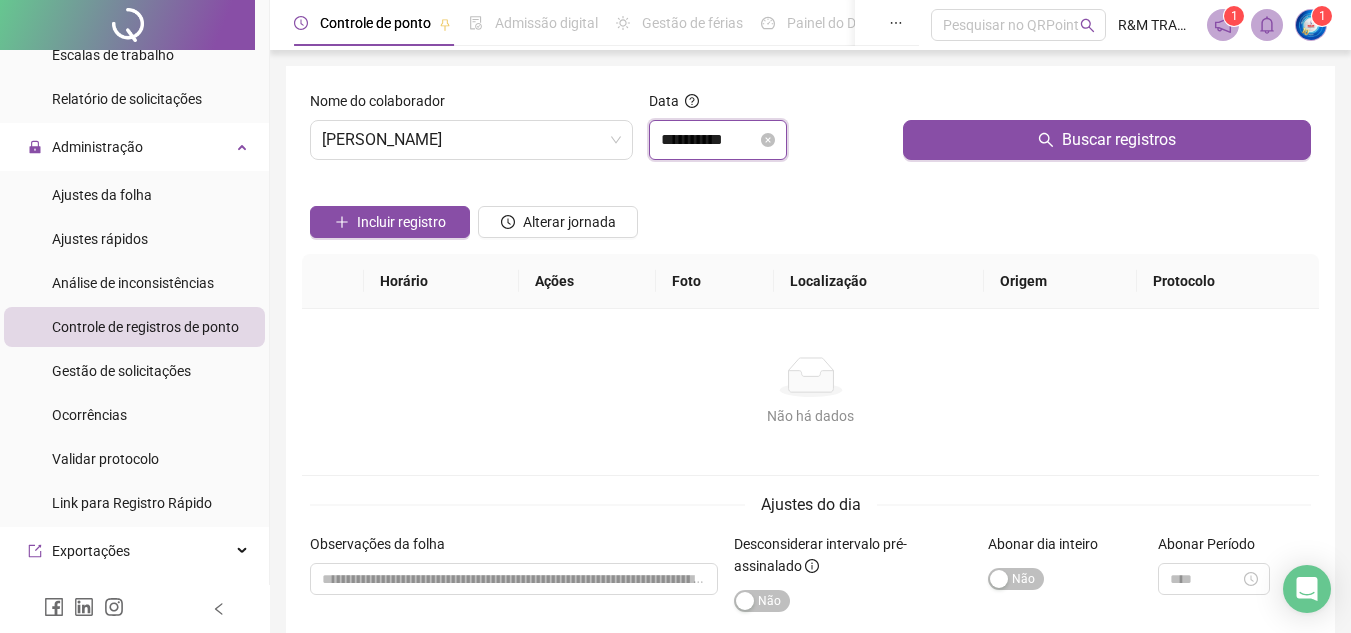 click on "**********" at bounding box center [709, 140] 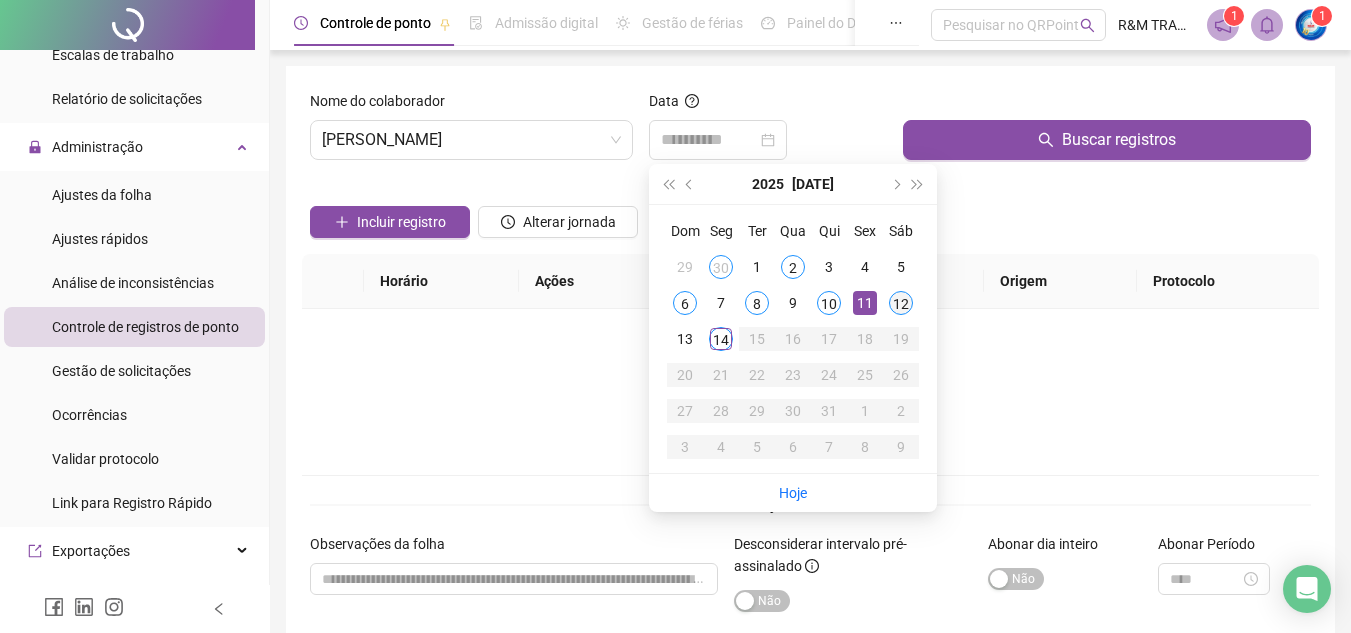 click on "12" at bounding box center [901, 303] 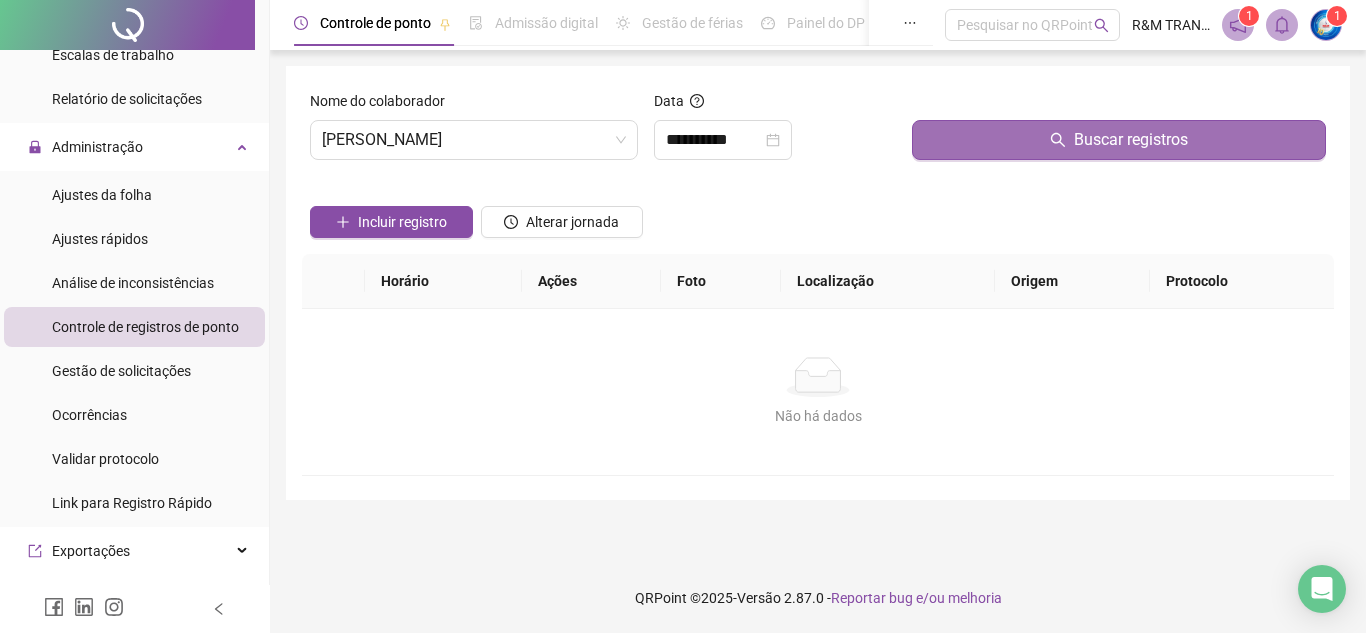 click on "Buscar registros" at bounding box center [1131, 140] 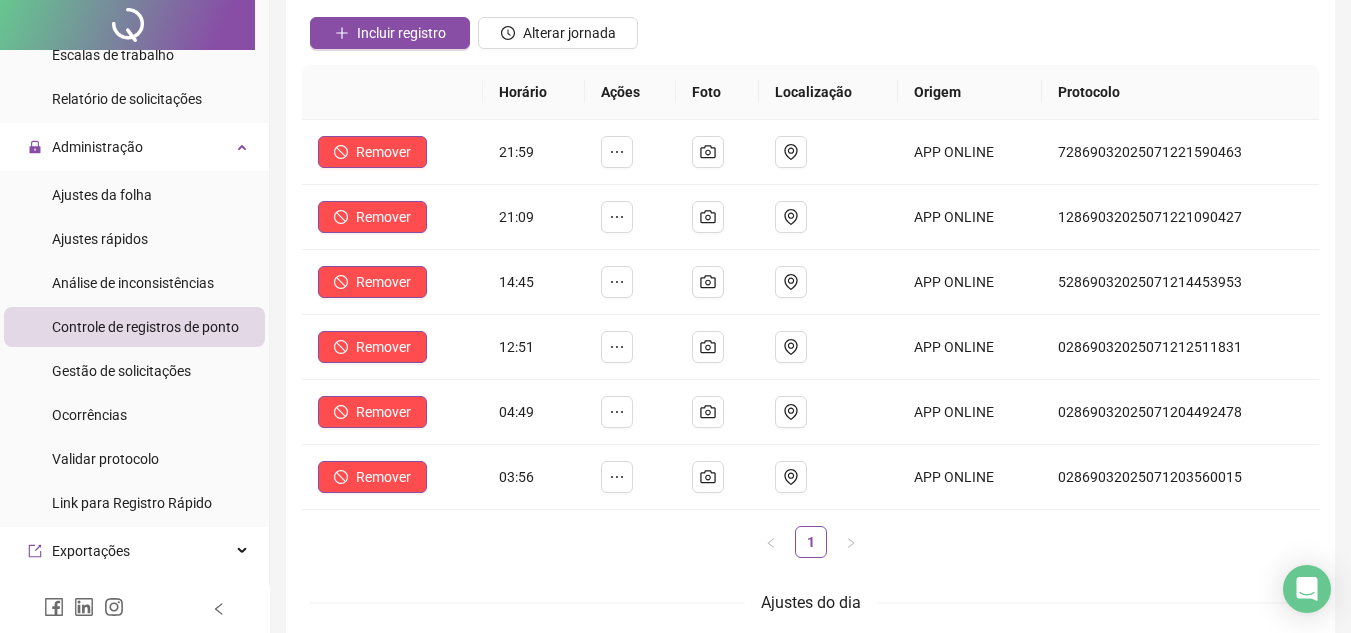 scroll, scrollTop: 0, scrollLeft: 0, axis: both 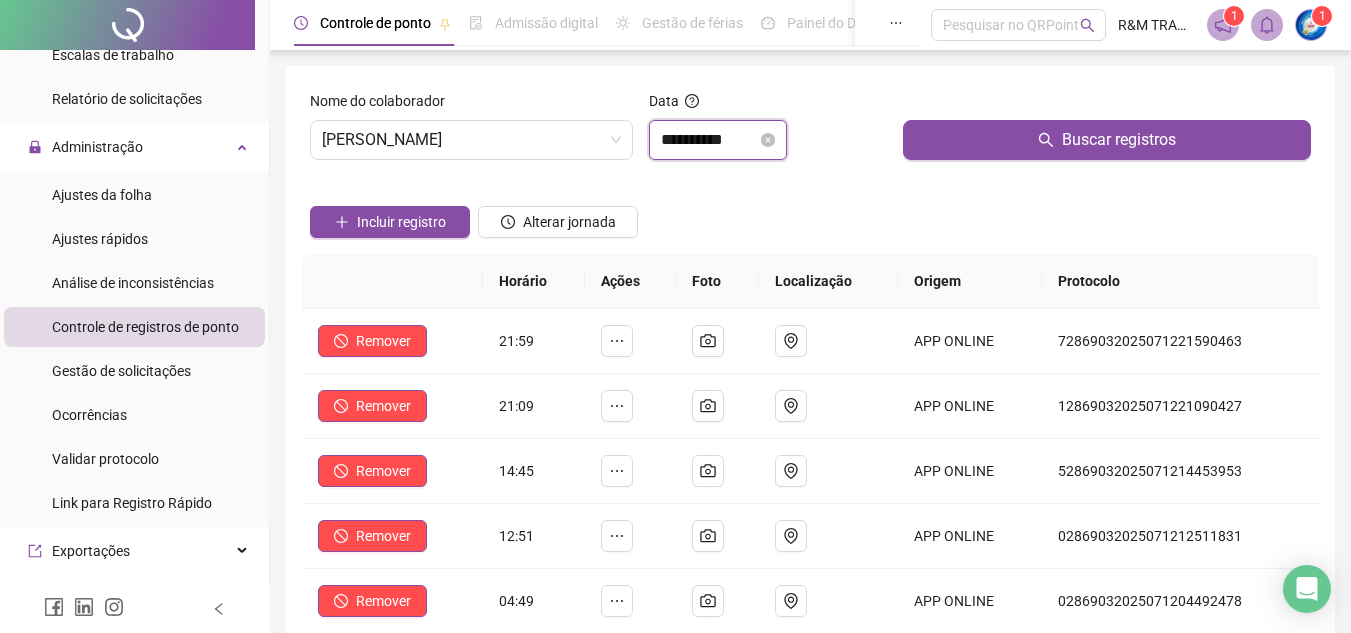 click on "**********" at bounding box center (709, 140) 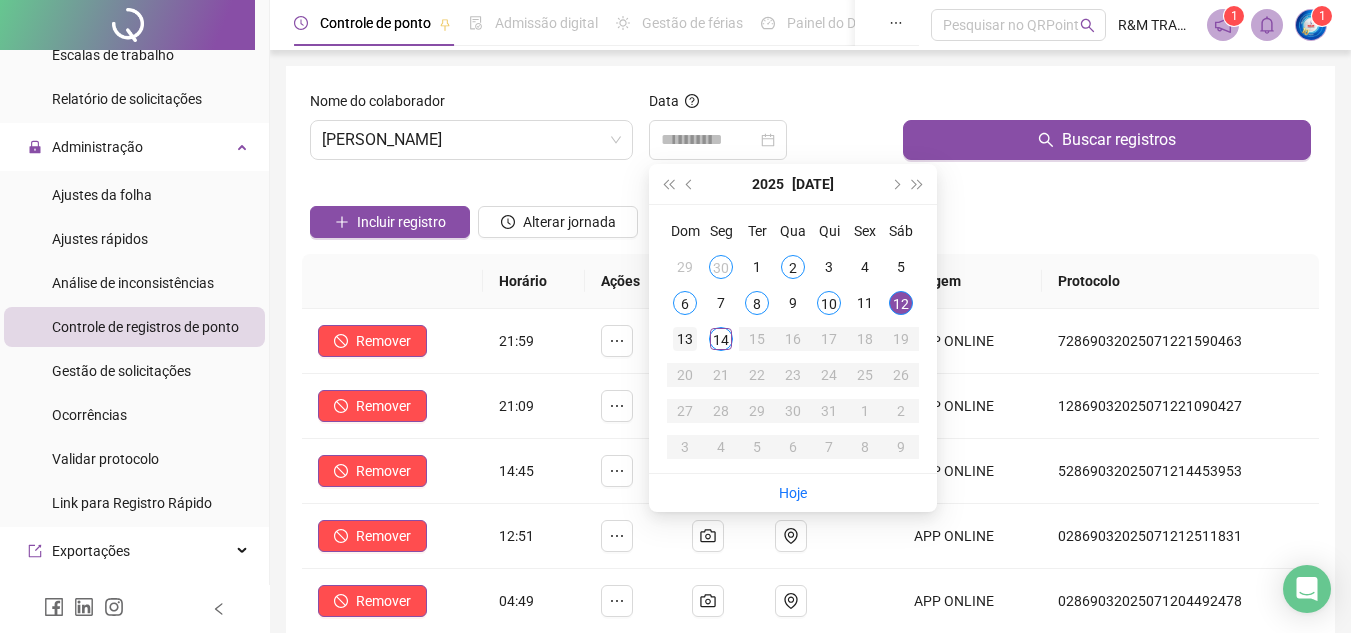 click on "13" at bounding box center [685, 339] 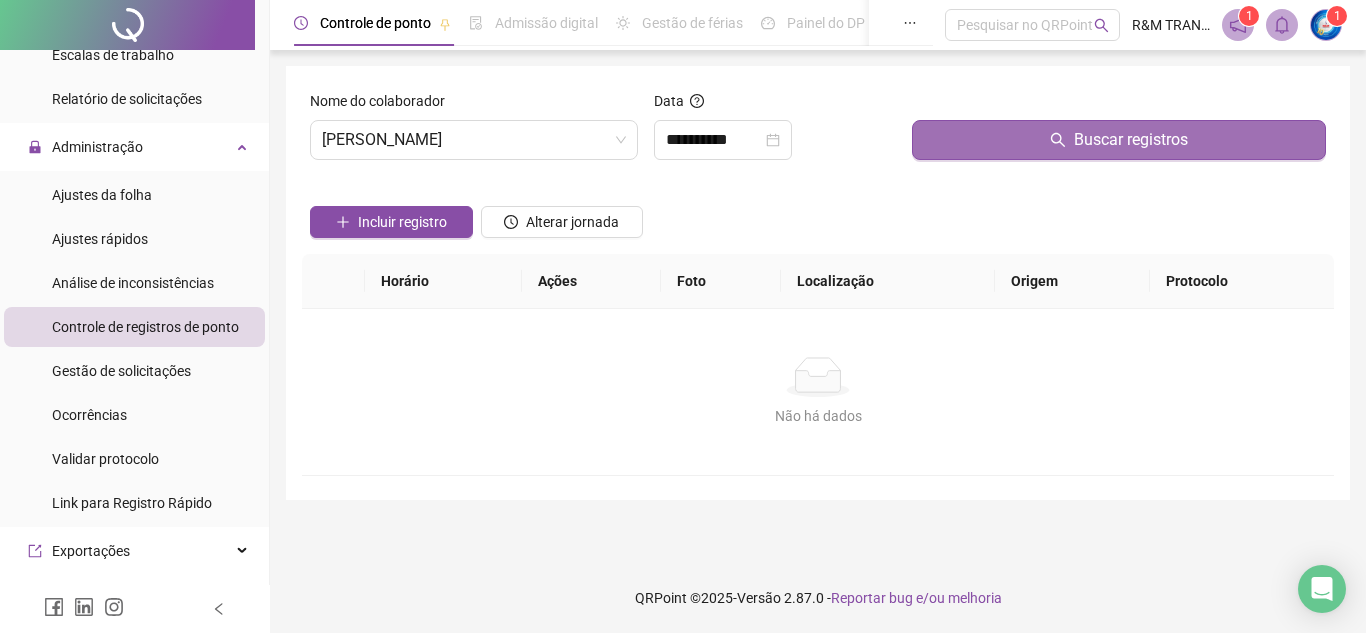 click on "Buscar registros" at bounding box center [1119, 140] 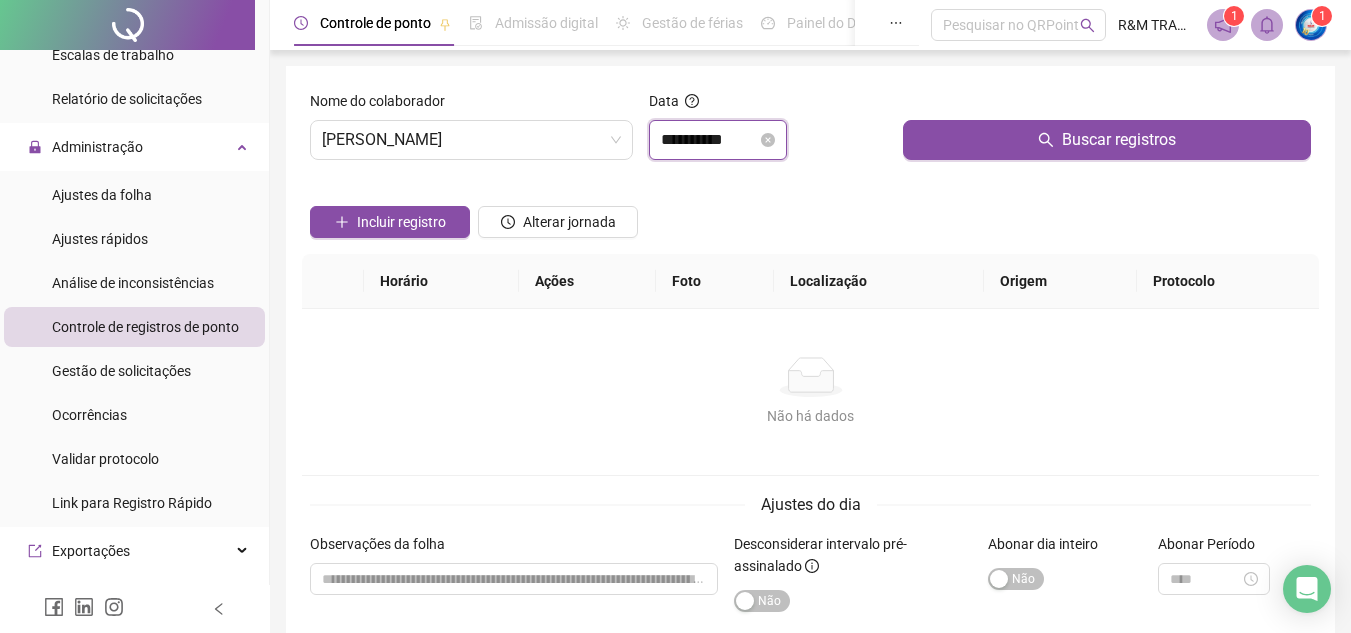 click on "**********" at bounding box center [709, 140] 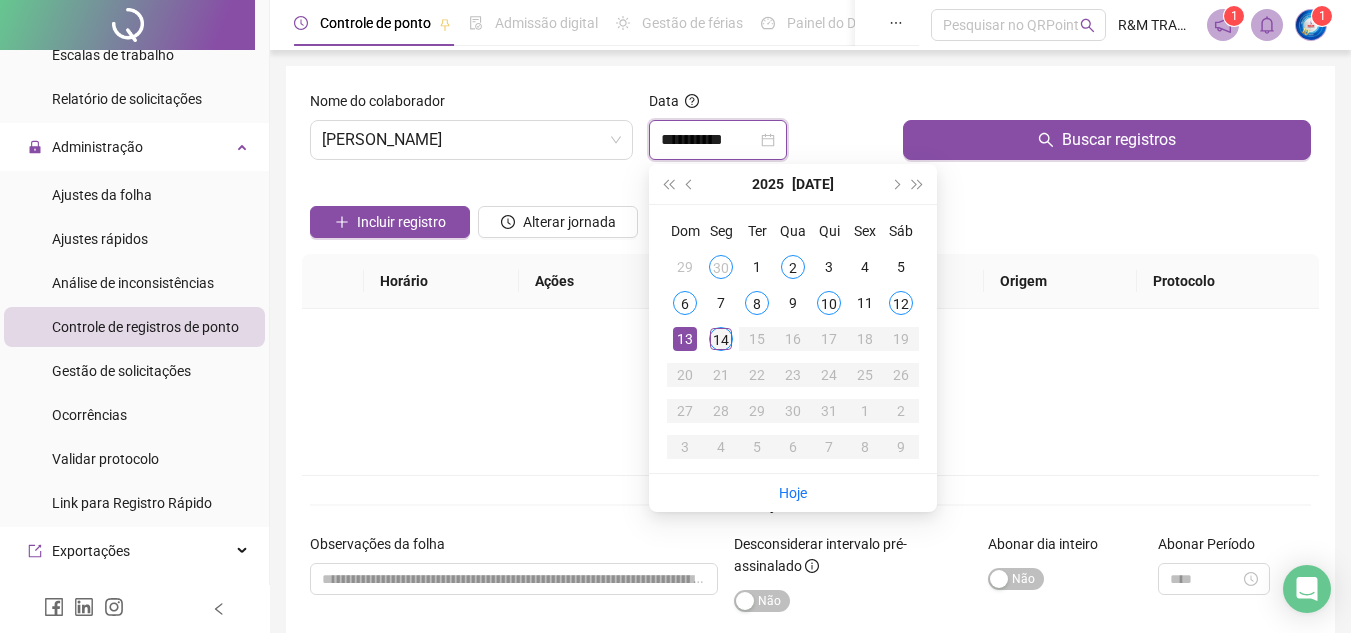 type on "**********" 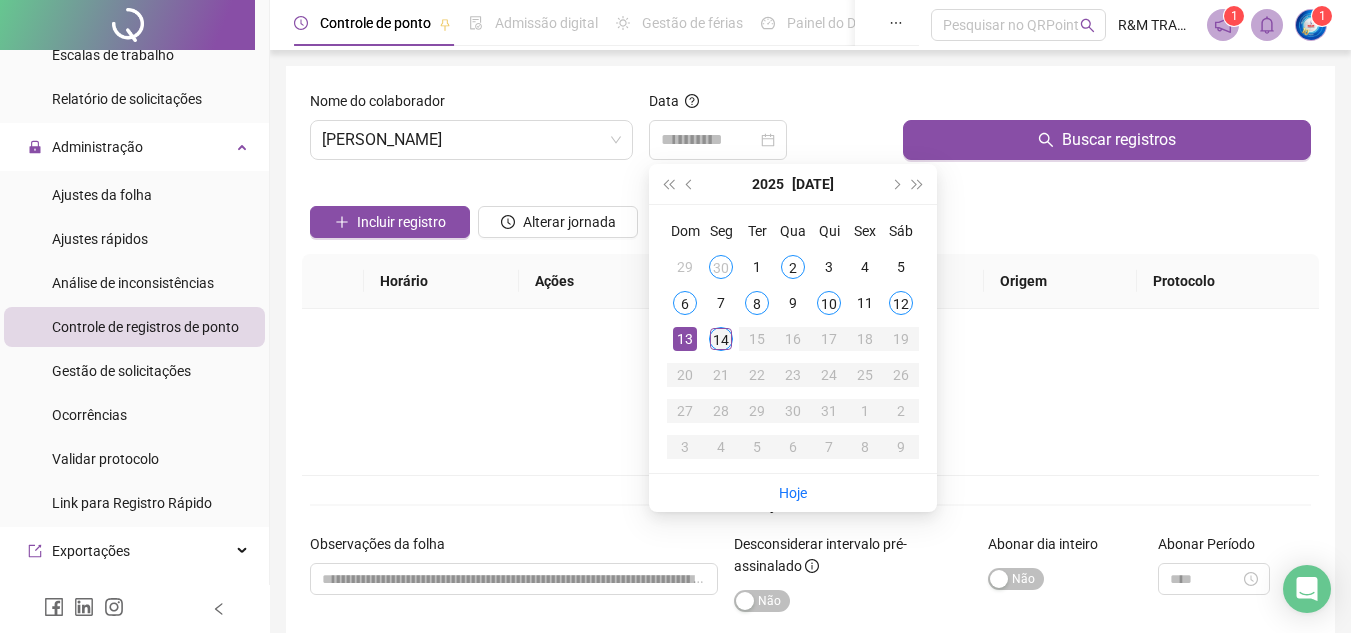 click on "14" at bounding box center [721, 339] 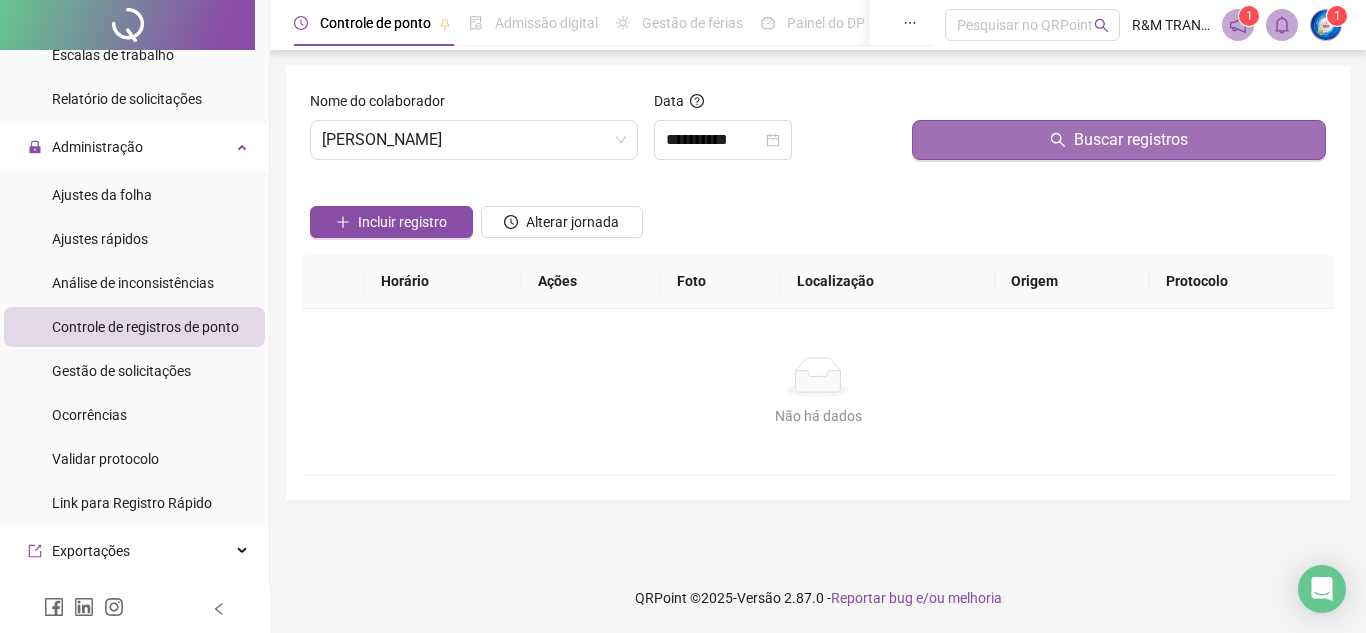 click on "Buscar registros" at bounding box center (1119, 140) 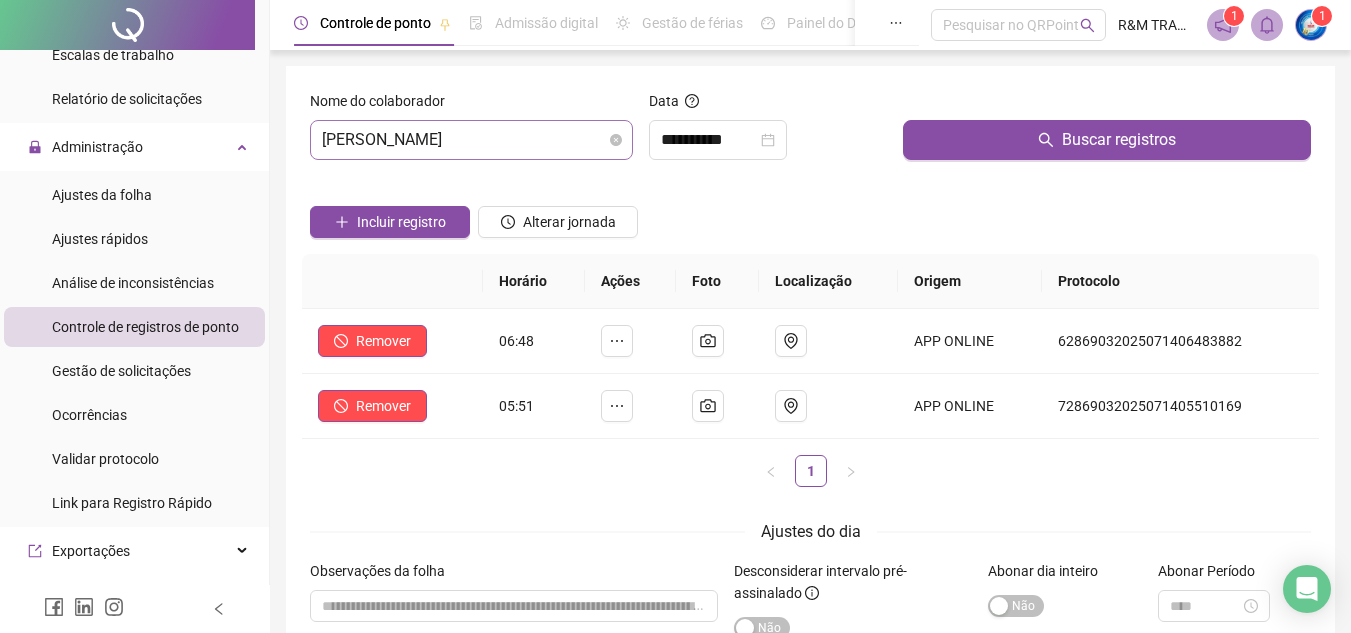 click on "[PERSON_NAME]" at bounding box center (471, 140) 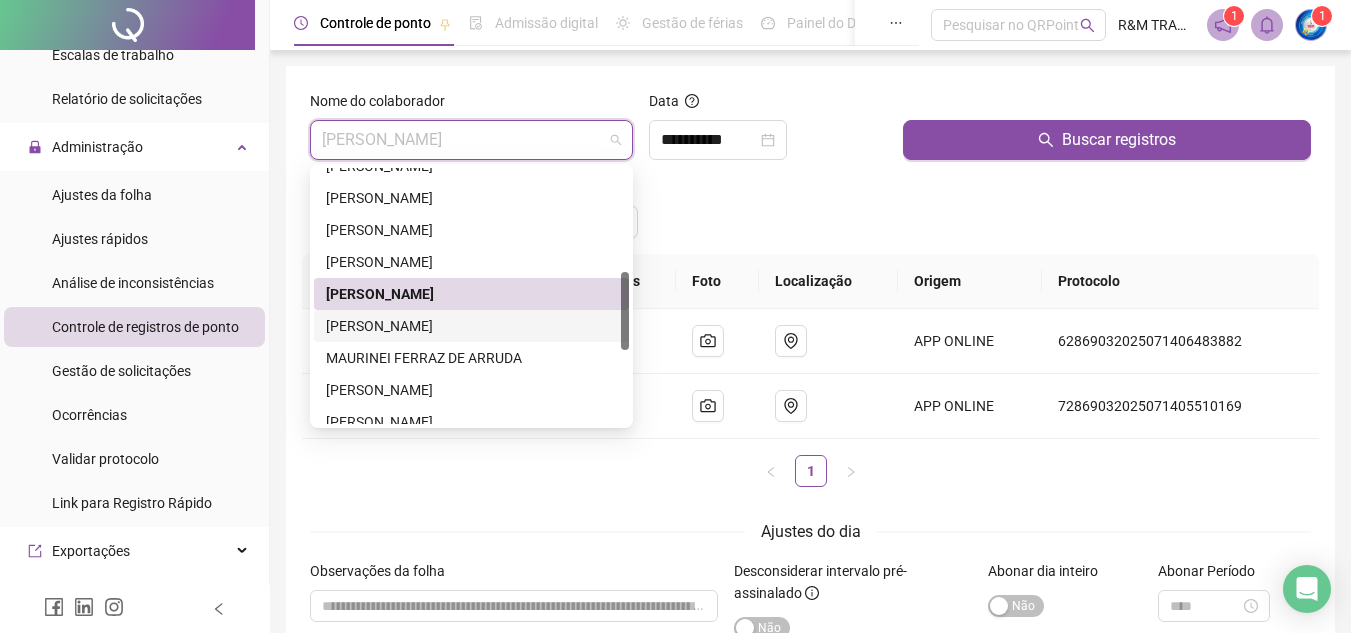 click on "[PERSON_NAME]" at bounding box center [471, 326] 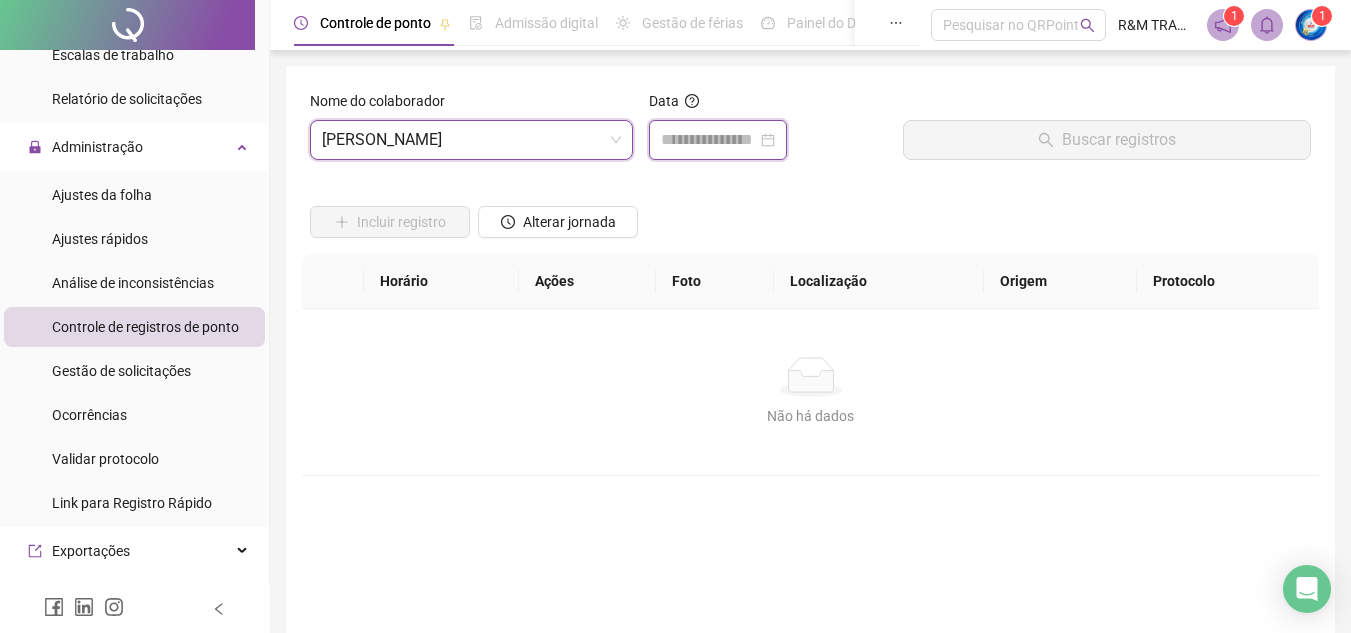 click at bounding box center (709, 140) 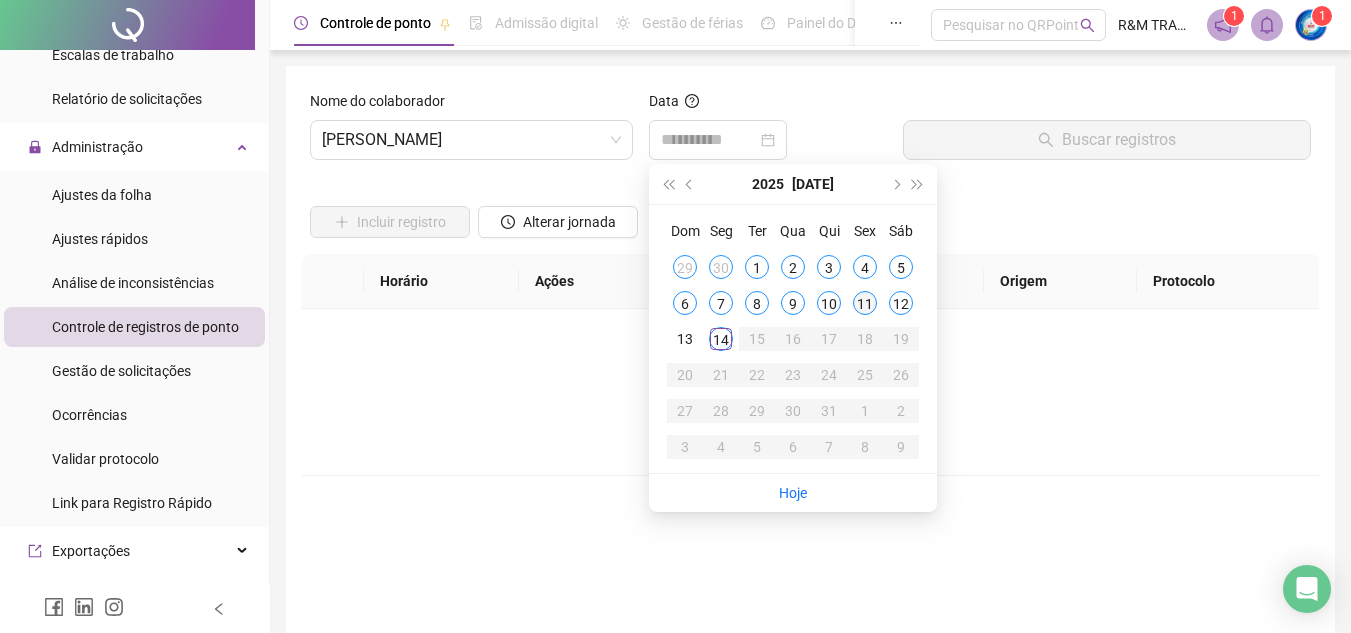 click on "11" at bounding box center [865, 303] 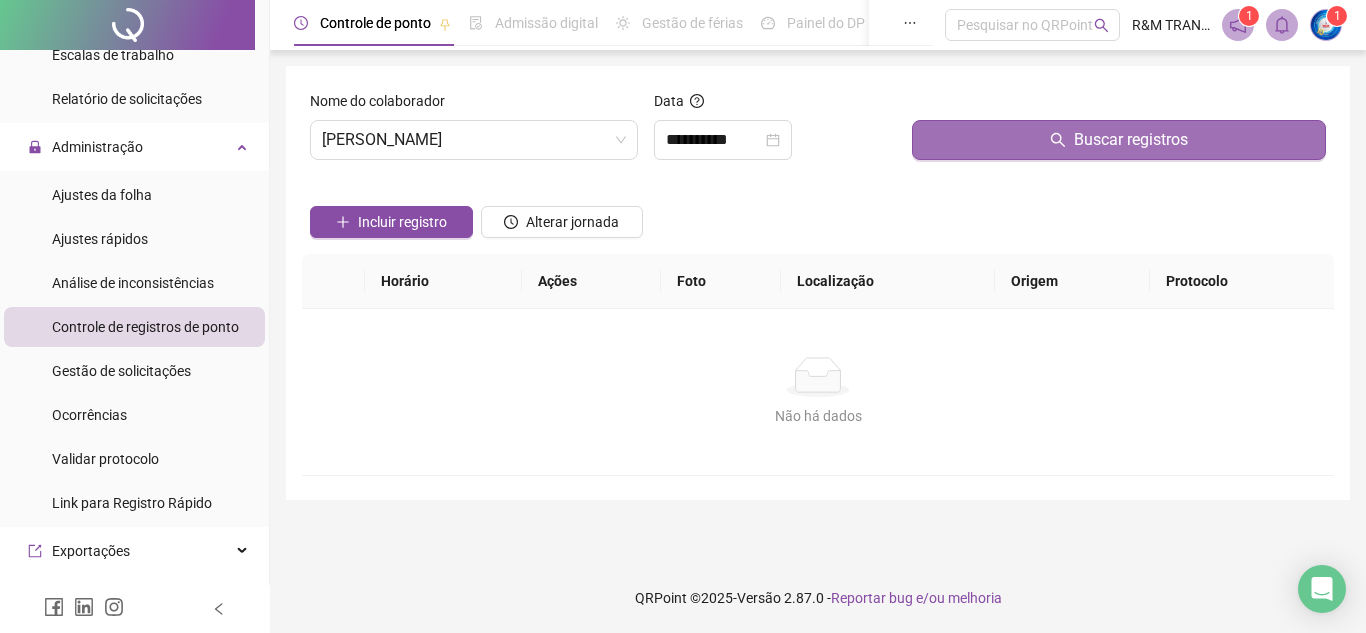 click on "Buscar registros" at bounding box center (1119, 140) 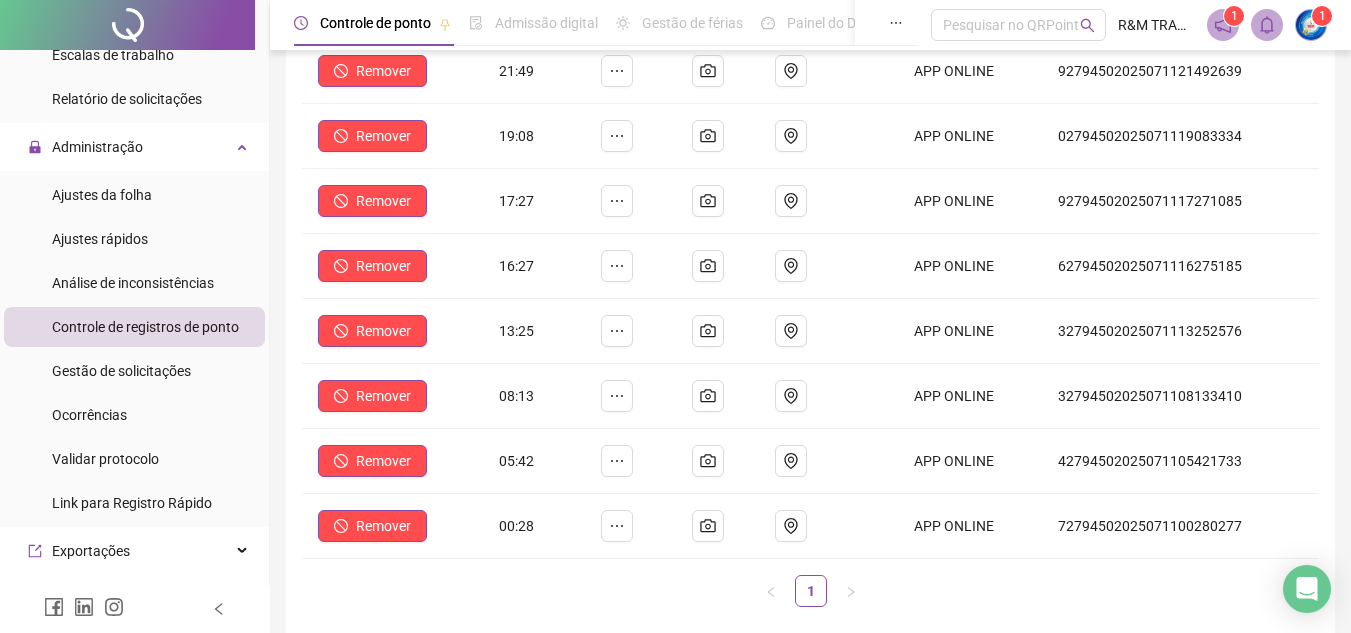 scroll, scrollTop: 272, scrollLeft: 0, axis: vertical 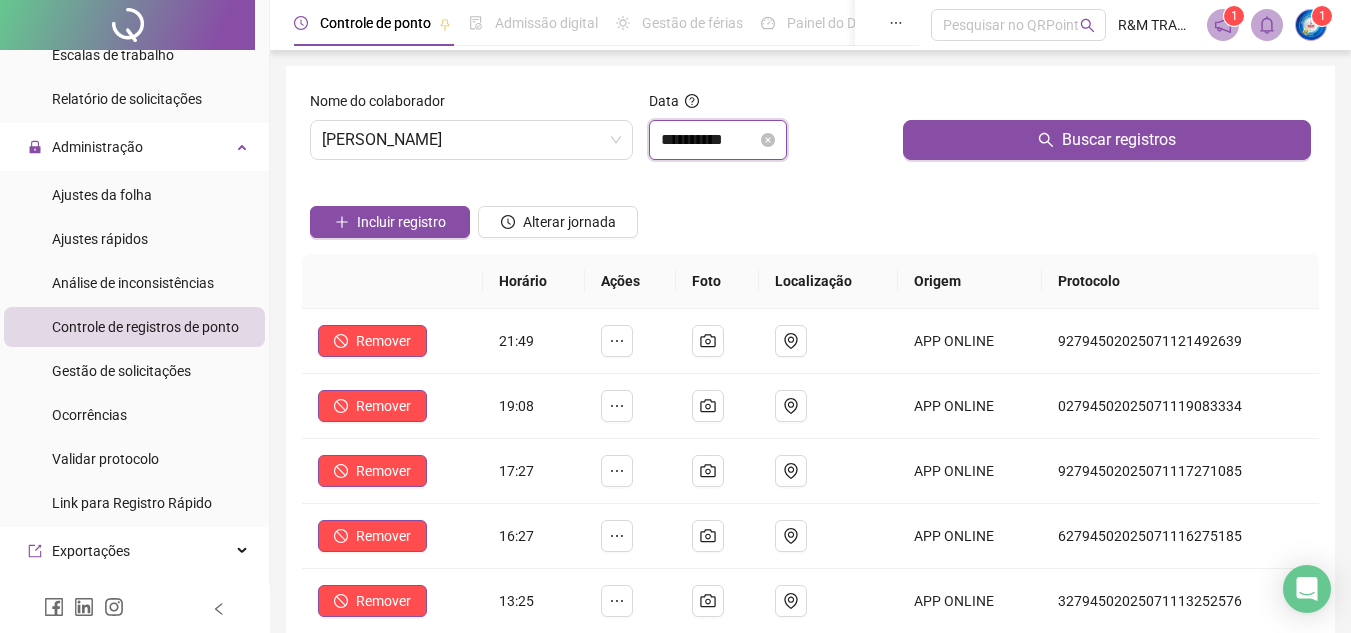 click on "**********" at bounding box center [709, 140] 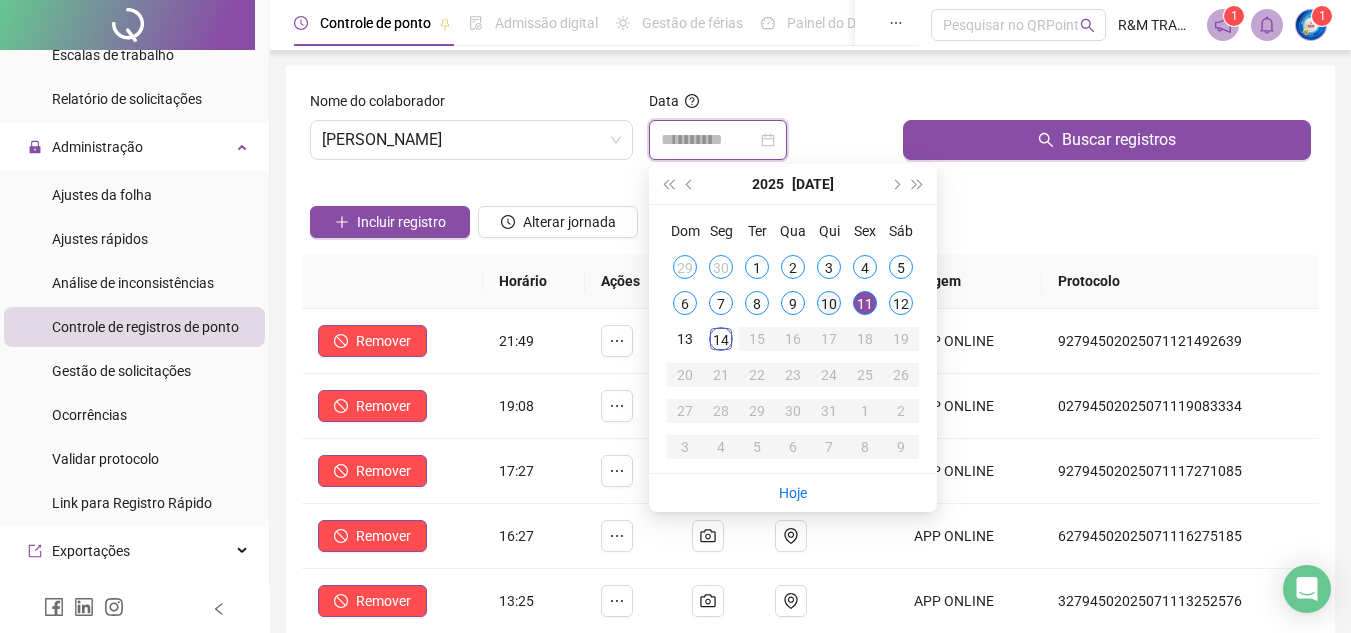 type on "**********" 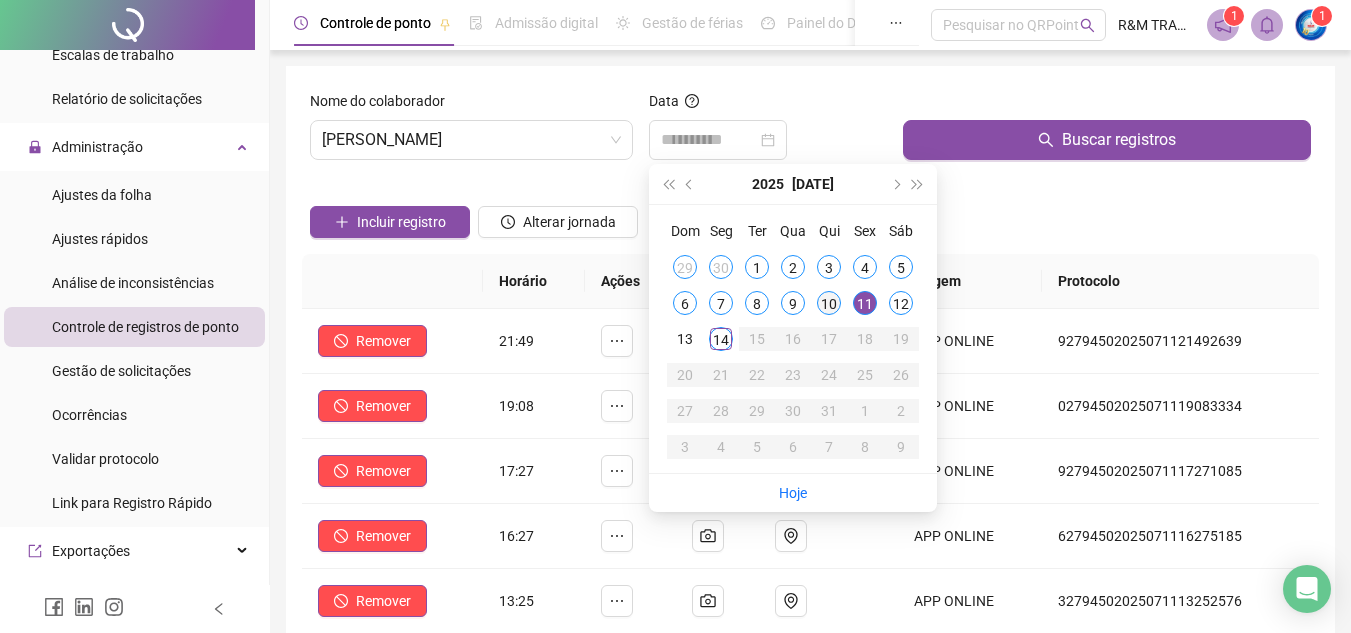 click on "10" at bounding box center [829, 303] 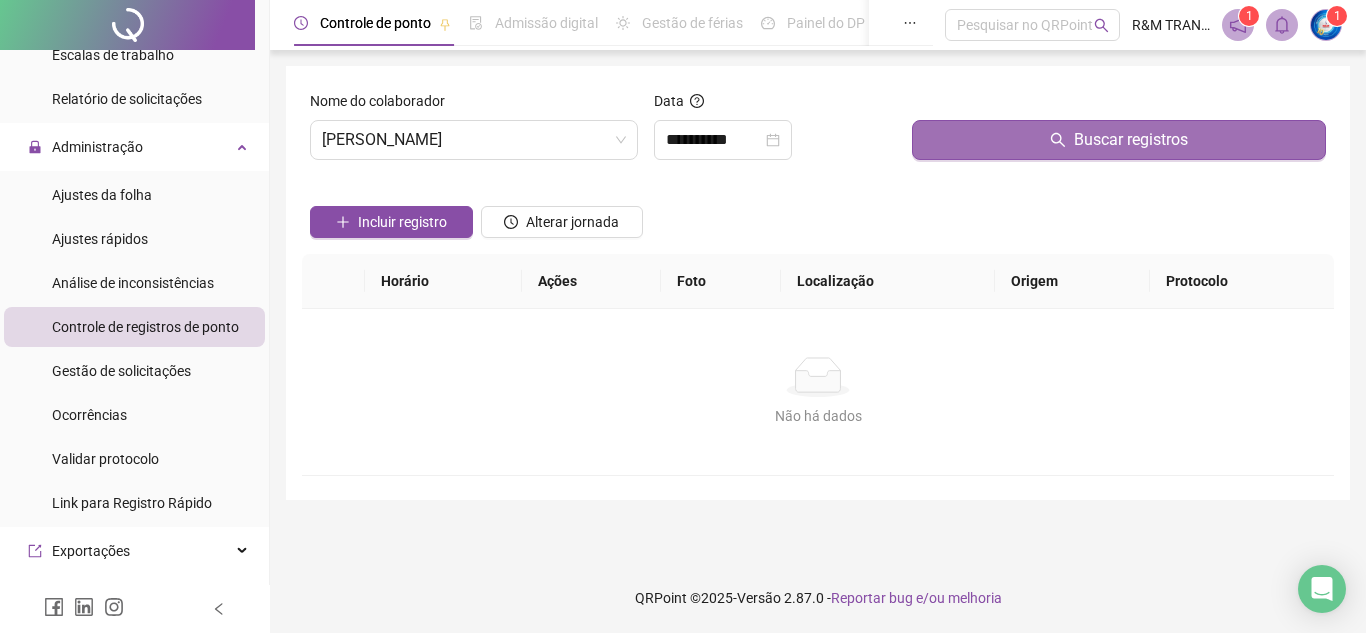 click on "Buscar registros" at bounding box center (1119, 140) 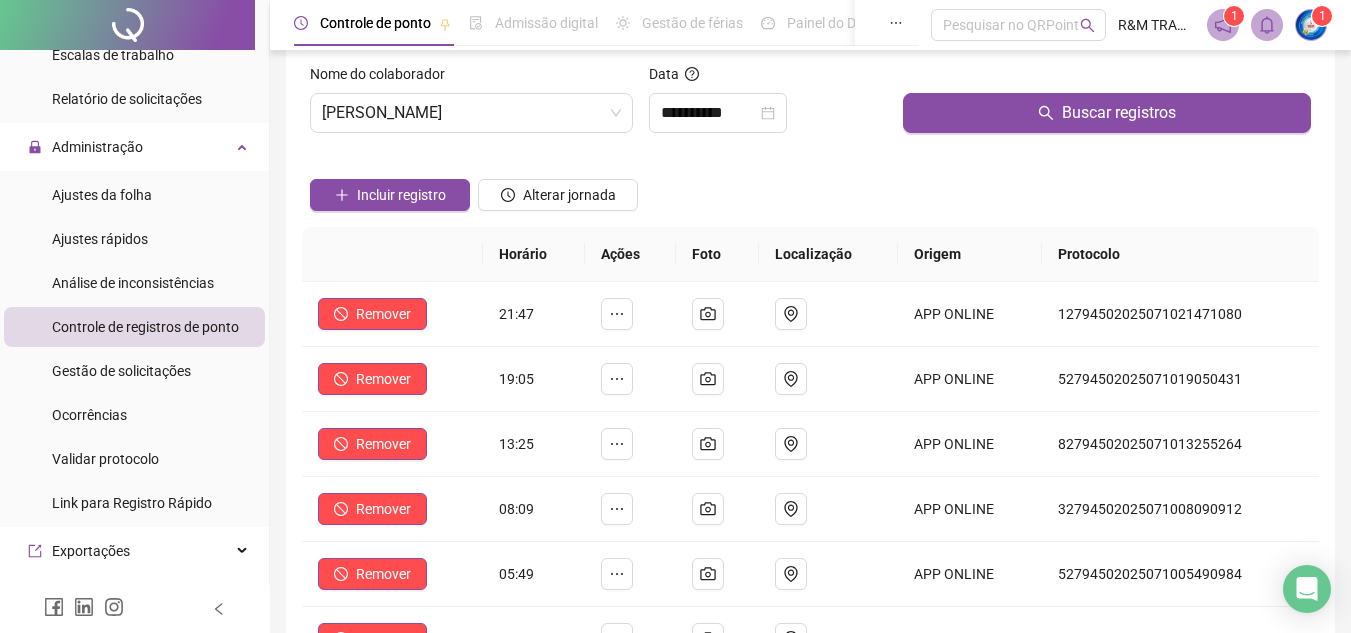 scroll, scrollTop: 0, scrollLeft: 0, axis: both 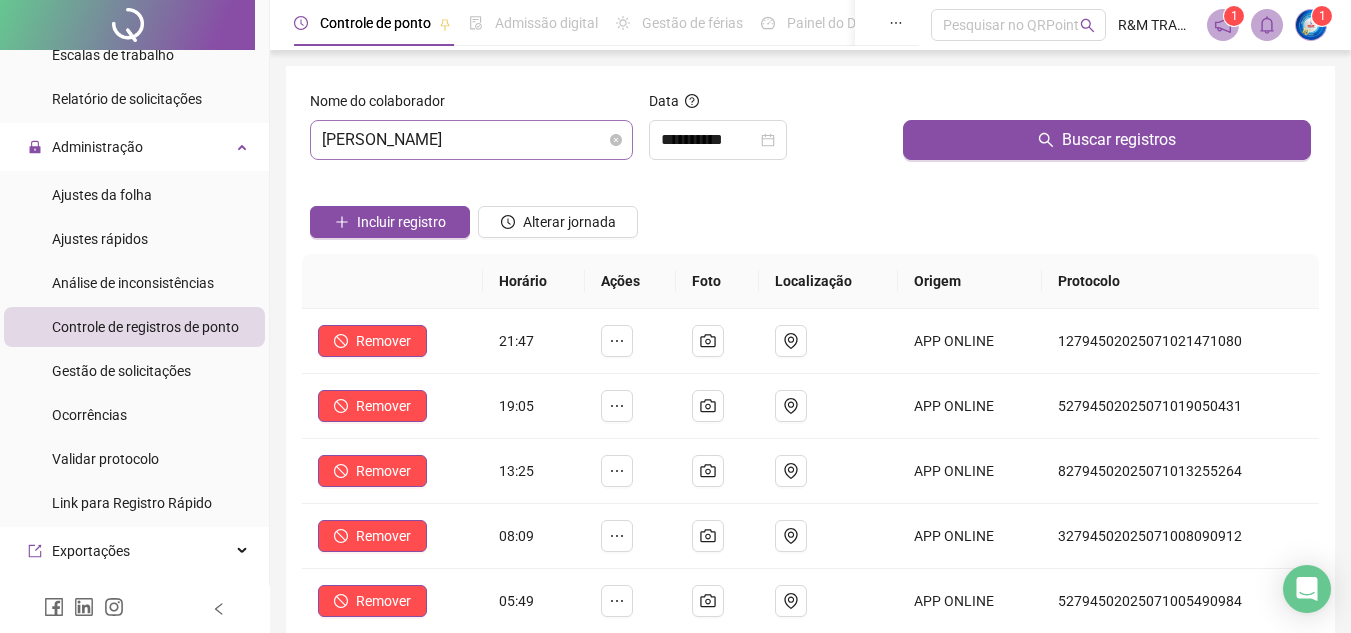 click on "[PERSON_NAME]" at bounding box center (471, 140) 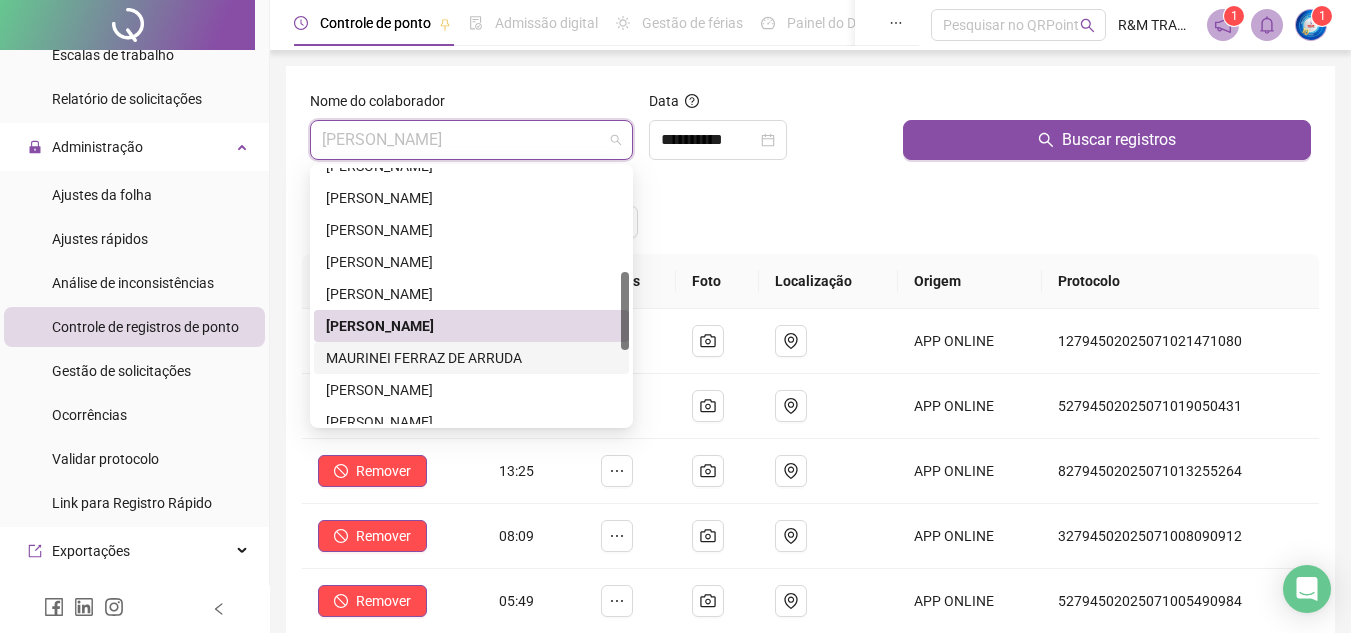 click on "MAURINEI FERRAZ DE ARRUDA" at bounding box center [471, 358] 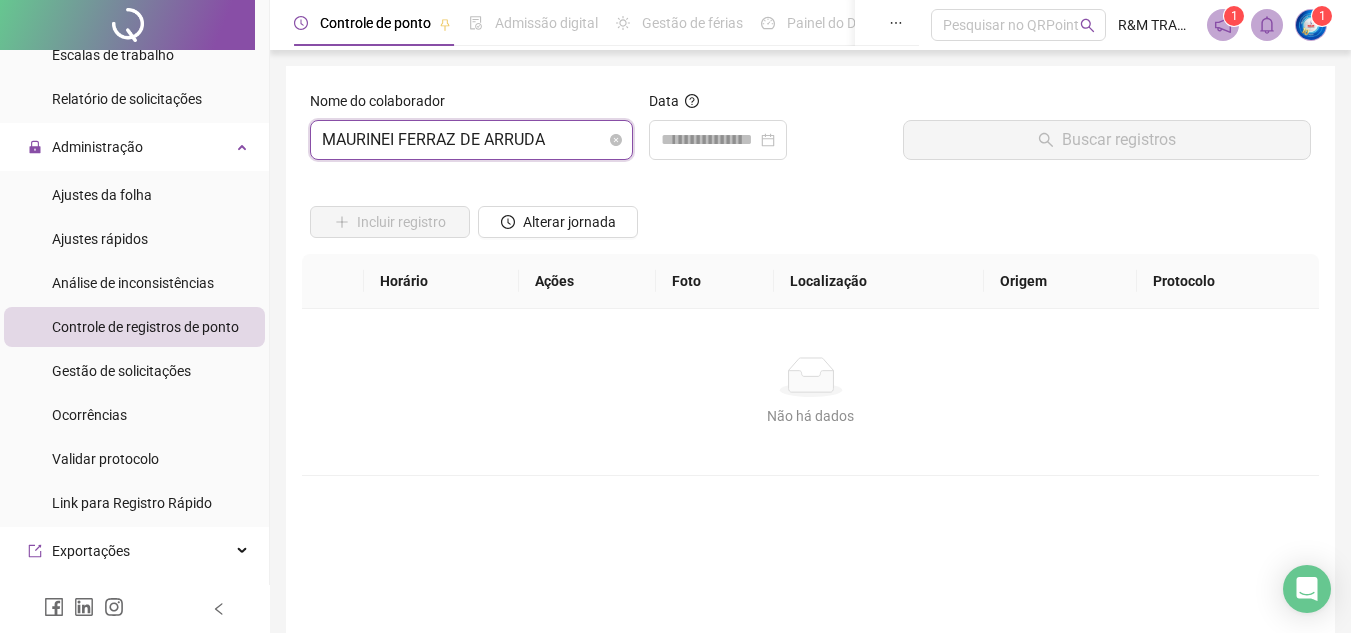 click on "MAURINEI FERRAZ DE ARRUDA" at bounding box center (471, 140) 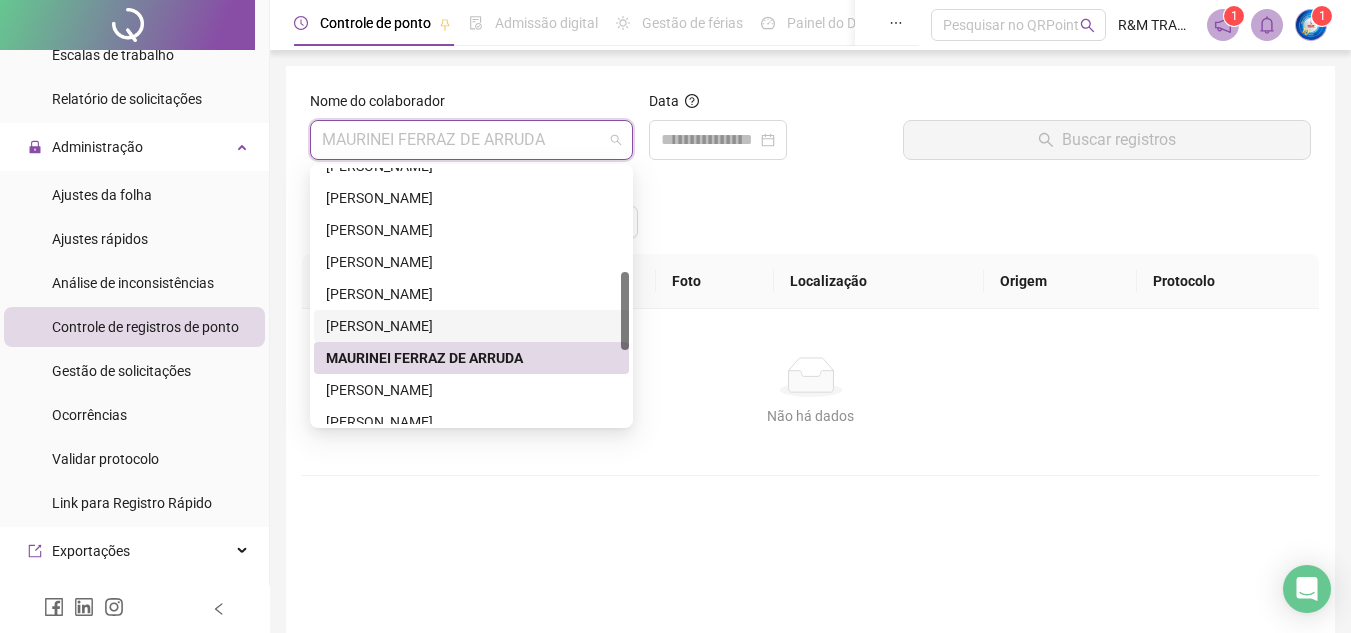 click on "[PERSON_NAME]" at bounding box center [471, 326] 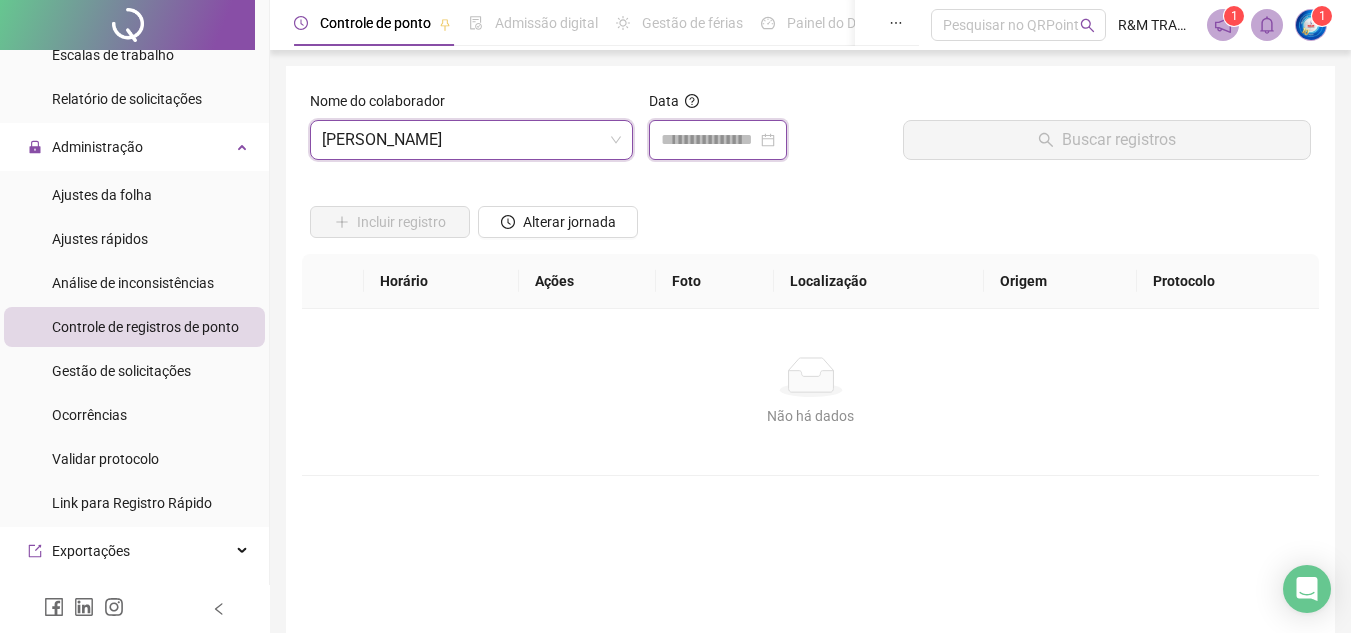 click at bounding box center (709, 140) 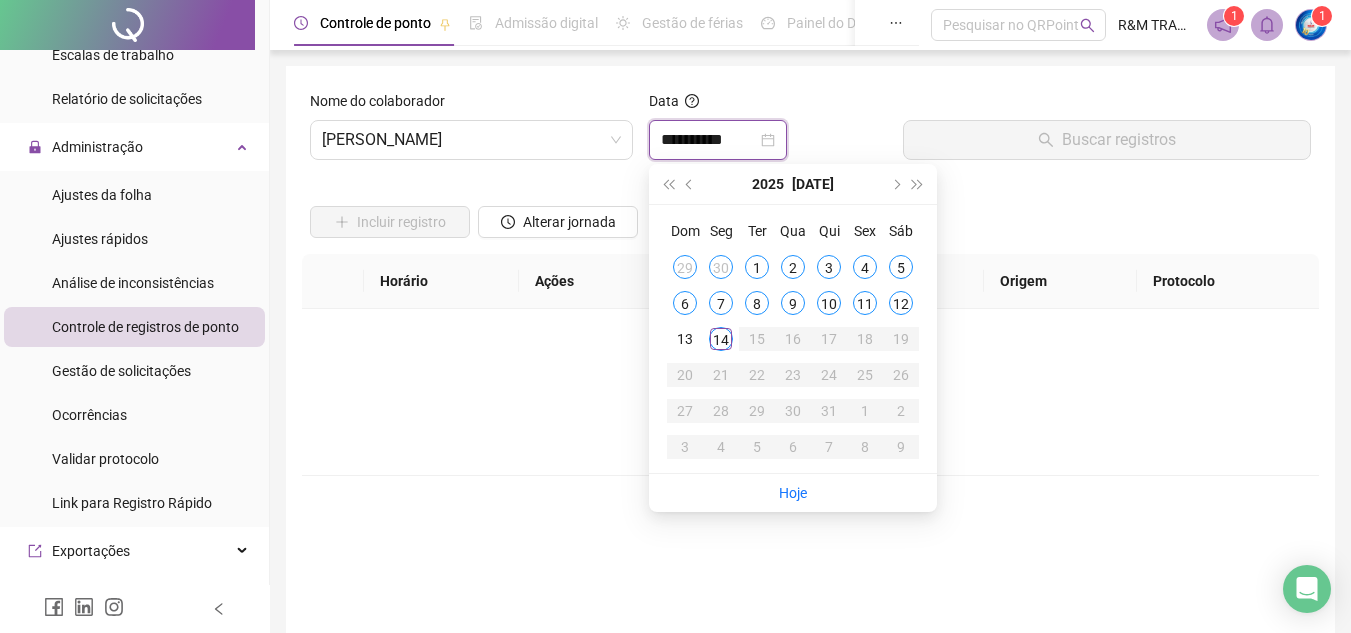 type on "**********" 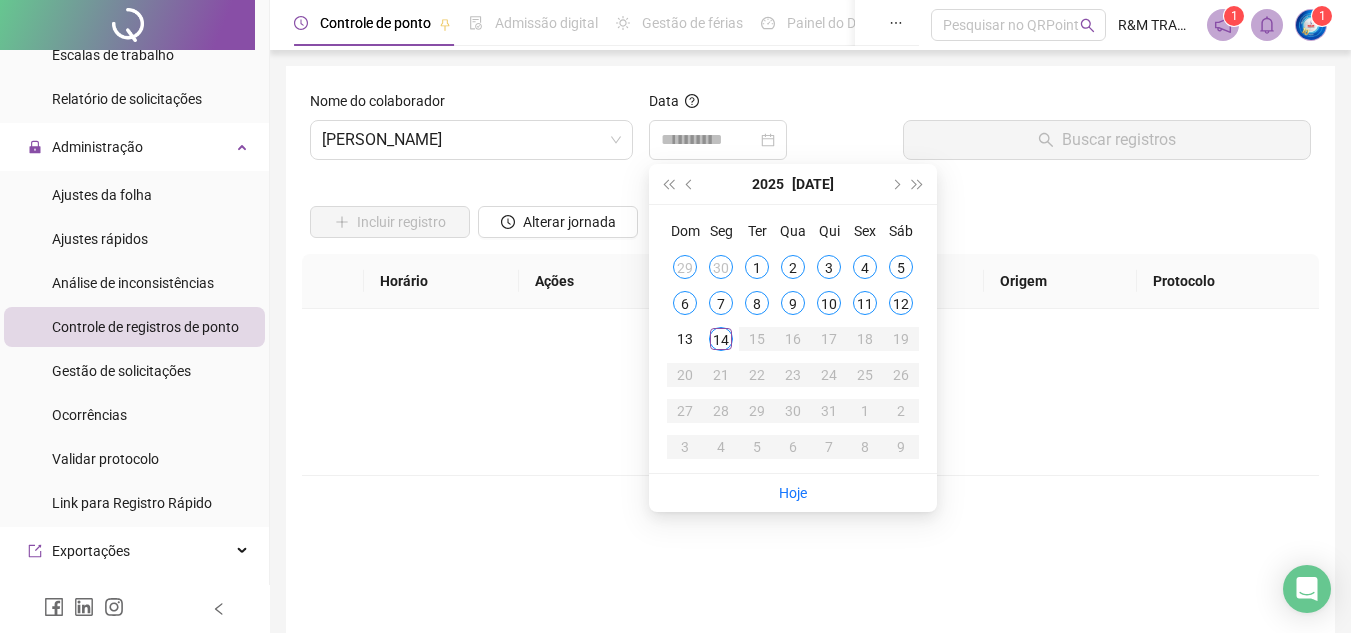 click on "12" at bounding box center (901, 303) 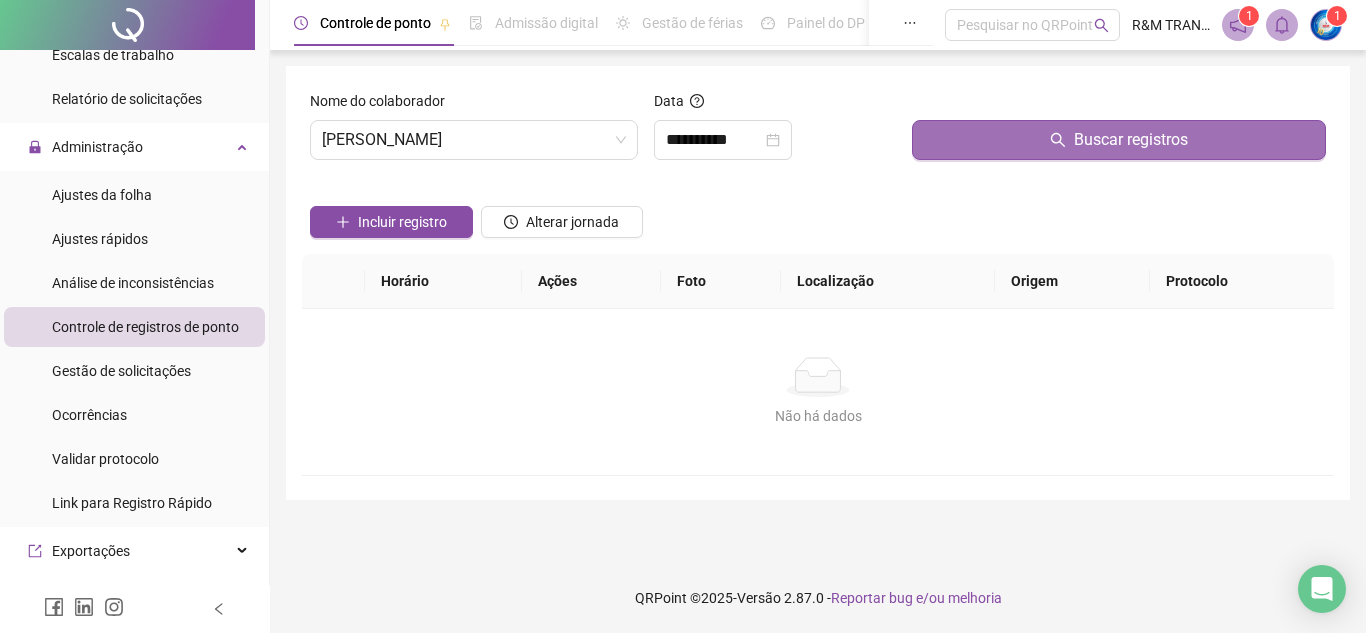 click on "Buscar registros" at bounding box center [1119, 140] 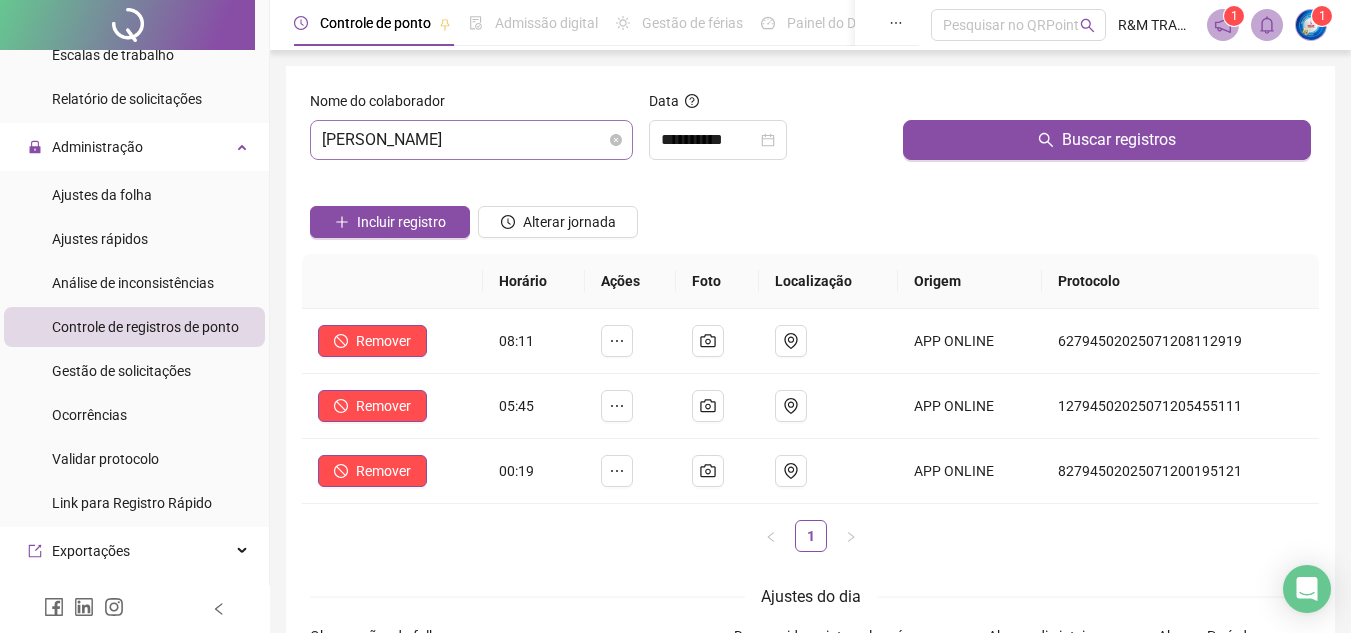 click on "[PERSON_NAME]" at bounding box center (471, 140) 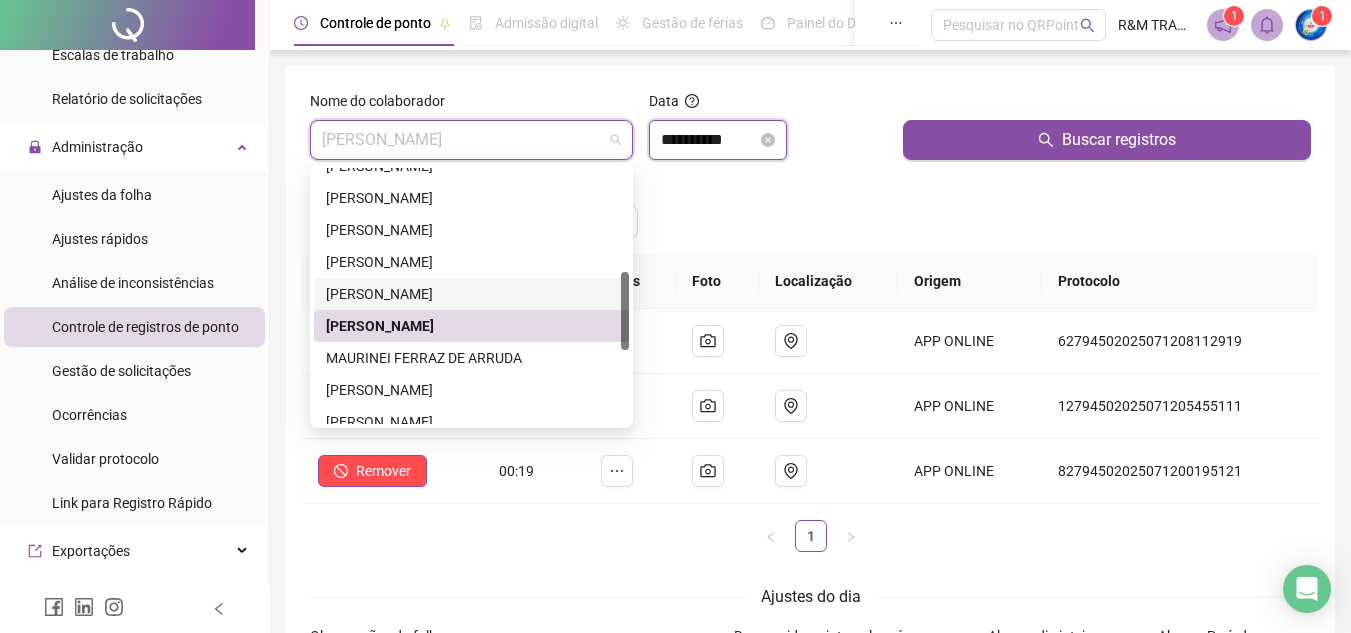 click on "**********" at bounding box center (709, 140) 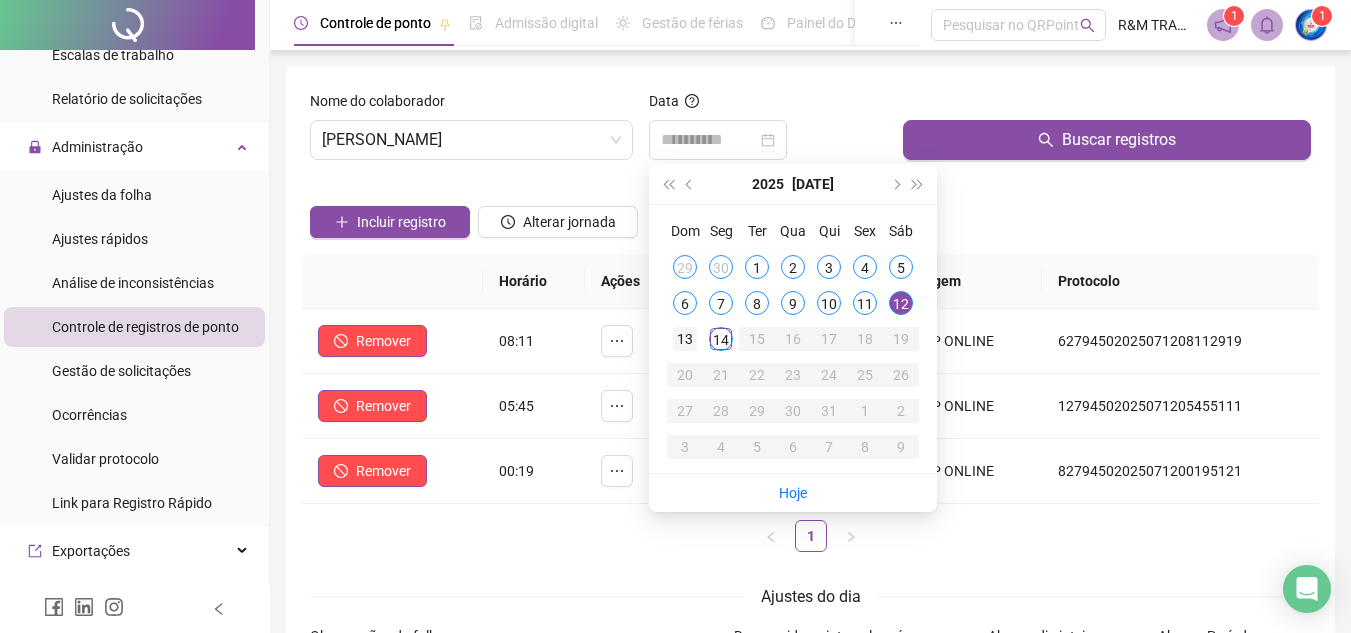 click on "13" at bounding box center [685, 339] 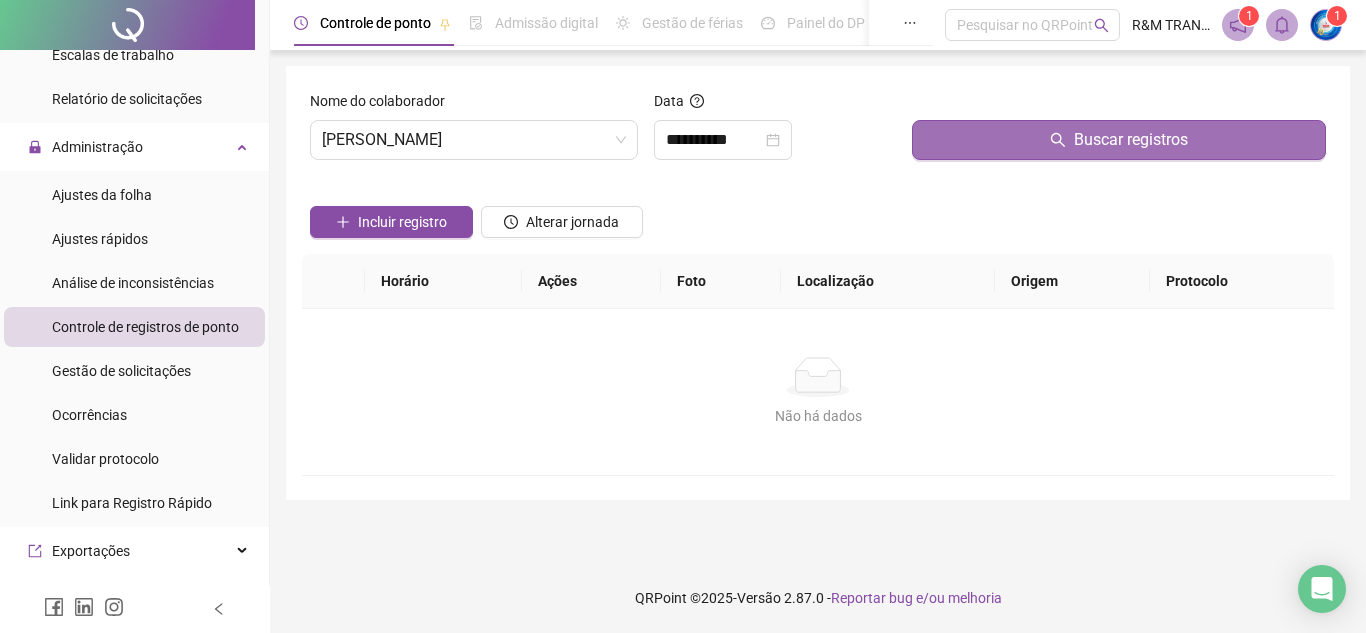click on "Buscar registros" at bounding box center (1119, 140) 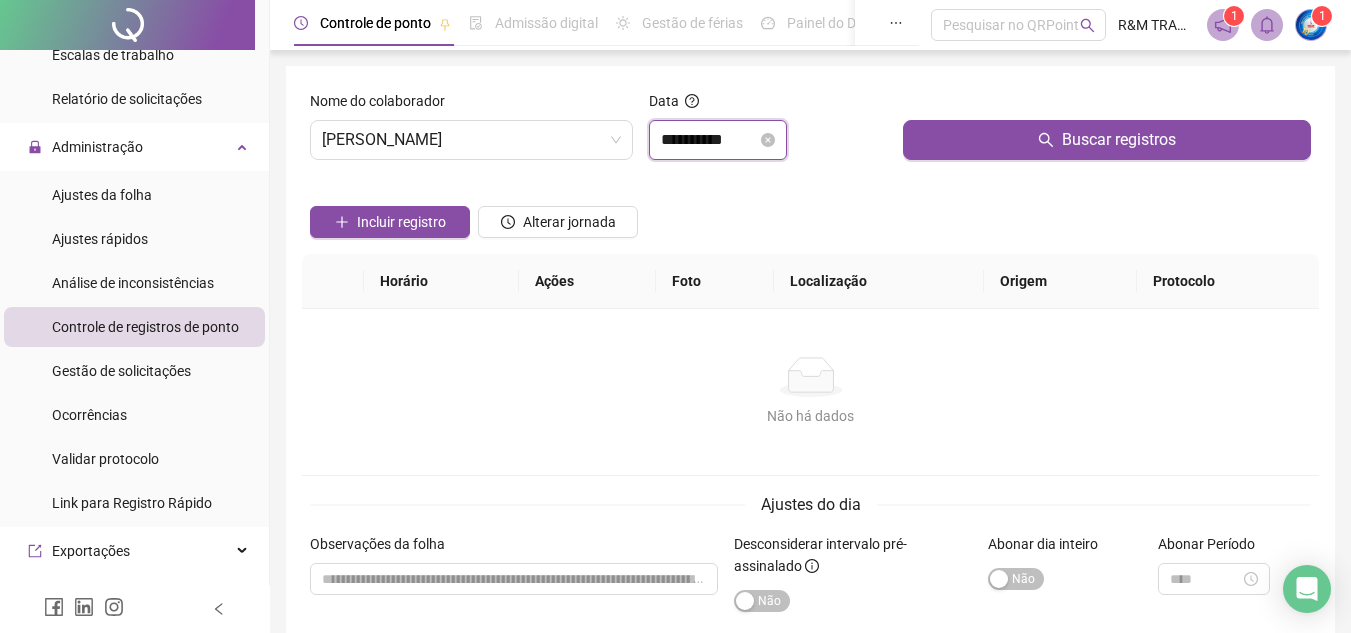 click on "**********" at bounding box center (709, 140) 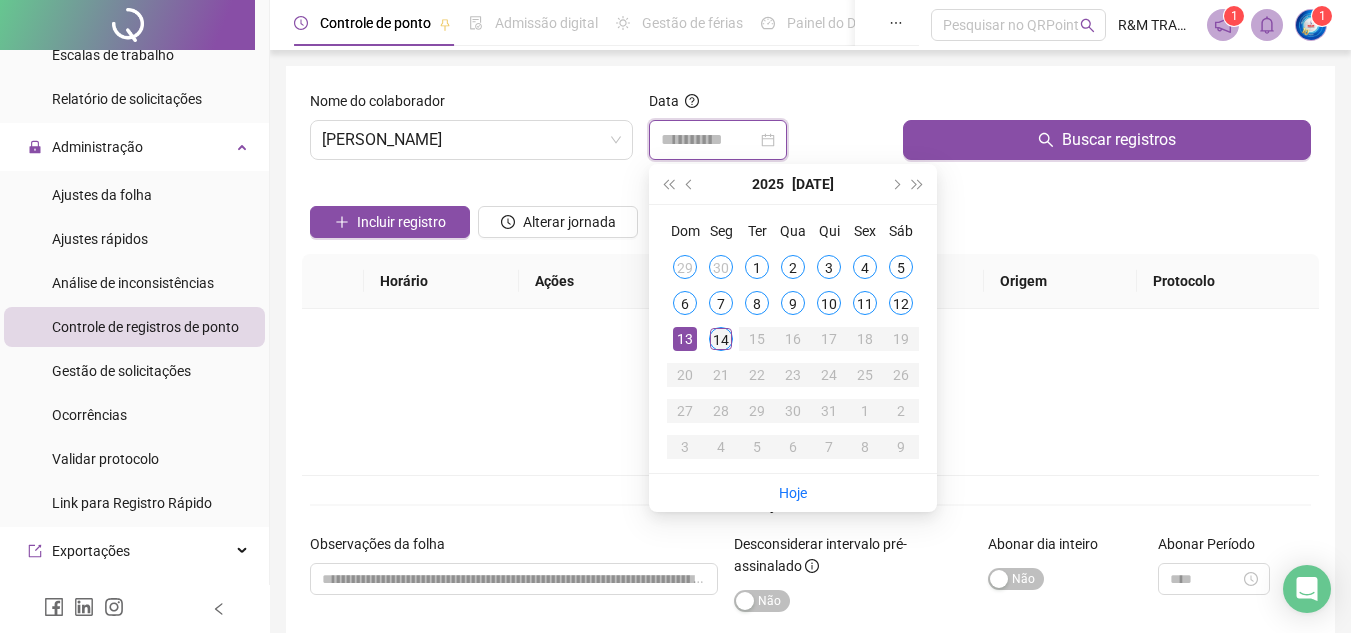 type on "**********" 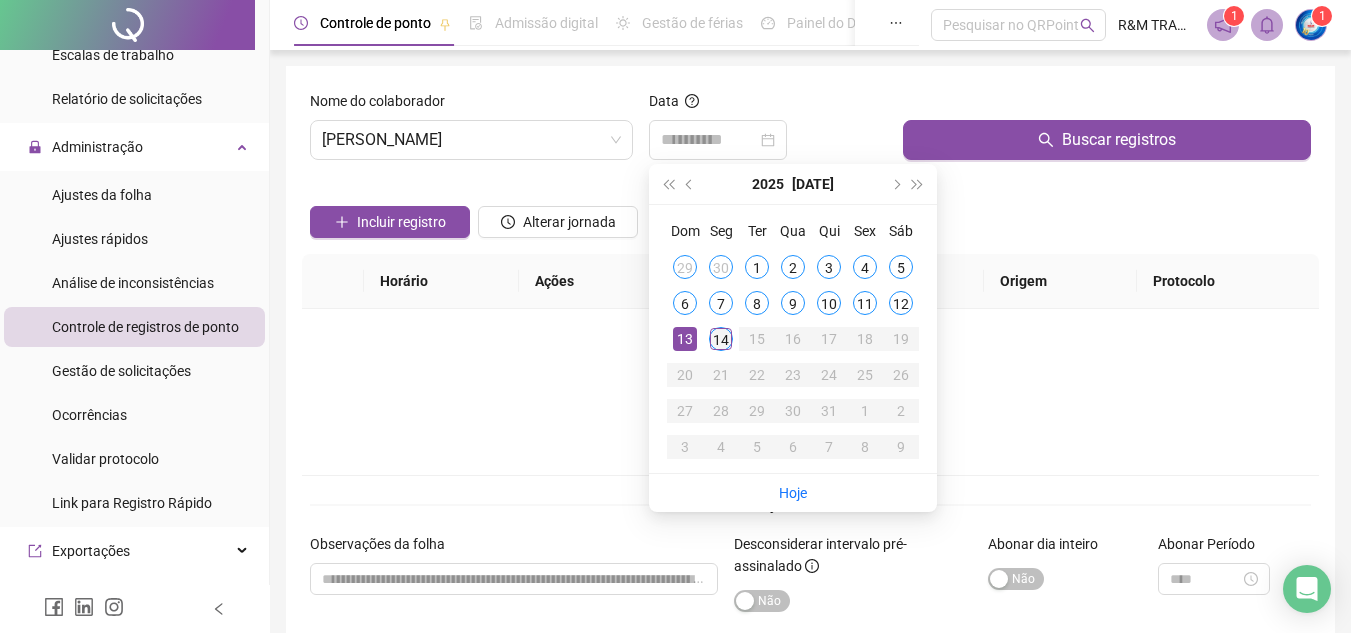 click on "14" at bounding box center (721, 339) 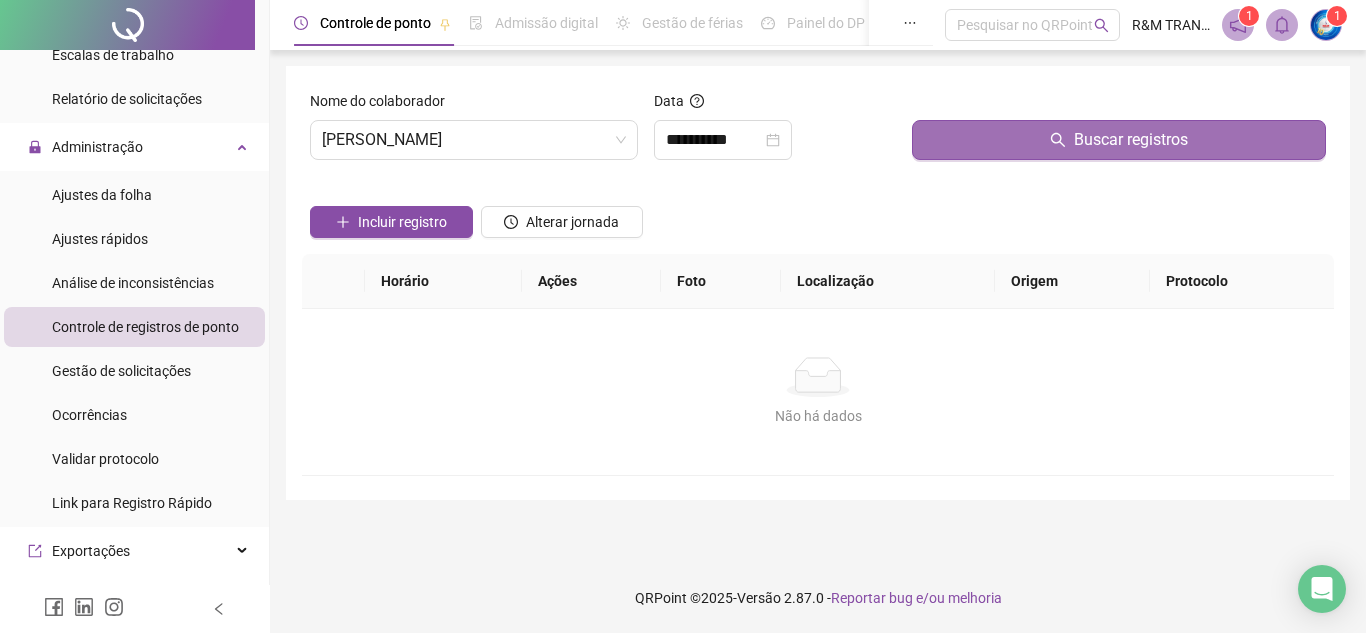 click on "Buscar registros" at bounding box center [1119, 140] 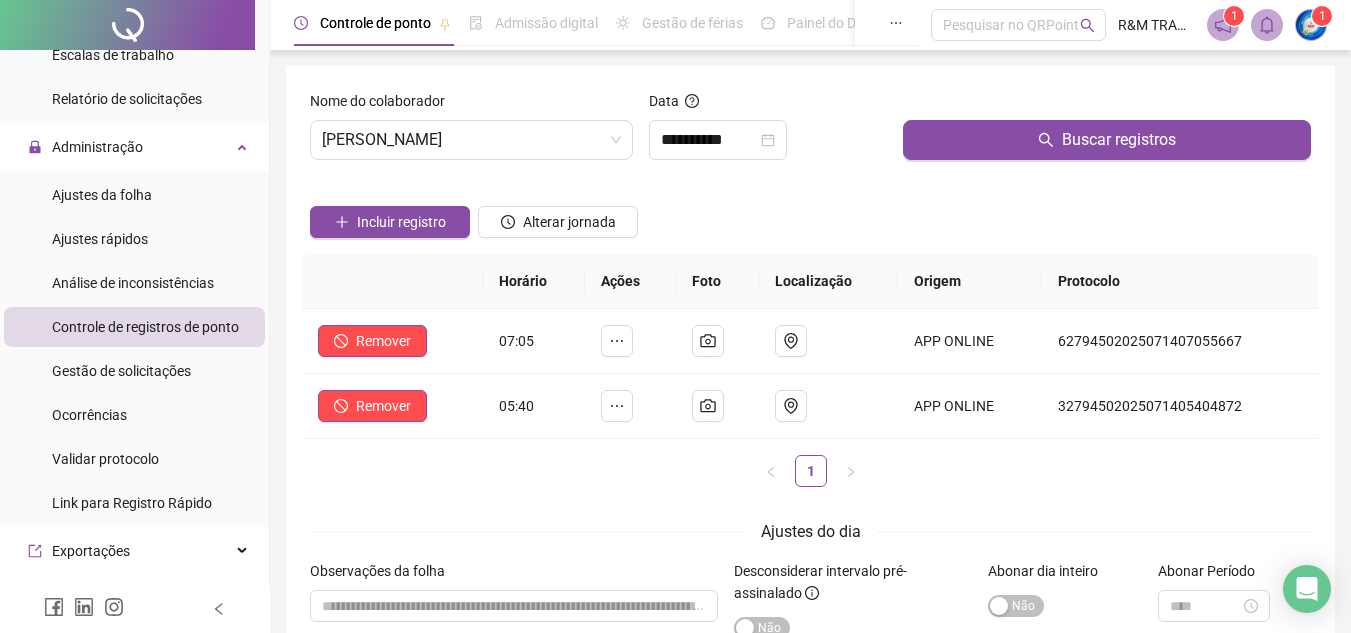 click on "Nome do colaborador [PERSON_NAME]" at bounding box center [471, 133] 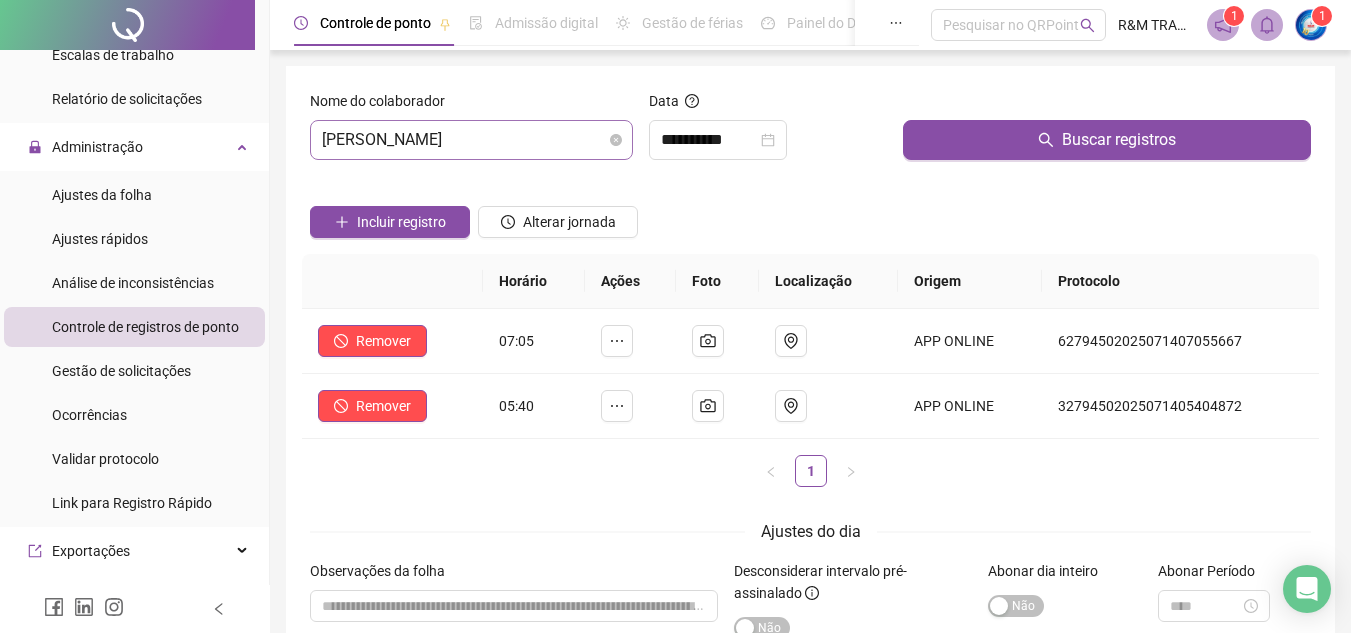 click on "[PERSON_NAME]" at bounding box center [471, 140] 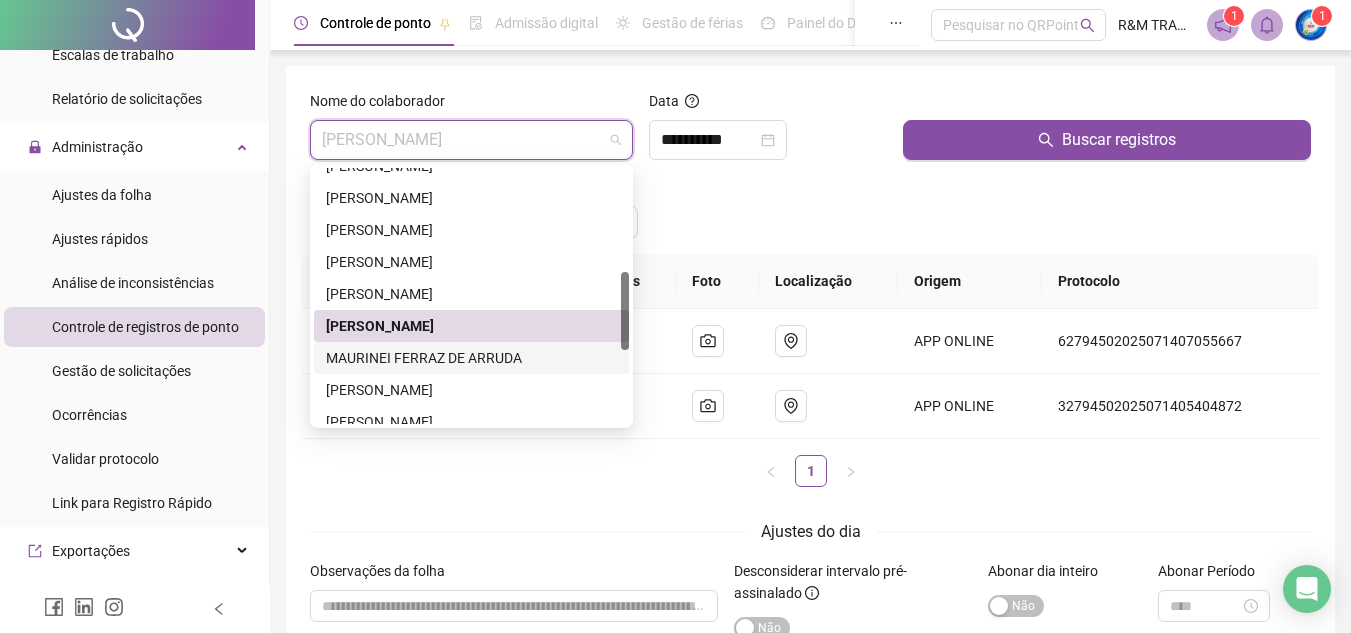 click on "MAURINEI FERRAZ DE ARRUDA" at bounding box center (471, 358) 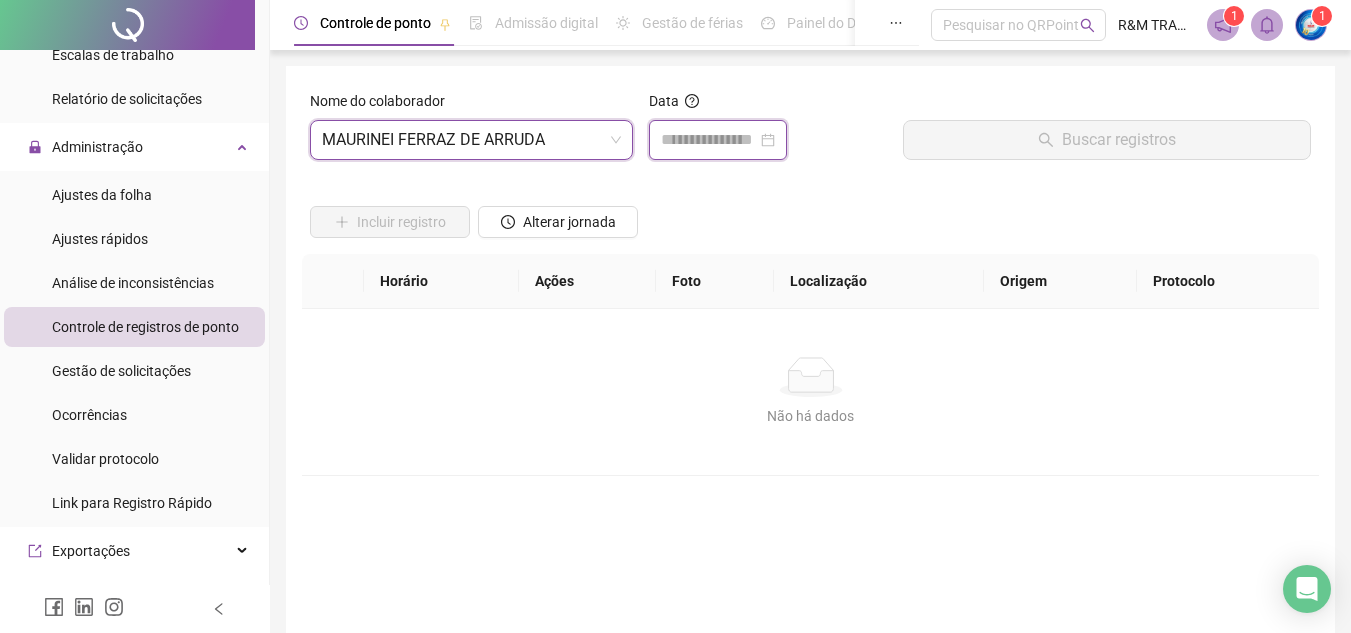 click at bounding box center [709, 140] 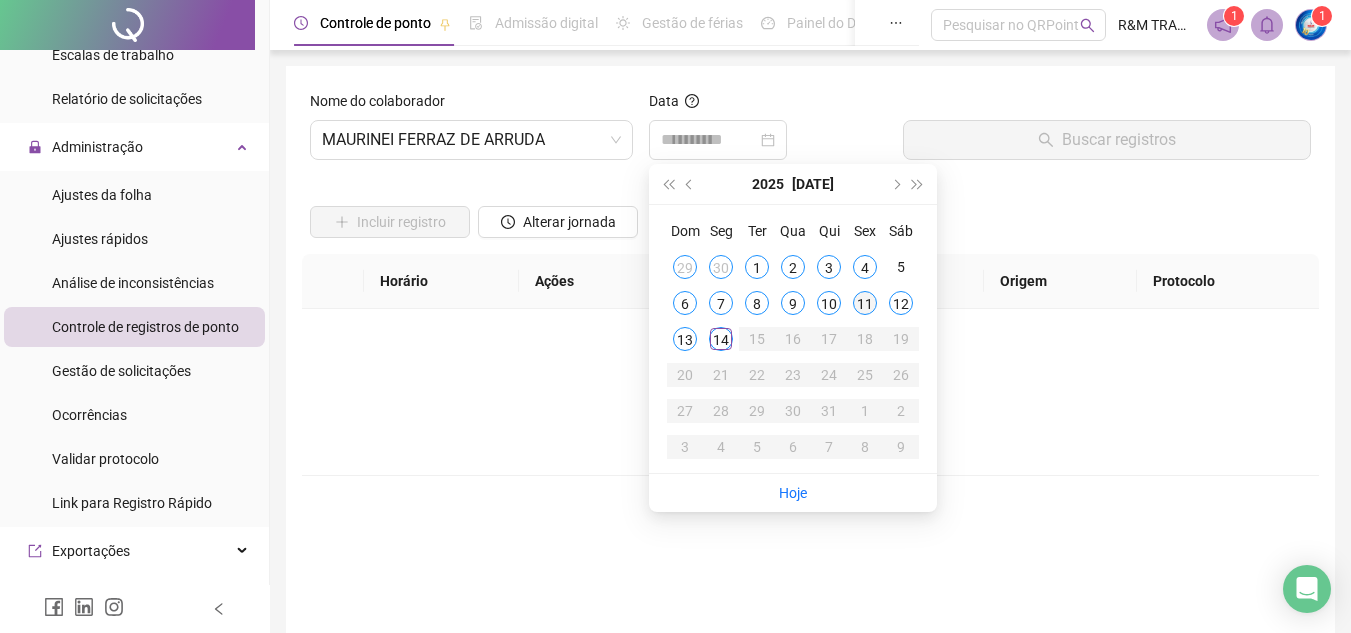 click on "11" at bounding box center (865, 303) 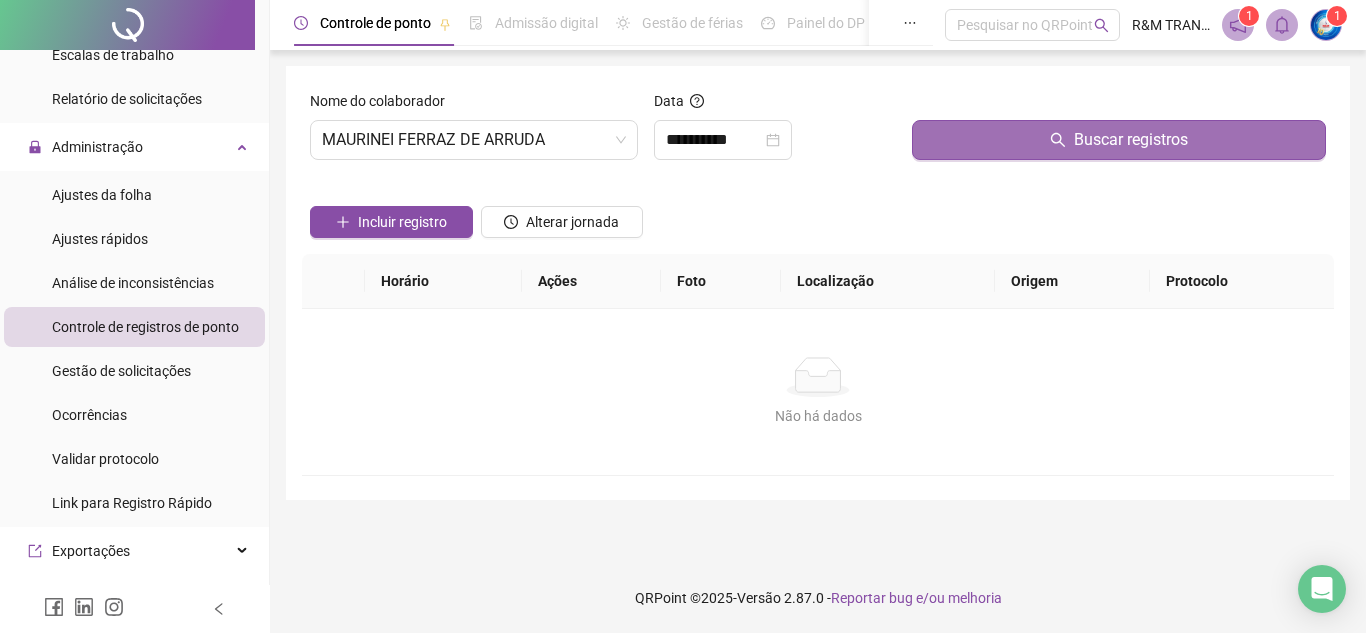 click on "Buscar registros" at bounding box center [1119, 140] 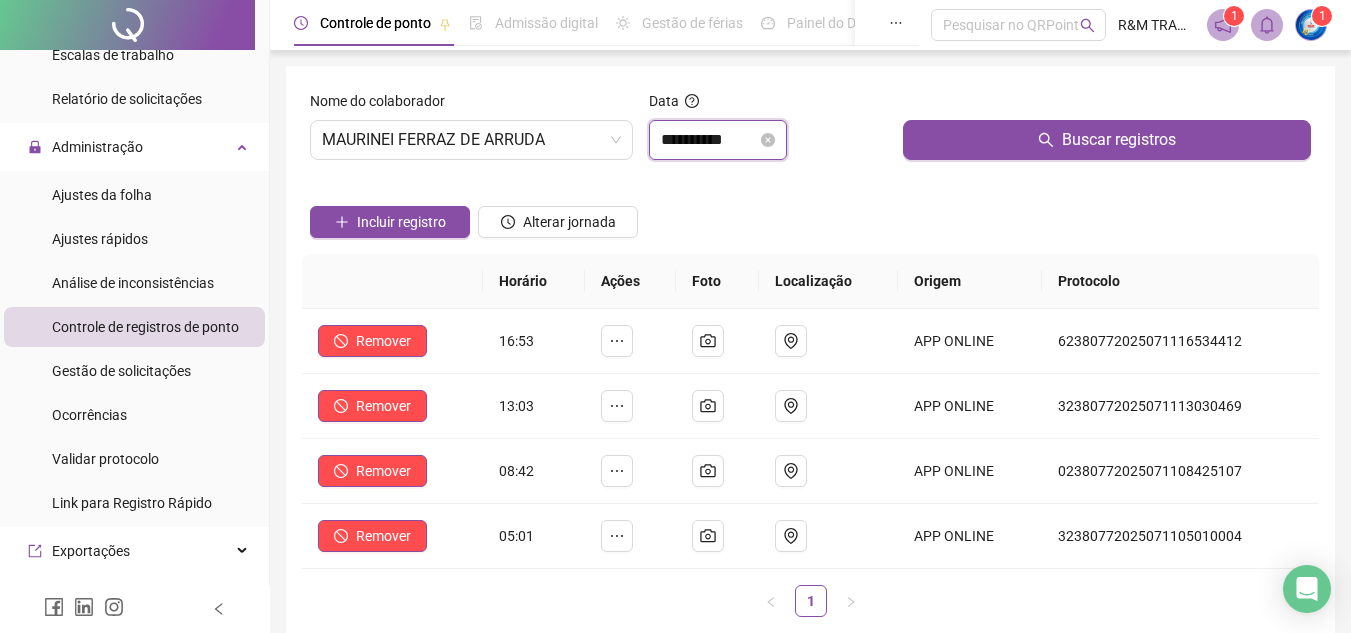 click on "**********" at bounding box center (709, 140) 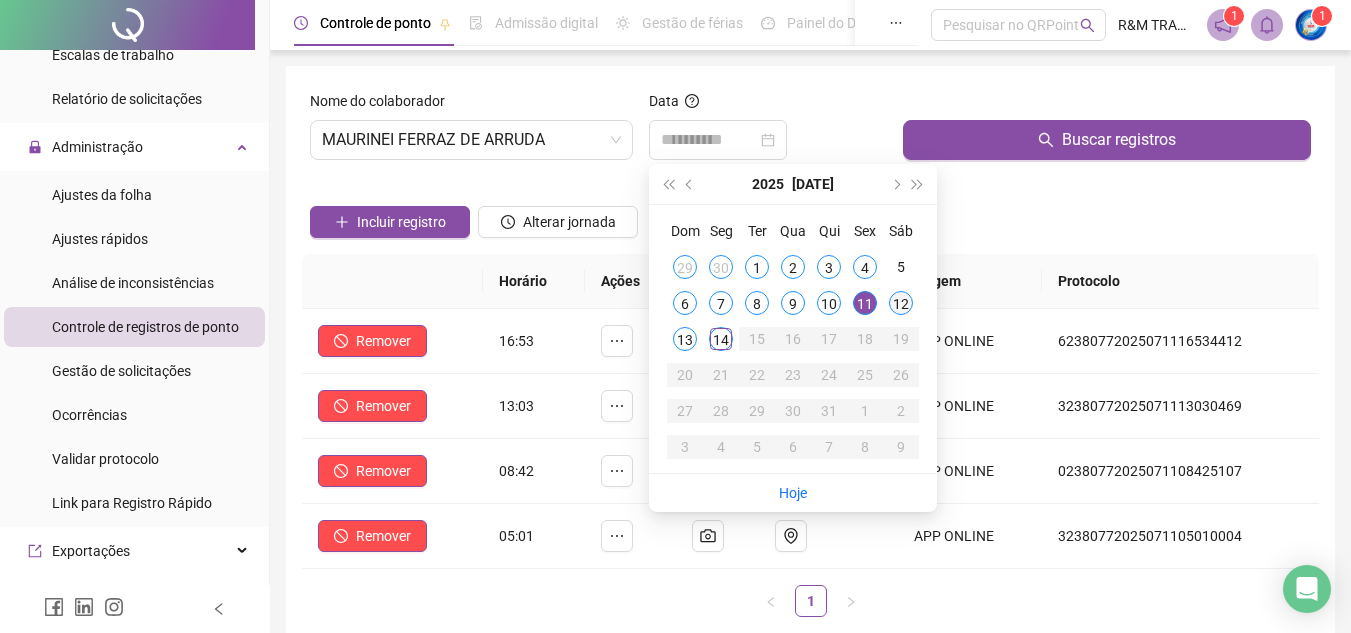 click on "12" at bounding box center [901, 303] 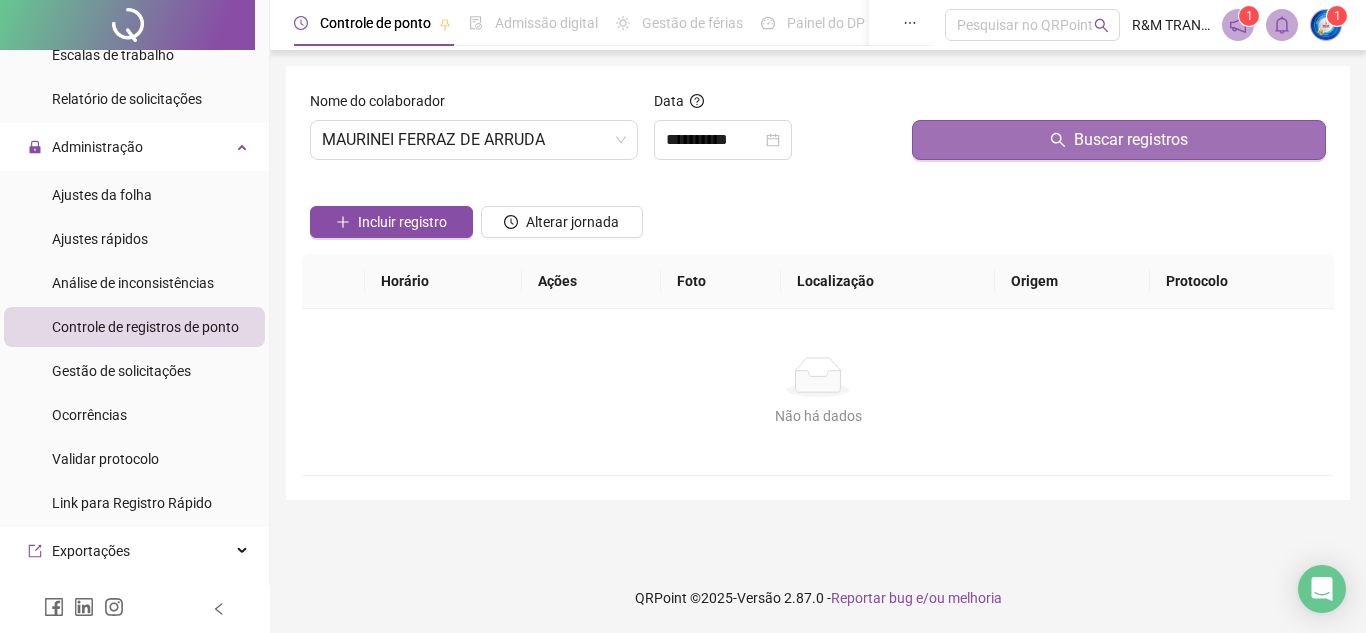 click on "Buscar registros" at bounding box center (1119, 140) 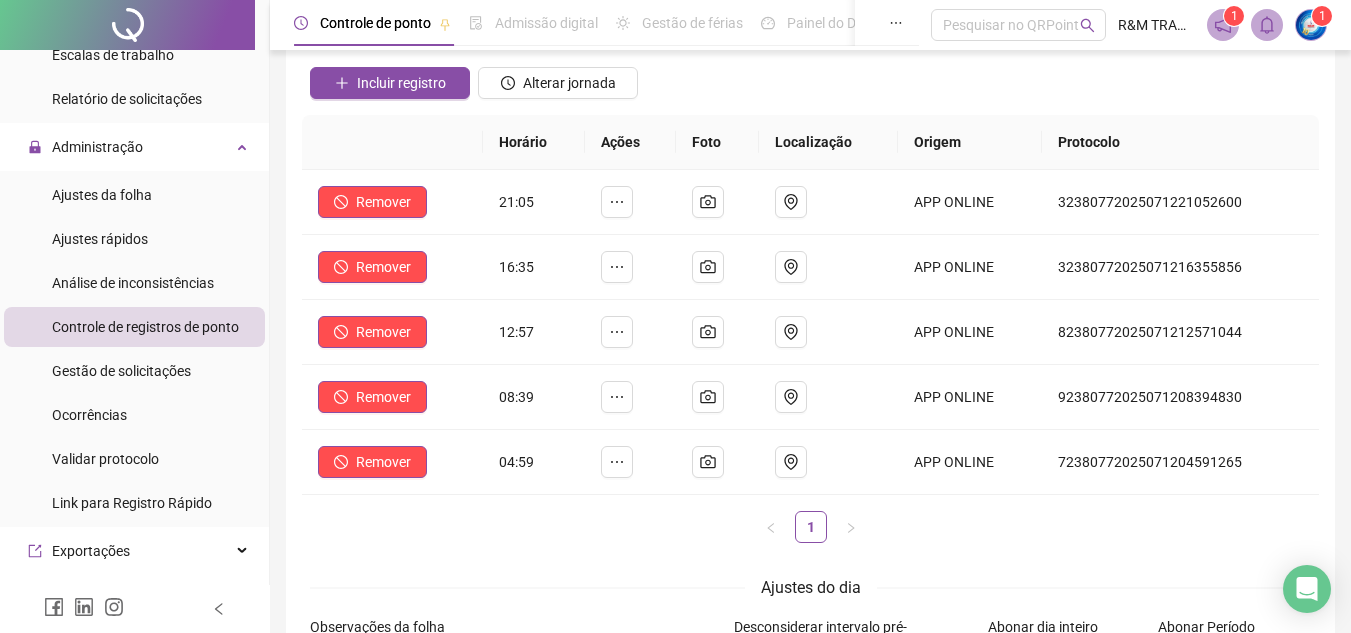 scroll, scrollTop: 0, scrollLeft: 0, axis: both 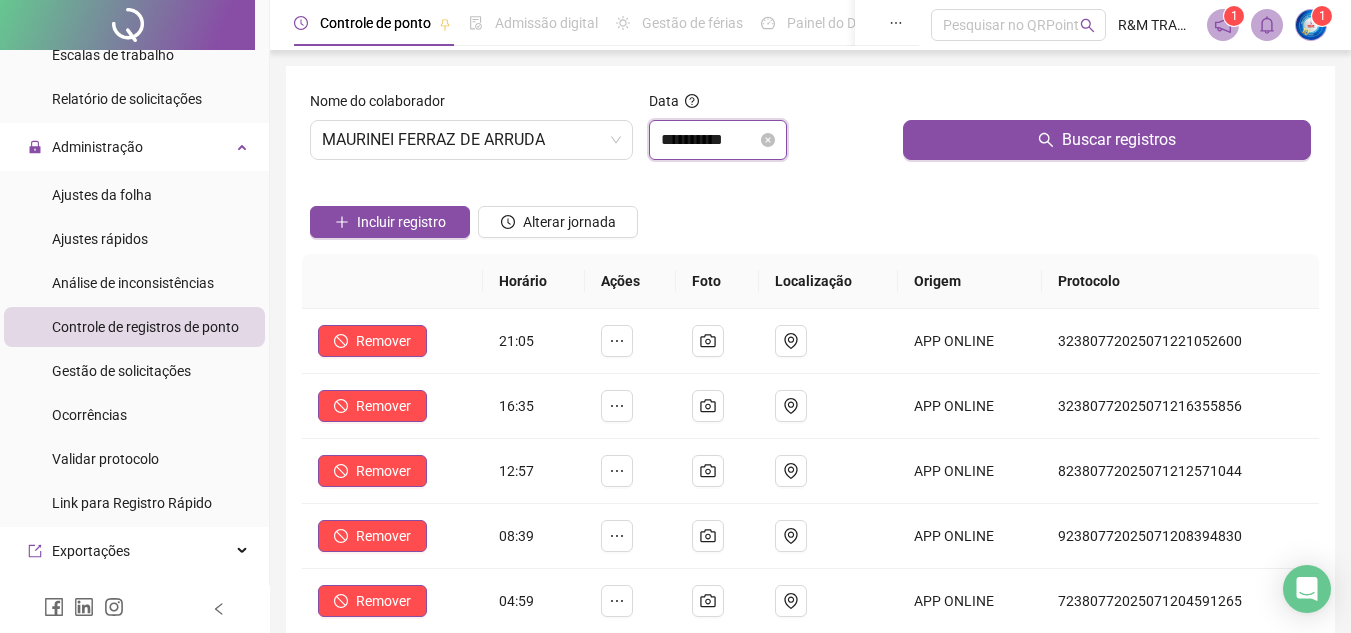 click on "**********" at bounding box center [709, 140] 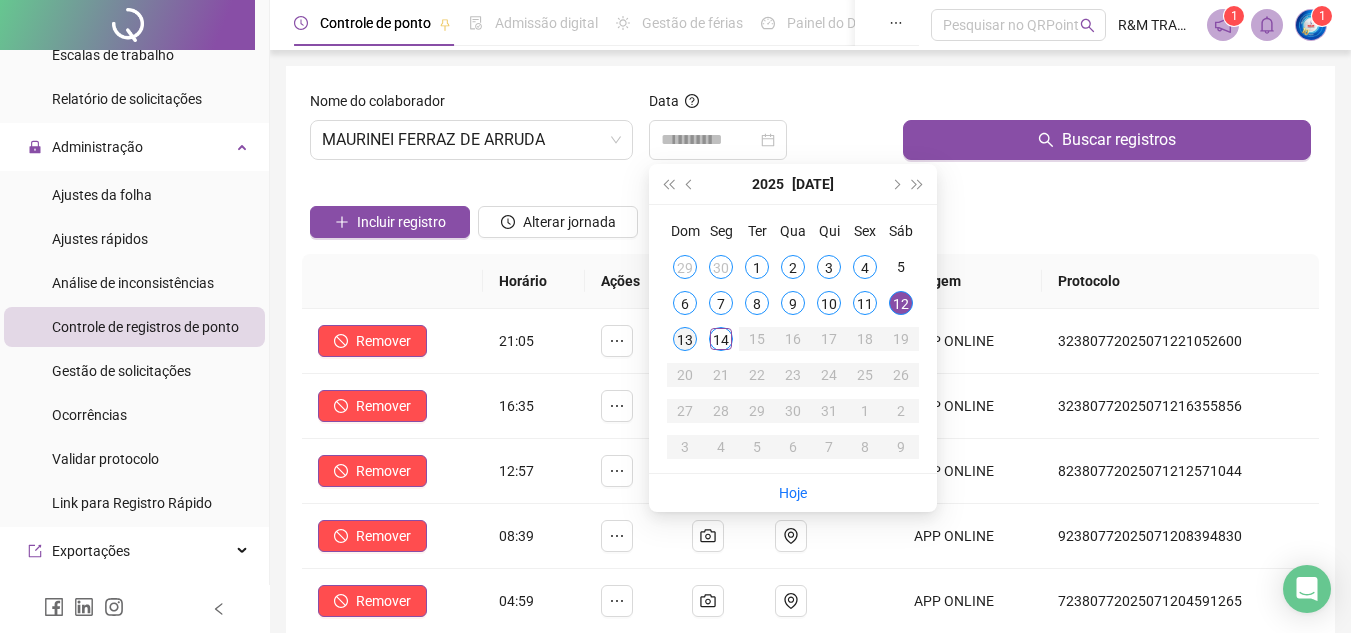 click on "13" at bounding box center (685, 339) 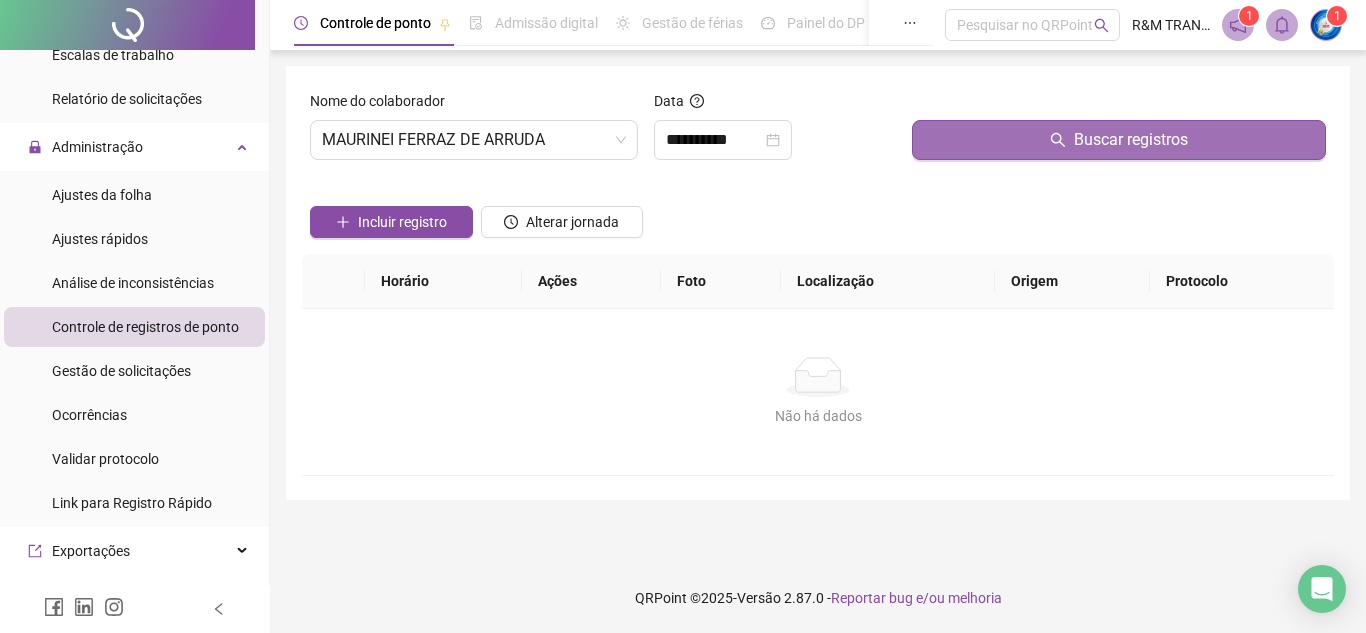 click on "Buscar registros" at bounding box center (1119, 140) 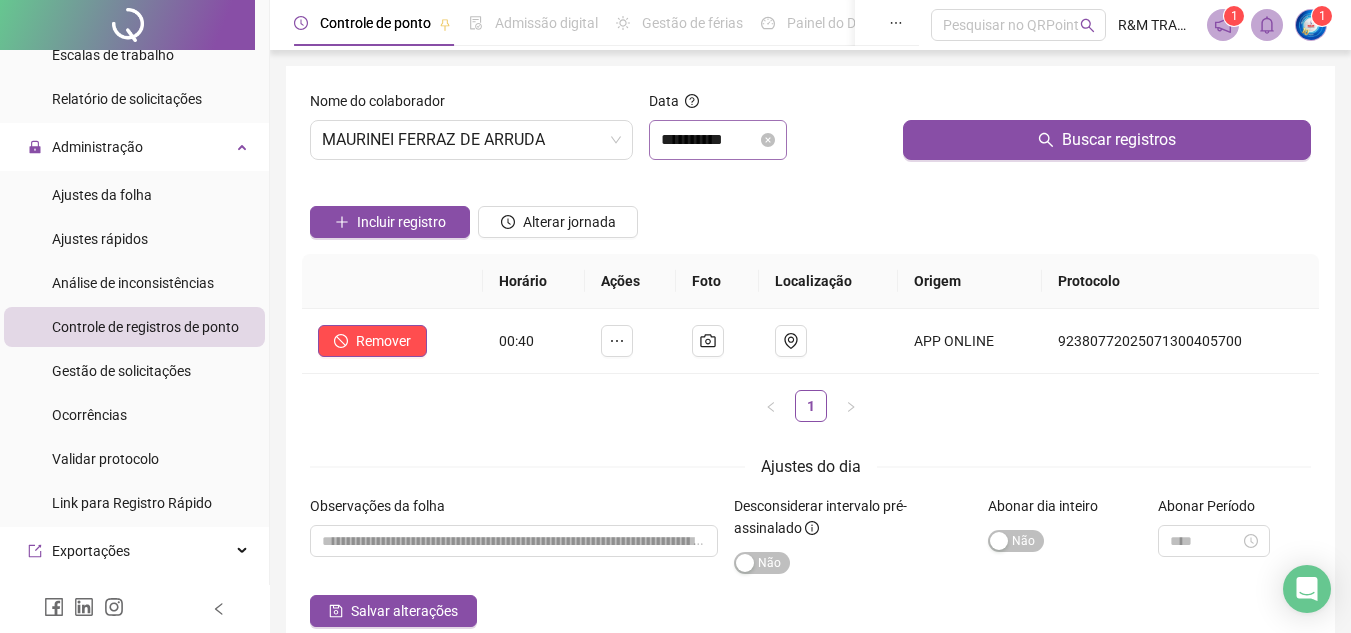 drag, startPoint x: 761, startPoint y: 120, endPoint x: 730, endPoint y: 137, distance: 35.35534 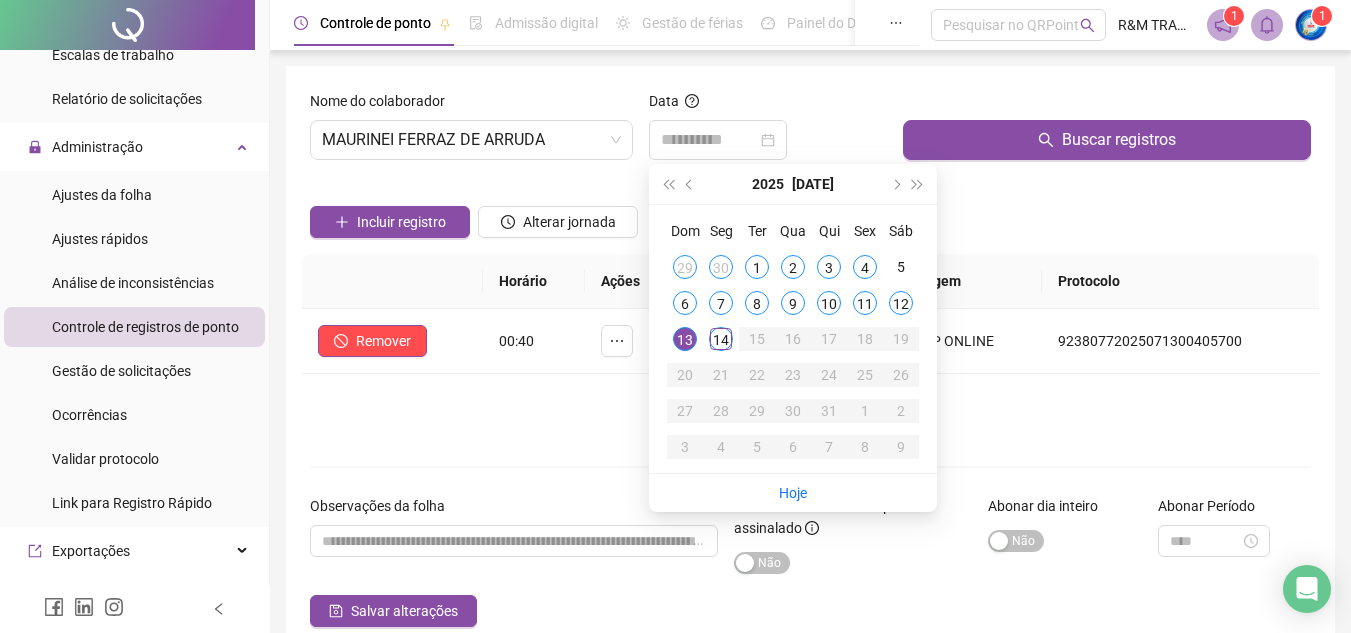 click on "15" at bounding box center [757, 339] 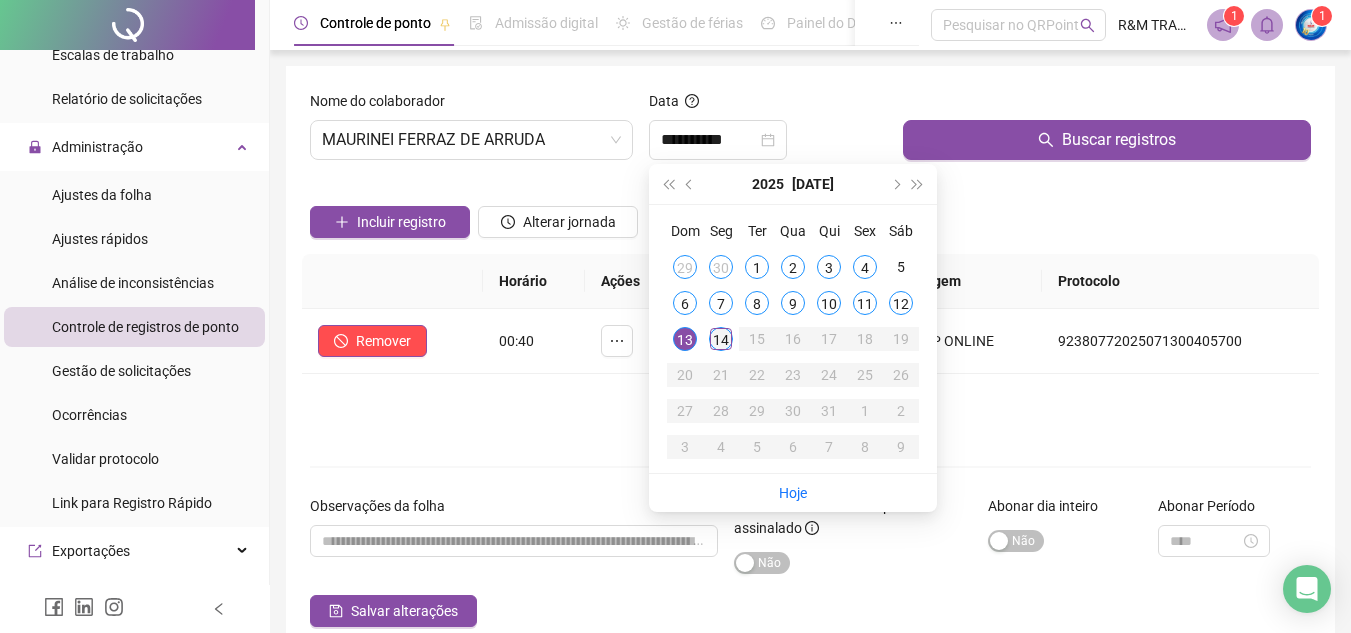 type on "**********" 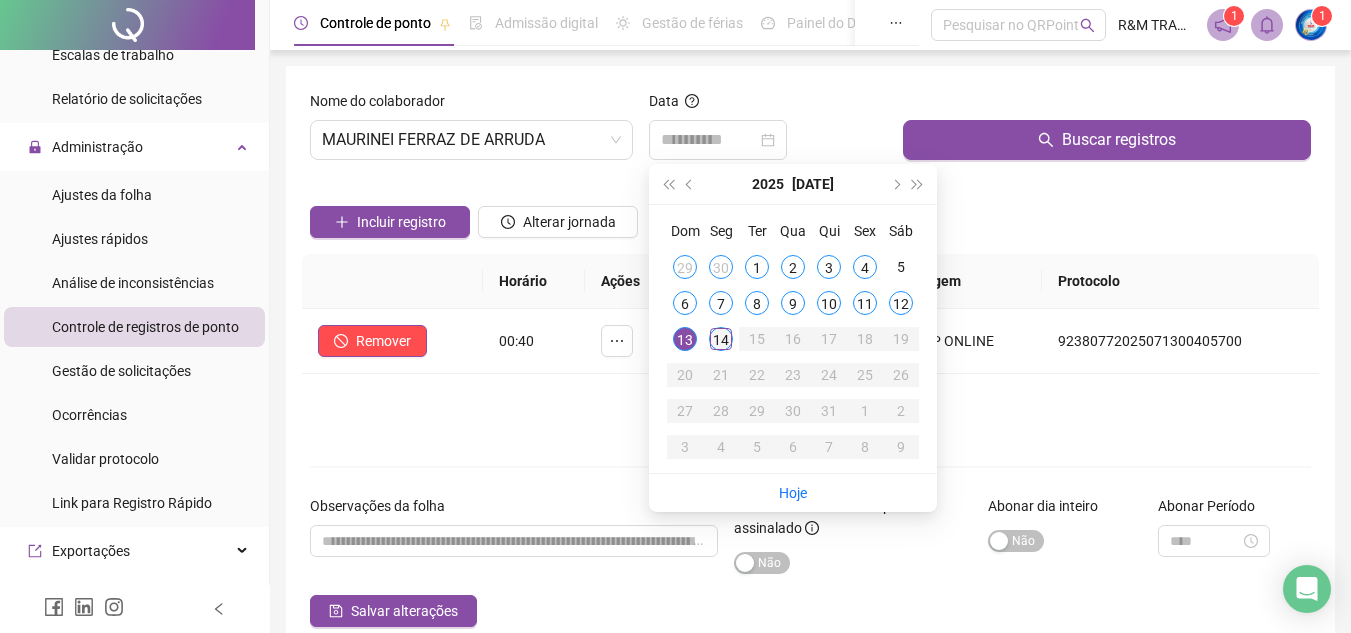 click on "14" at bounding box center (721, 339) 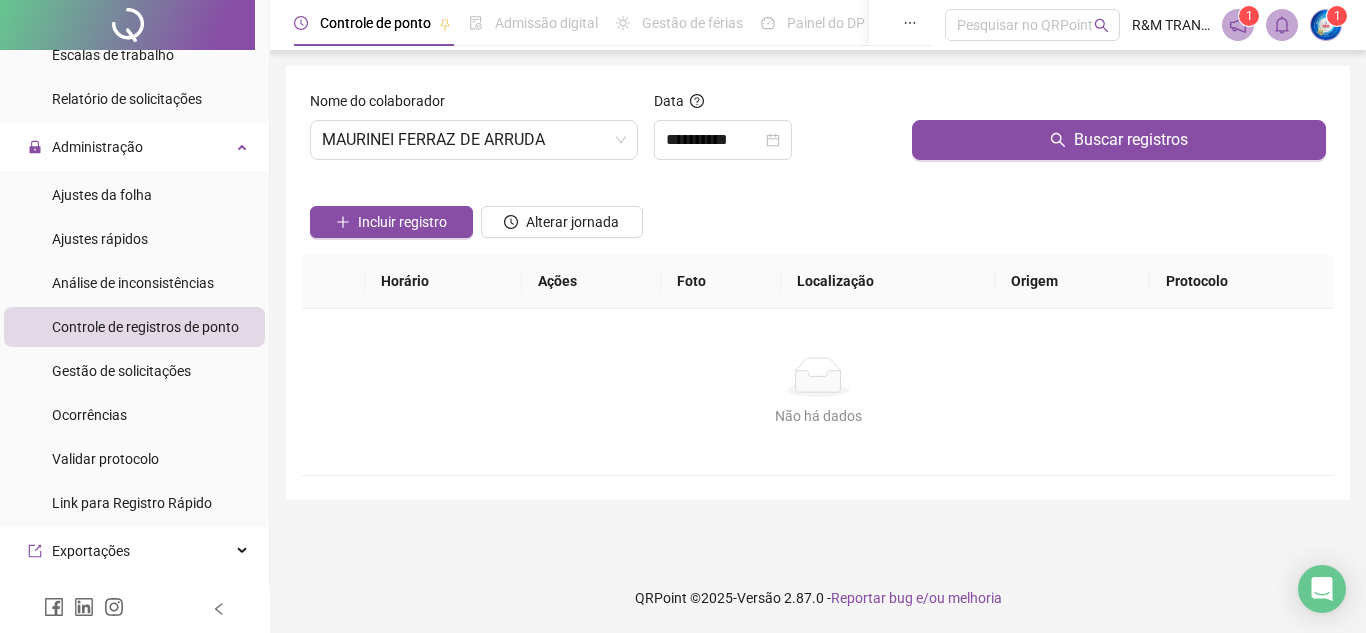 click 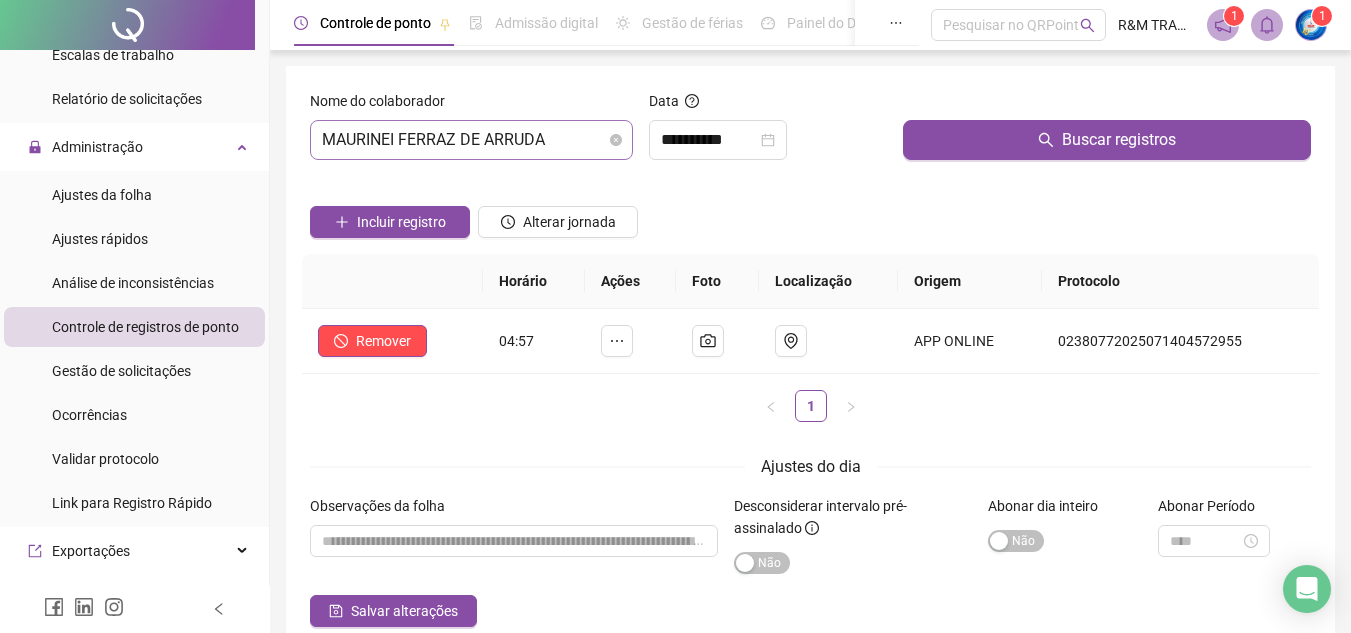 click on "MAURINEI FERRAZ DE ARRUDA" at bounding box center (471, 140) 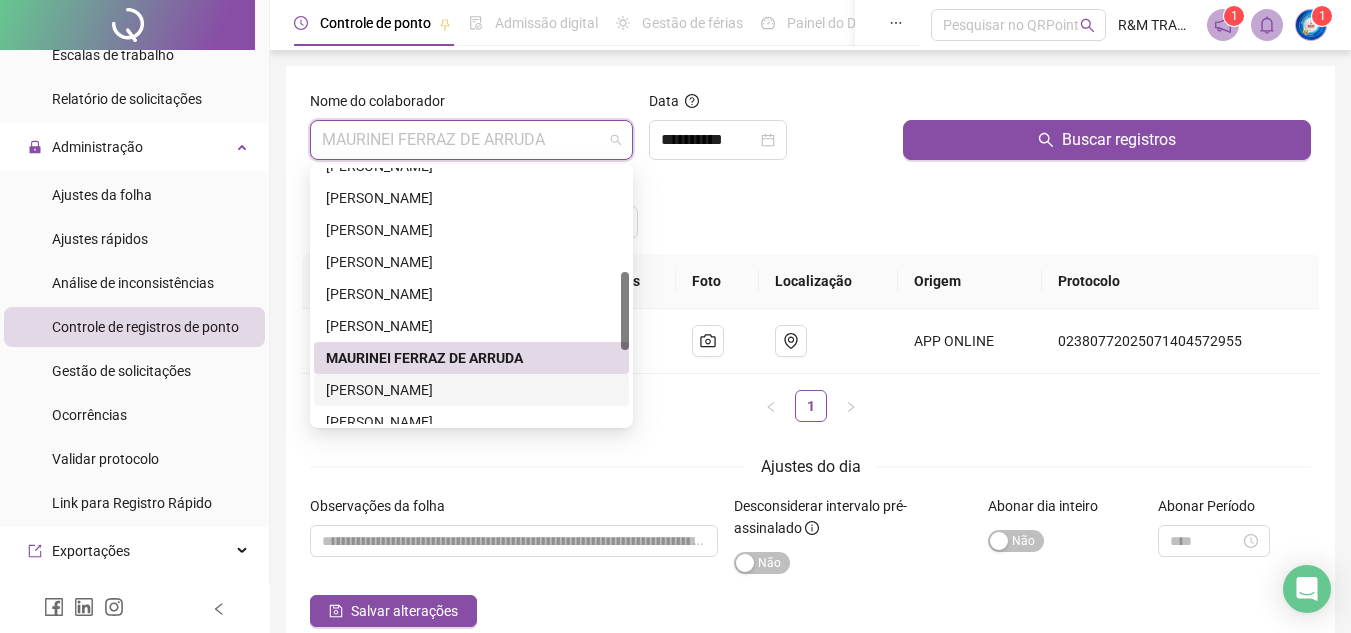 click on "[PERSON_NAME]" at bounding box center [471, 390] 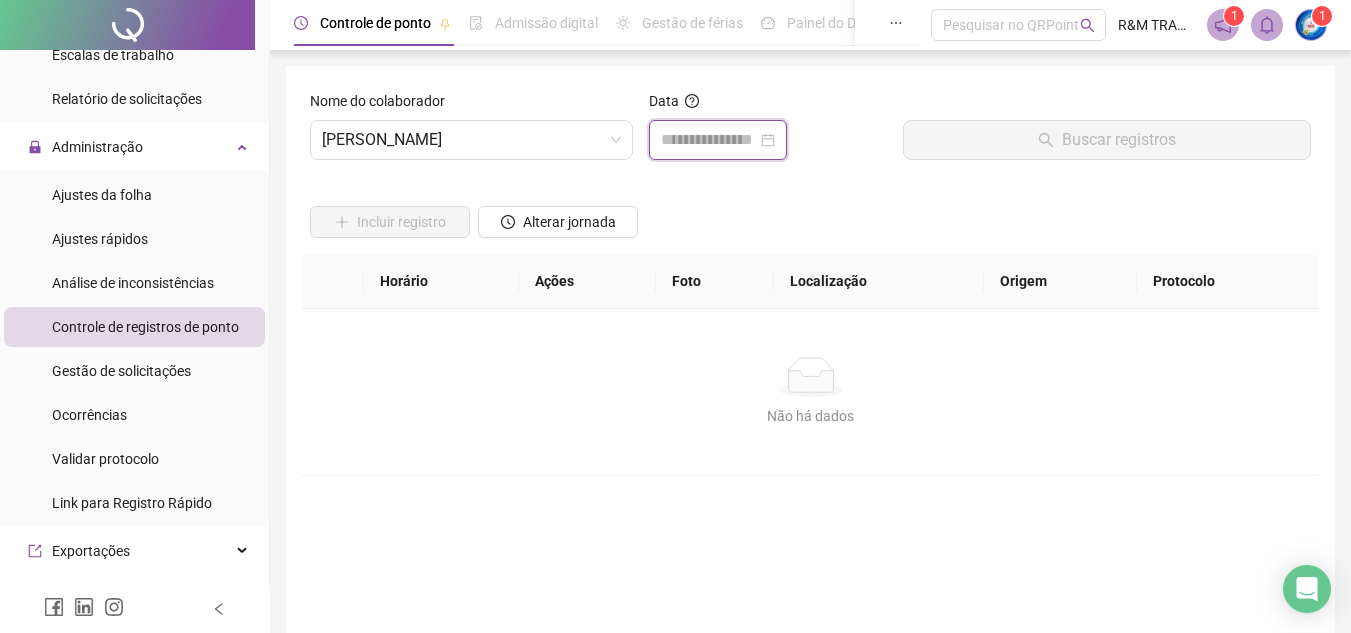 click at bounding box center (709, 140) 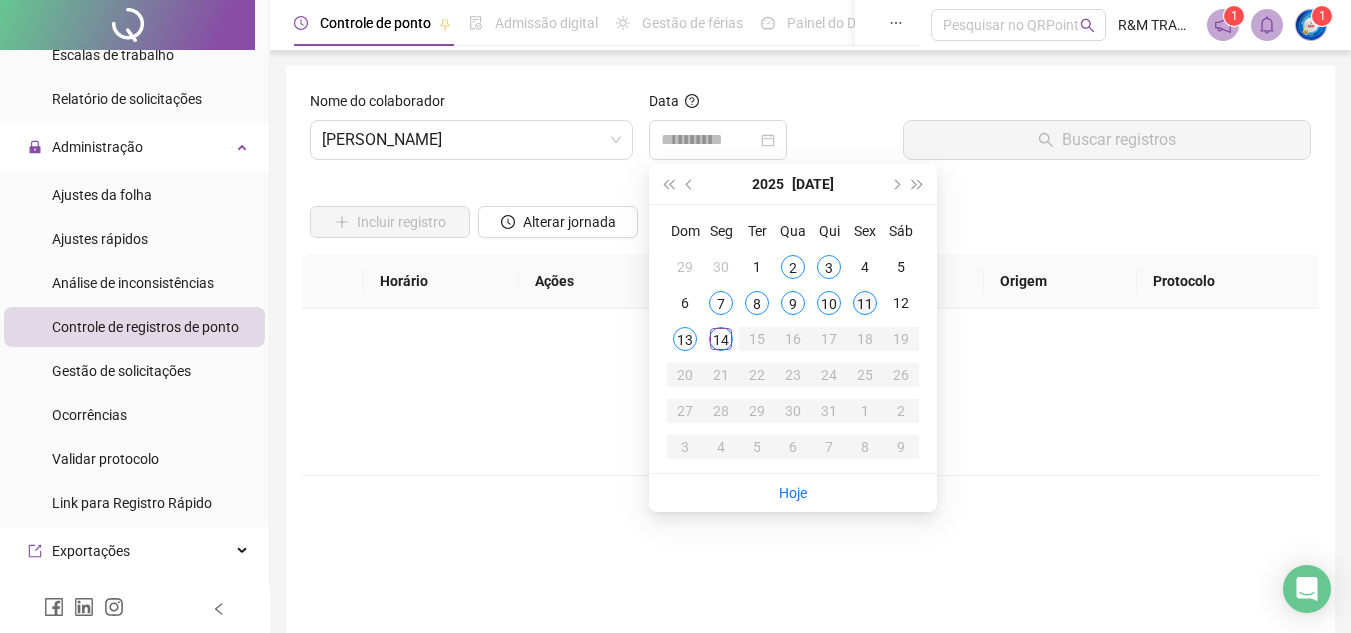 click on "11" at bounding box center [865, 303] 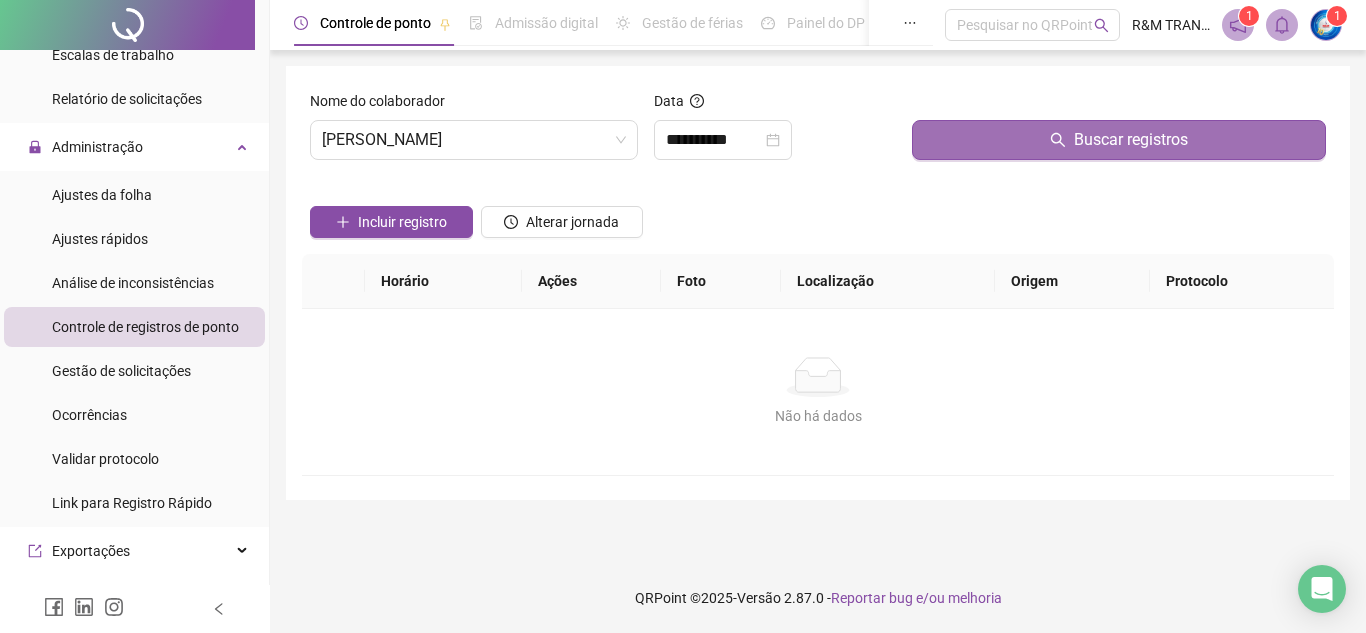 click on "Buscar registros" at bounding box center (1119, 140) 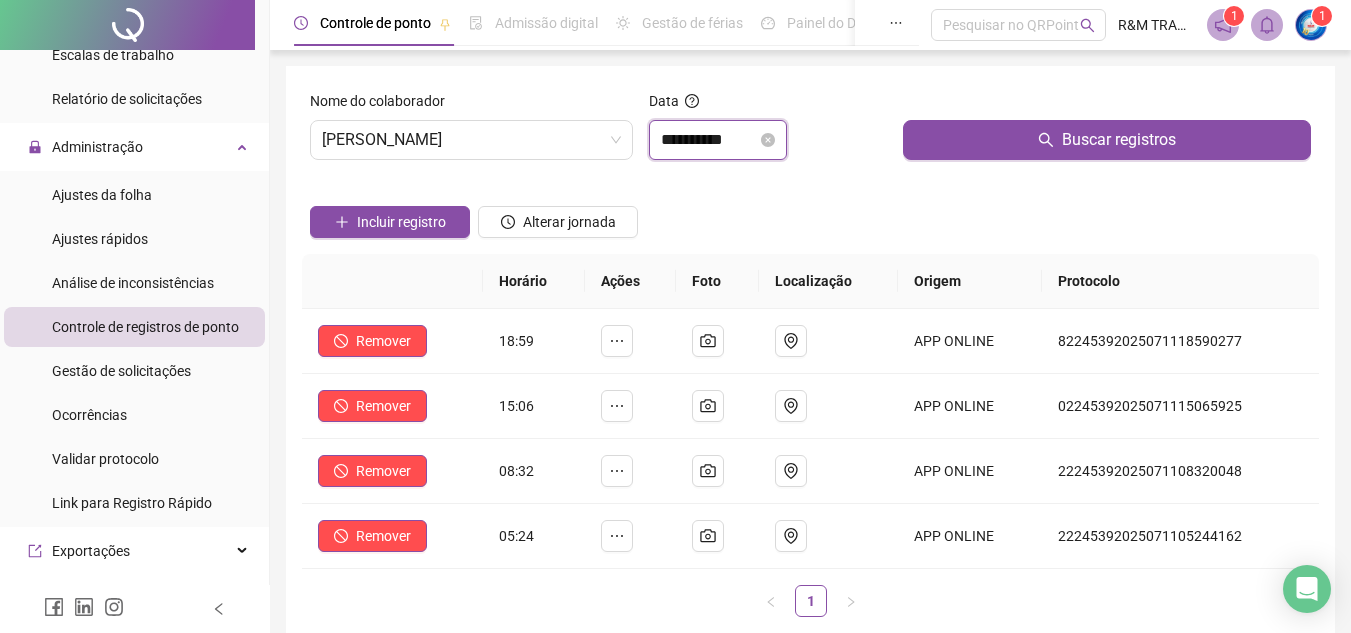click on "**********" at bounding box center (709, 140) 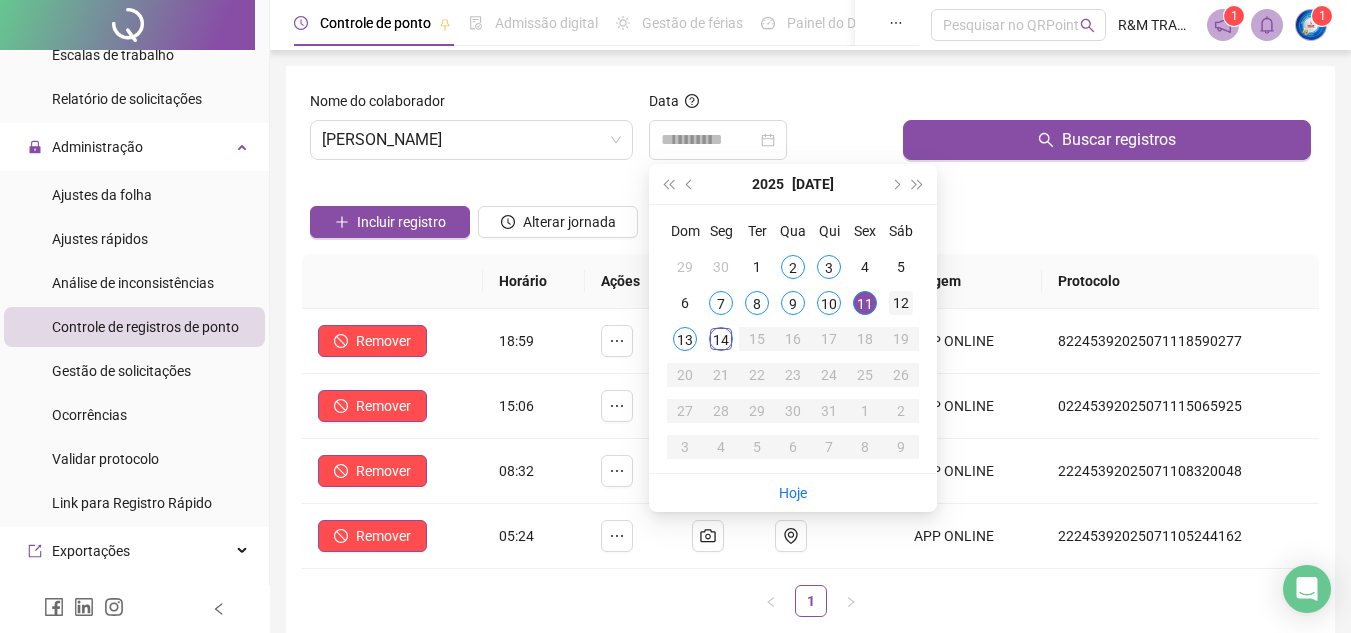click on "12" at bounding box center (901, 303) 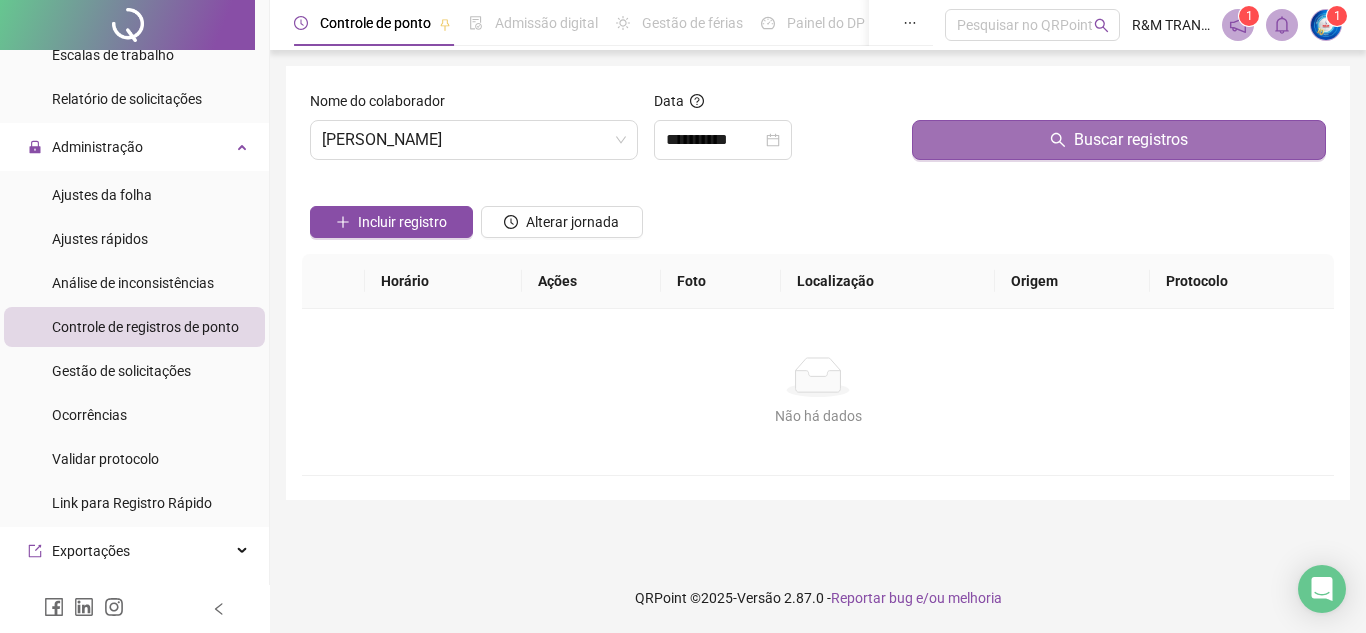 click on "Buscar registros" at bounding box center [1119, 140] 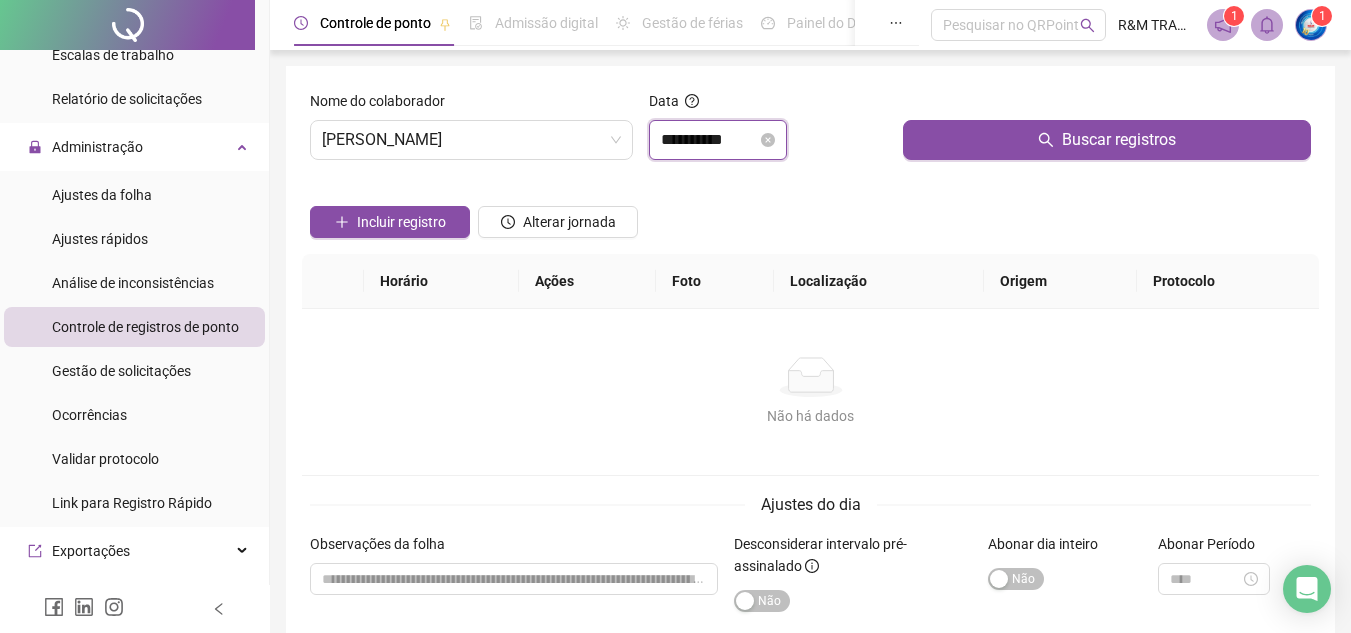 click on "**********" at bounding box center (709, 140) 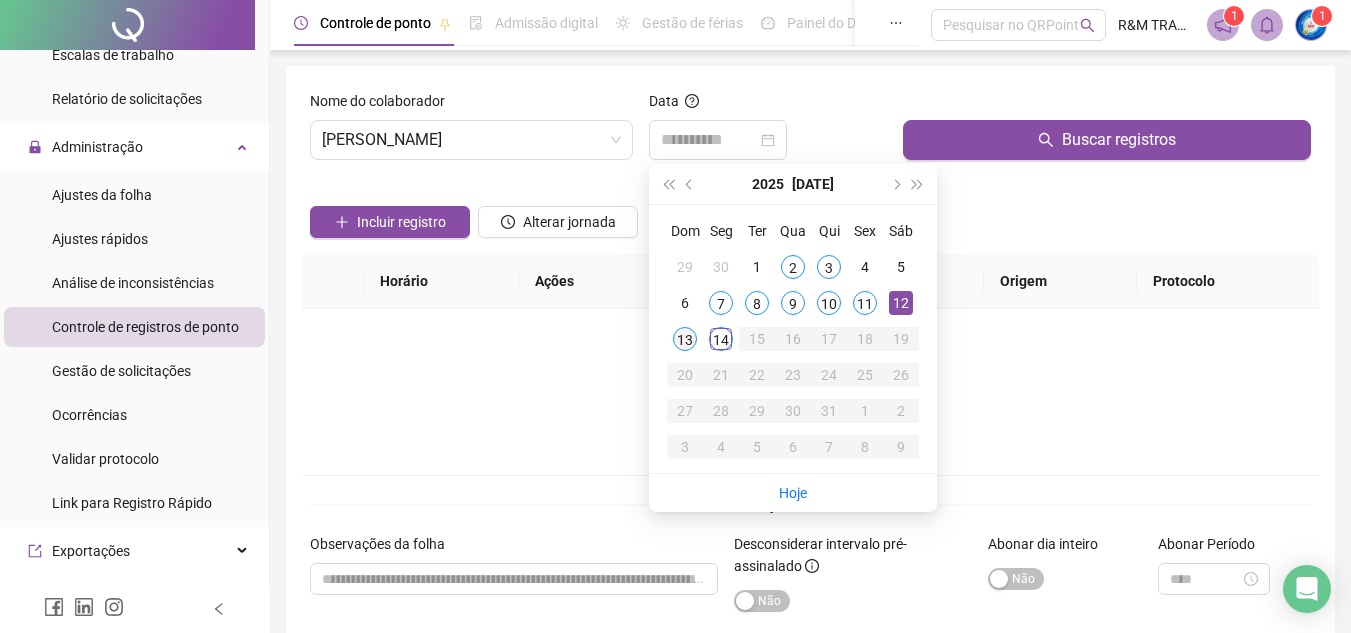 click on "13" at bounding box center (685, 339) 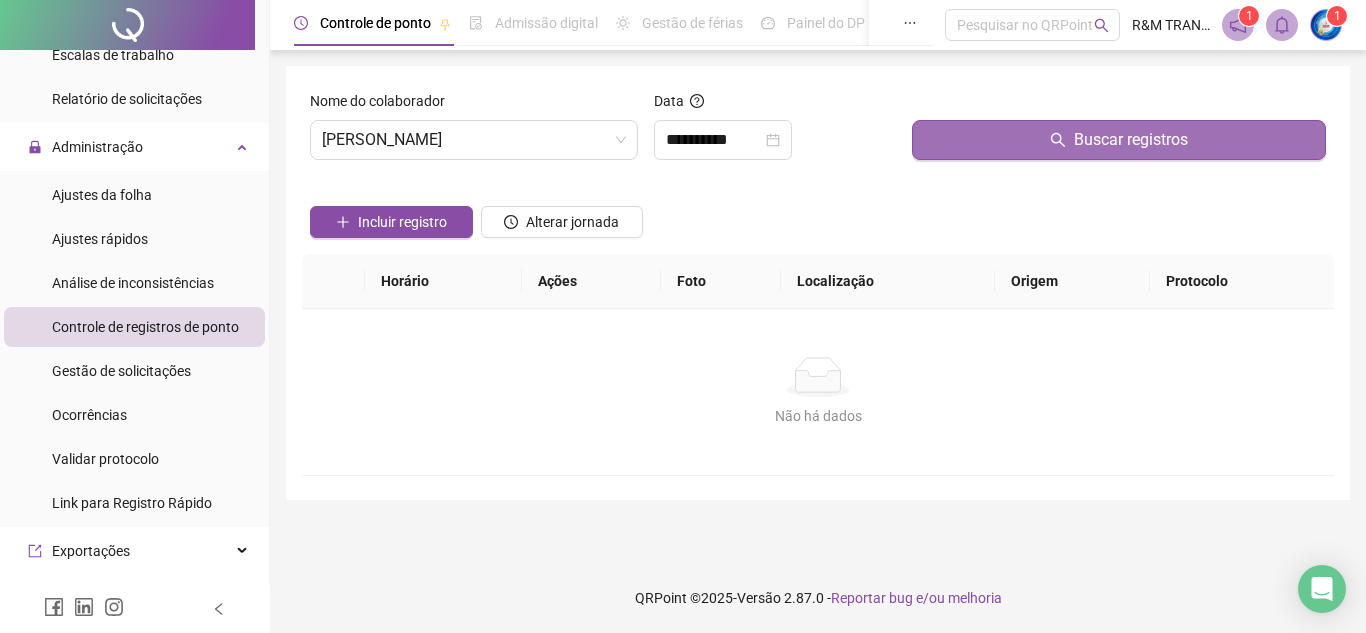click on "Buscar registros" at bounding box center [1119, 140] 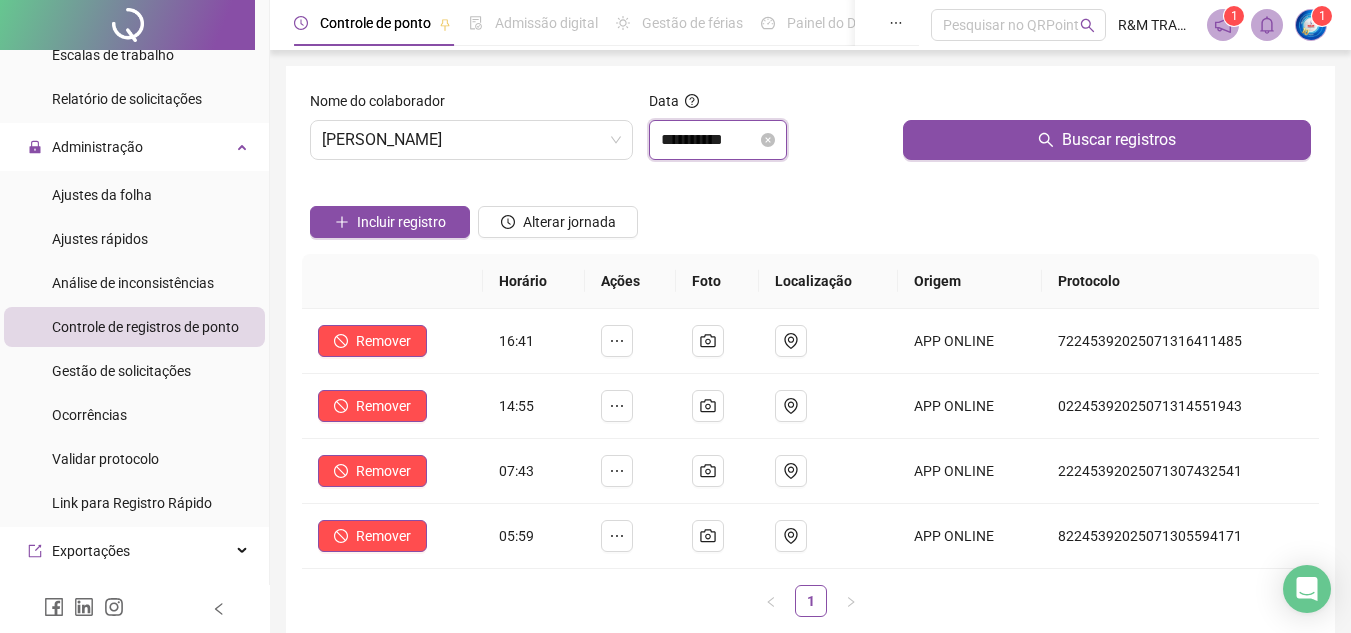 click on "**********" at bounding box center (709, 140) 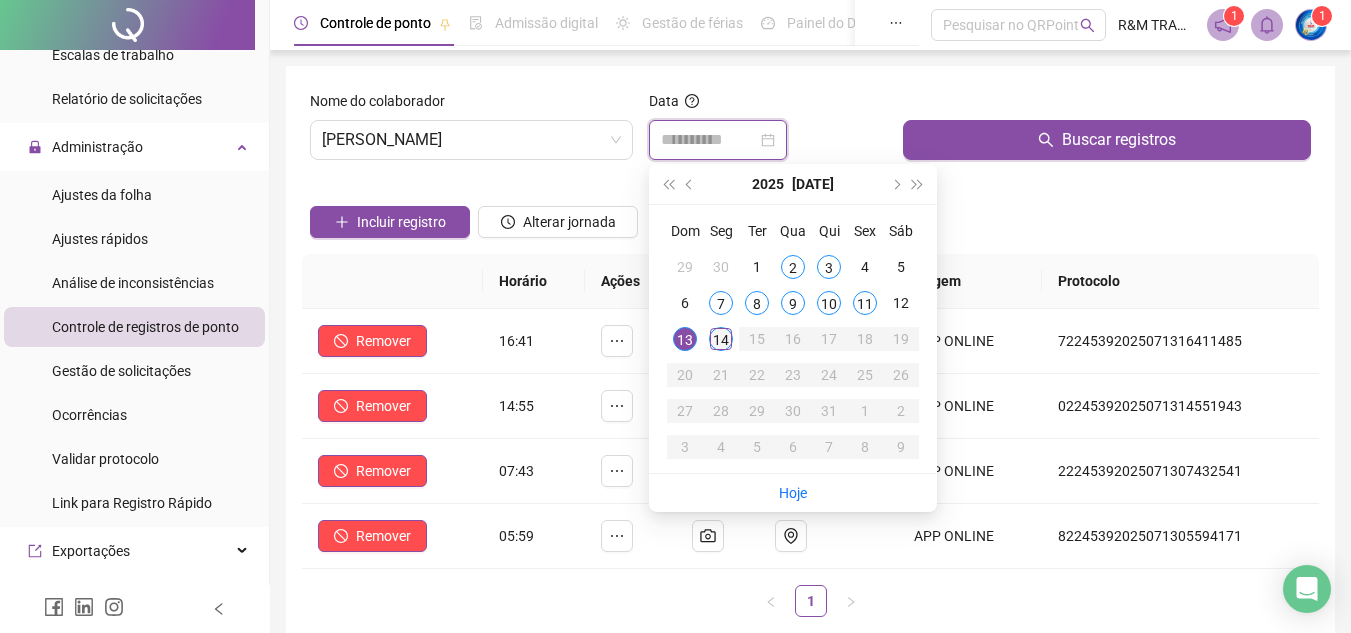 type on "**********" 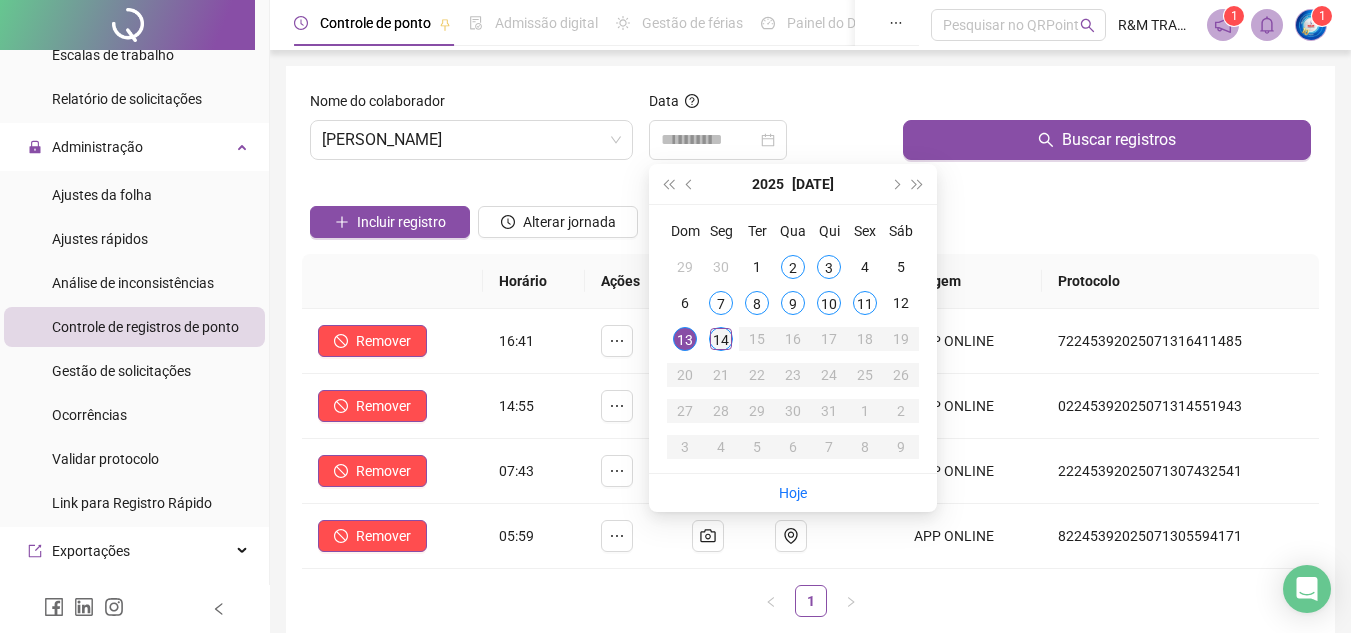 click on "14" at bounding box center (721, 339) 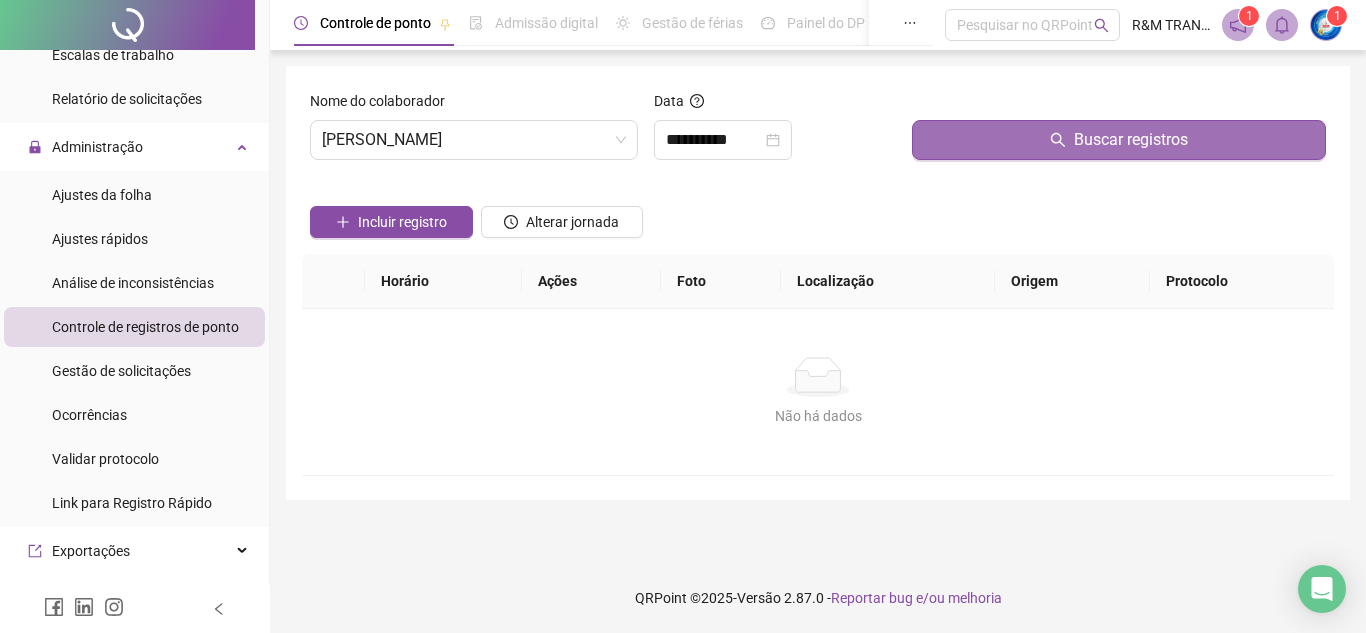 click on "Buscar registros" at bounding box center [1119, 140] 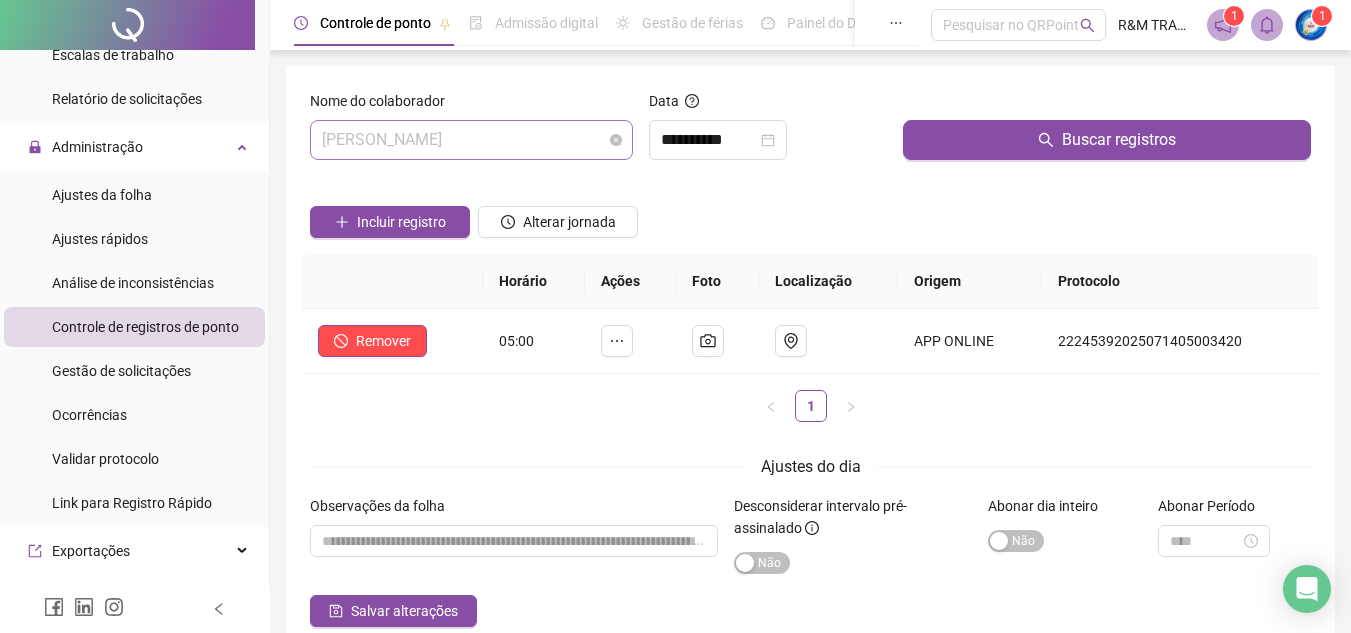 click on "[PERSON_NAME]" at bounding box center (471, 140) 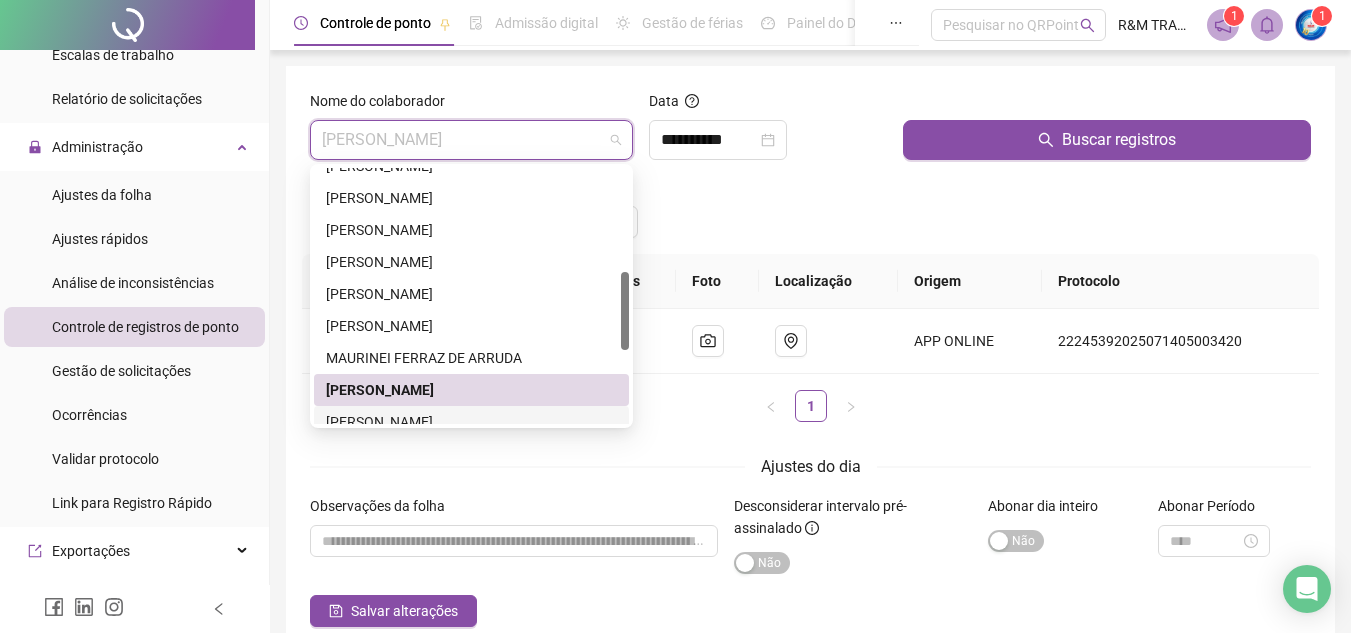 click on "[PERSON_NAME]" at bounding box center (471, 422) 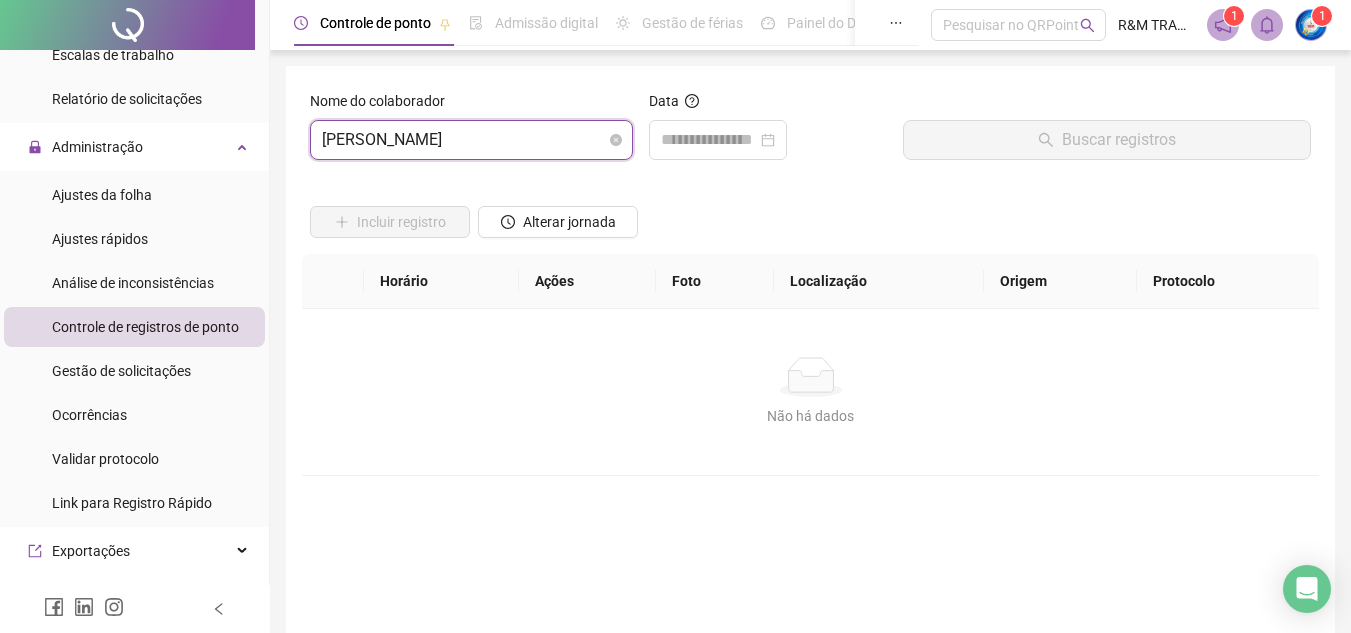 click on "[PERSON_NAME]" at bounding box center [471, 140] 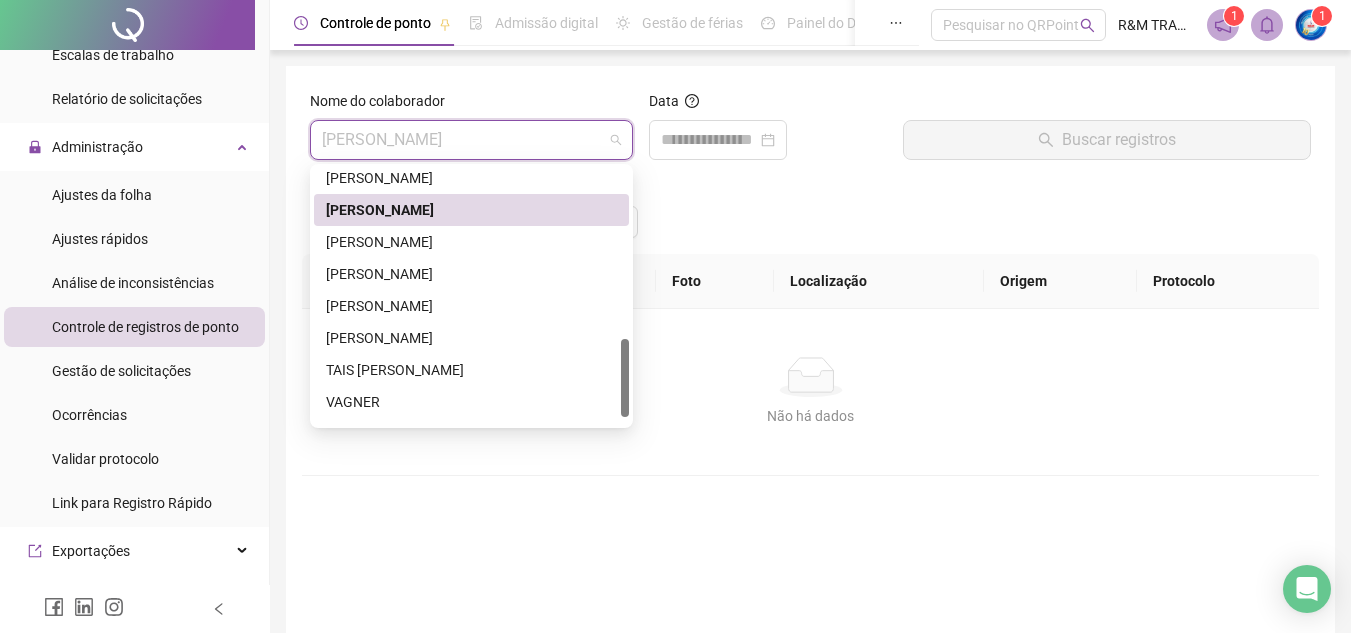 scroll, scrollTop: 553, scrollLeft: 0, axis: vertical 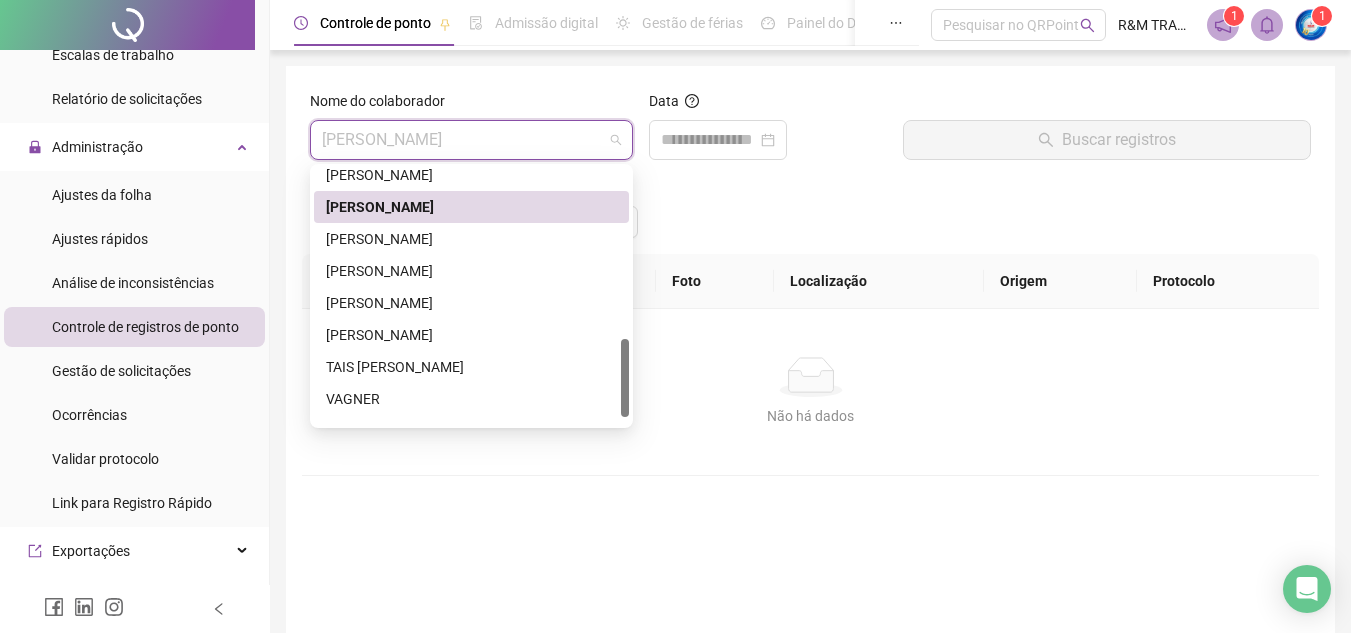 drag, startPoint x: 622, startPoint y: 295, endPoint x: 615, endPoint y: 356, distance: 61.400326 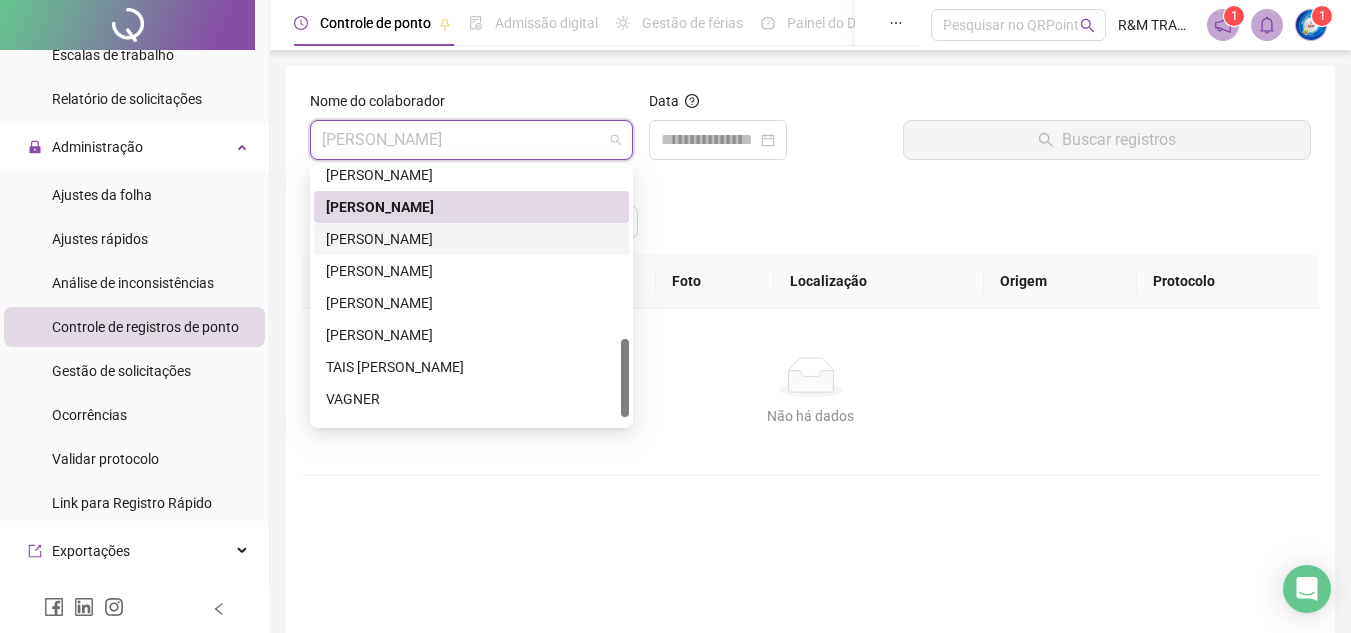 click on "[PERSON_NAME]" at bounding box center [471, 239] 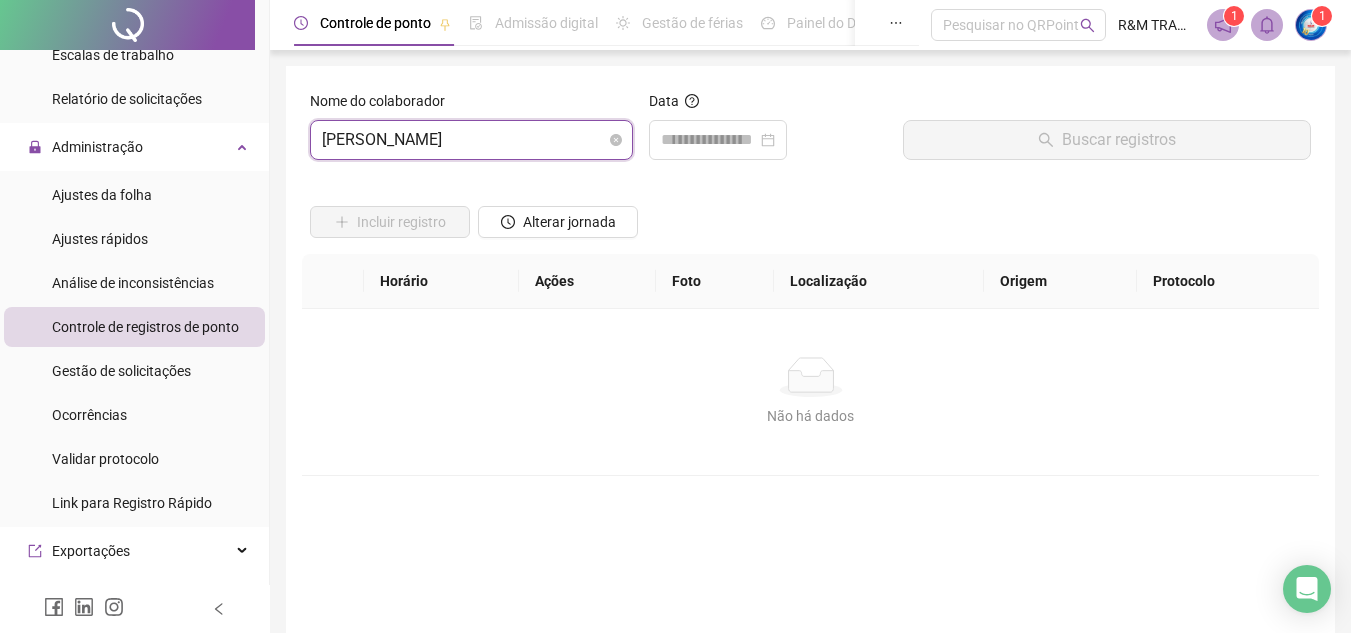 click on "[PERSON_NAME]" at bounding box center [471, 140] 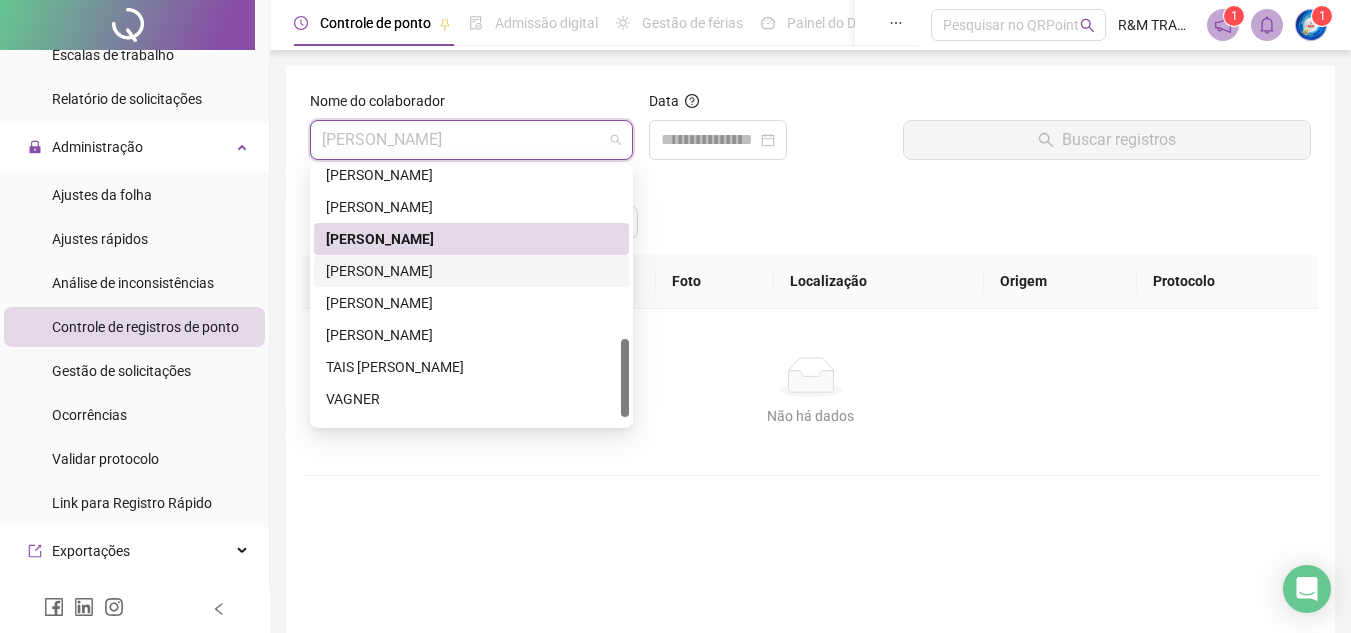 click on "[PERSON_NAME]" at bounding box center (471, 271) 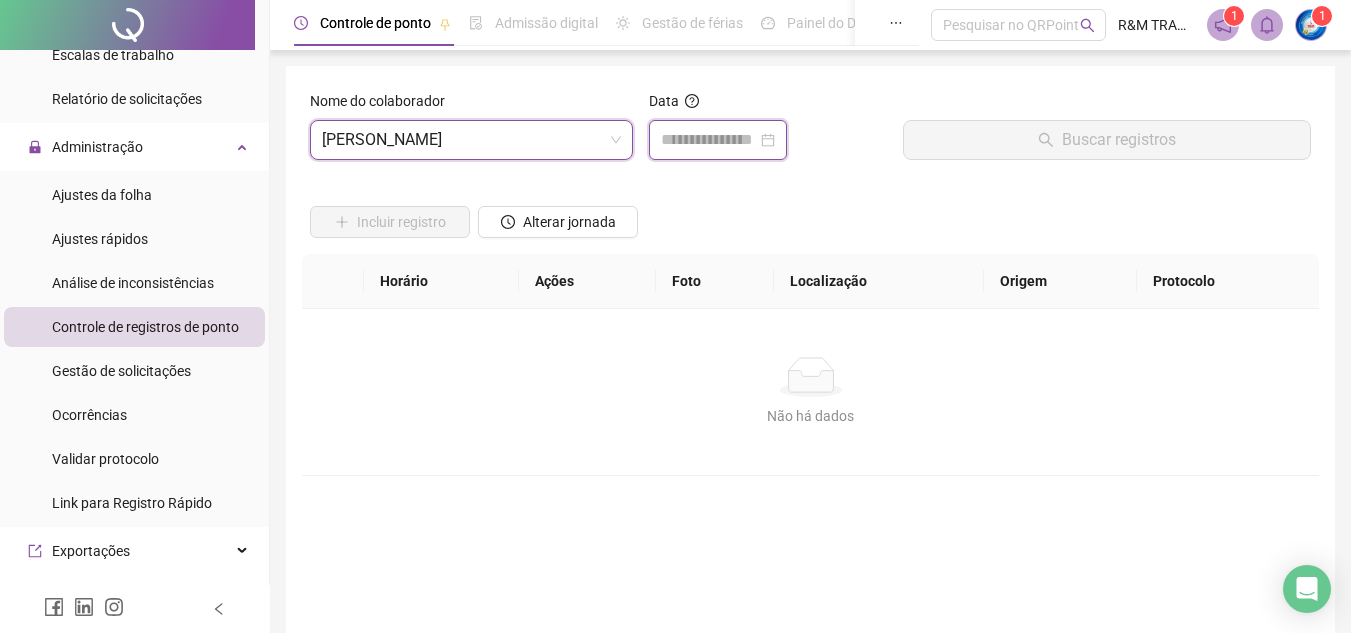 click at bounding box center (709, 140) 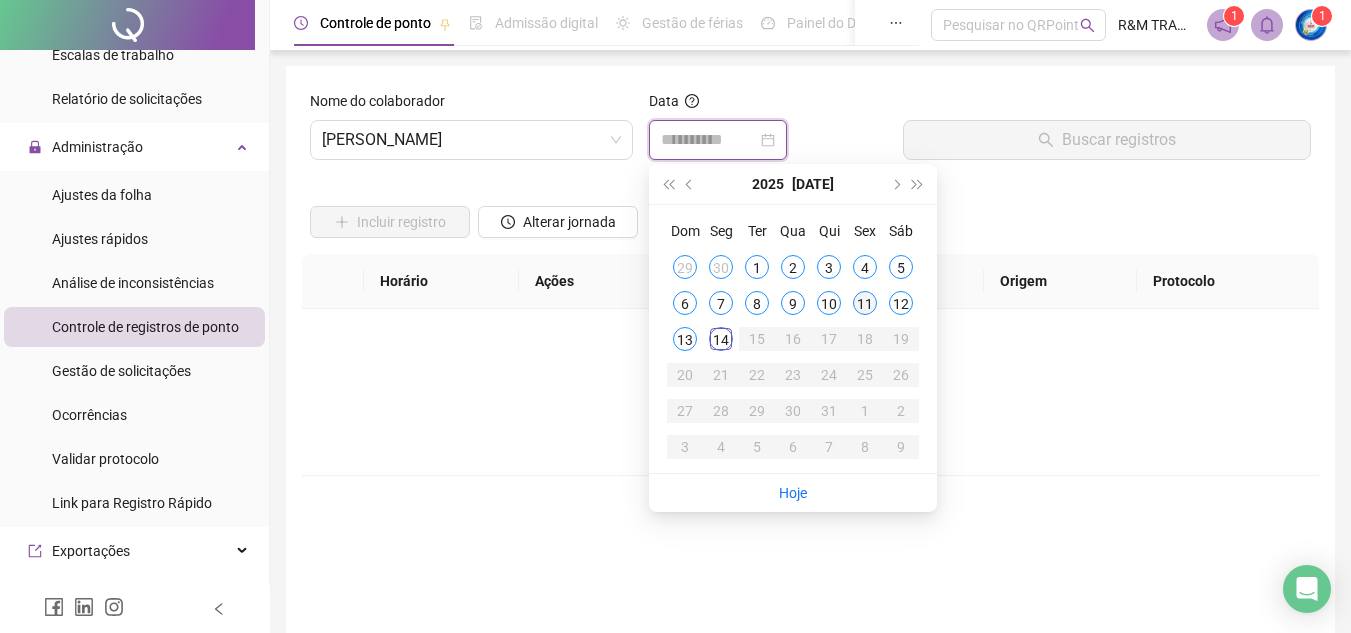 type on "**********" 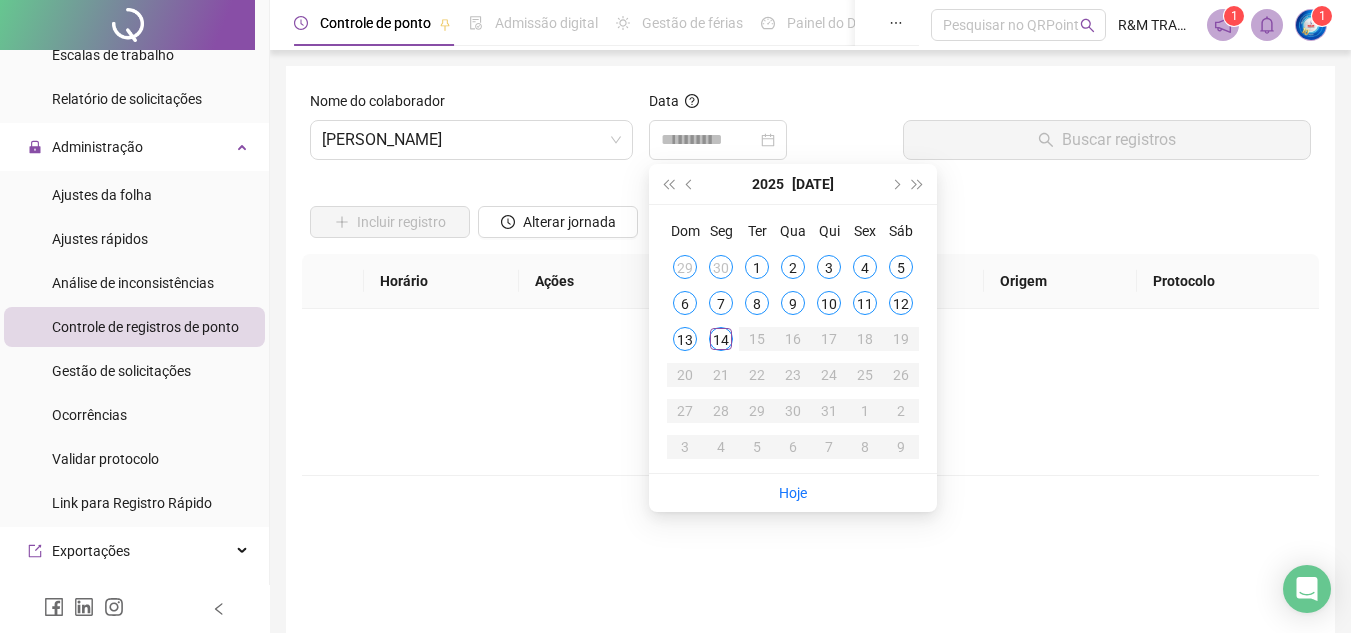 click on "11" at bounding box center (865, 303) 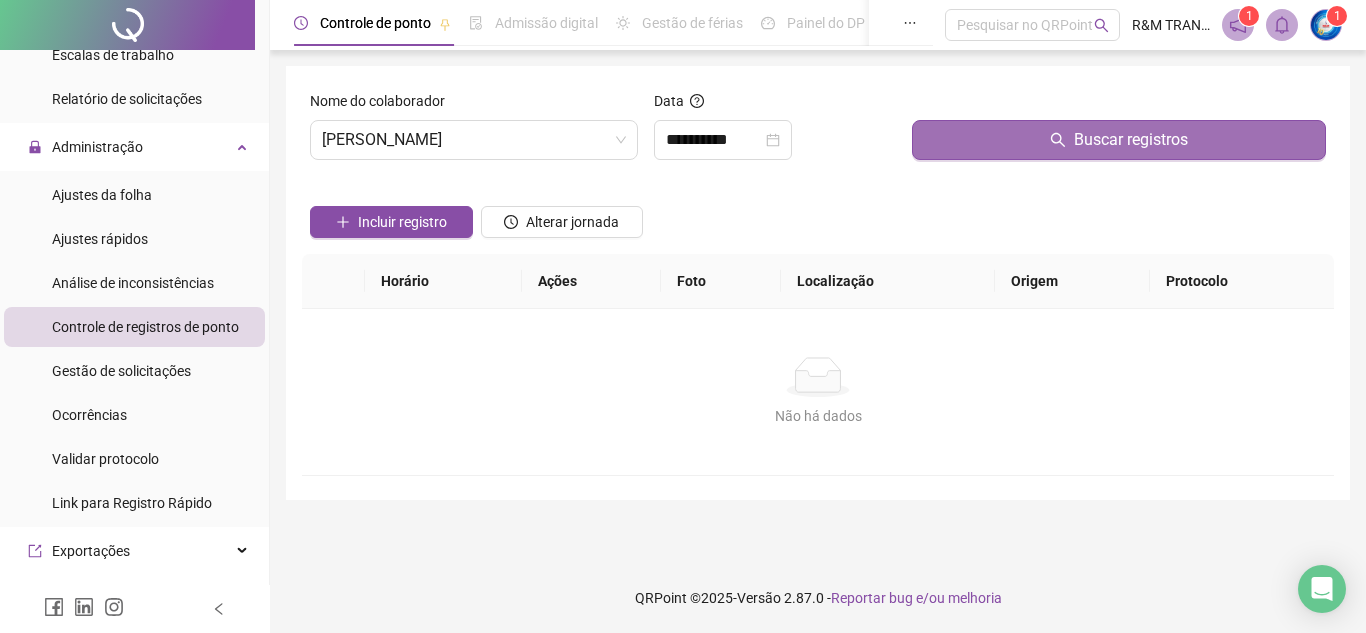 click on "Buscar registros" at bounding box center [1119, 140] 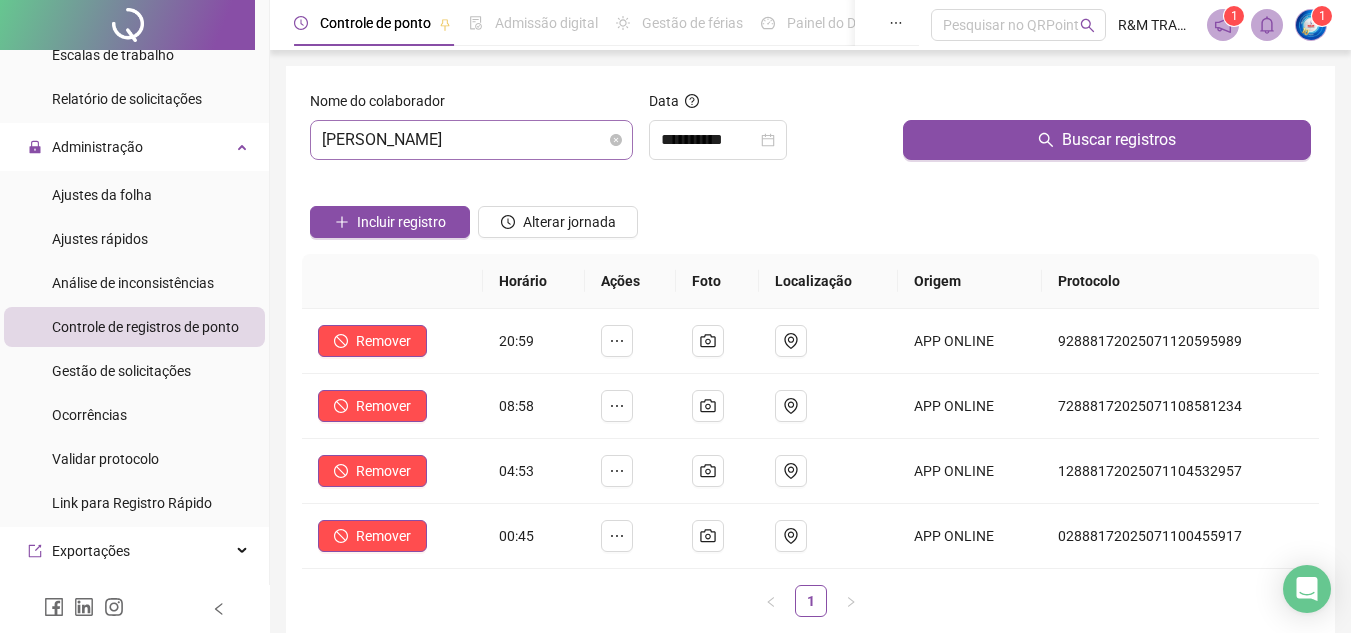 click on "[PERSON_NAME]" at bounding box center [471, 140] 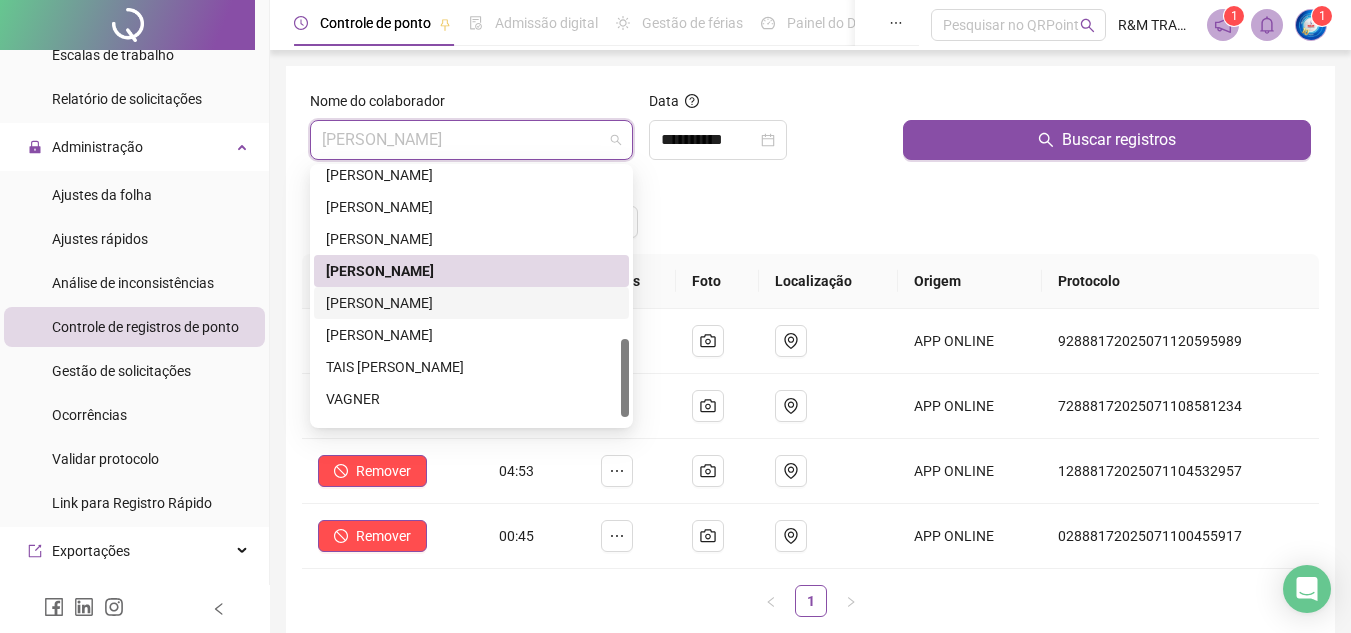 click on "[PERSON_NAME]" at bounding box center (471, 303) 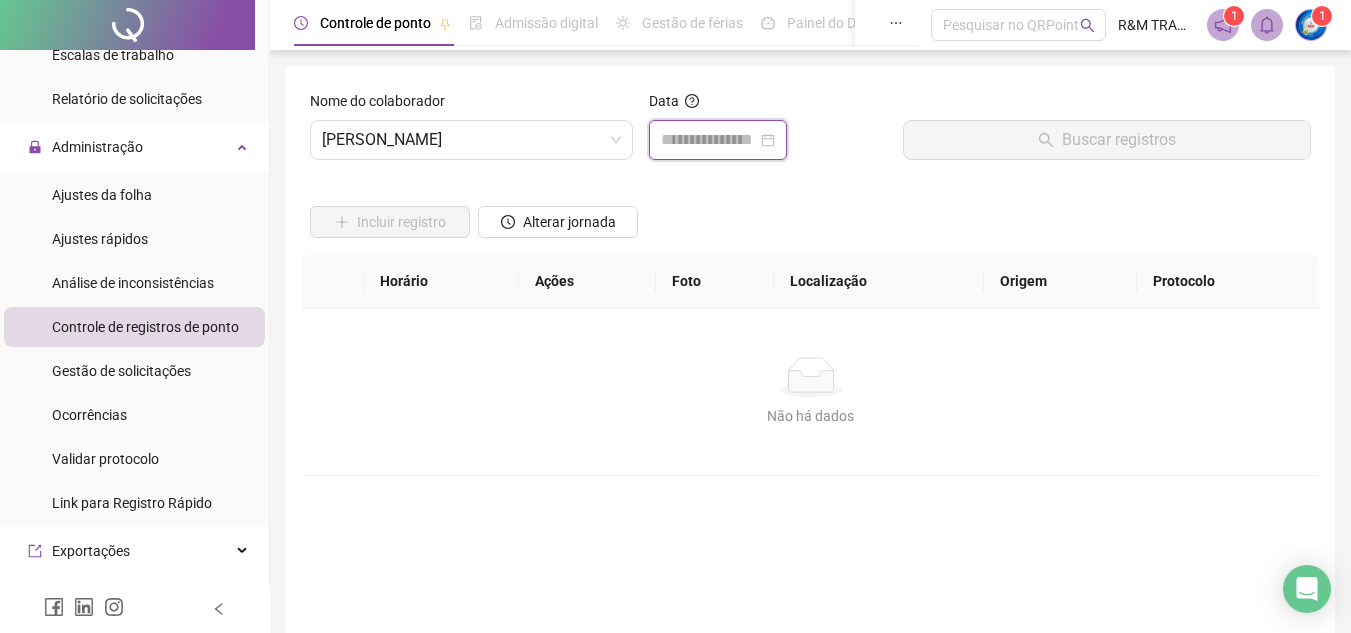 click at bounding box center [709, 140] 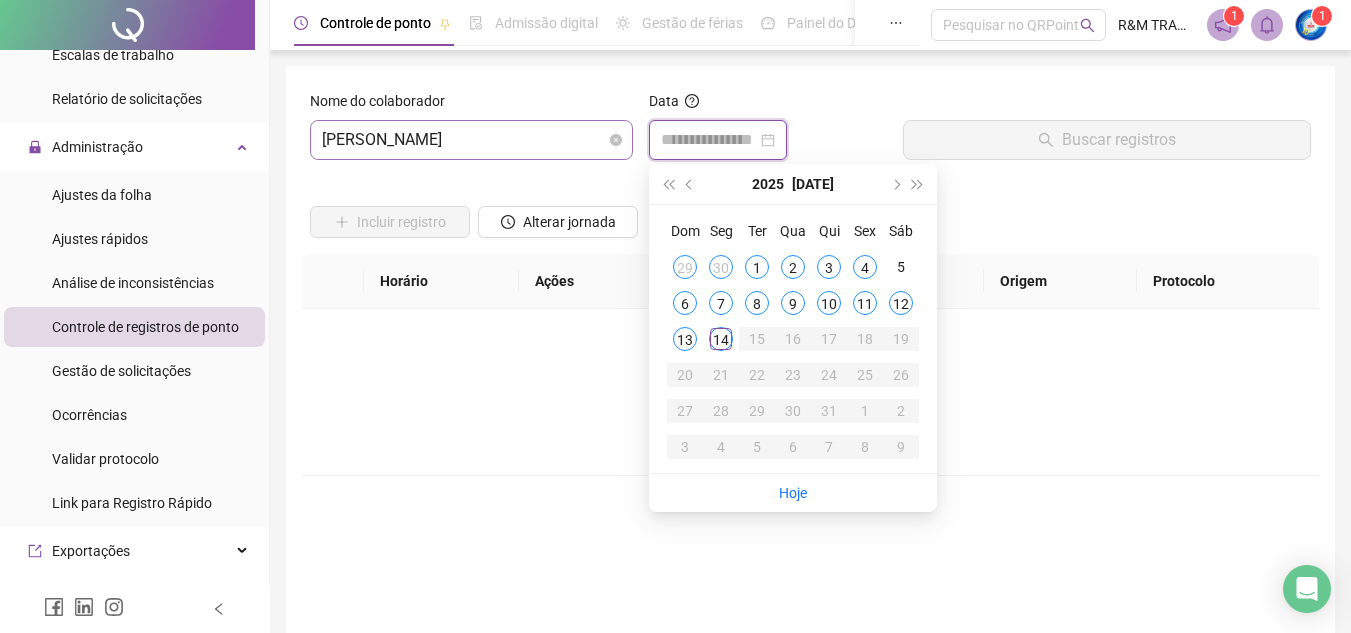 click on "[PERSON_NAME]" at bounding box center (471, 140) 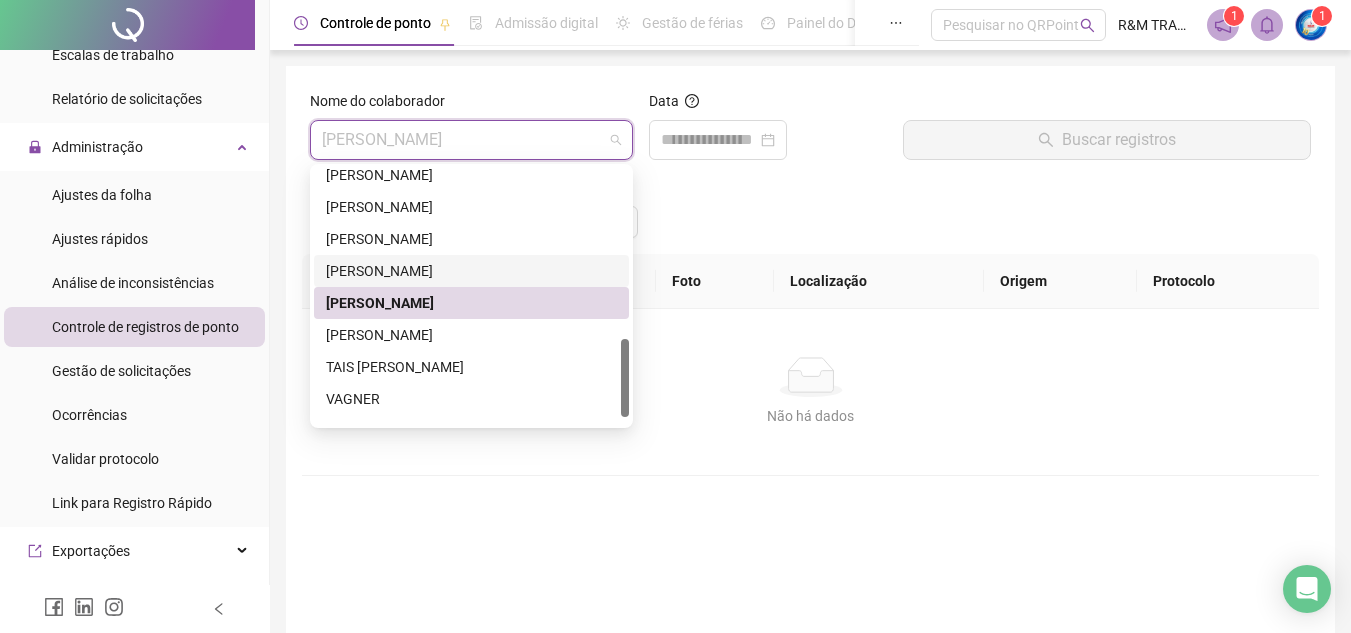 click on "[PERSON_NAME]" at bounding box center [471, 271] 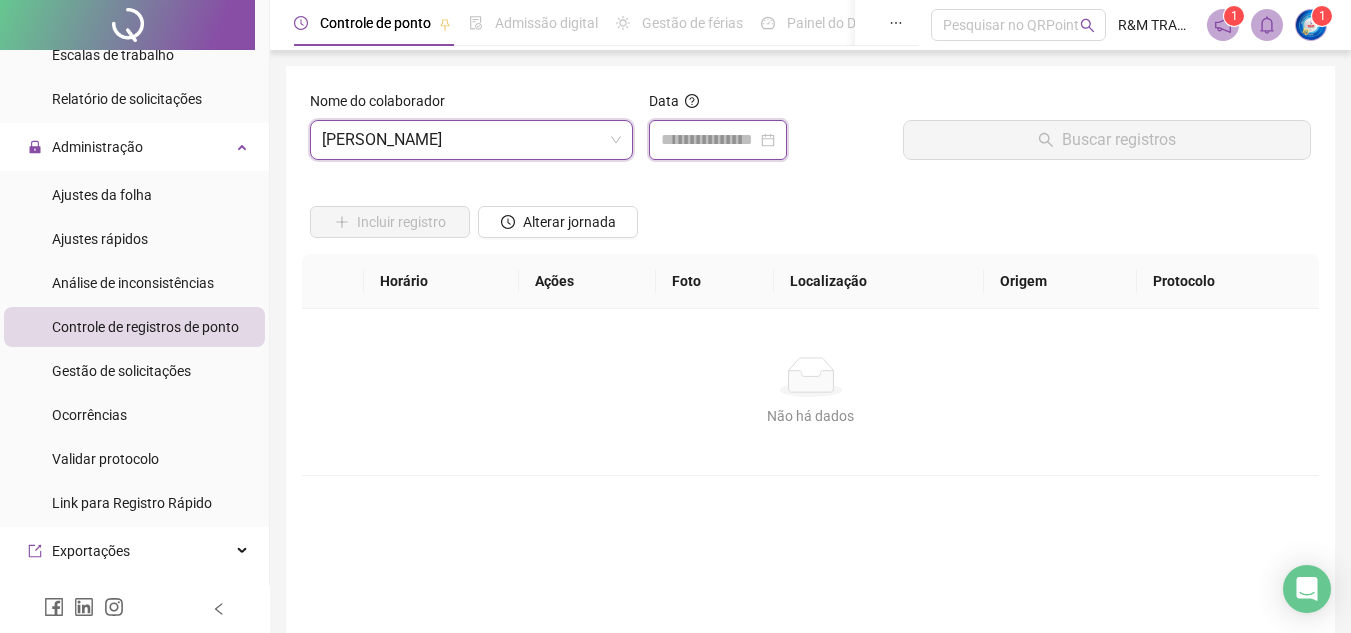 click at bounding box center (709, 140) 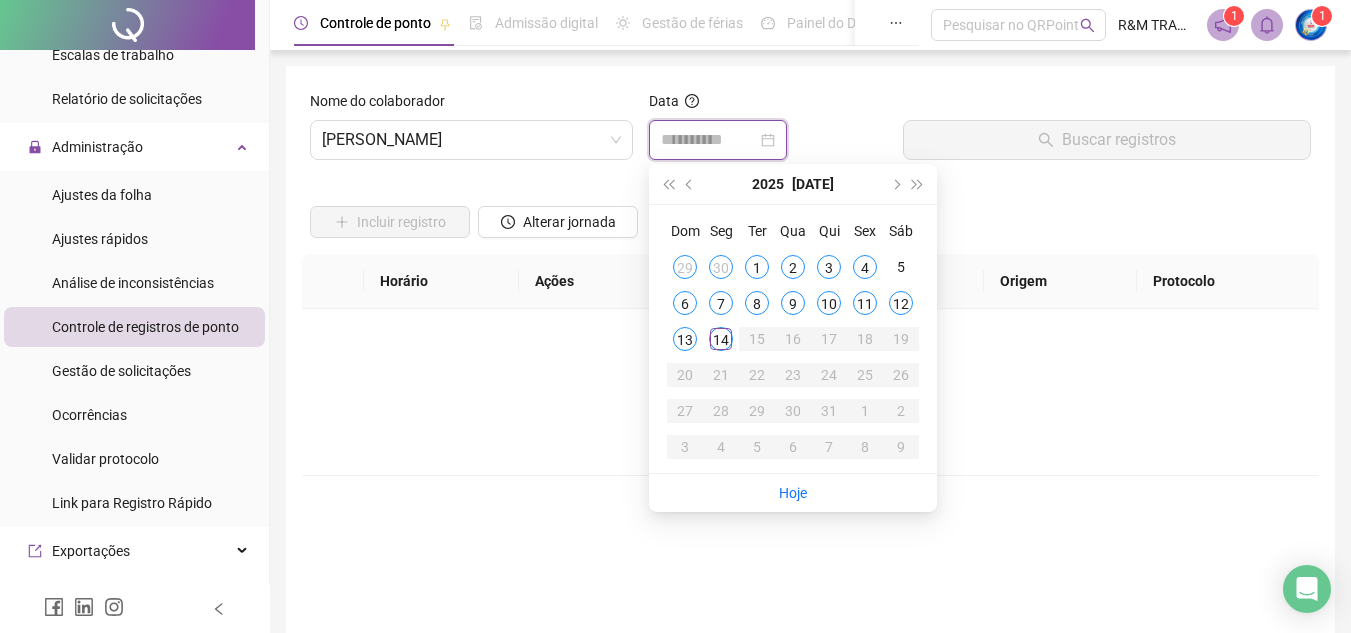 type on "**********" 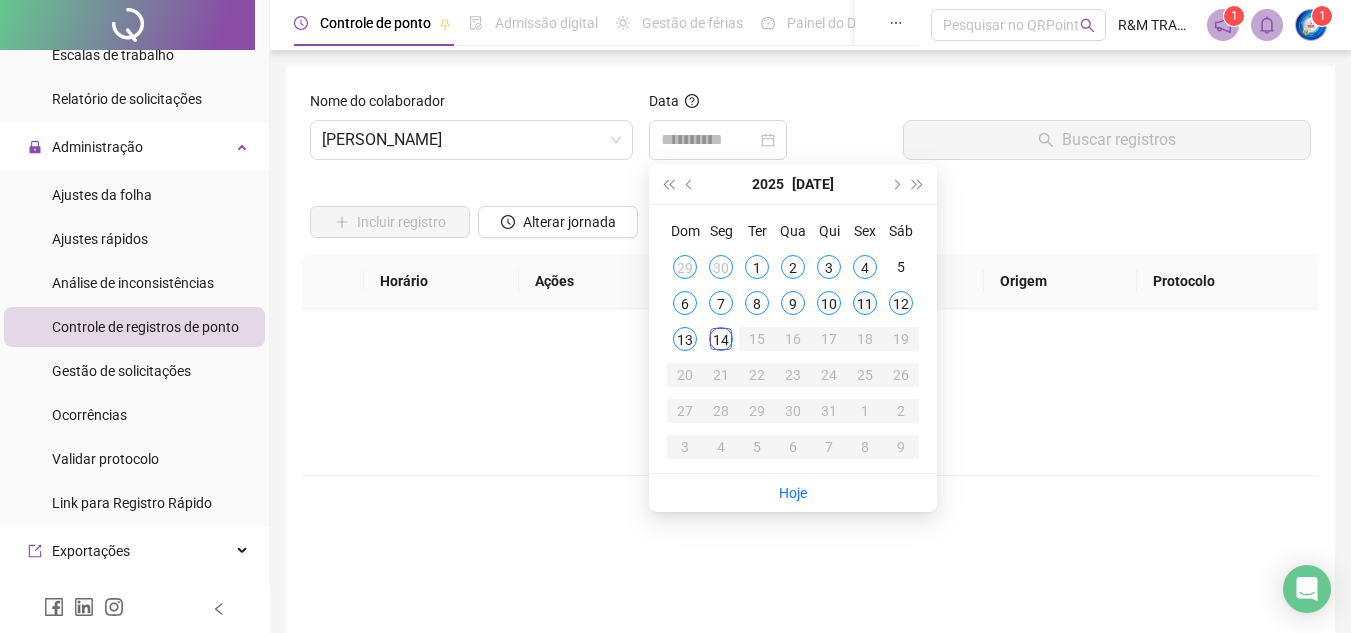 click on "11" at bounding box center (865, 303) 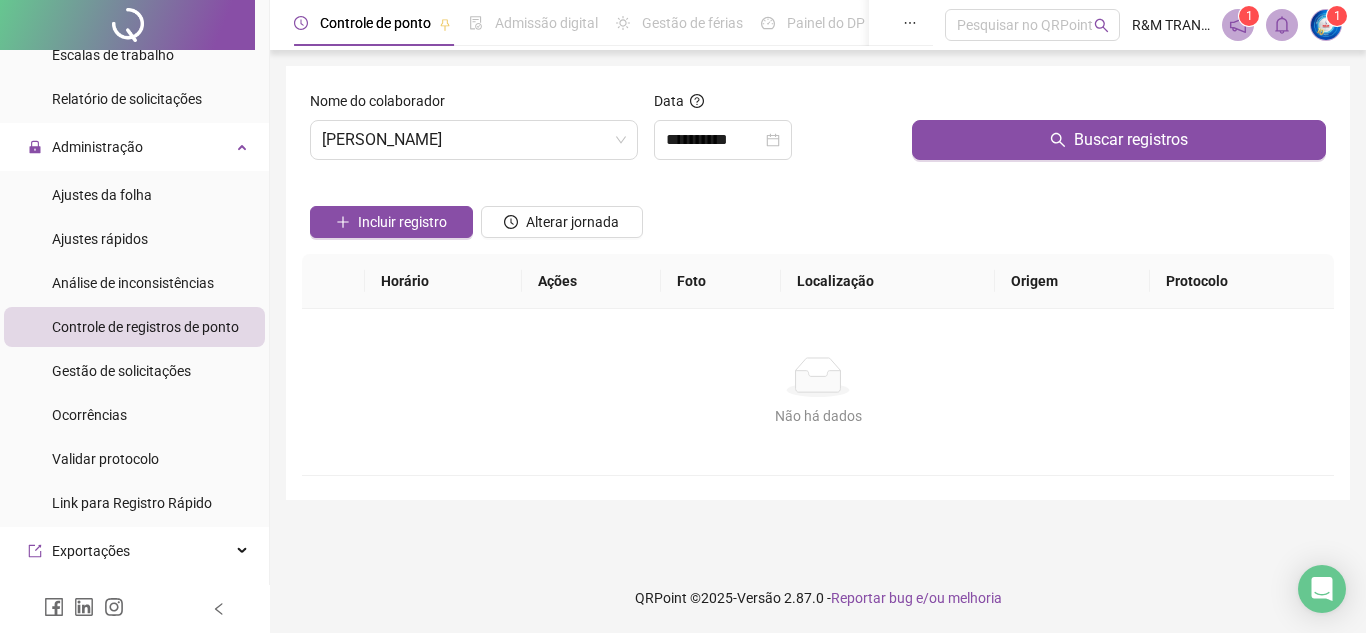 click on "Buscar registros" at bounding box center [1119, 133] 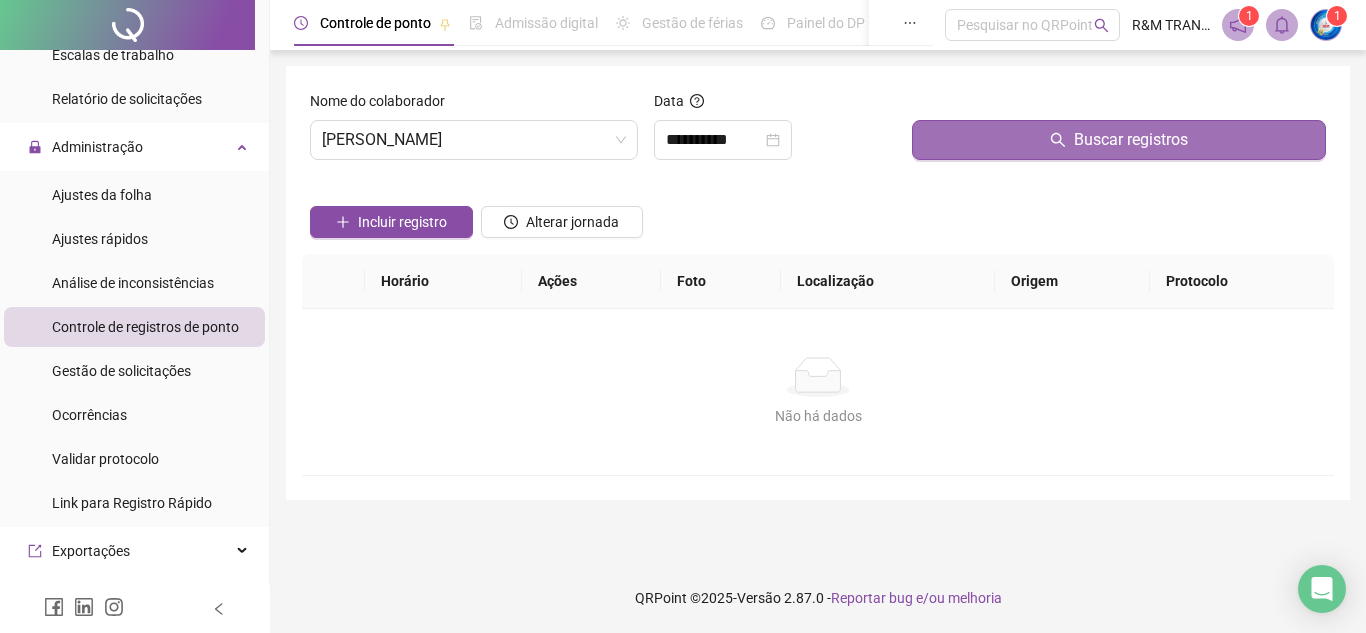 click on "Buscar registros" at bounding box center [1119, 140] 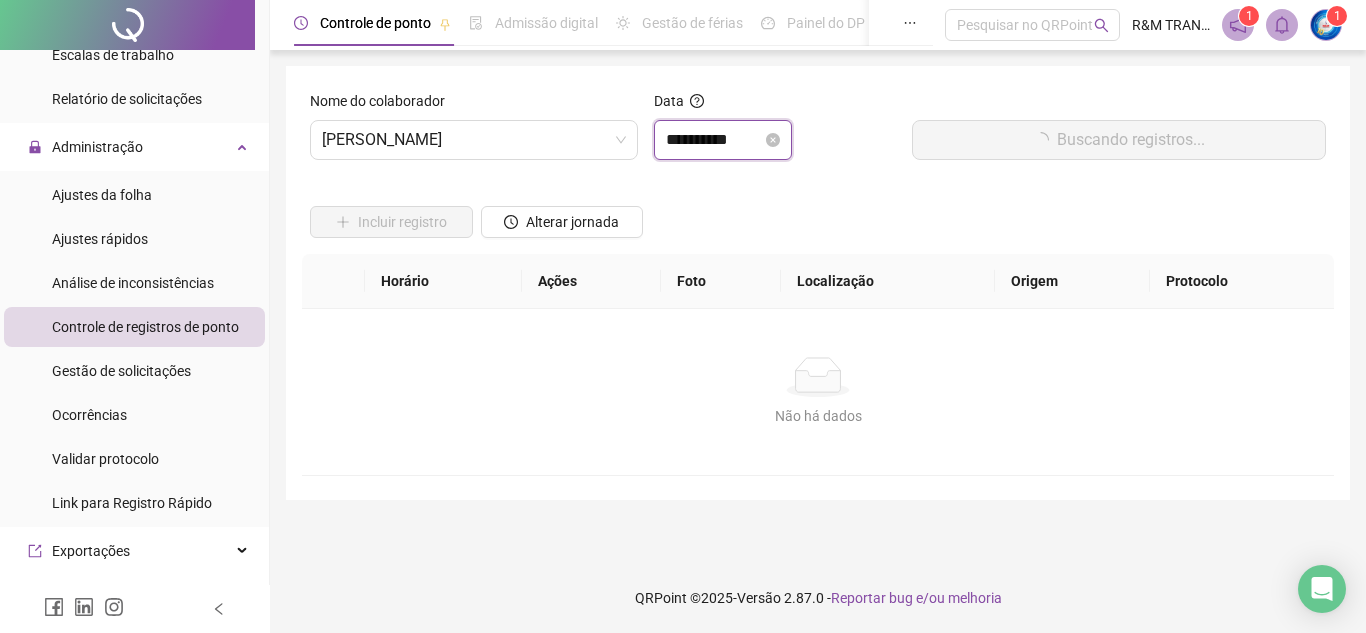 click on "**********" at bounding box center [714, 140] 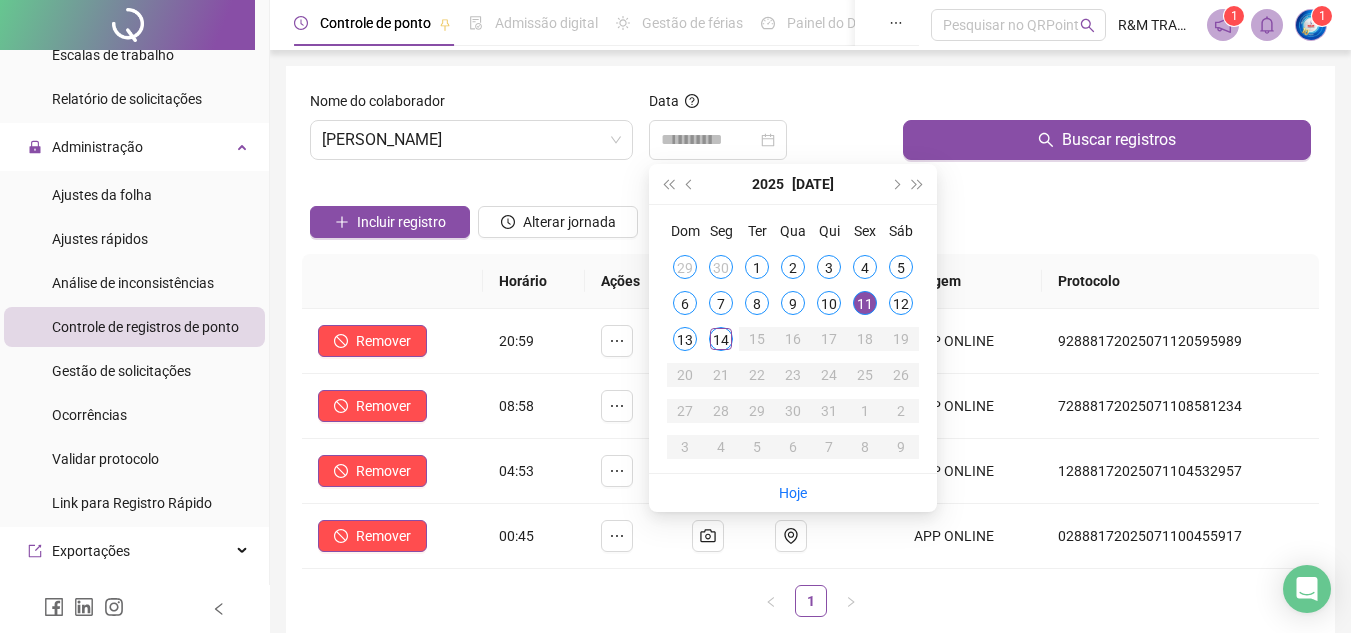click on "11" at bounding box center [865, 303] 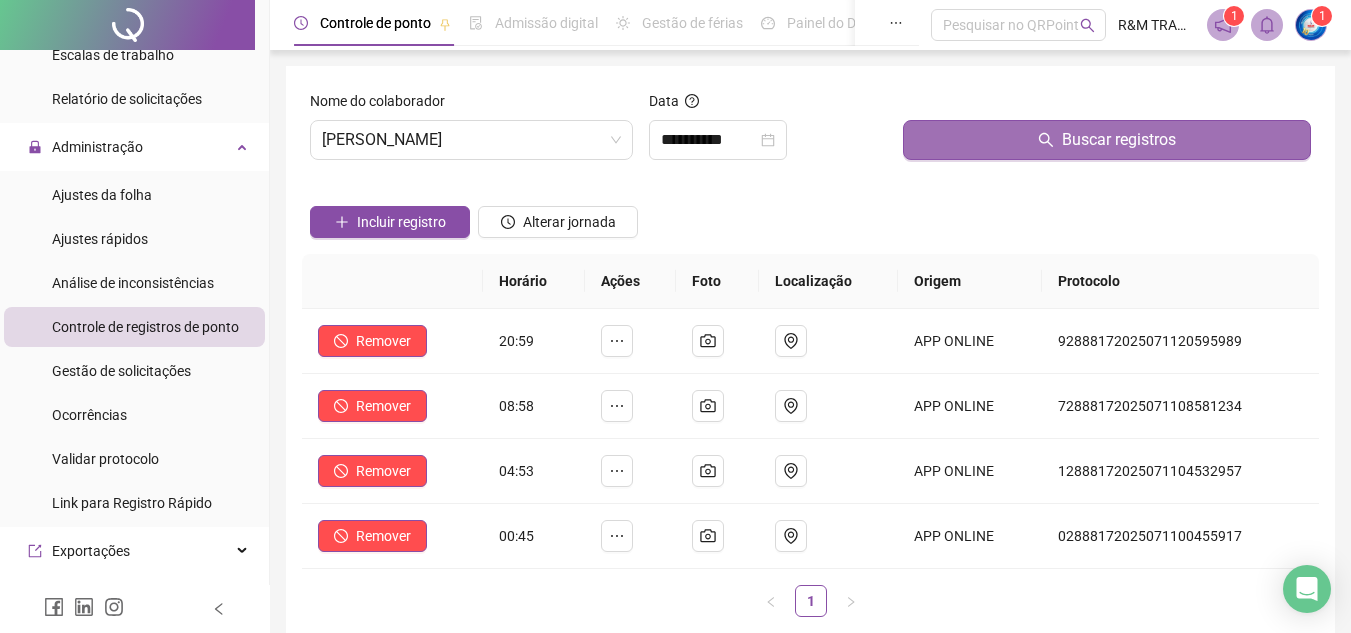 click on "Buscar registros" at bounding box center (1107, 140) 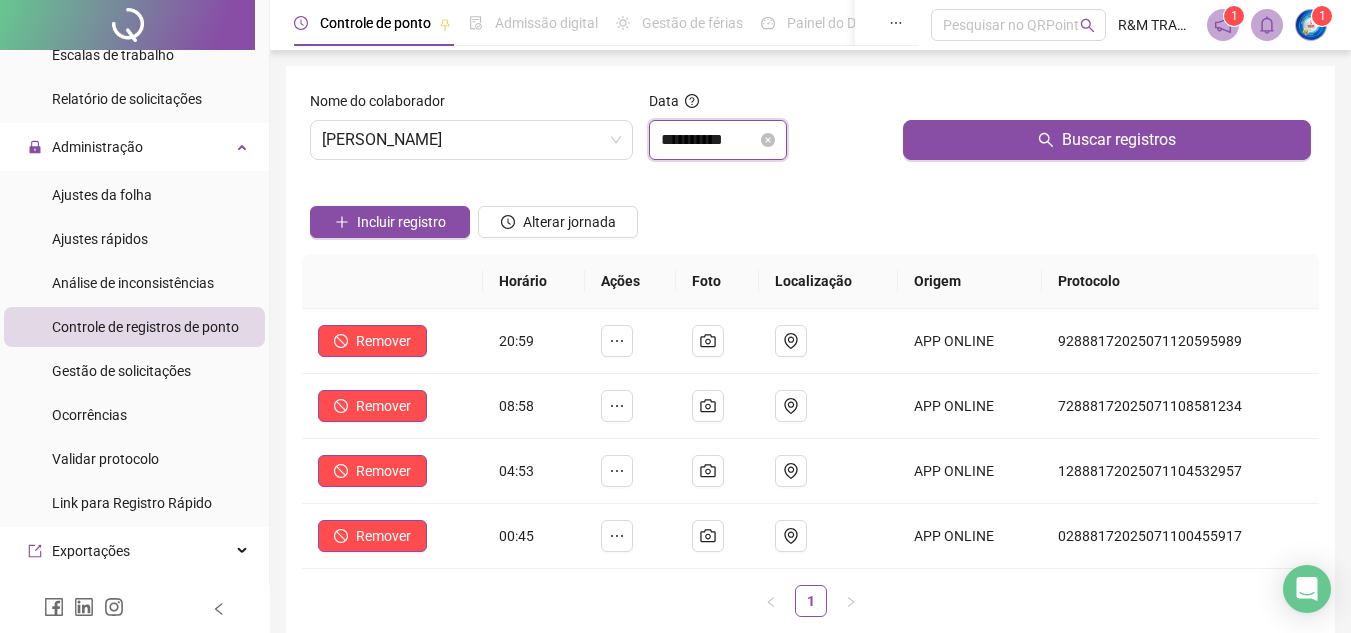 click on "**********" at bounding box center (709, 140) 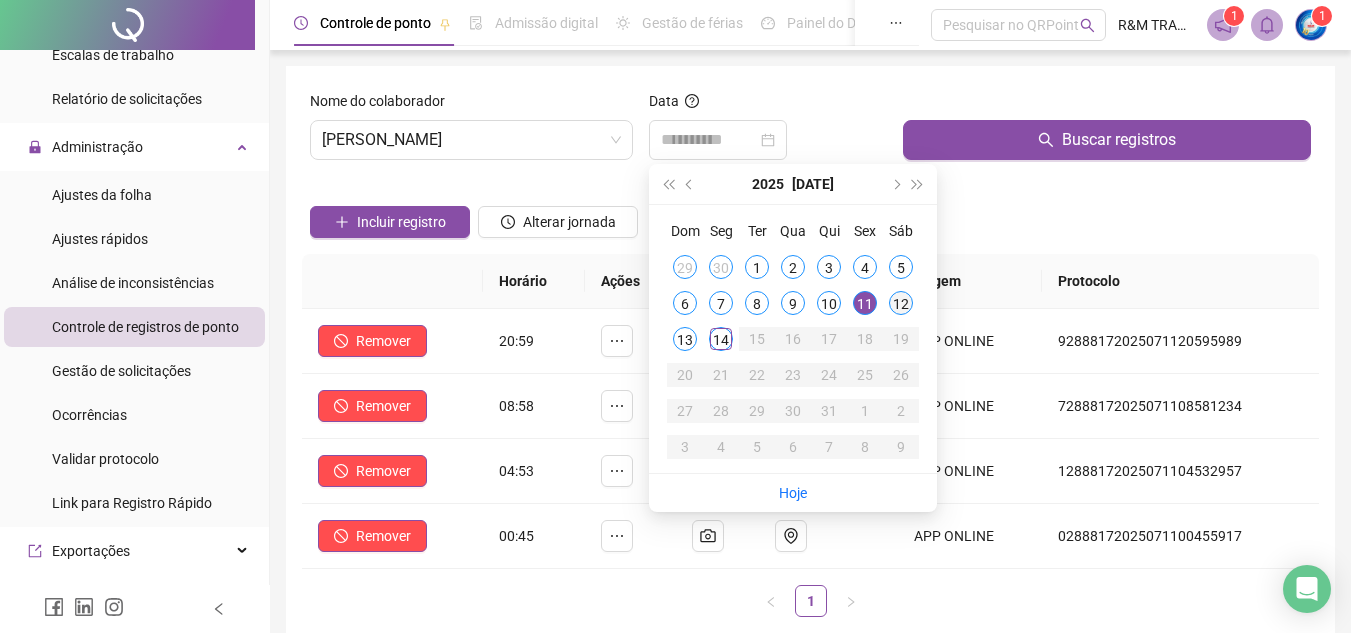 click on "12" at bounding box center (901, 303) 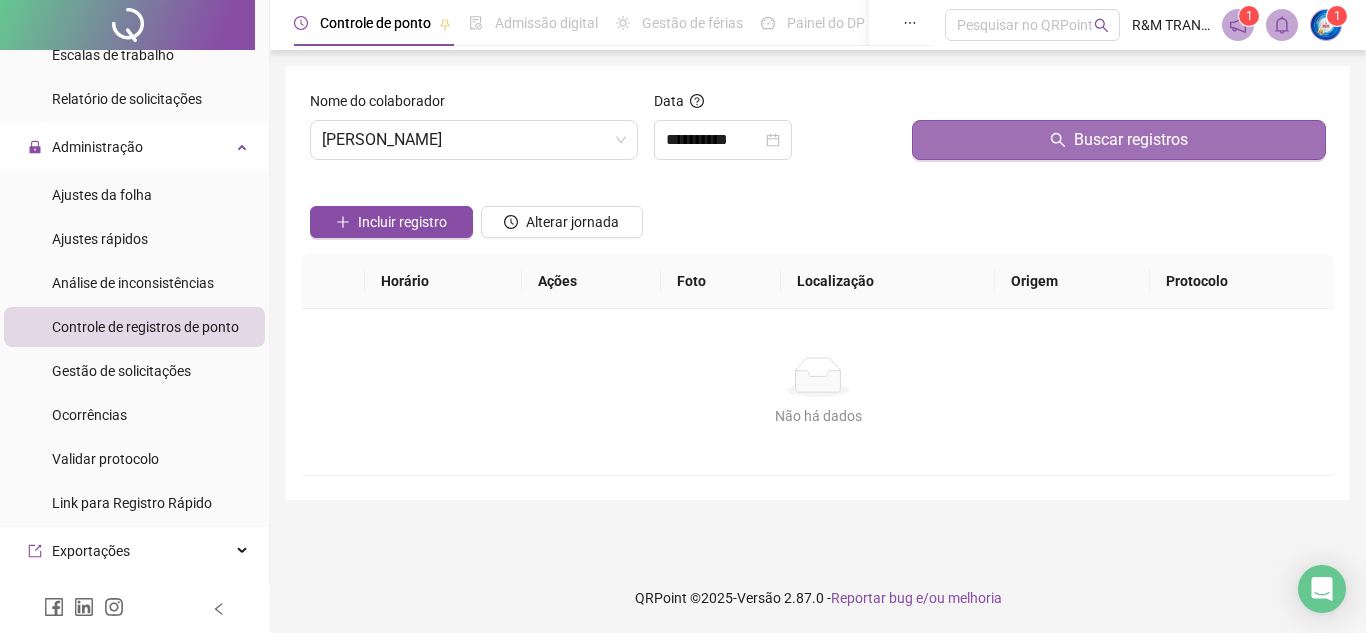 click on "Buscar registros" at bounding box center [1131, 140] 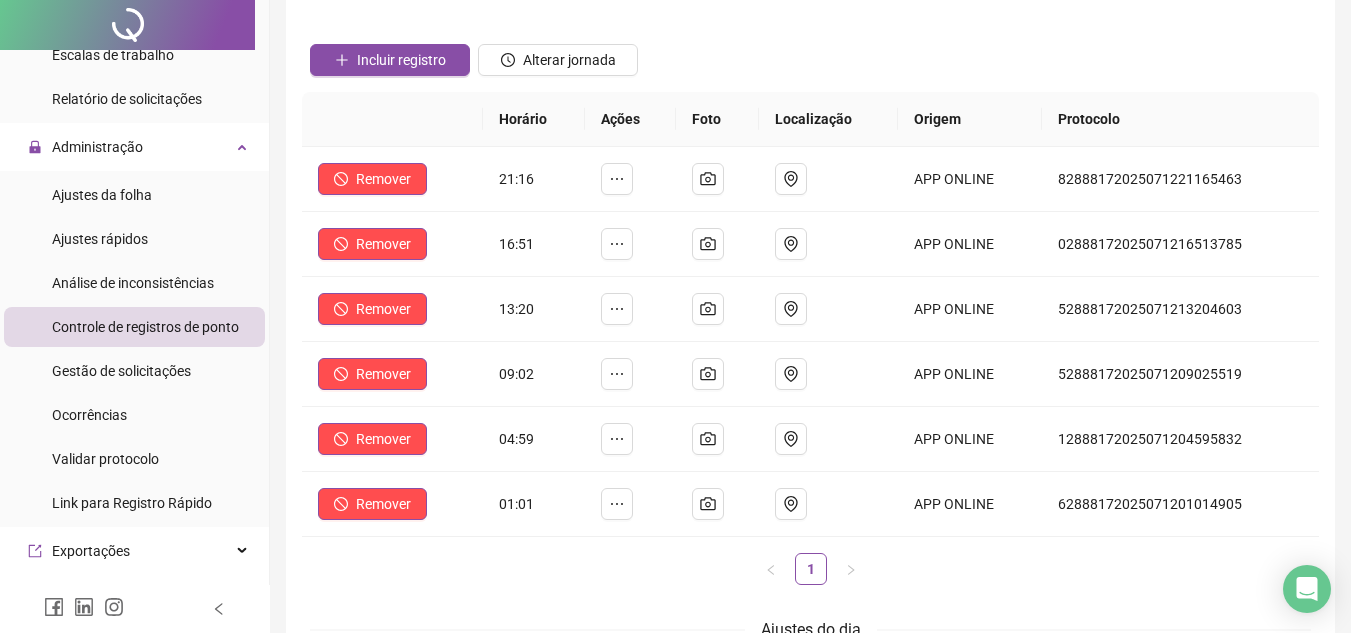 scroll, scrollTop: 0, scrollLeft: 0, axis: both 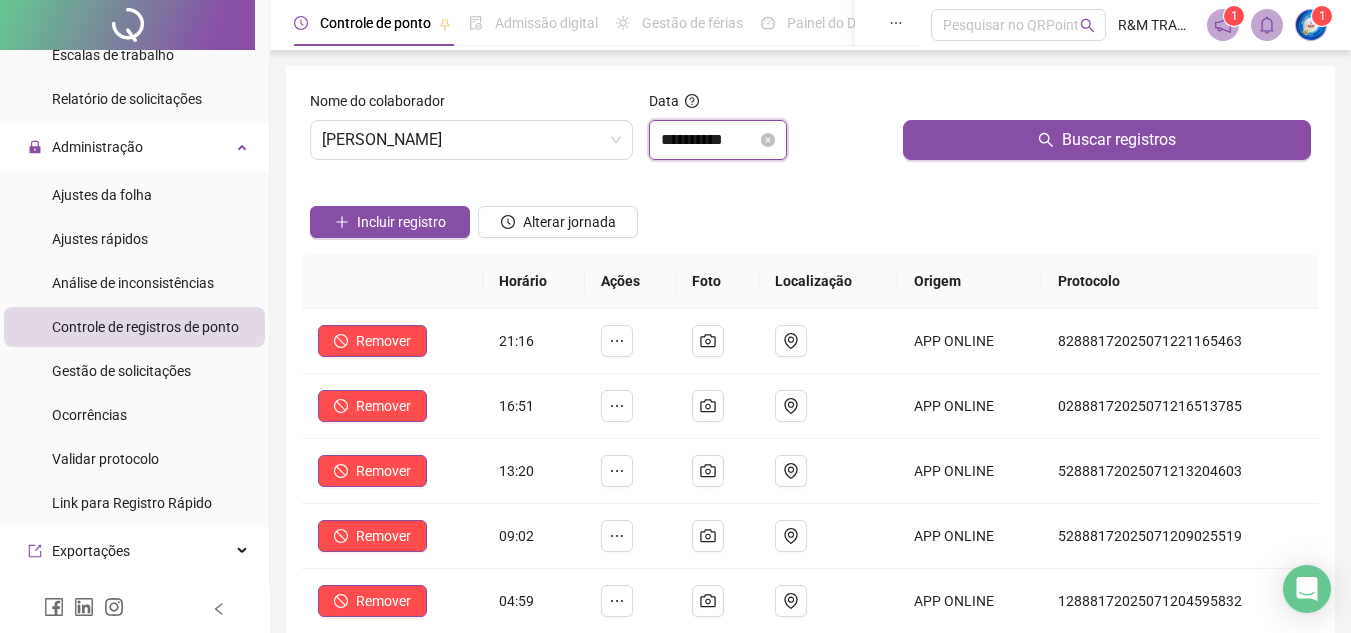 click on "**********" at bounding box center [709, 140] 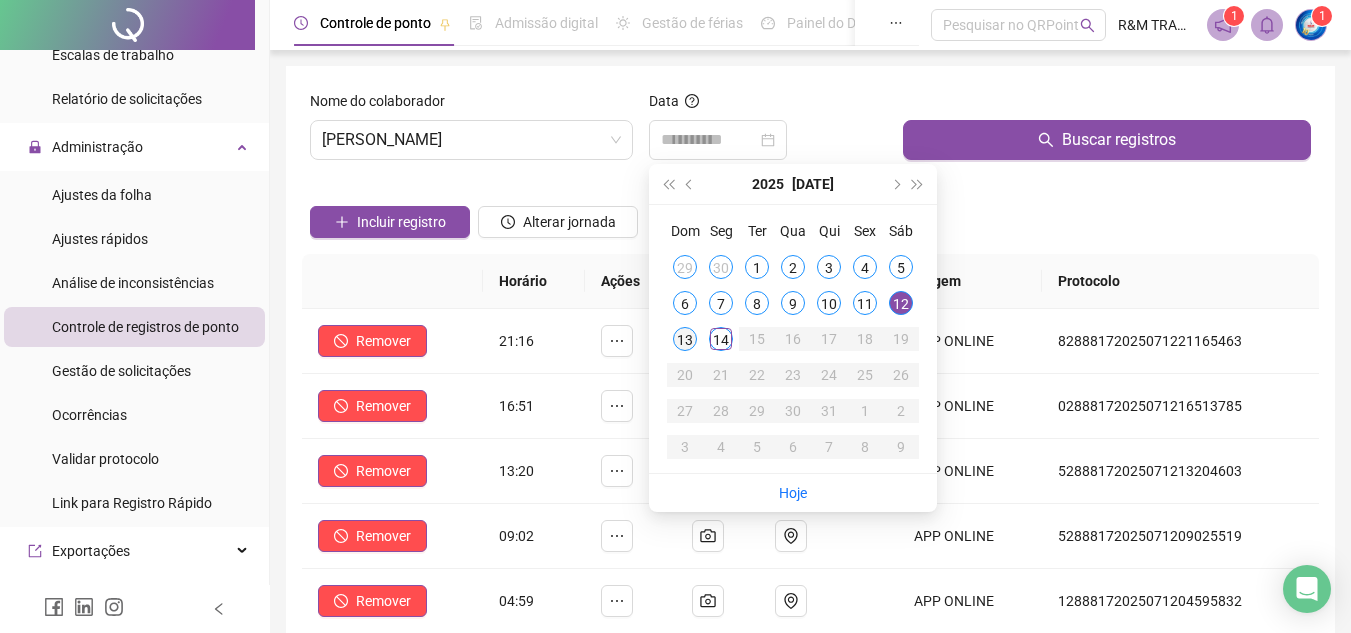 click on "13" at bounding box center (685, 339) 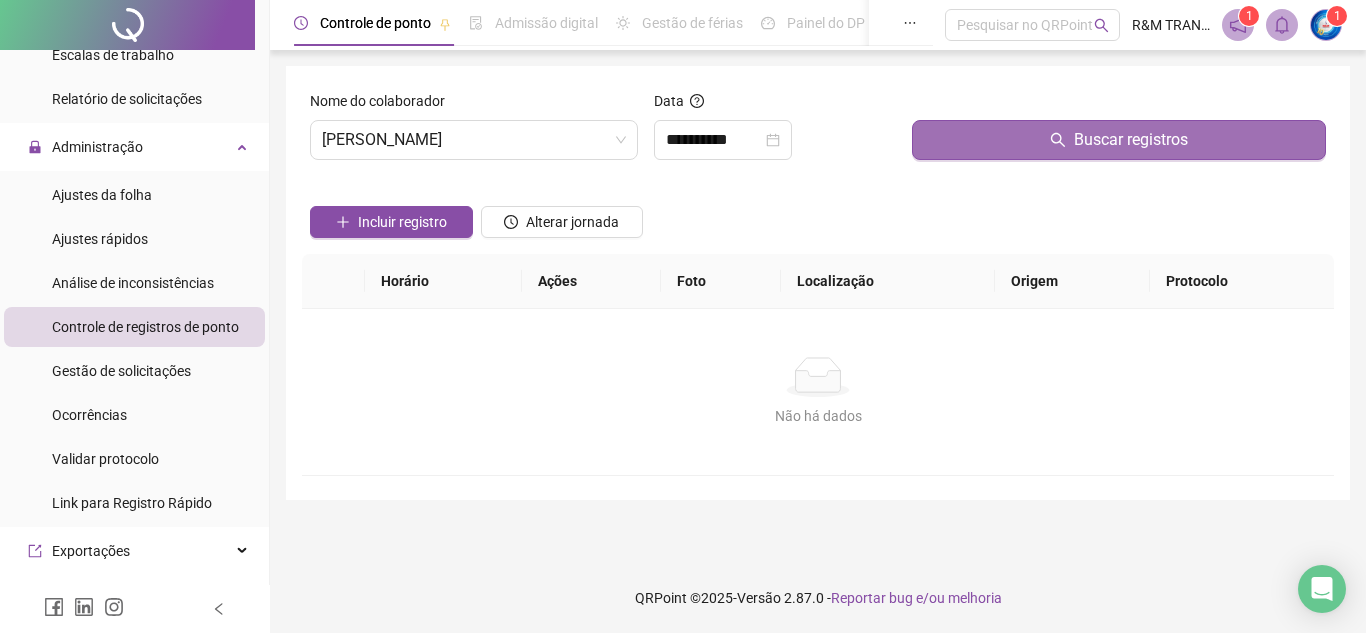 click on "Buscar registros" at bounding box center [1119, 140] 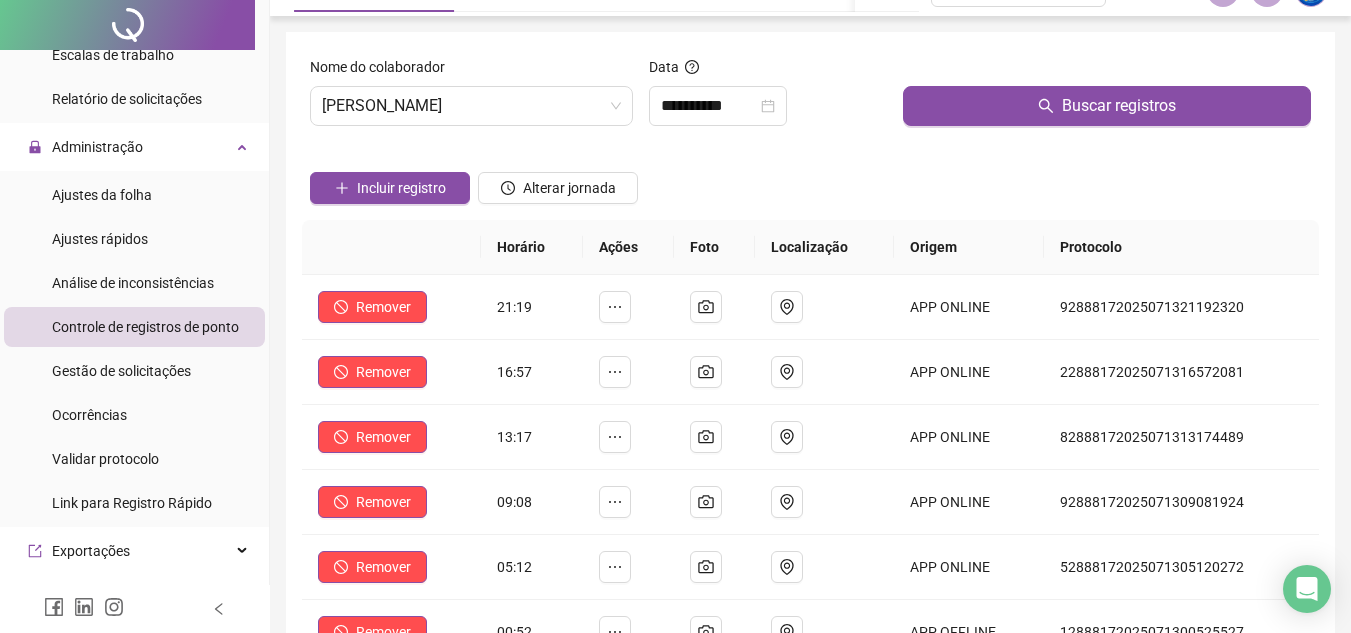 scroll, scrollTop: 0, scrollLeft: 0, axis: both 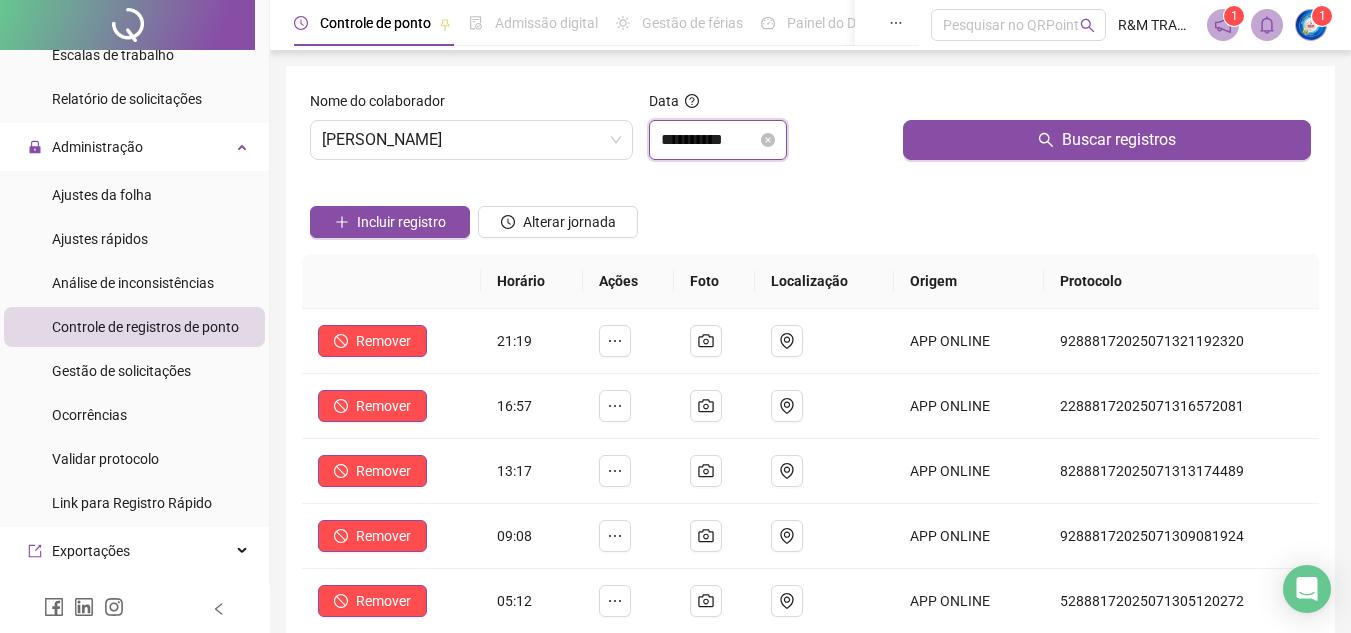 click on "**********" at bounding box center (709, 140) 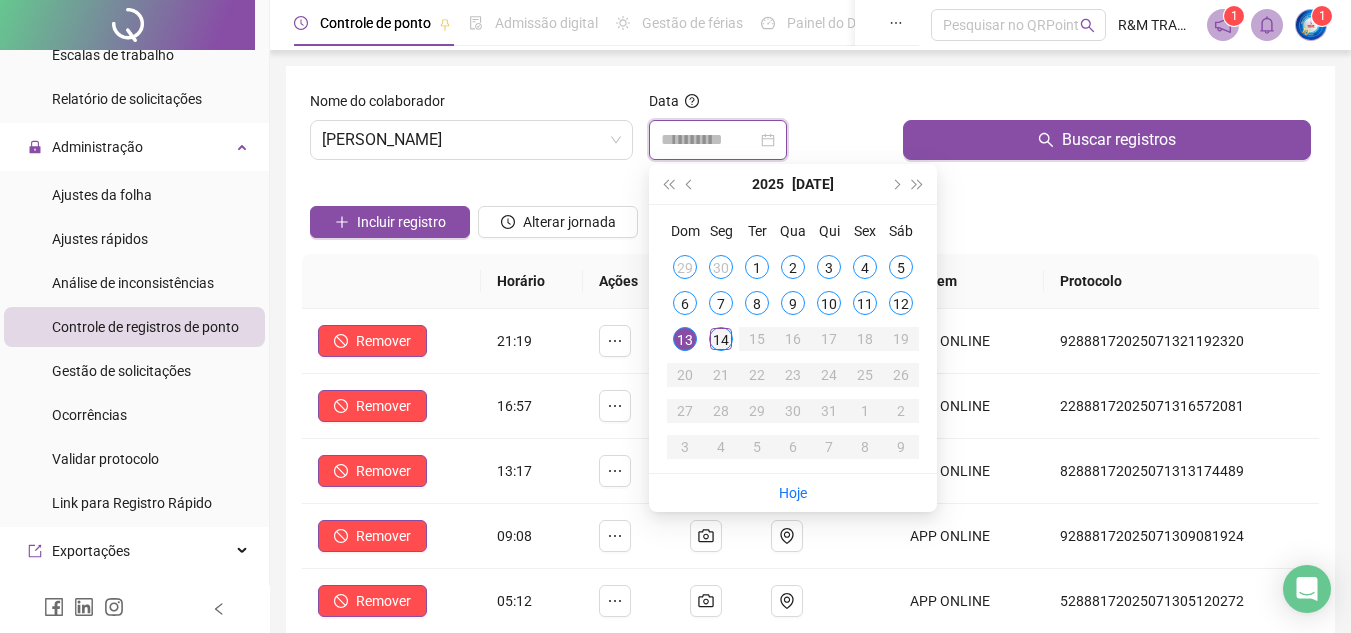 type on "**********" 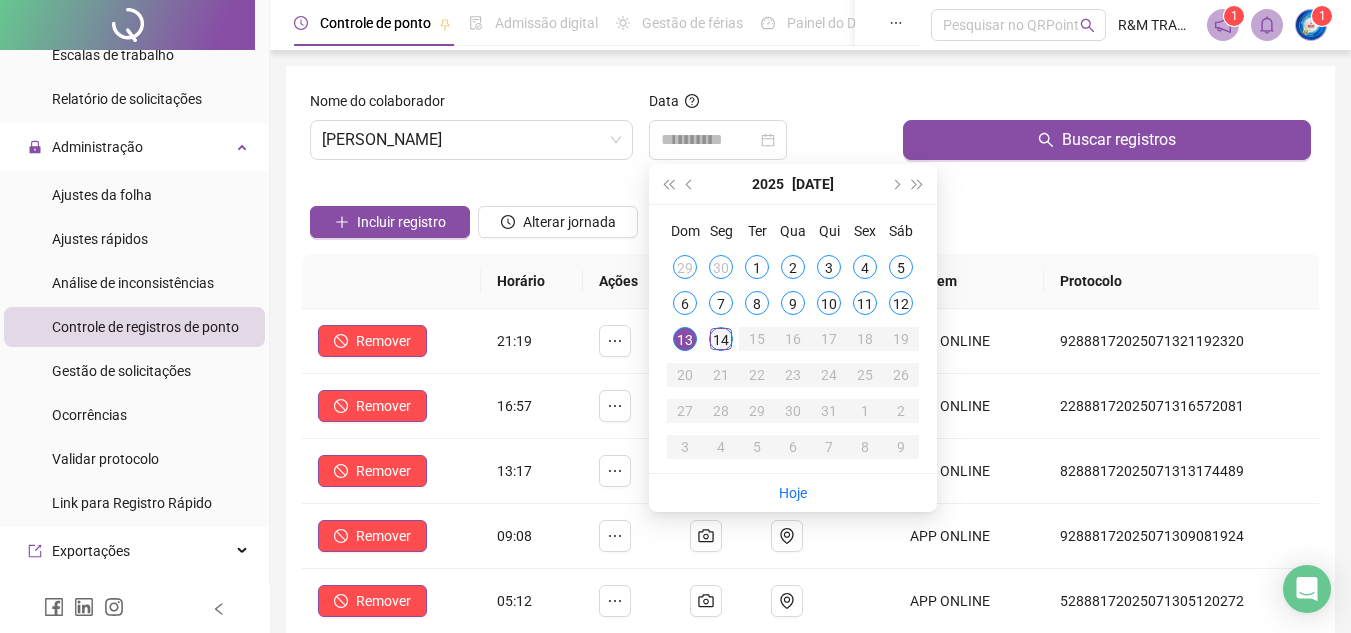 click on "14" at bounding box center (721, 339) 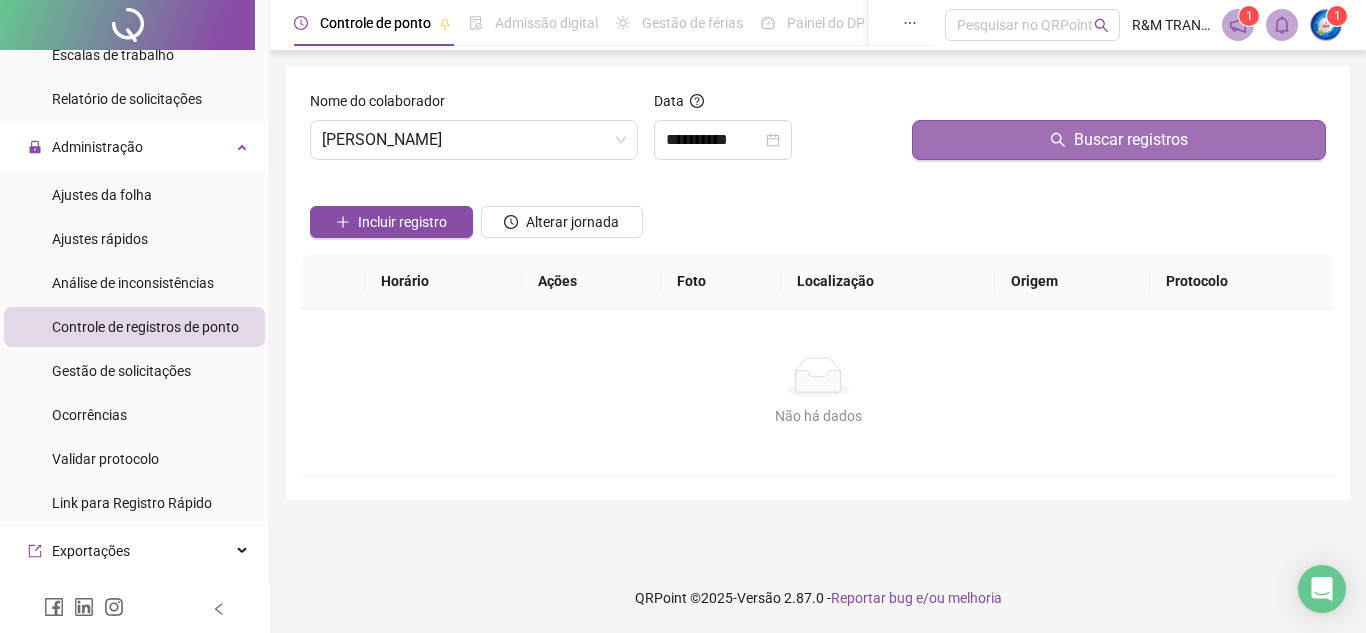 click on "Buscar registros" at bounding box center [1119, 140] 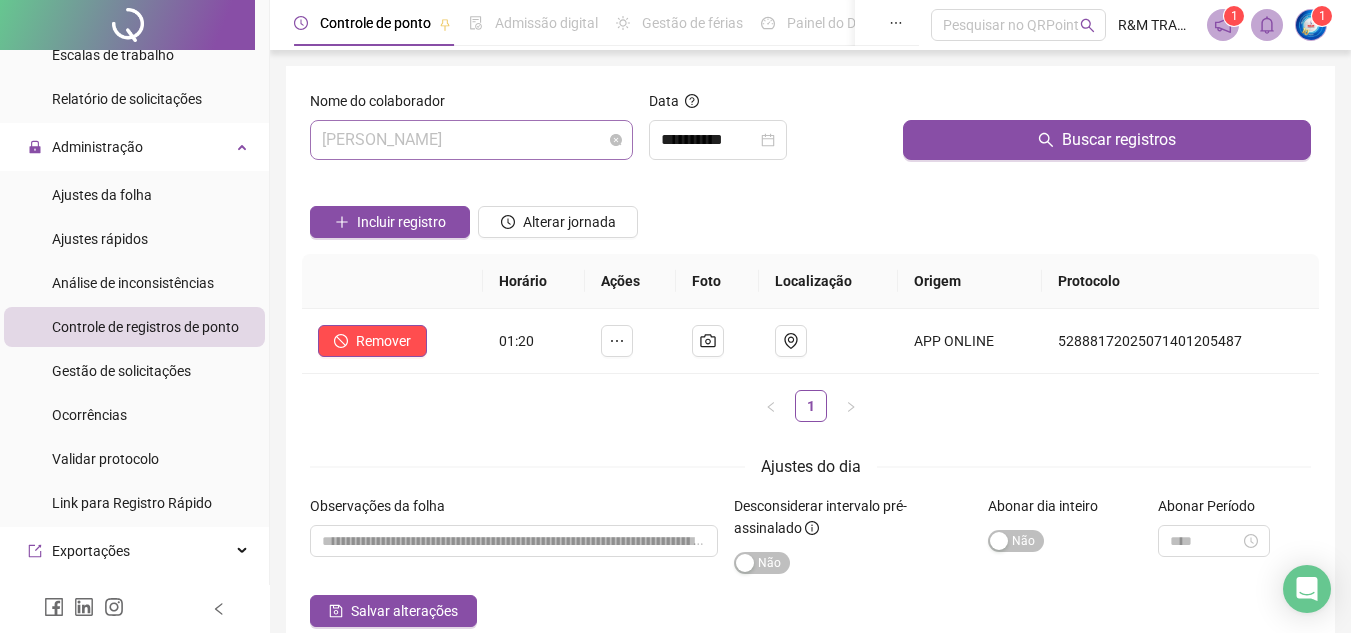 click on "[PERSON_NAME]" at bounding box center (471, 140) 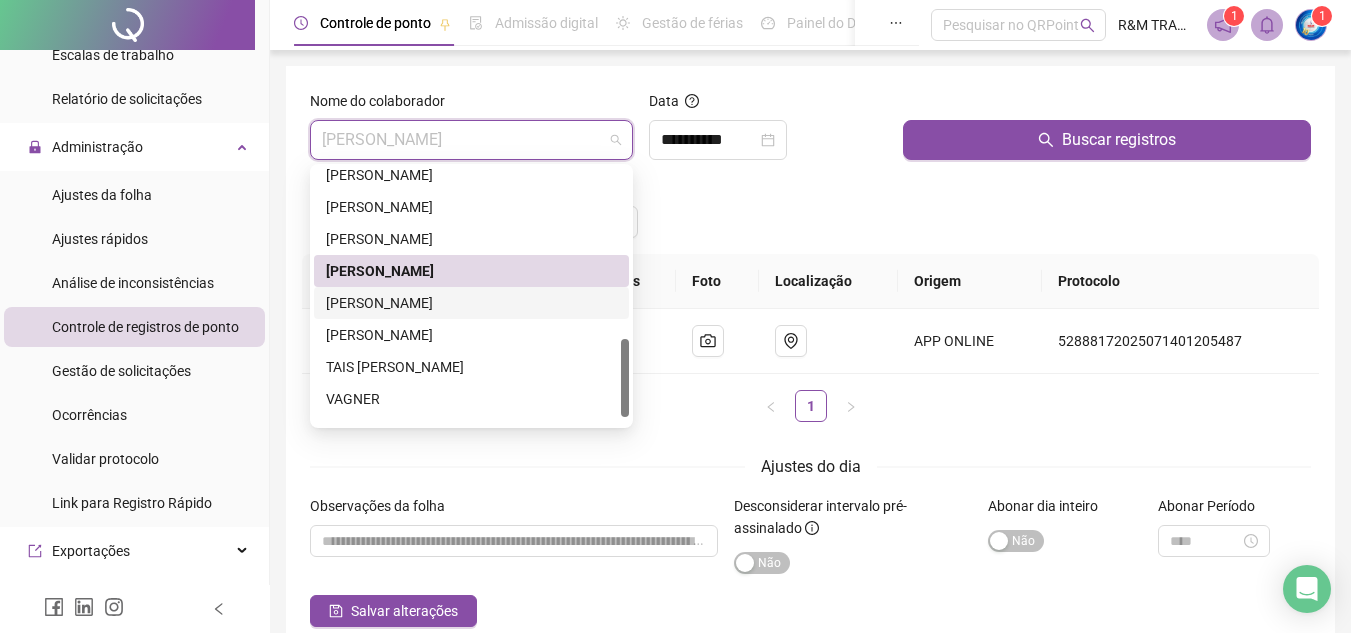 click on "[PERSON_NAME]" at bounding box center [471, 303] 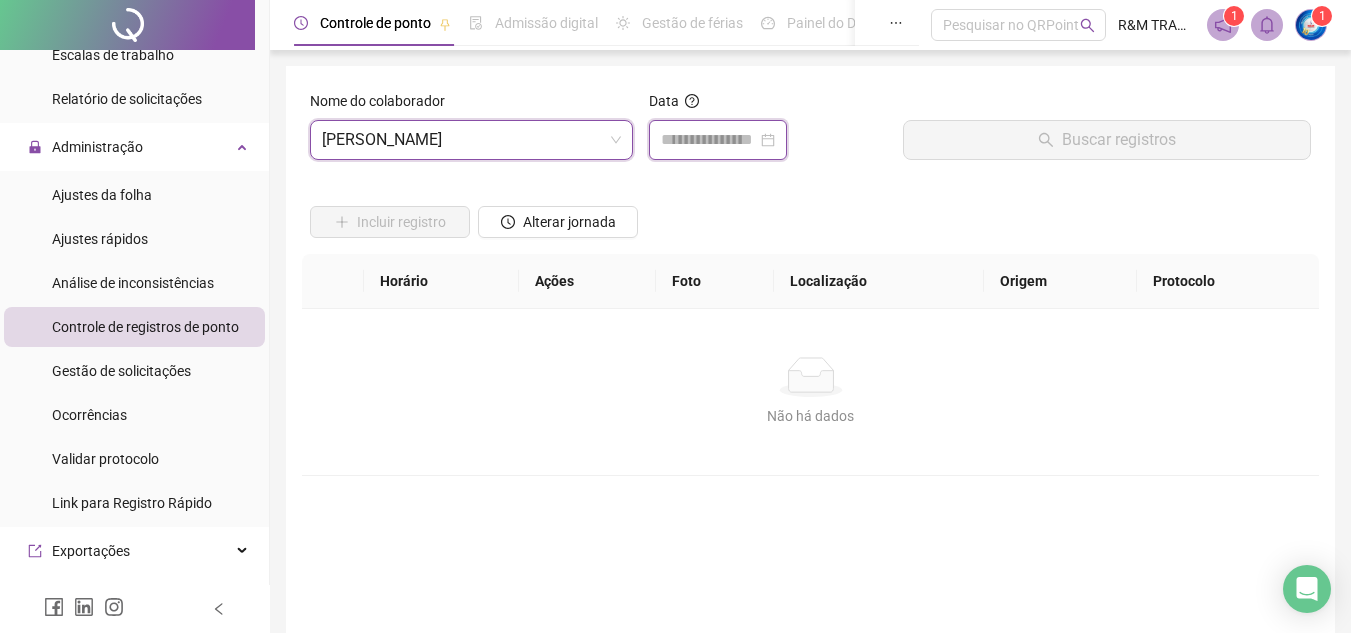 click at bounding box center (709, 140) 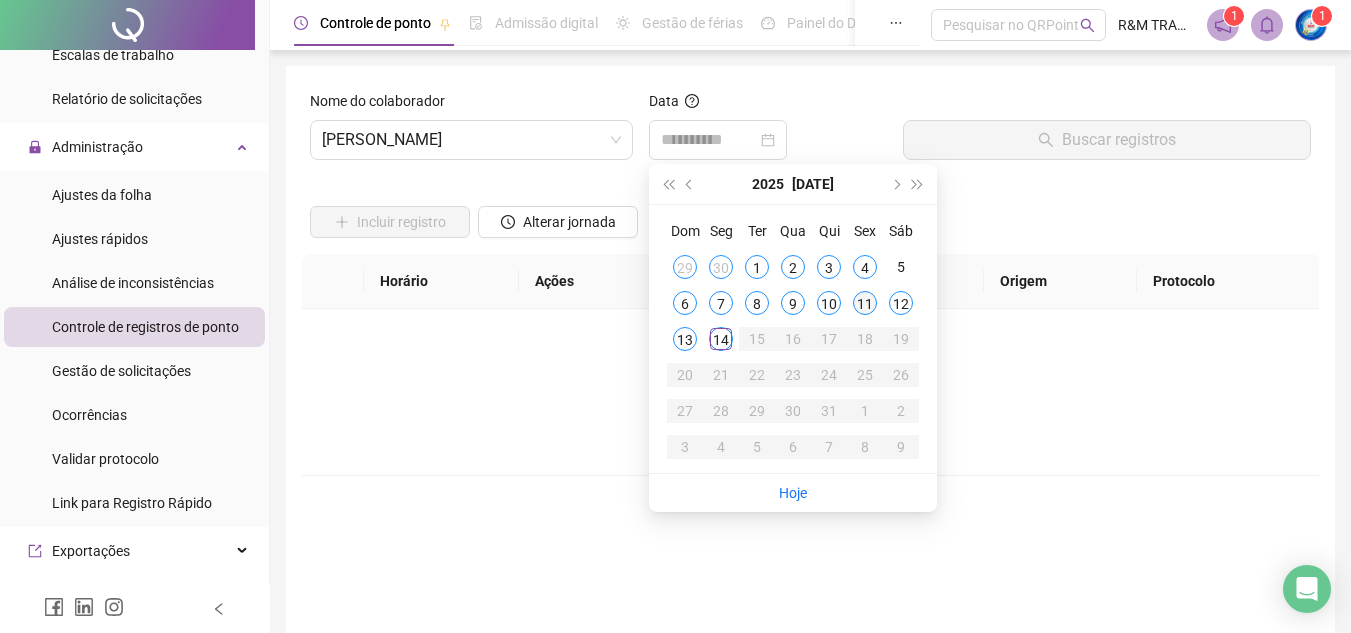 click on "11" at bounding box center (865, 303) 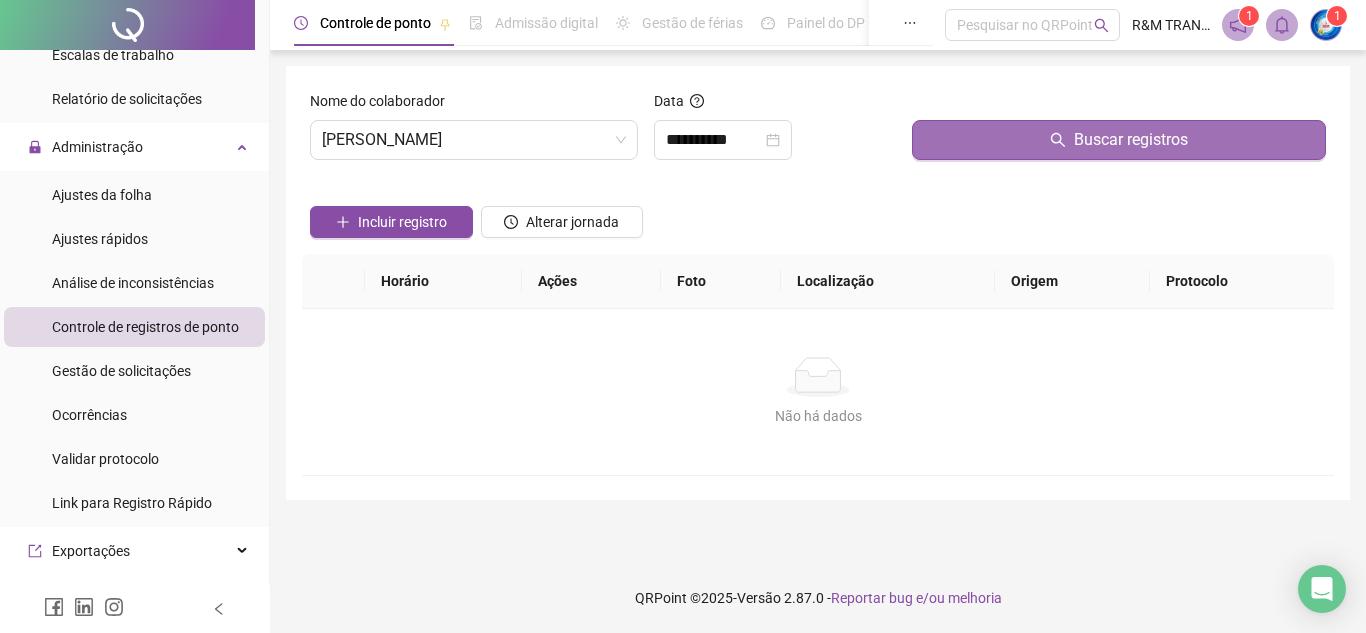 click on "Buscar registros" at bounding box center (1119, 140) 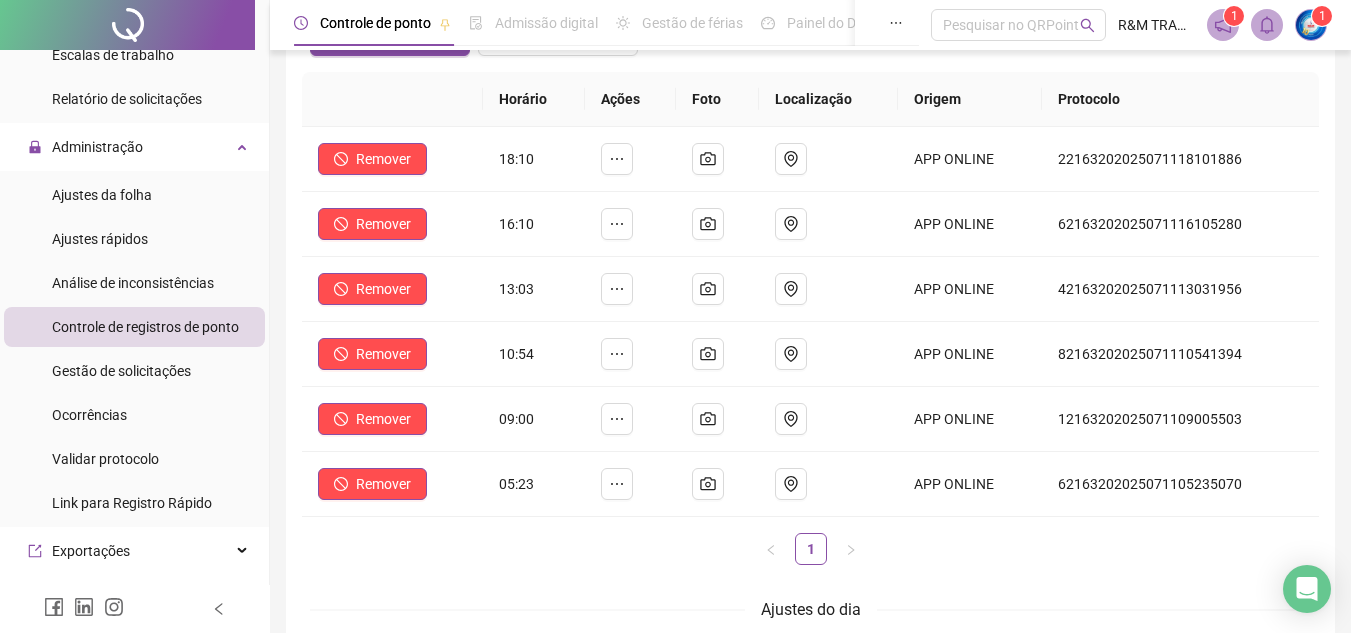 scroll, scrollTop: 199, scrollLeft: 0, axis: vertical 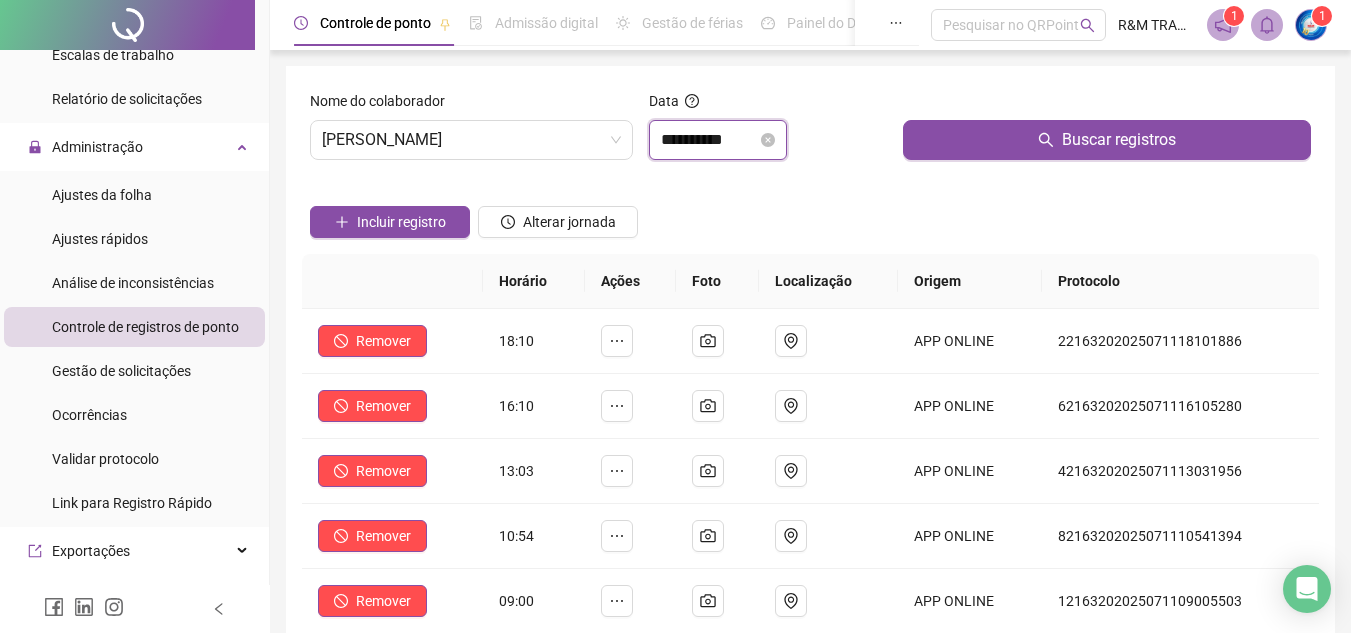 click on "**********" at bounding box center [709, 140] 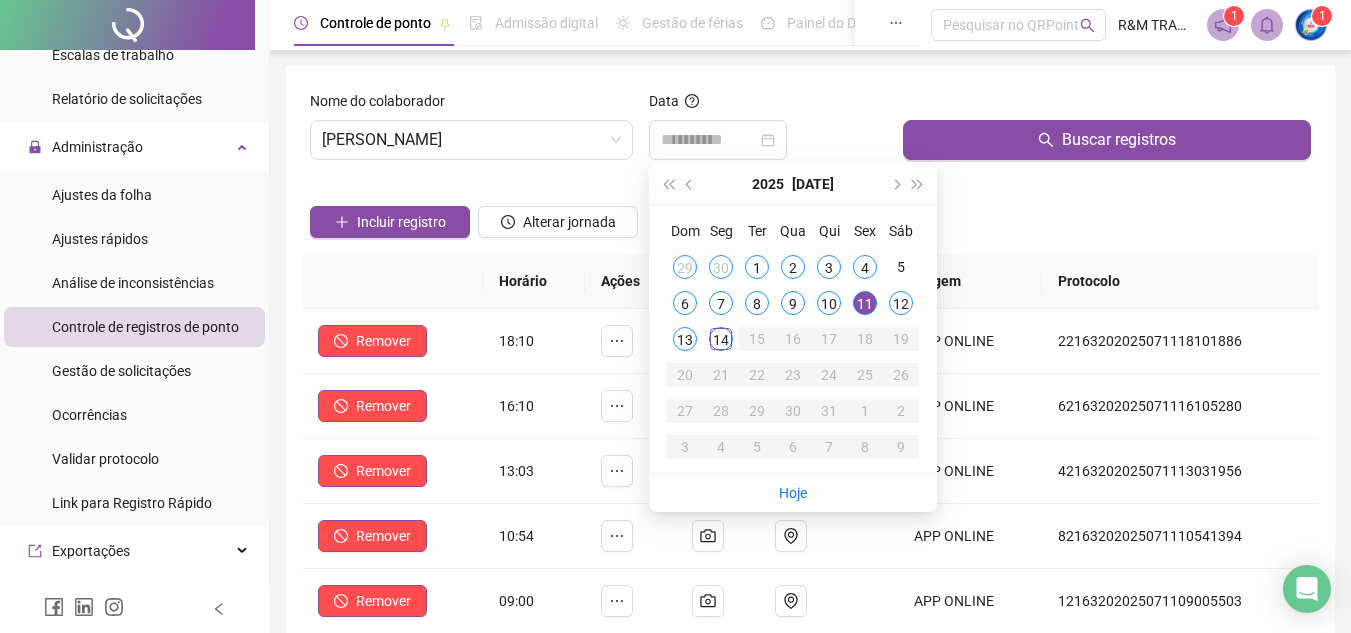 click on "12" at bounding box center [901, 303] 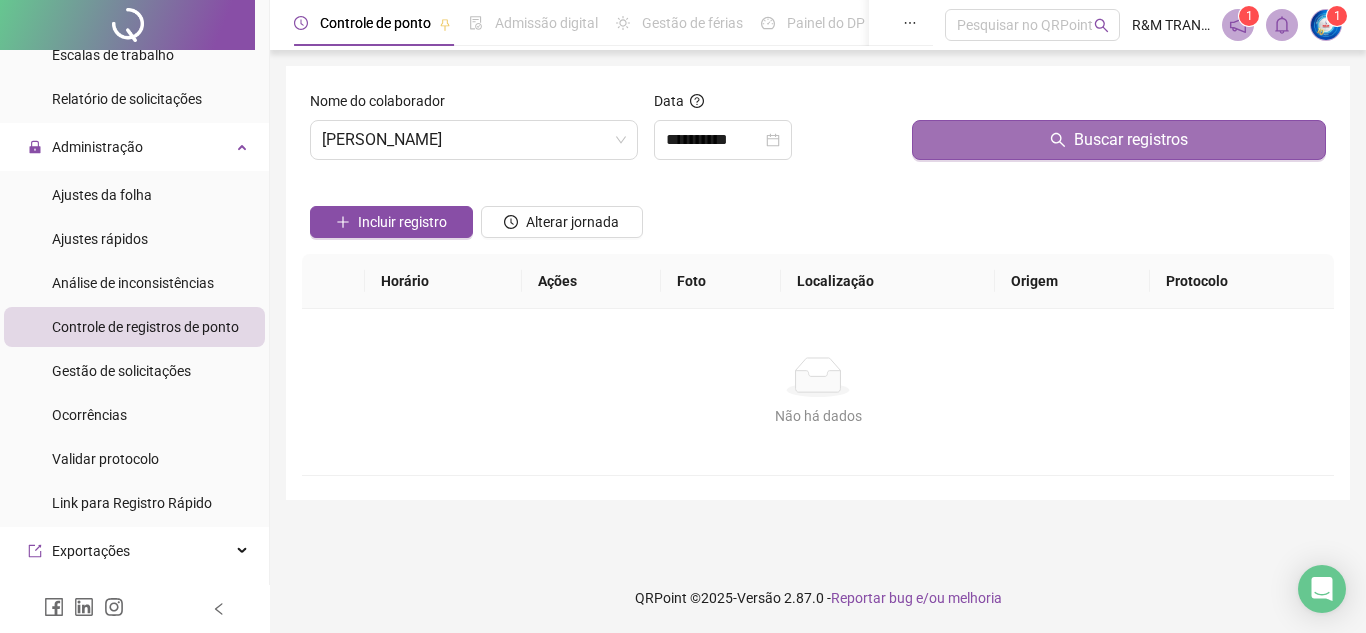 click on "Buscar registros" at bounding box center [1119, 140] 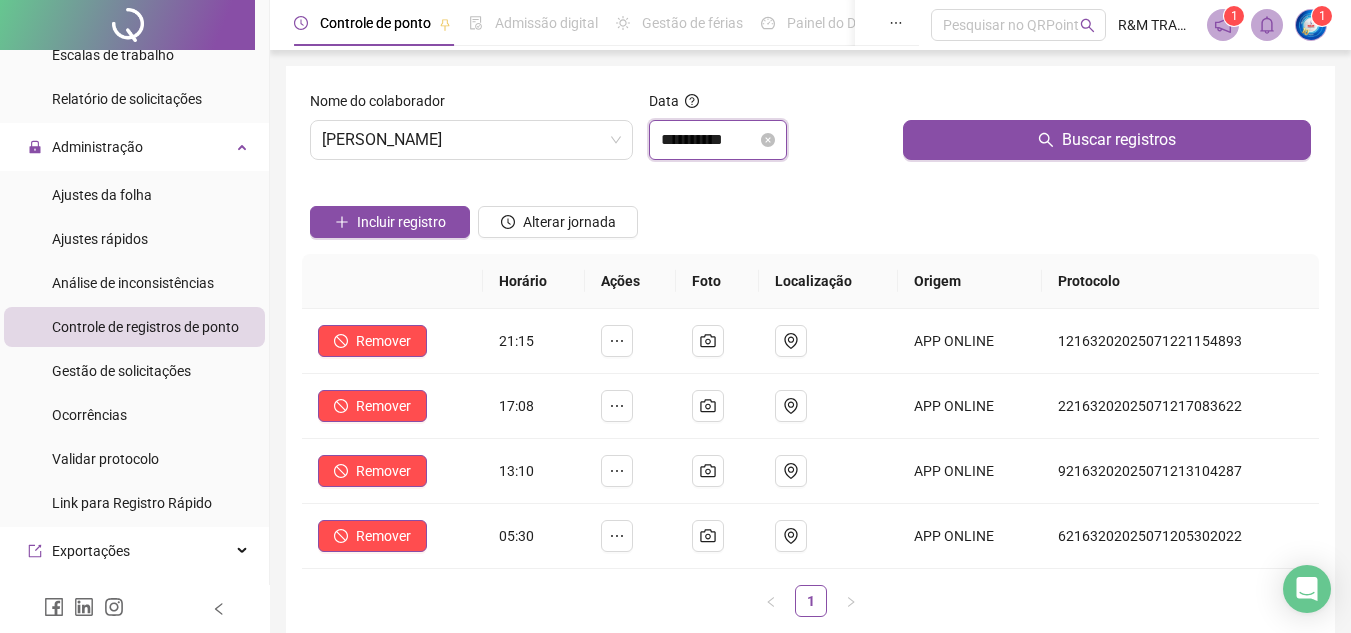click on "**********" at bounding box center [709, 140] 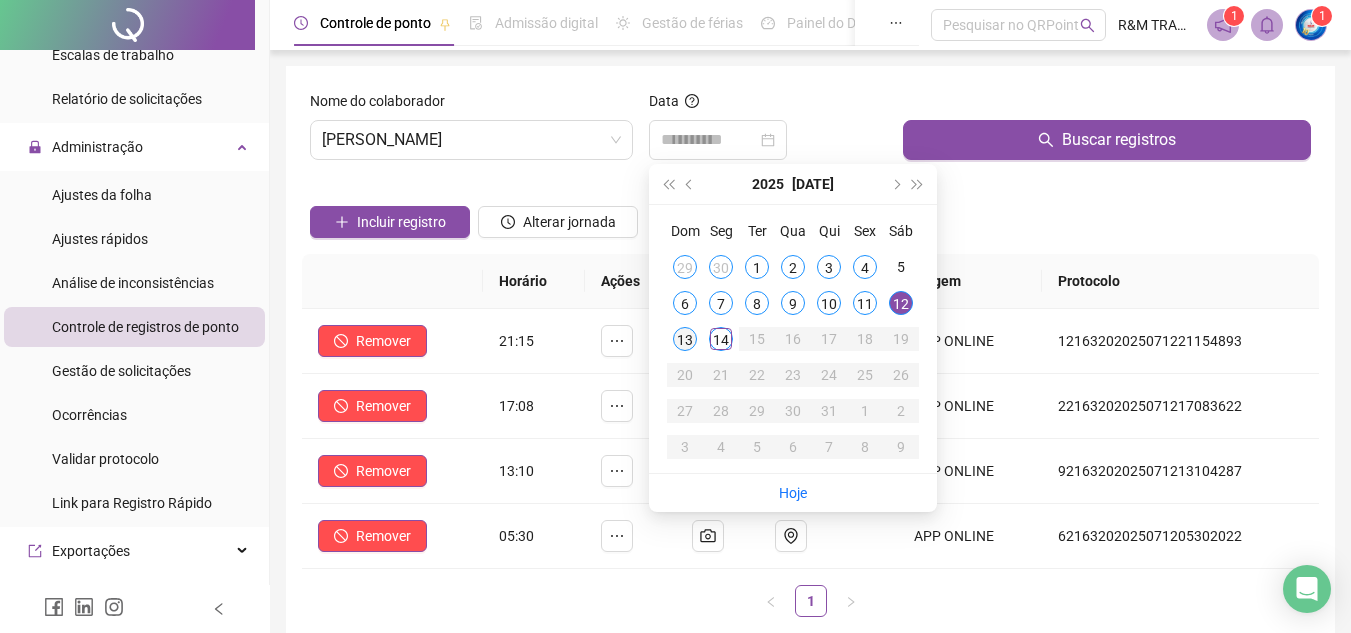 click on "13" at bounding box center [685, 339] 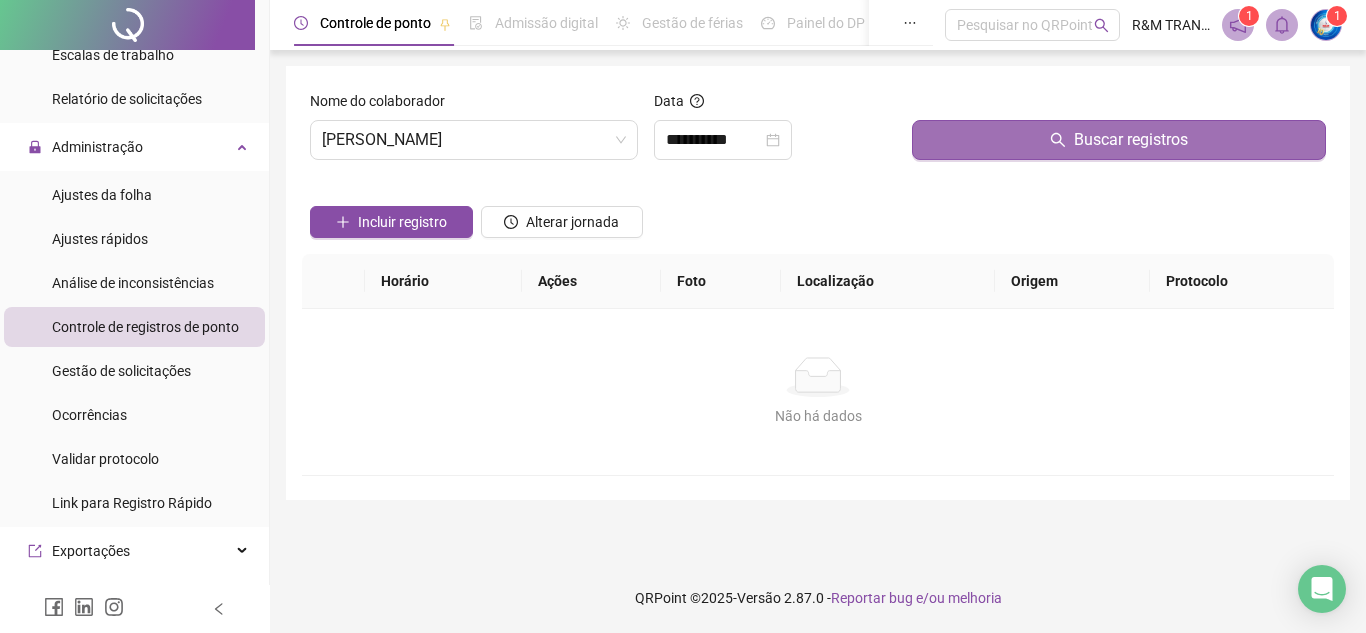 click on "Buscar registros" at bounding box center [1119, 140] 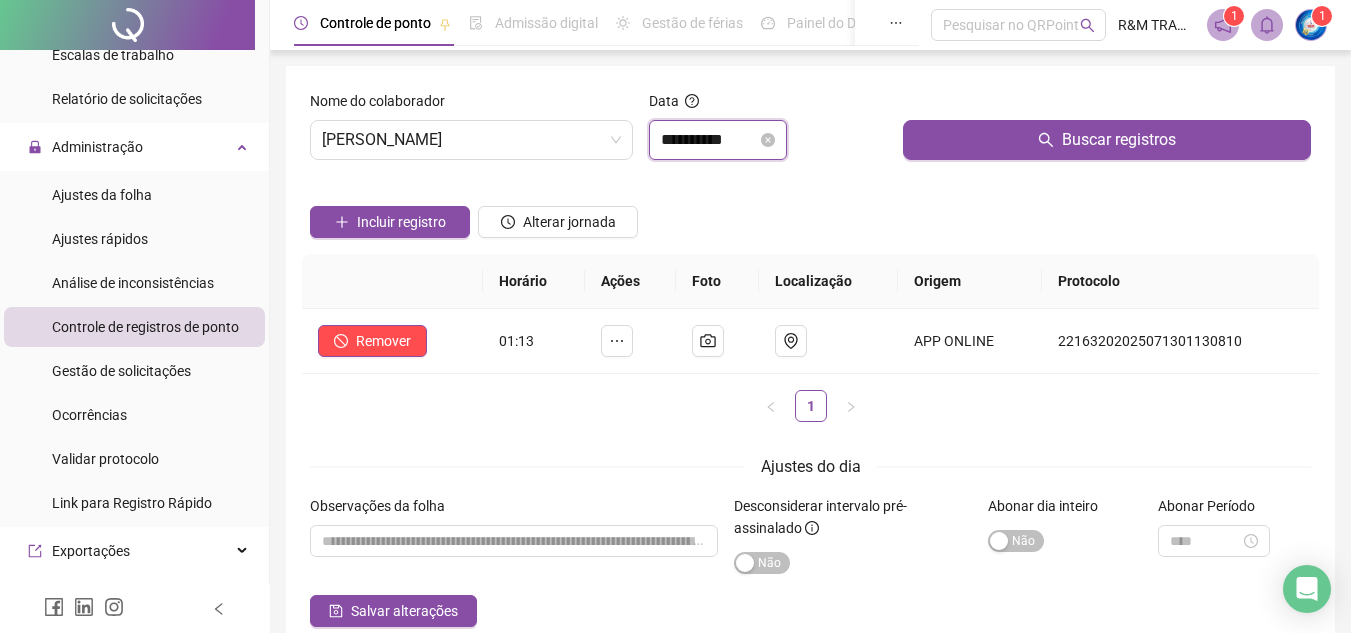 click on "**********" at bounding box center (709, 140) 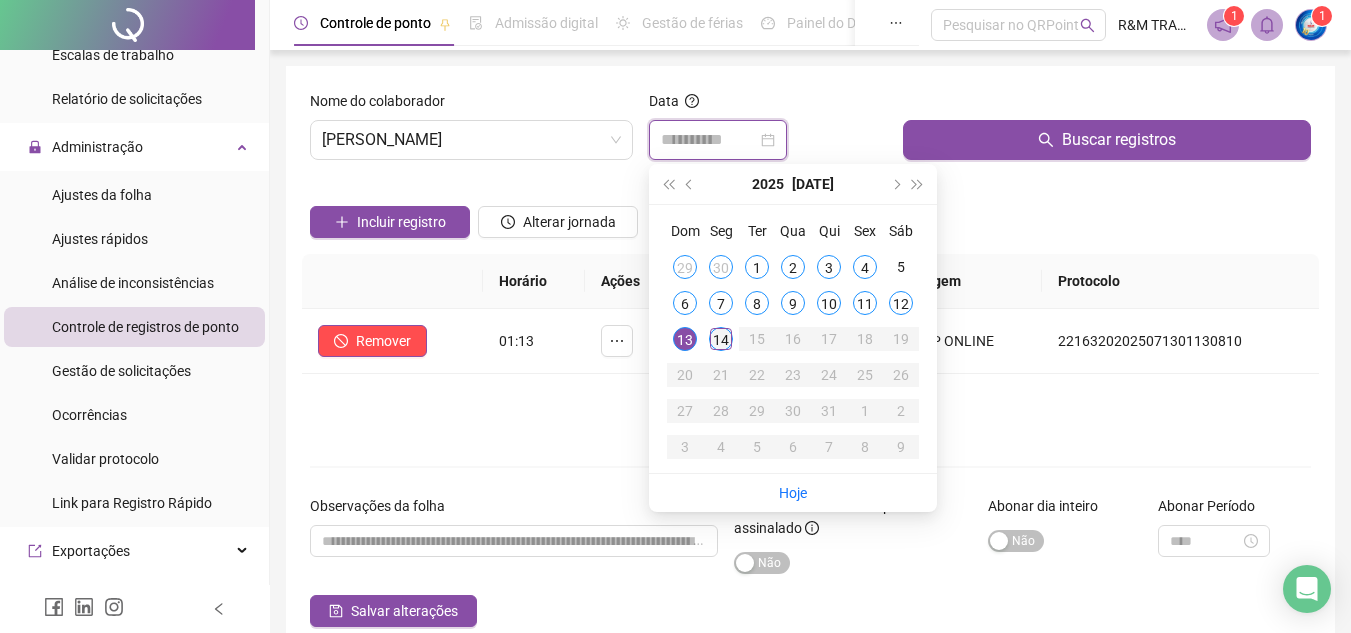 type on "**********" 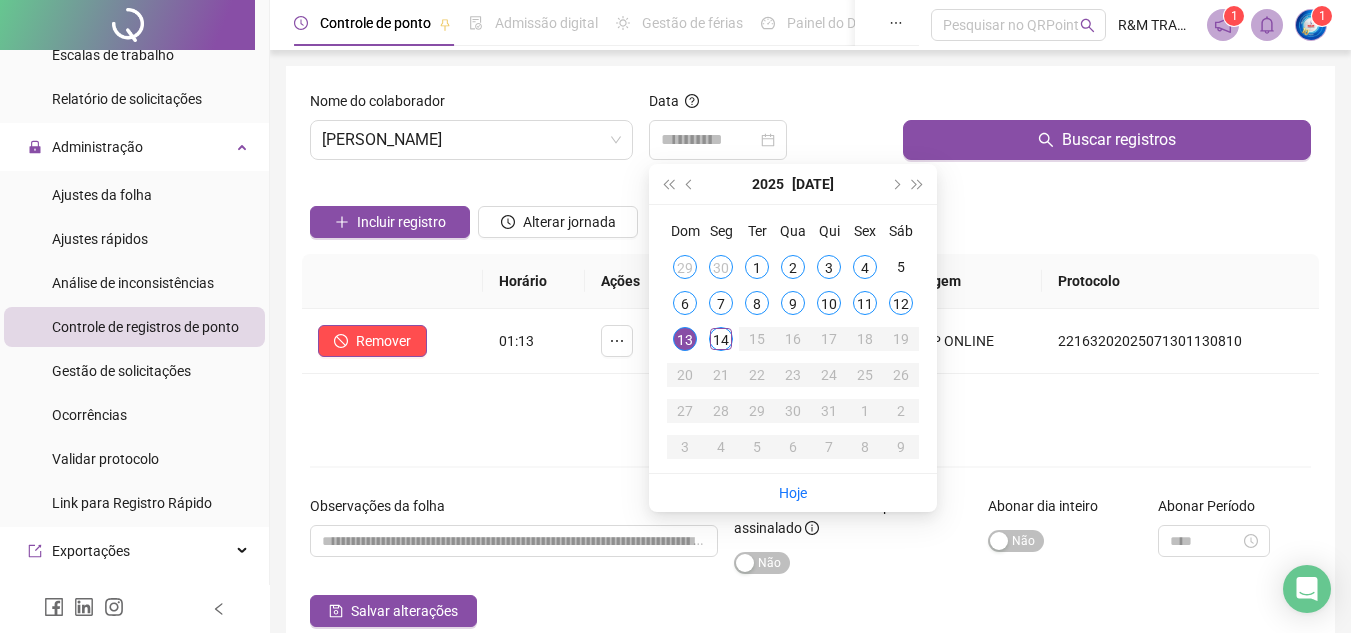 drag, startPoint x: 717, startPoint y: 336, endPoint x: 860, endPoint y: 199, distance: 198.03535 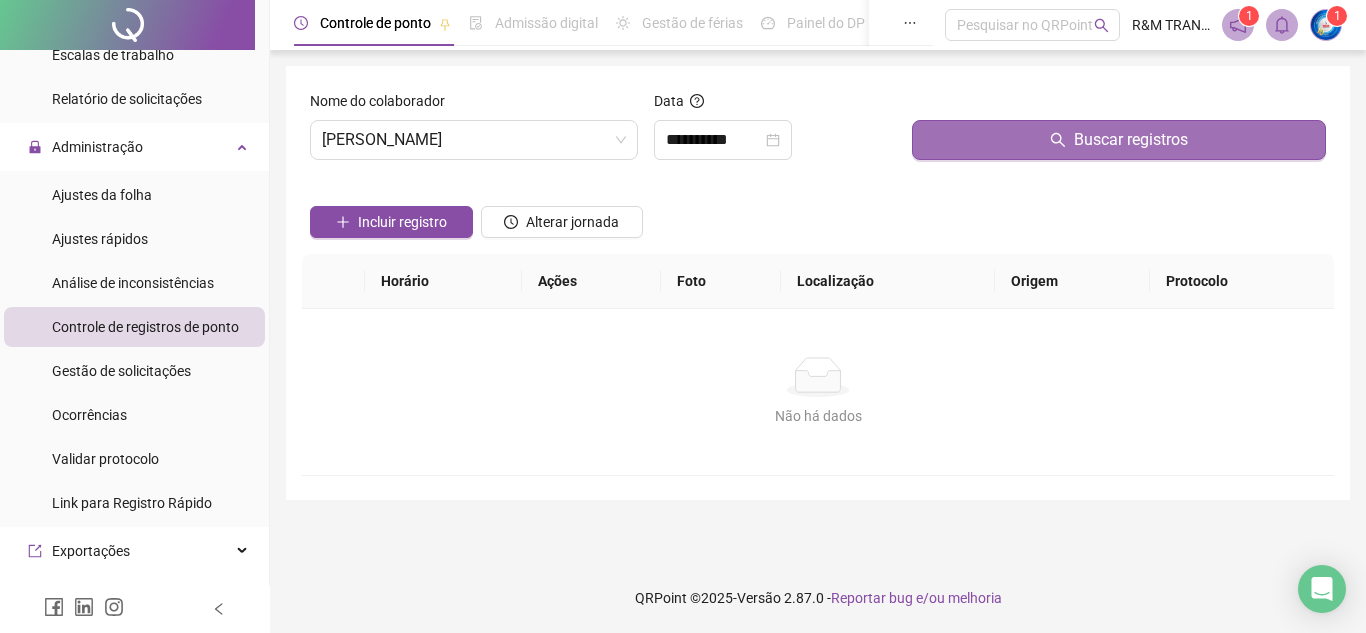 click on "Buscar registros" at bounding box center [1119, 140] 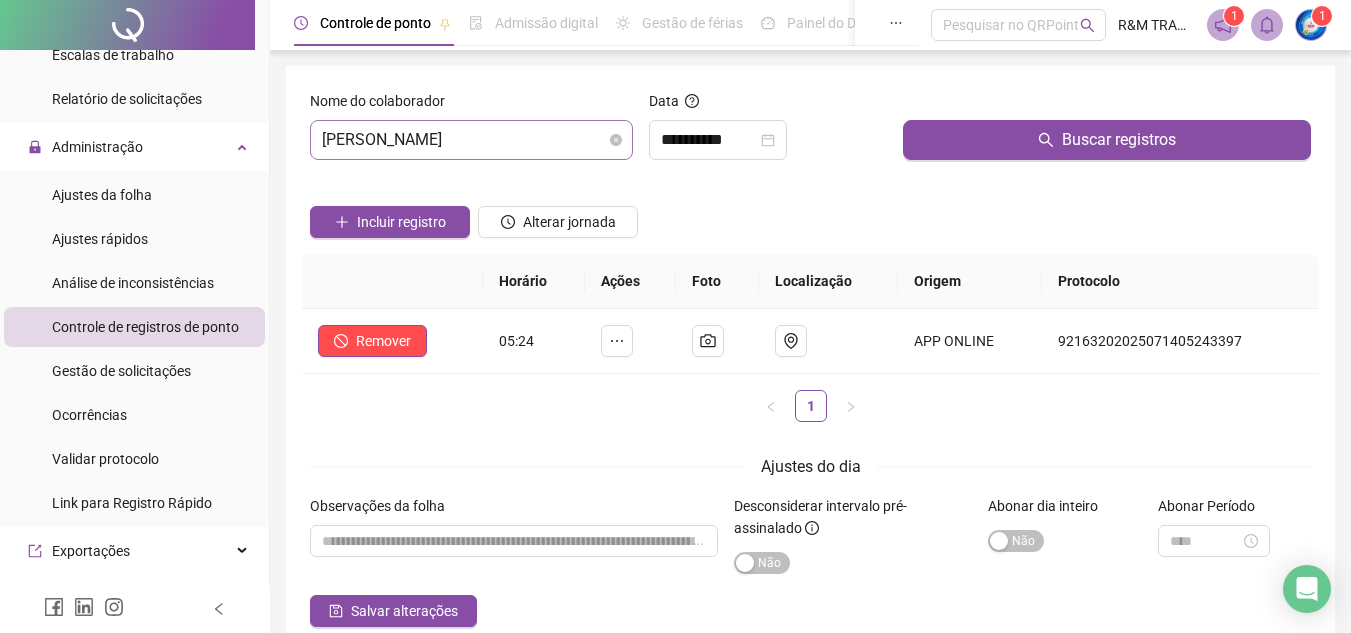 click on "[PERSON_NAME]" at bounding box center (471, 140) 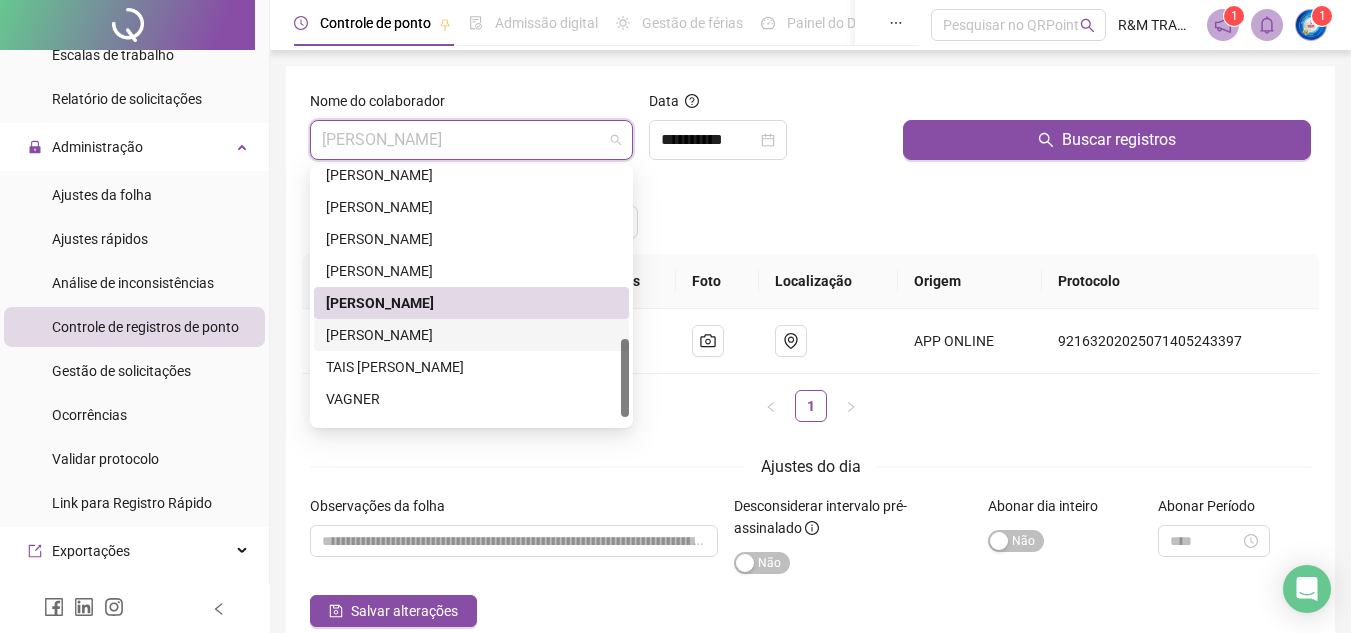 click on "[PERSON_NAME]" at bounding box center [471, 335] 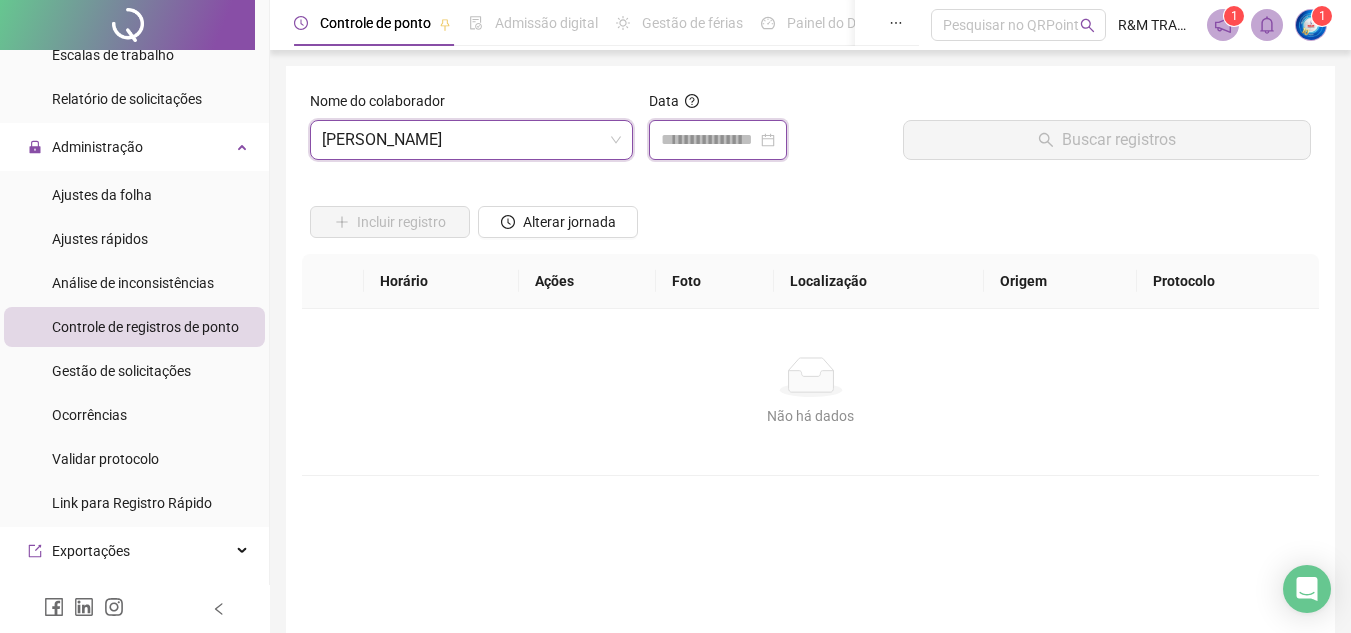 click at bounding box center [709, 140] 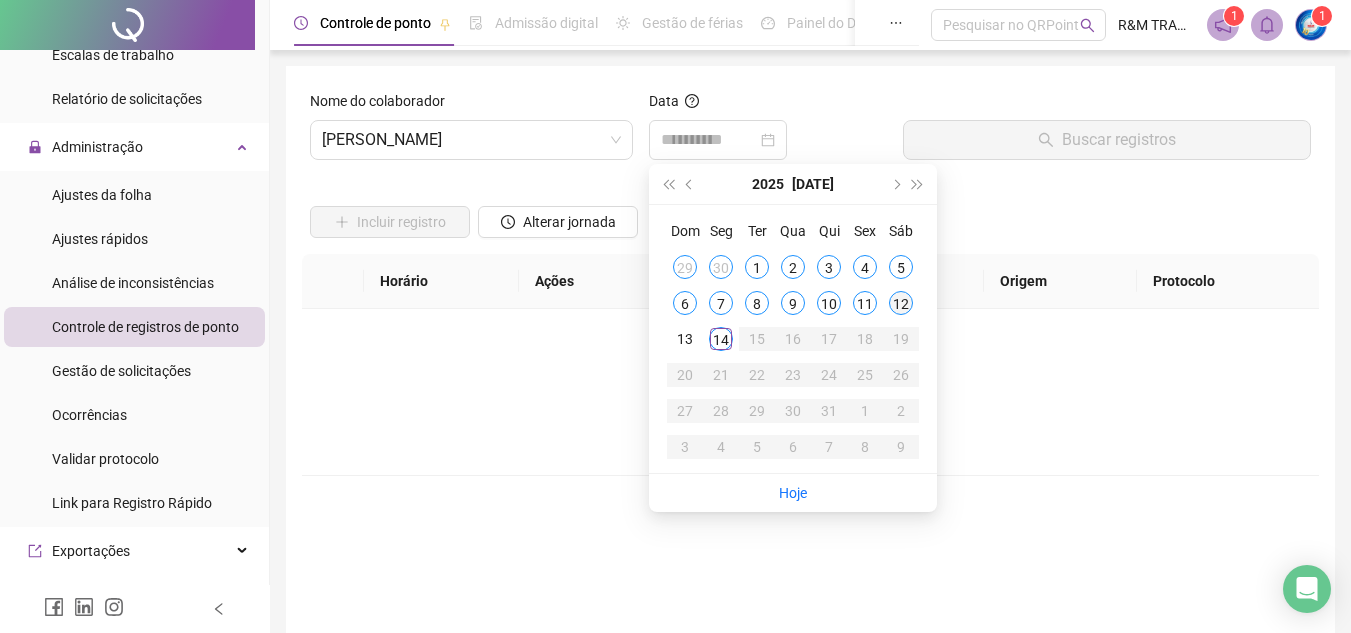 click on "12" at bounding box center (901, 303) 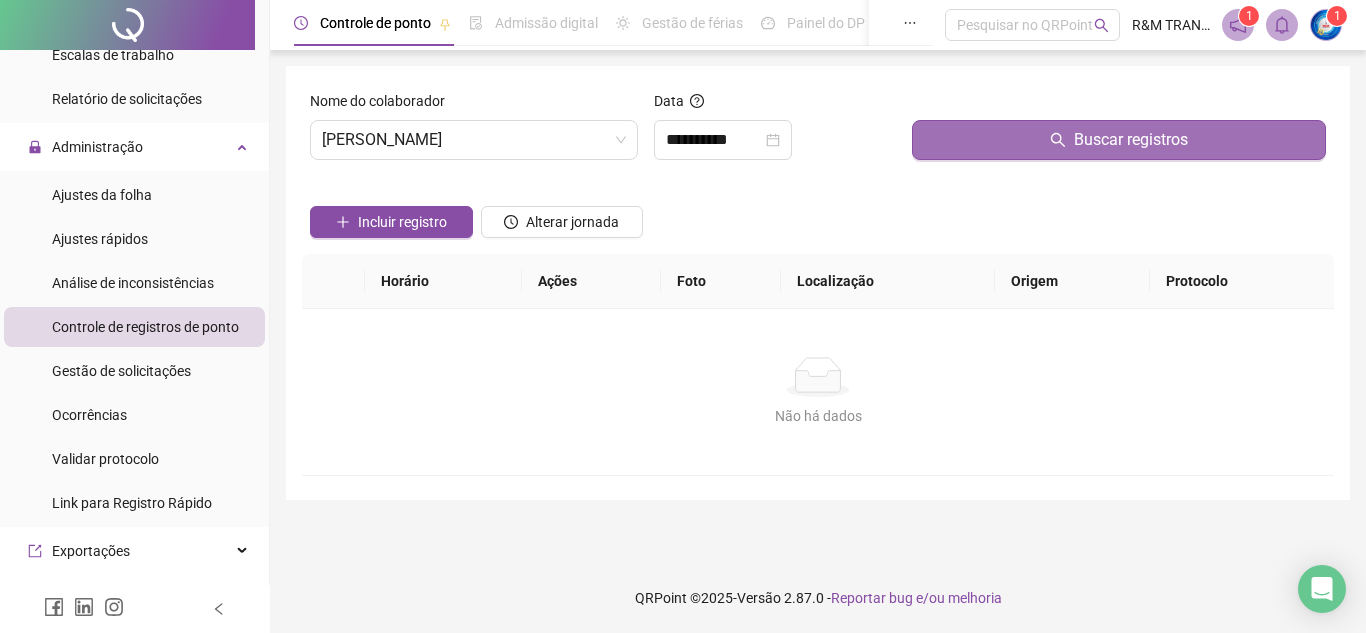 click on "Buscar registros" at bounding box center [1119, 140] 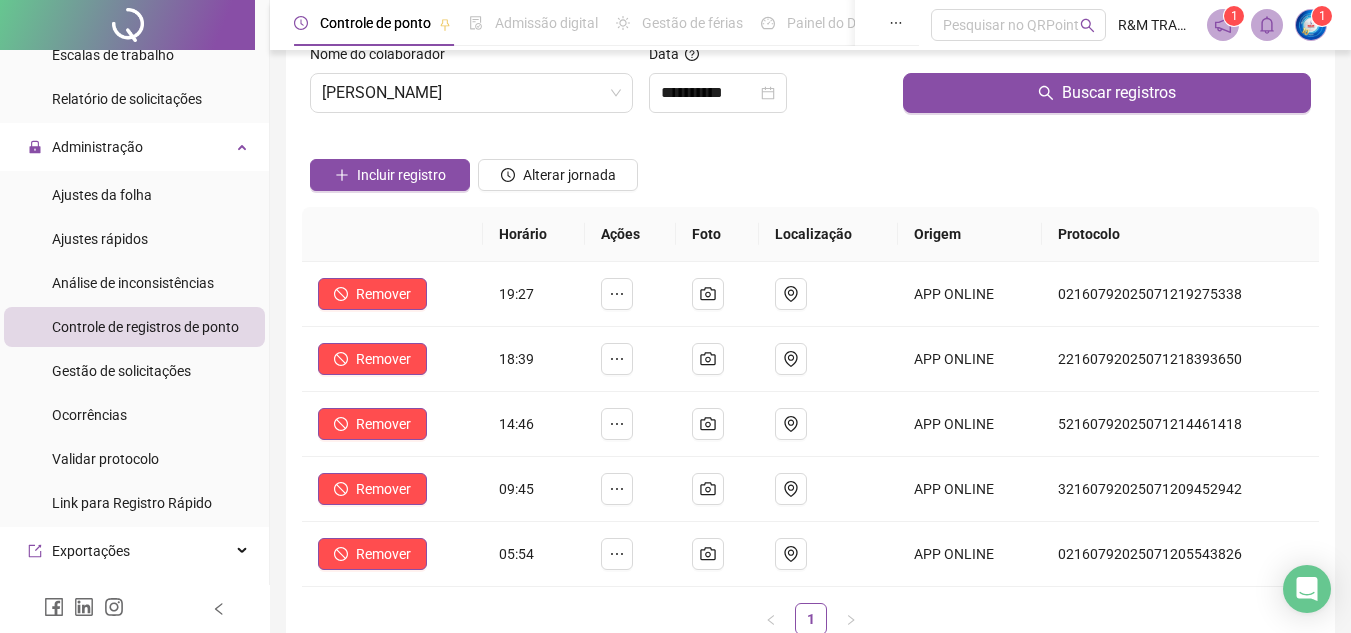 scroll, scrollTop: 35, scrollLeft: 0, axis: vertical 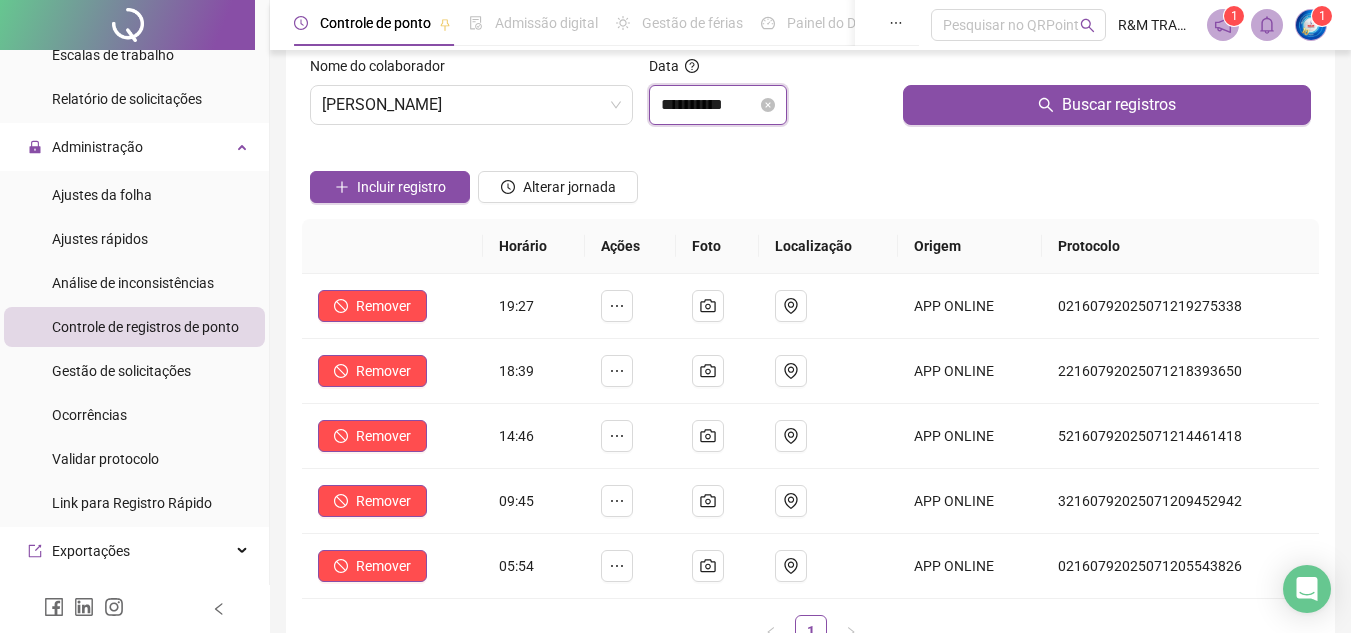 click on "**********" at bounding box center [709, 105] 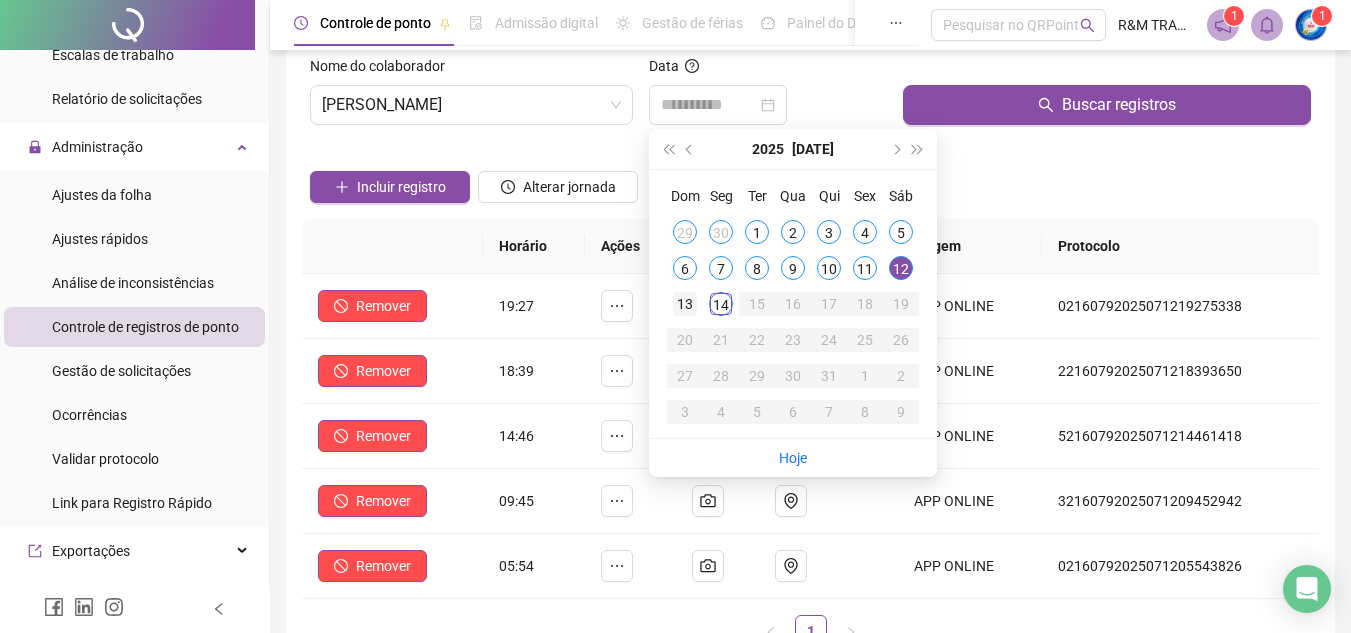 click on "13" at bounding box center (685, 304) 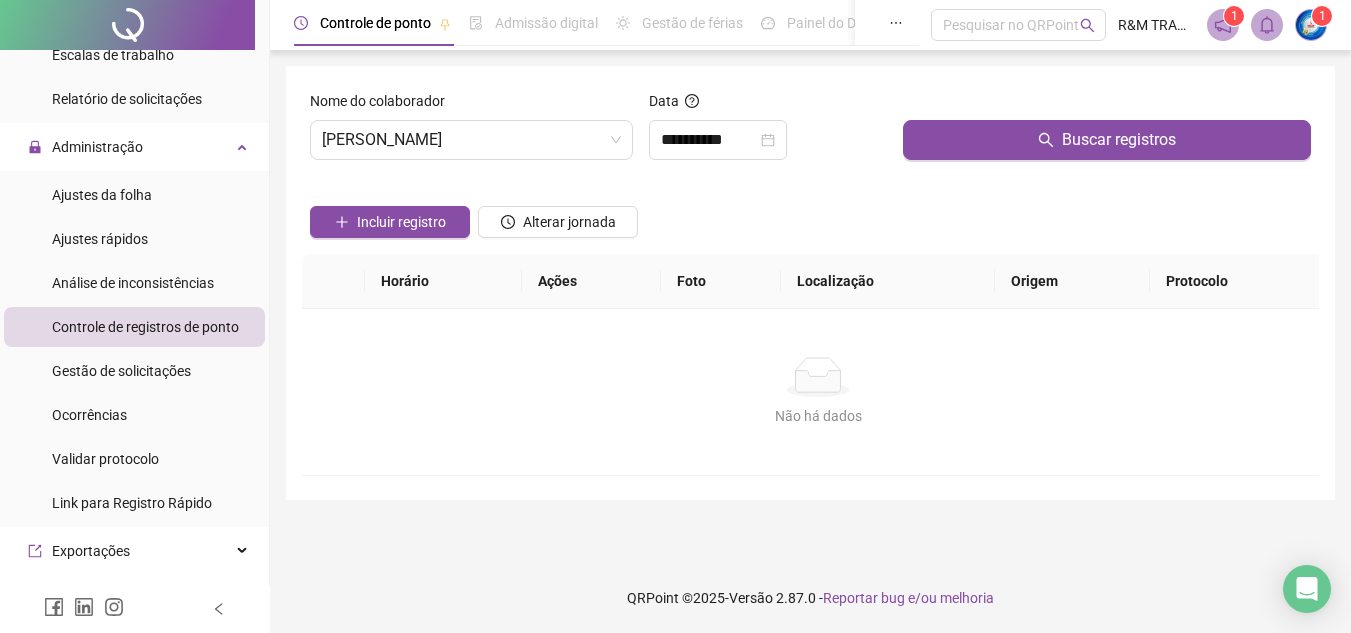 scroll, scrollTop: 0, scrollLeft: 0, axis: both 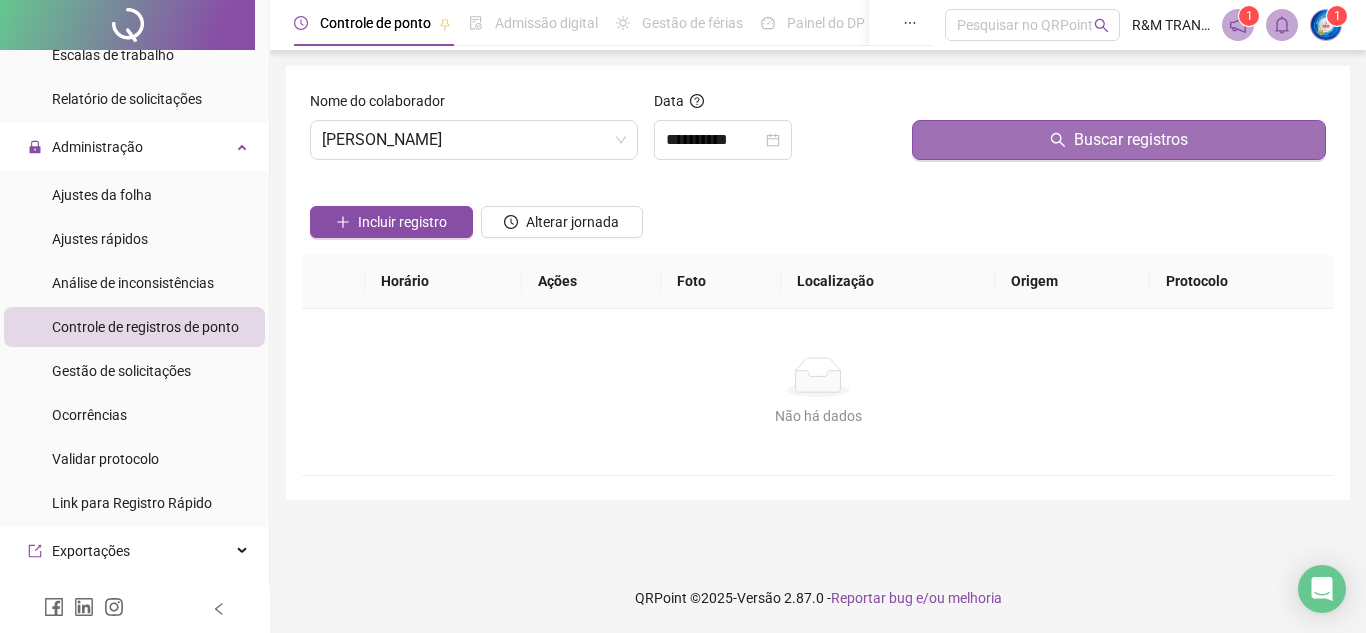 click on "Buscar registros" at bounding box center [1119, 140] 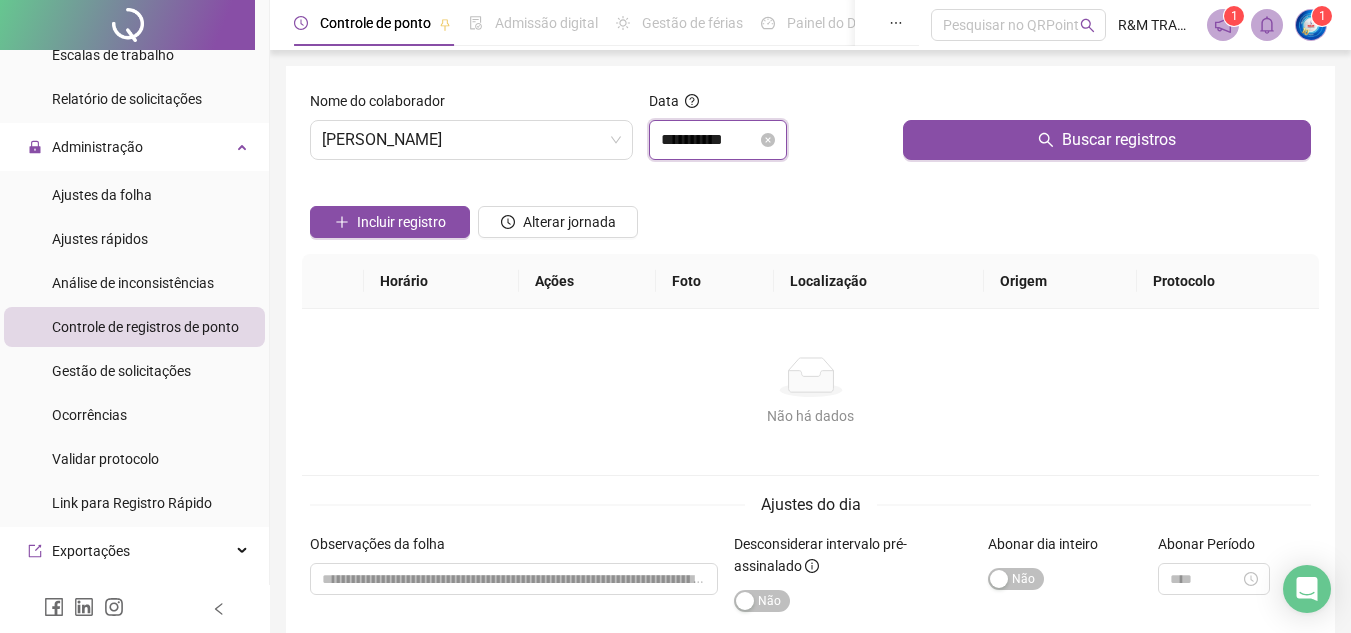 click on "**********" at bounding box center [709, 140] 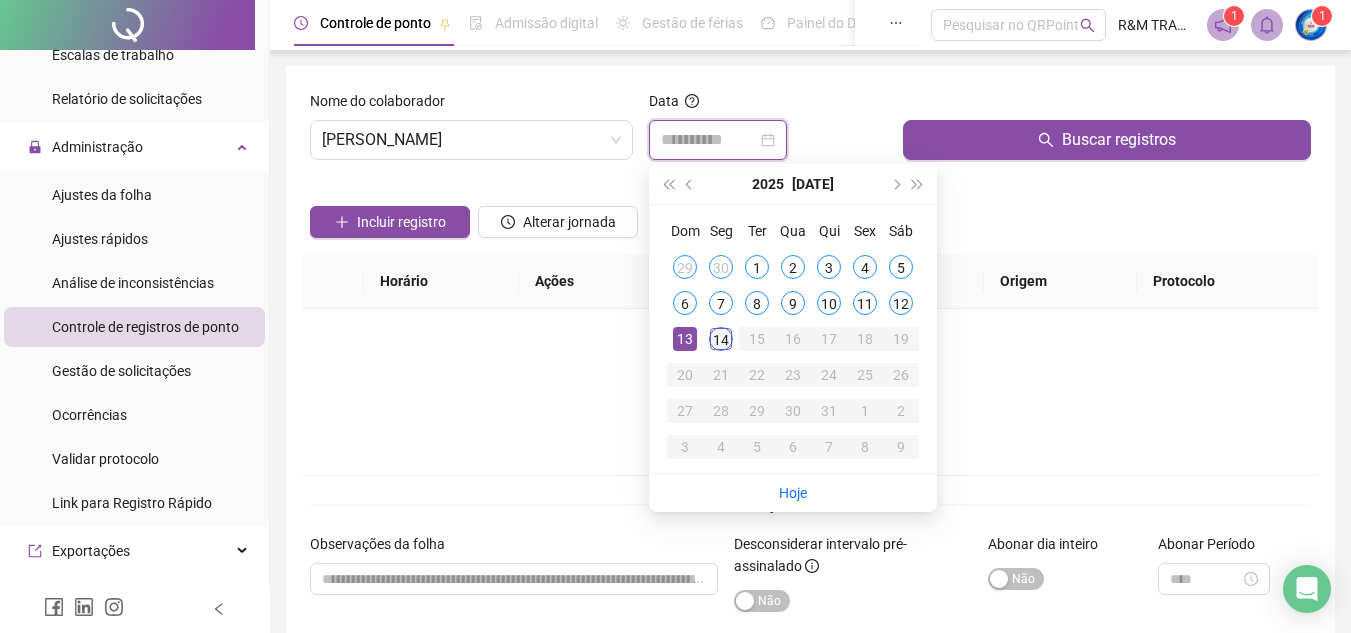 type on "**********" 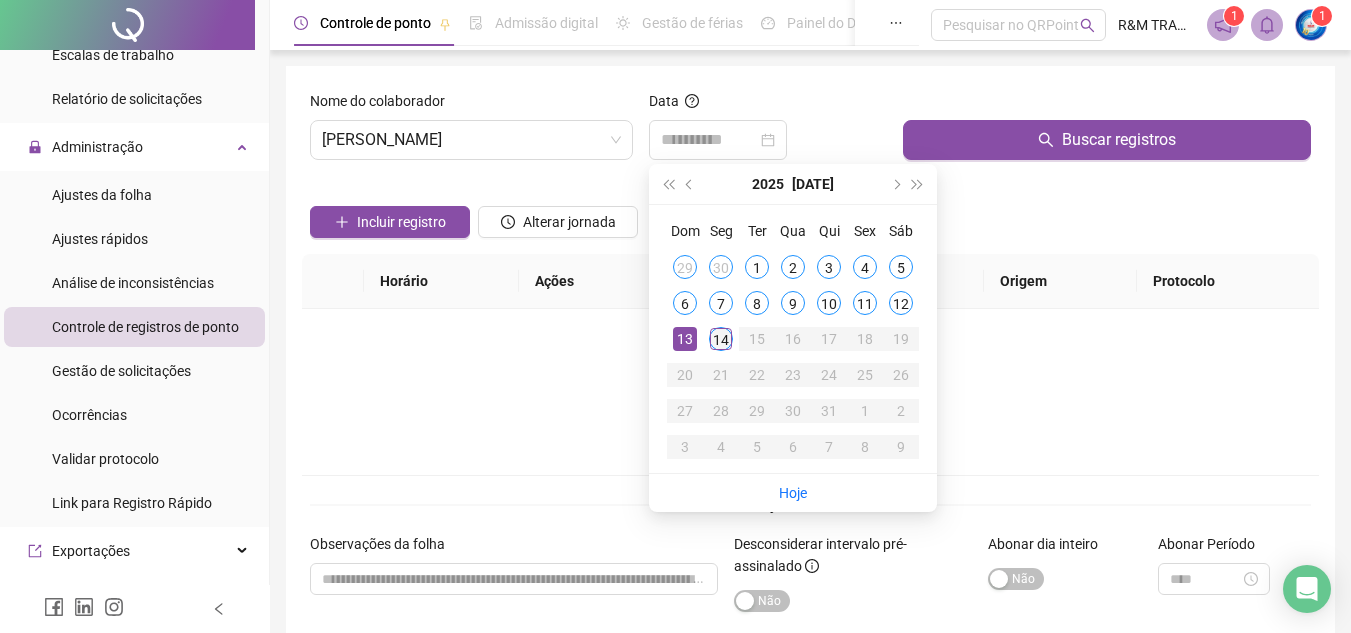 click on "14" at bounding box center (721, 339) 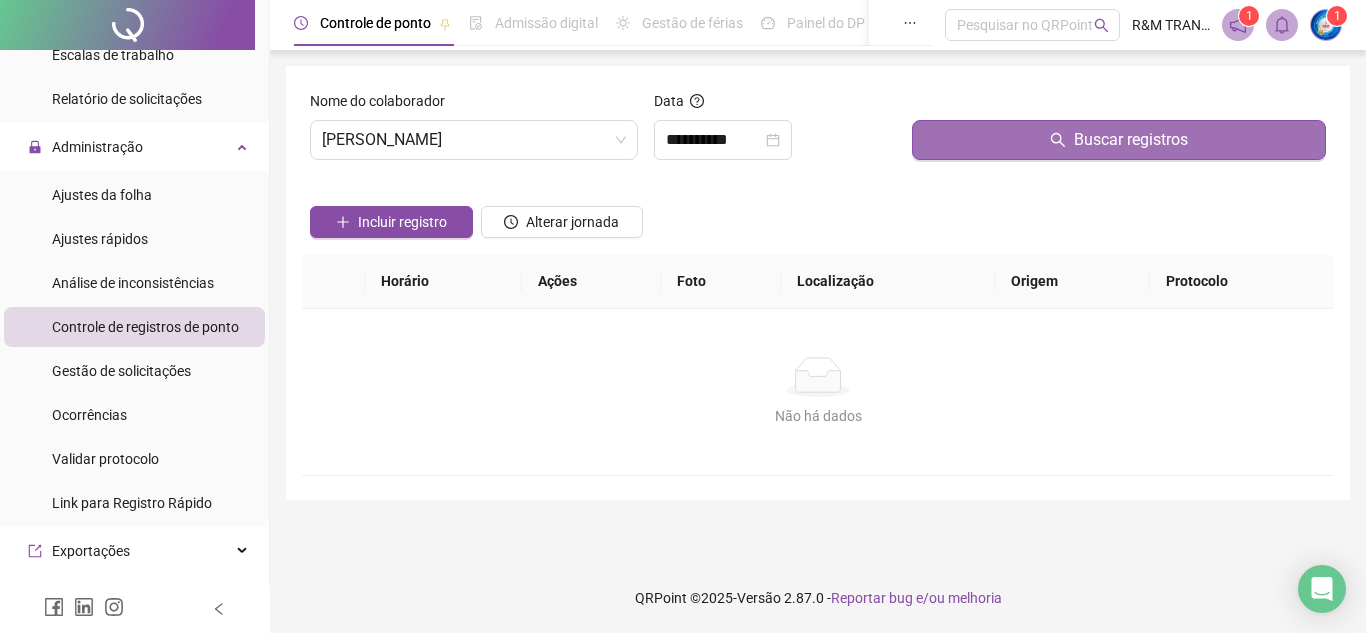 click on "Buscar registros" at bounding box center (1119, 140) 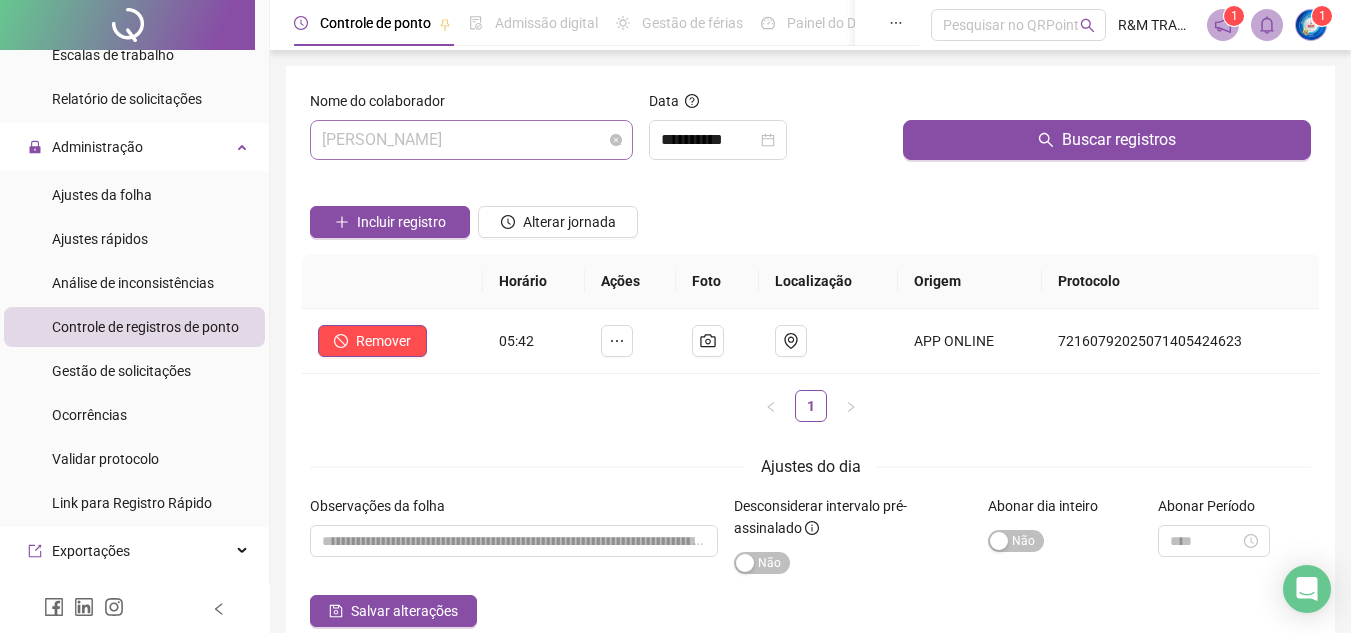 click on "[PERSON_NAME]" at bounding box center (471, 140) 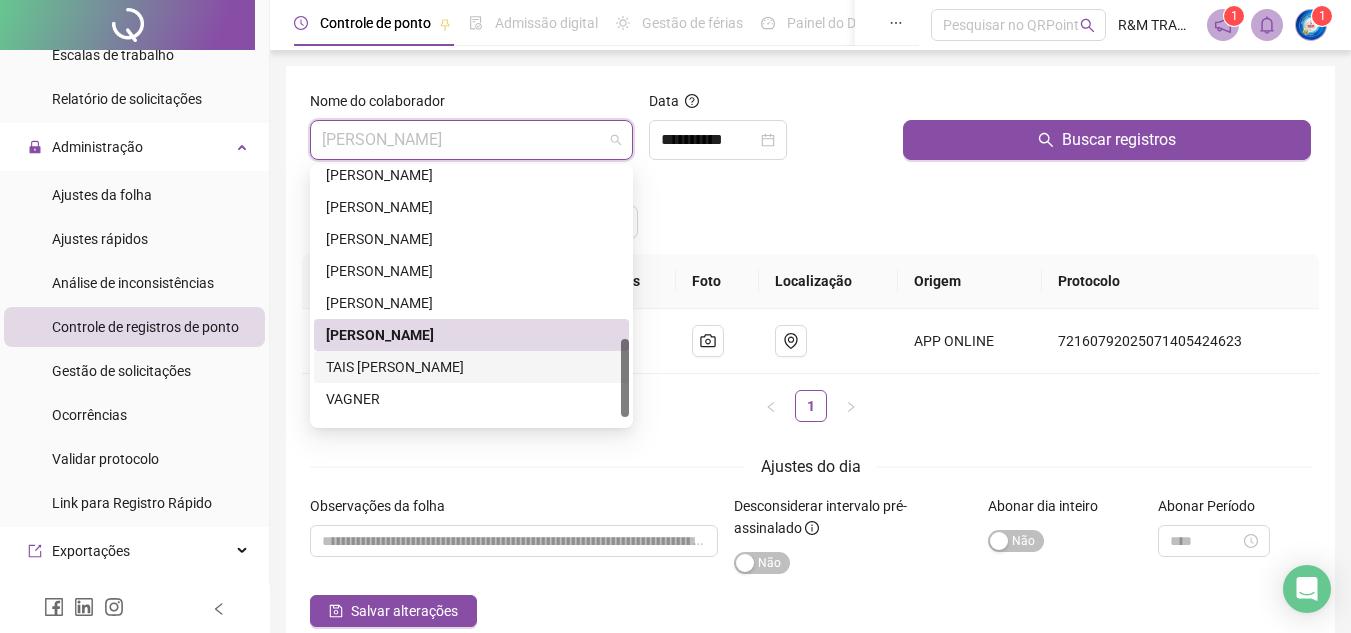 click on "TAIS [PERSON_NAME]" at bounding box center (471, 367) 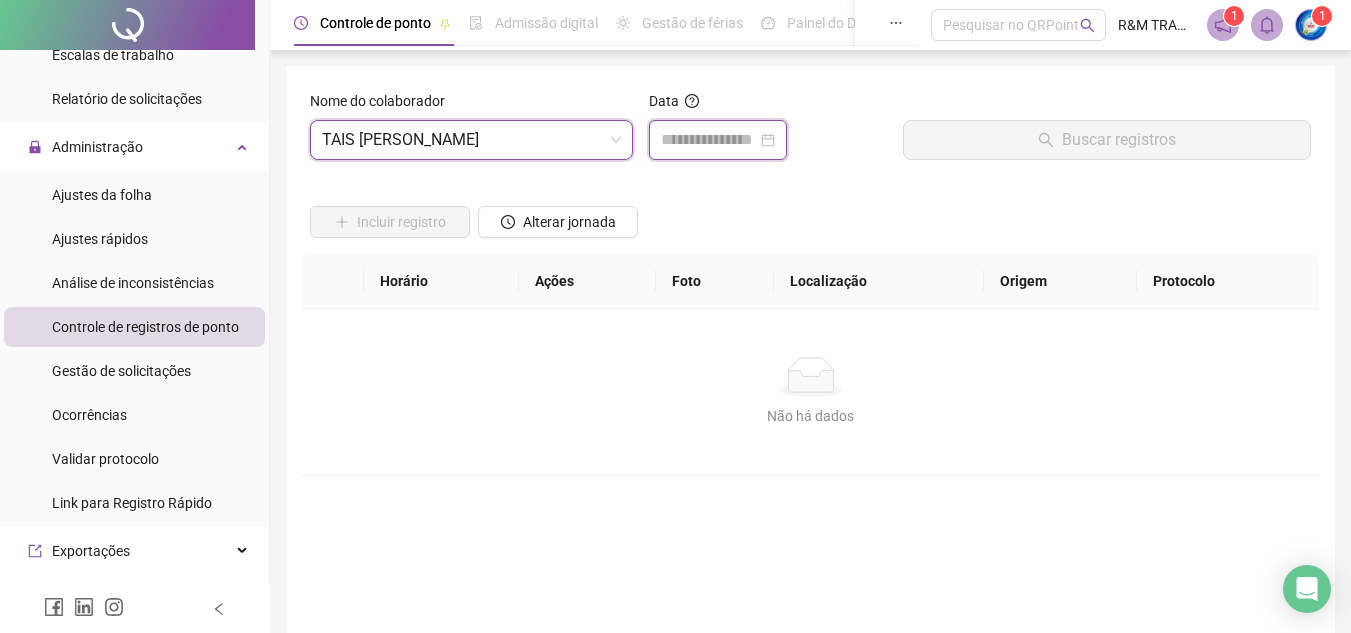 click at bounding box center (709, 140) 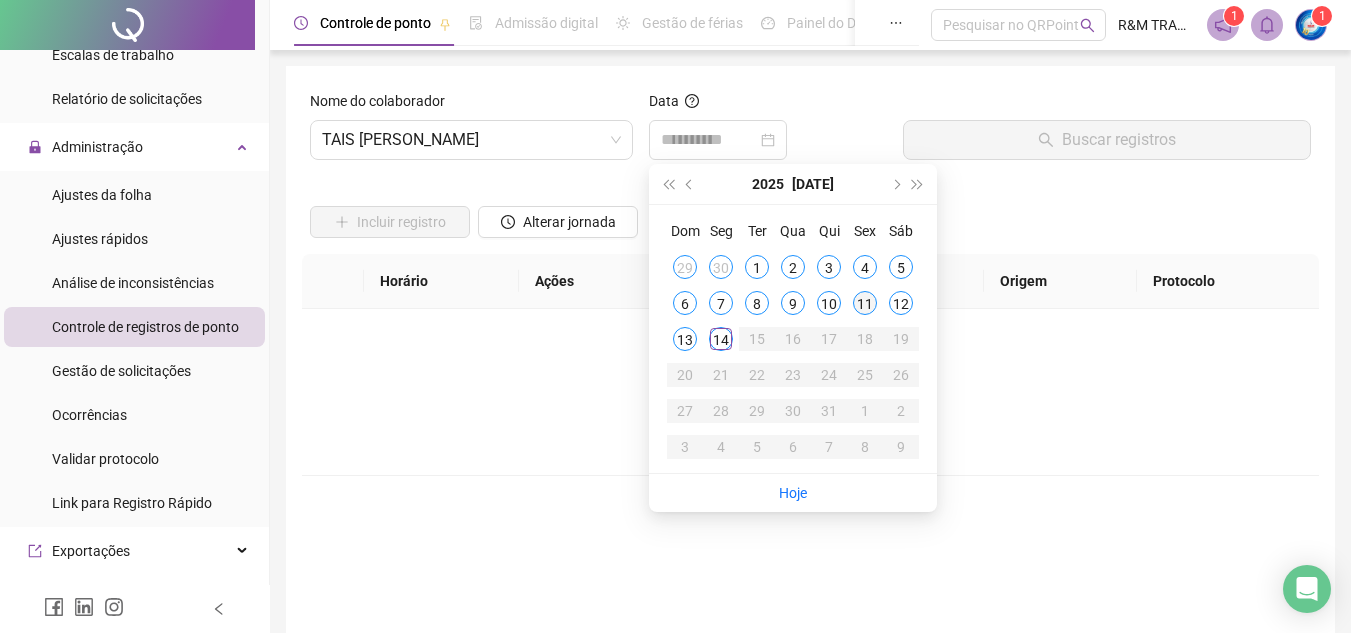 click on "11" at bounding box center [865, 303] 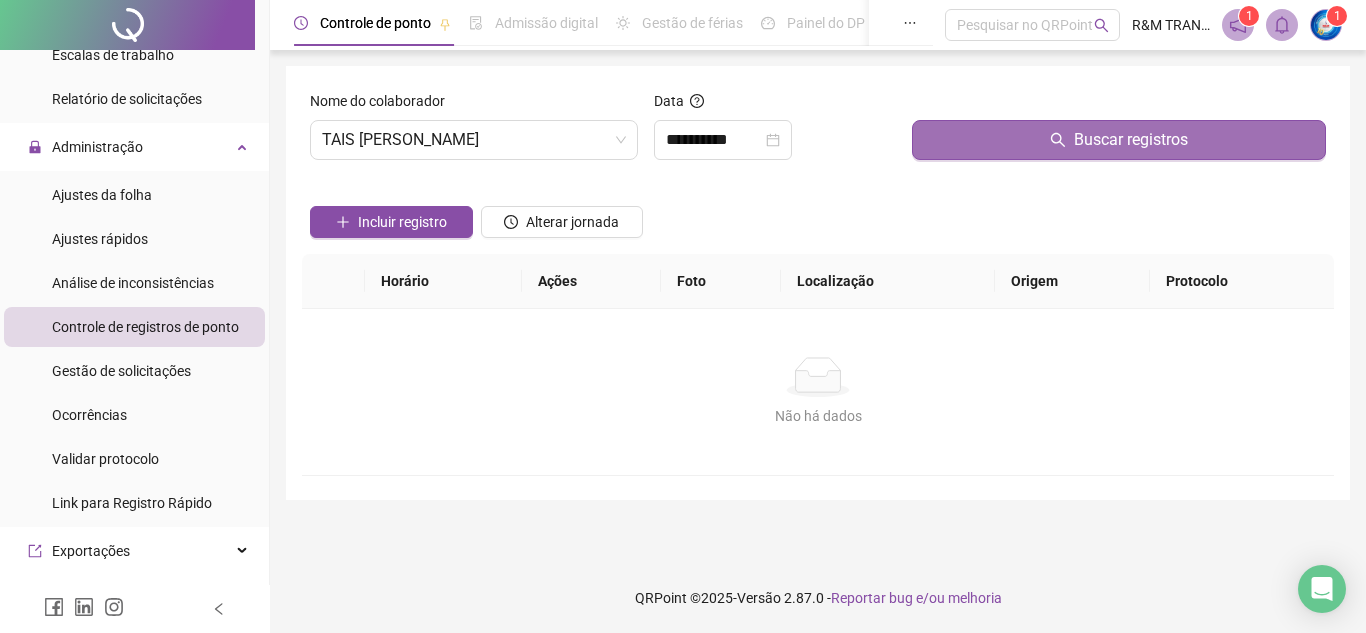 click on "Buscar registros" at bounding box center [1119, 140] 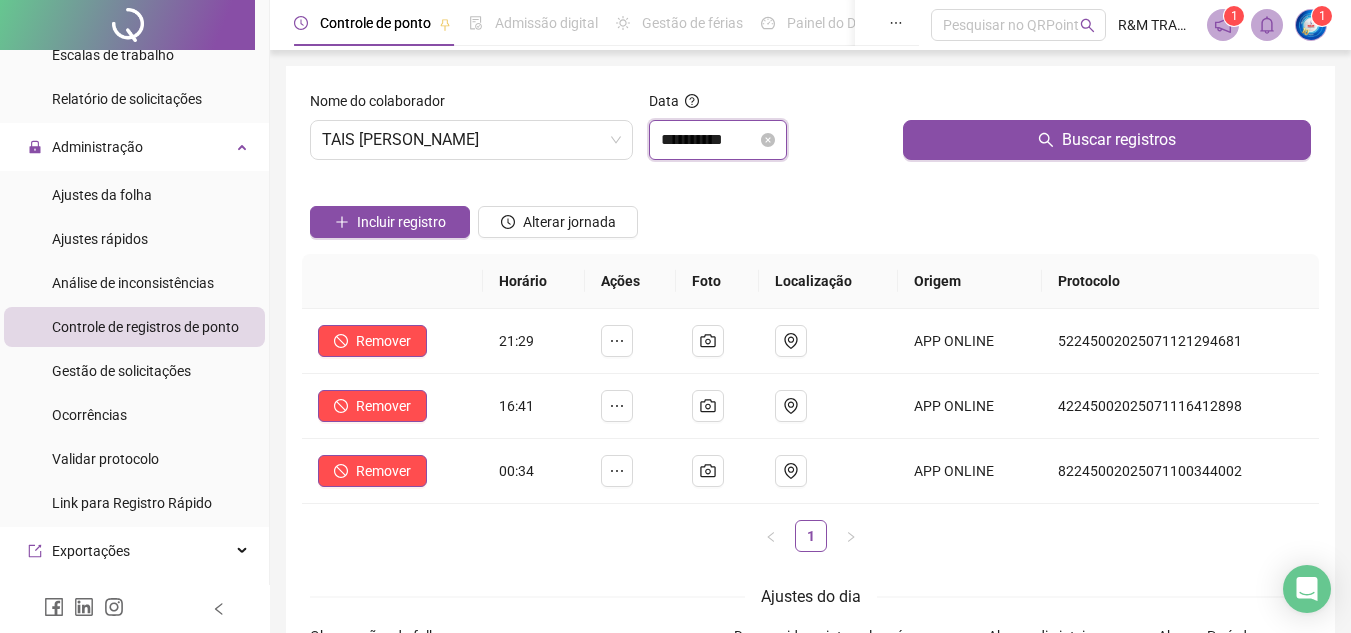 click on "**********" at bounding box center [709, 140] 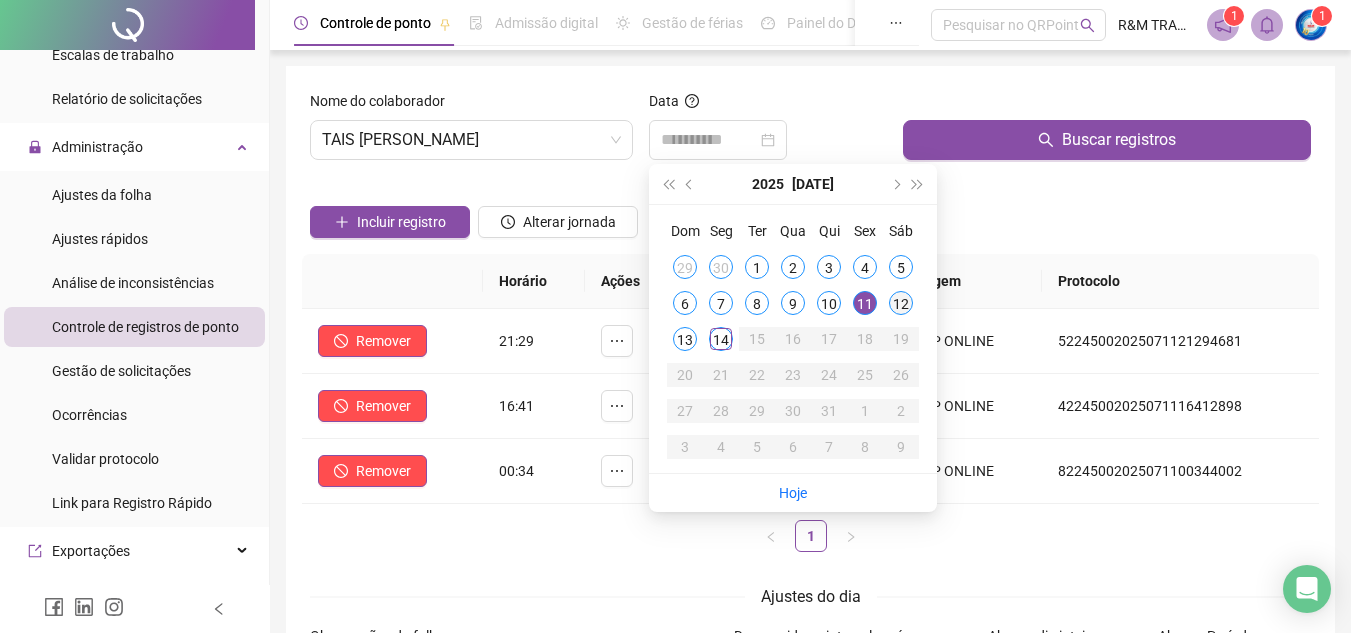 click on "12" at bounding box center (901, 303) 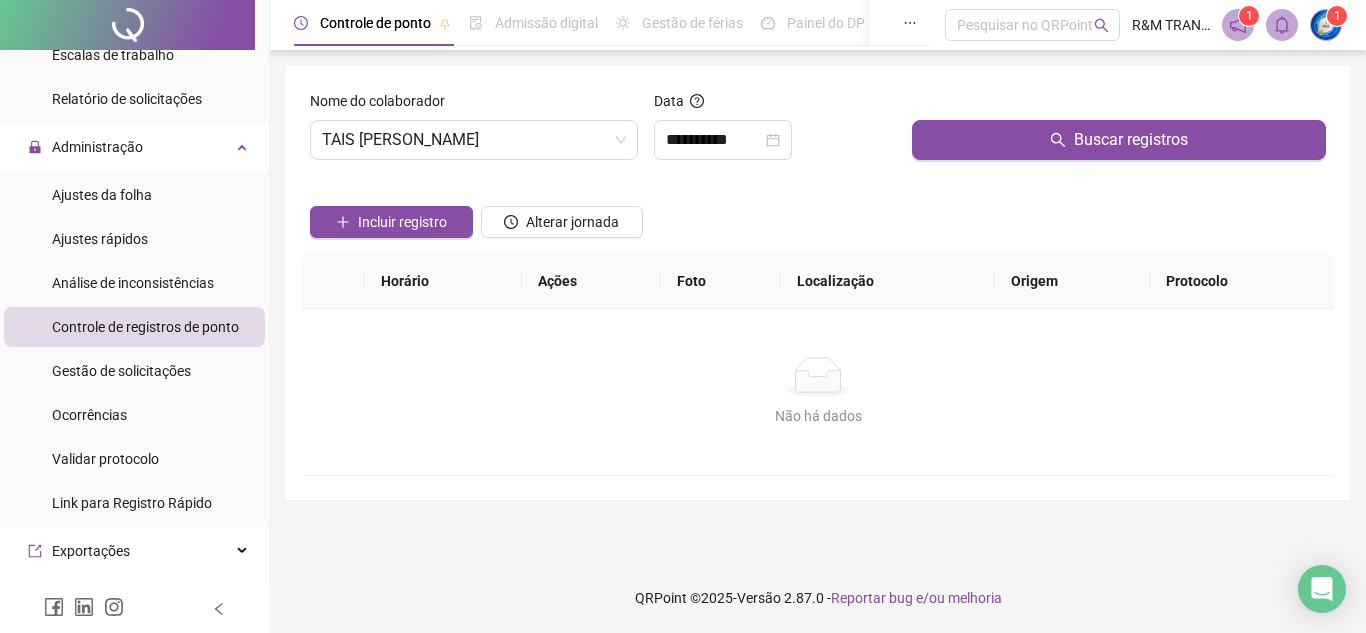drag, startPoint x: 1000, startPoint y: 143, endPoint x: 1048, endPoint y: 99, distance: 65.11528 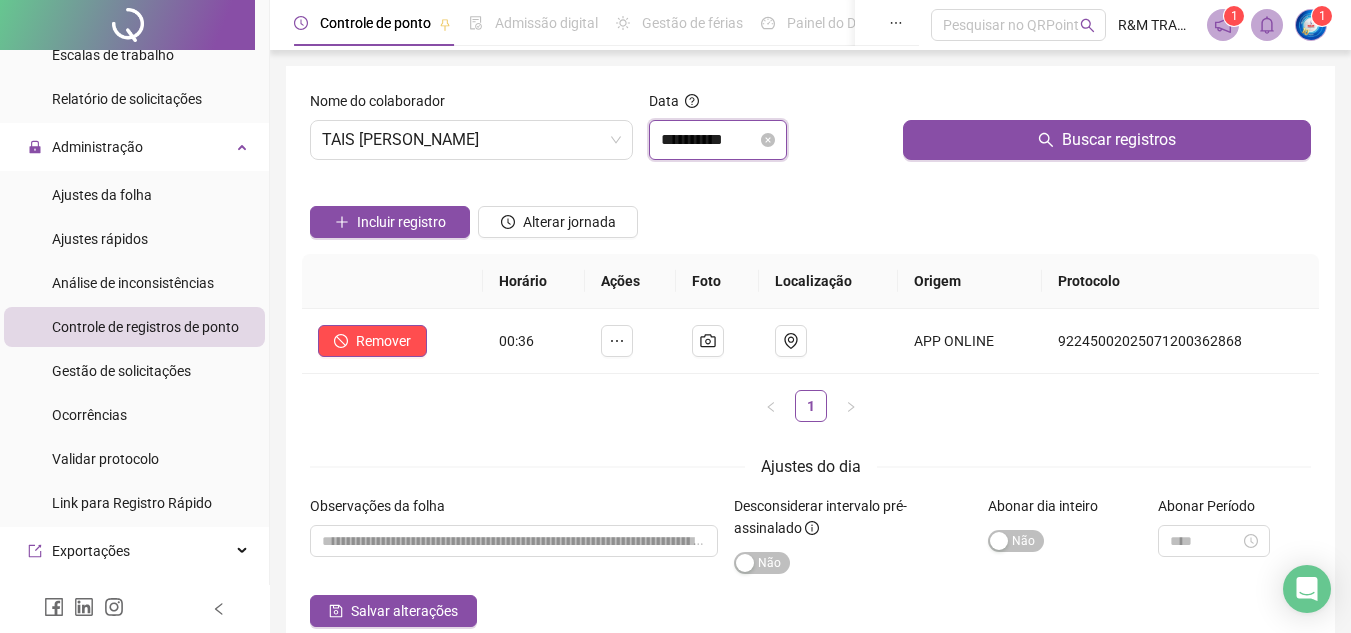 click on "**********" at bounding box center (709, 140) 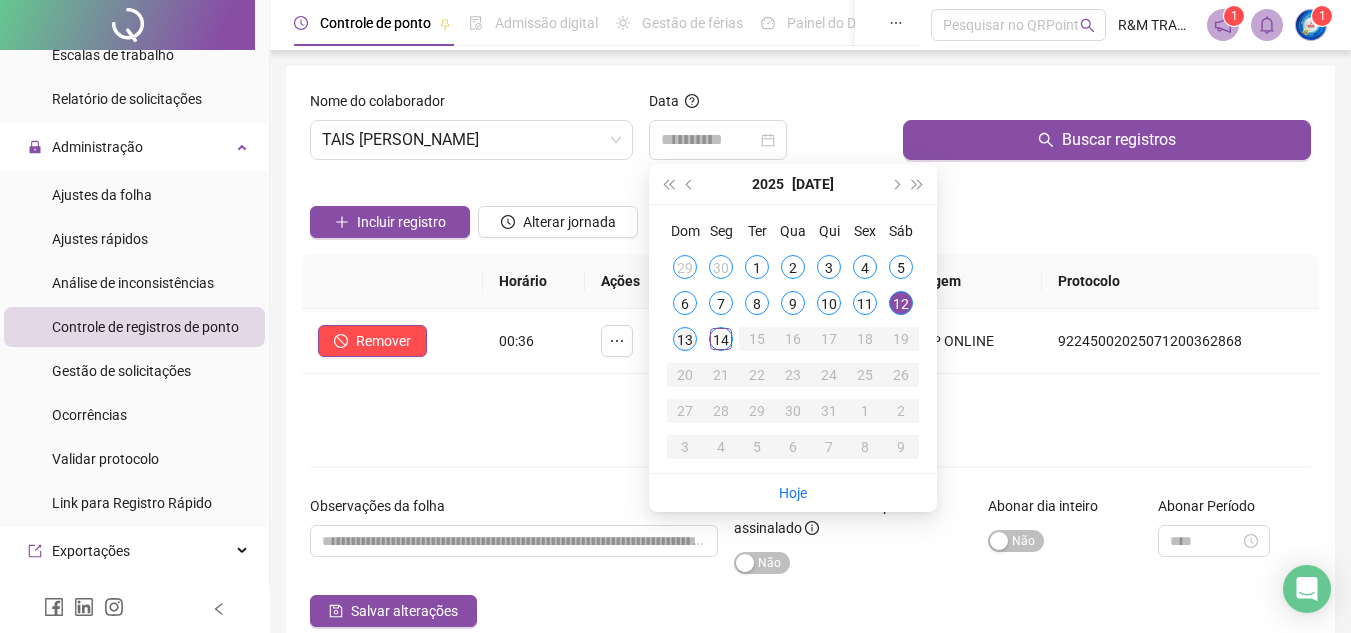 click on "13" at bounding box center (685, 339) 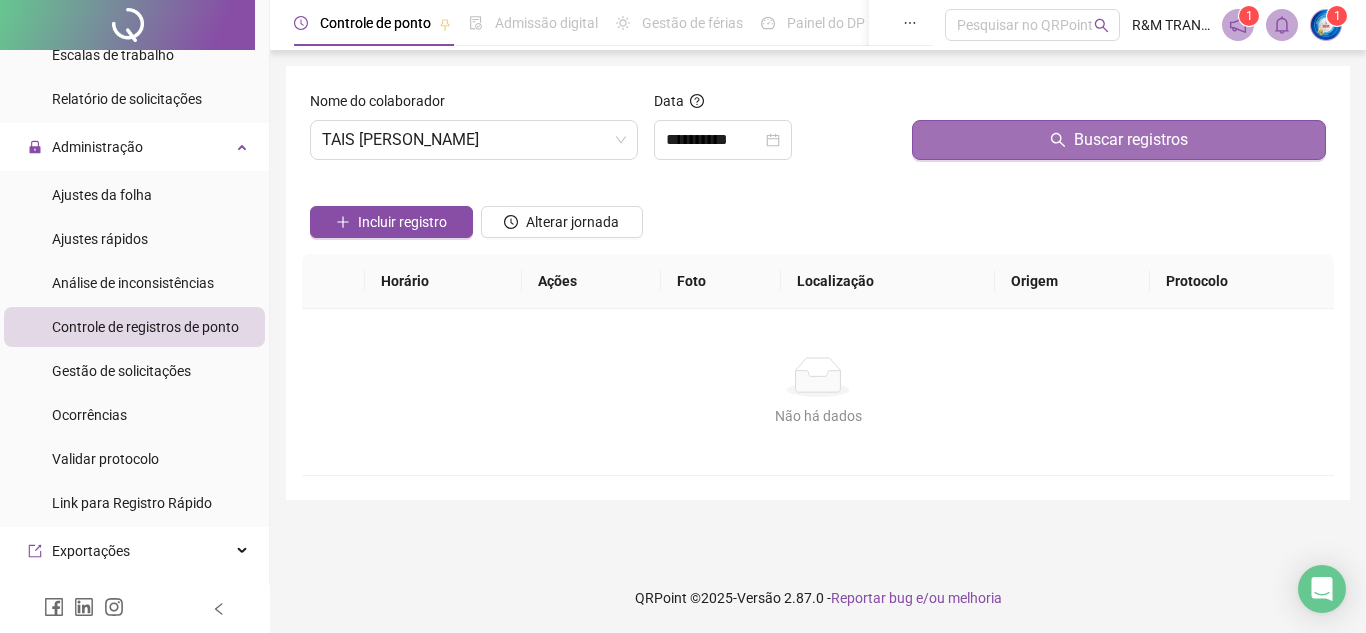 click on "Buscar registros" at bounding box center [1119, 140] 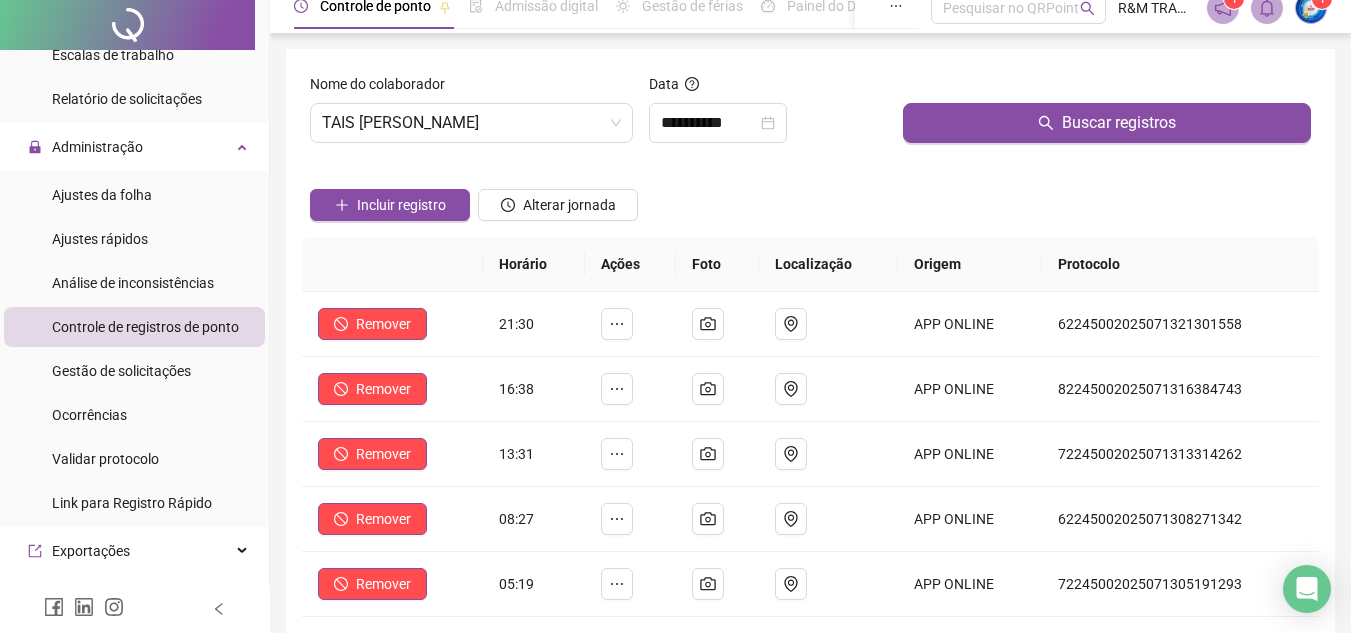 scroll, scrollTop: 0, scrollLeft: 0, axis: both 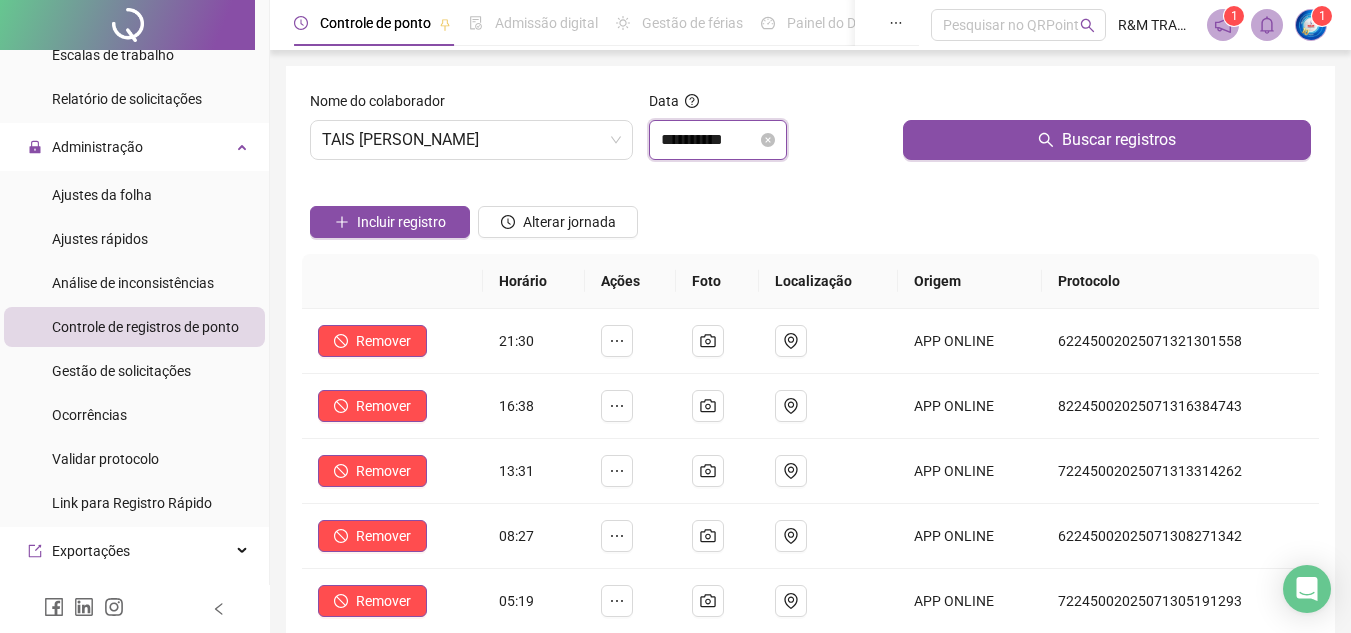 click on "**********" at bounding box center [709, 140] 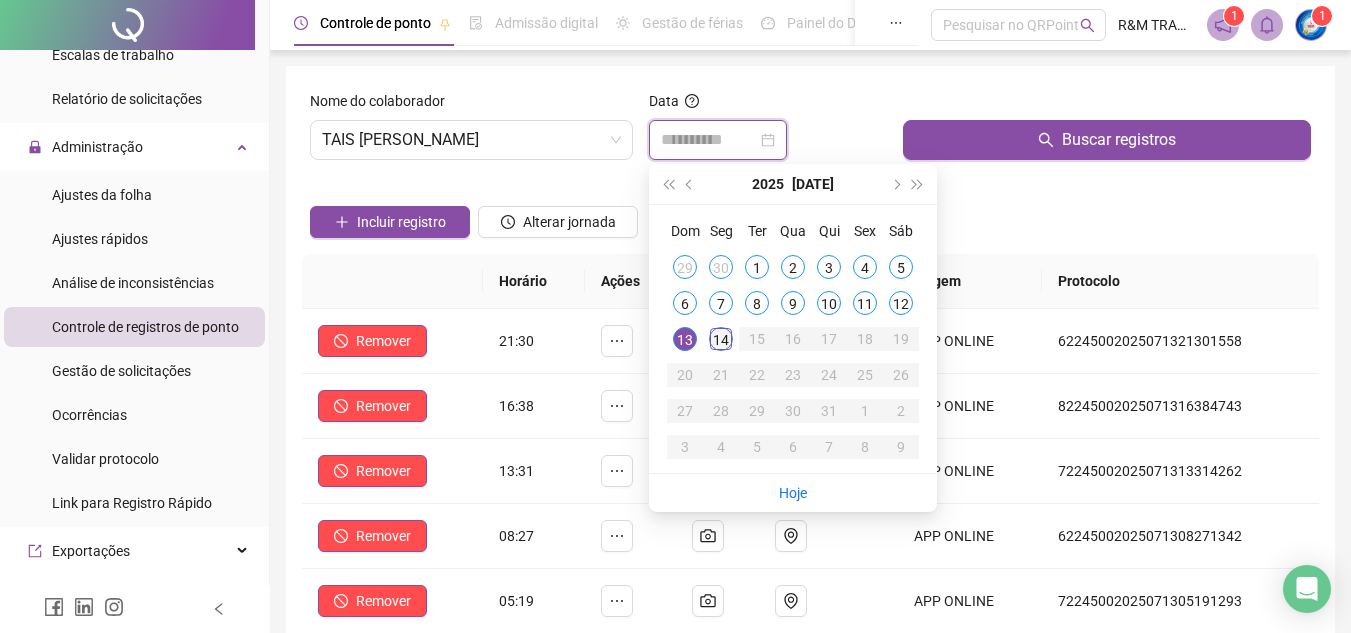 type on "**********" 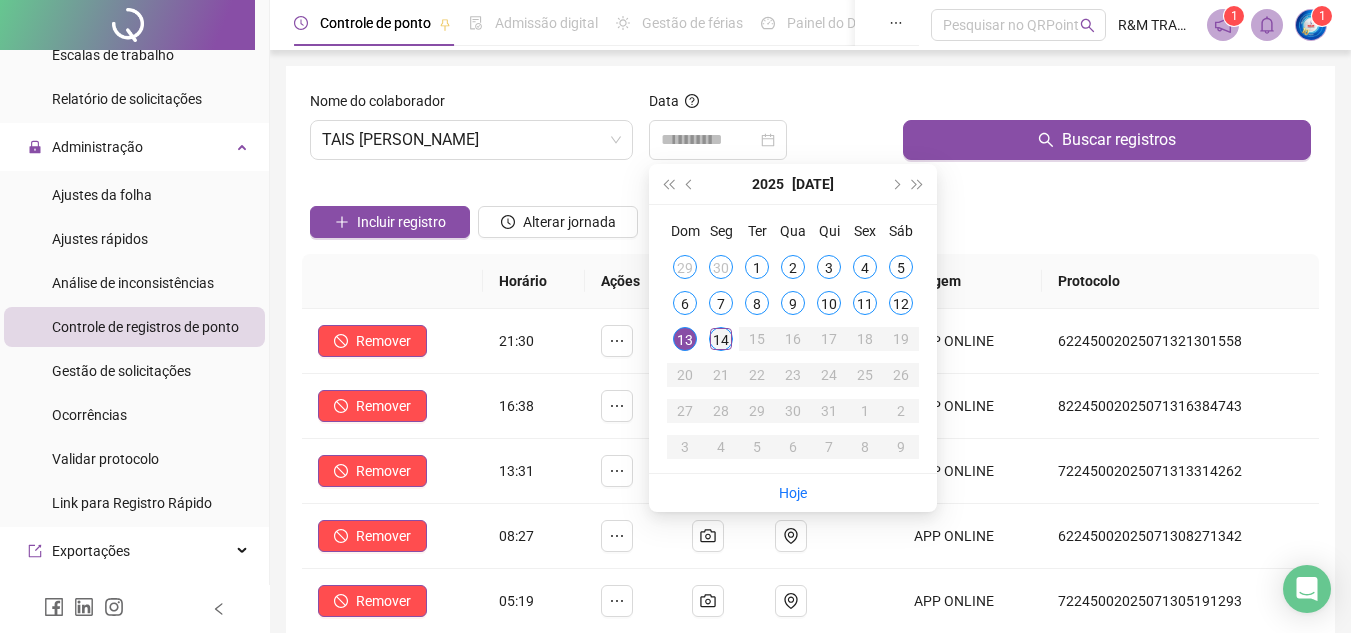 click on "14" at bounding box center [721, 339] 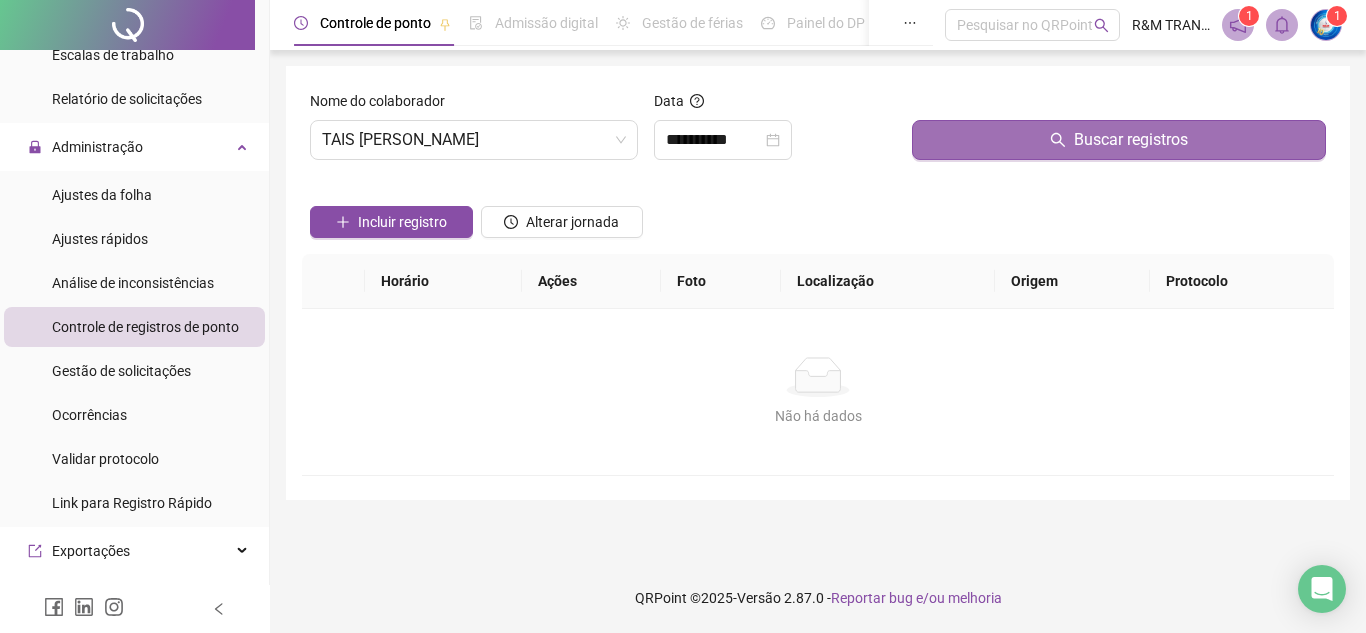 click on "Buscar registros" at bounding box center (1119, 140) 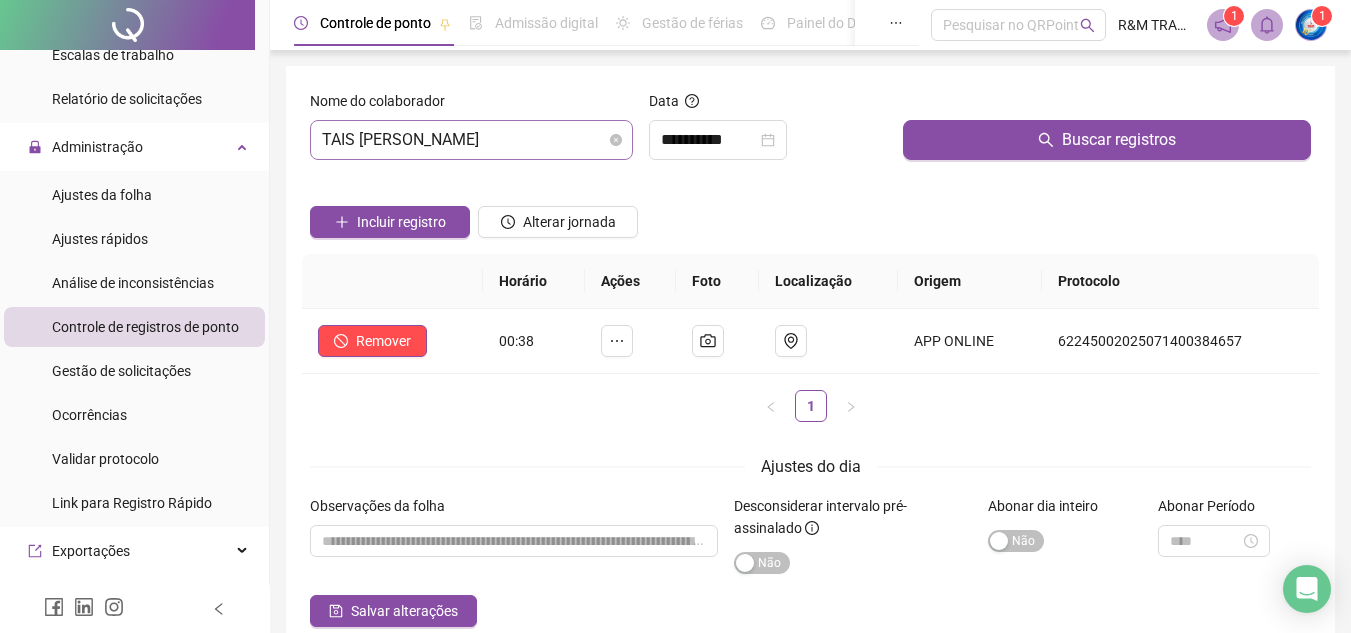 click on "TAIS [PERSON_NAME]" at bounding box center [471, 140] 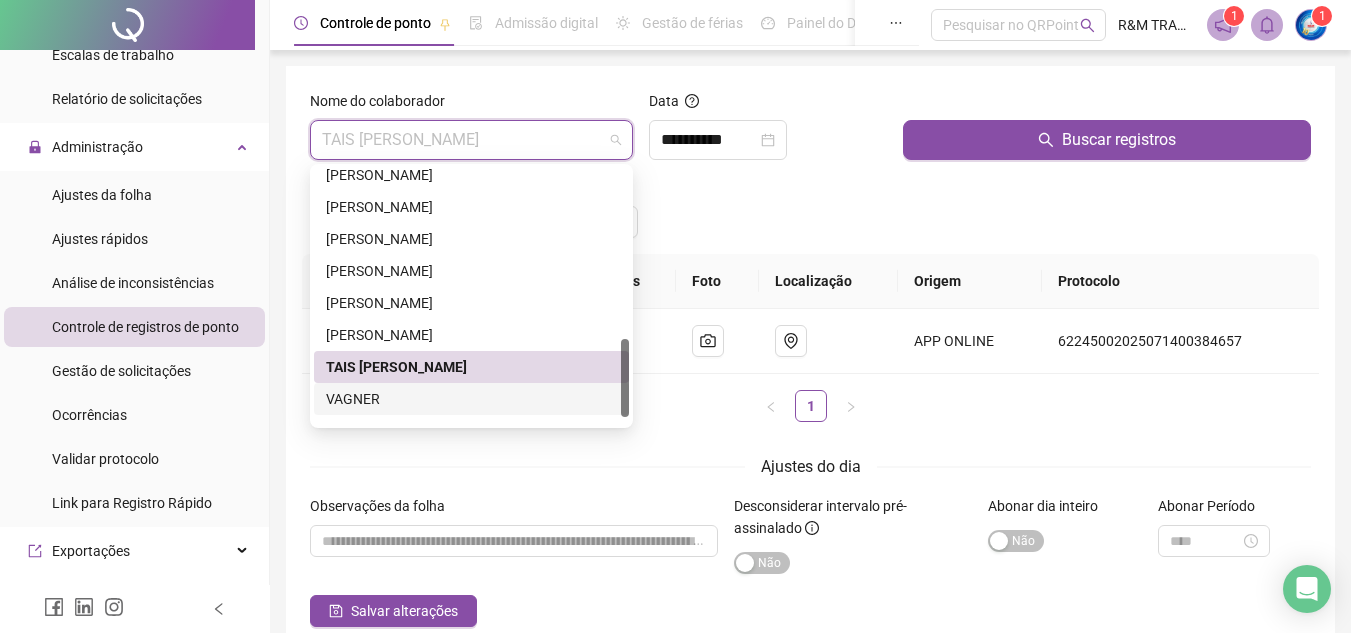 click on "VAGNER" at bounding box center (471, 399) 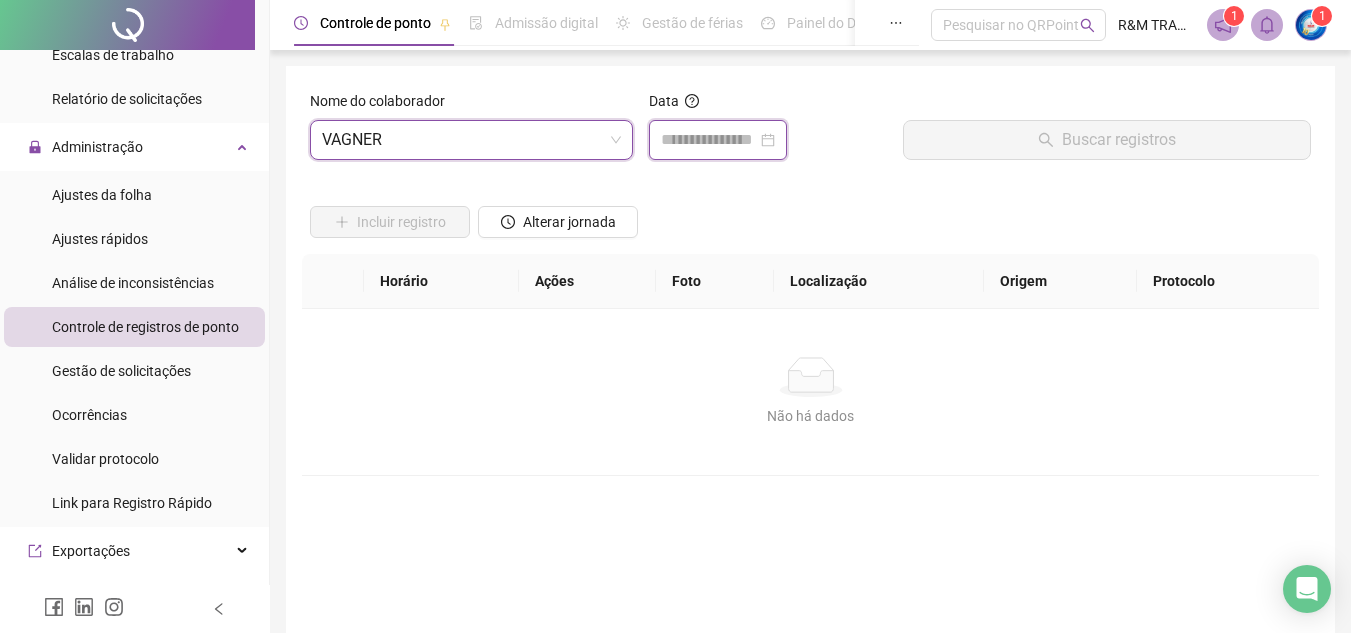 click at bounding box center [709, 140] 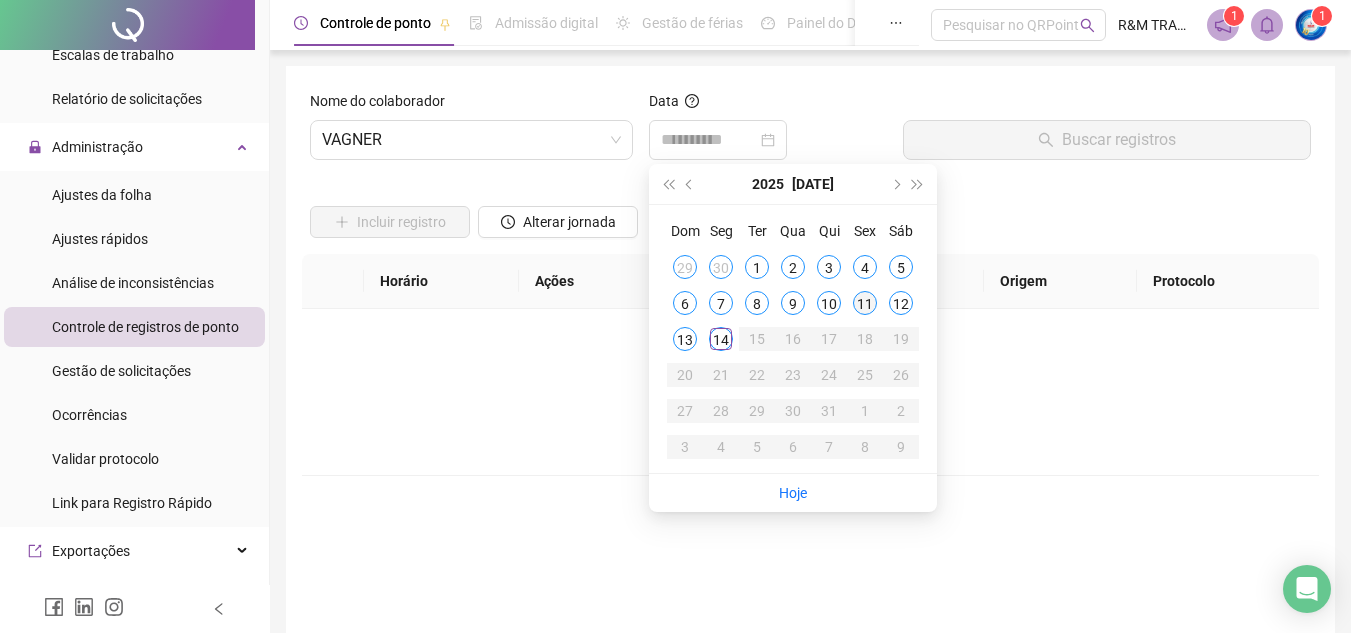 click on "11" at bounding box center (865, 303) 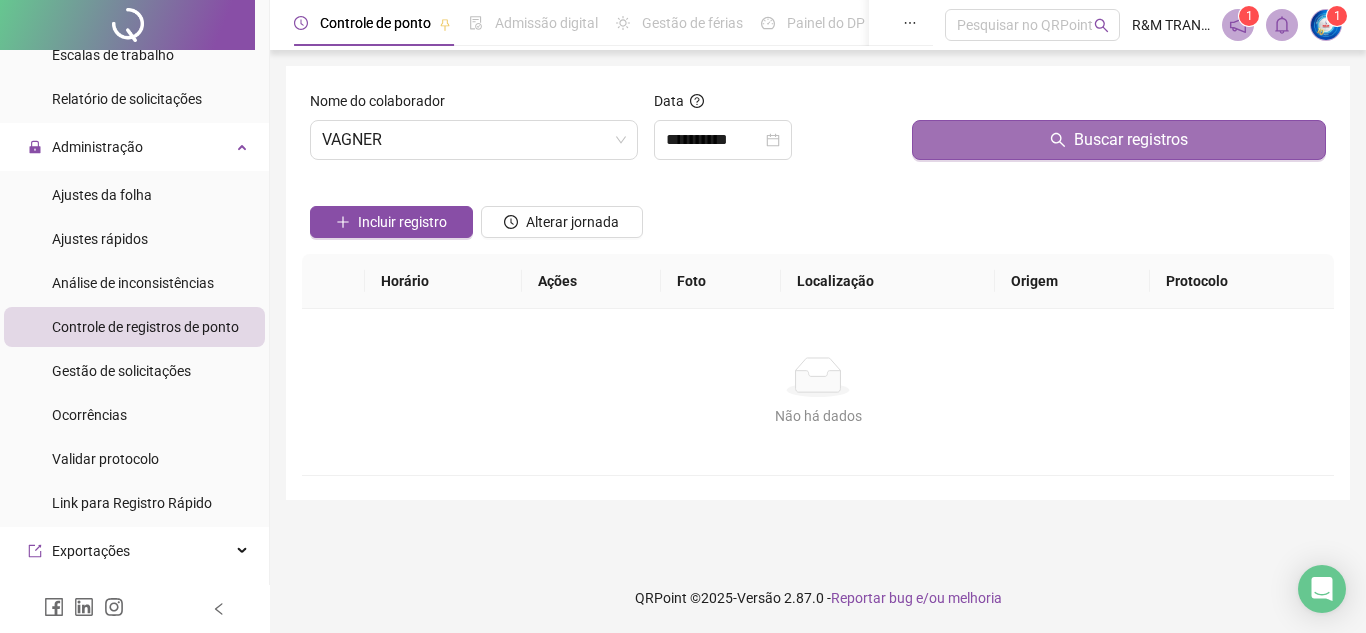 click on "Buscar registros" at bounding box center [1119, 140] 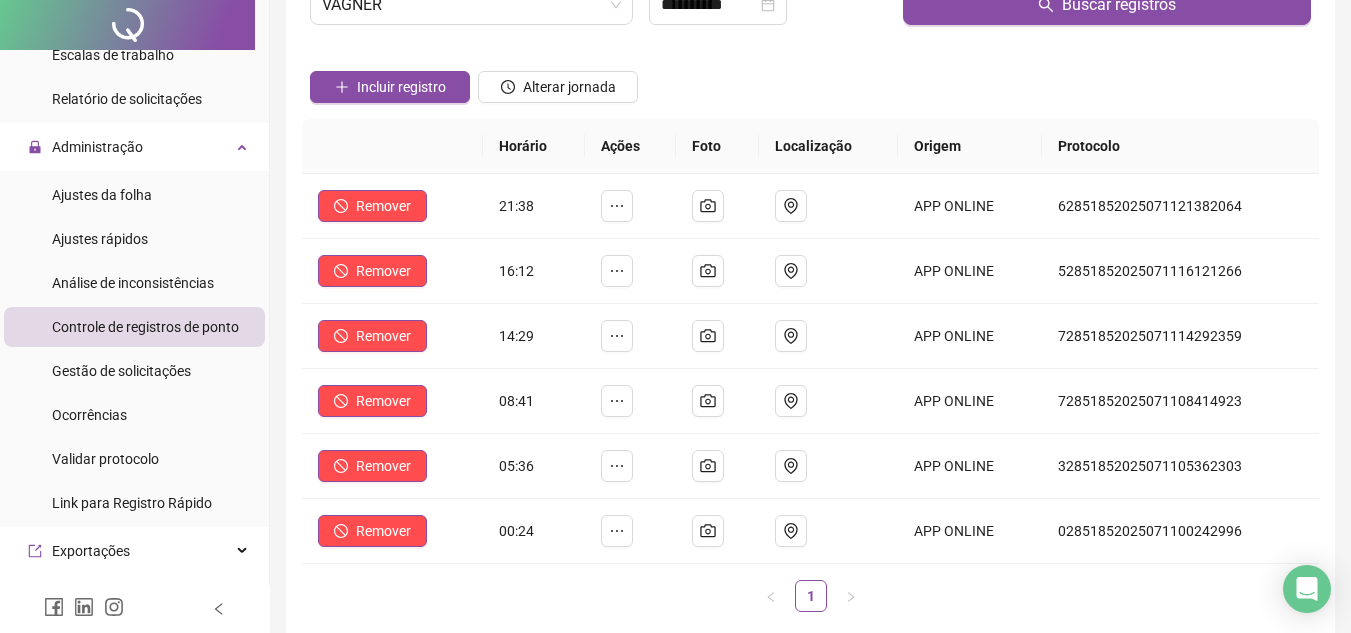 scroll, scrollTop: 0, scrollLeft: 0, axis: both 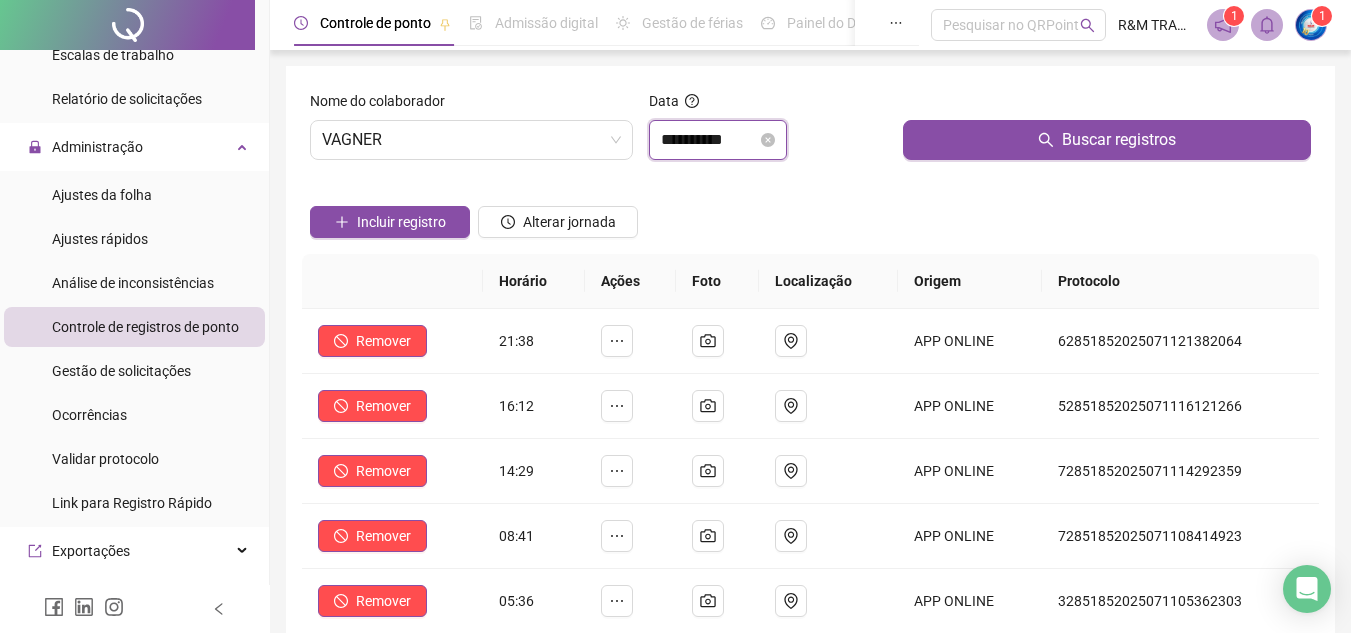 click on "**********" at bounding box center [709, 140] 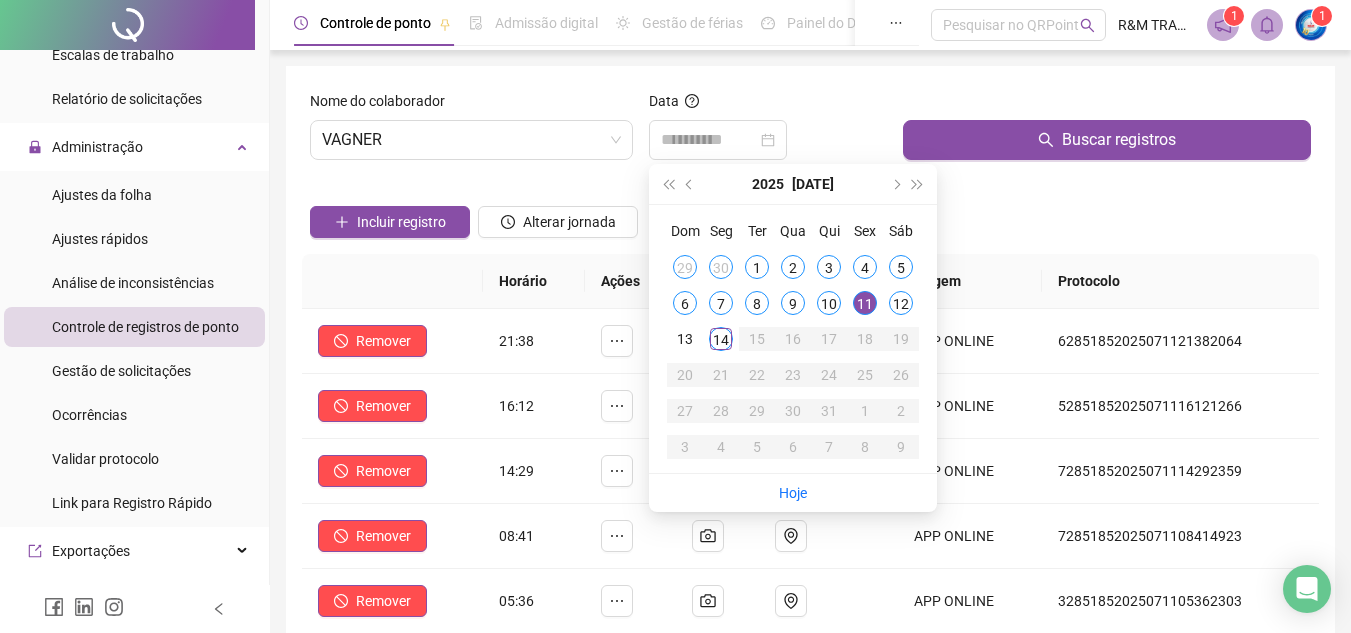 click on "12" at bounding box center (901, 303) 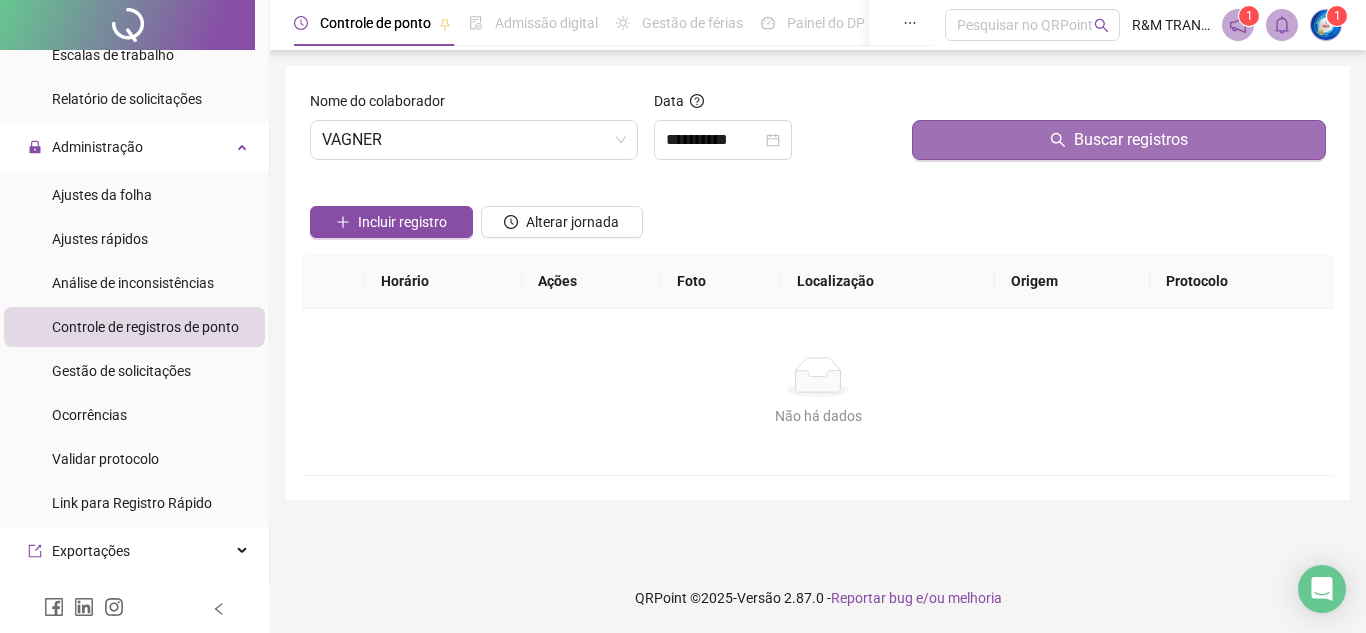 click on "Buscar registros" at bounding box center (1119, 140) 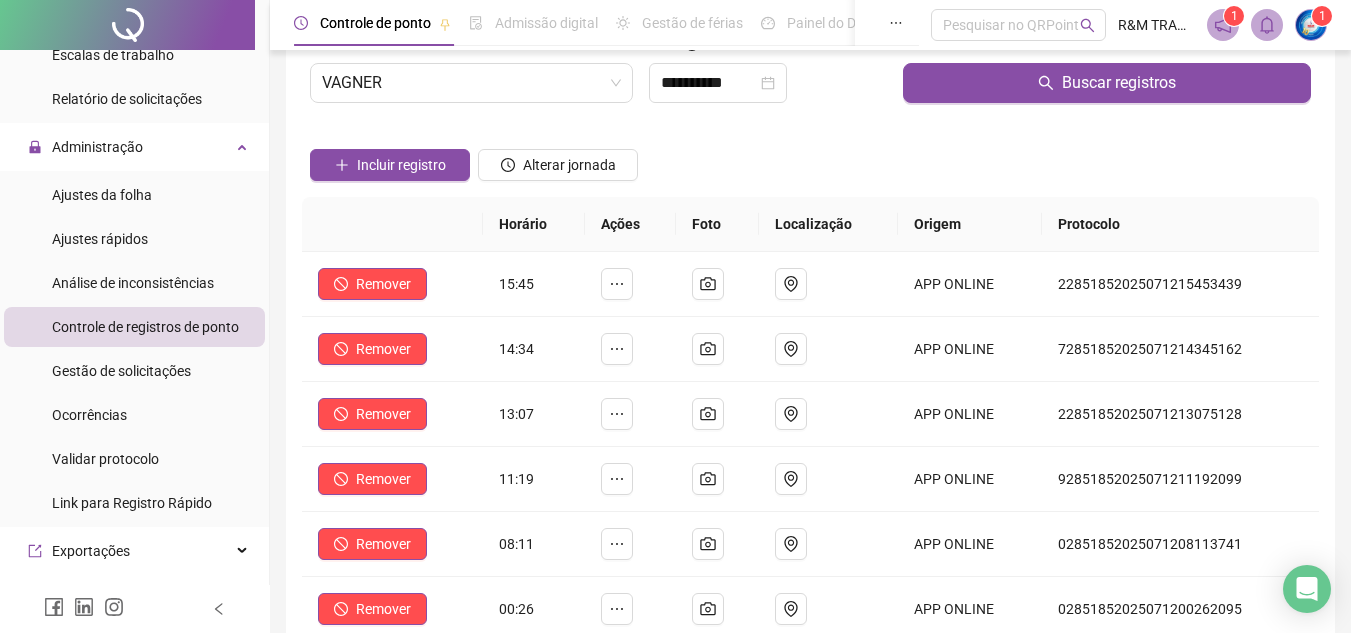 scroll, scrollTop: 0, scrollLeft: 0, axis: both 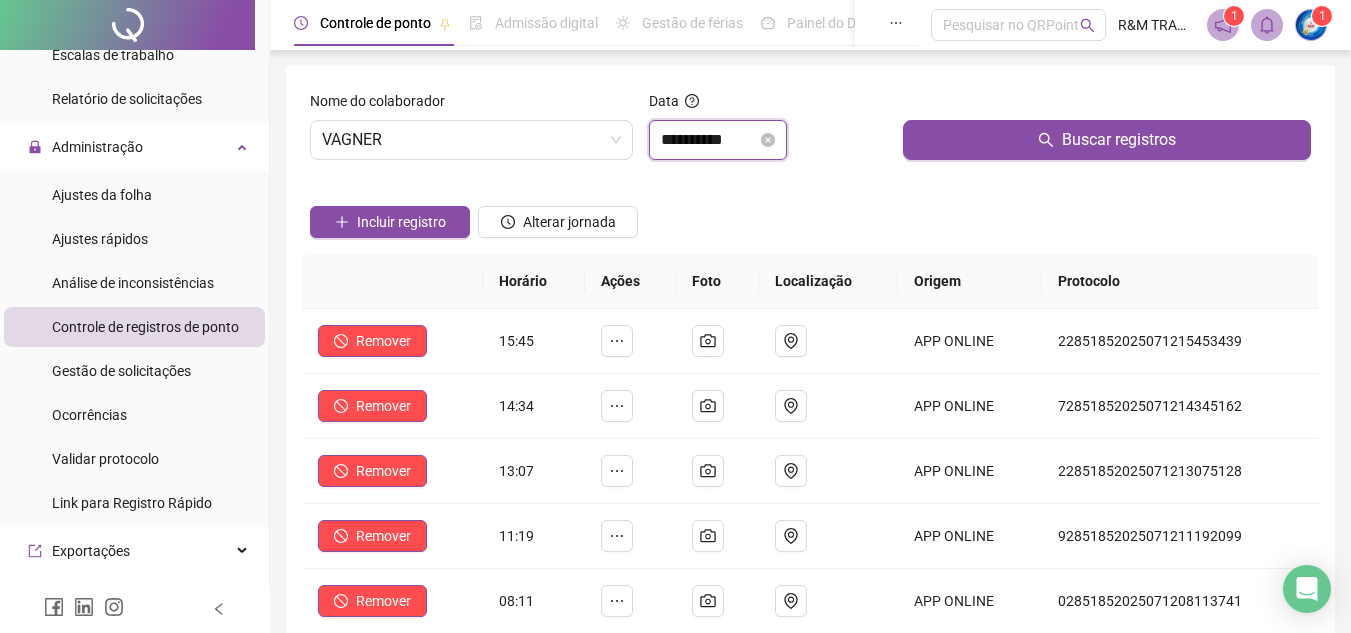 click on "**********" at bounding box center (709, 140) 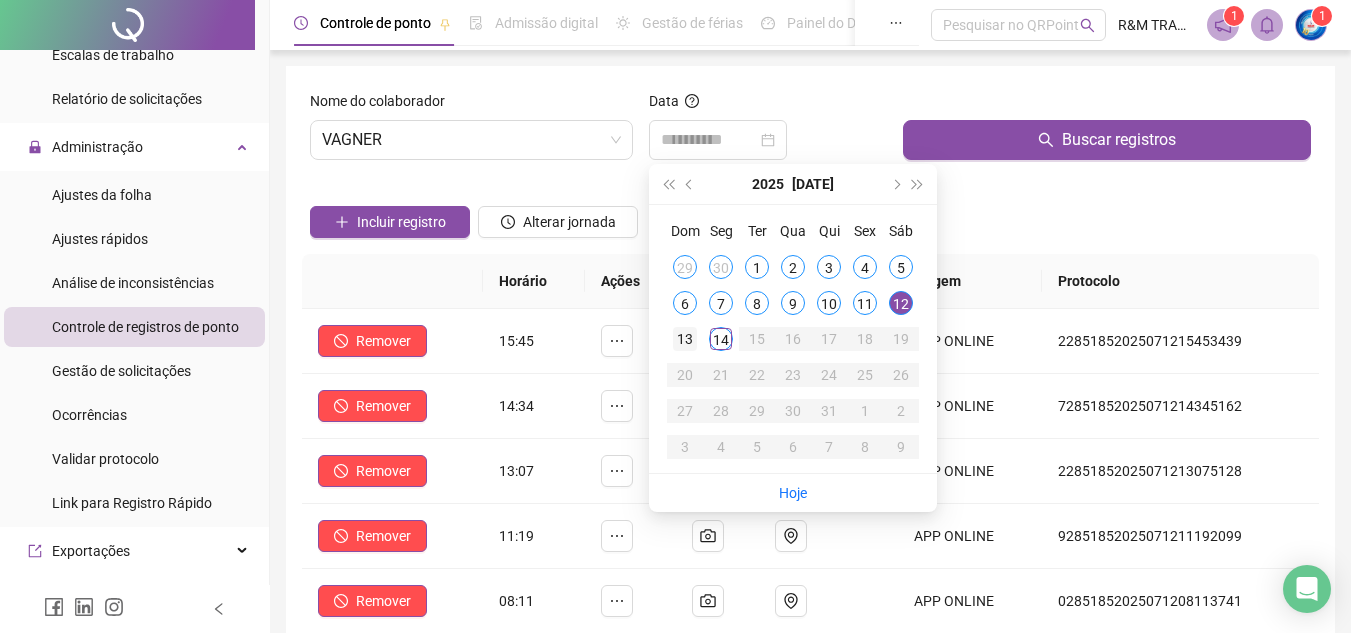 click on "13" at bounding box center [685, 339] 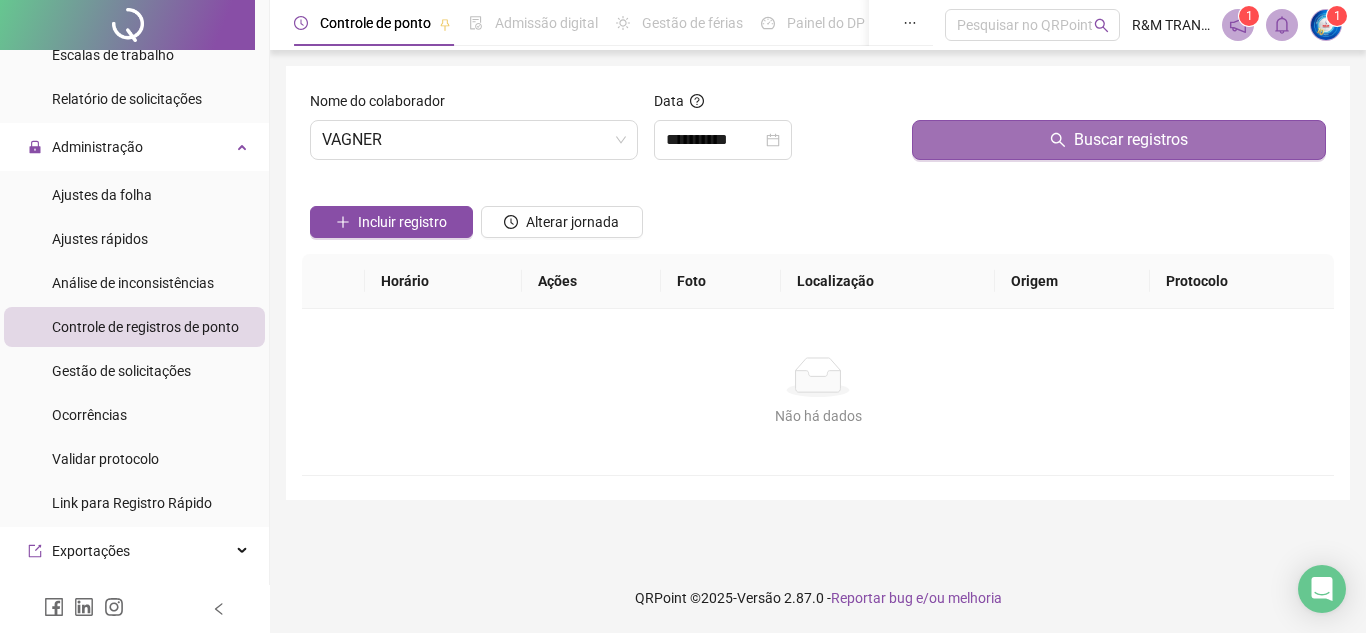 click on "Buscar registros" at bounding box center [1119, 140] 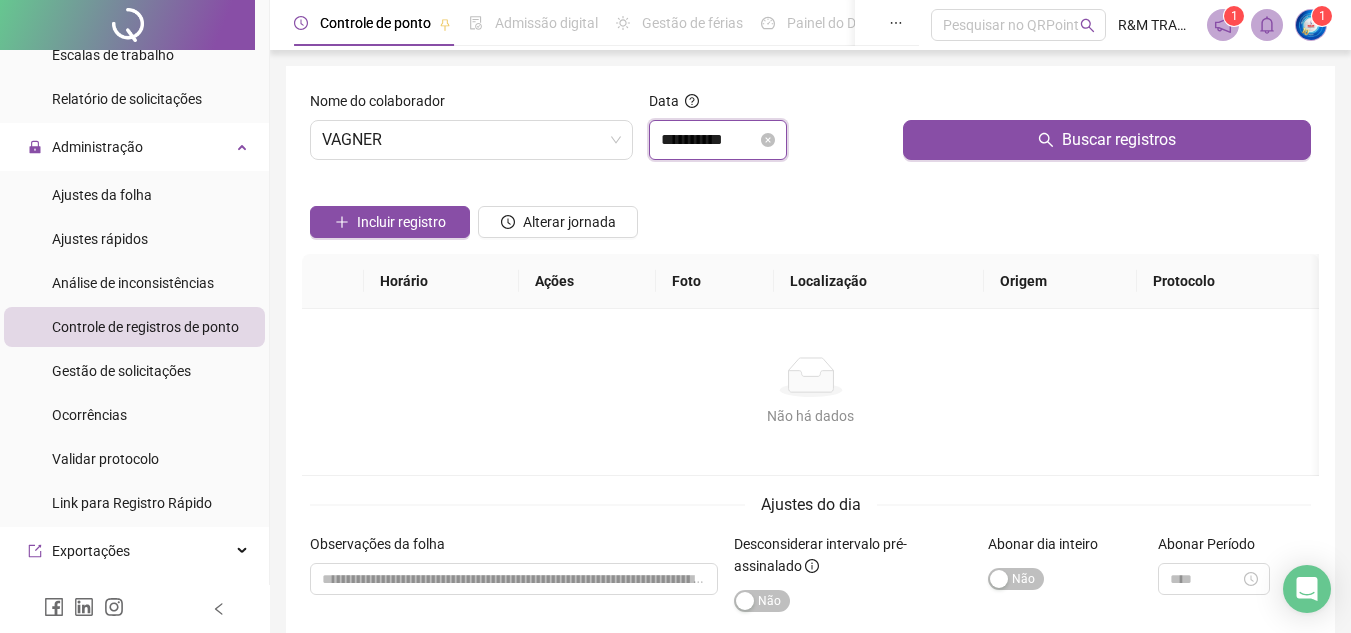 click on "**********" at bounding box center [709, 140] 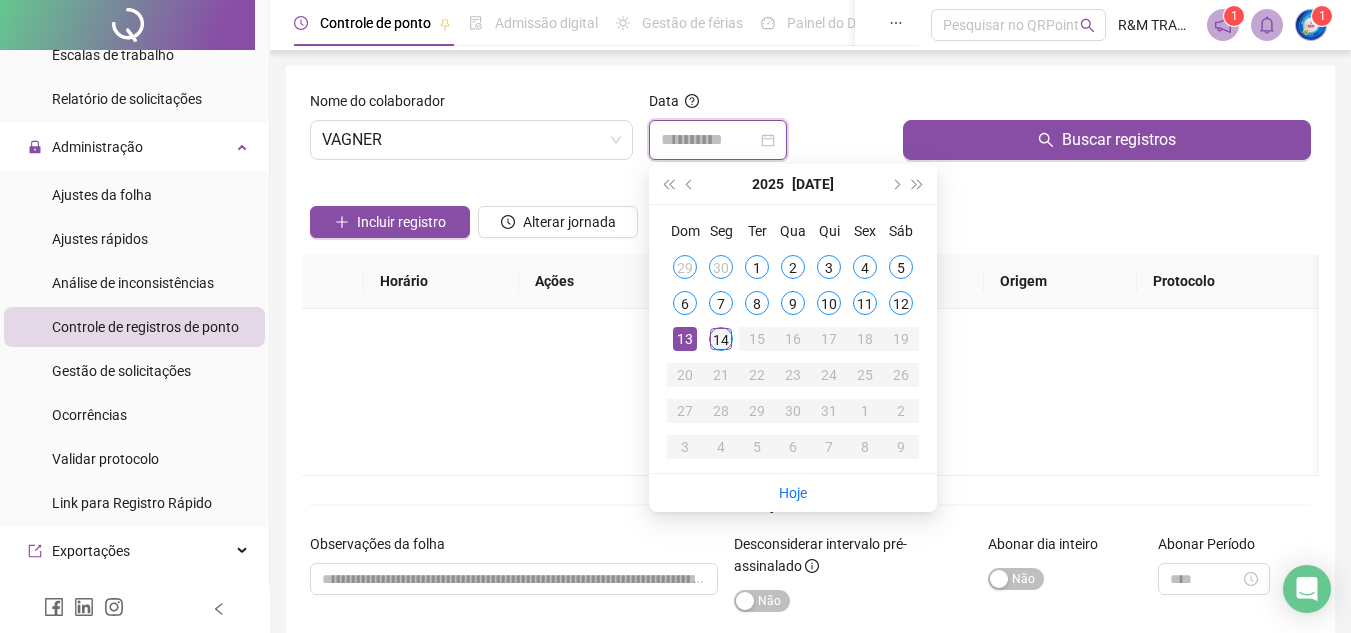 type on "**********" 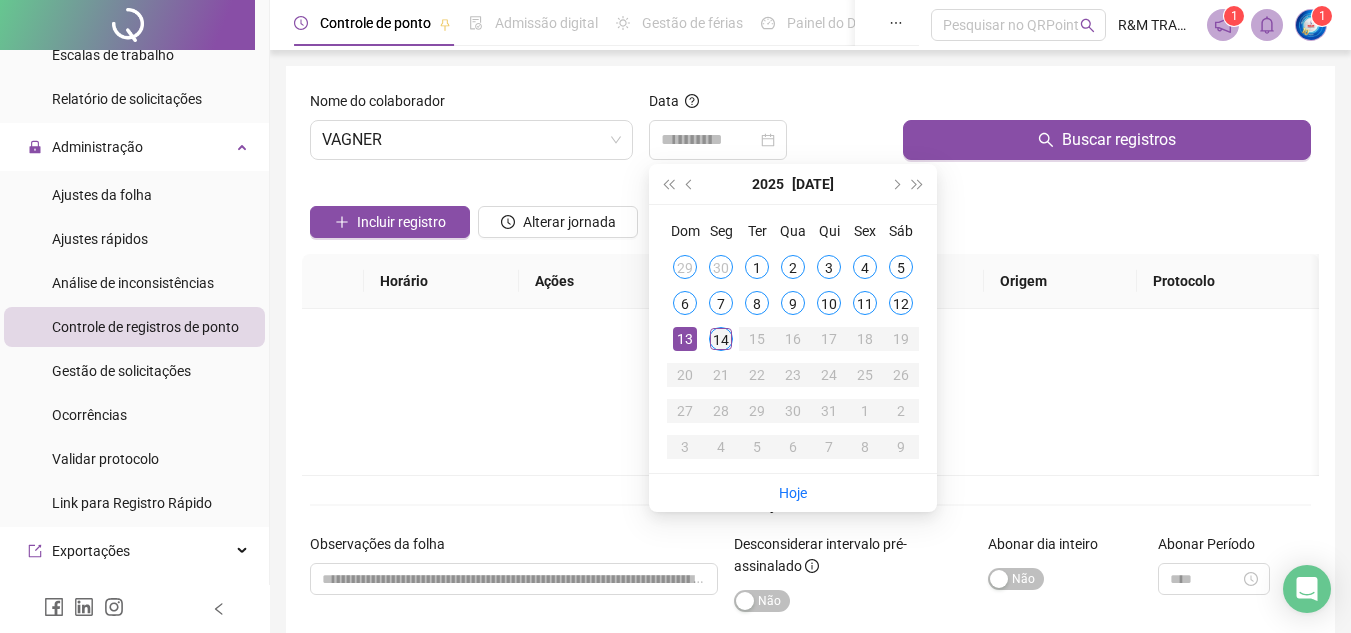 click on "14" at bounding box center (721, 339) 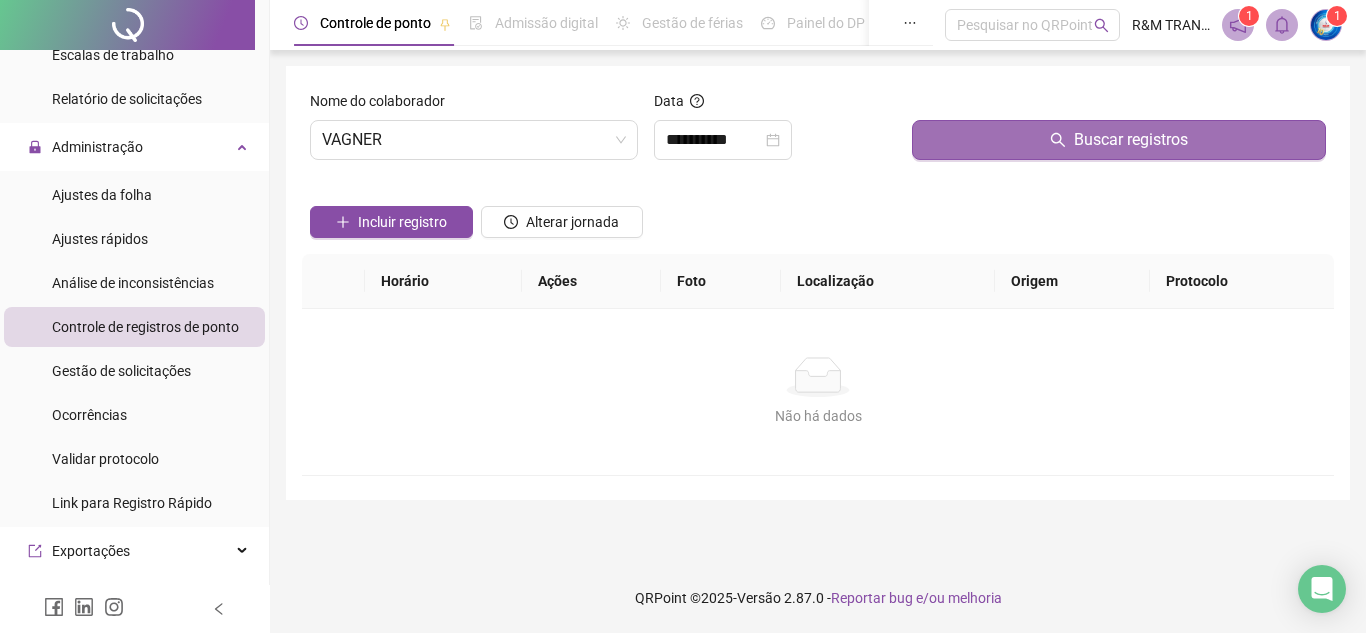 click on "Buscar registros" at bounding box center [1119, 140] 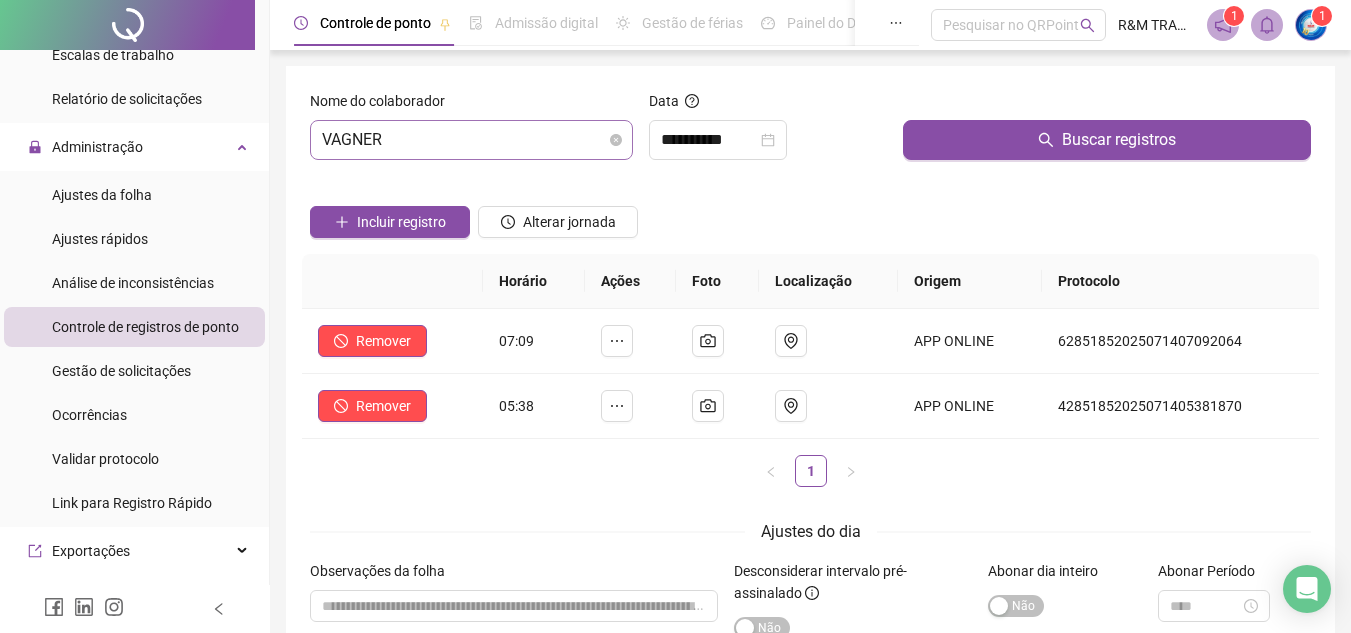 click on "VAGNER" at bounding box center (471, 140) 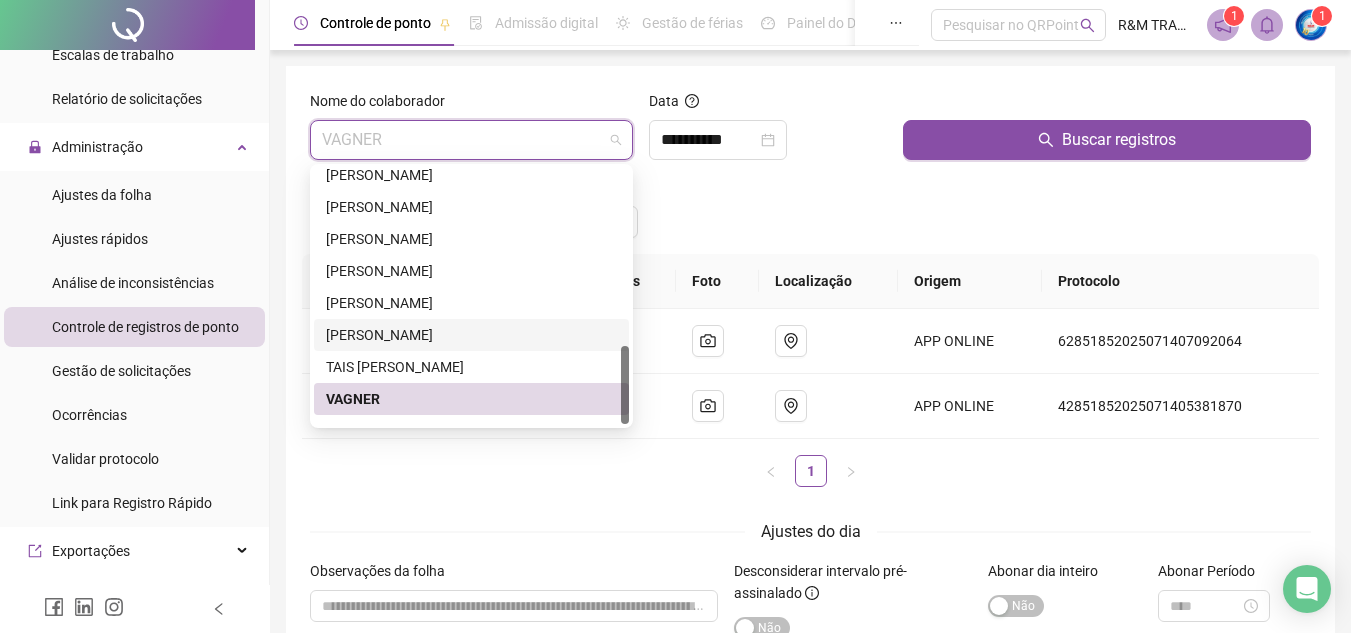 scroll, scrollTop: 576, scrollLeft: 0, axis: vertical 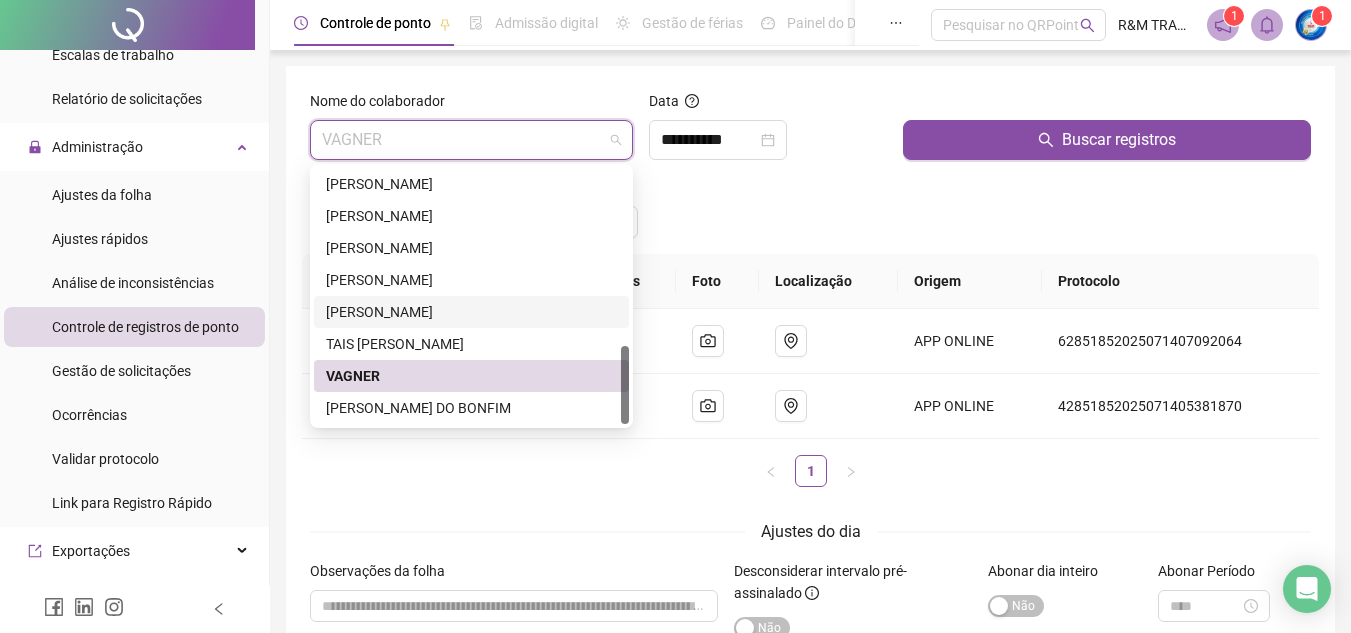 drag, startPoint x: 623, startPoint y: 344, endPoint x: 623, endPoint y: 387, distance: 43 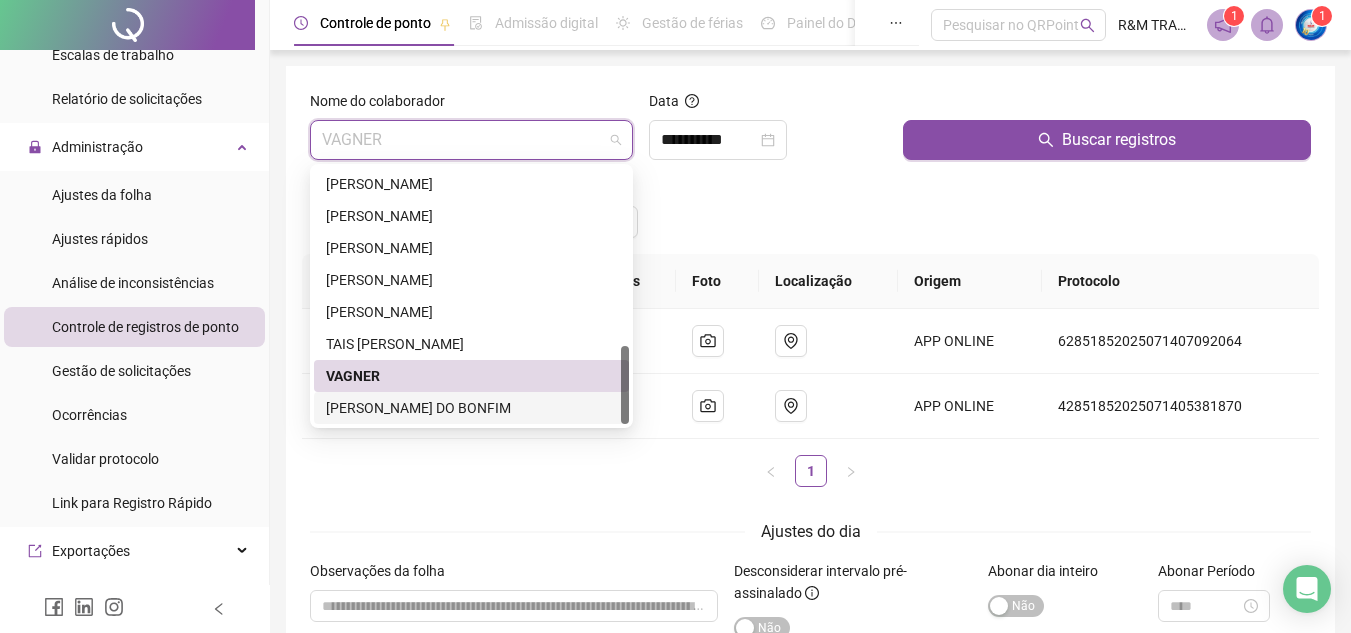 click on "[PERSON_NAME] DO BONFIM" at bounding box center [471, 408] 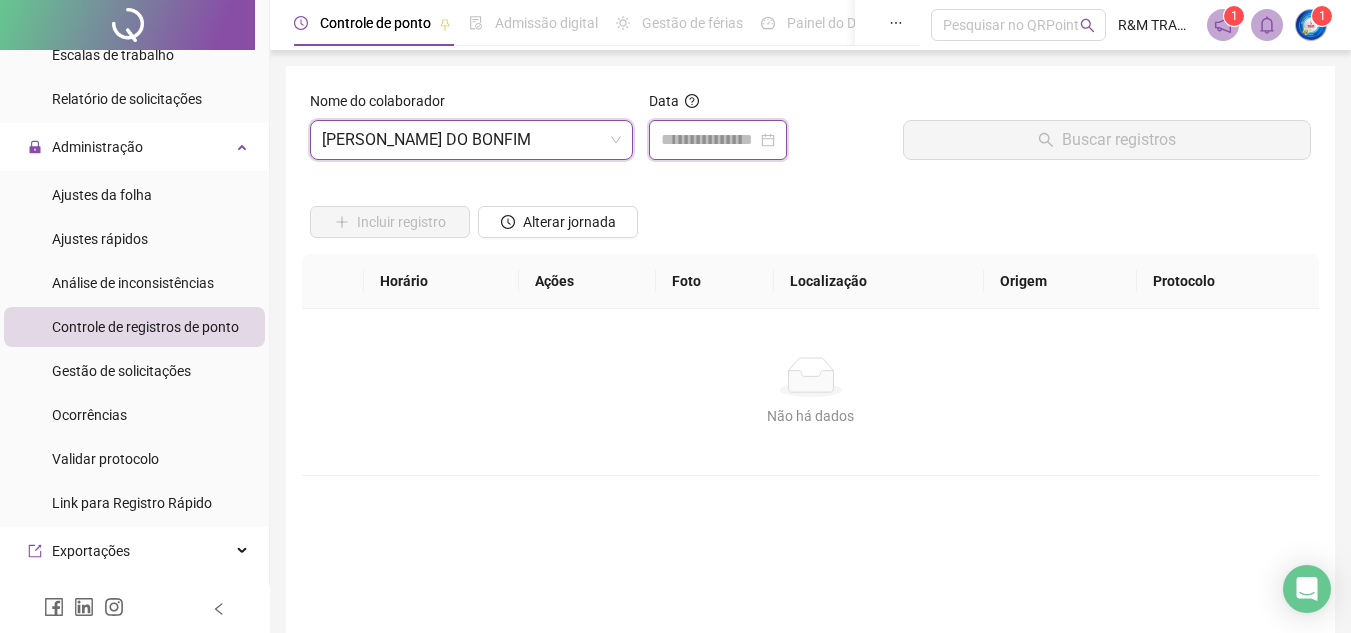 click at bounding box center (709, 140) 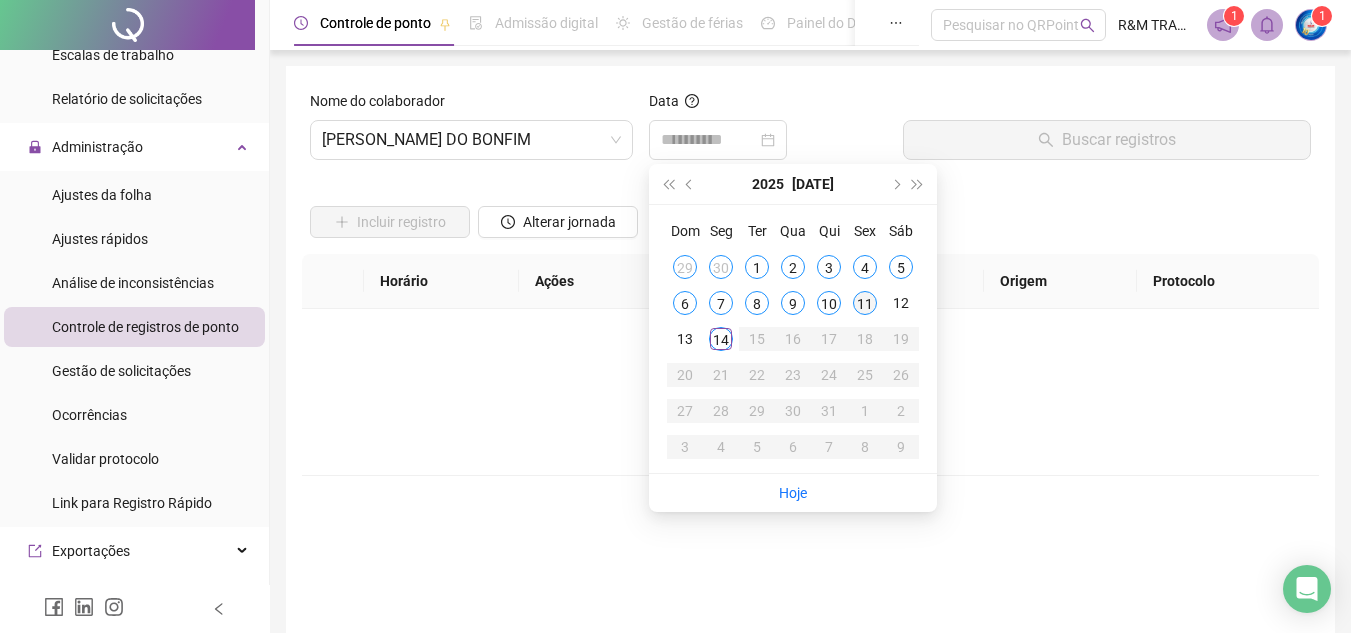 click on "11" at bounding box center (865, 303) 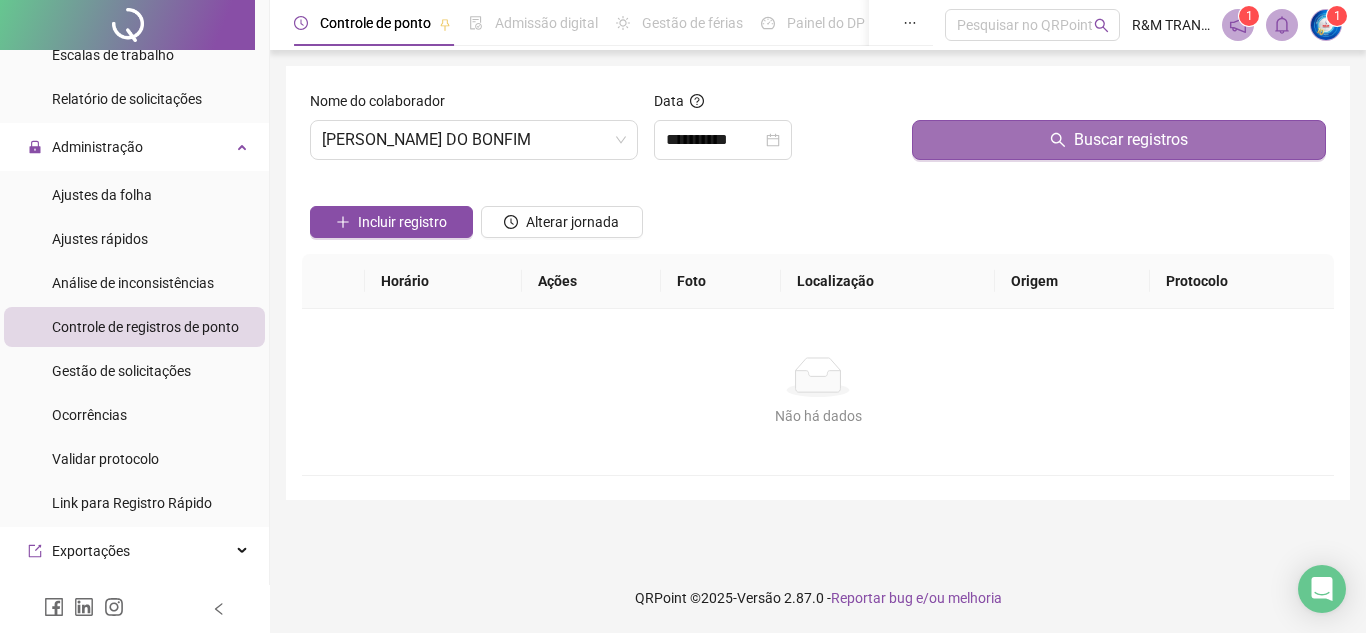 click on "Buscar registros" at bounding box center (1119, 140) 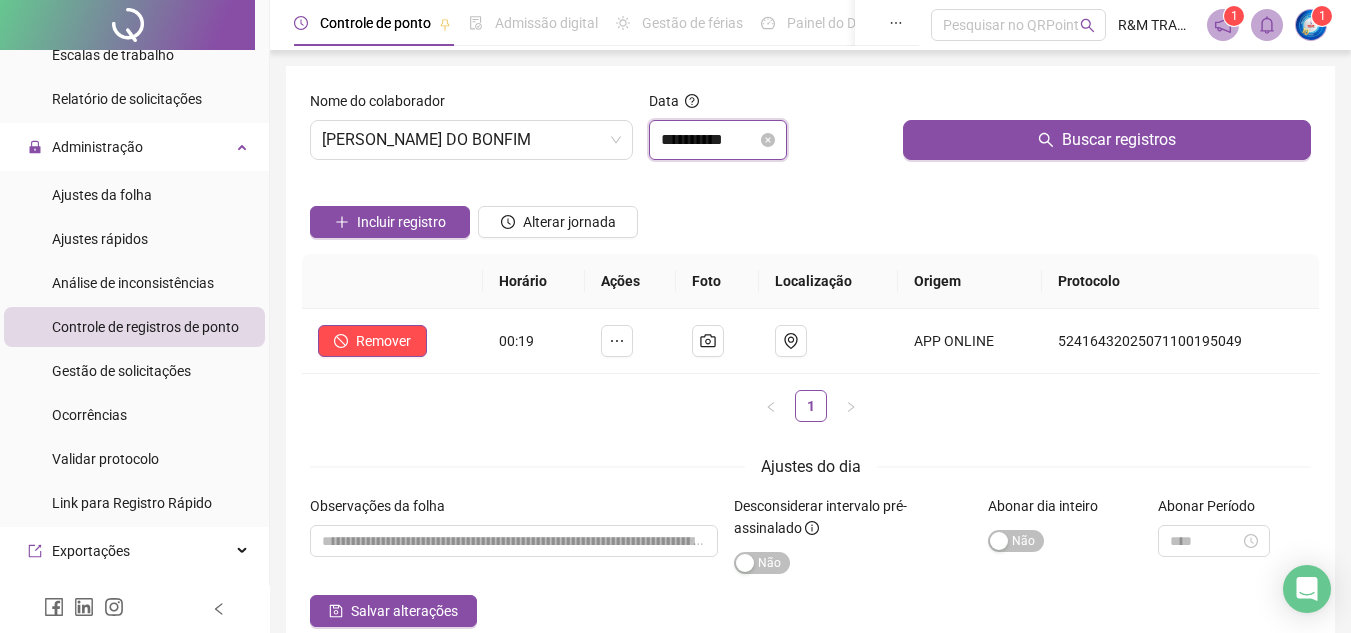 click on "**********" at bounding box center (709, 140) 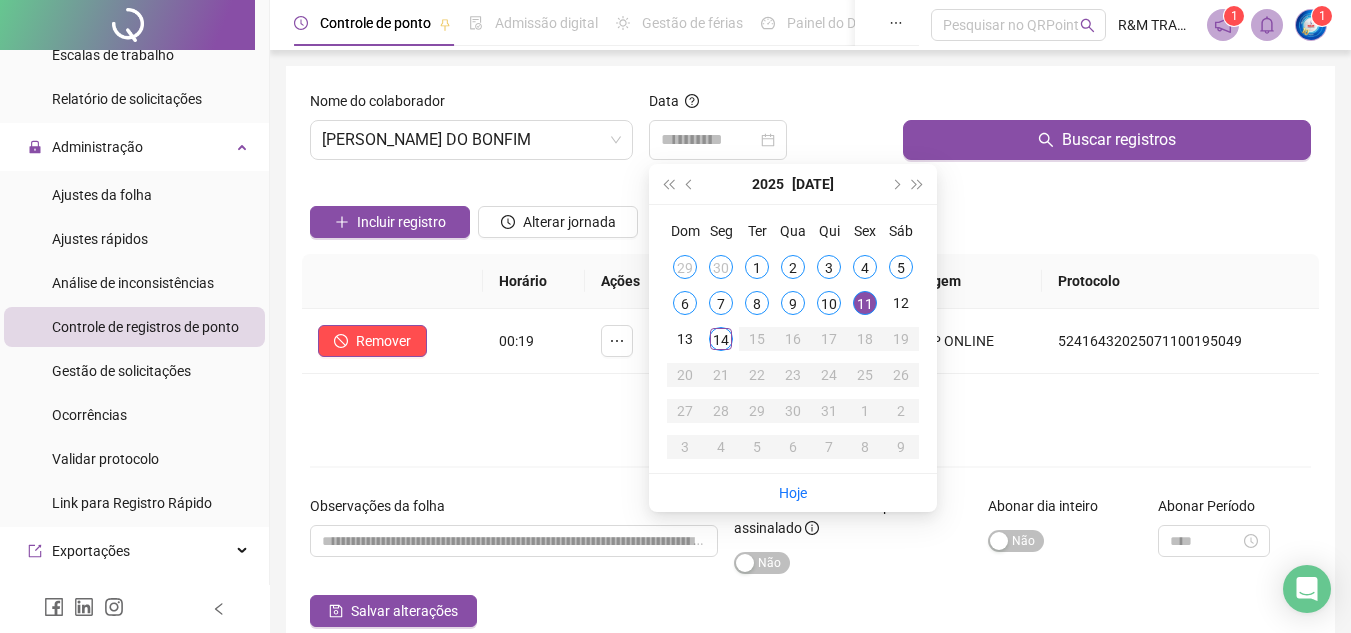 click on "12" at bounding box center [901, 303] 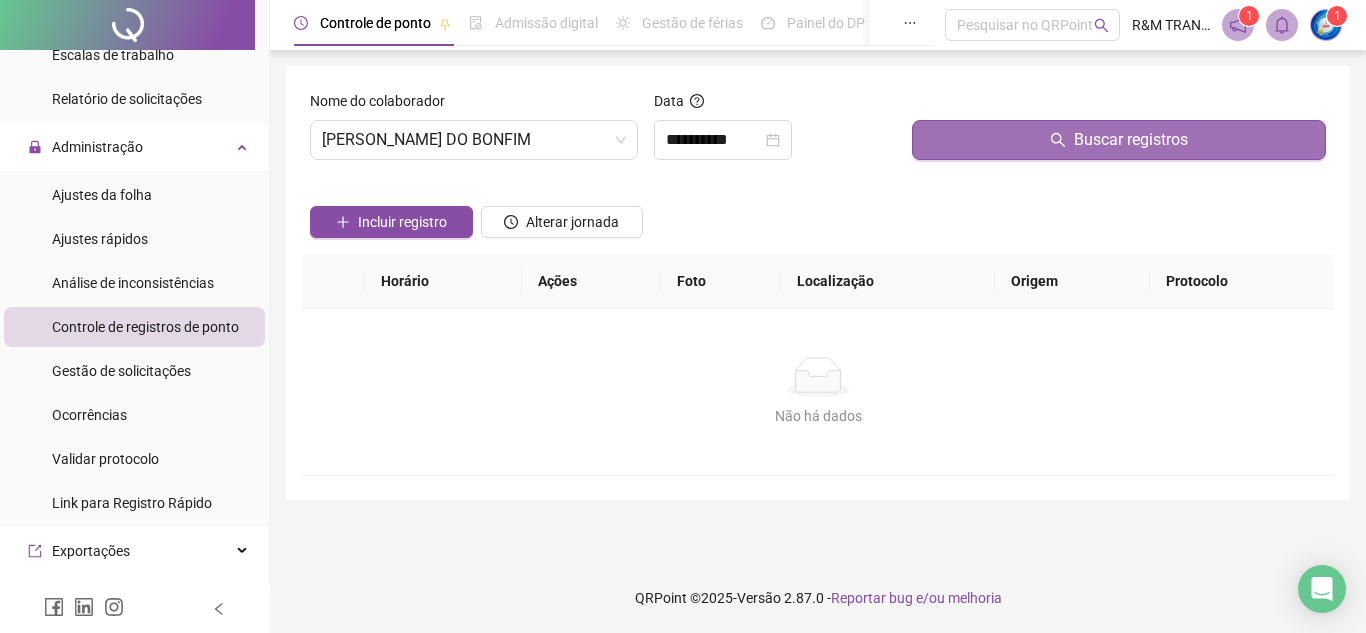 click on "Buscar registros" at bounding box center (1119, 140) 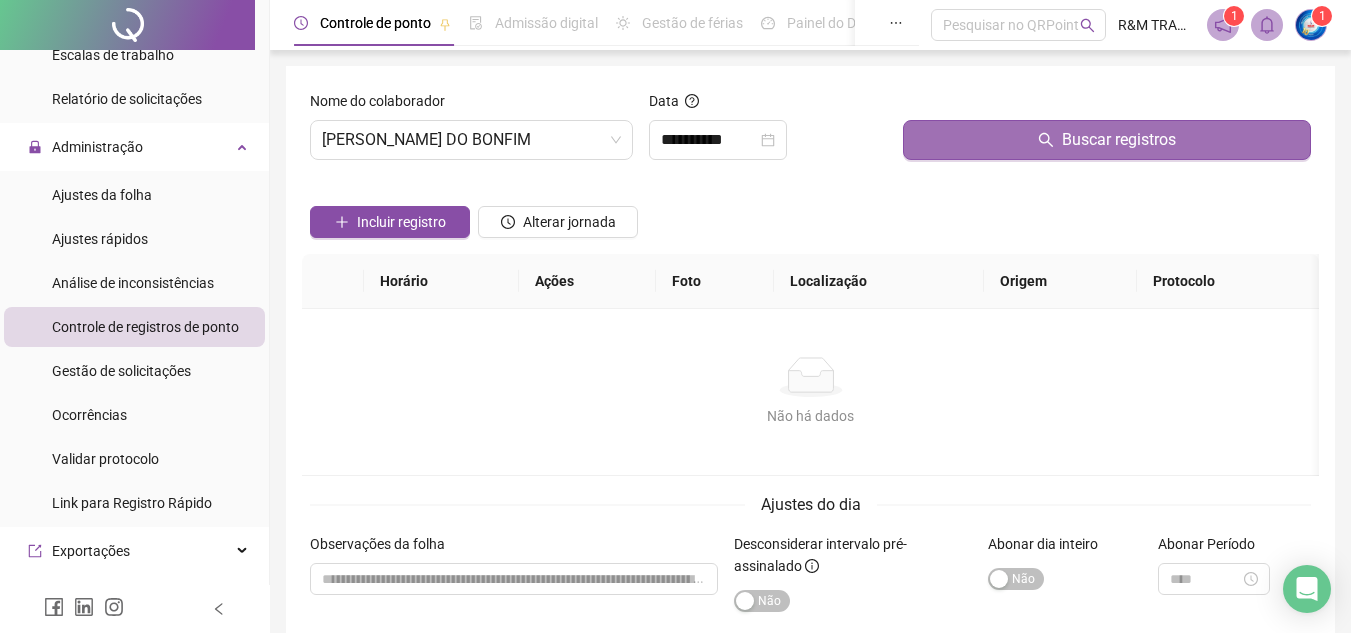 click on "Buscar registros" at bounding box center (1107, 140) 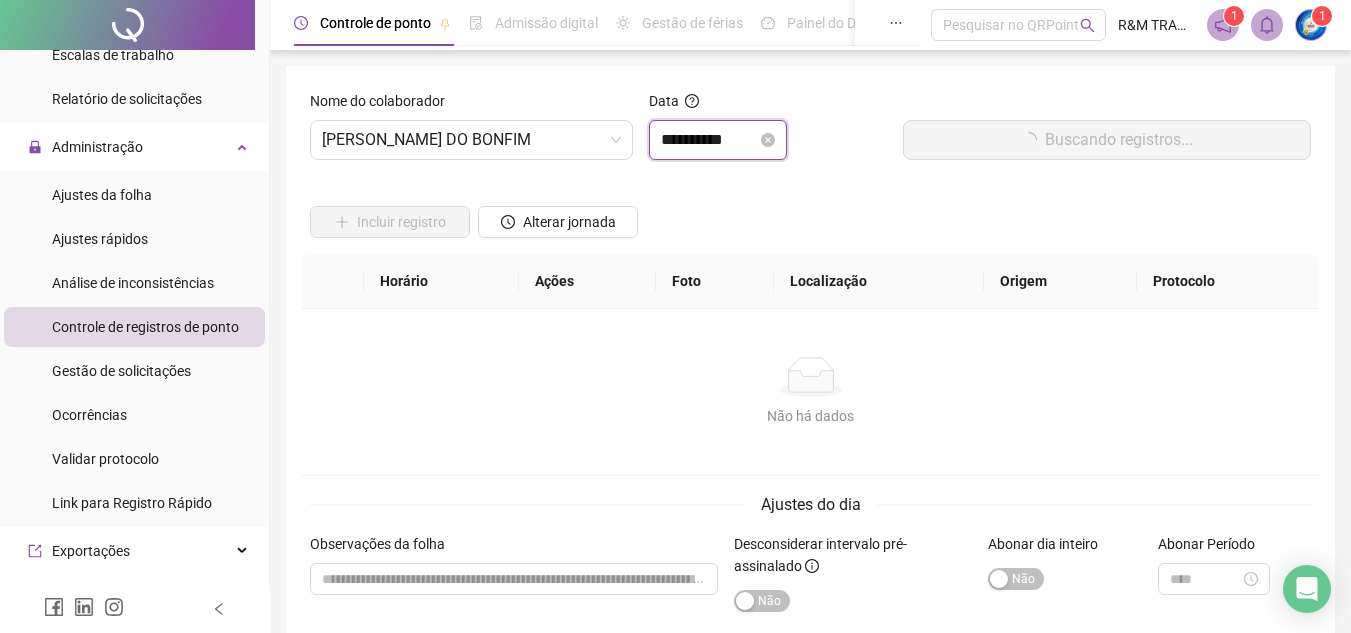 click on "**********" at bounding box center (709, 140) 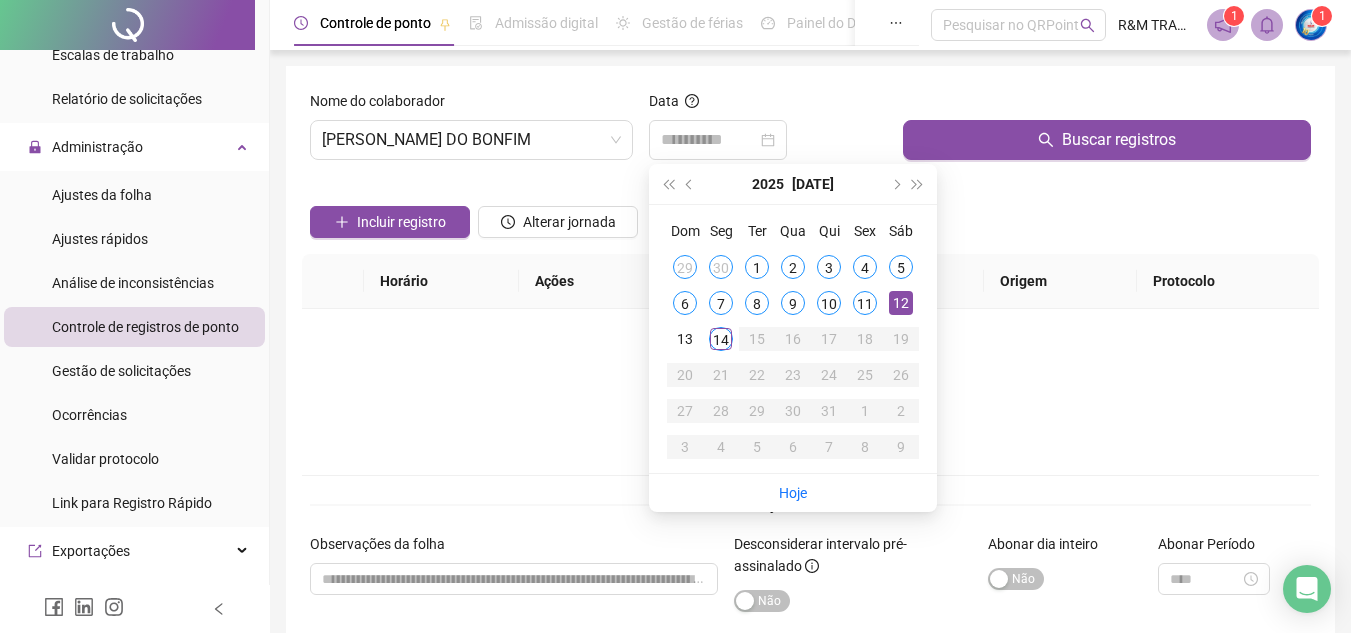 click on "12" at bounding box center [901, 303] 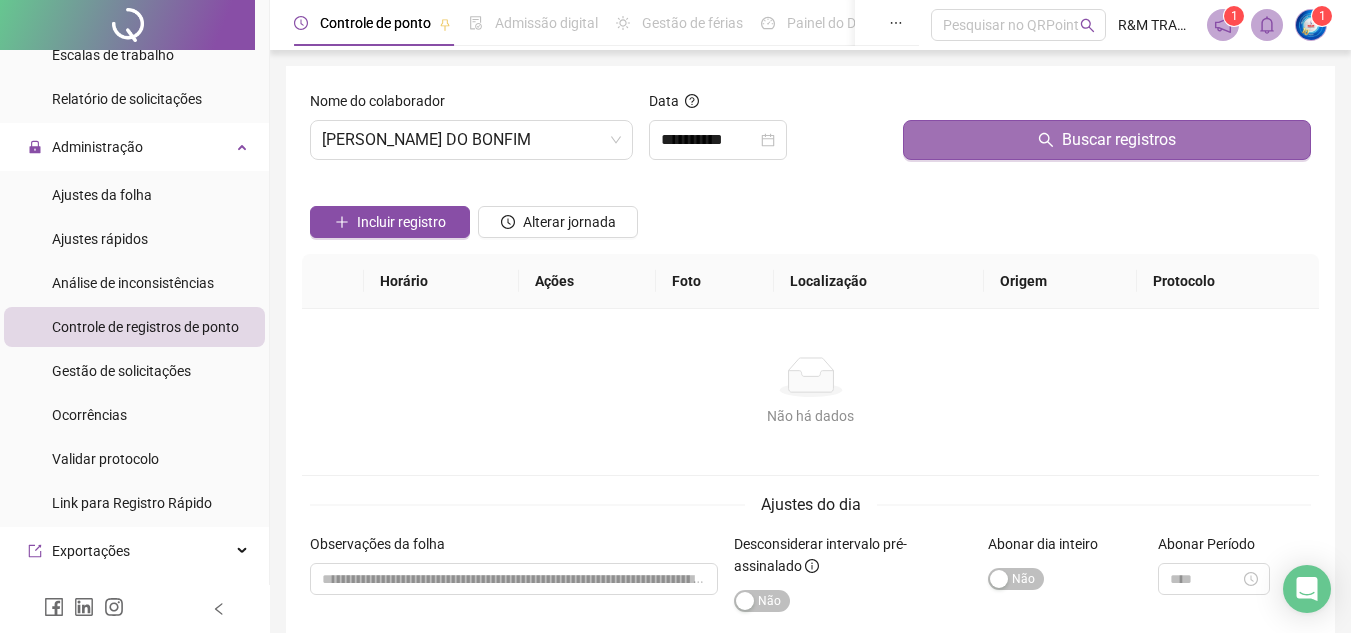 click on "Buscar registros" at bounding box center [1107, 140] 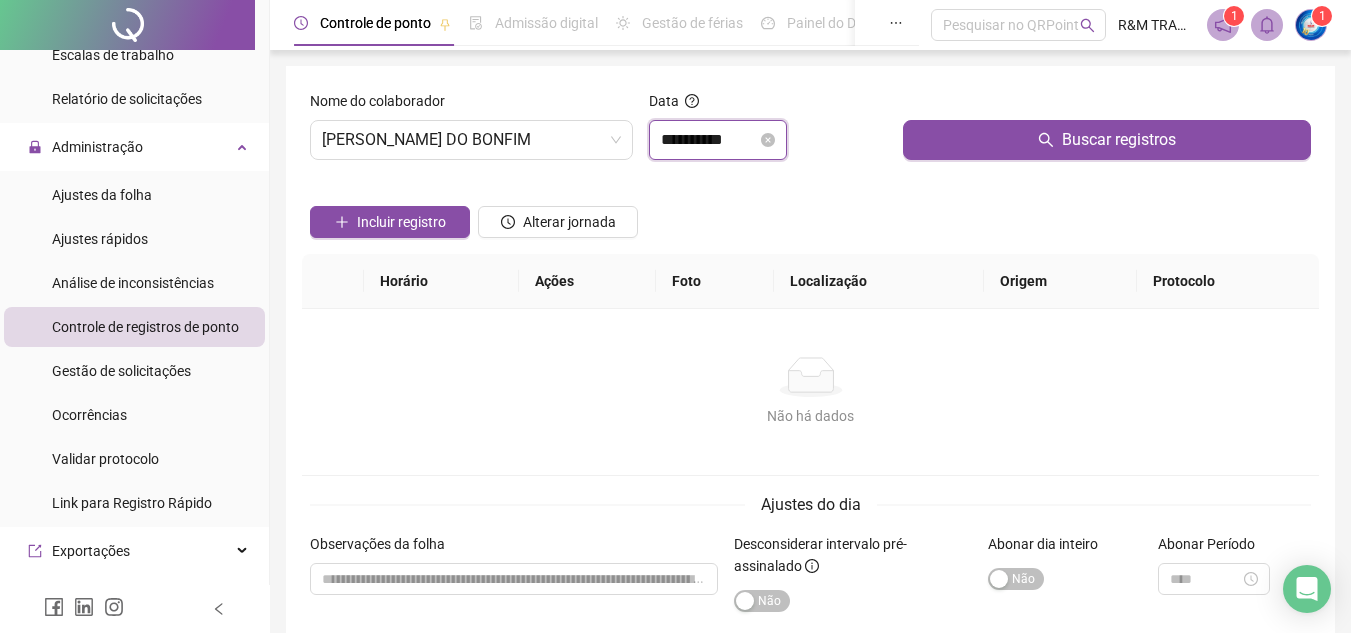 click on "**********" at bounding box center (709, 140) 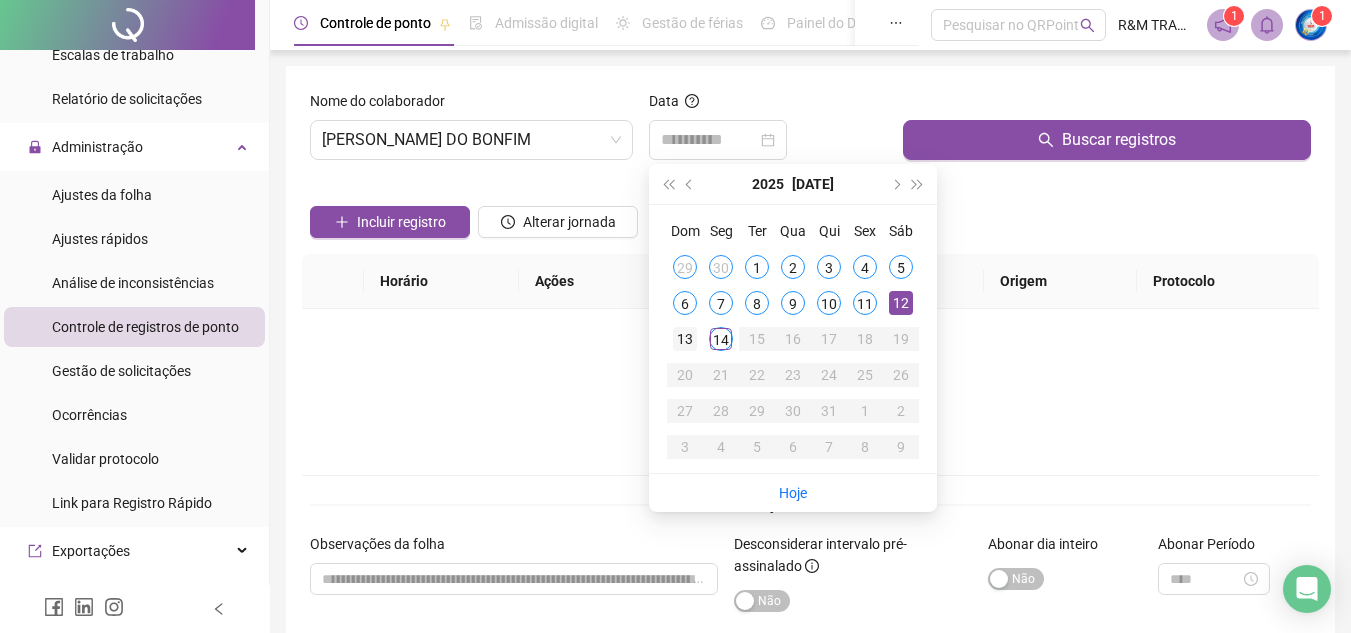 click on "13" at bounding box center [685, 339] 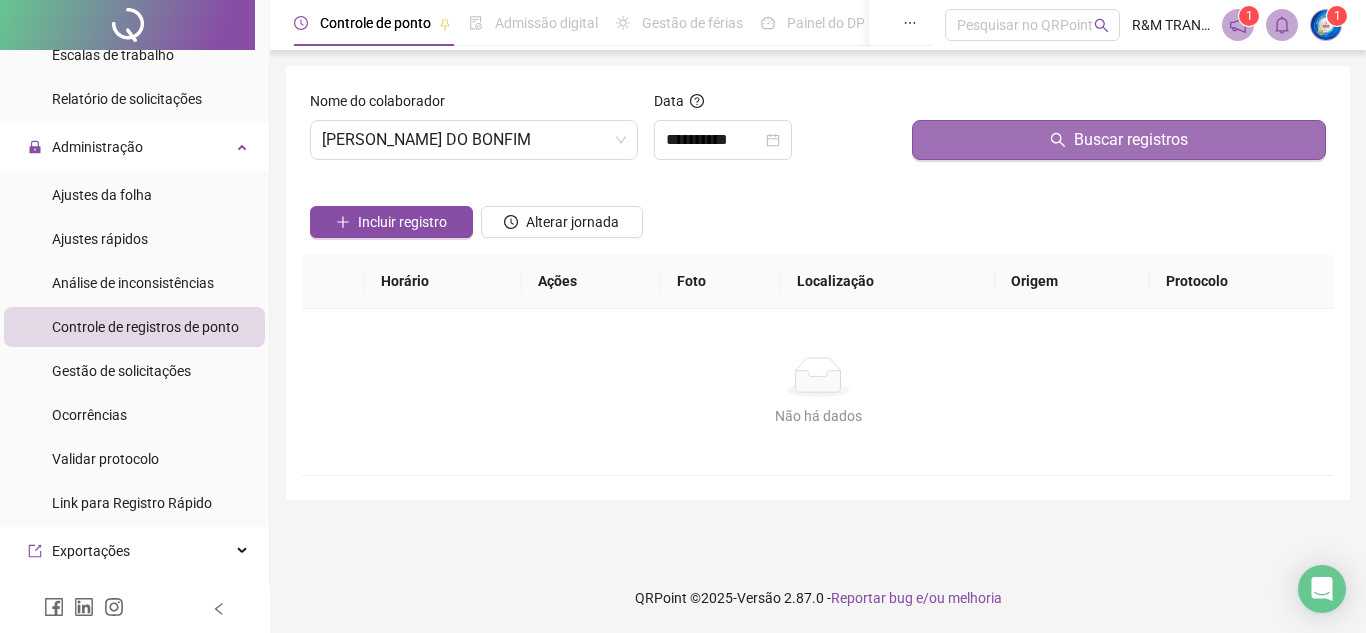 click on "Buscar registros" at bounding box center (1119, 140) 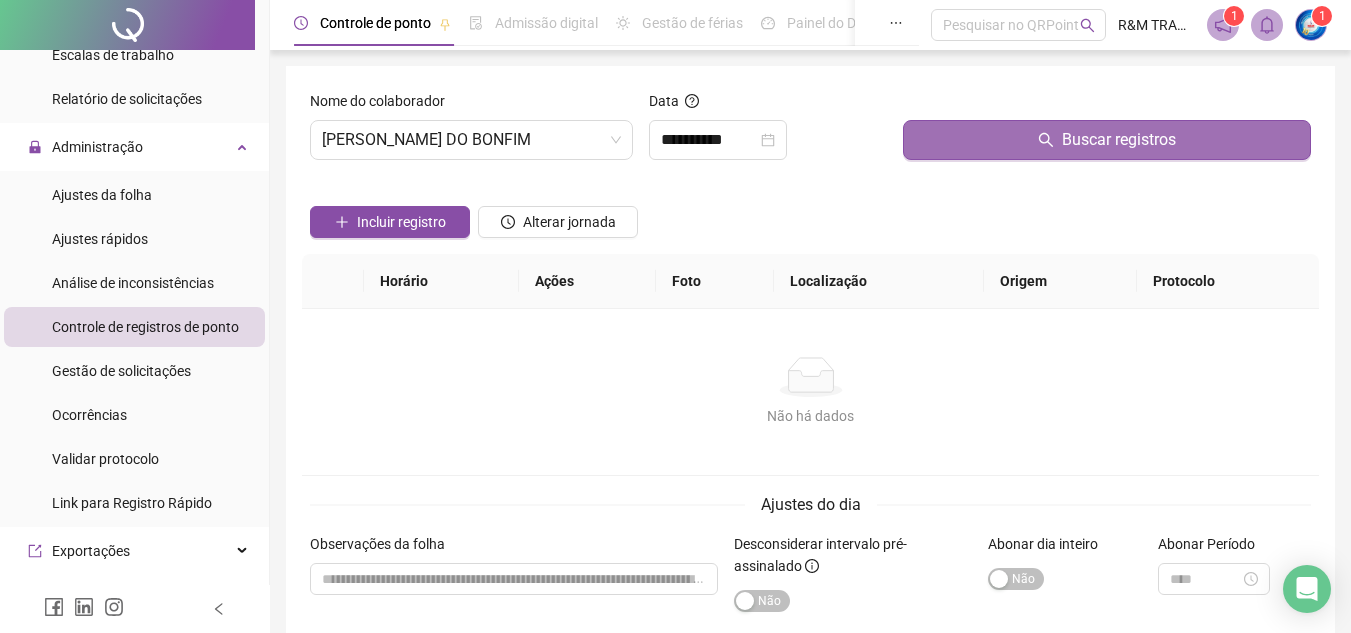 click on "Buscar registros" at bounding box center (1107, 140) 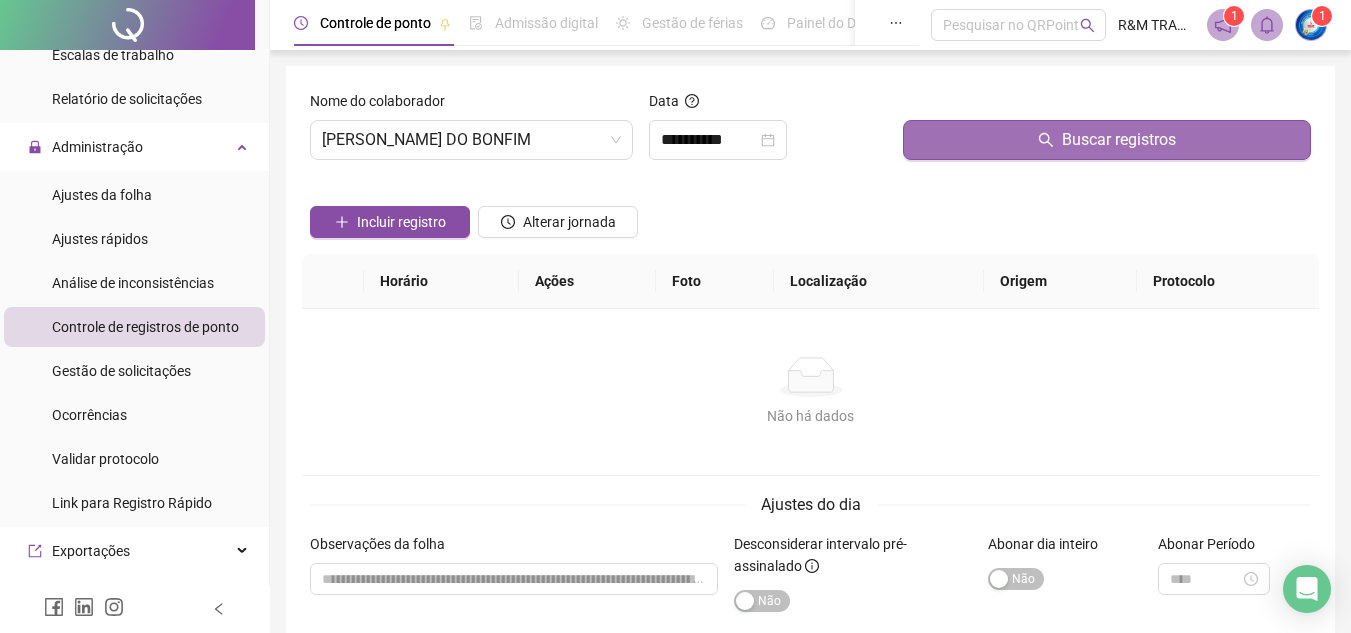 click on "Buscar registros" at bounding box center [1107, 140] 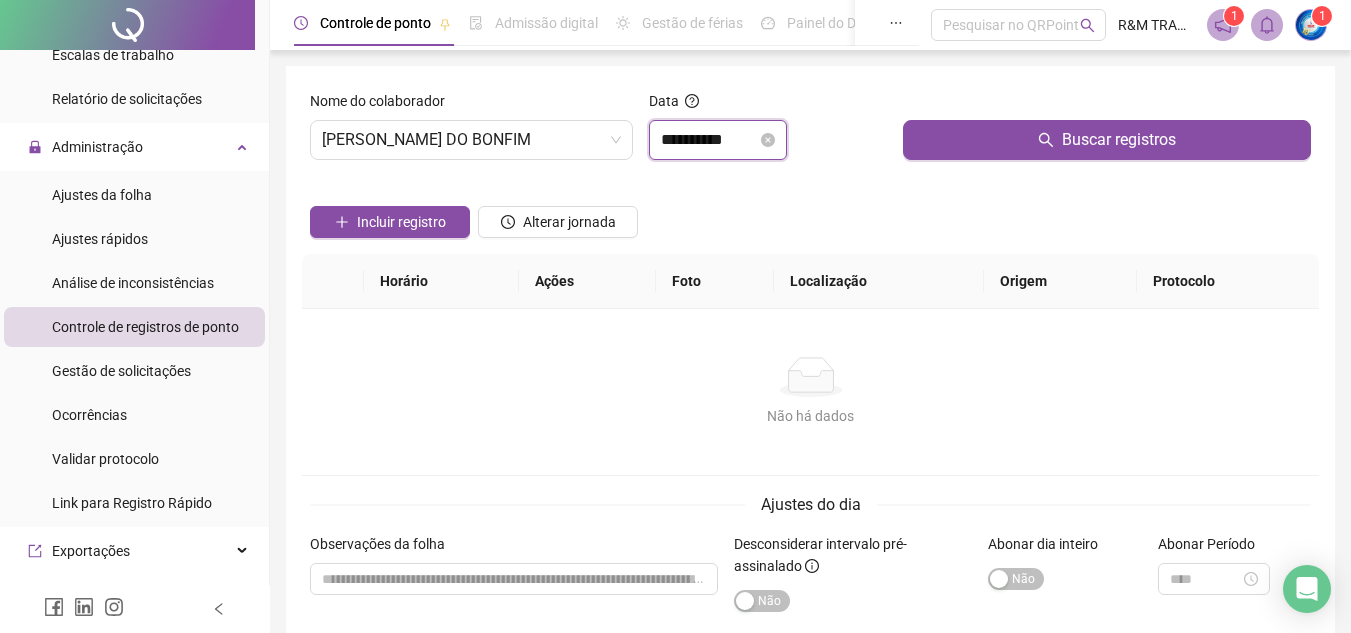 click on "**********" at bounding box center (709, 140) 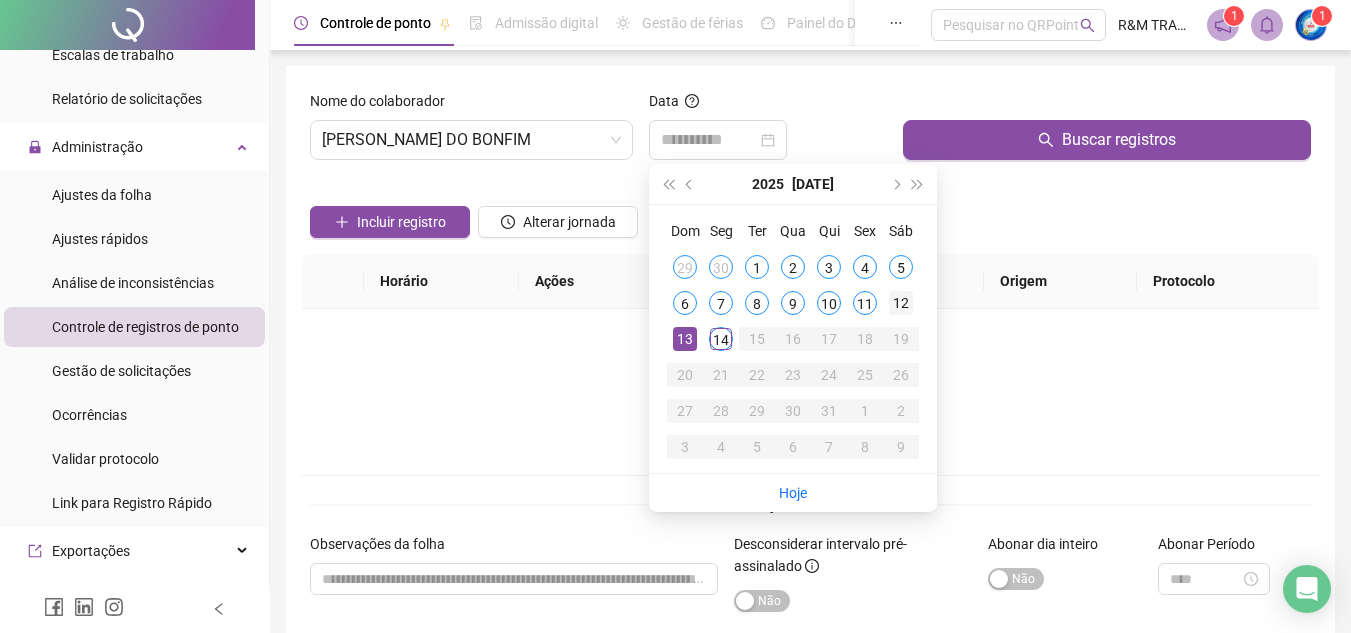 click on "12" at bounding box center [901, 303] 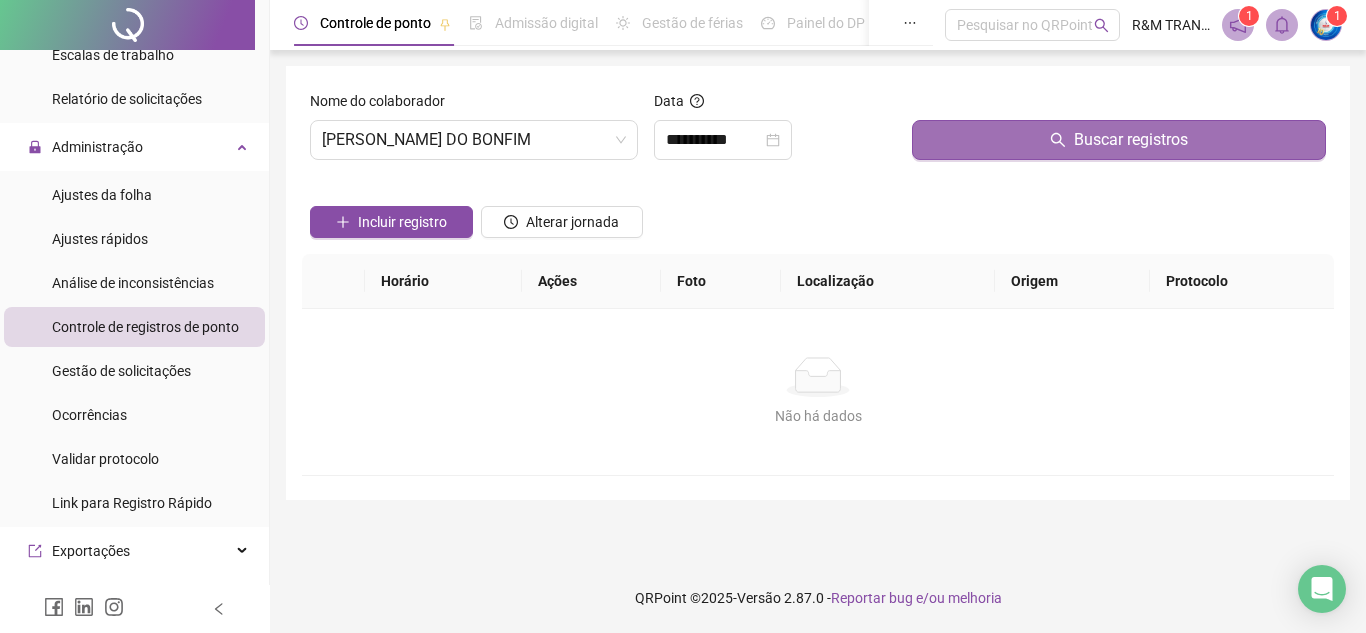 click on "Buscar registros" at bounding box center (1131, 140) 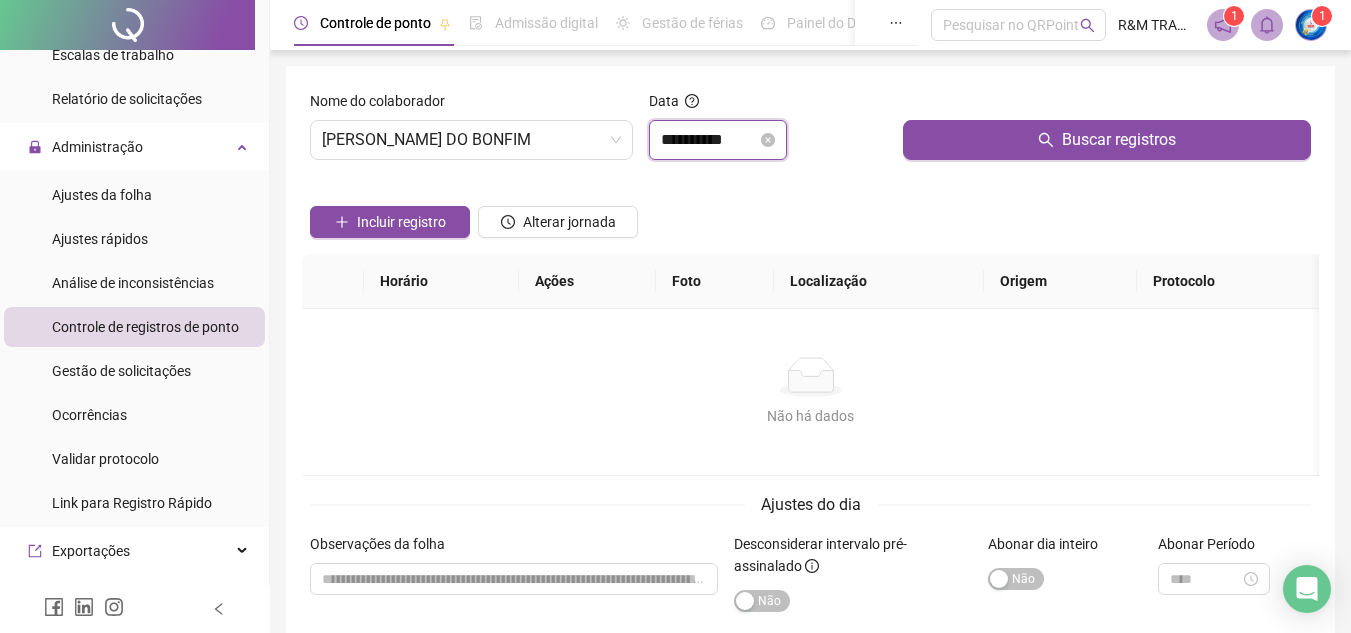 click on "**********" at bounding box center [709, 140] 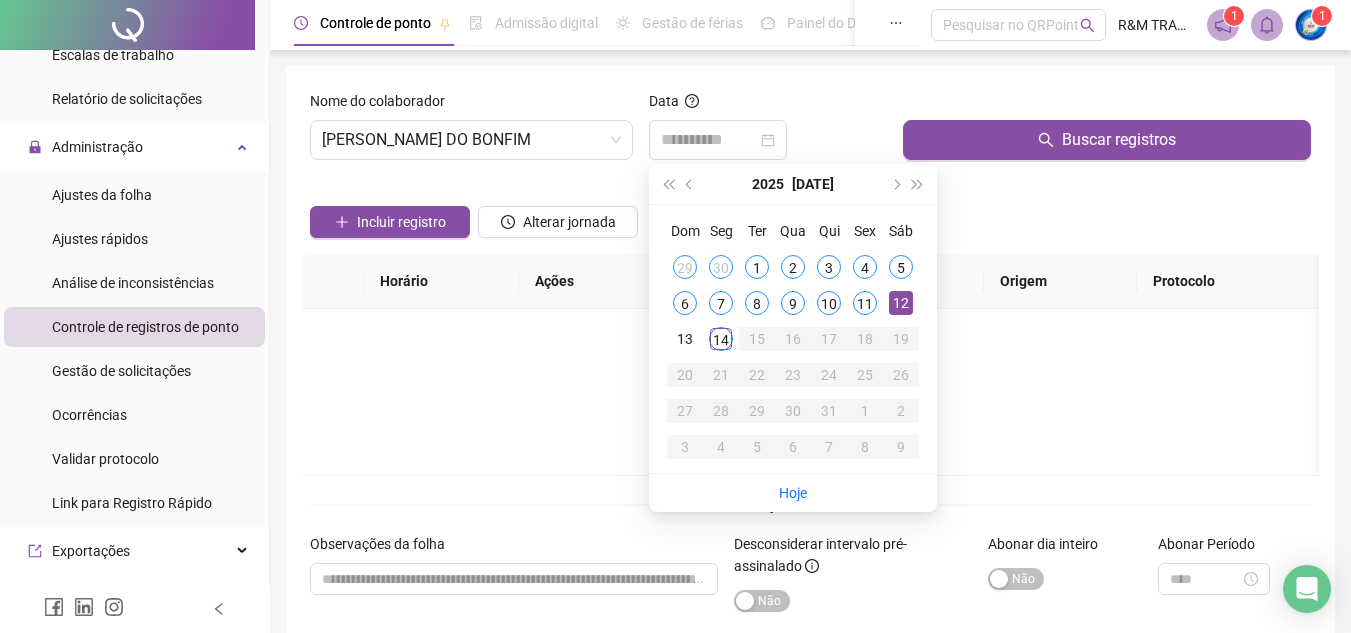 click on "13" at bounding box center [685, 339] 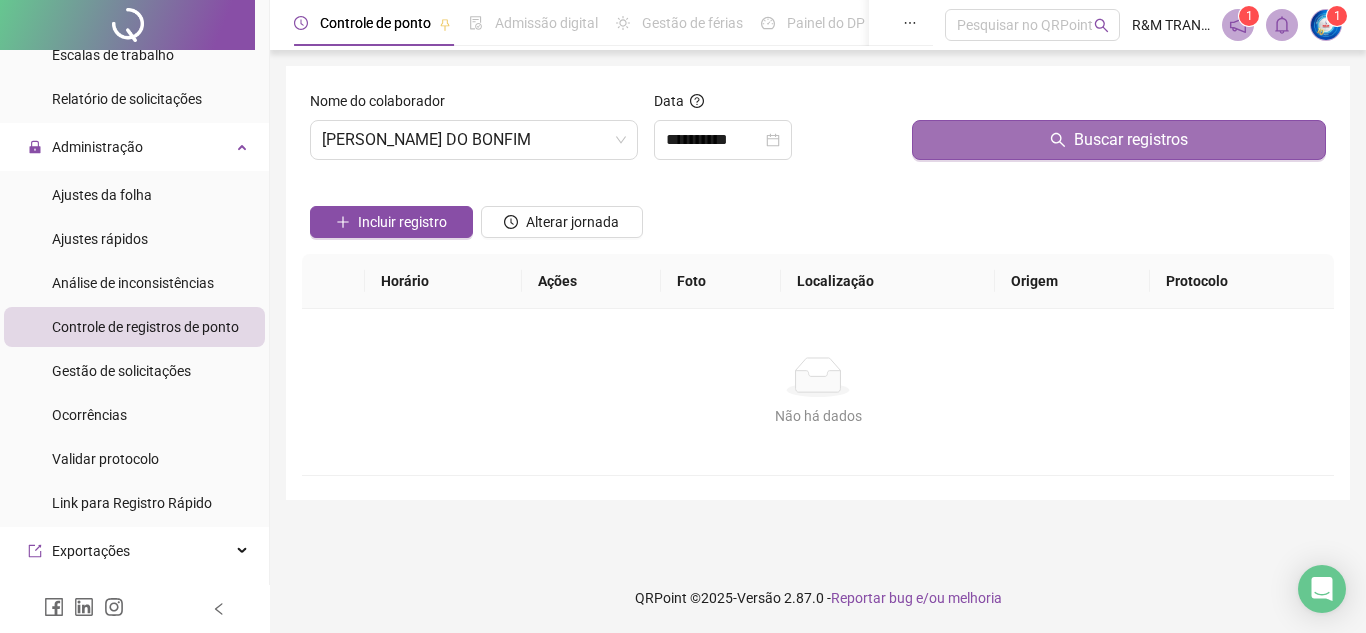 click on "Buscar registros" at bounding box center [1119, 140] 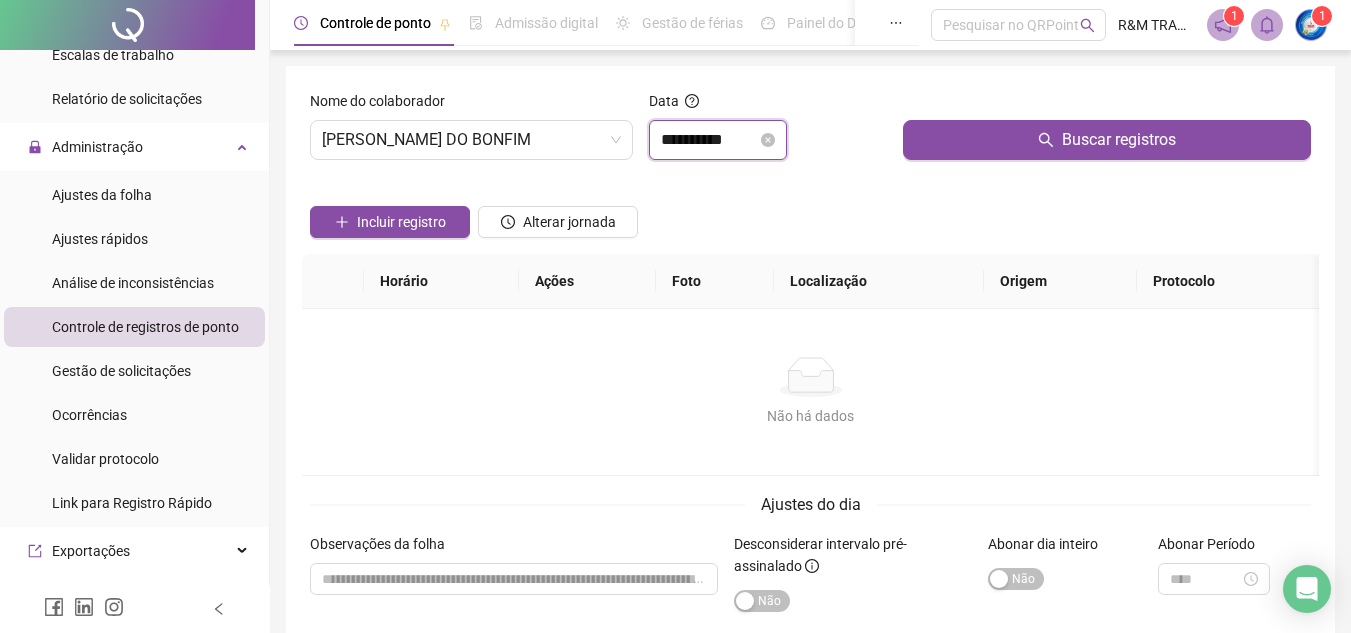 click on "**********" at bounding box center (709, 140) 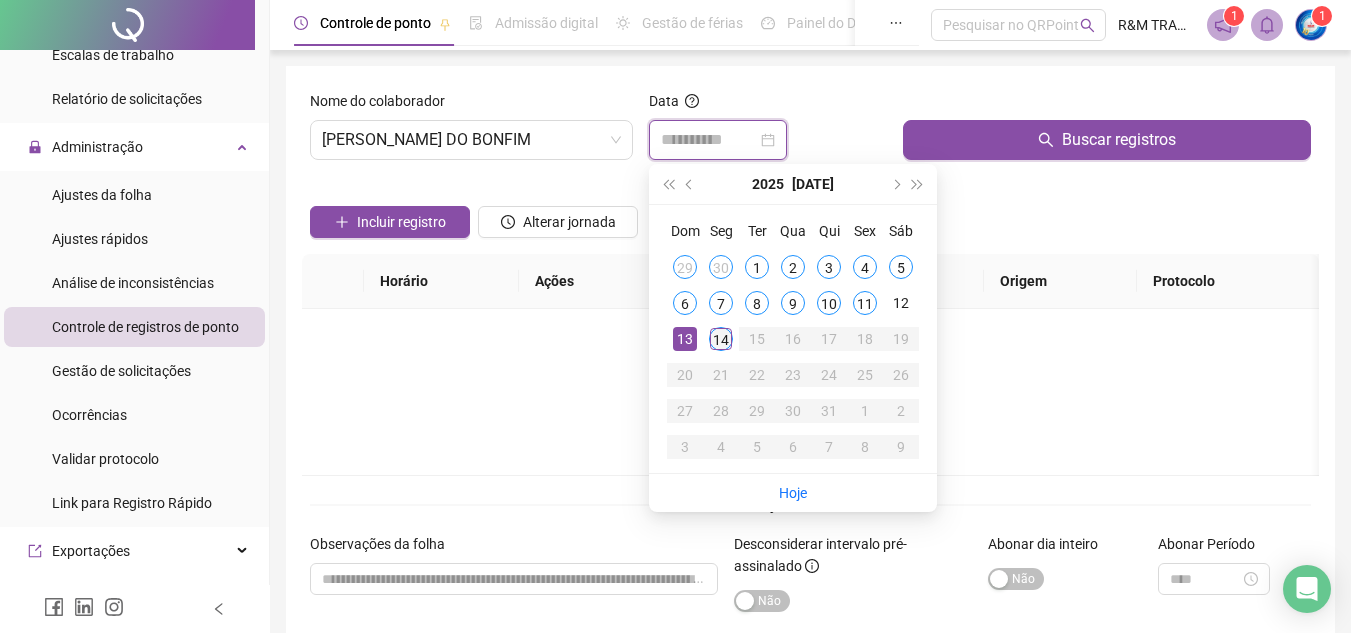 type on "**********" 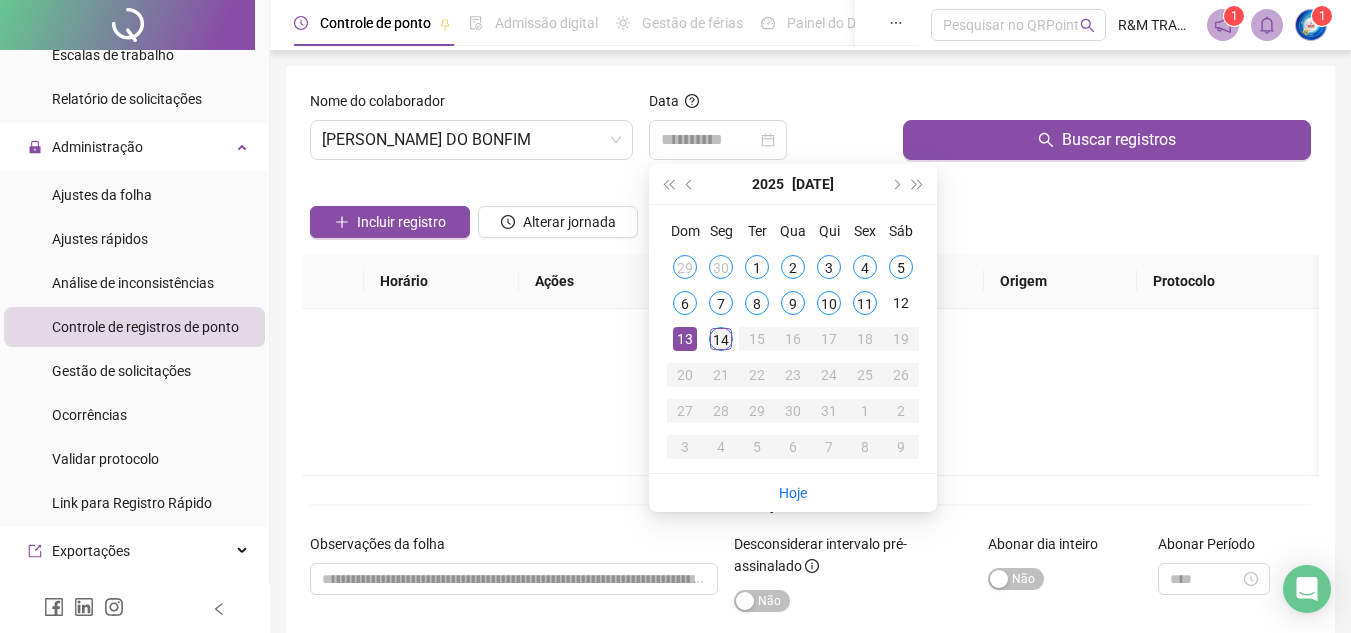 click on "14" at bounding box center [721, 339] 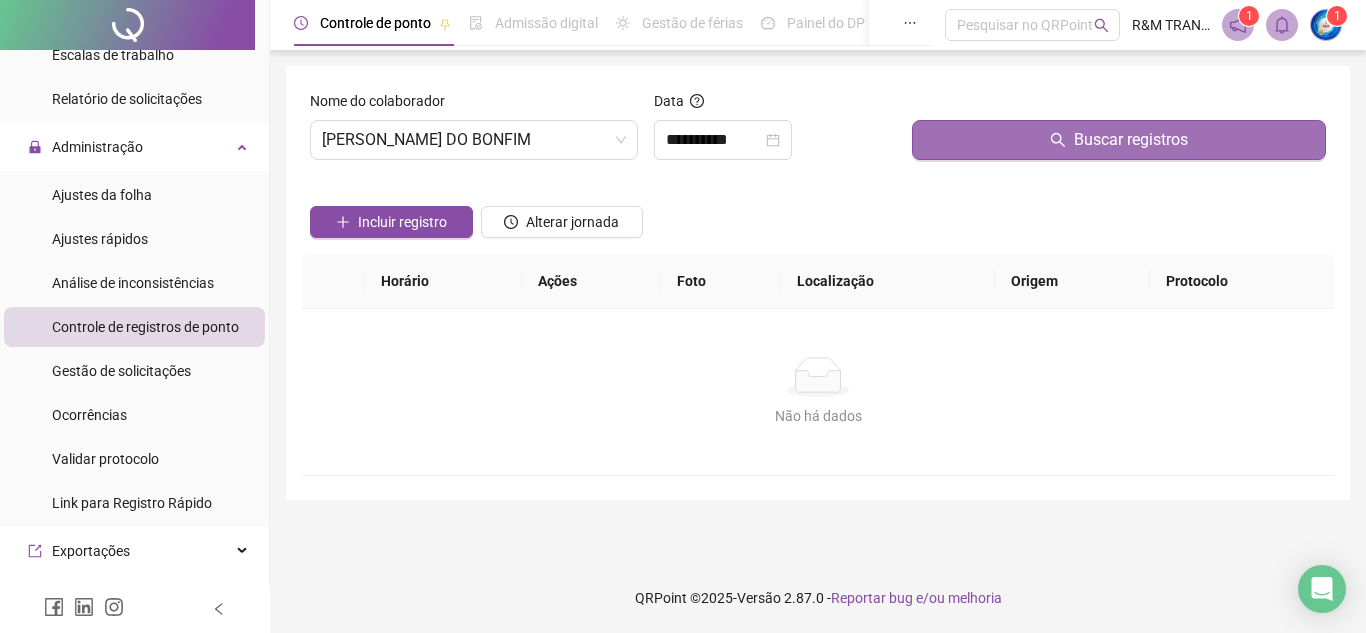 click on "Buscar registros" at bounding box center [1119, 140] 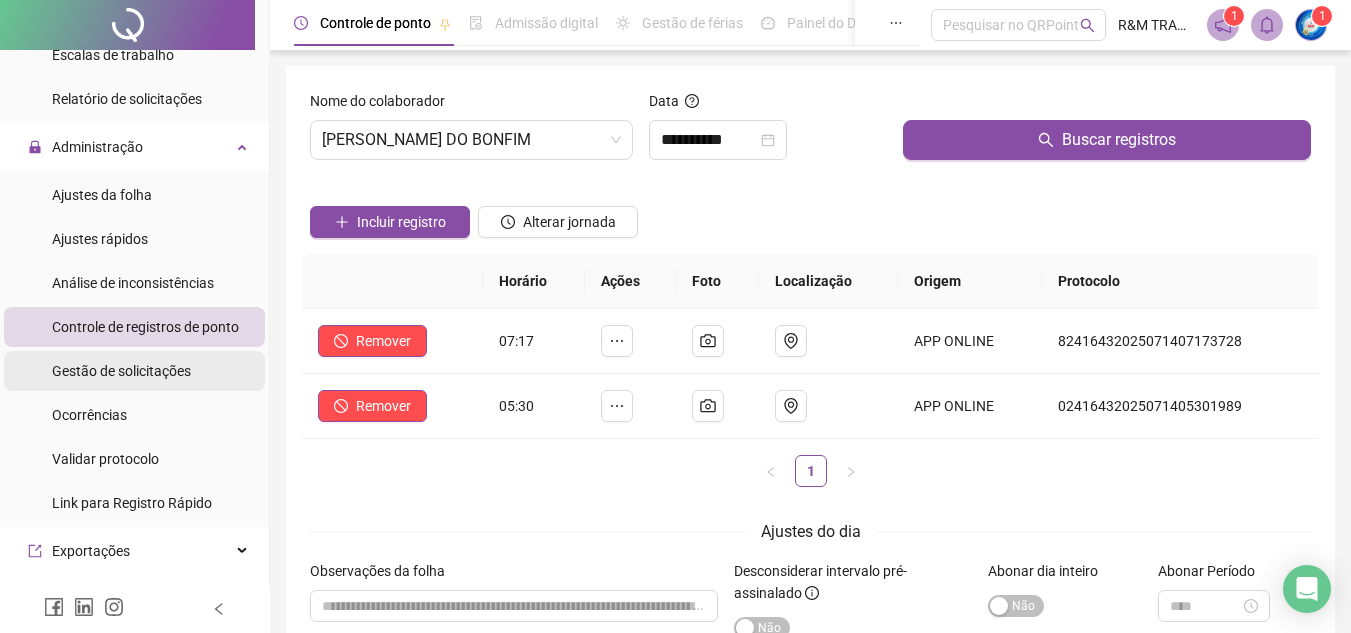 click on "Gestão de solicitações" at bounding box center (121, 371) 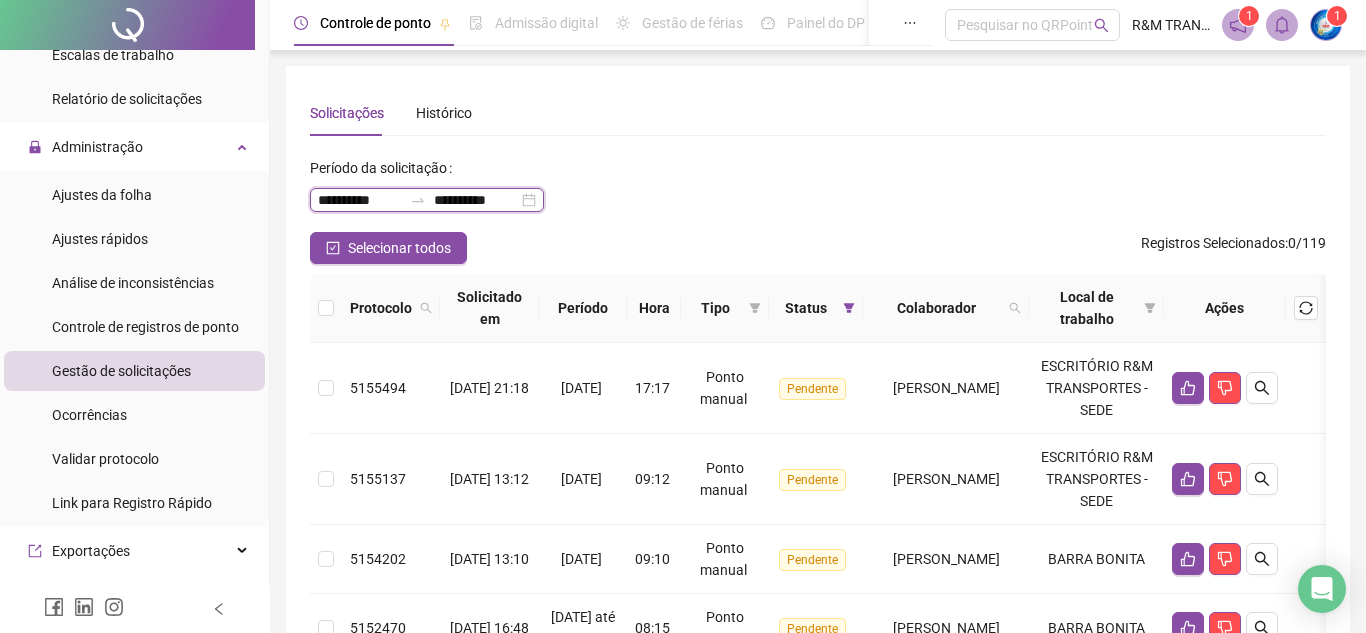 click on "**********" at bounding box center (360, 200) 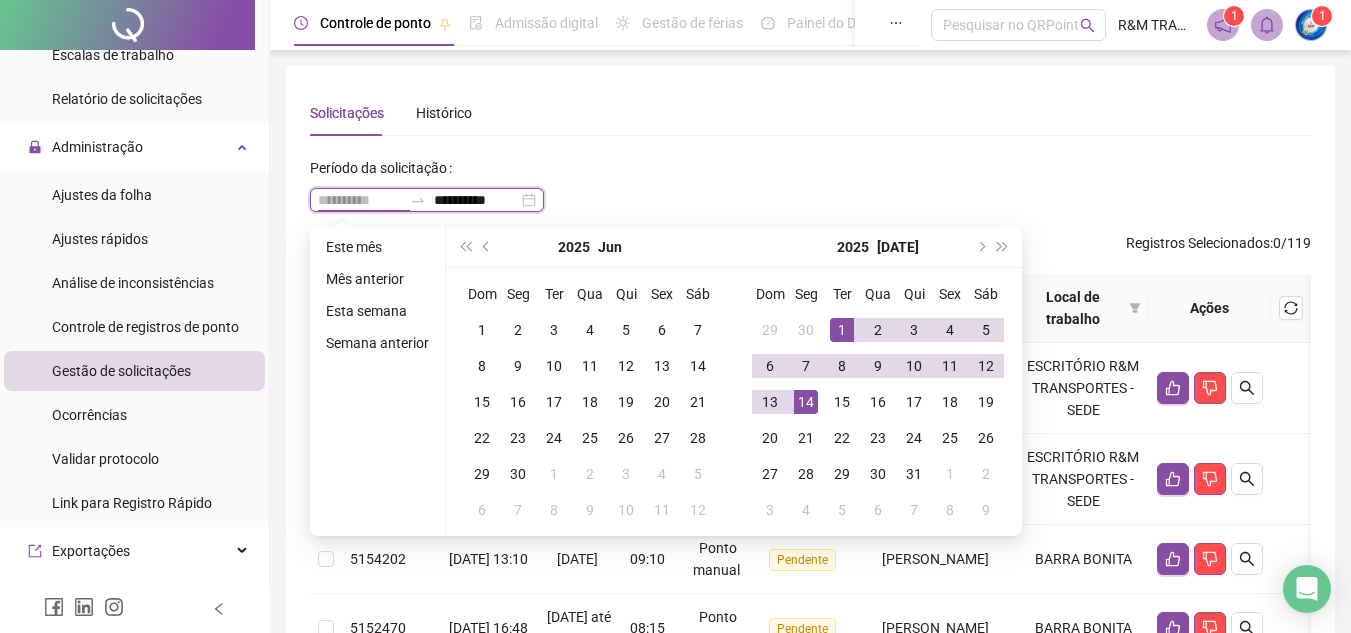 type on "**********" 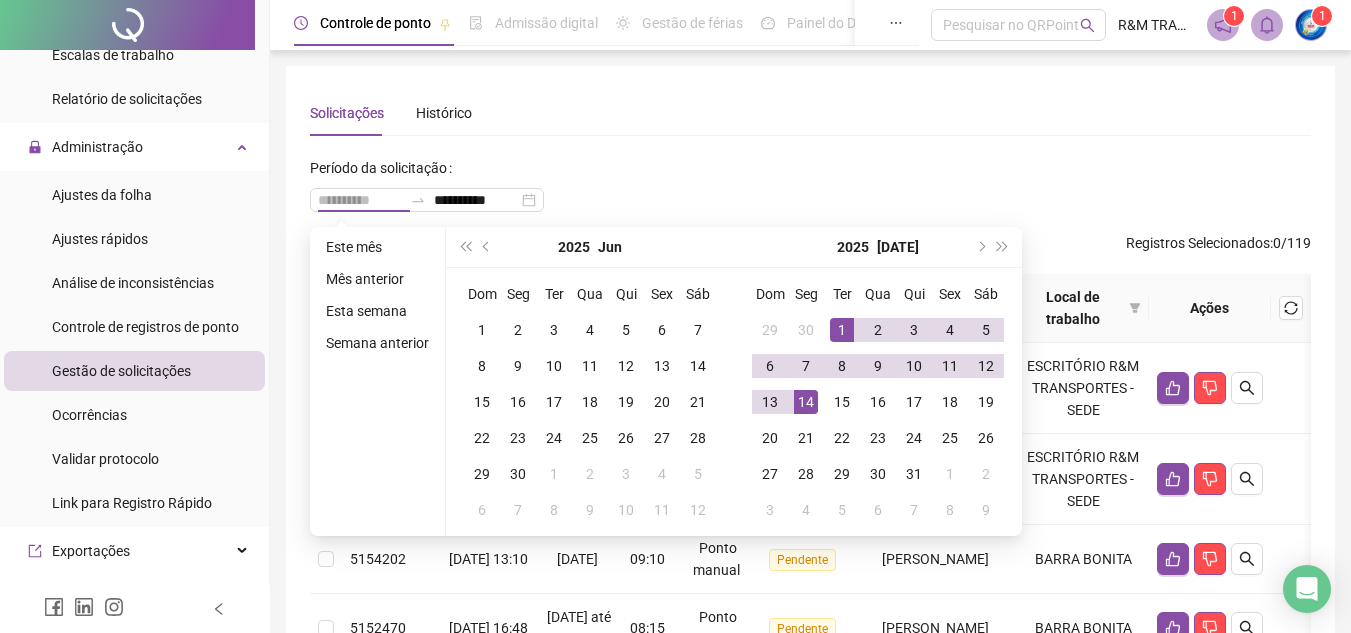 drag, startPoint x: 828, startPoint y: 327, endPoint x: 844, endPoint y: 323, distance: 16.492422 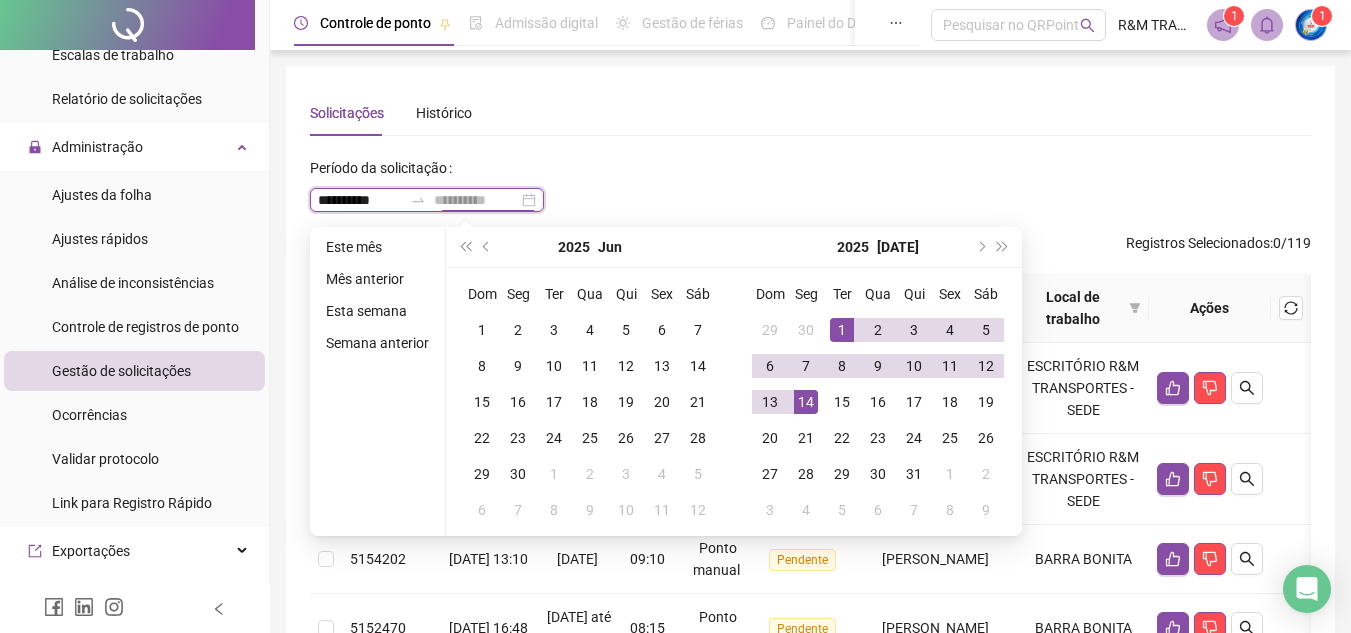 type on "**********" 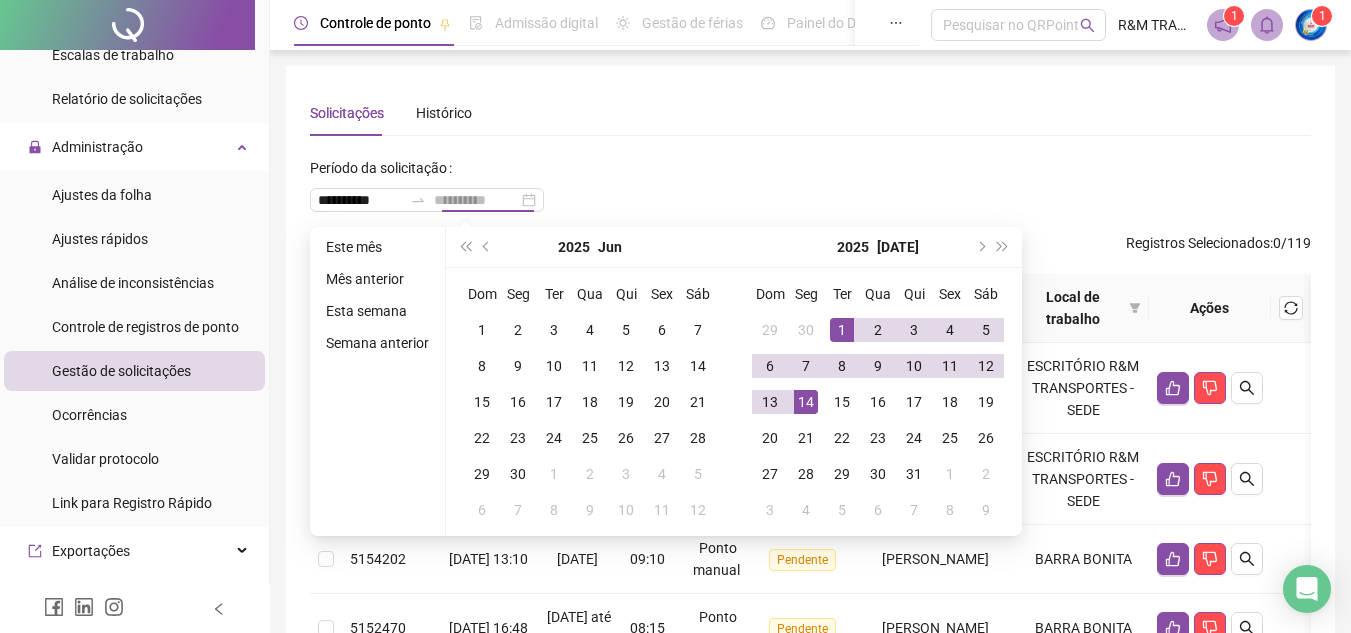 click on "14" at bounding box center (806, 402) 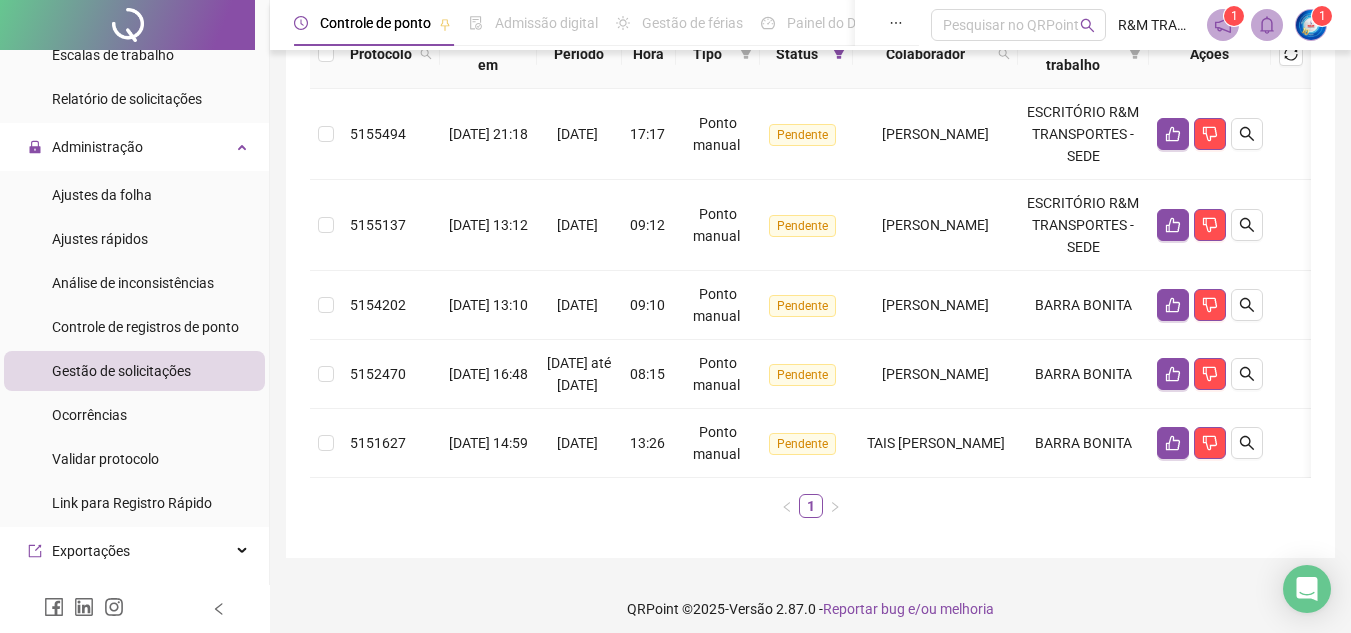 scroll, scrollTop: 243, scrollLeft: 0, axis: vertical 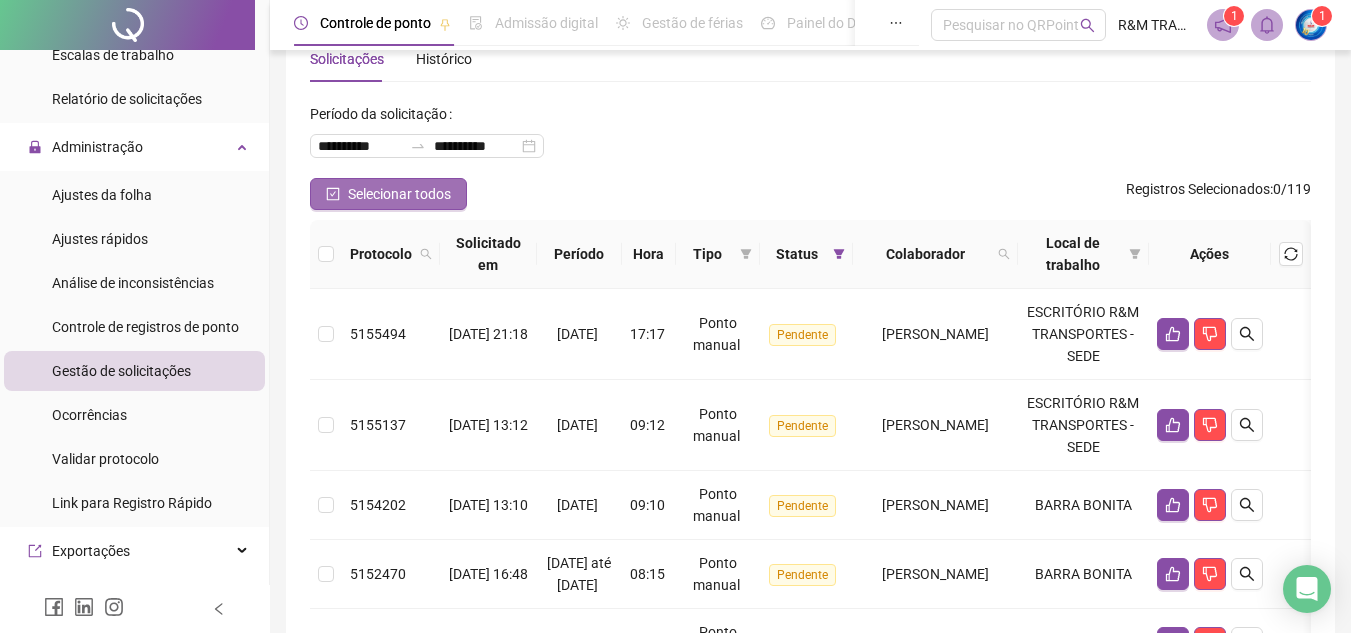 click on "Selecionar todos" at bounding box center (399, 194) 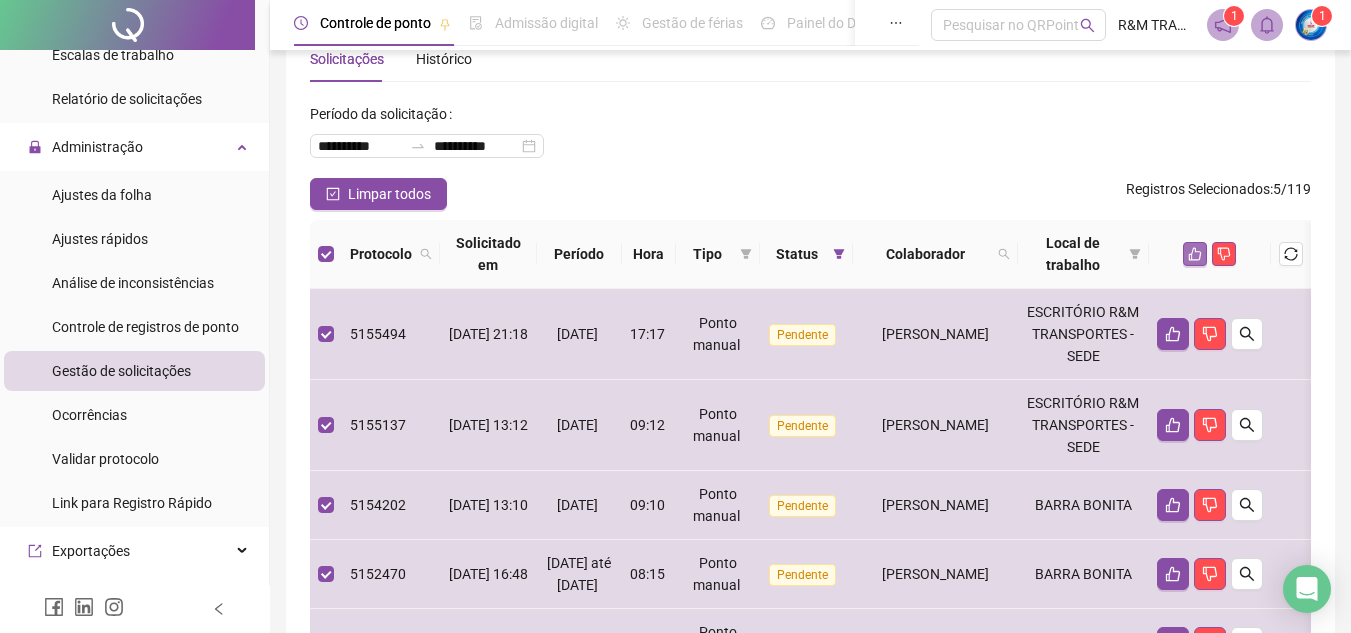click 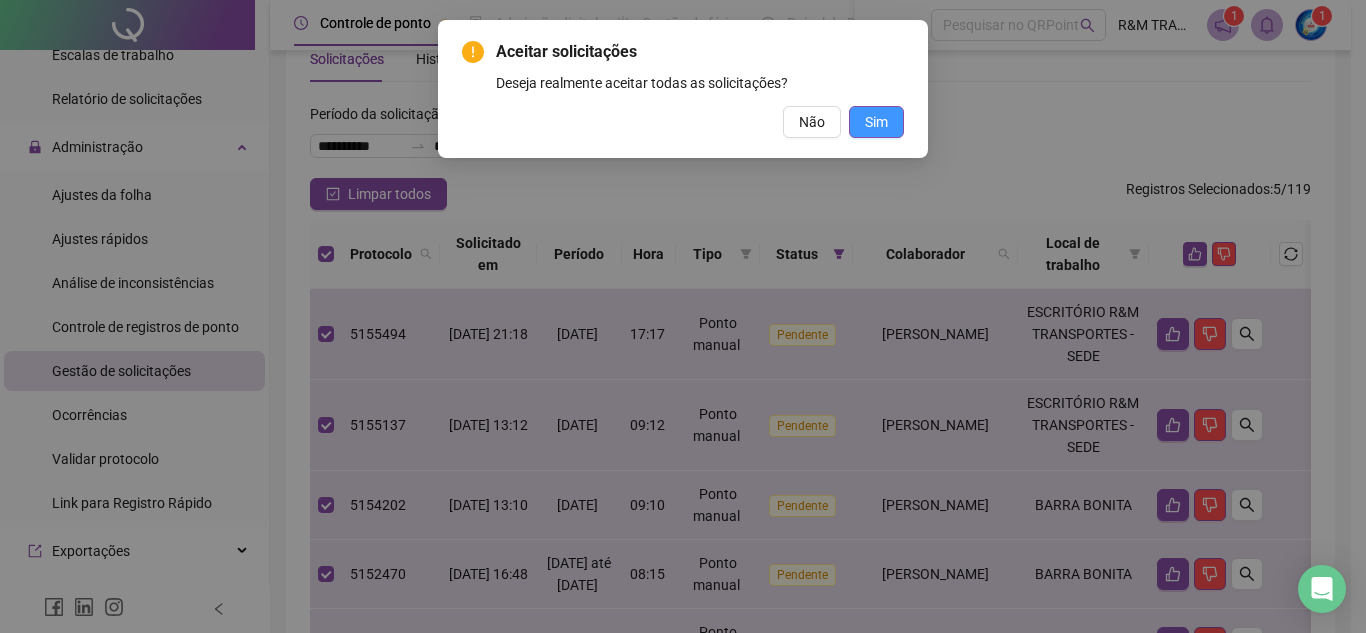 click on "Sim" at bounding box center [876, 122] 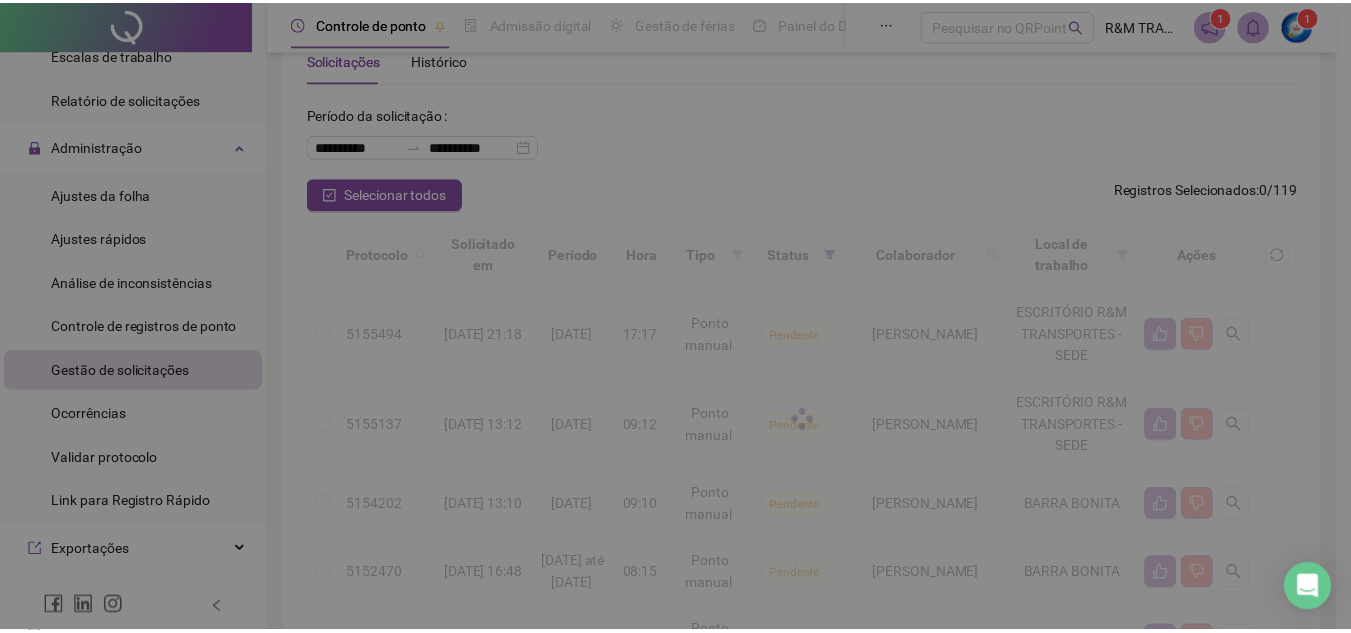 scroll, scrollTop: 0, scrollLeft: 0, axis: both 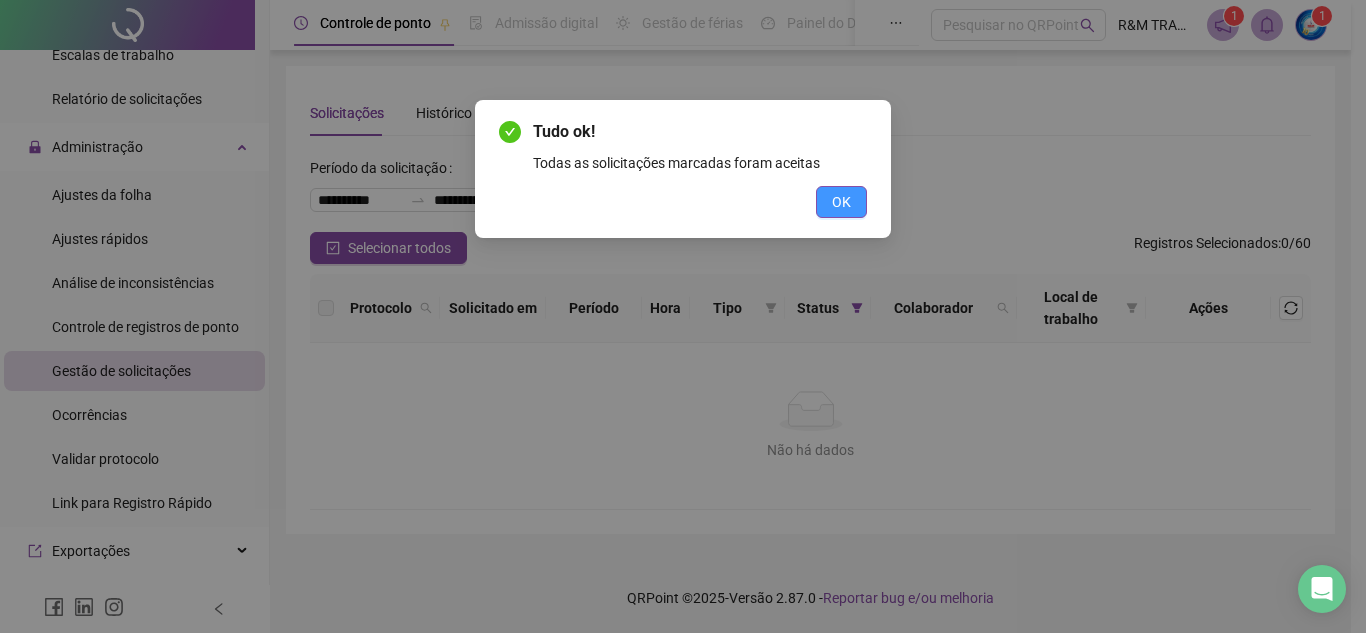 click on "OK" at bounding box center (841, 202) 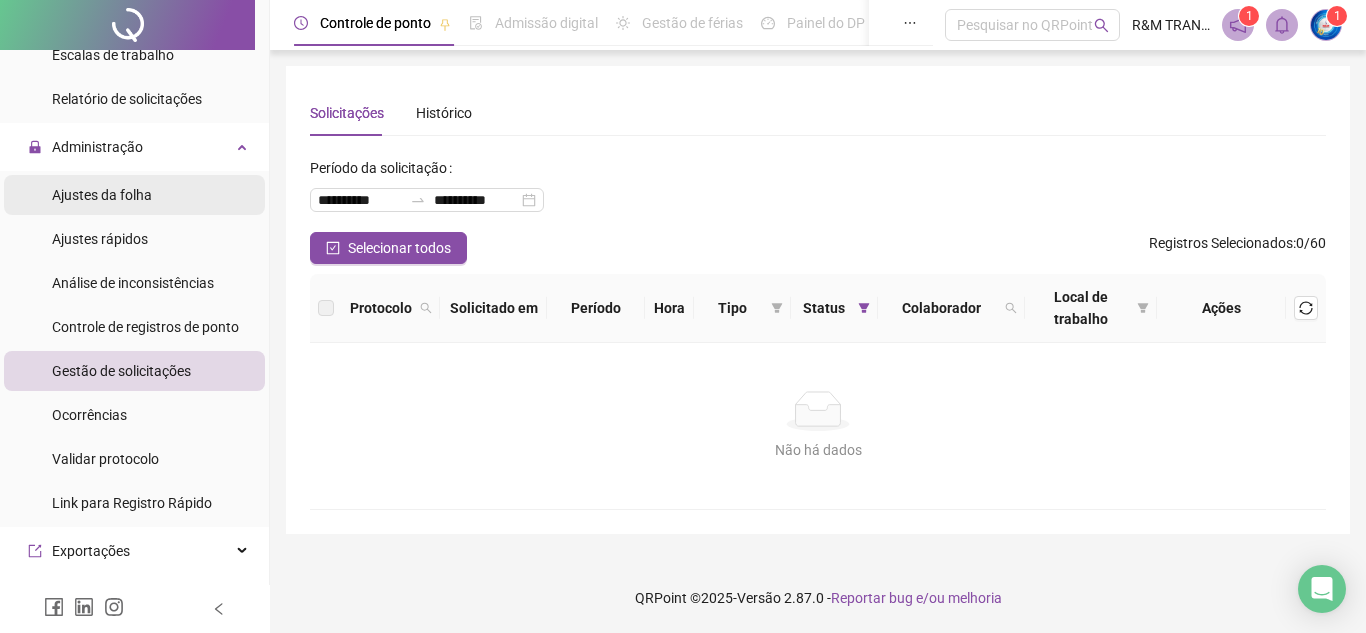click on "Ajustes da folha" at bounding box center [102, 195] 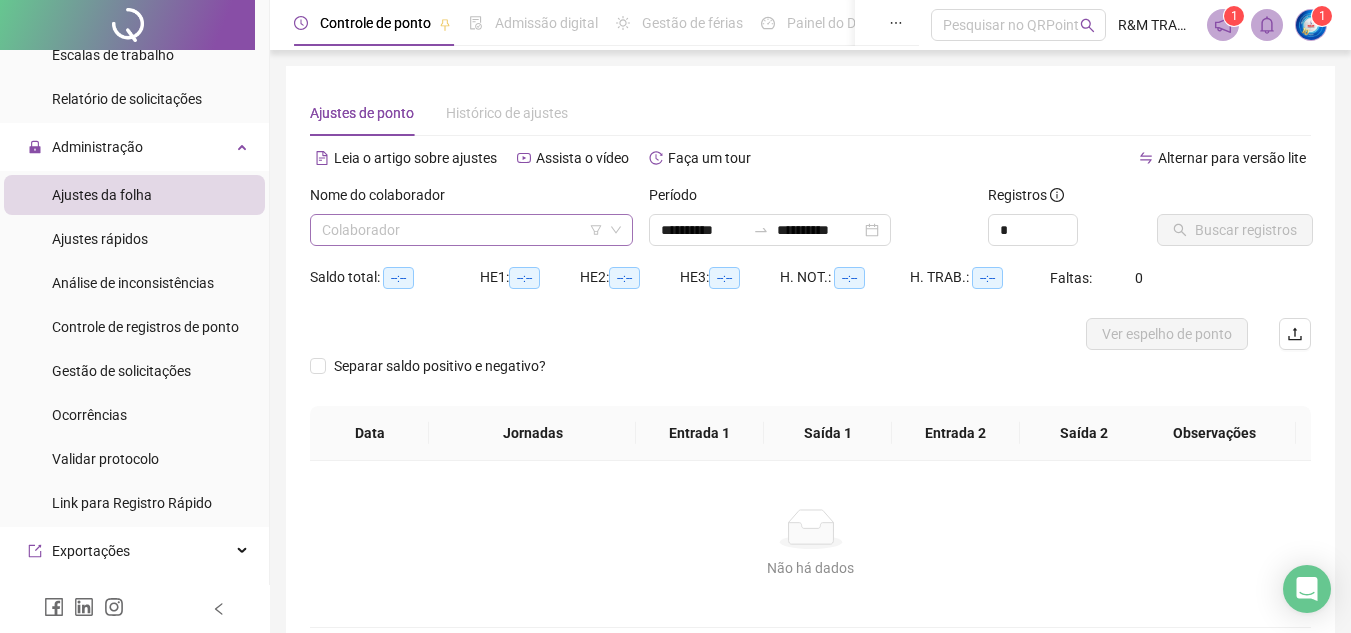 click at bounding box center (465, 230) 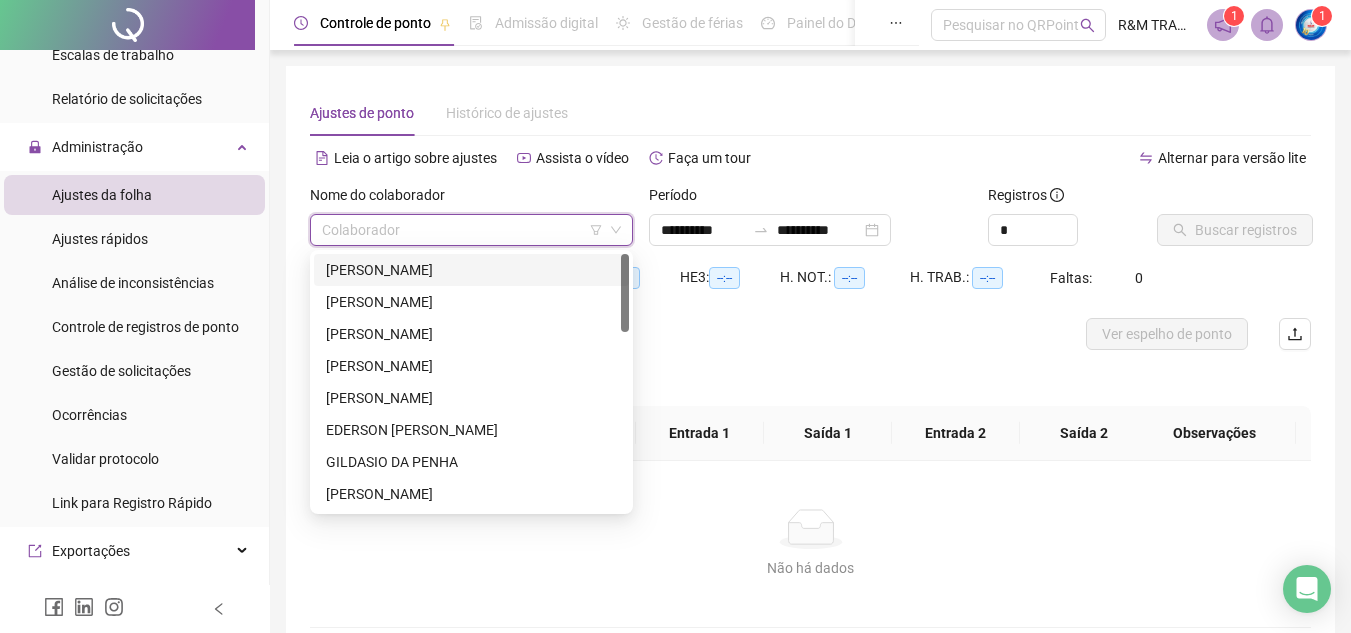 click on "[PERSON_NAME]" at bounding box center [471, 270] 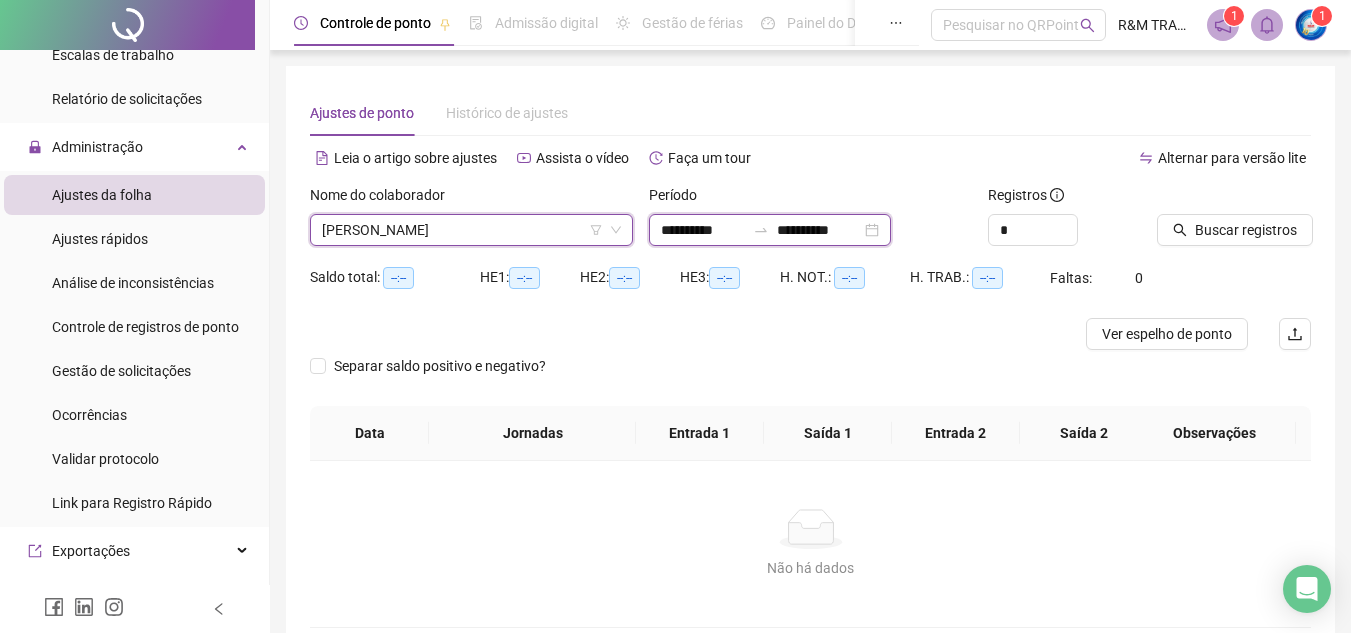 click on "**********" at bounding box center (703, 230) 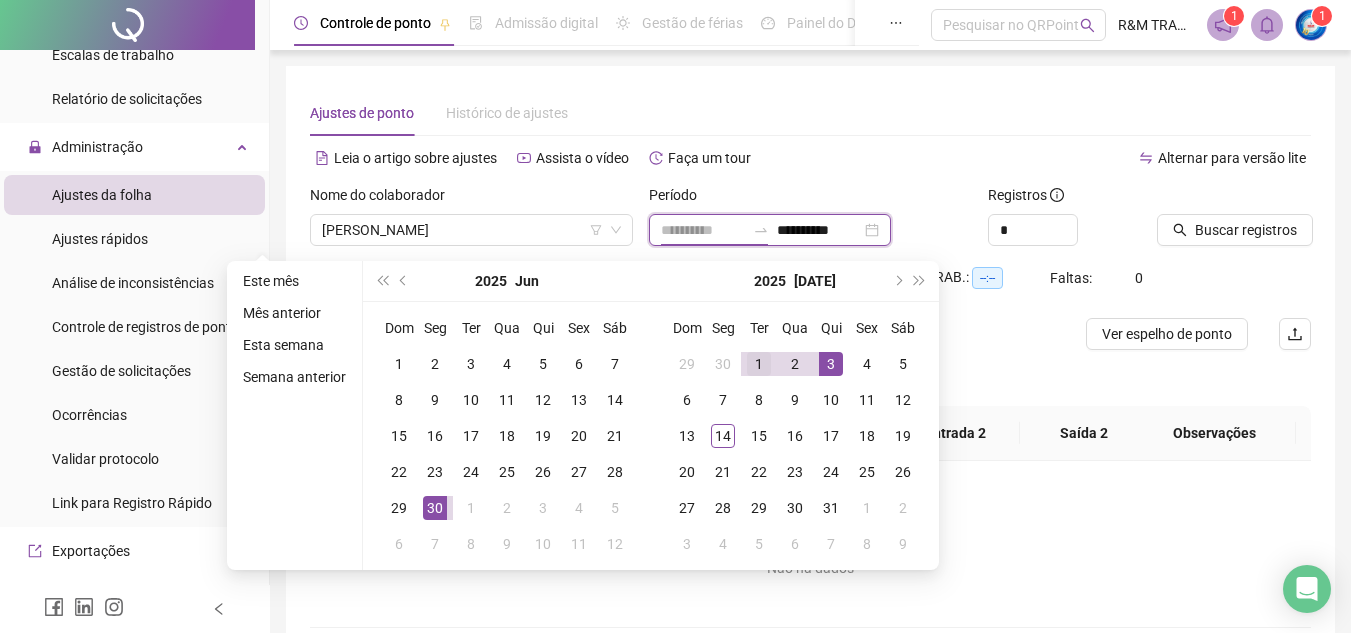 type on "**********" 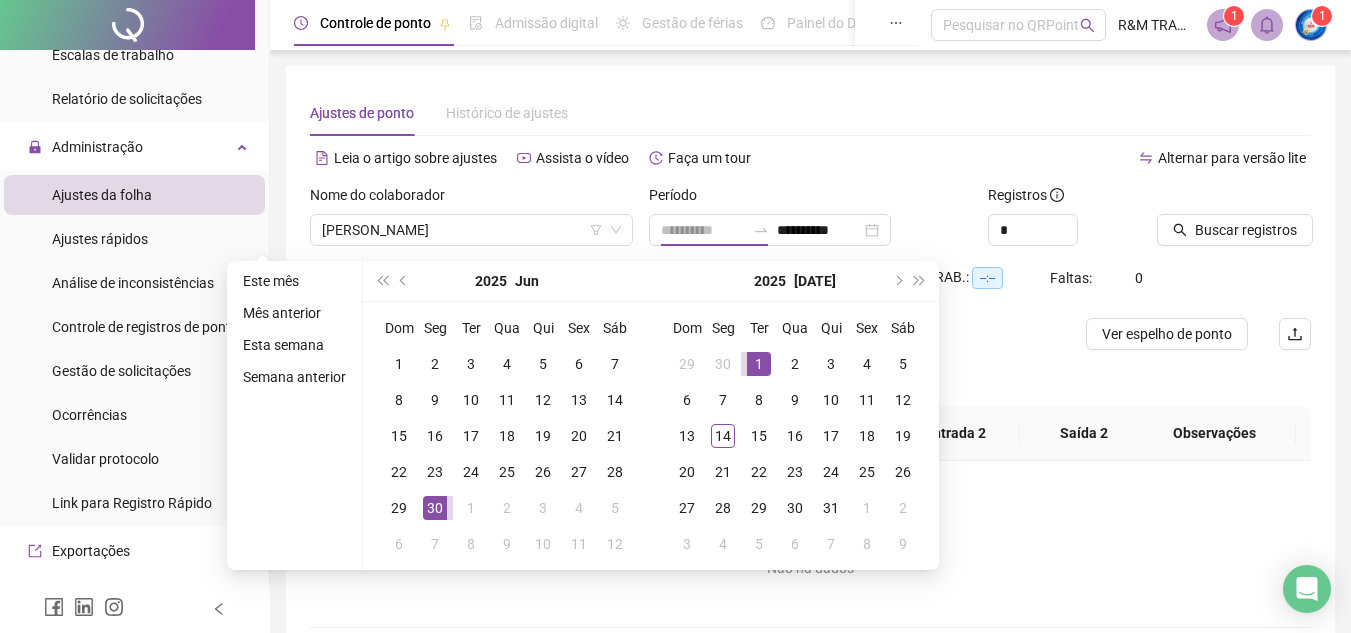 click on "1" at bounding box center (759, 364) 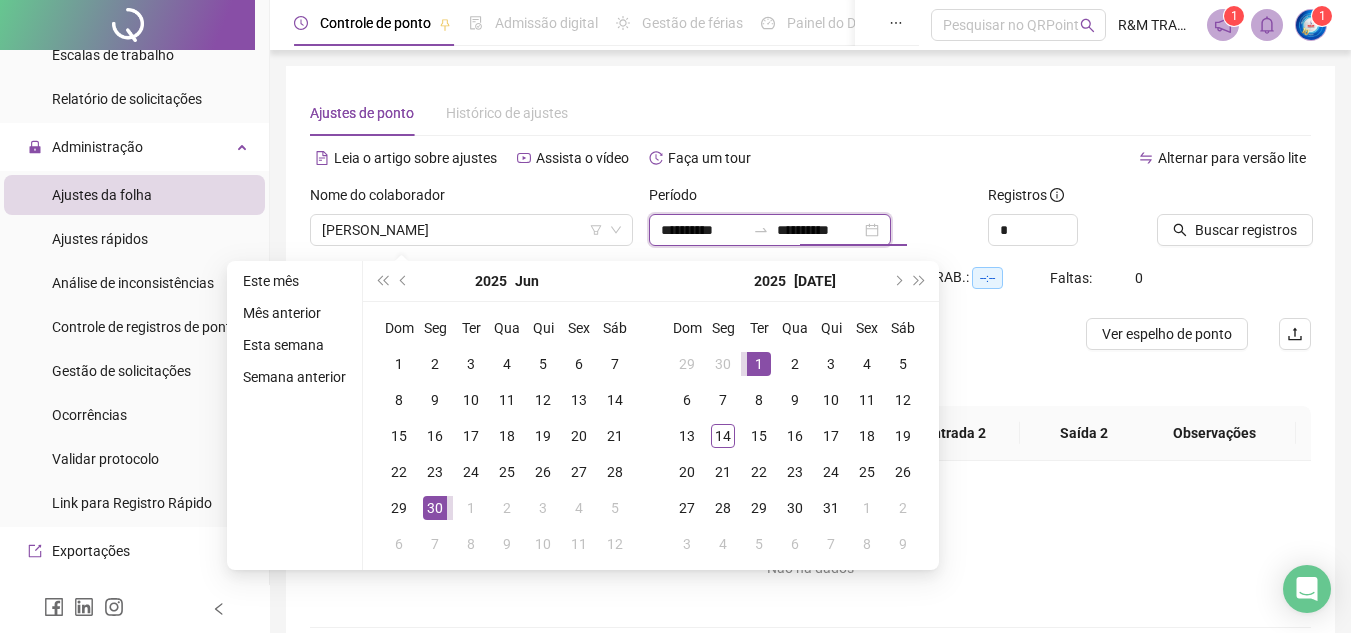 click on "**********" at bounding box center [819, 230] 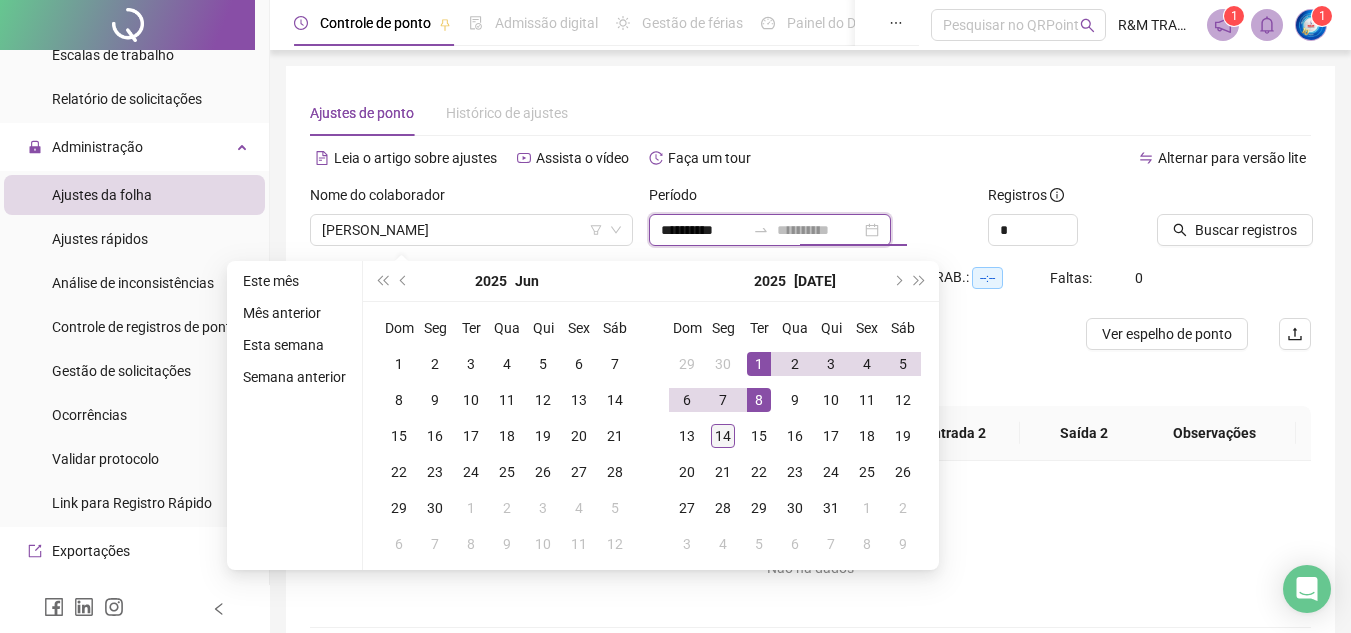 type on "**********" 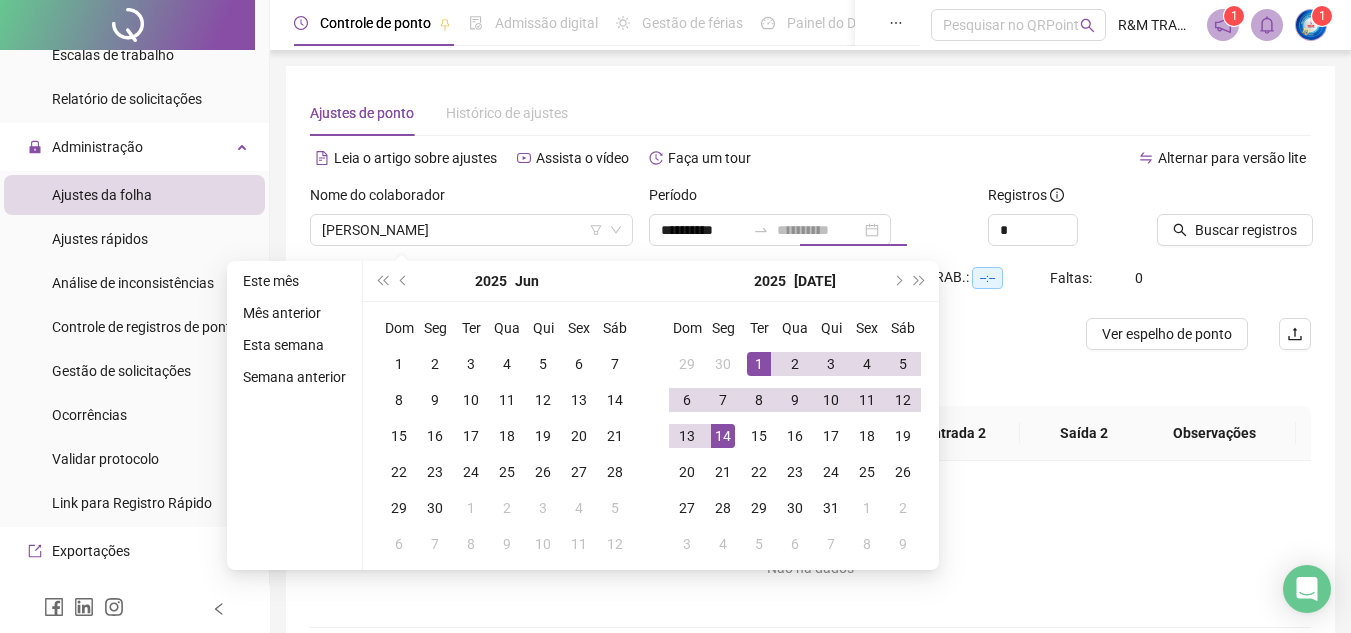 click on "14" at bounding box center [723, 436] 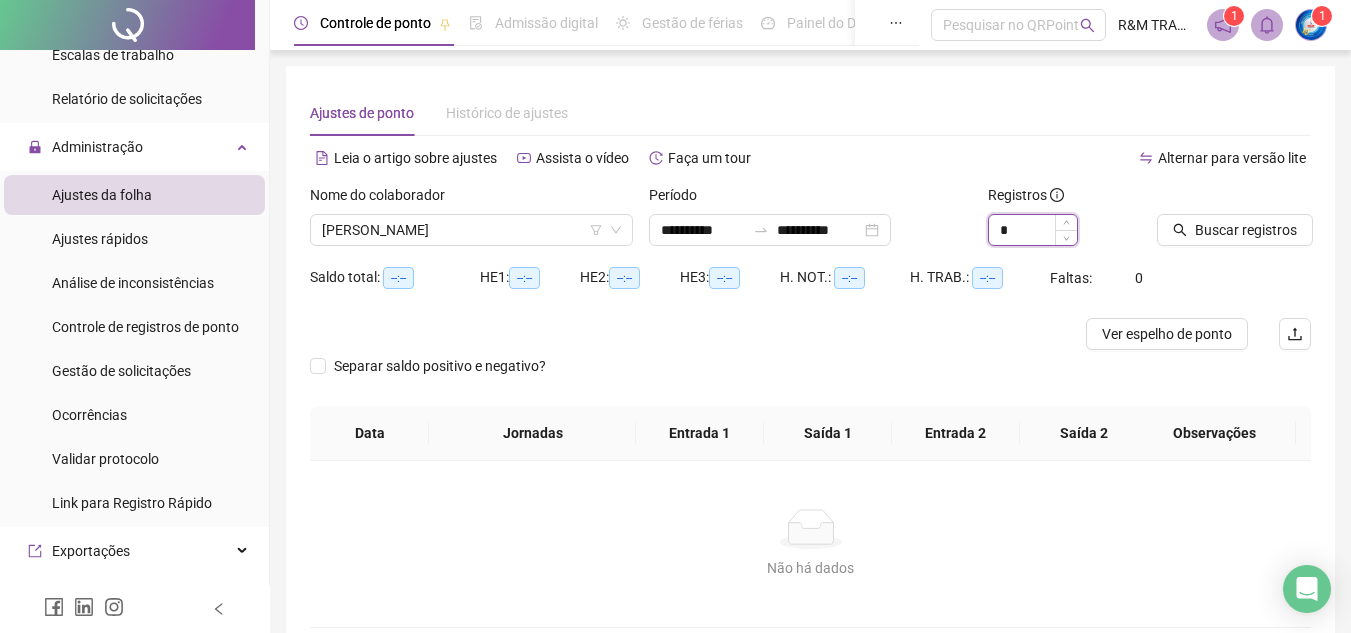click on "*" at bounding box center (1033, 230) 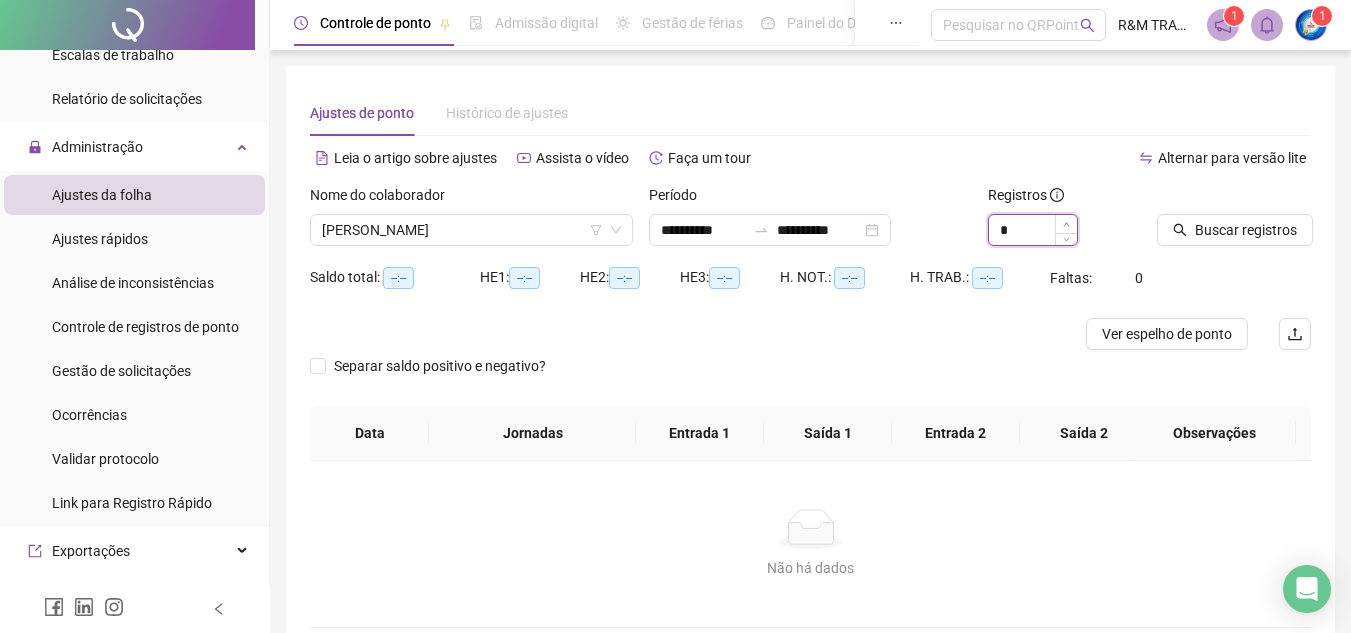 click at bounding box center (1066, 224) 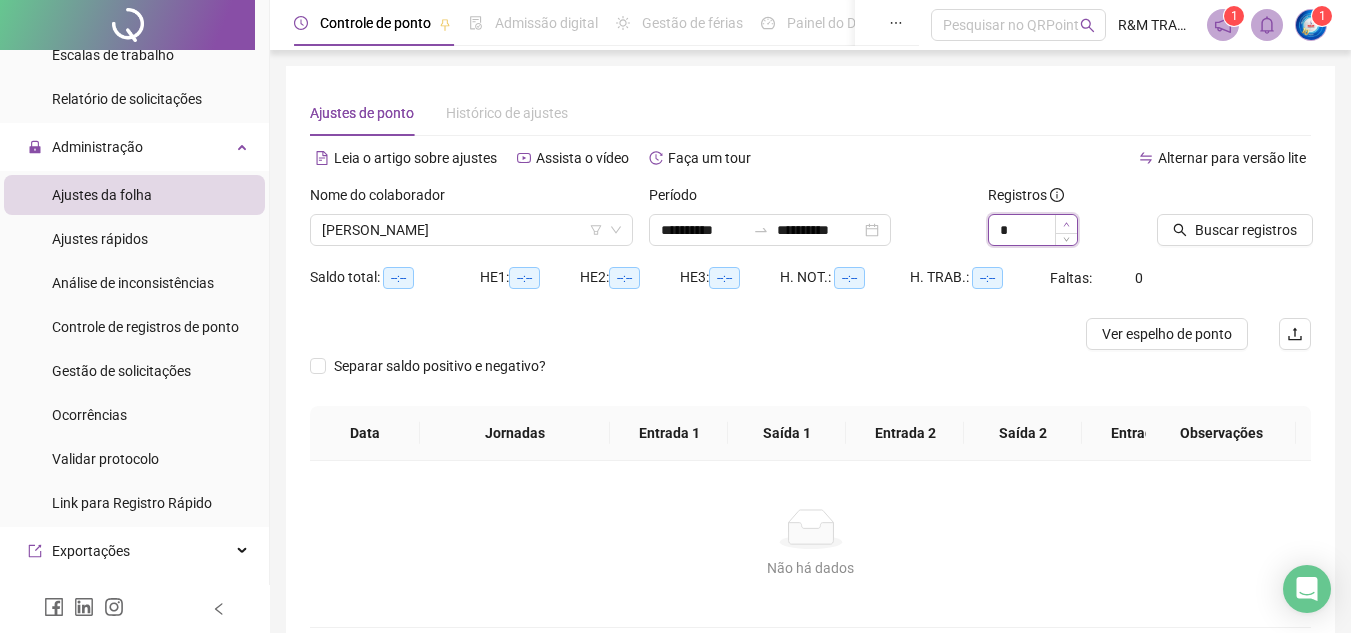 click at bounding box center [1066, 224] 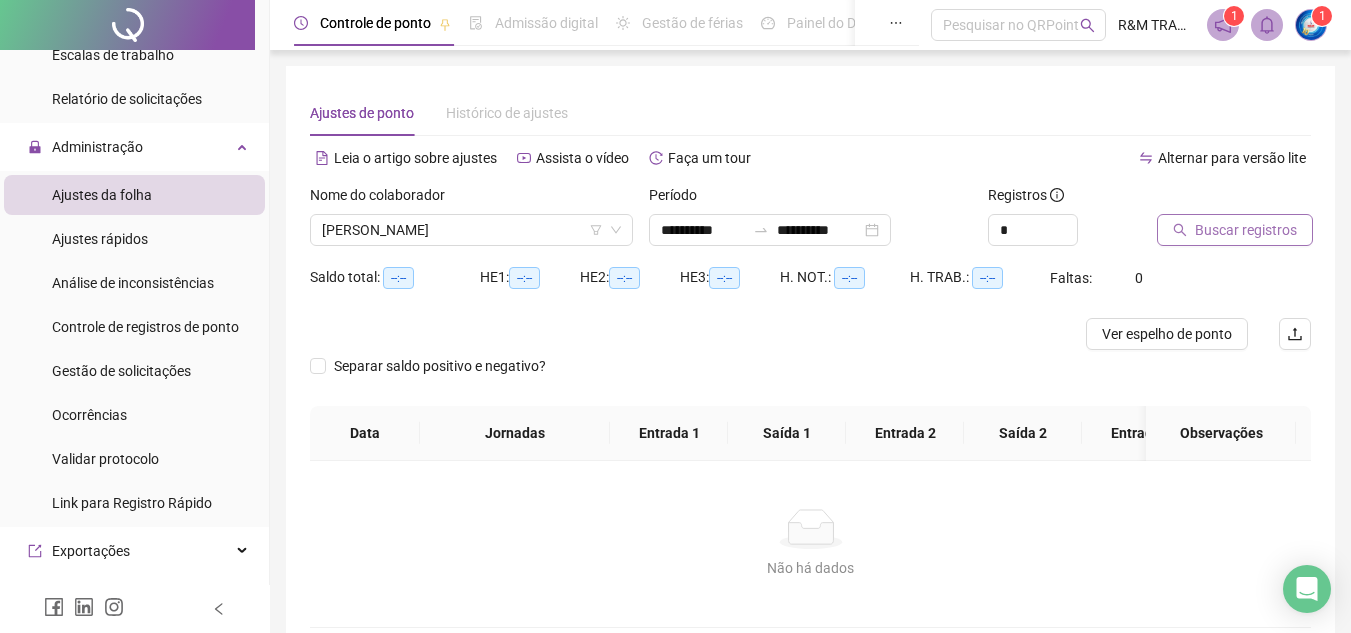 click on "Buscar registros" at bounding box center (1246, 230) 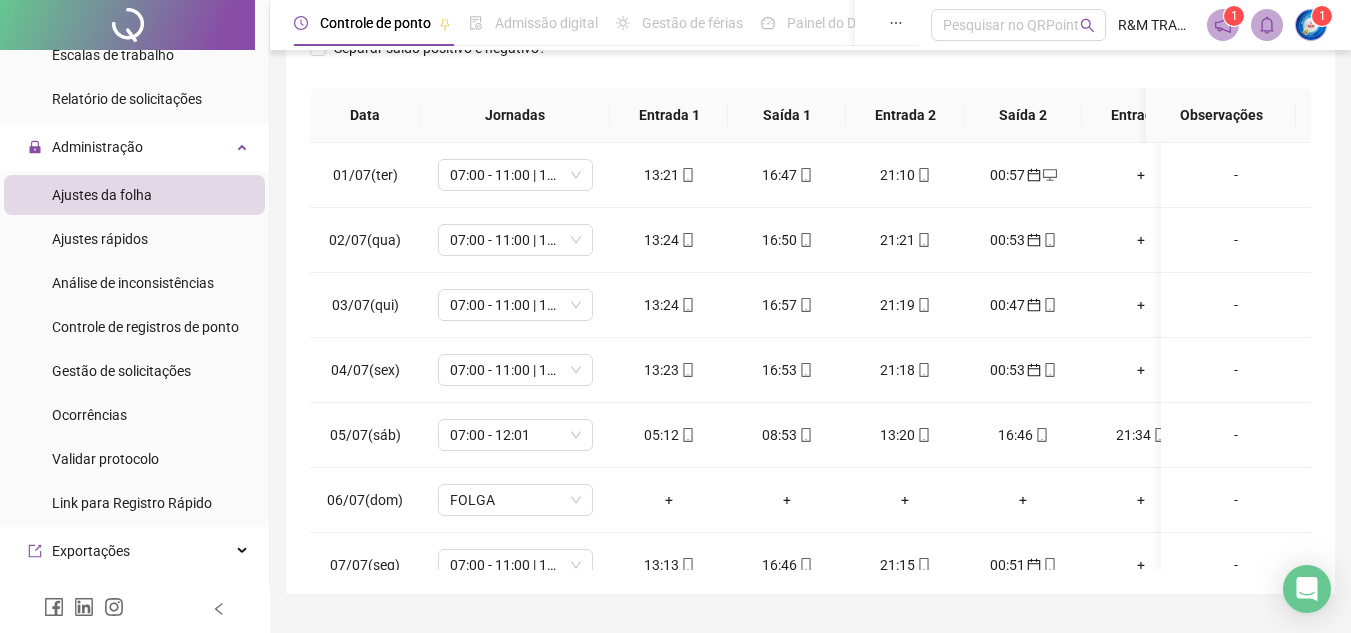 scroll, scrollTop: 348, scrollLeft: 0, axis: vertical 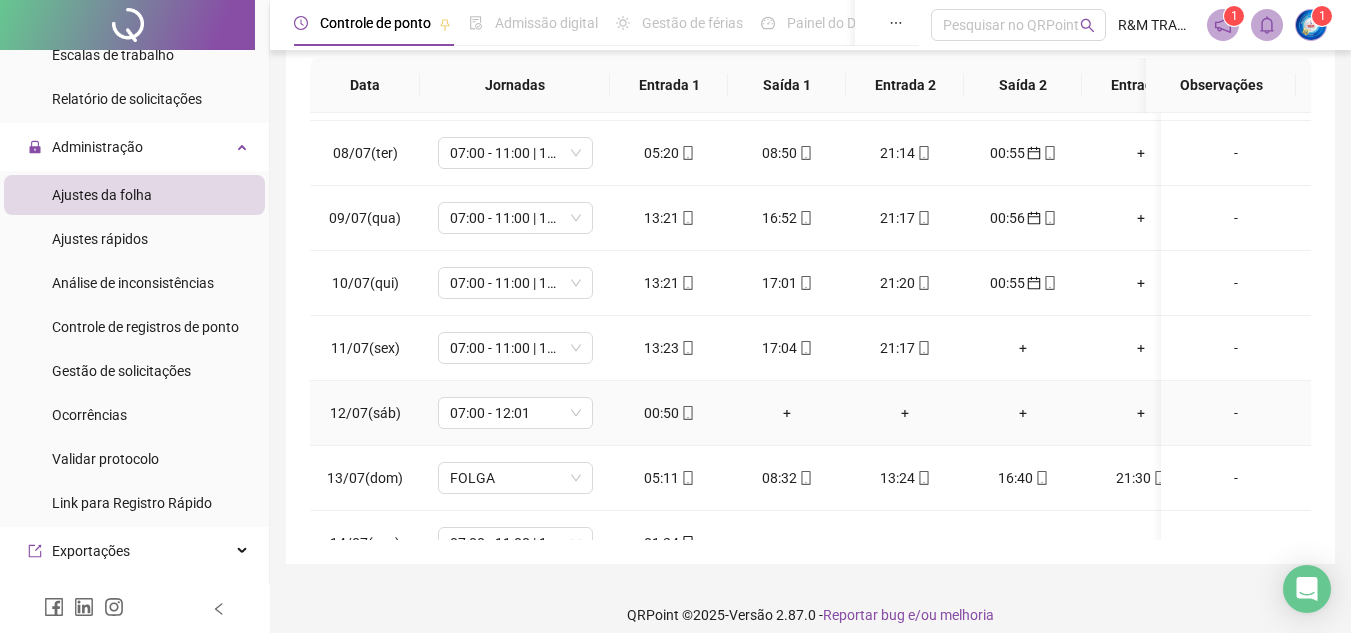 click 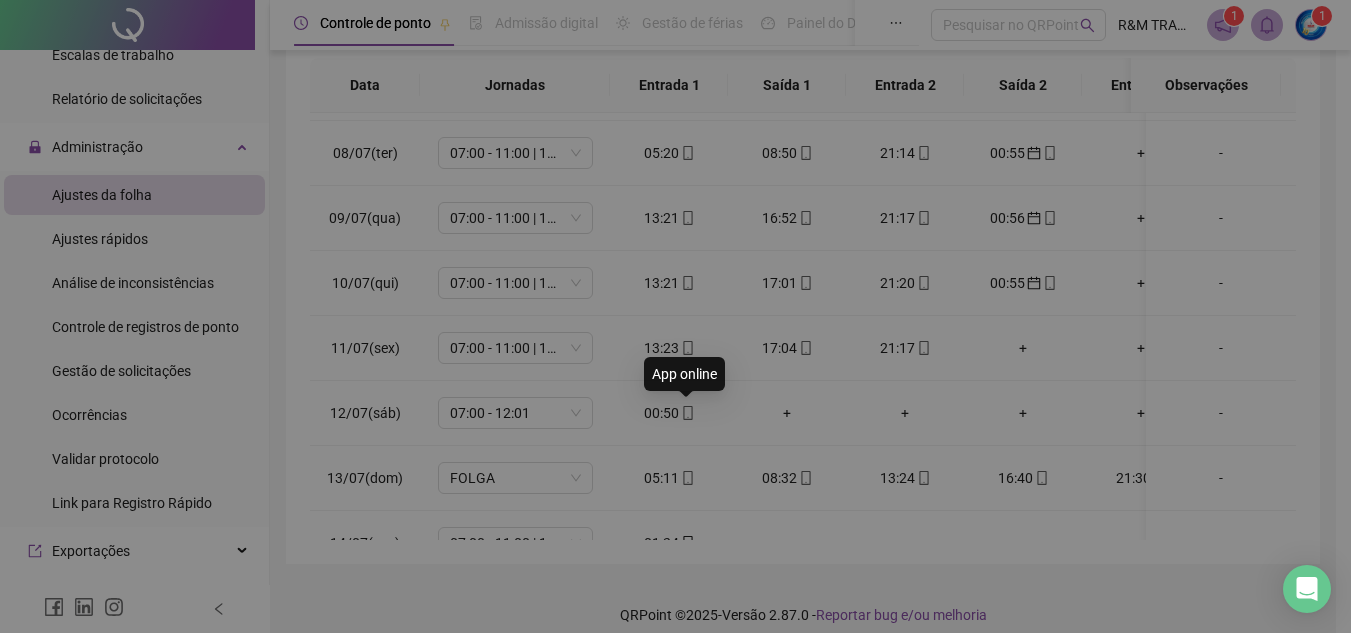 type on "**********" 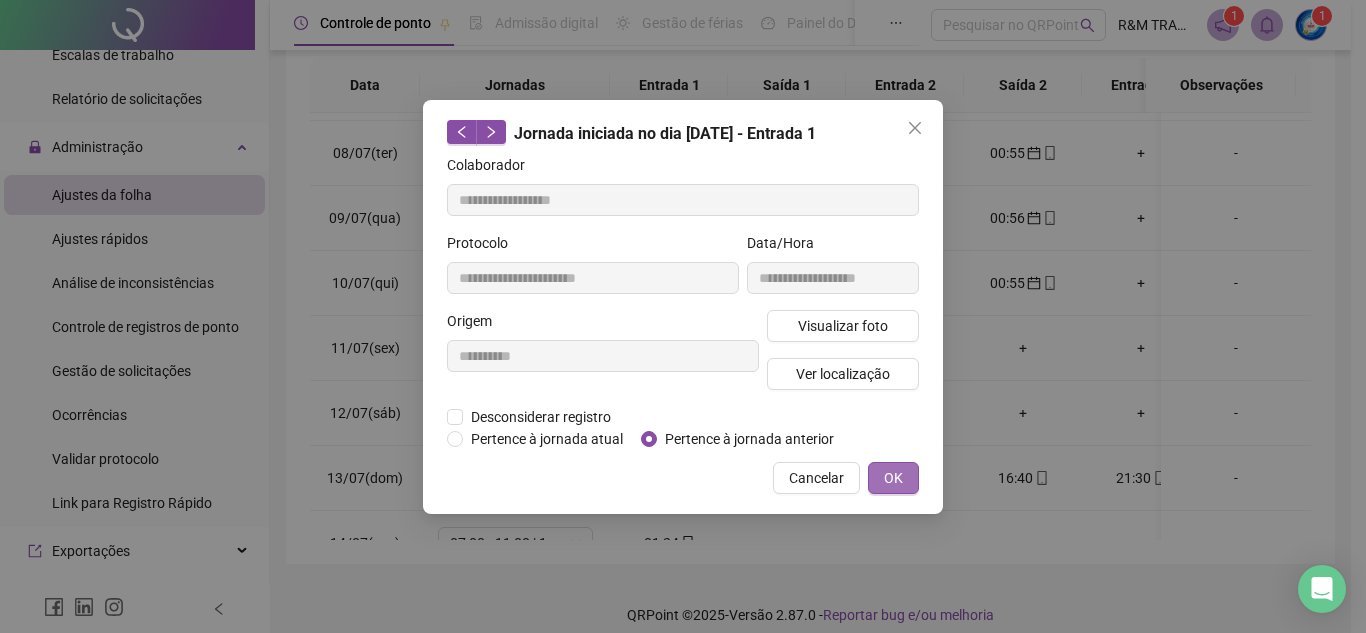 click on "OK" at bounding box center [893, 478] 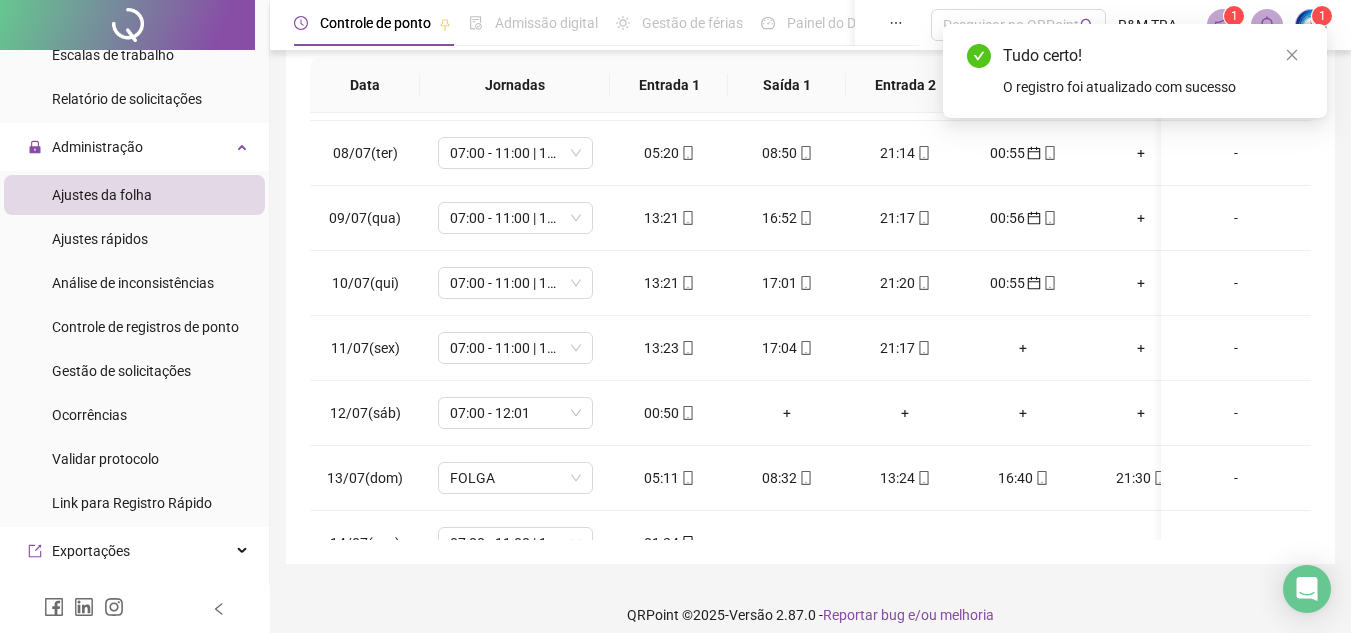 scroll, scrollTop: 0, scrollLeft: 0, axis: both 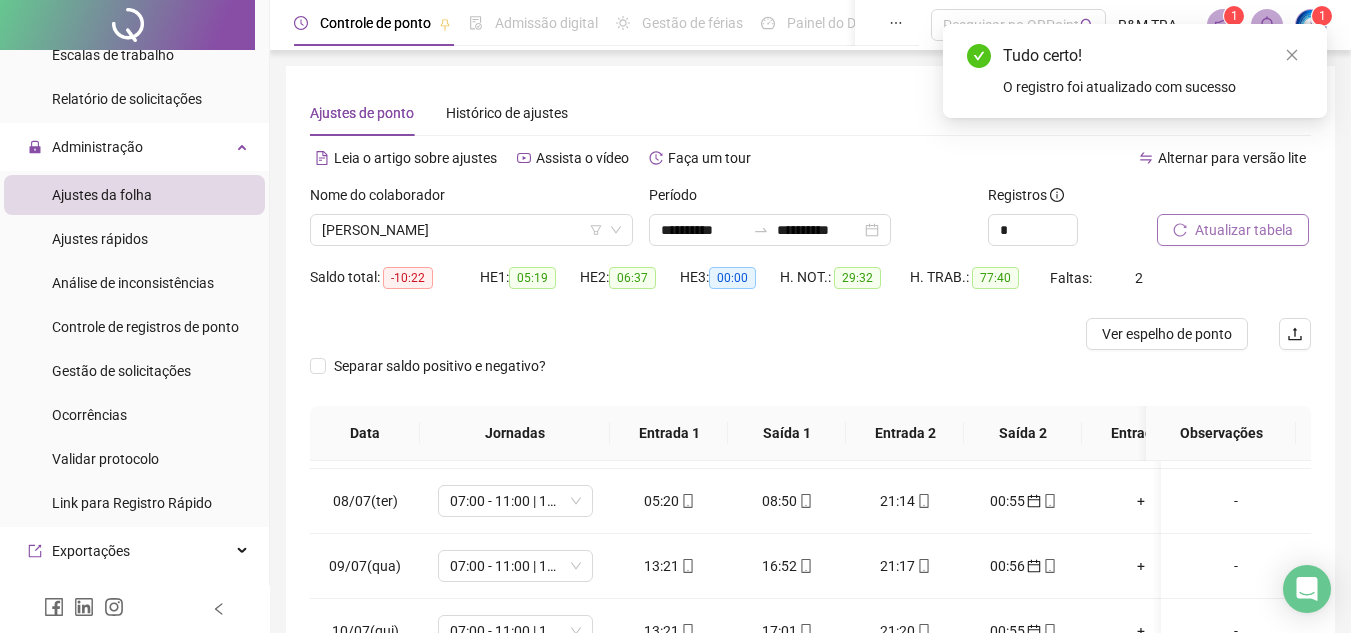 click on "Atualizar tabela" at bounding box center (1244, 230) 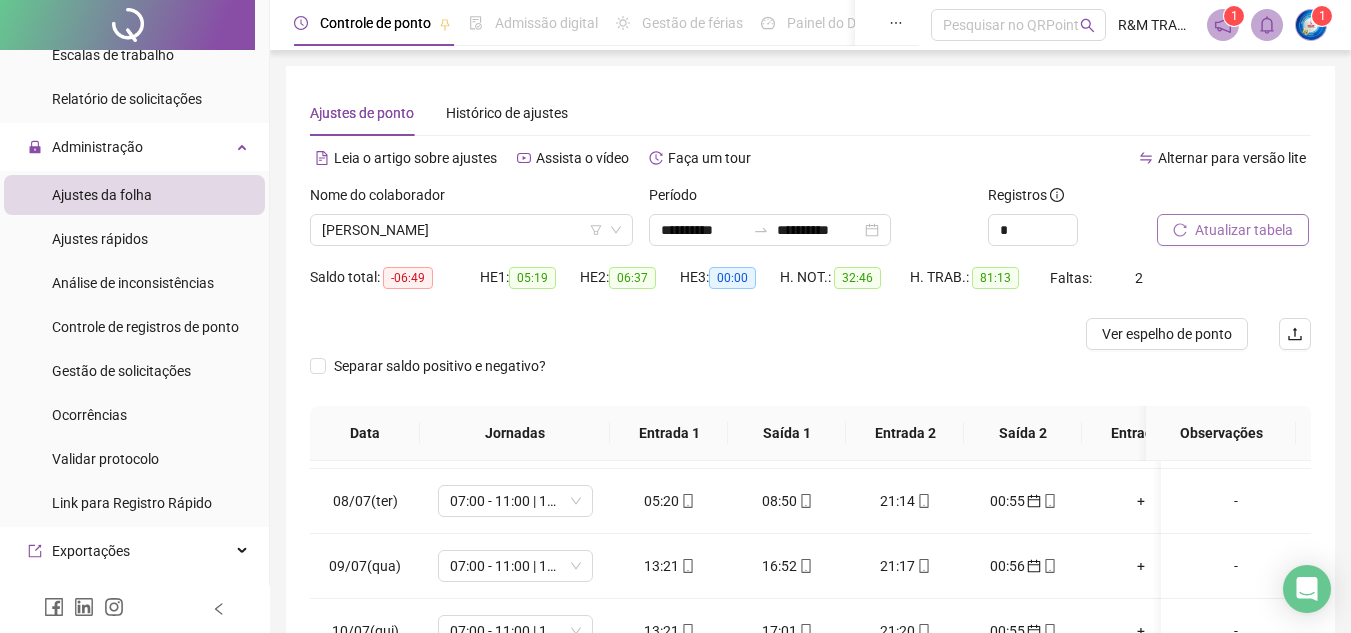 click on "Atualizar tabela" at bounding box center (1244, 230) 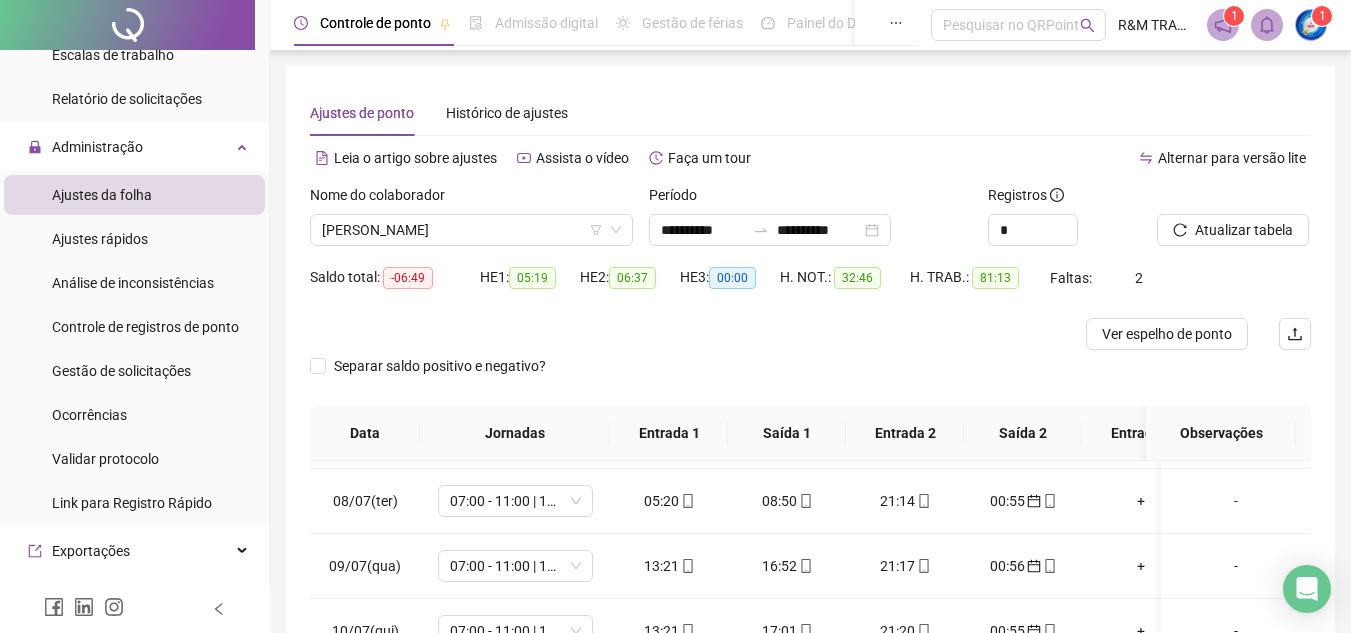 scroll, scrollTop: 365, scrollLeft: 0, axis: vertical 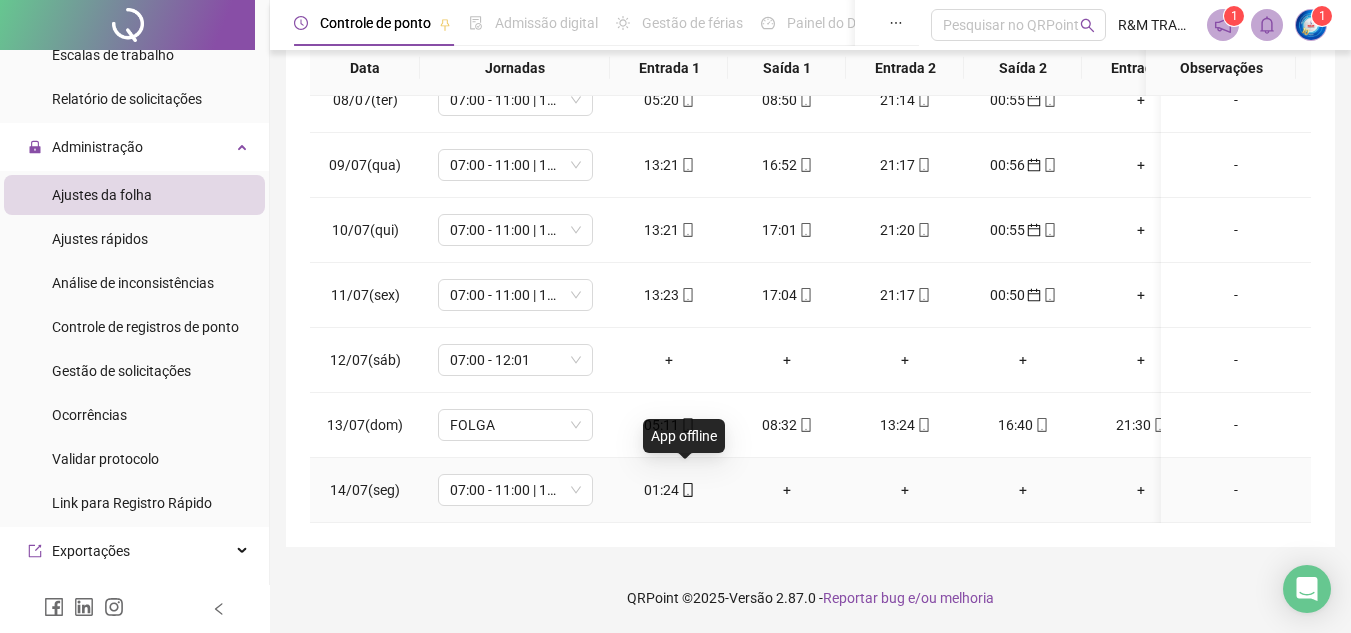 click 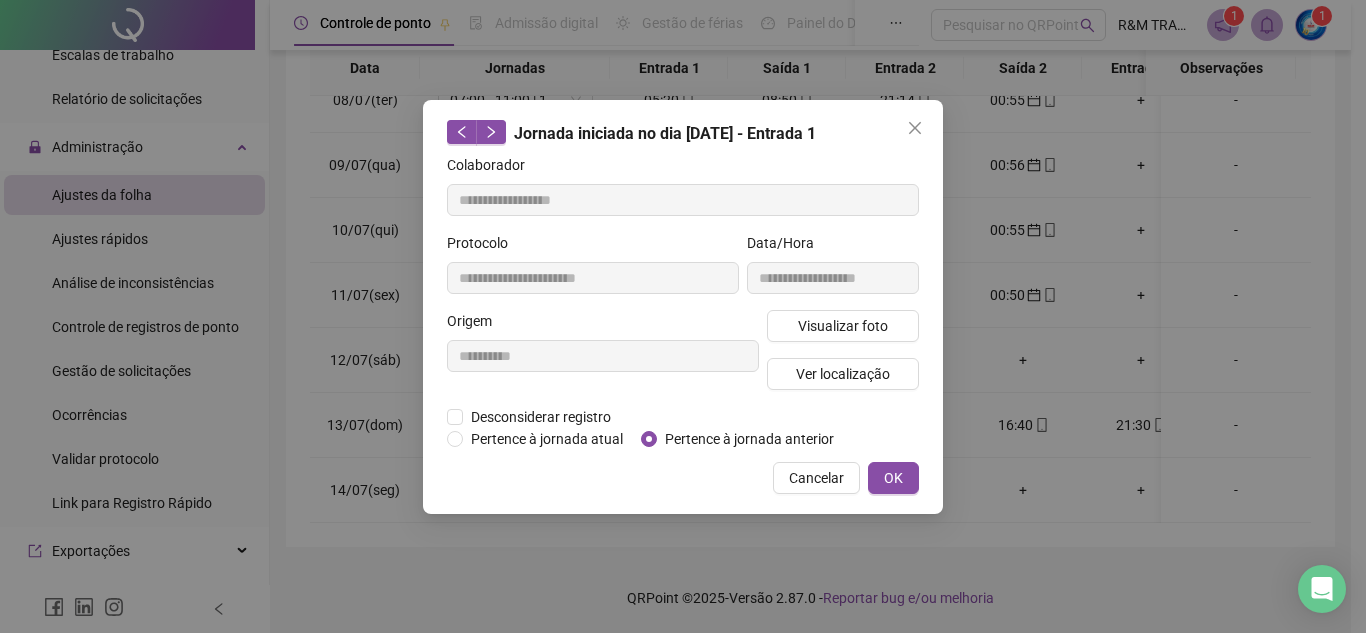 type on "**********" 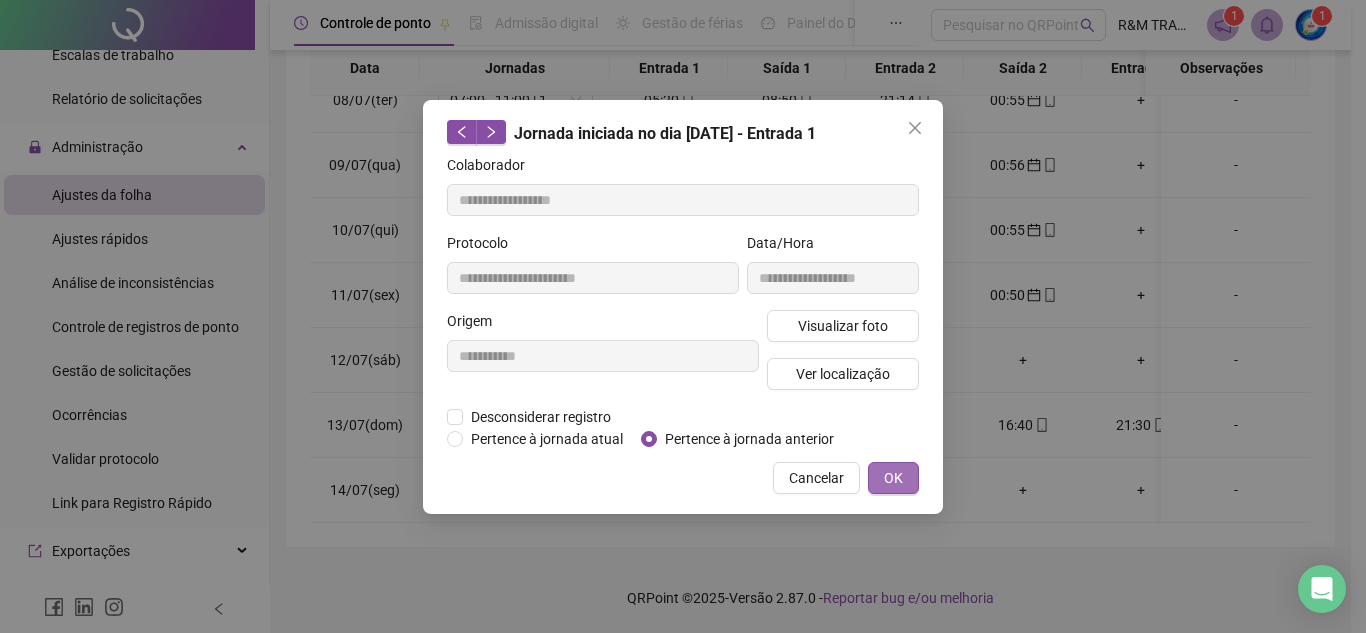 click on "OK" at bounding box center (893, 478) 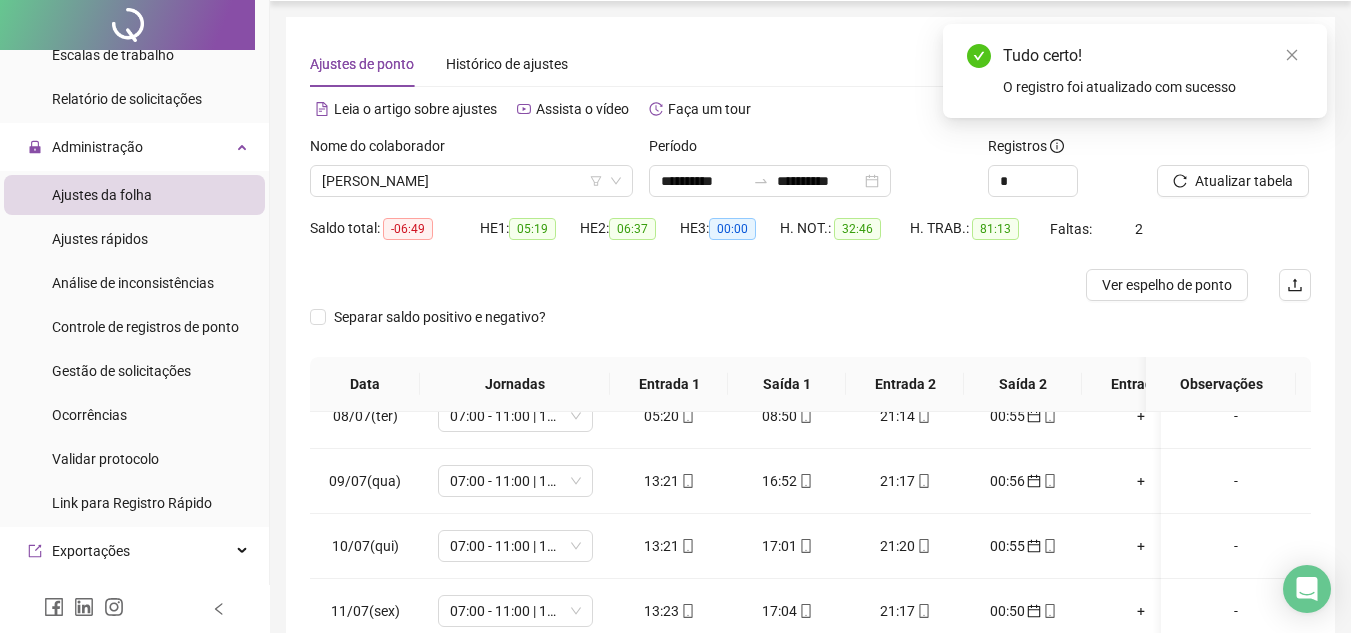 scroll, scrollTop: 0, scrollLeft: 0, axis: both 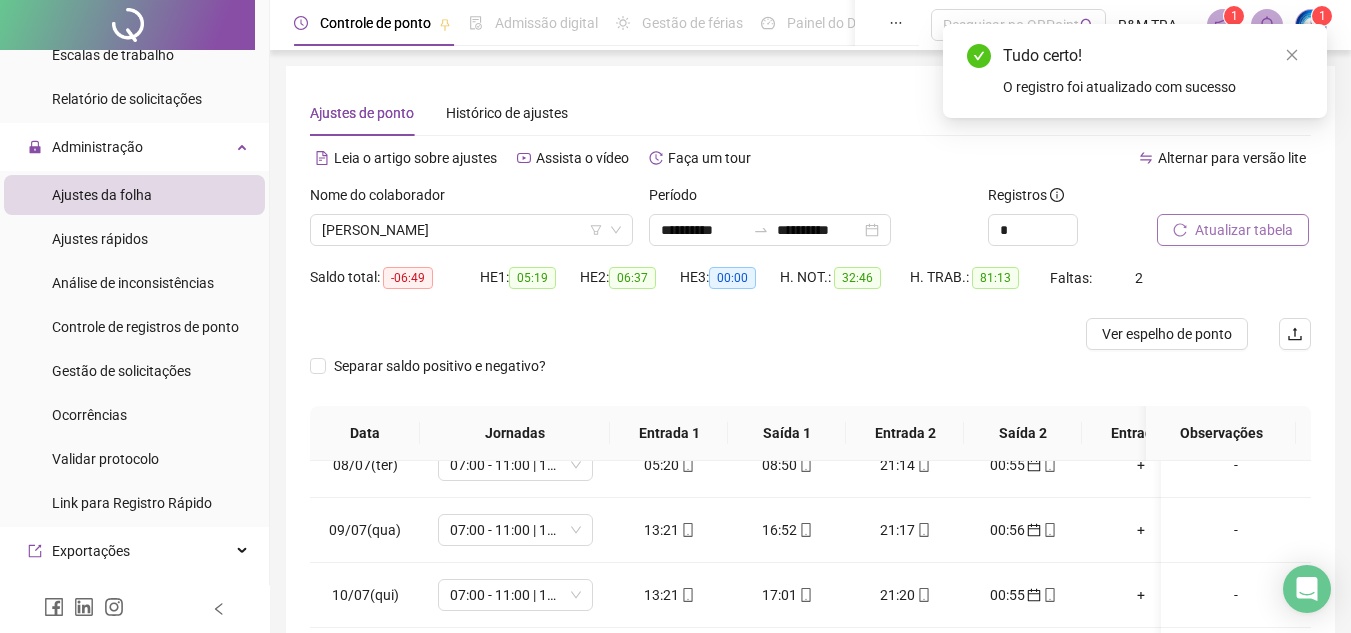 click on "Atualizar tabela" at bounding box center [1233, 230] 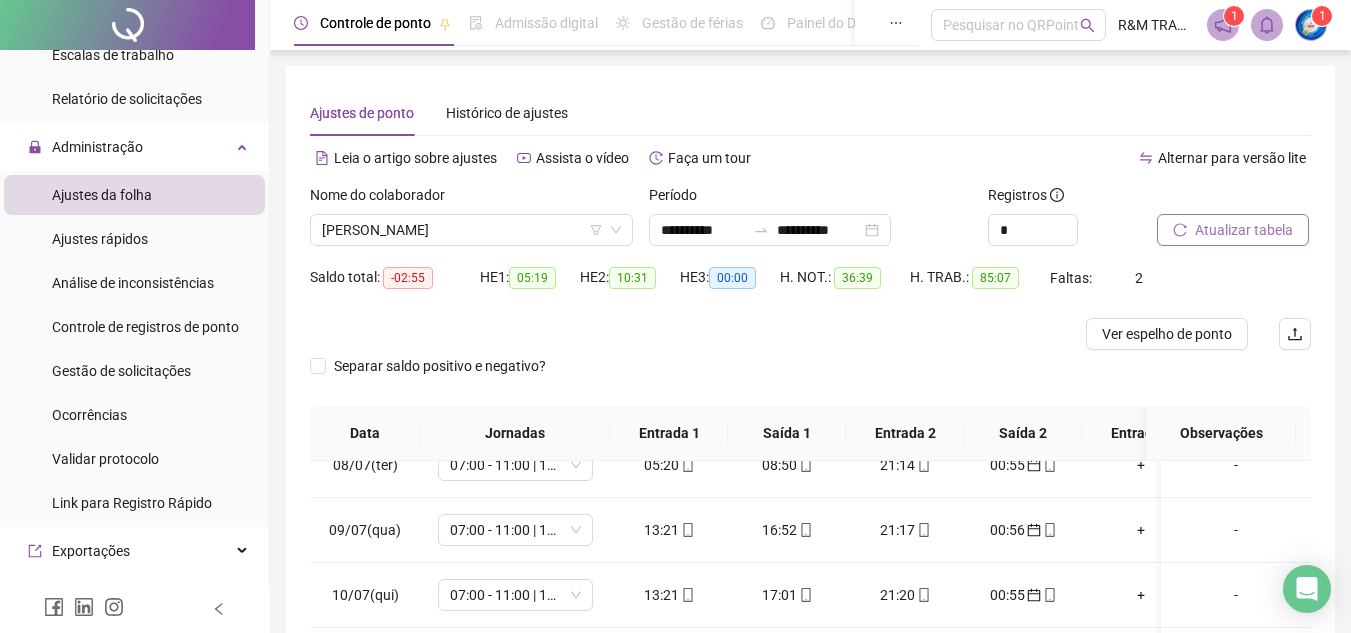 click on "Atualizar tabela" at bounding box center (1244, 230) 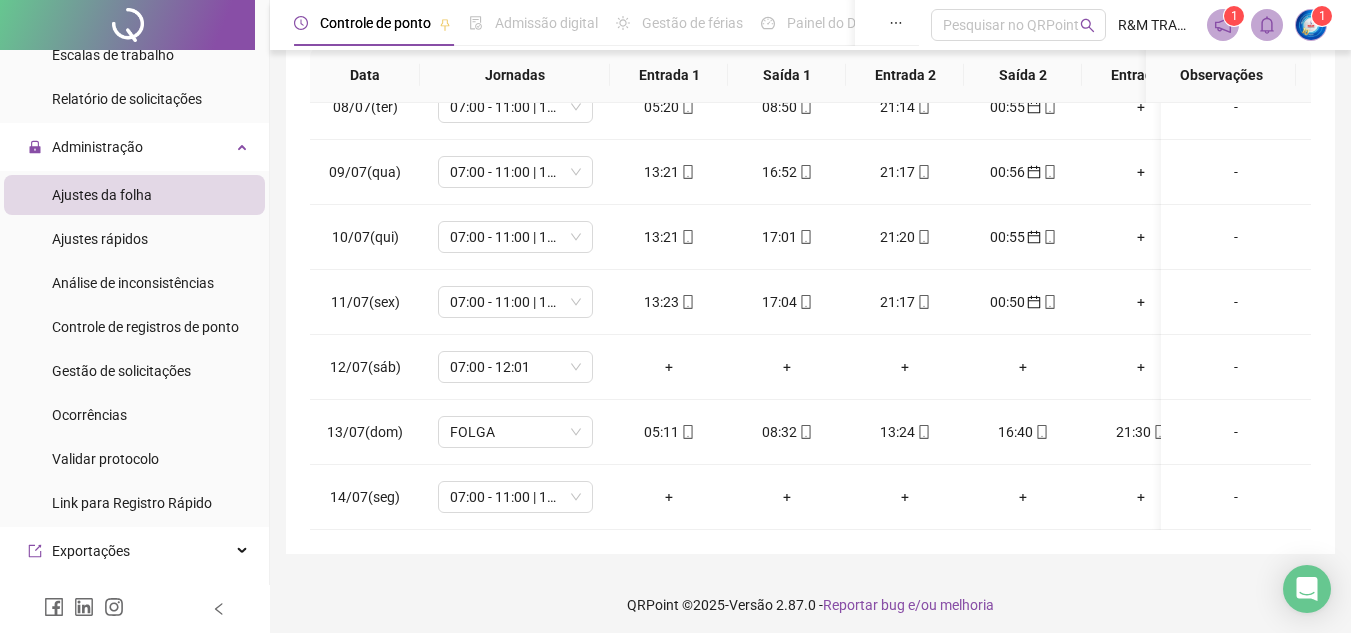 scroll, scrollTop: 365, scrollLeft: 0, axis: vertical 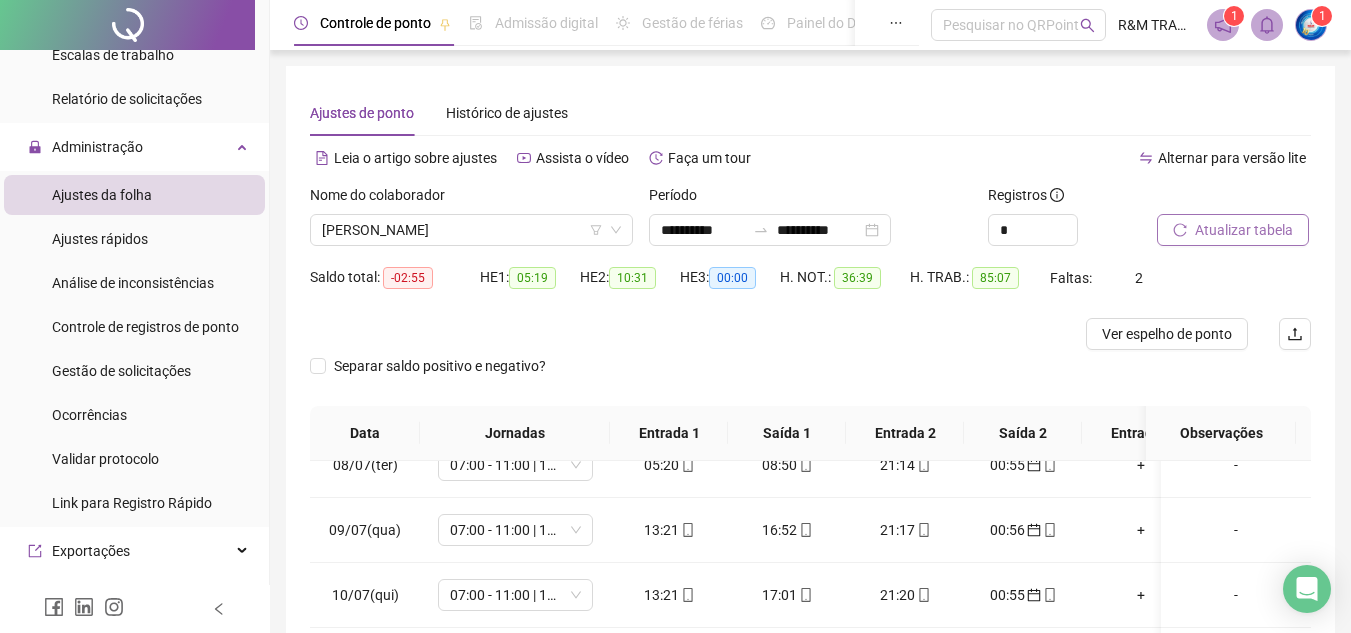 click on "Atualizar tabela" at bounding box center (1244, 230) 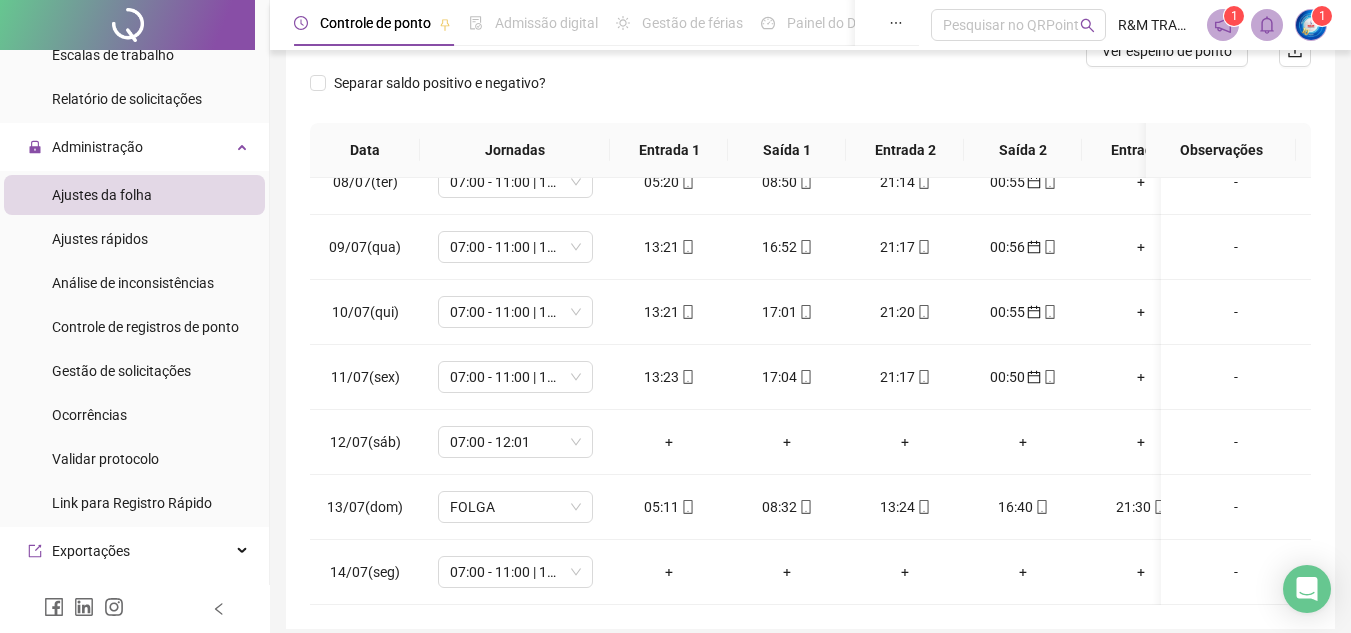 scroll, scrollTop: 365, scrollLeft: 0, axis: vertical 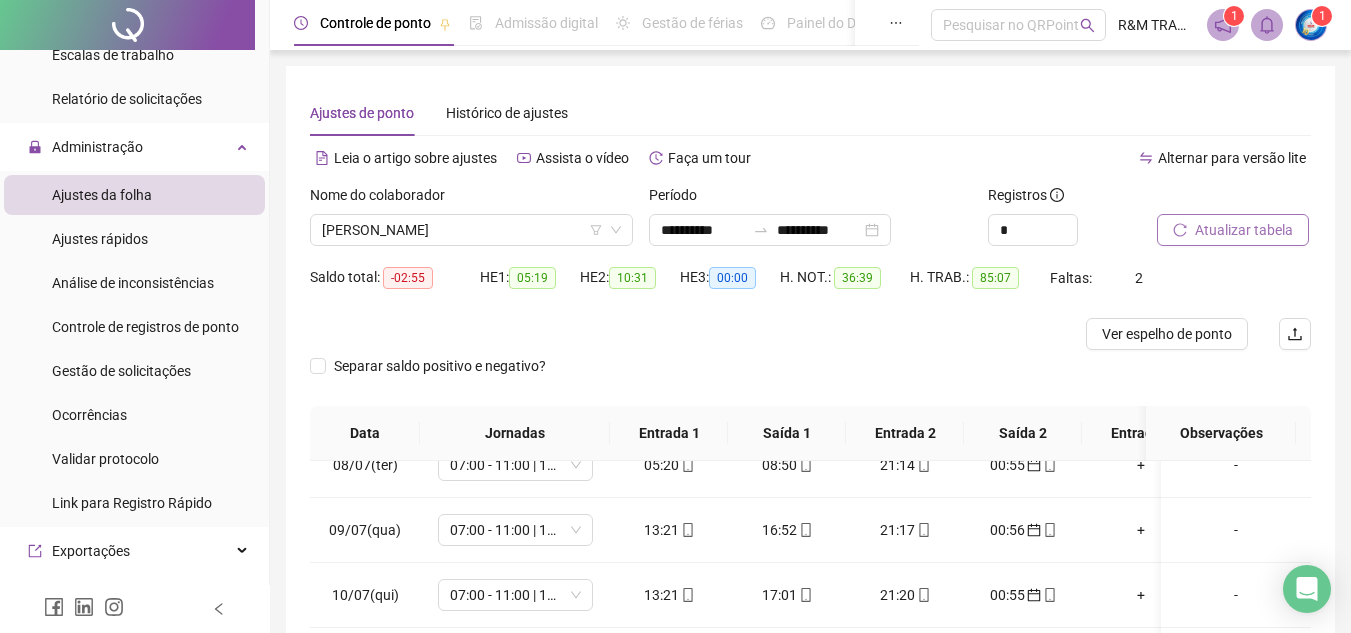 click on "Atualizar tabela" at bounding box center (1244, 230) 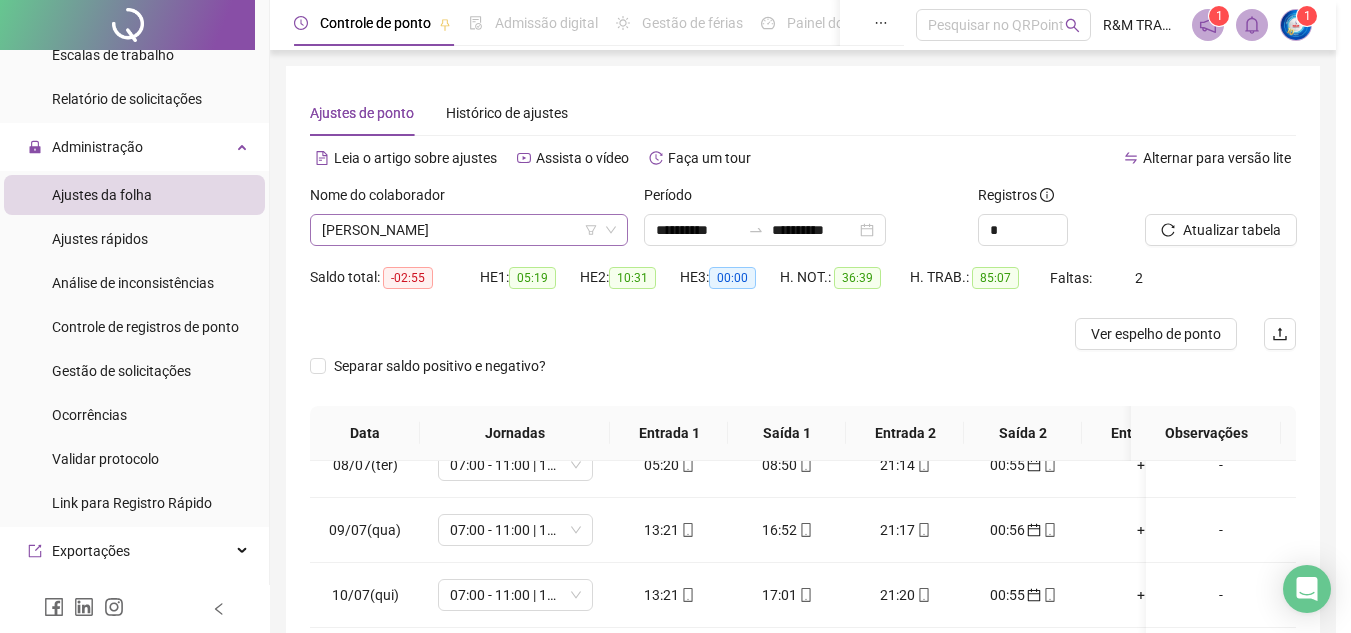 click on "[PERSON_NAME]" at bounding box center [469, 230] 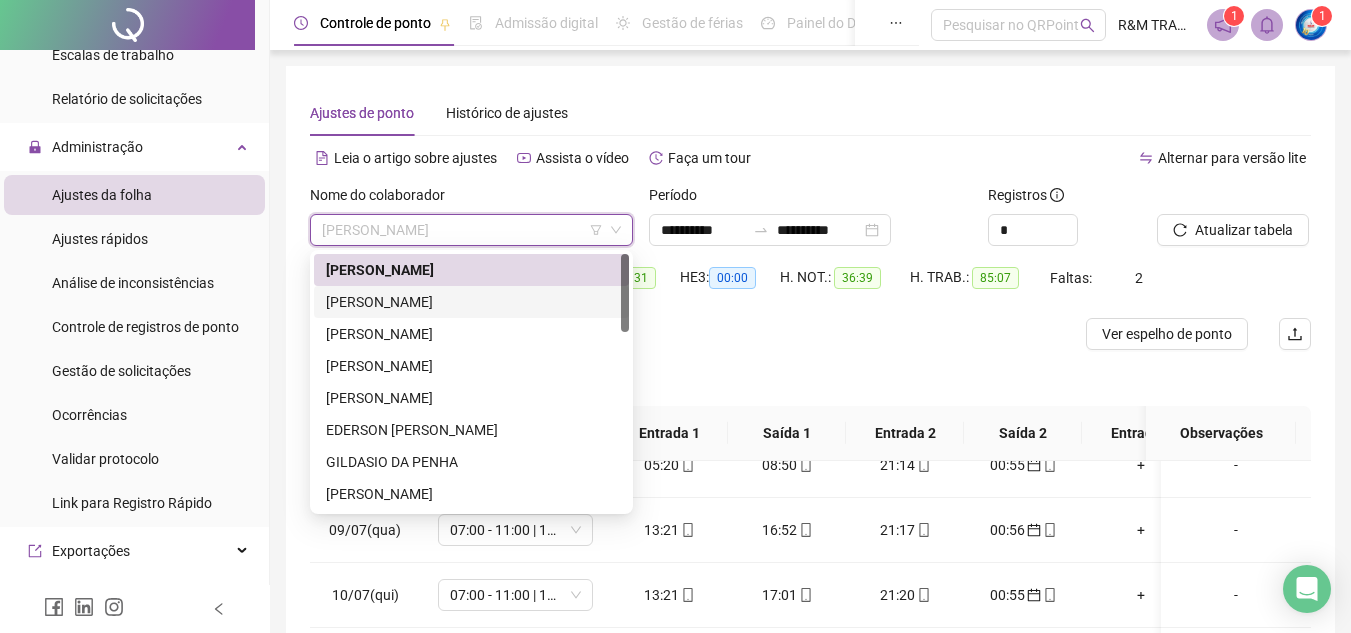 click on "[PERSON_NAME]" at bounding box center (471, 302) 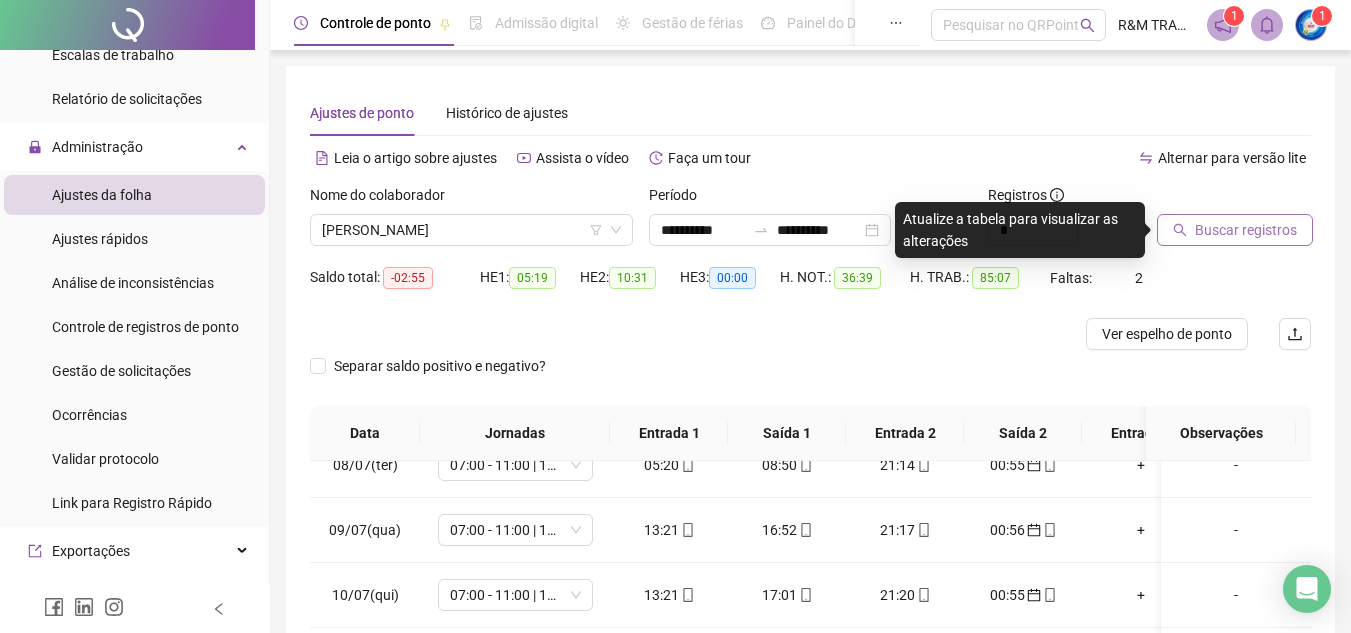 click on "Buscar registros" at bounding box center (1246, 230) 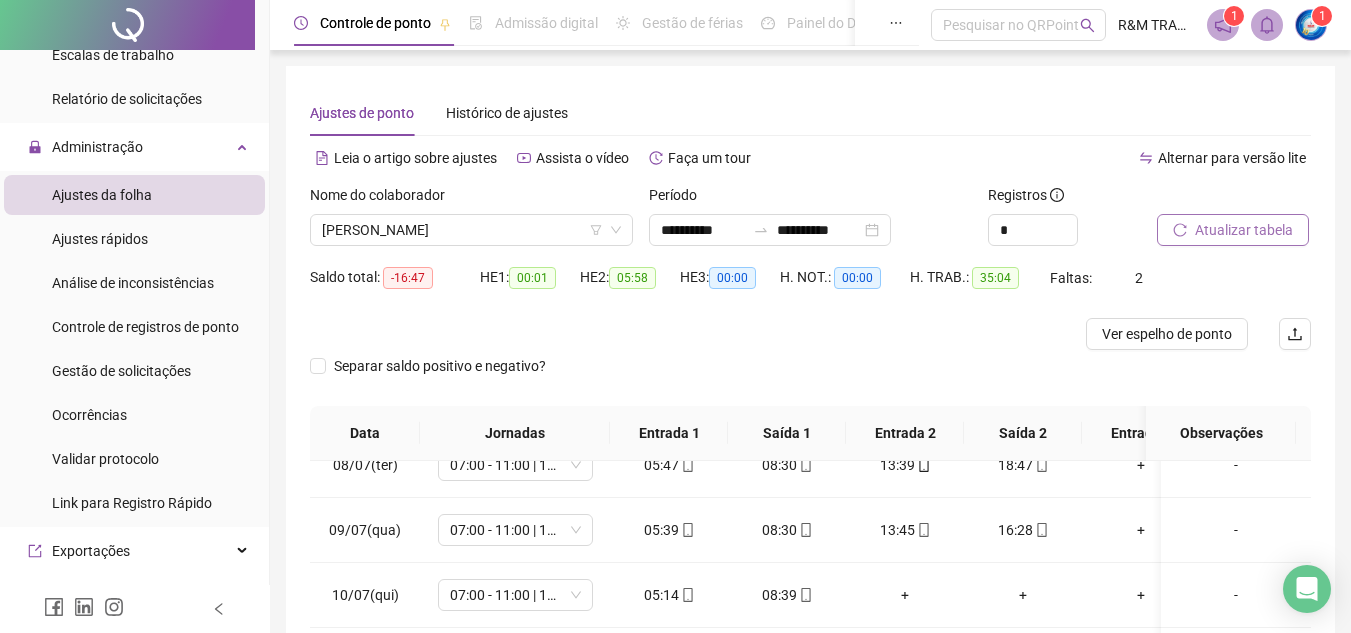 click on "Atualizar tabela" at bounding box center (1244, 230) 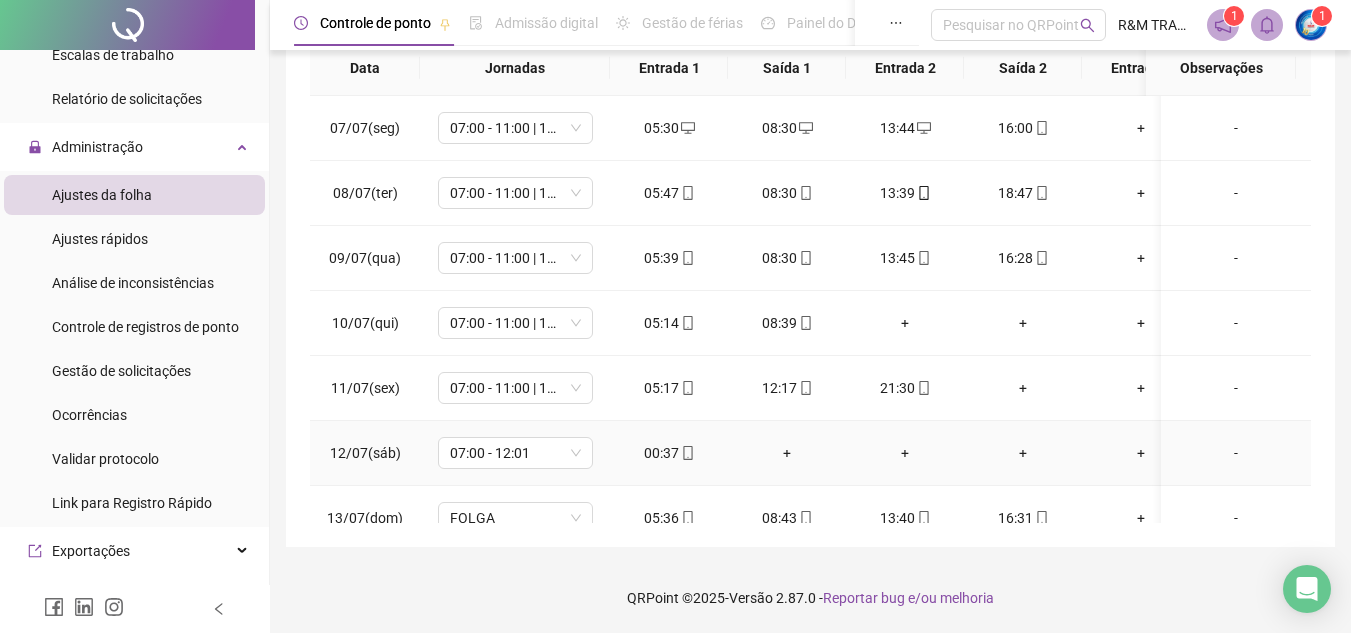 click 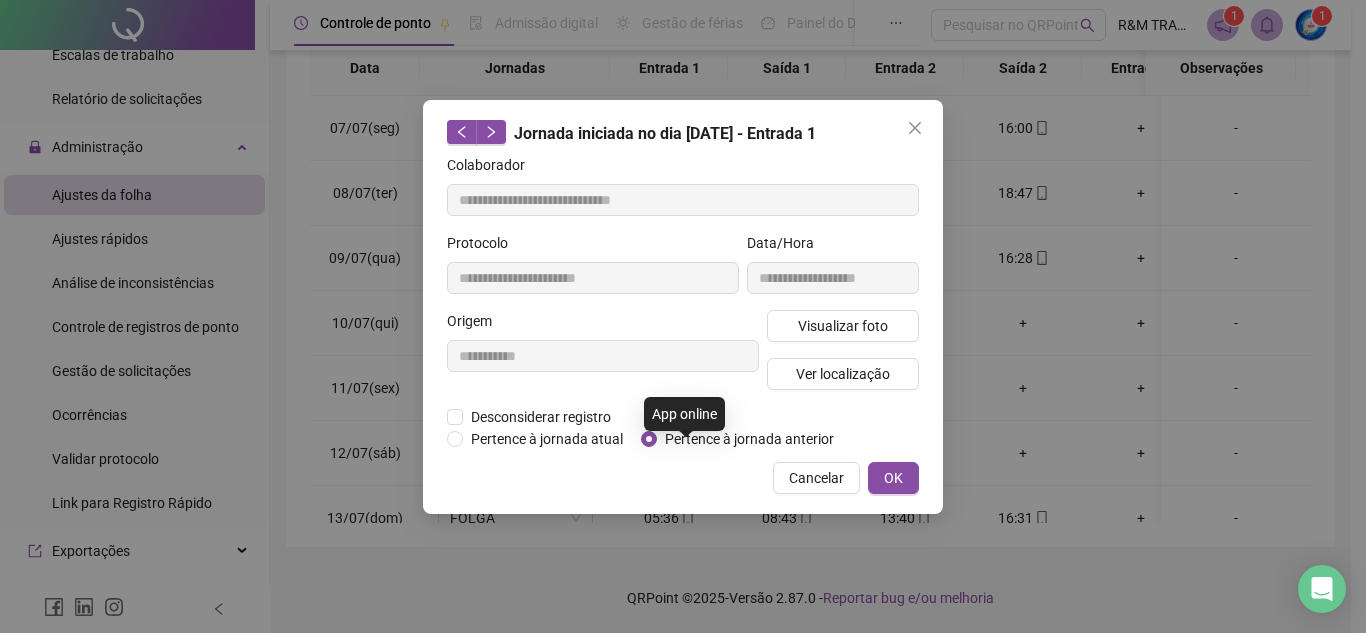 type on "**********" 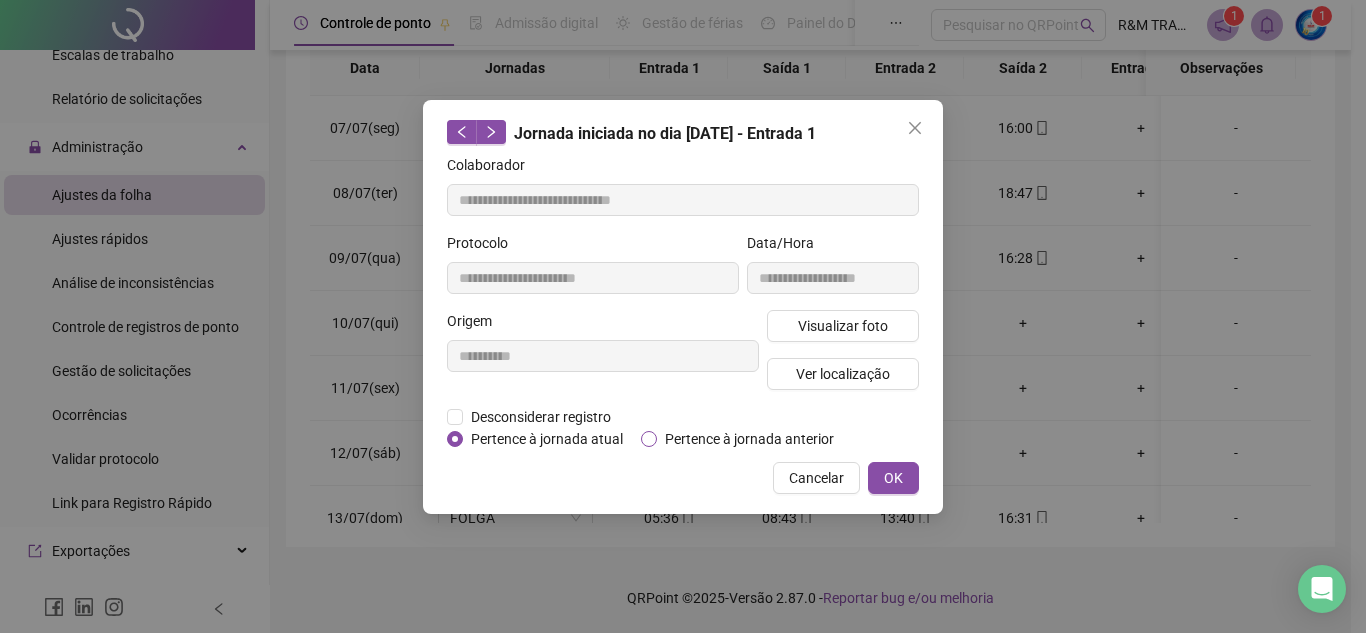 click on "Pertence à jornada anterior" at bounding box center (749, 439) 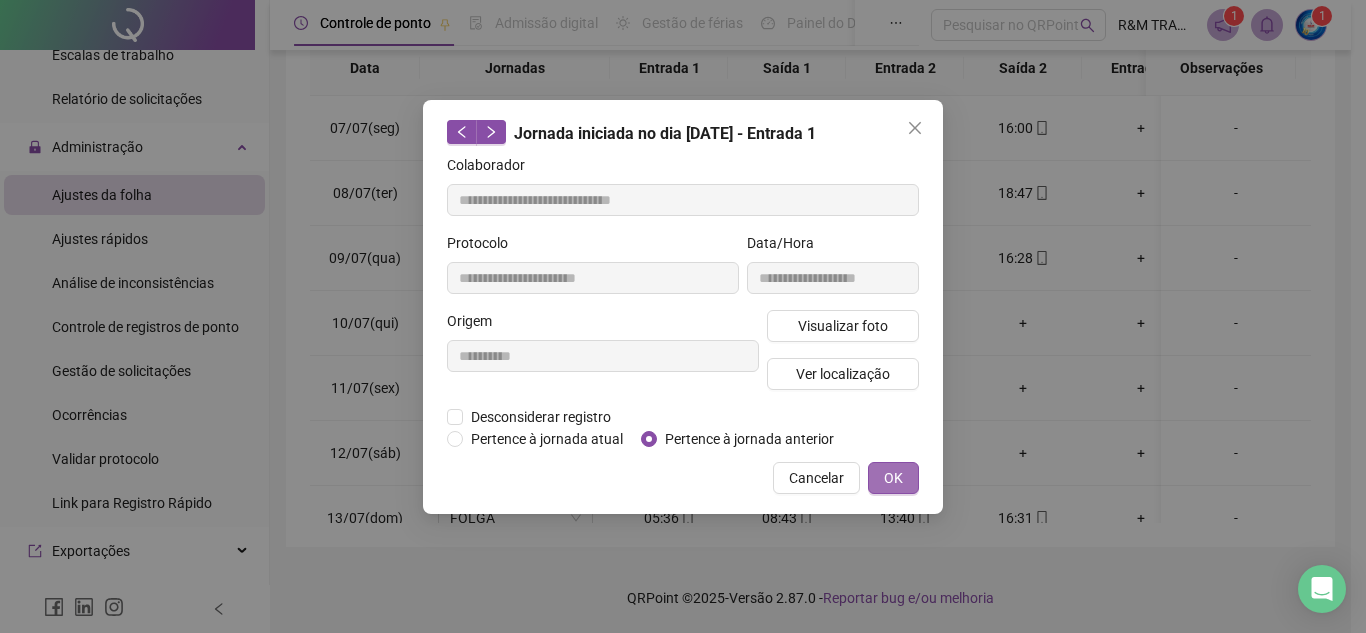 click on "OK" at bounding box center [893, 478] 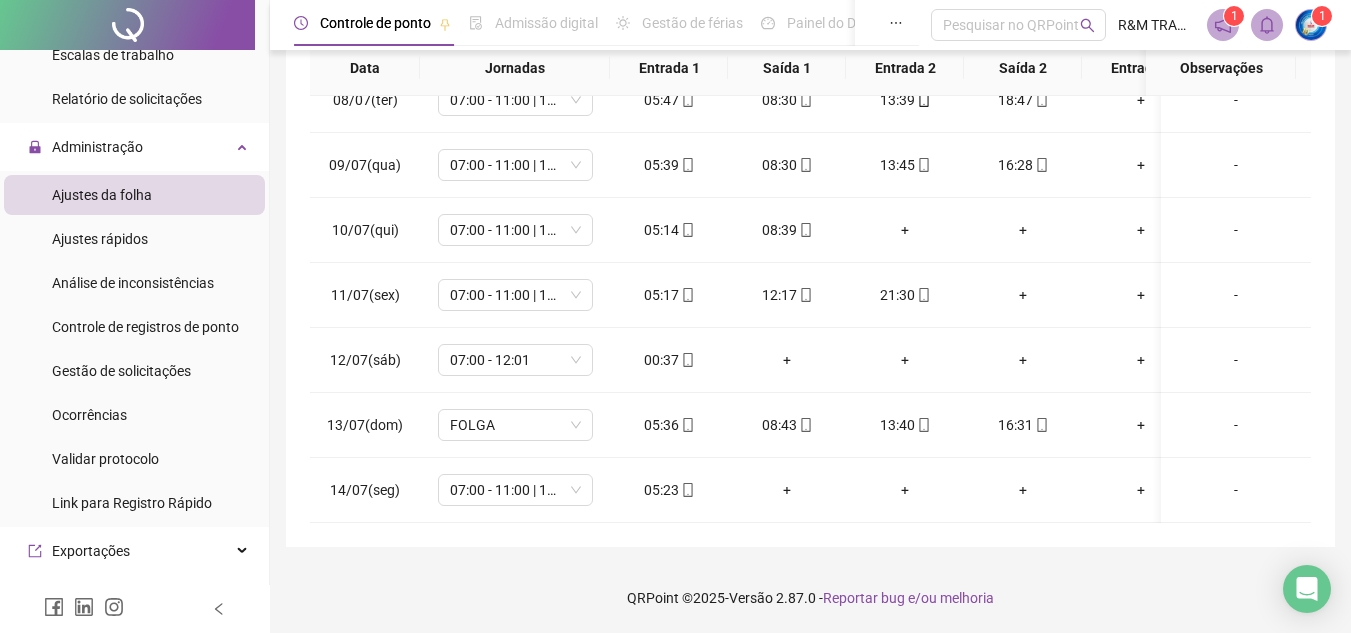 scroll, scrollTop: 0, scrollLeft: 0, axis: both 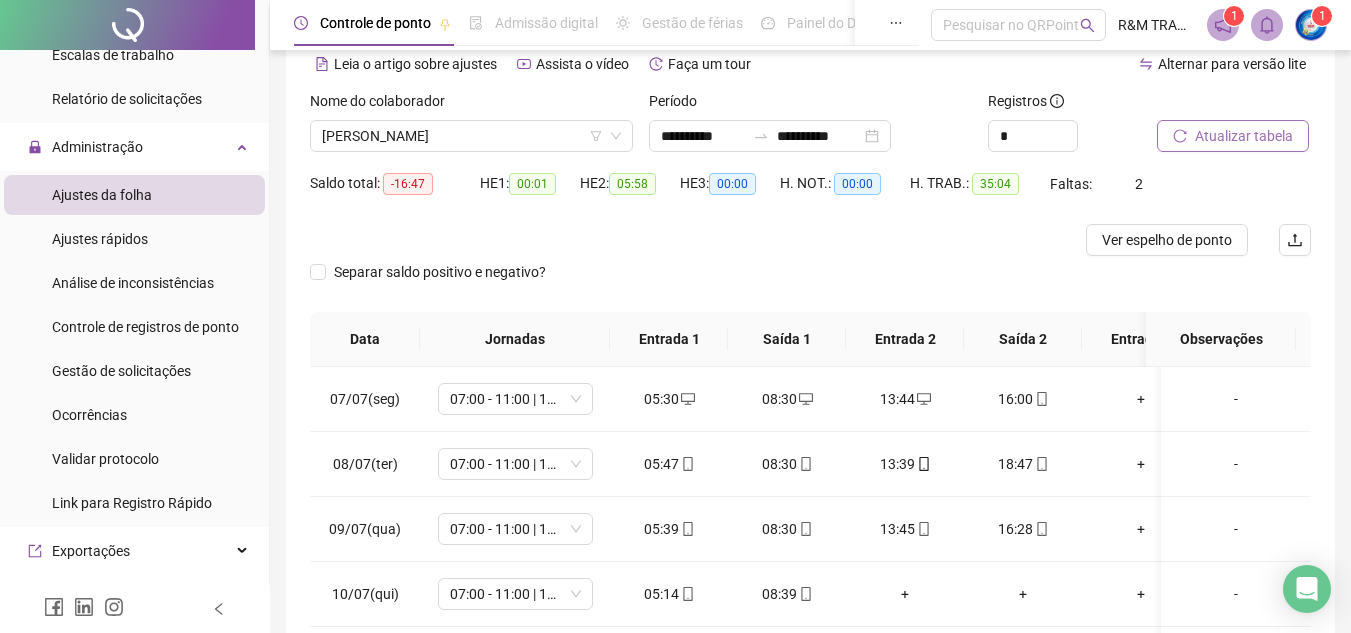 click on "Atualizar tabela" at bounding box center (1244, 136) 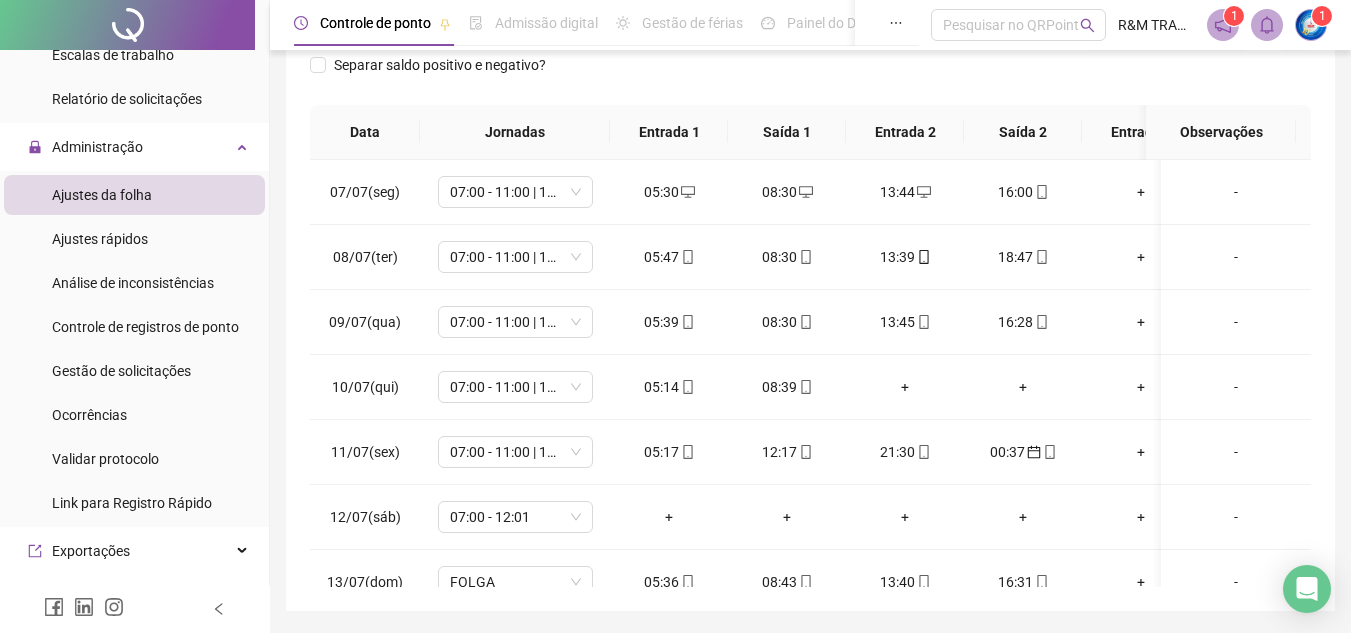scroll, scrollTop: 365, scrollLeft: 0, axis: vertical 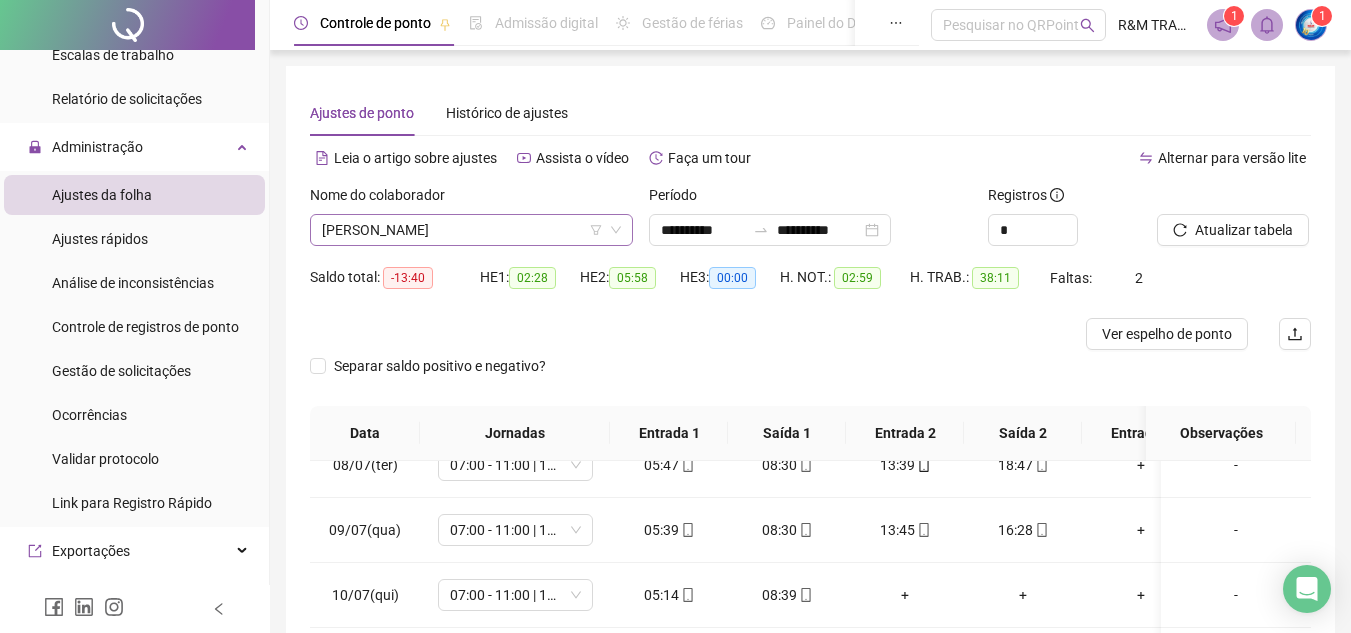 click on "[PERSON_NAME]" at bounding box center (471, 230) 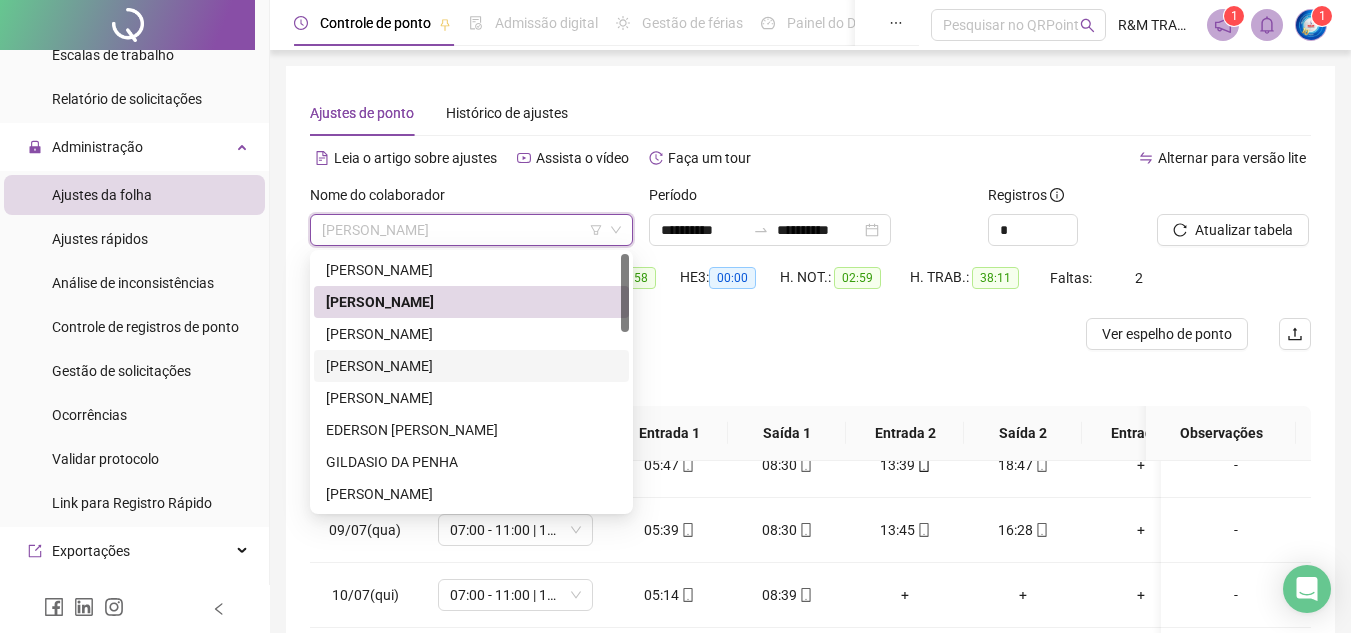 click on "[PERSON_NAME]" at bounding box center [471, 366] 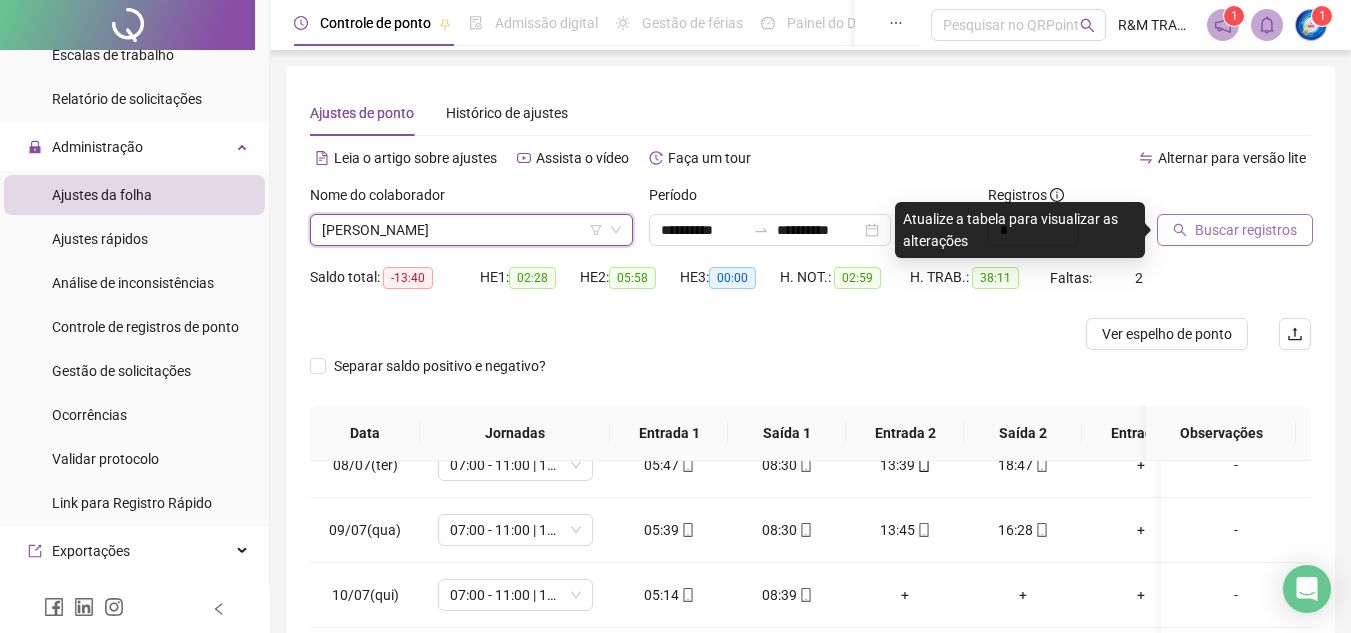 click on "Buscar registros" at bounding box center [1246, 230] 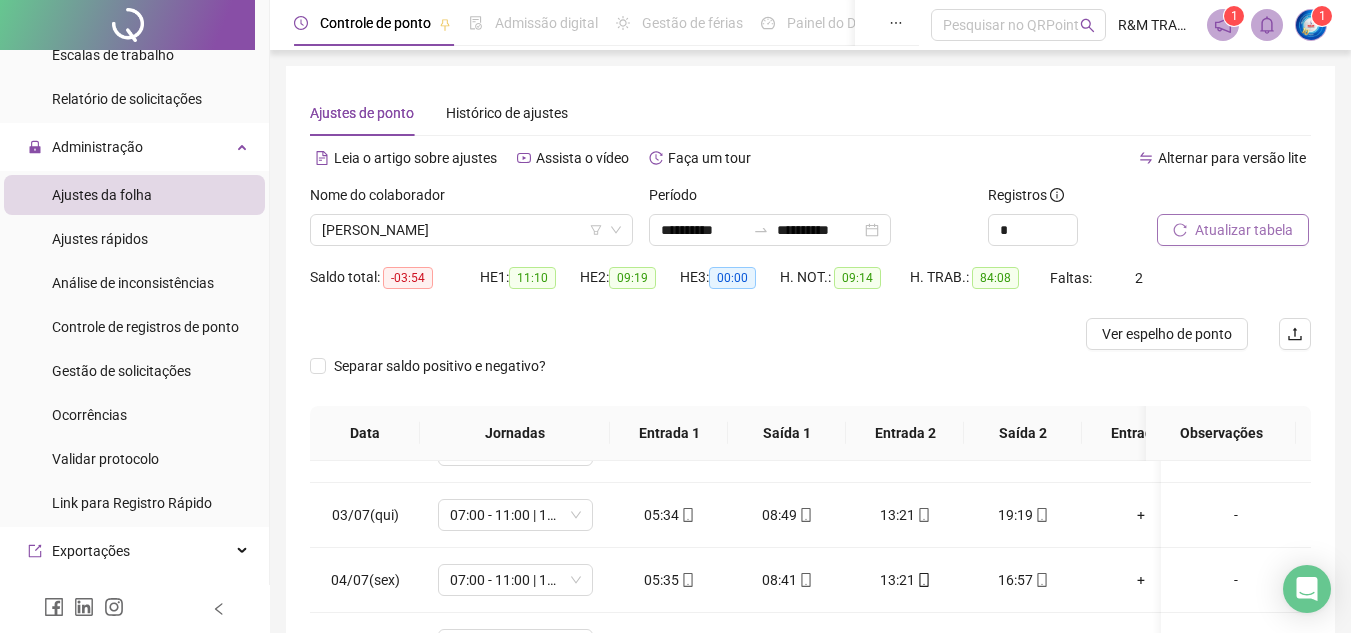 click on "Atualizar tabela" at bounding box center [1244, 230] 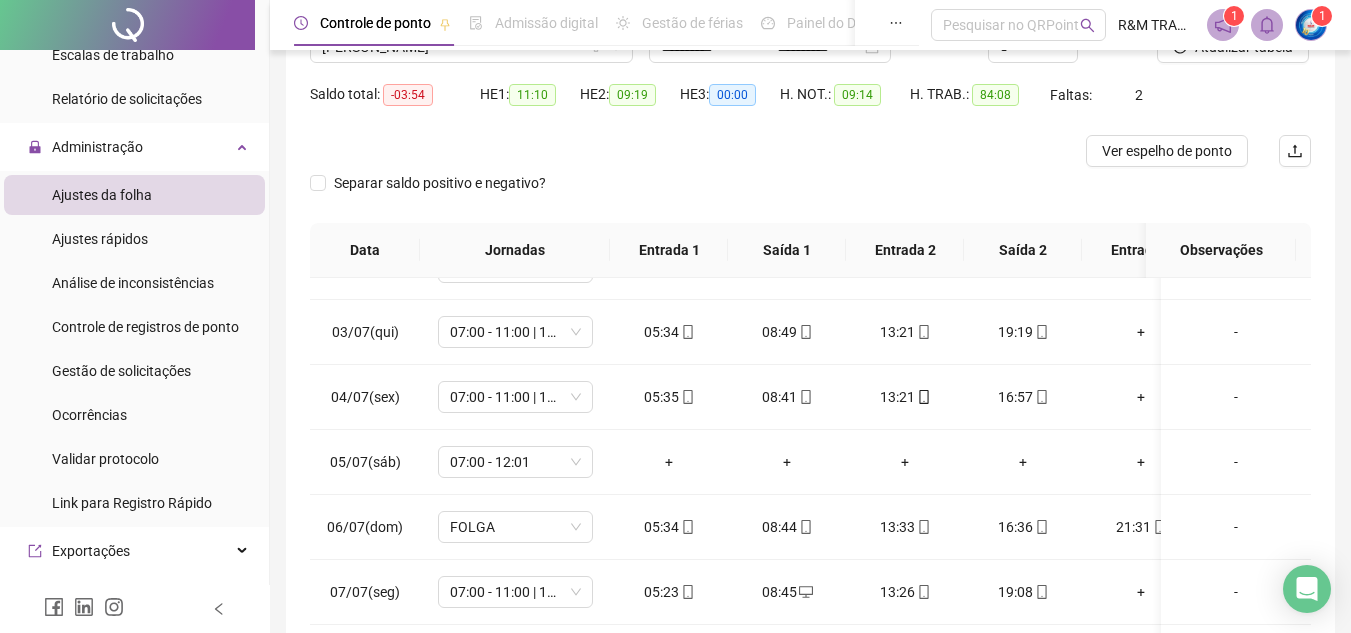 scroll, scrollTop: 365, scrollLeft: 0, axis: vertical 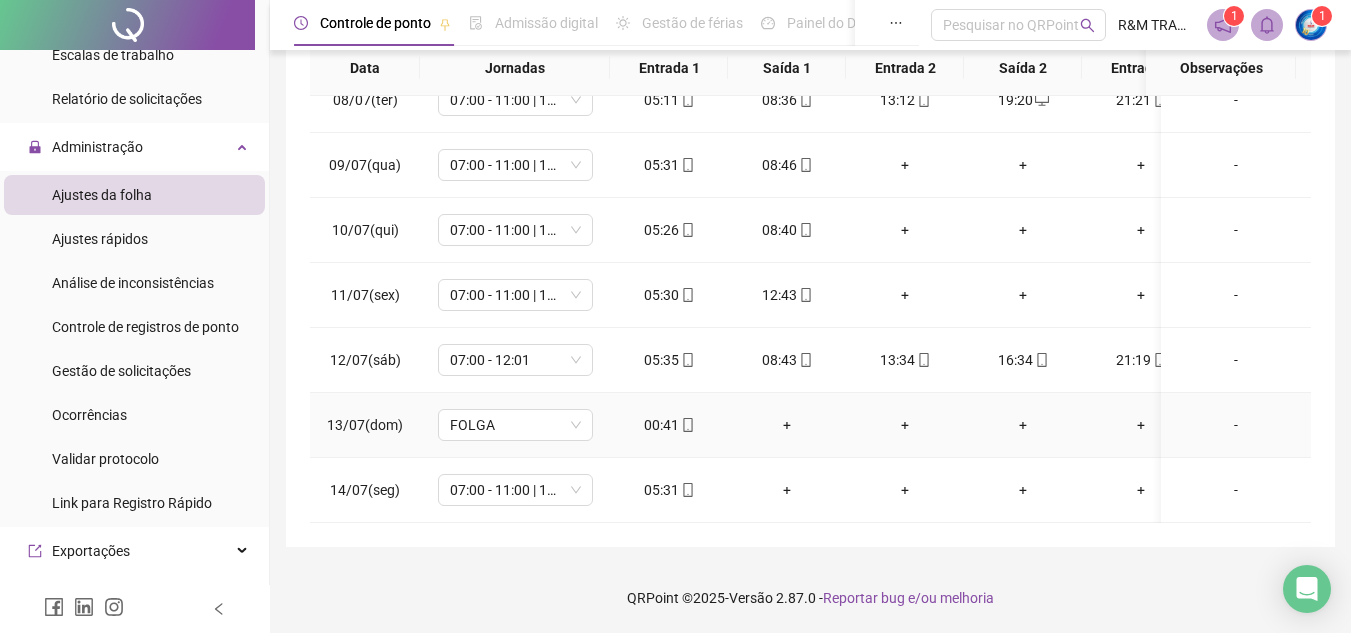 click 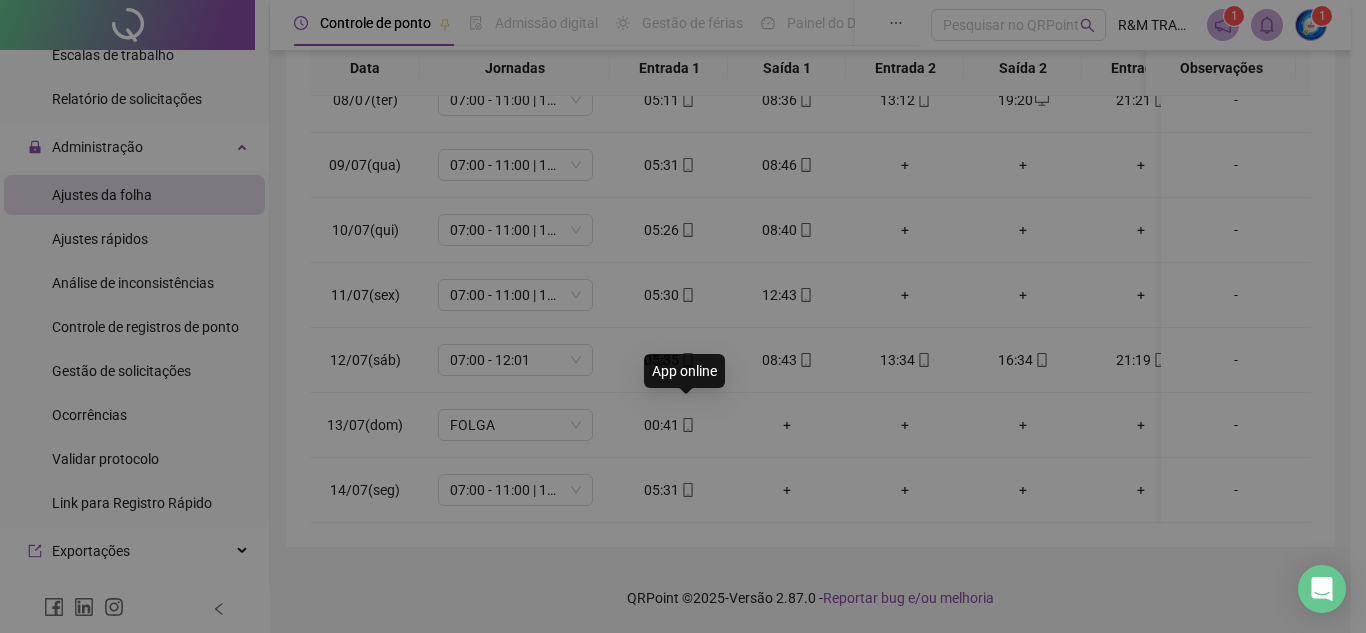 type on "**********" 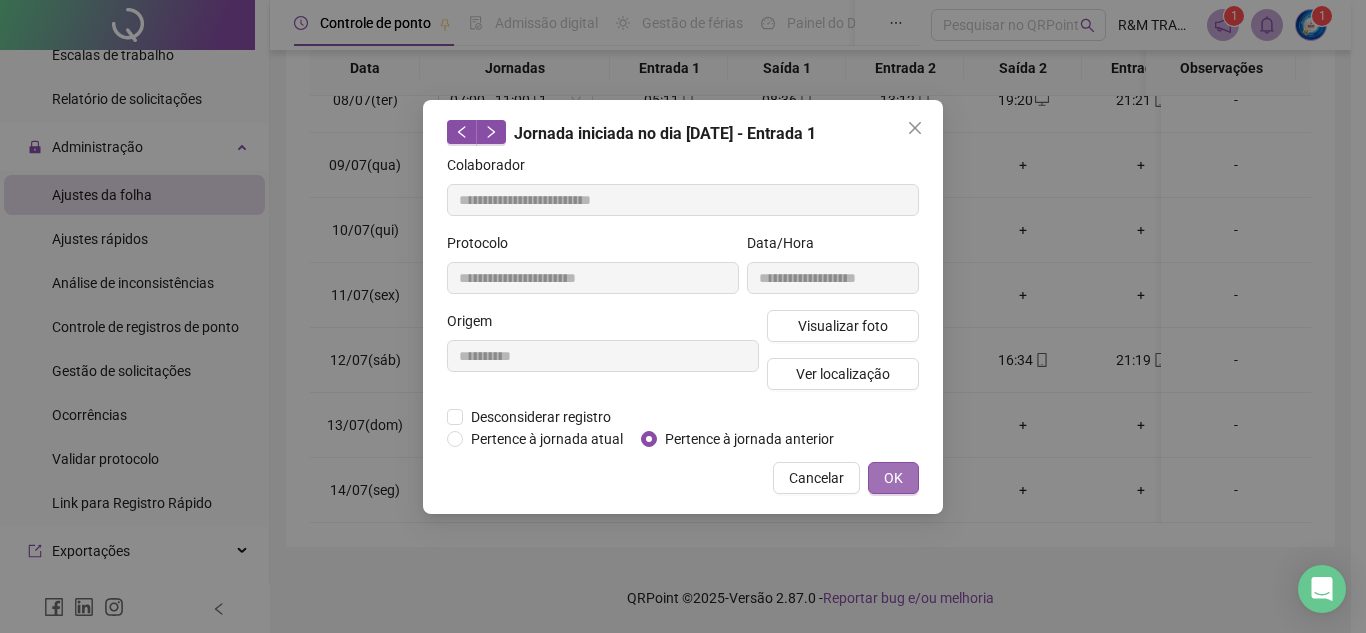 click on "OK" at bounding box center (893, 478) 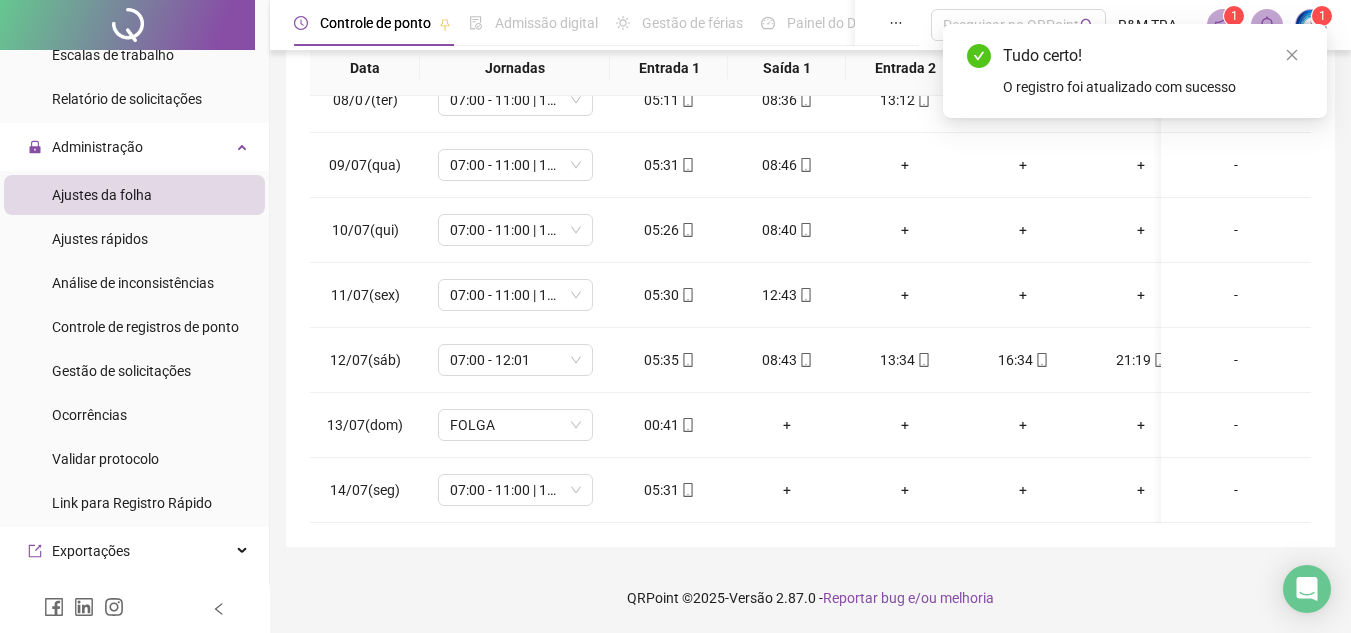 scroll, scrollTop: 35, scrollLeft: 0, axis: vertical 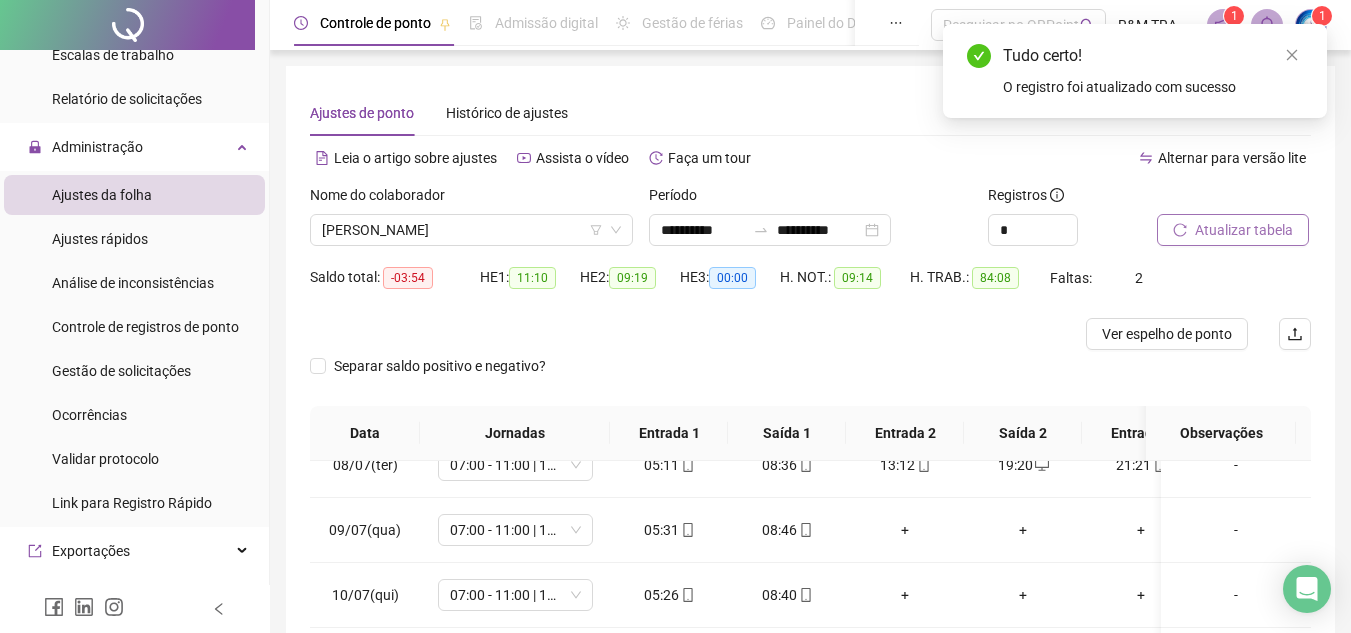 click on "Atualizar tabela" at bounding box center (1244, 230) 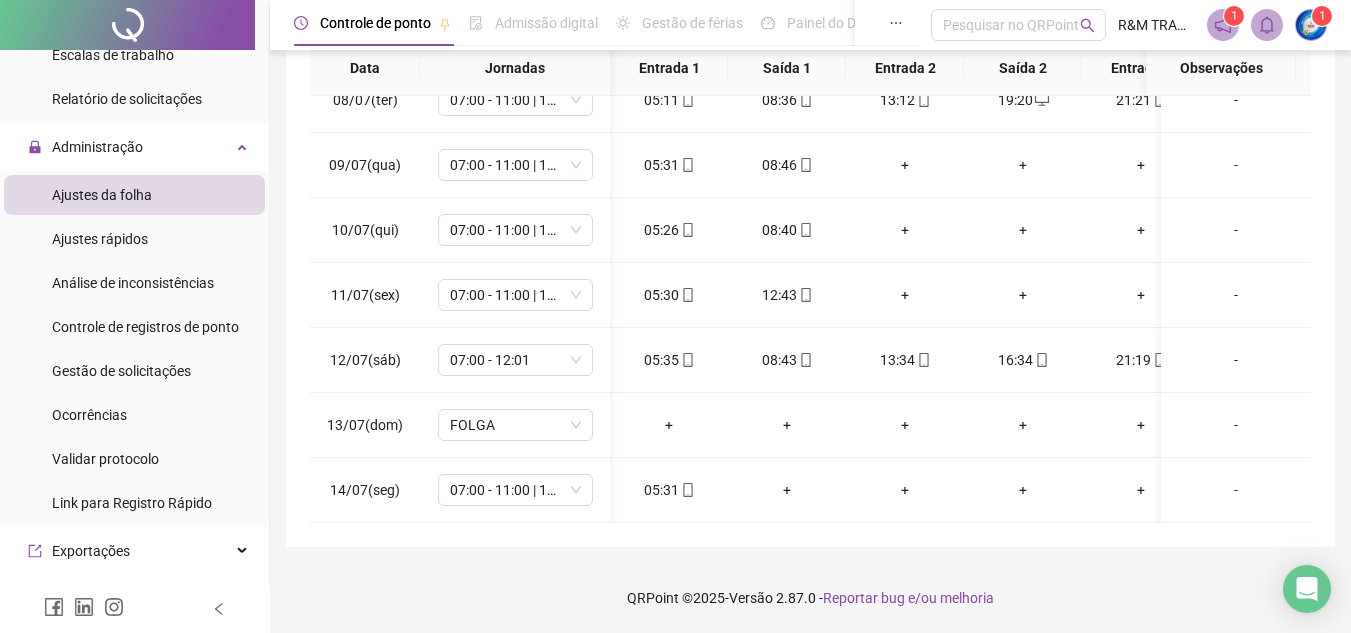 scroll, scrollTop: 498, scrollLeft: 181, axis: both 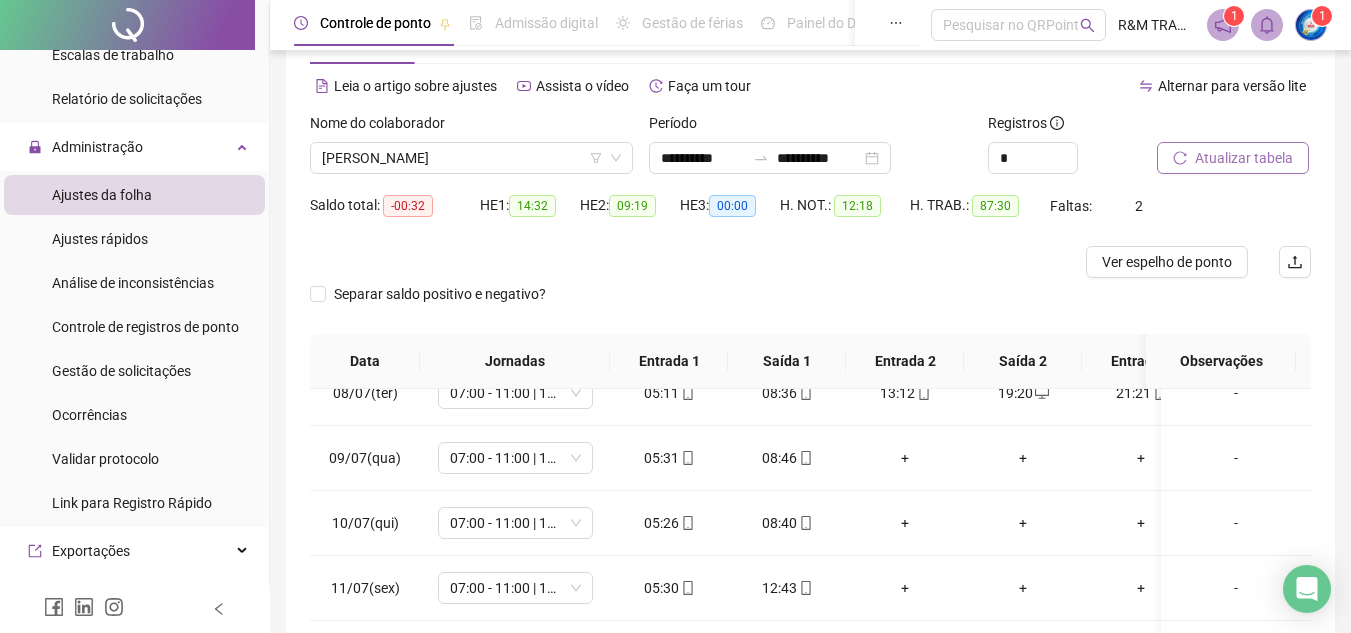 click on "Atualizar tabela" at bounding box center (1244, 158) 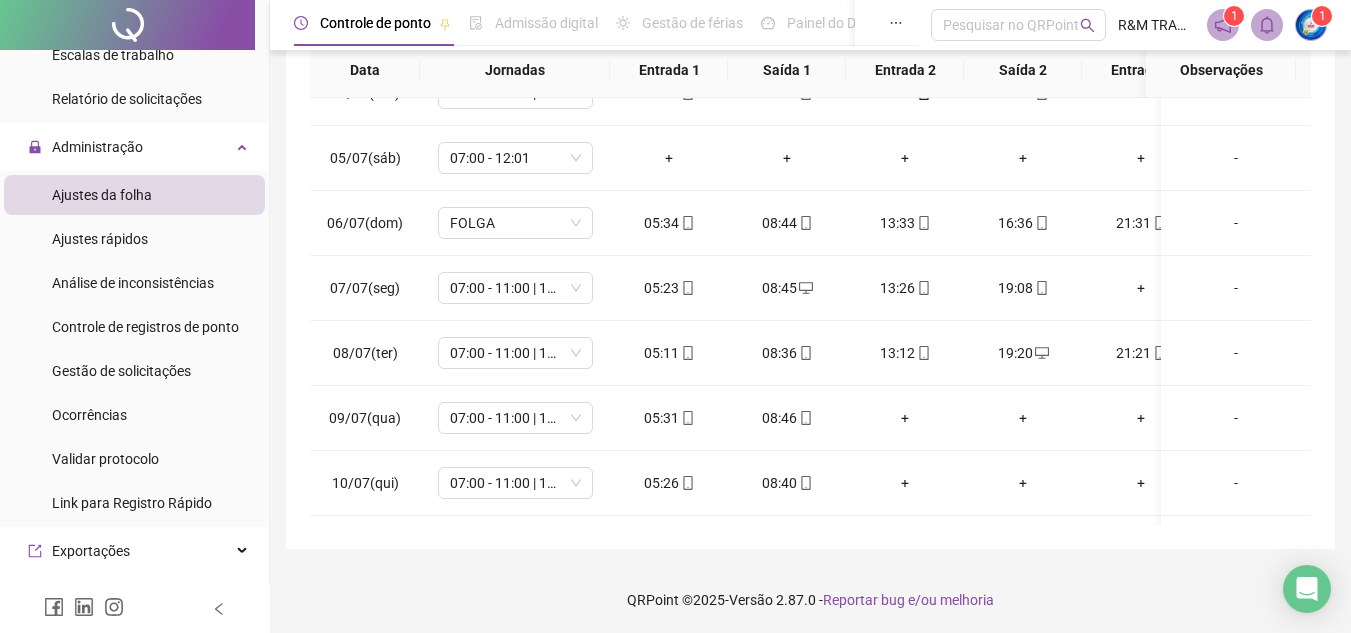 scroll, scrollTop: 0, scrollLeft: 0, axis: both 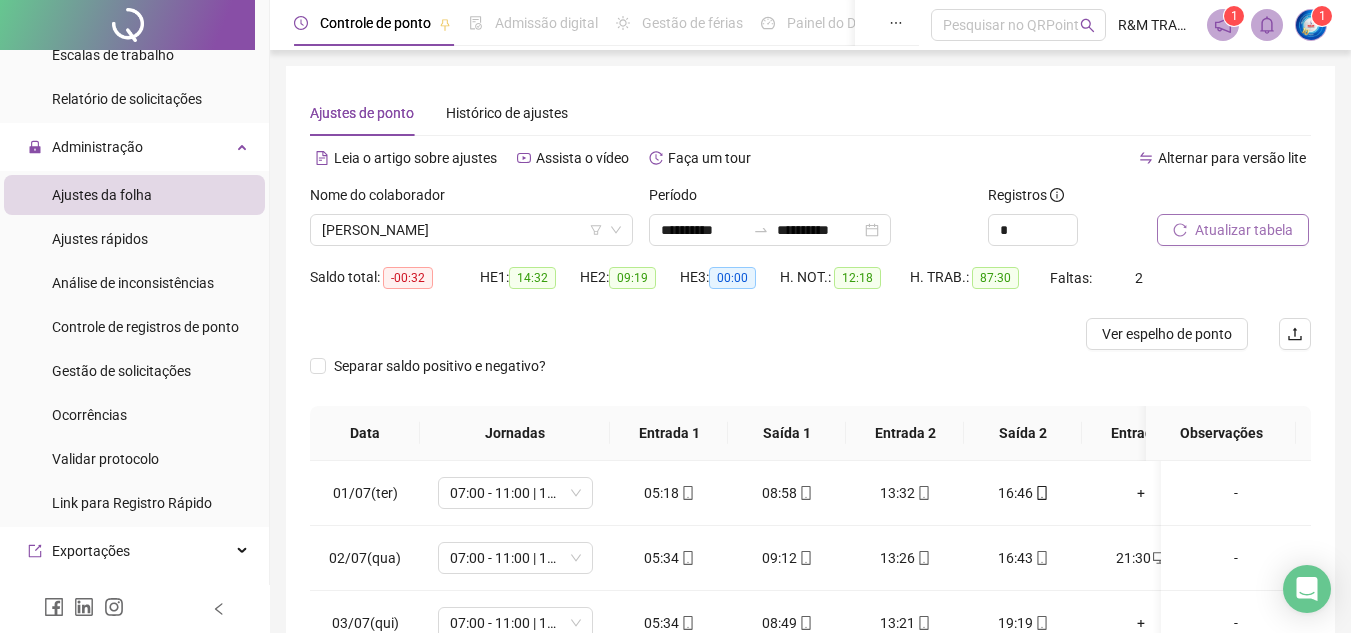 click on "Atualizar tabela" at bounding box center [1244, 230] 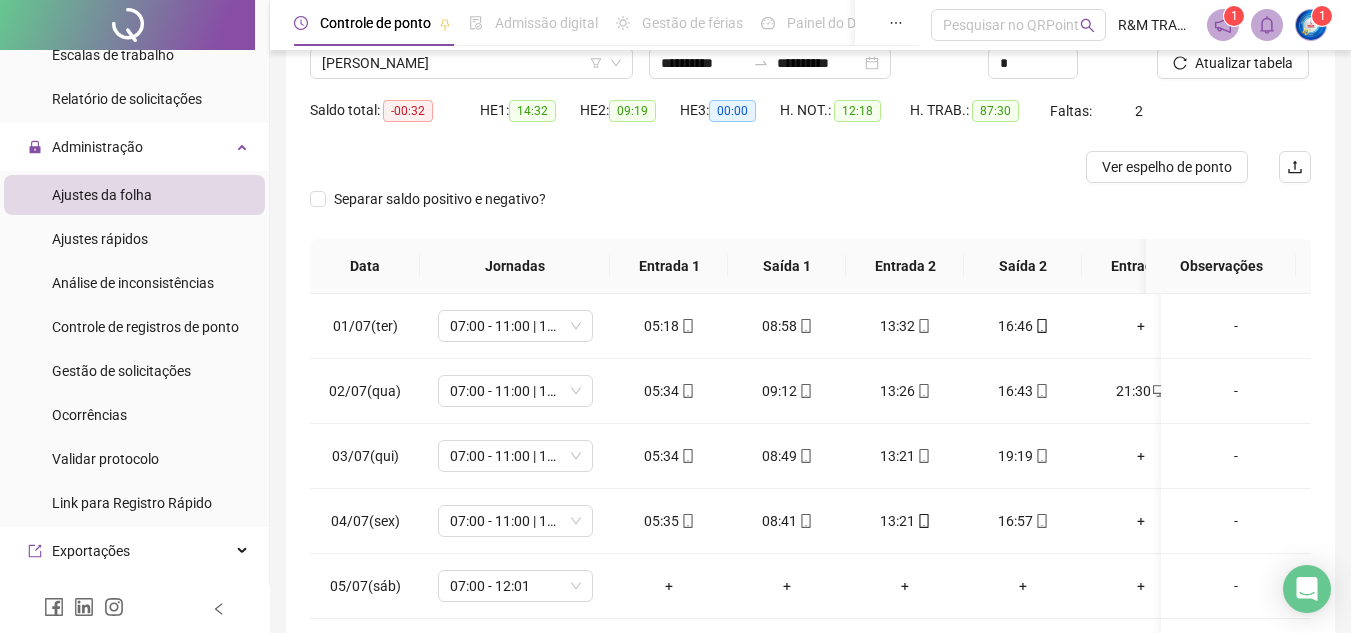 scroll, scrollTop: 365, scrollLeft: 0, axis: vertical 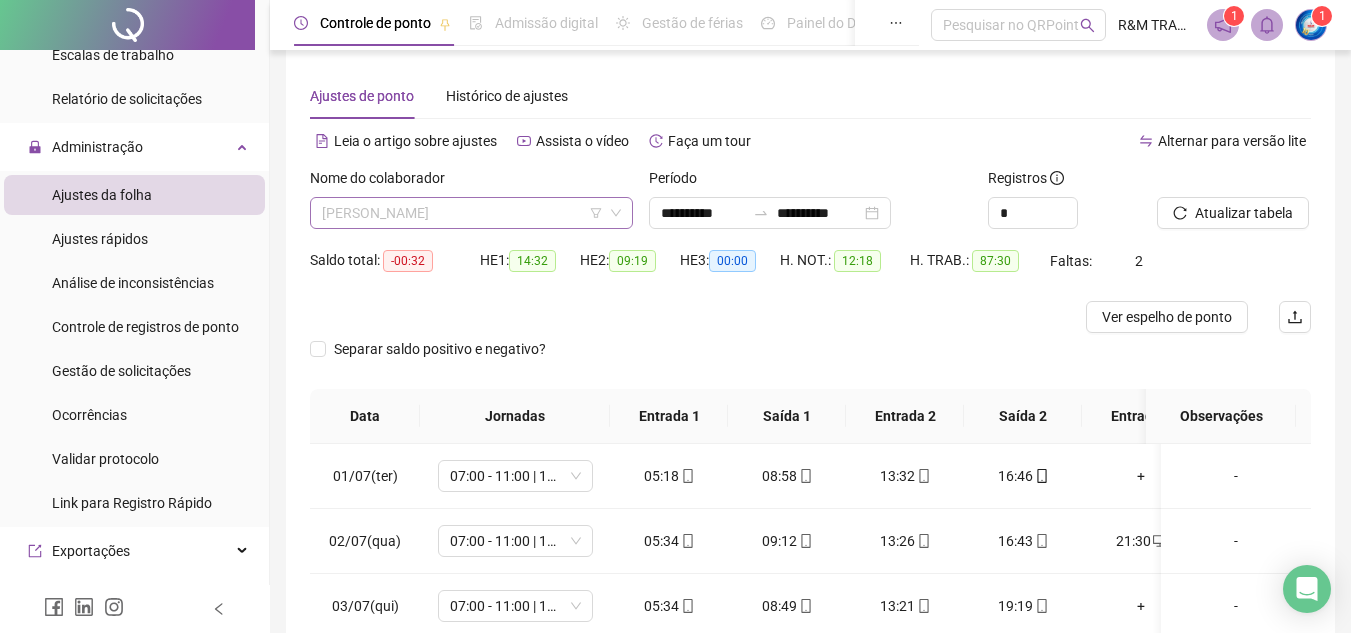 click on "[PERSON_NAME]" at bounding box center [471, 213] 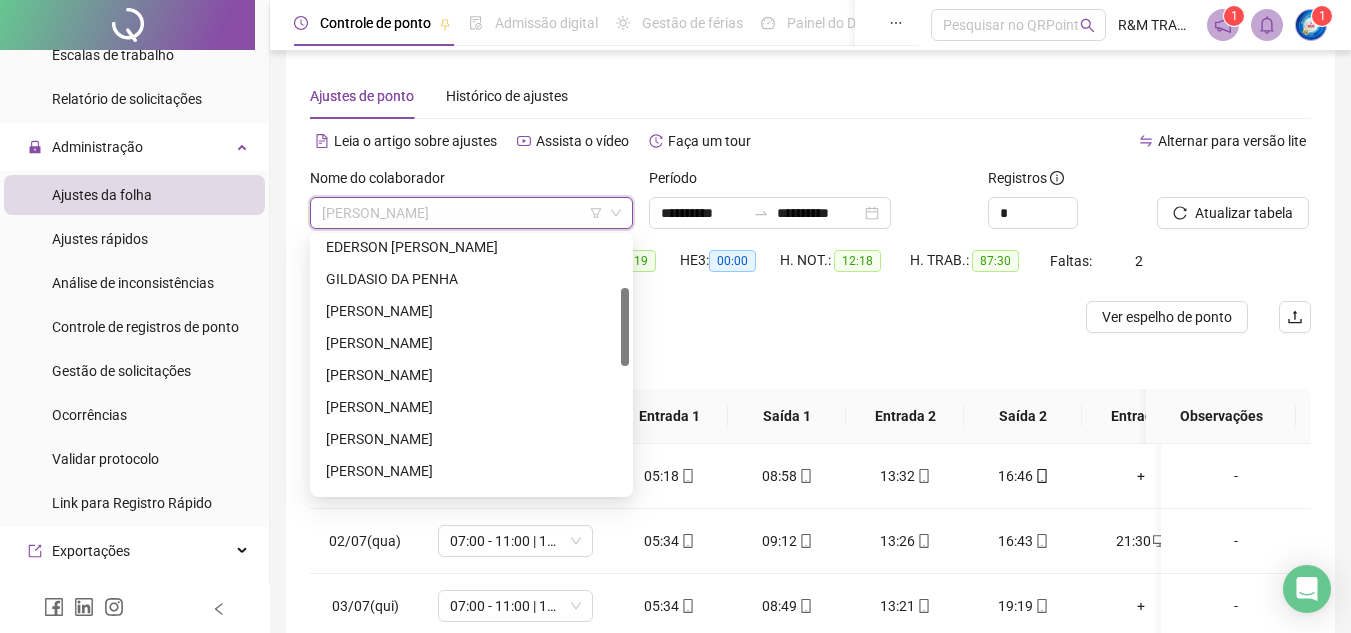 scroll, scrollTop: 204, scrollLeft: 0, axis: vertical 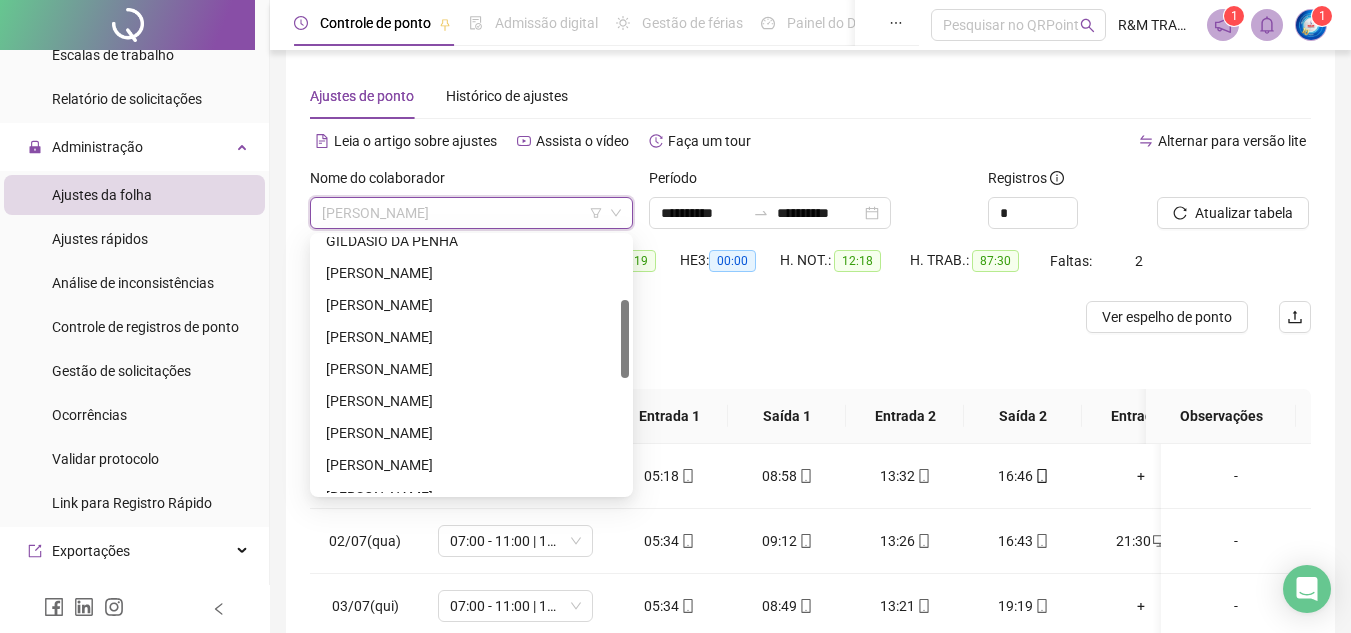 drag, startPoint x: 622, startPoint y: 283, endPoint x: 626, endPoint y: 346, distance: 63.126858 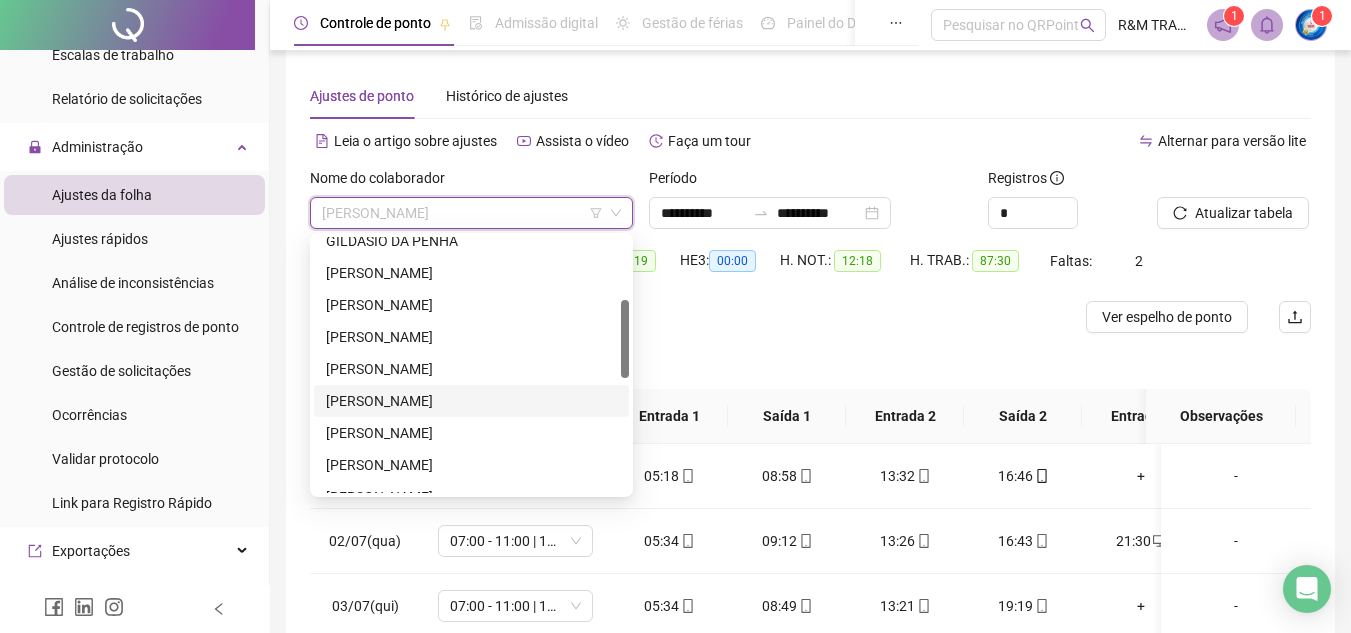 click on "[PERSON_NAME]" at bounding box center (471, 401) 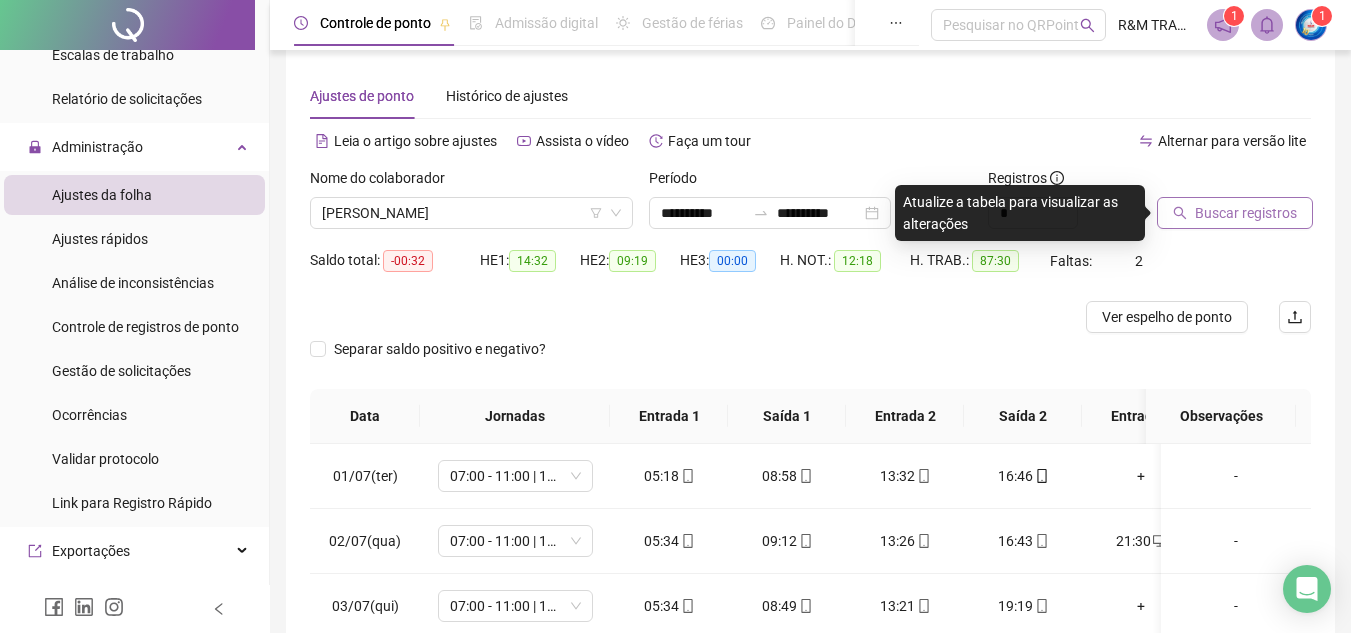 click on "Buscar registros" at bounding box center (1246, 213) 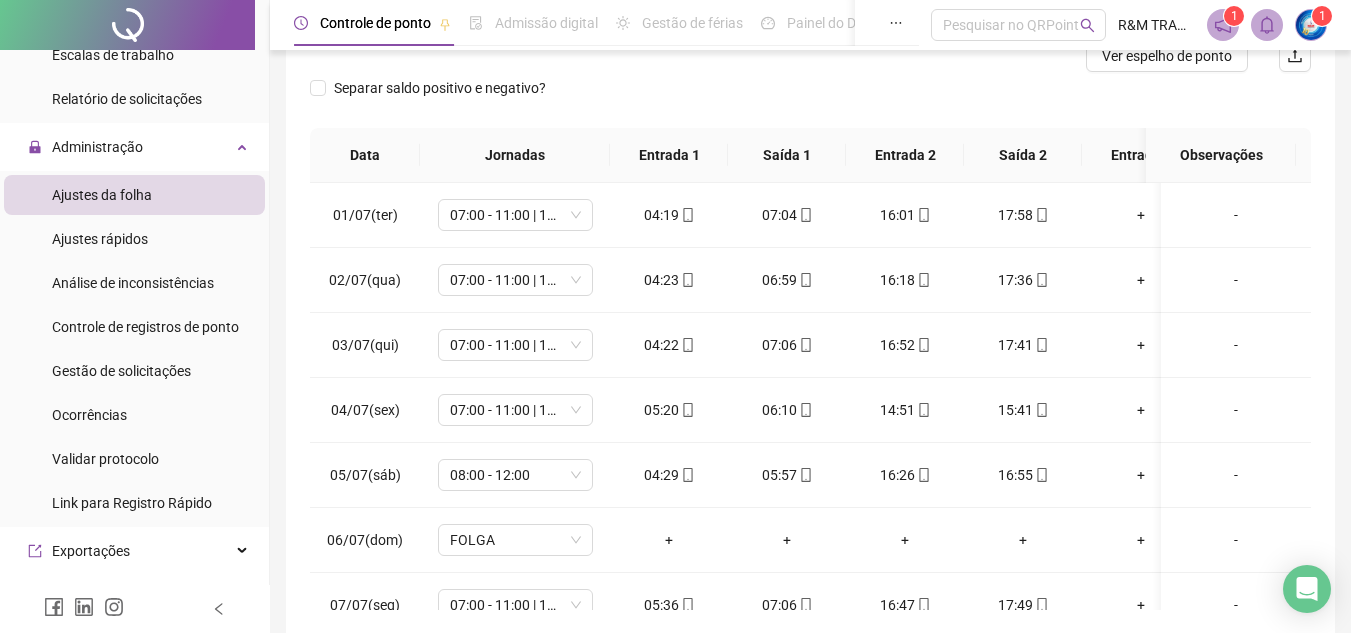 scroll, scrollTop: 328, scrollLeft: 0, axis: vertical 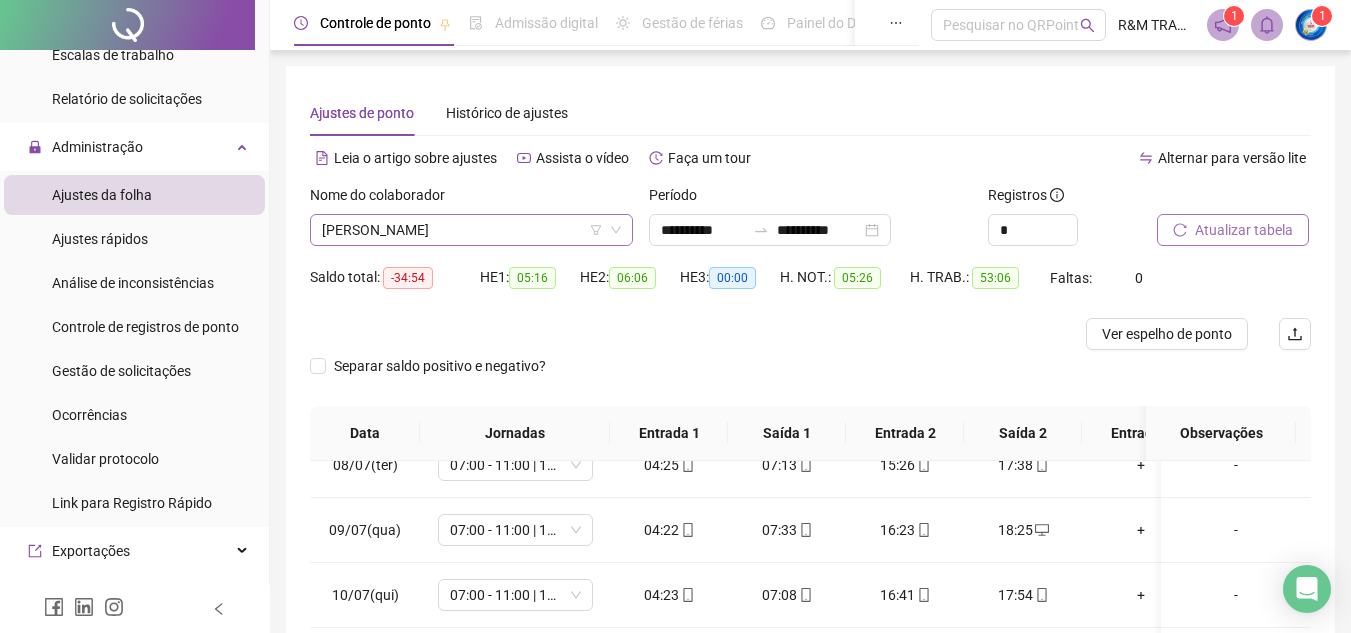 click on "[PERSON_NAME]" at bounding box center (471, 230) 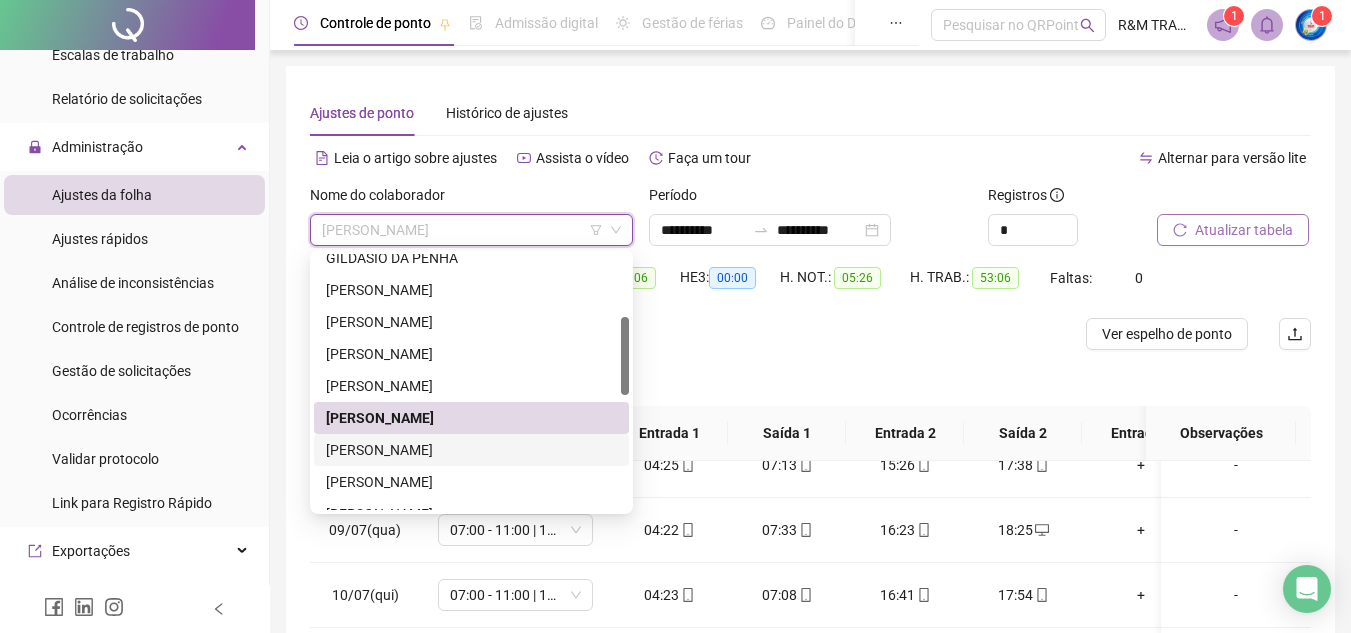click on "[PERSON_NAME]" at bounding box center [471, 450] 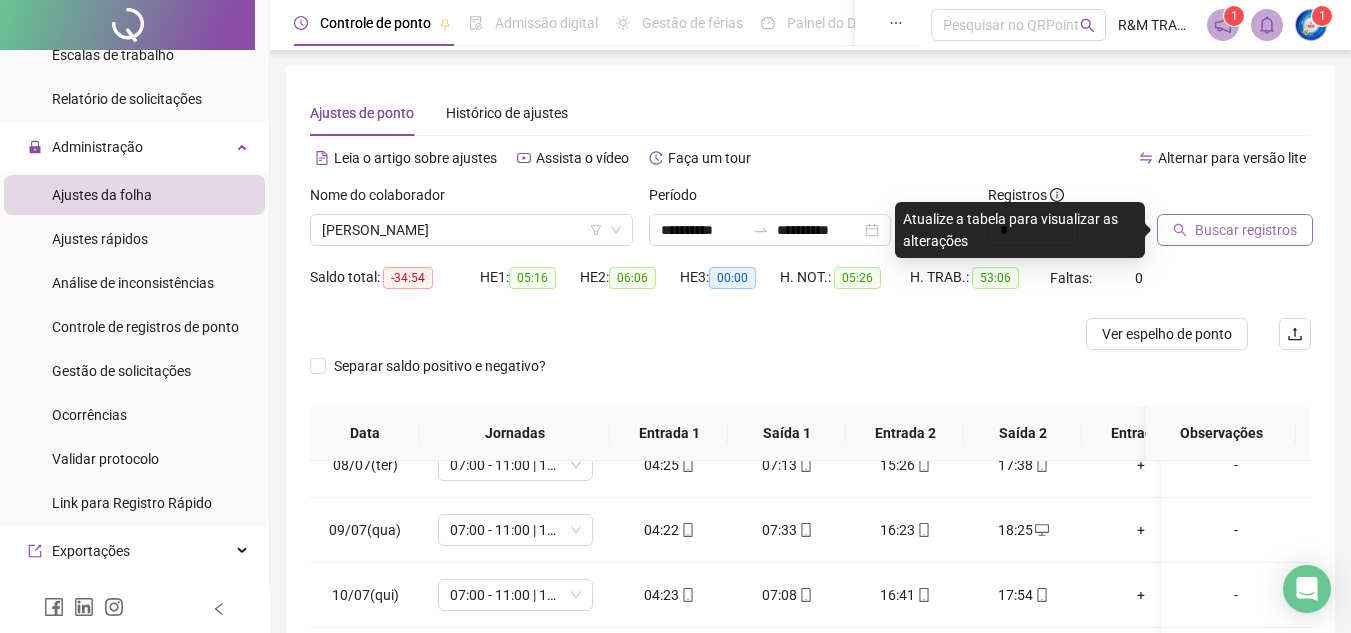 click on "Buscar registros" at bounding box center (1246, 230) 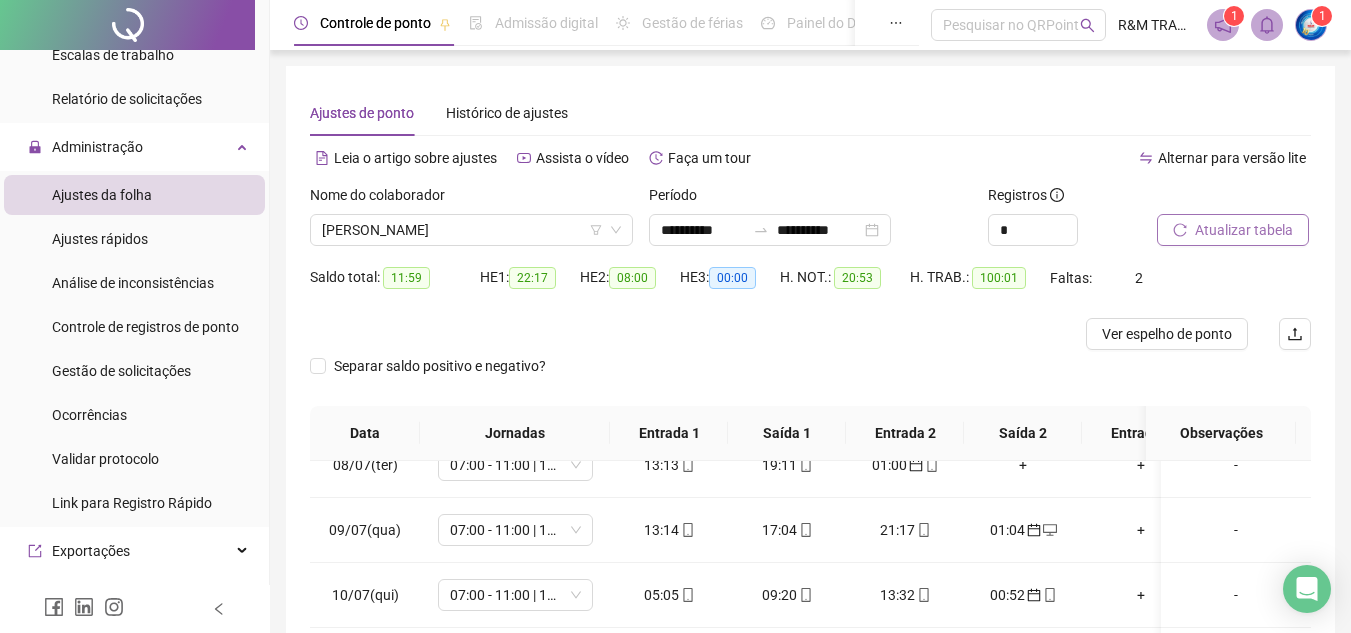 click on "Atualizar tabela" at bounding box center [1244, 230] 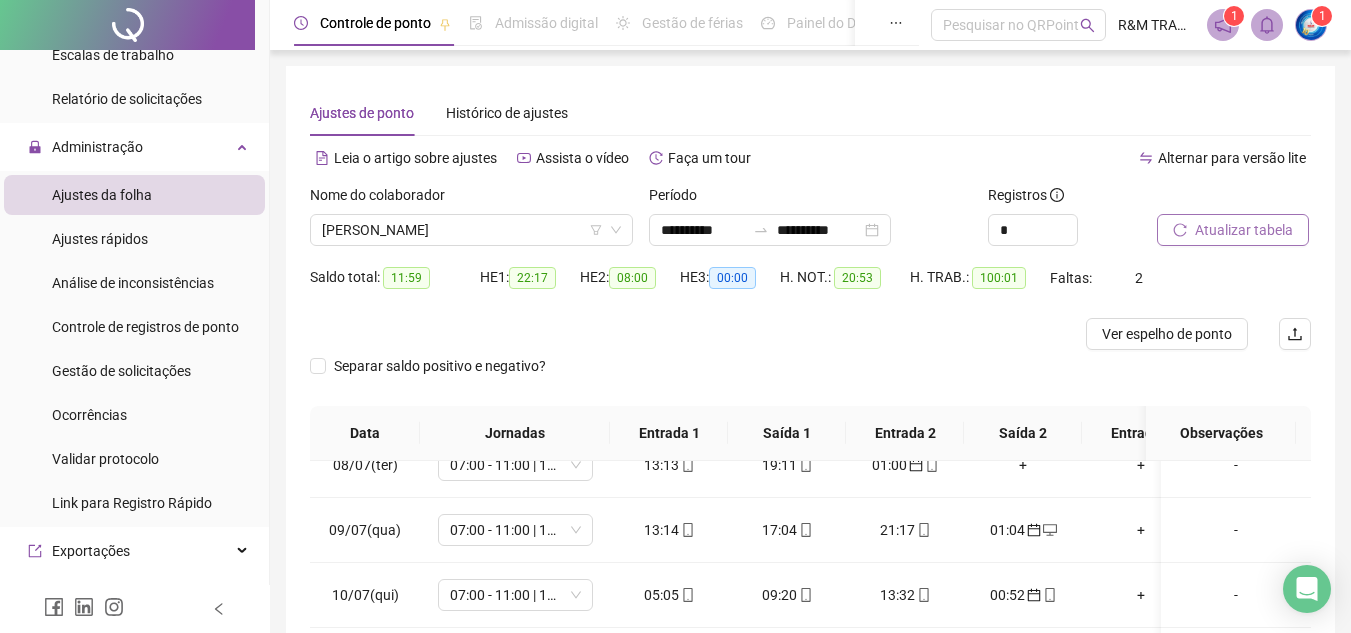 click on "Atualizar tabela" at bounding box center [1244, 230] 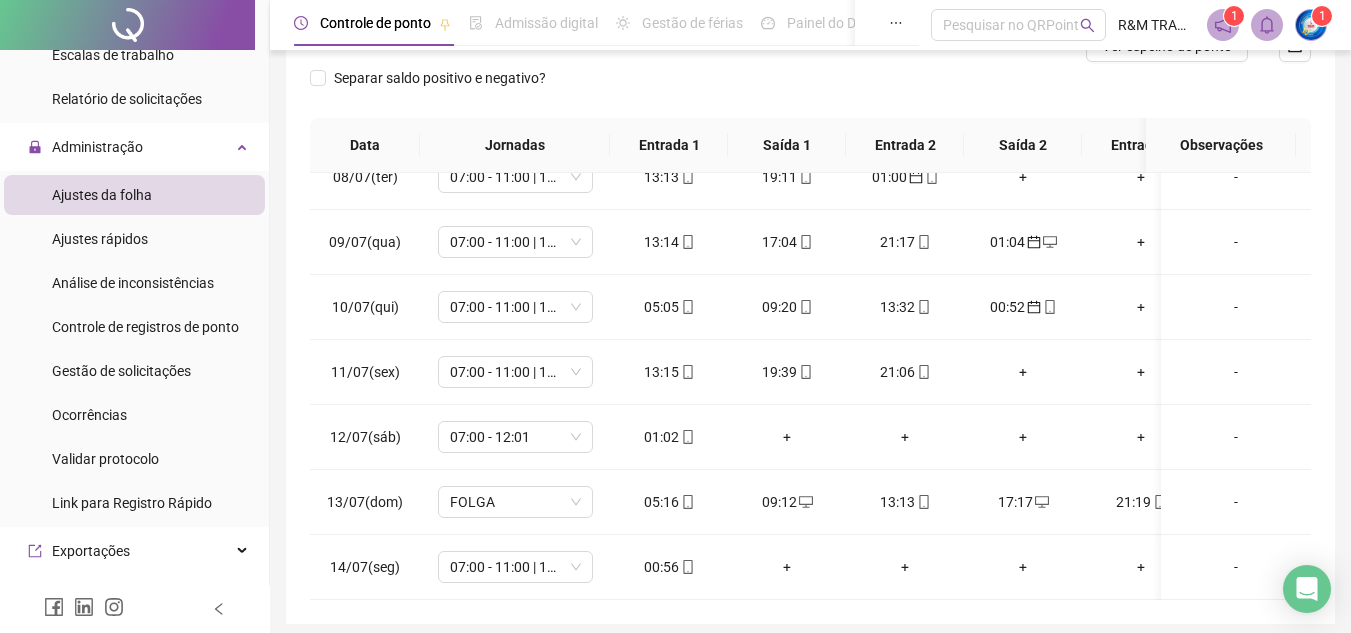 scroll, scrollTop: 305, scrollLeft: 0, axis: vertical 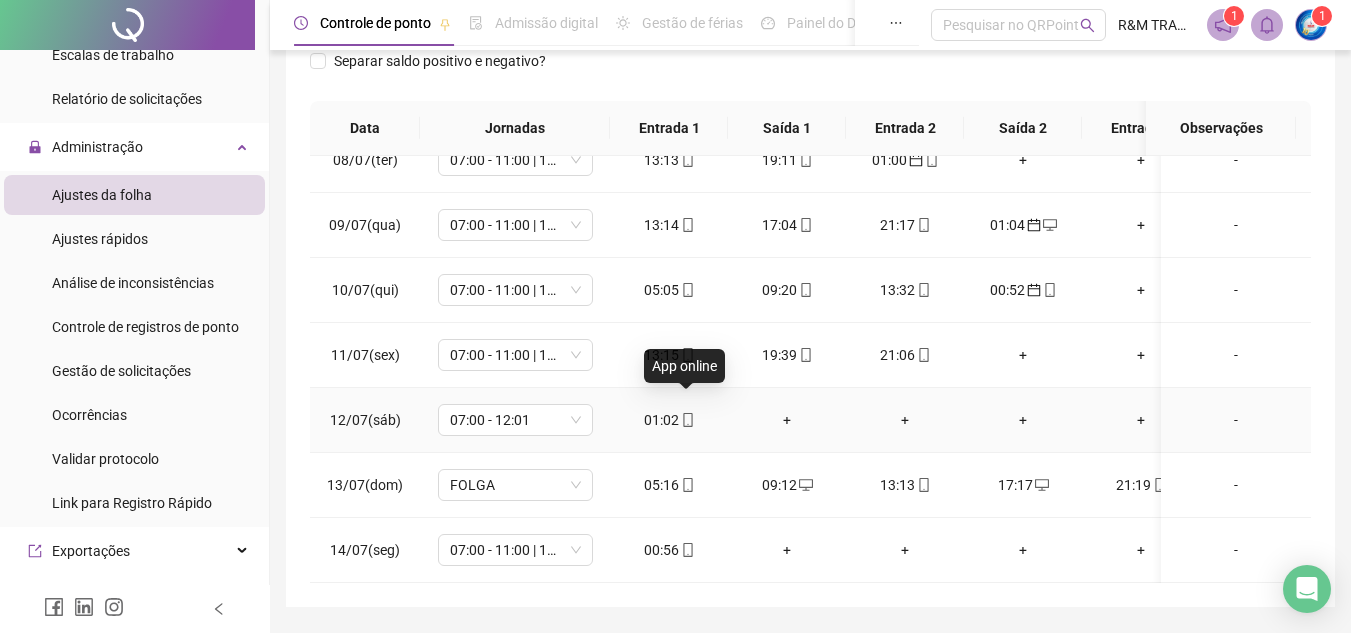 click 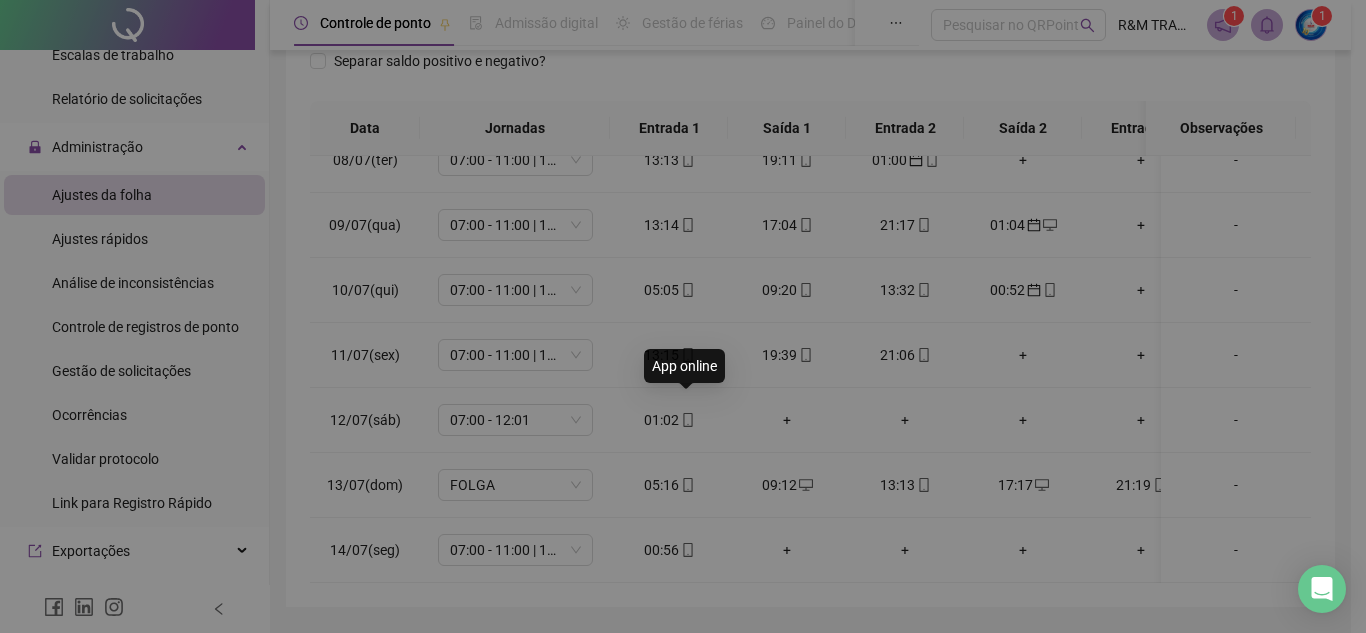 type on "**********" 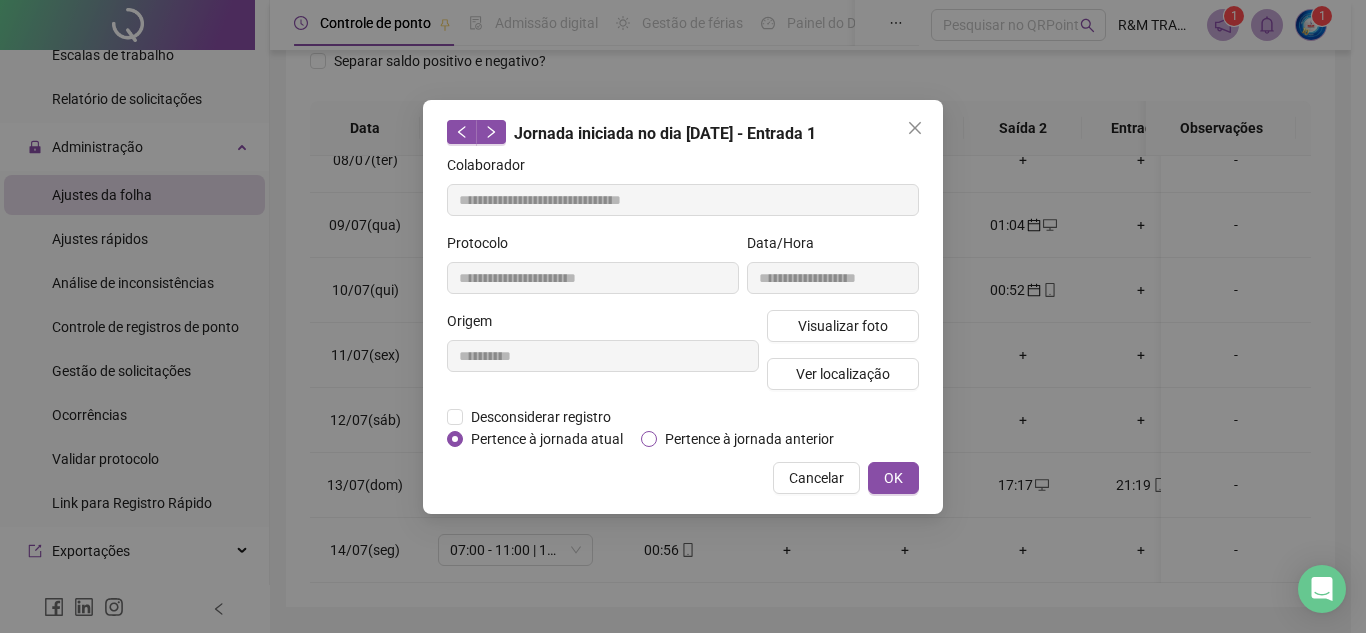 click on "Pertence à jornada anterior" at bounding box center (749, 439) 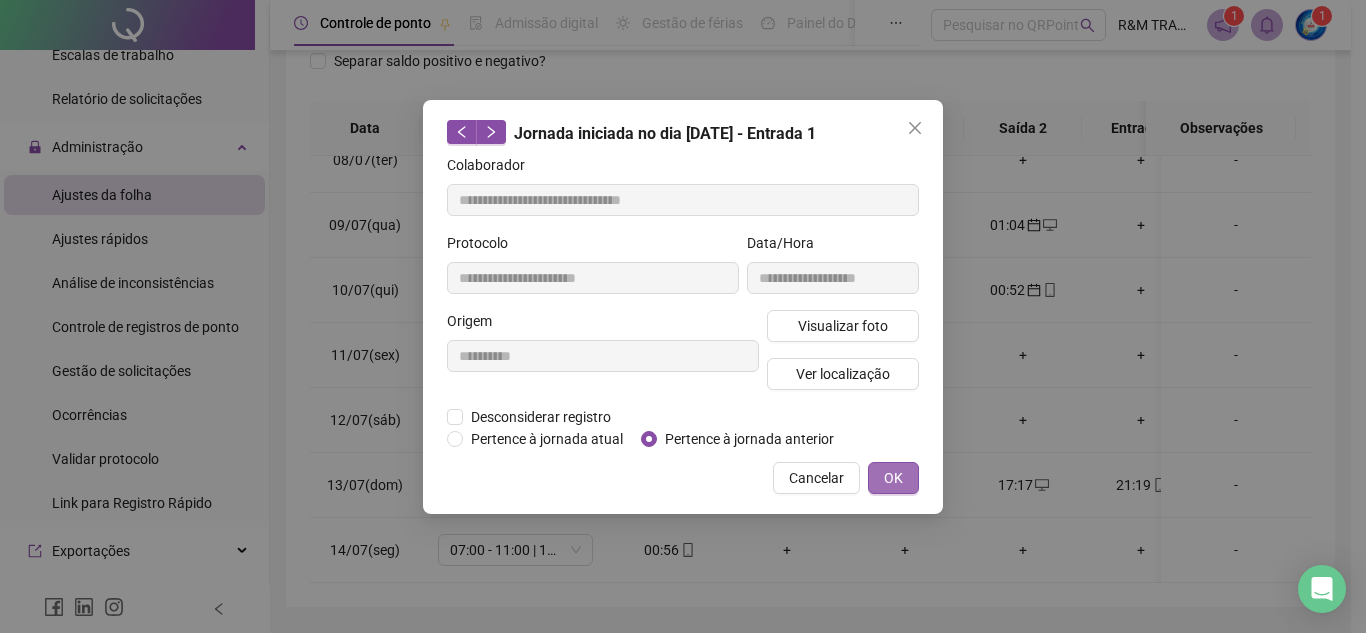 click on "OK" at bounding box center (893, 478) 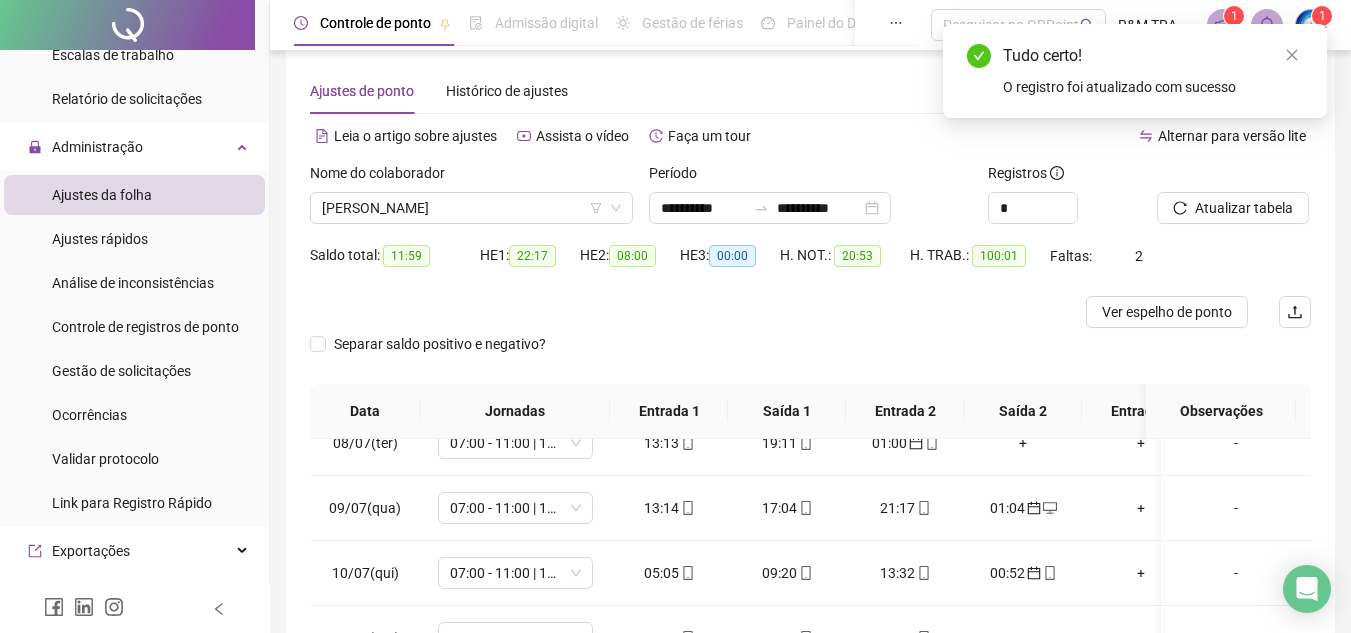 scroll, scrollTop: 0, scrollLeft: 0, axis: both 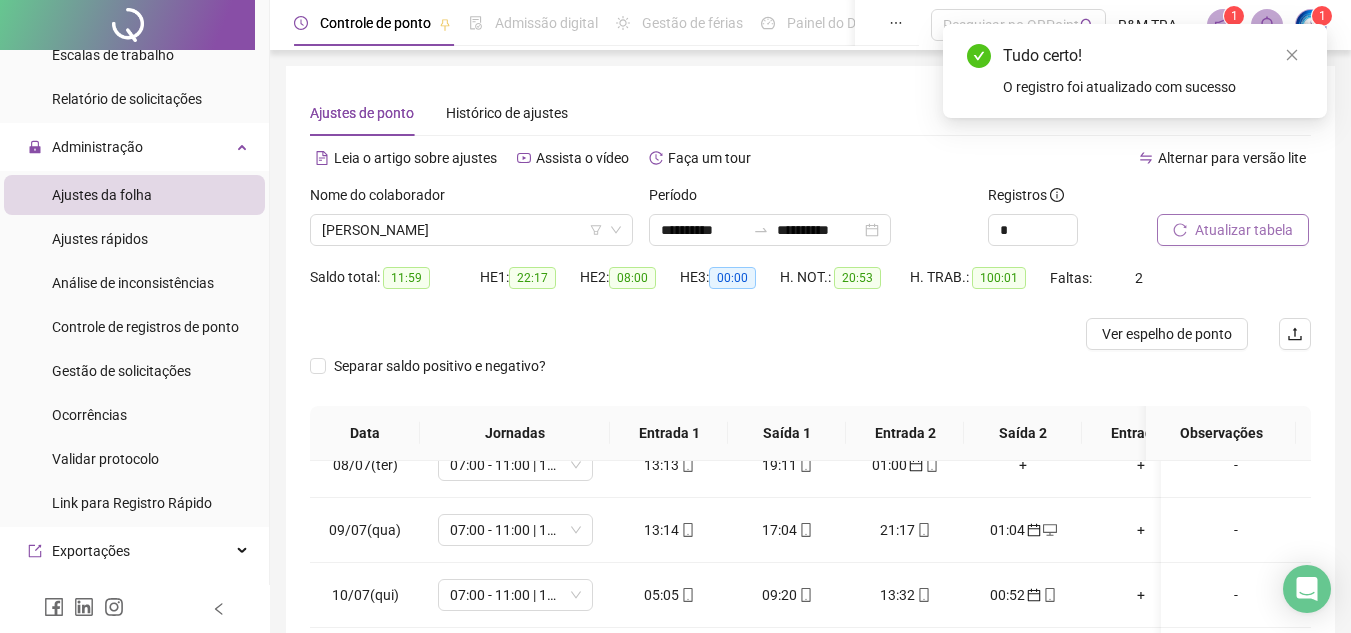 click on "Atualizar tabela" at bounding box center [1244, 230] 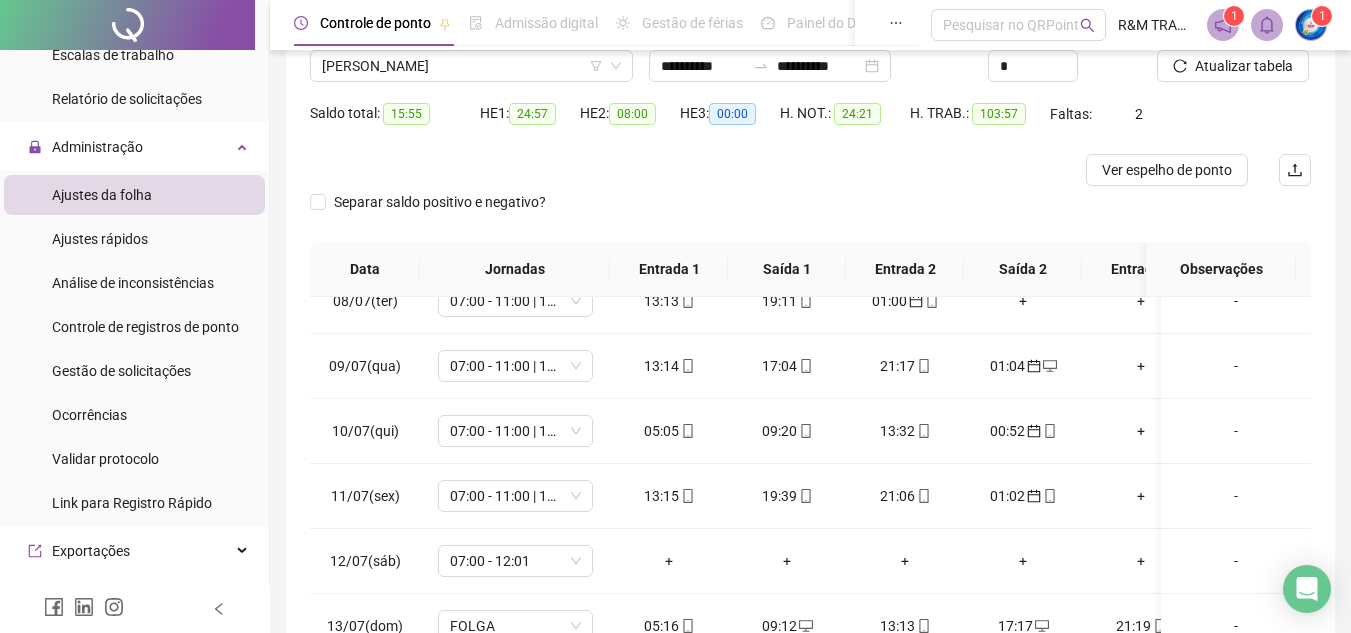 scroll, scrollTop: 176, scrollLeft: 0, axis: vertical 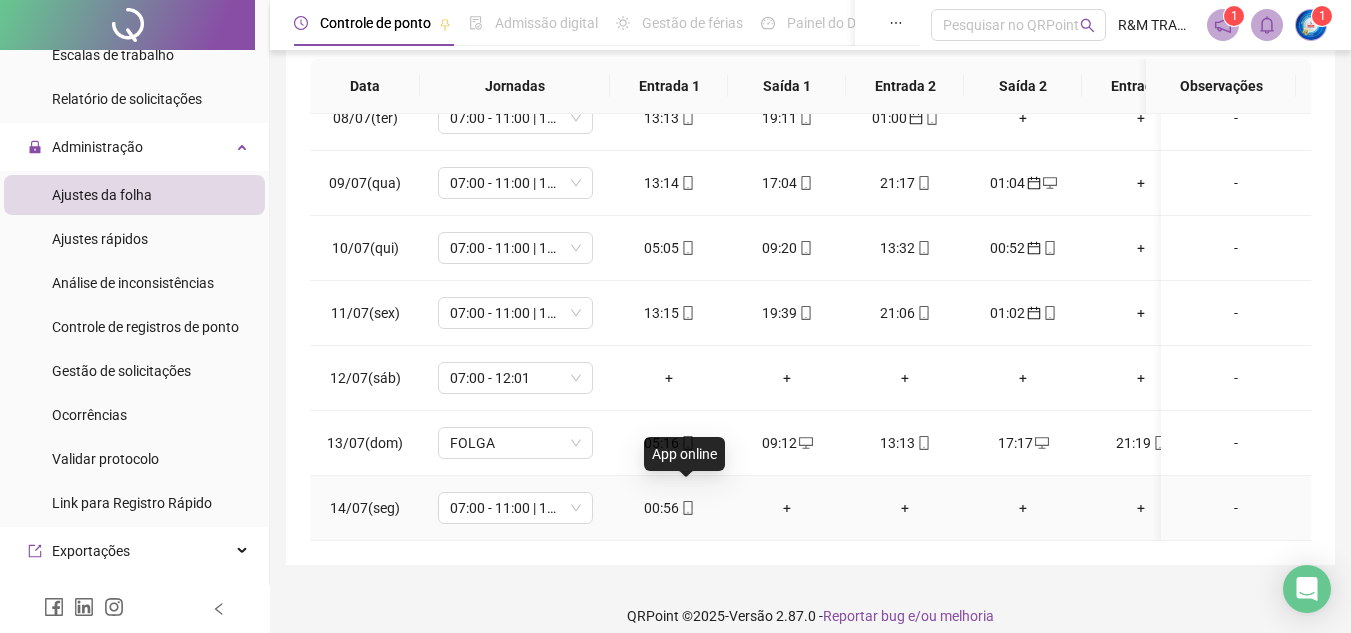 click 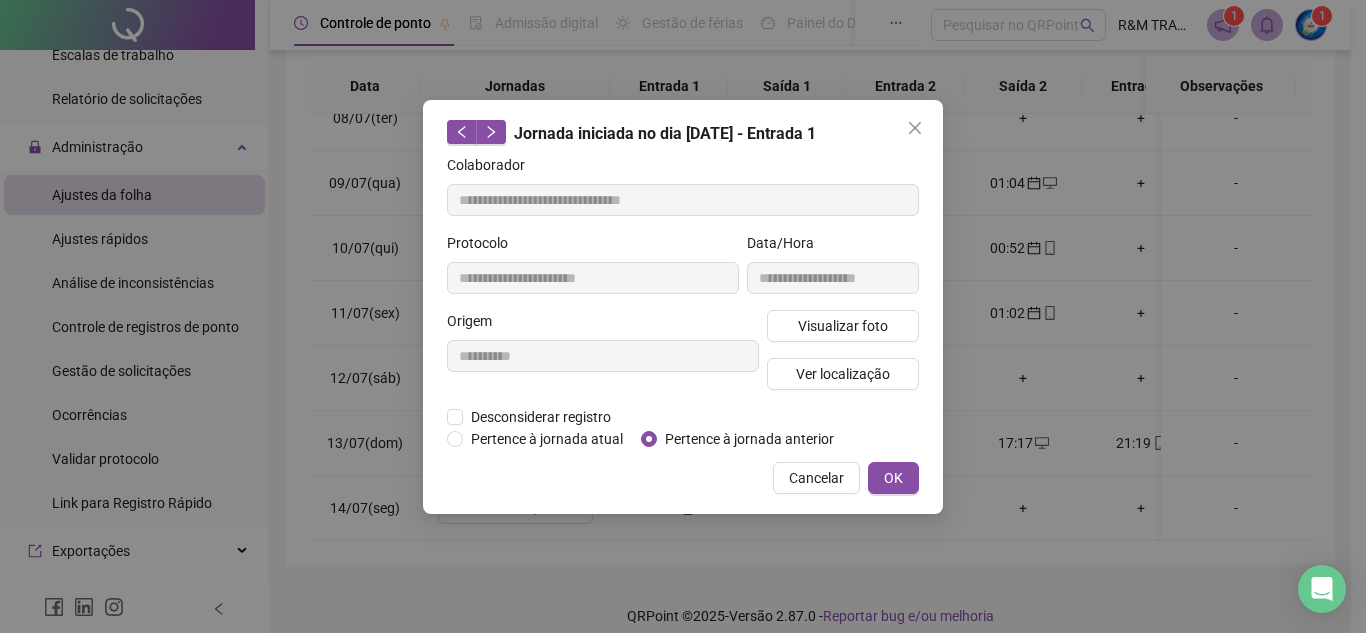 type on "**********" 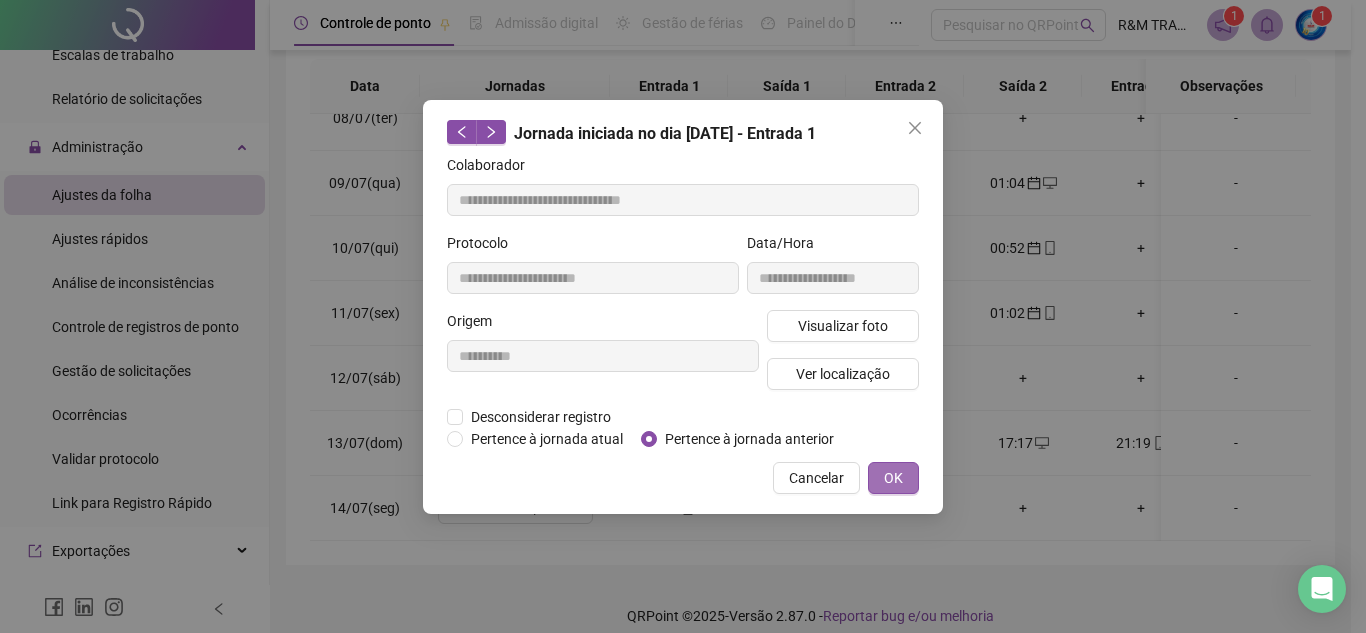 click on "OK" at bounding box center (893, 478) 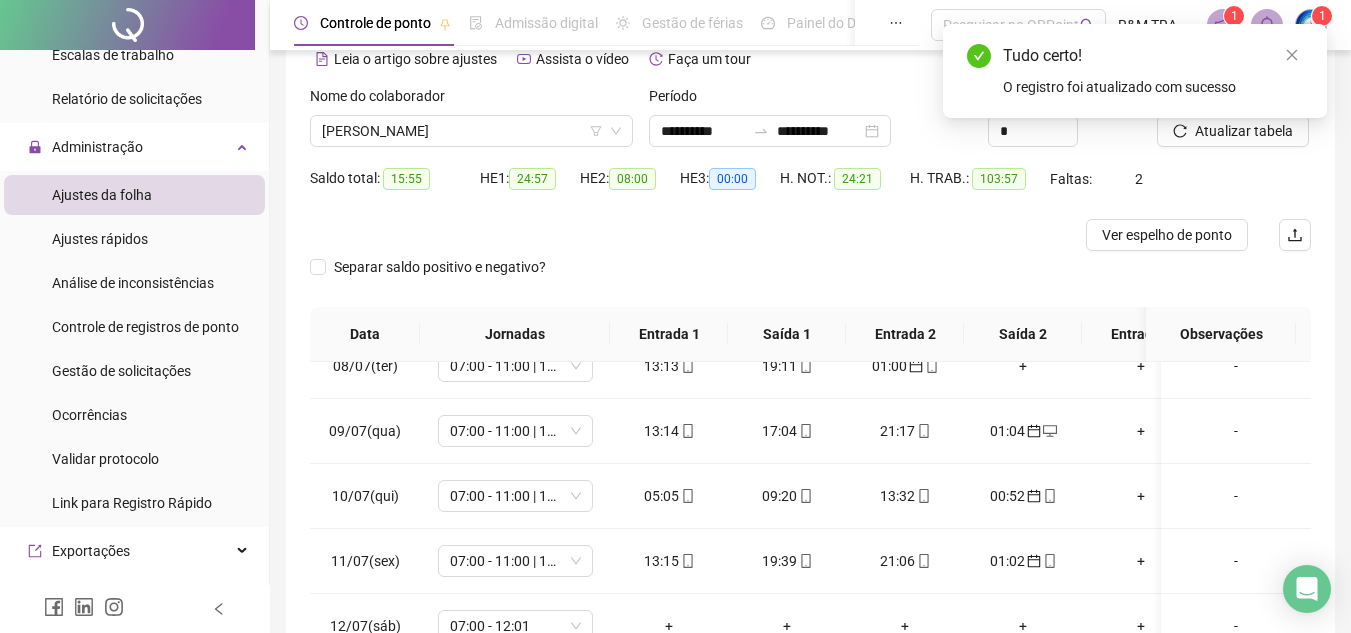 scroll, scrollTop: 0, scrollLeft: 0, axis: both 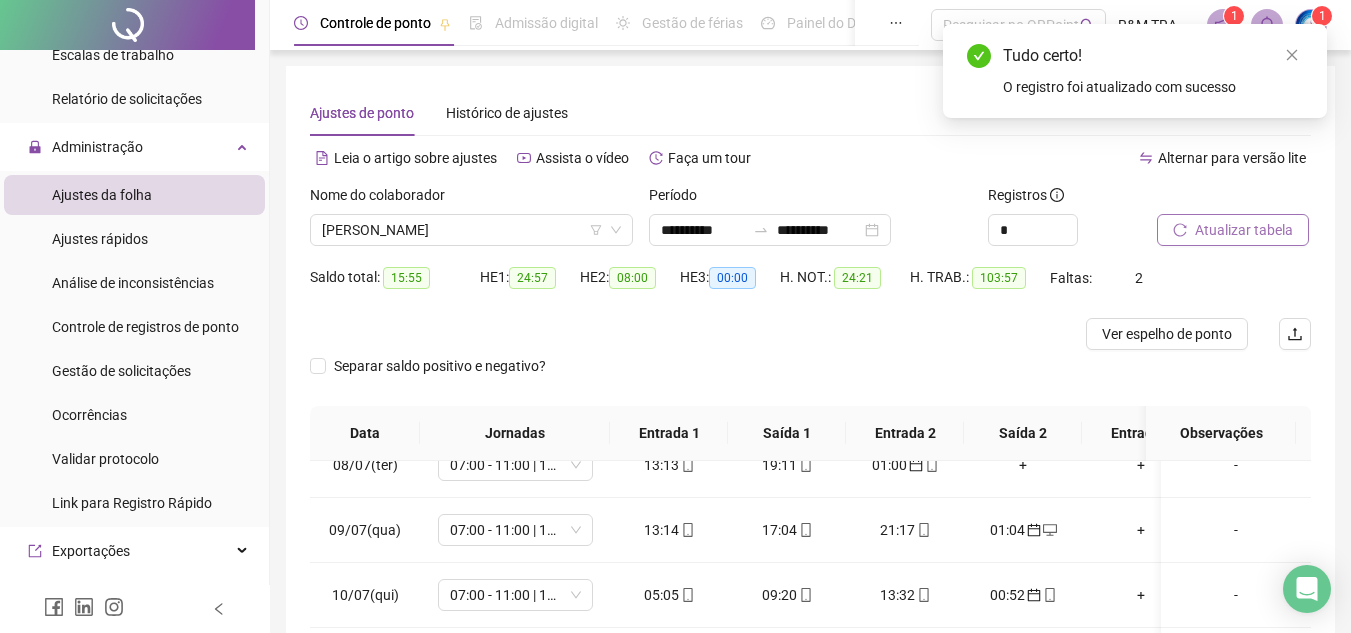 click on "Atualizar tabela" at bounding box center (1244, 230) 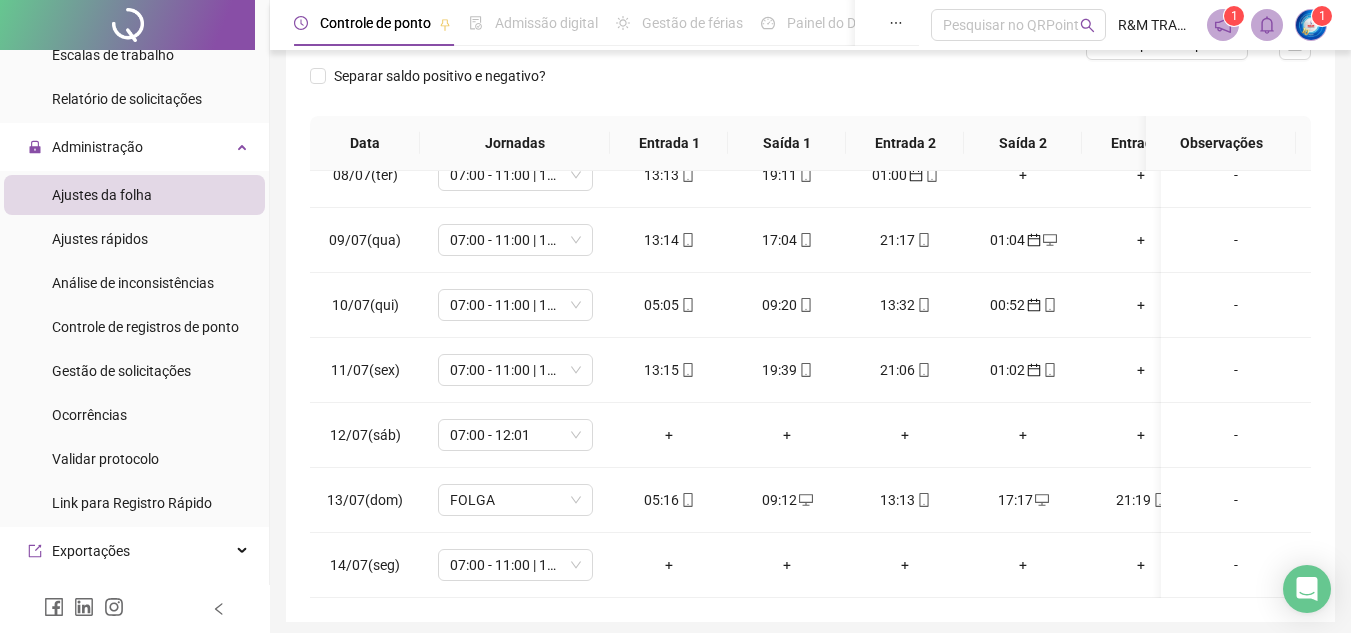 scroll, scrollTop: 365, scrollLeft: 0, axis: vertical 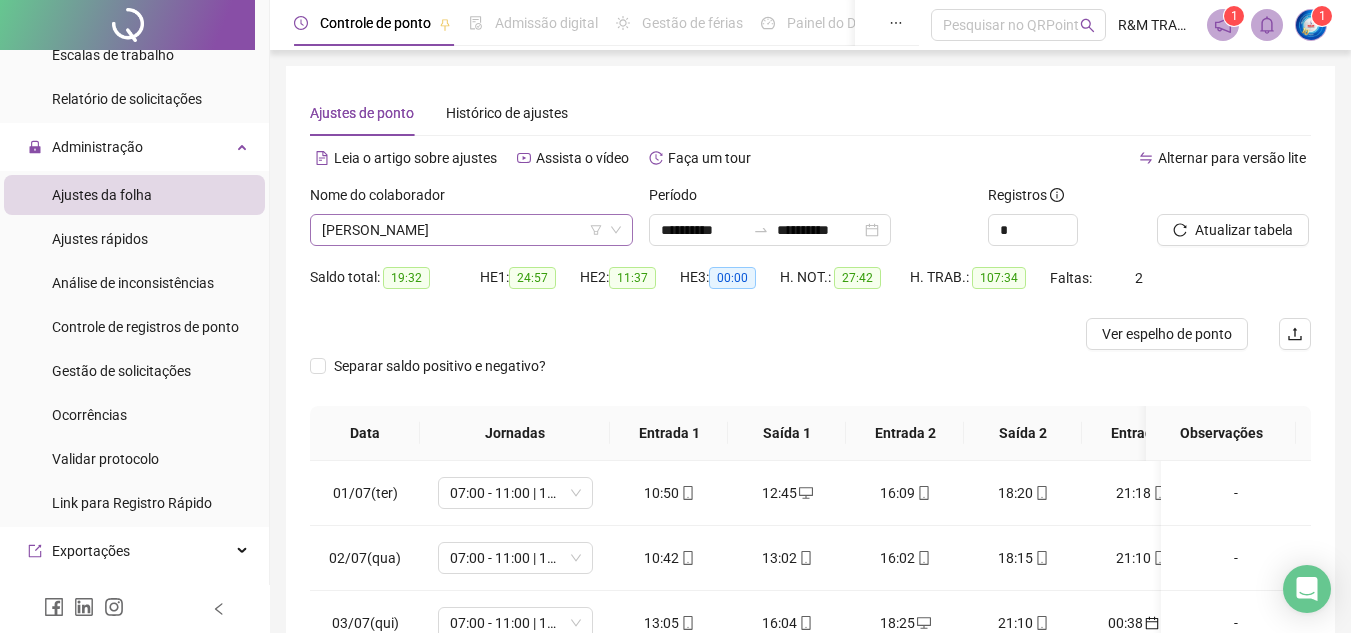 click on "[PERSON_NAME]" at bounding box center [471, 230] 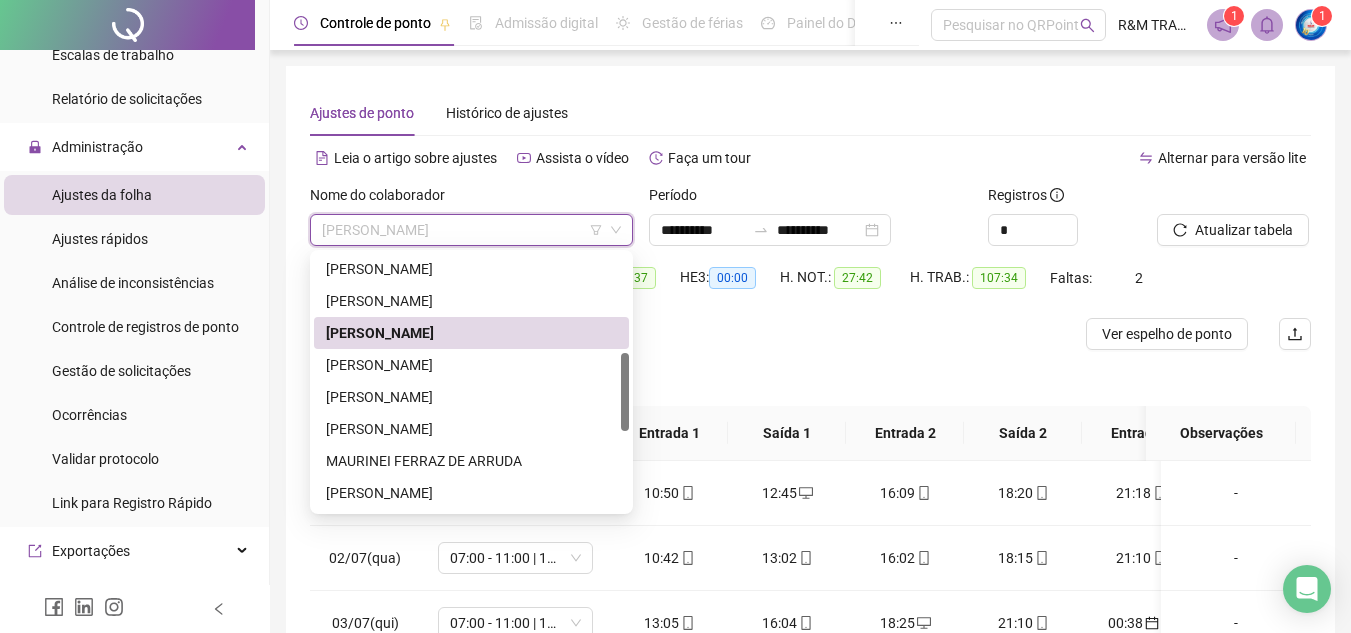 drag, startPoint x: 625, startPoint y: 338, endPoint x: 622, endPoint y: 374, distance: 36.124783 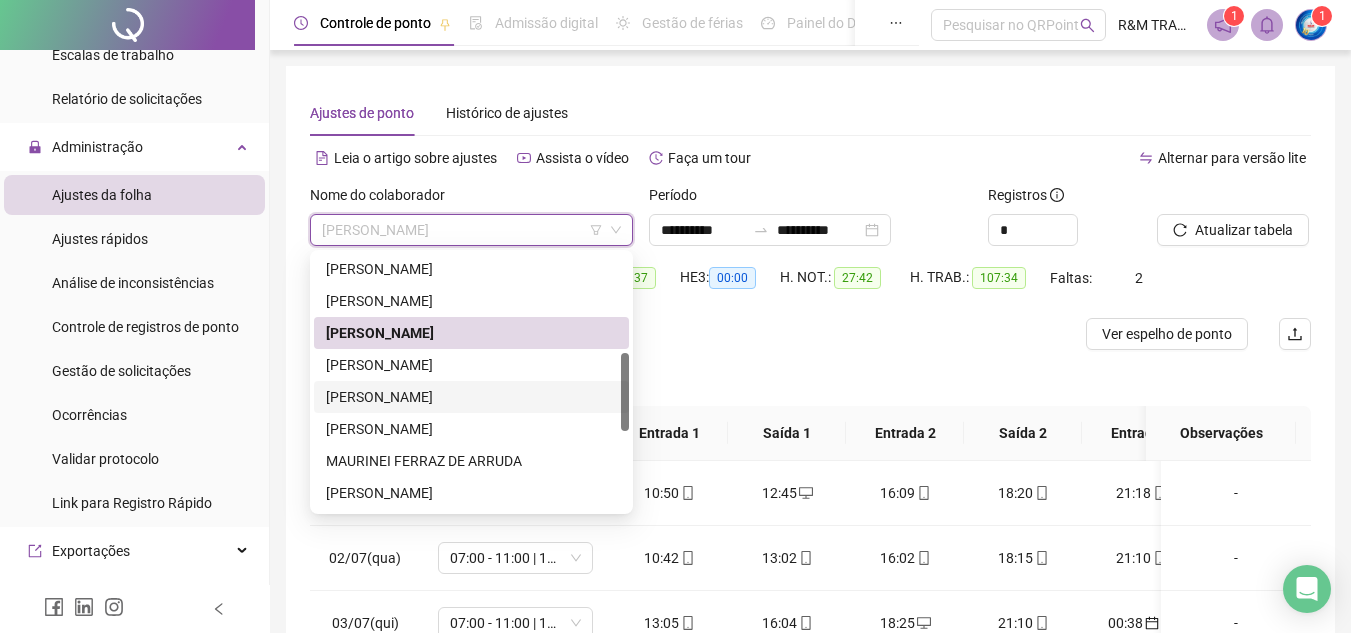 click on "[PERSON_NAME]" at bounding box center [471, 397] 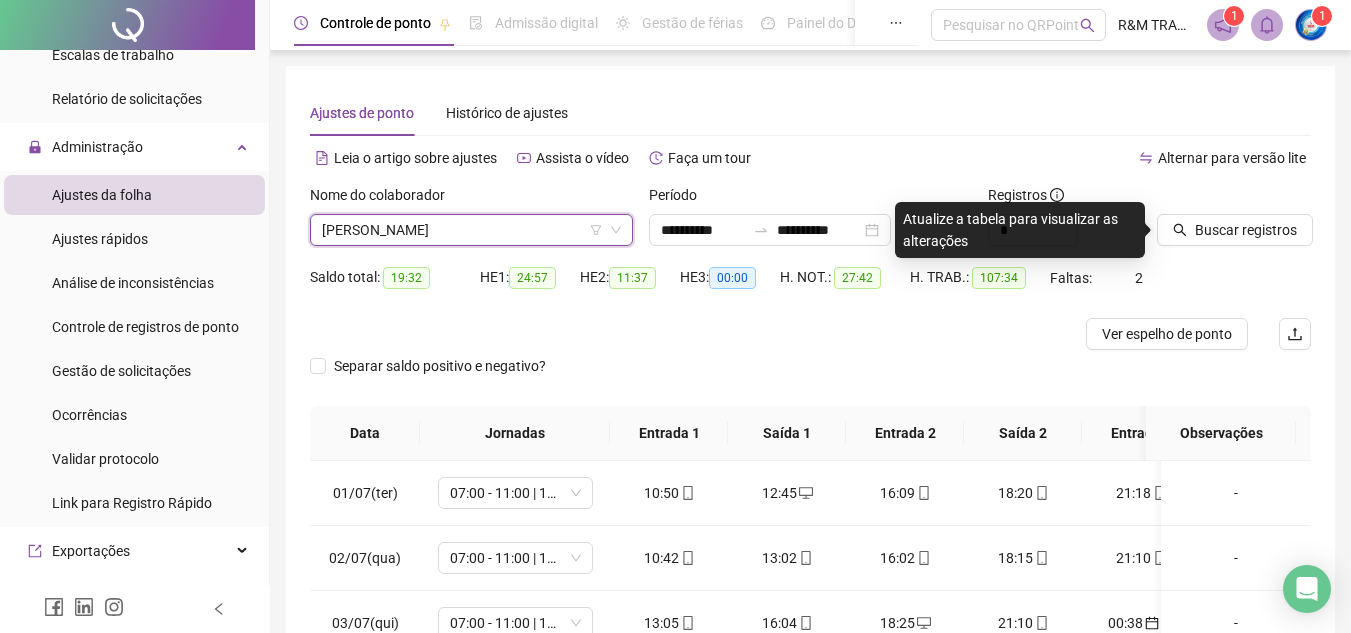 click on "Nome do colaborador" at bounding box center (471, 199) 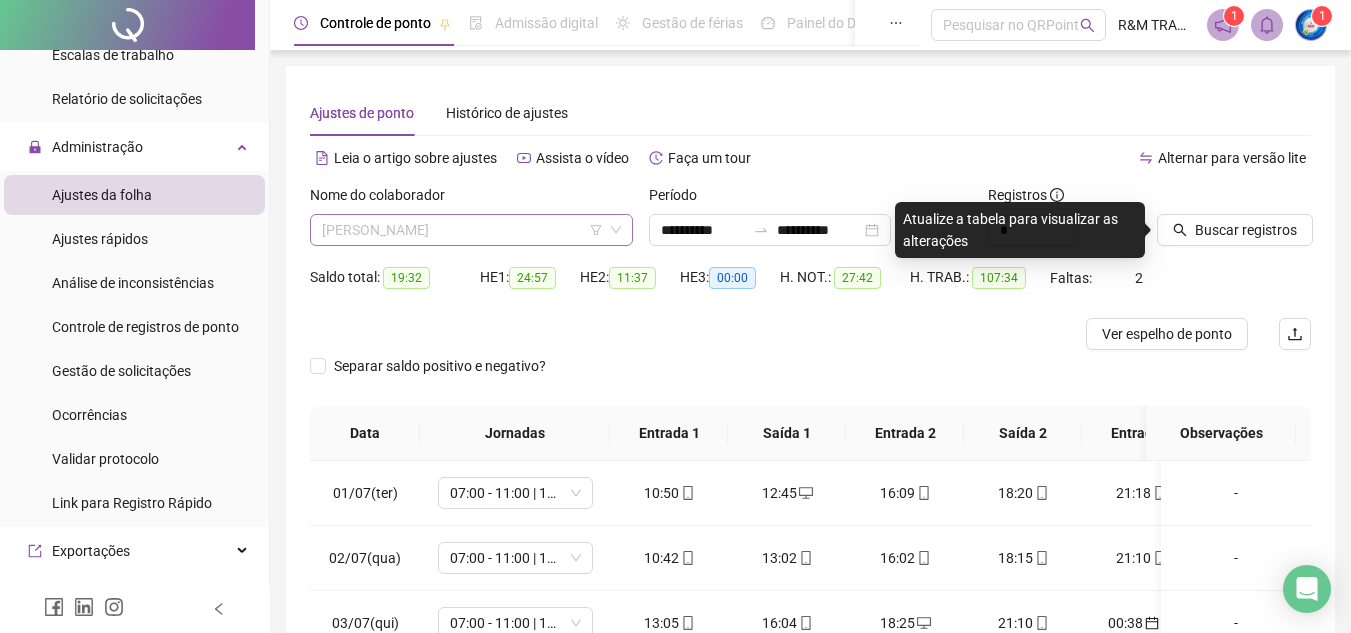 click on "[PERSON_NAME]" at bounding box center (471, 230) 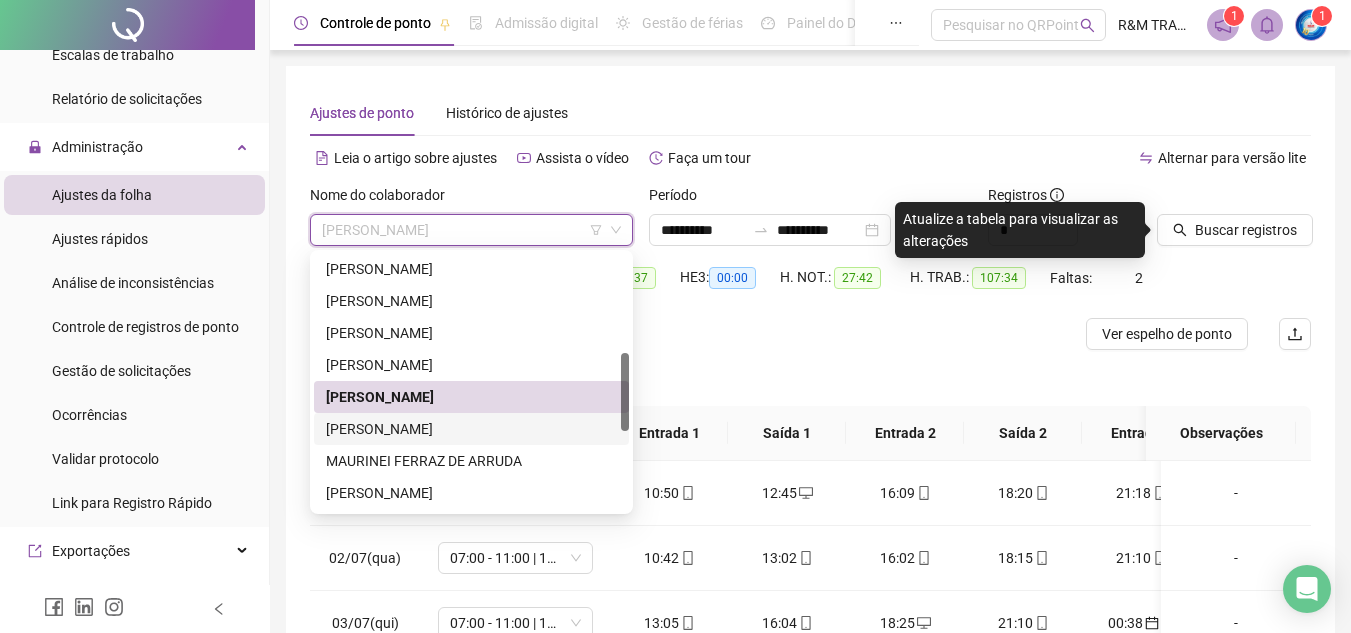 drag, startPoint x: 394, startPoint y: 425, endPoint x: 500, endPoint y: 355, distance: 127.02756 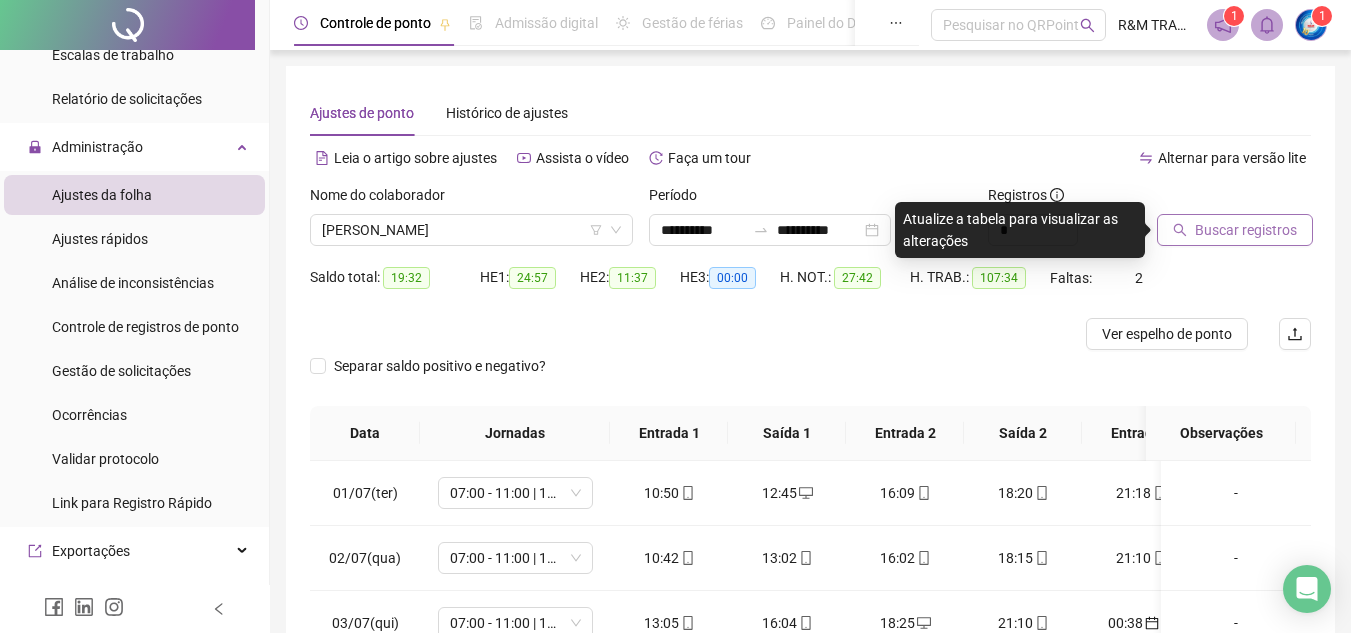 click on "Buscar registros" at bounding box center [1246, 230] 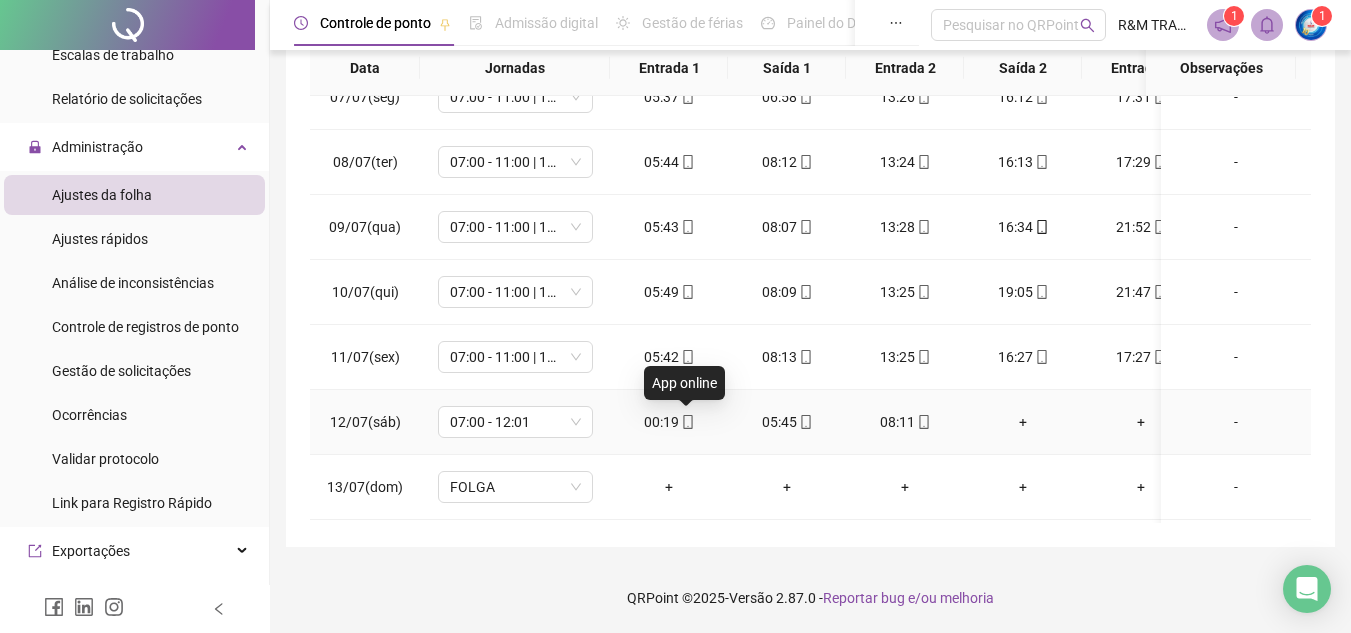 click 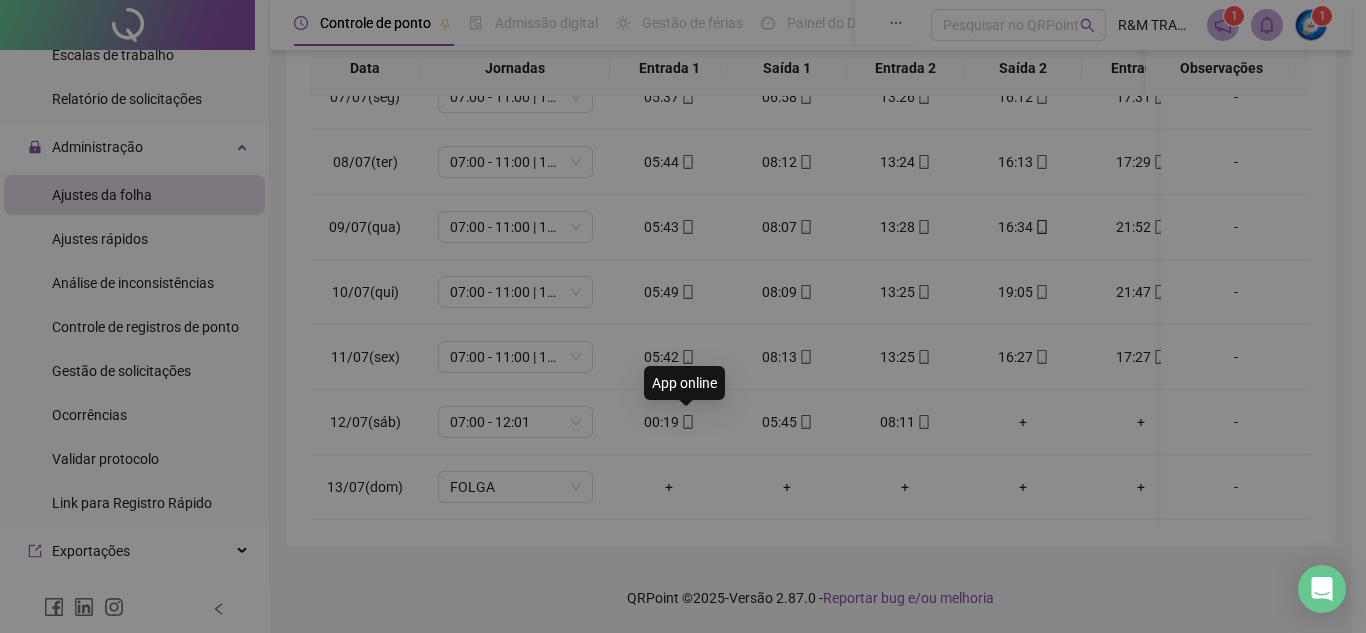 type on "**********" 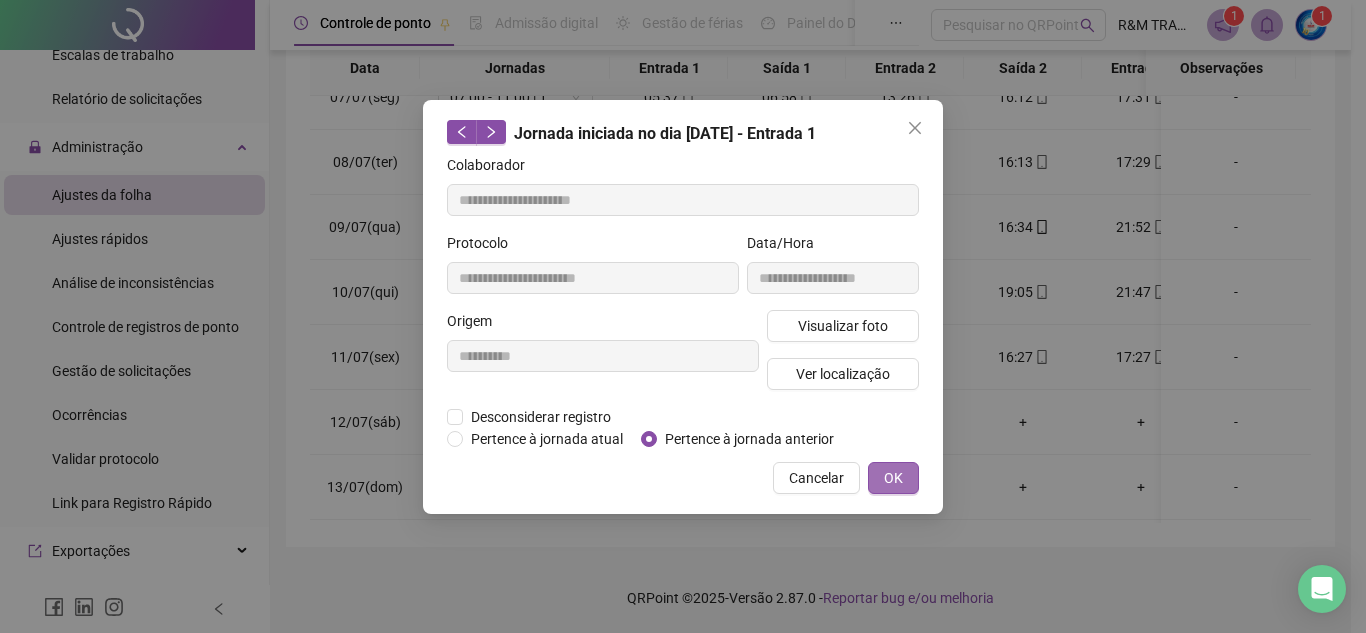 click on "OK" at bounding box center [893, 478] 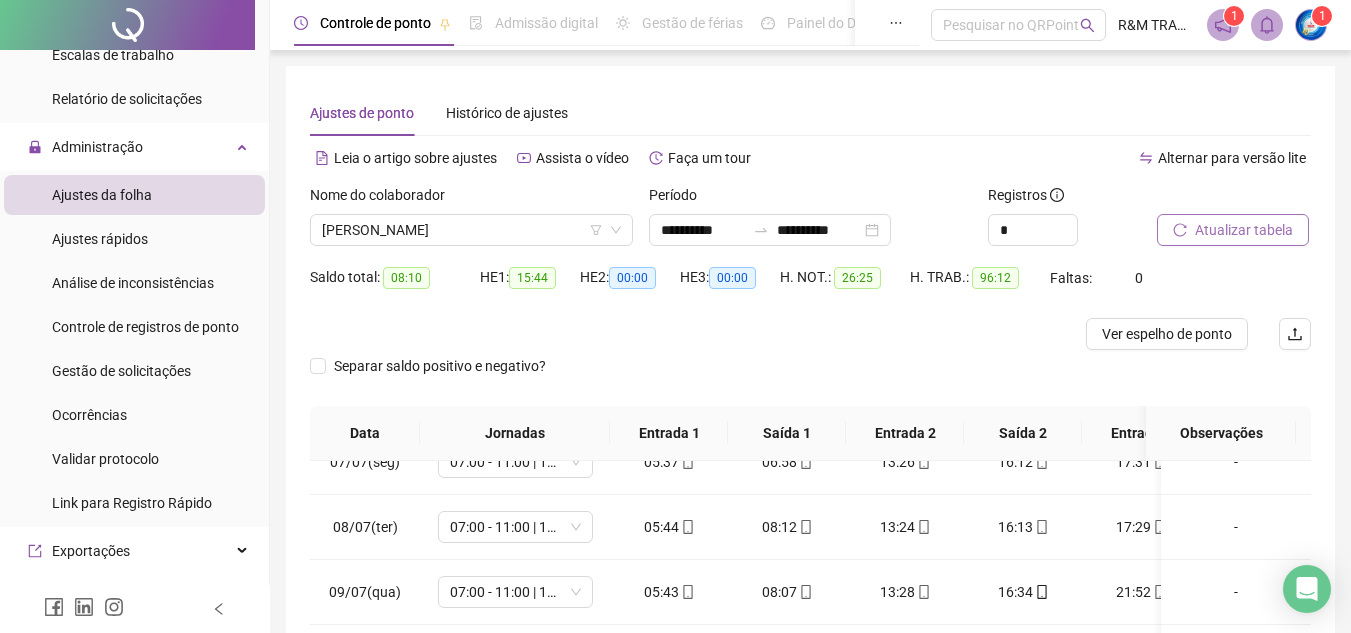 click on "Atualizar tabela" at bounding box center (1233, 230) 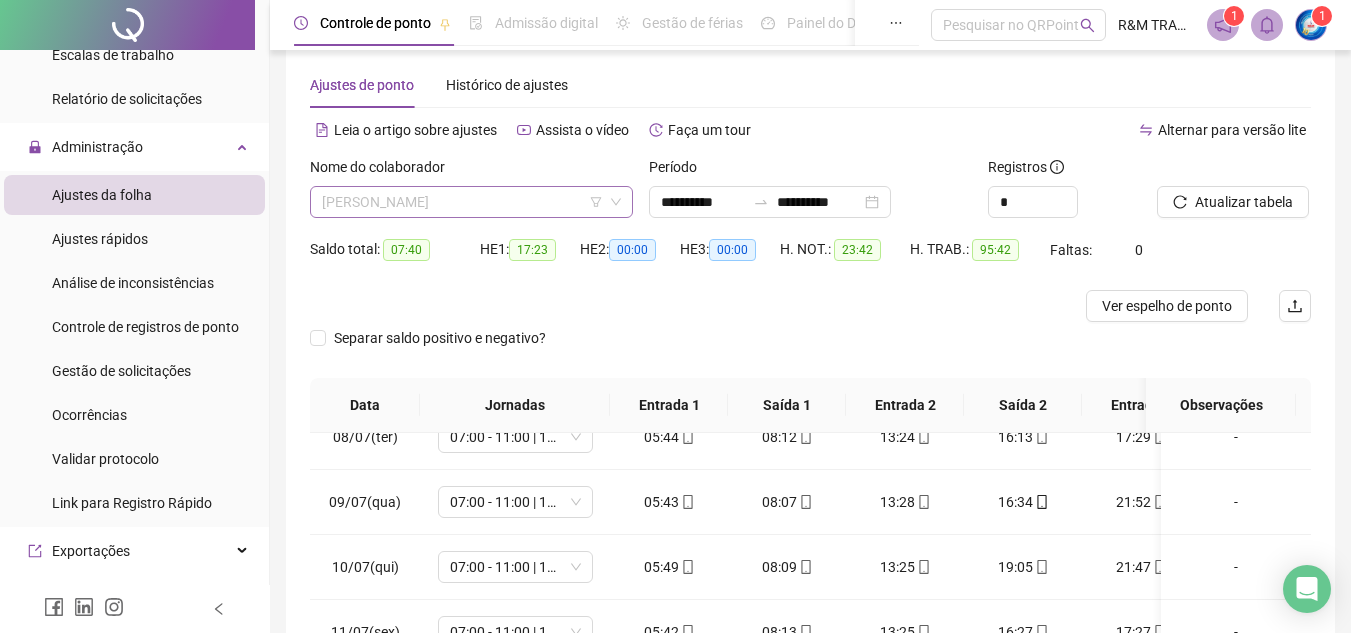click on "[PERSON_NAME]" at bounding box center (471, 202) 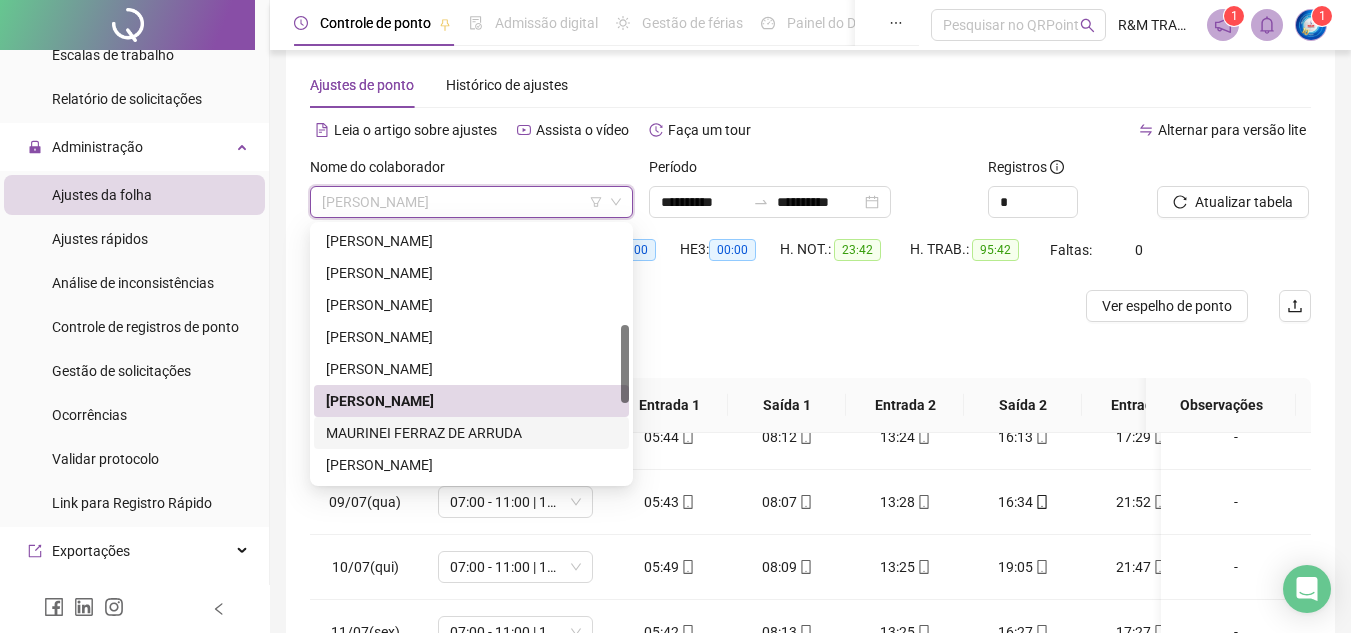 click on "MAURINEI FERRAZ DE ARRUDA" at bounding box center (471, 433) 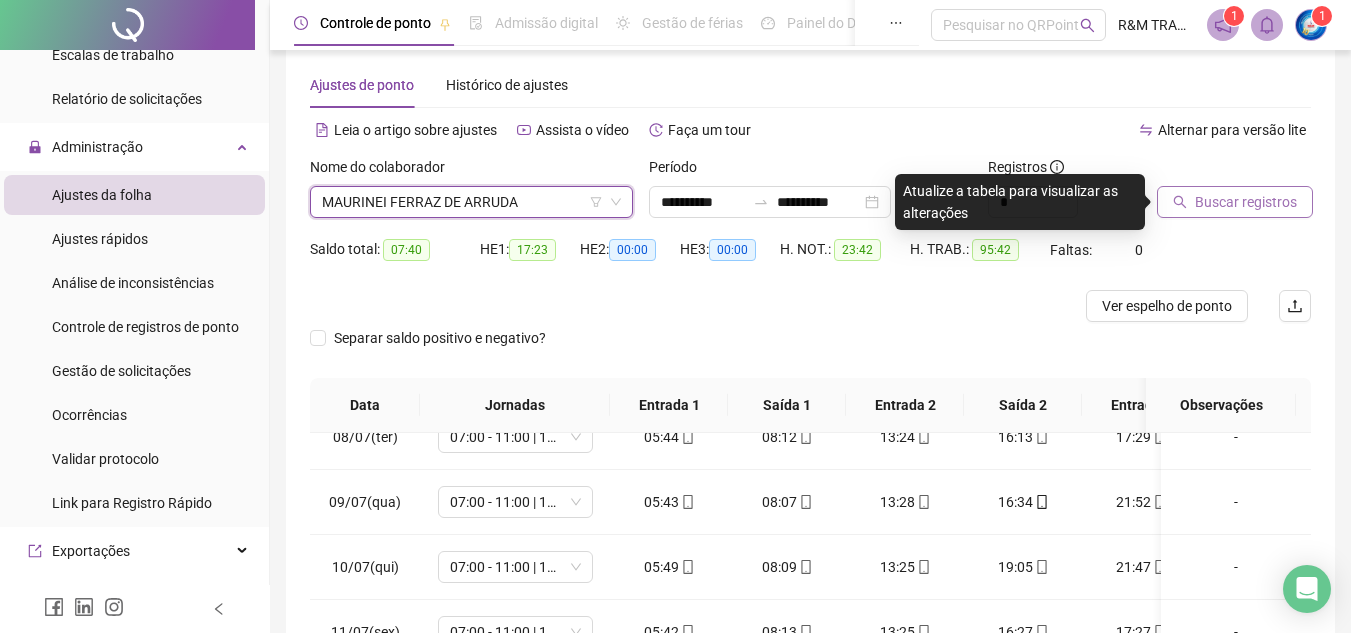 click on "Buscar registros" at bounding box center (1246, 202) 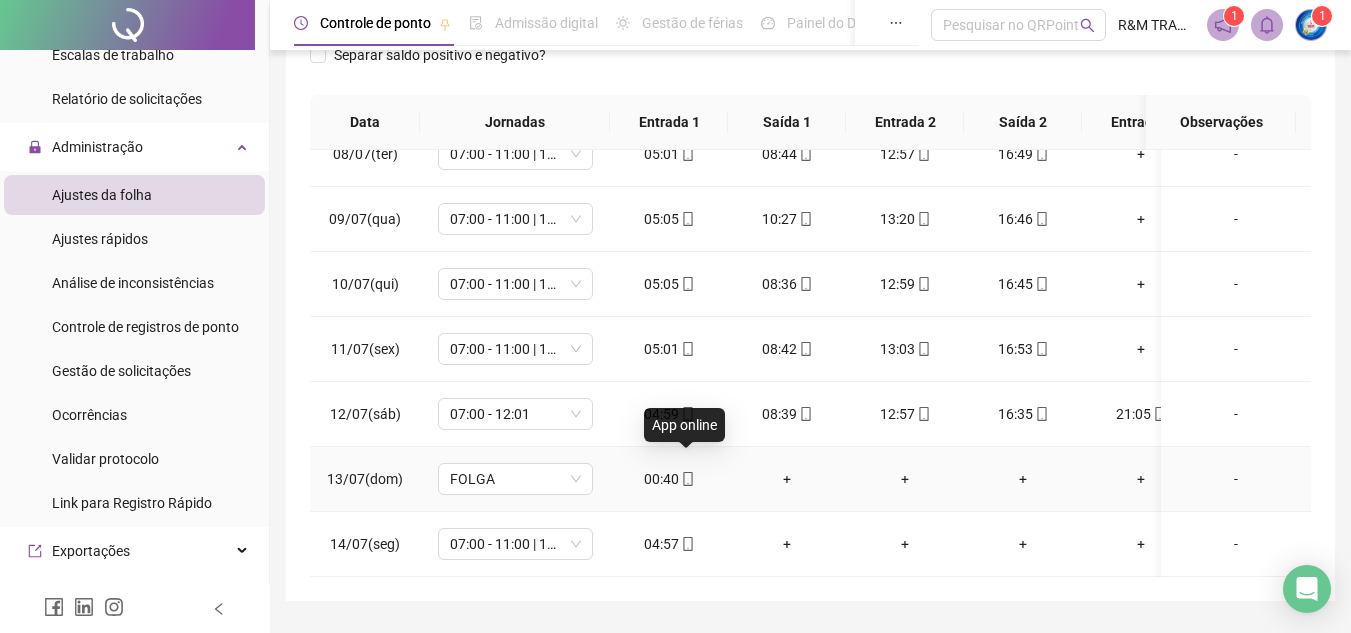 click 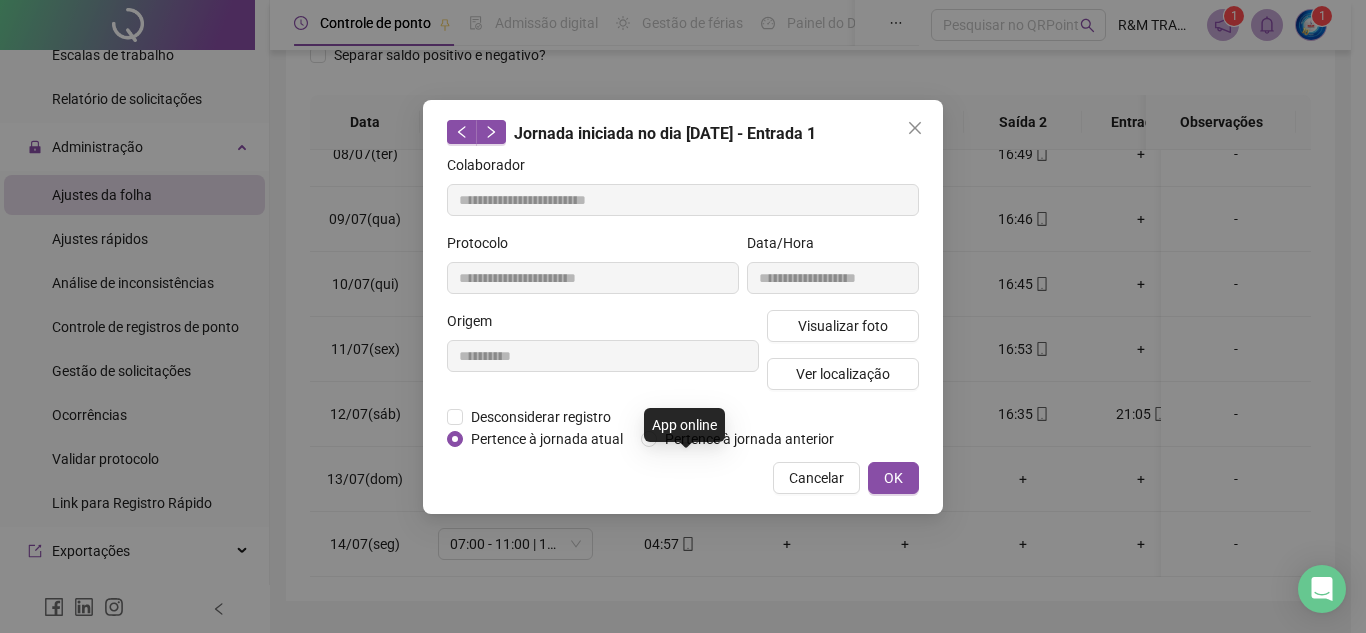 type on "**********" 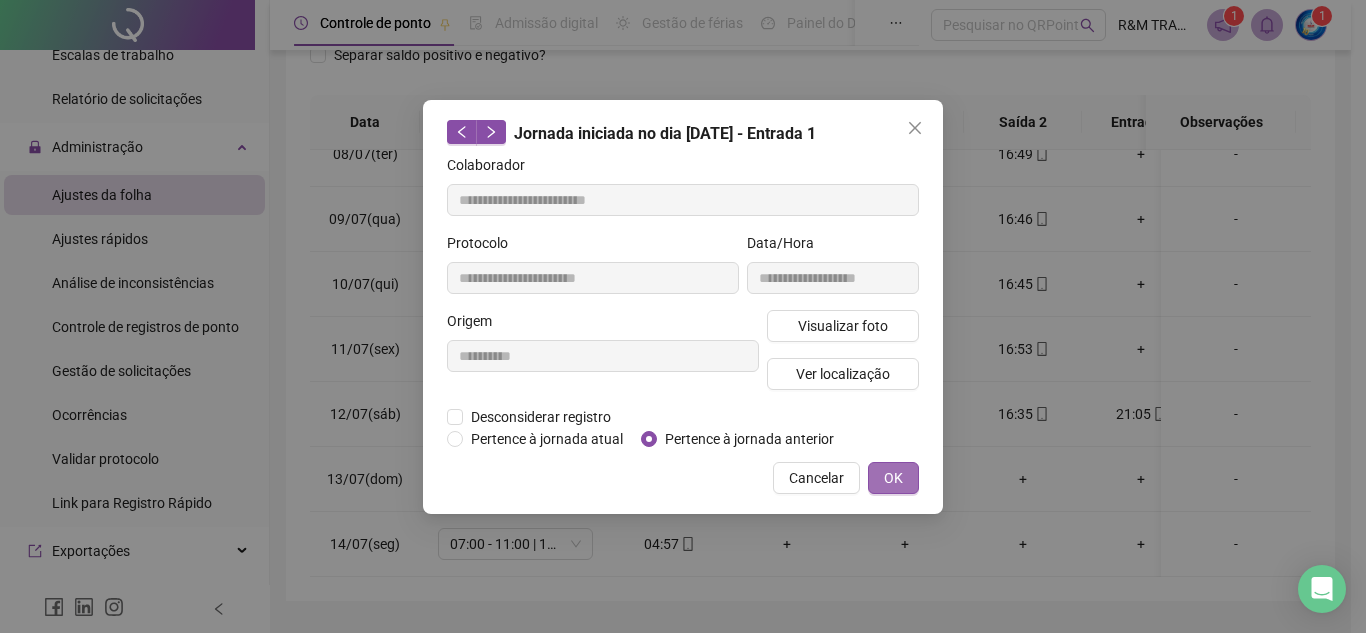 click on "OK" at bounding box center [893, 478] 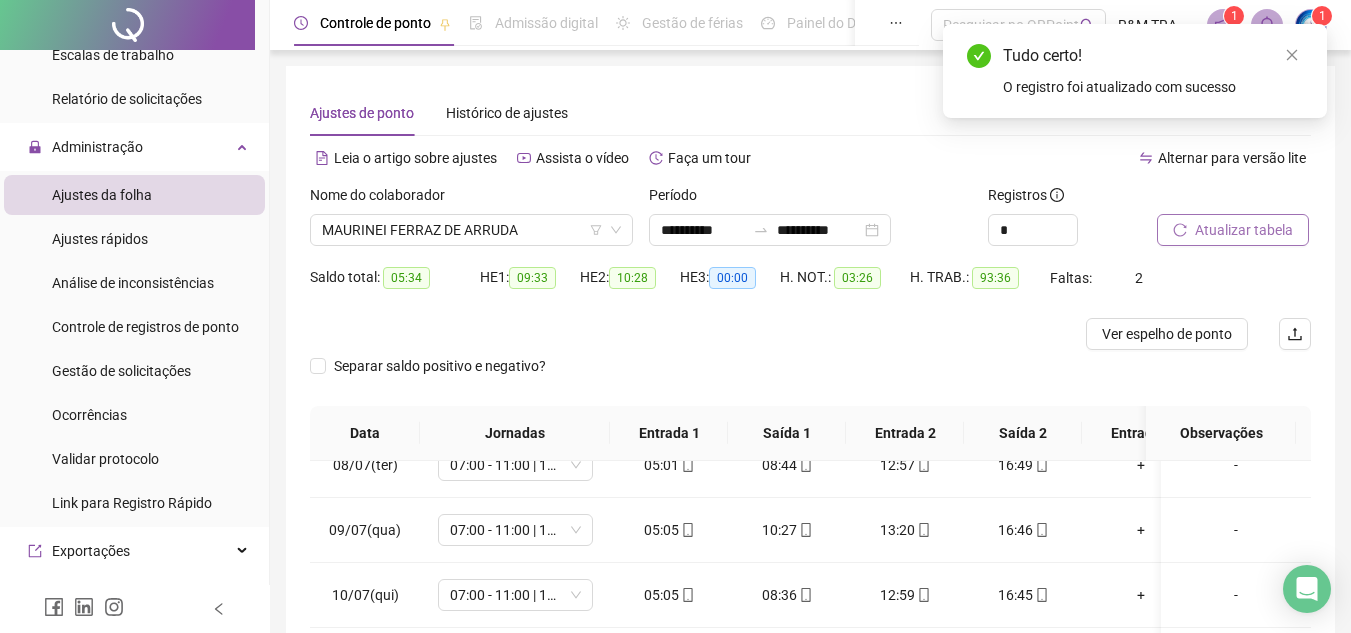 click on "Atualizar tabela" at bounding box center (1244, 230) 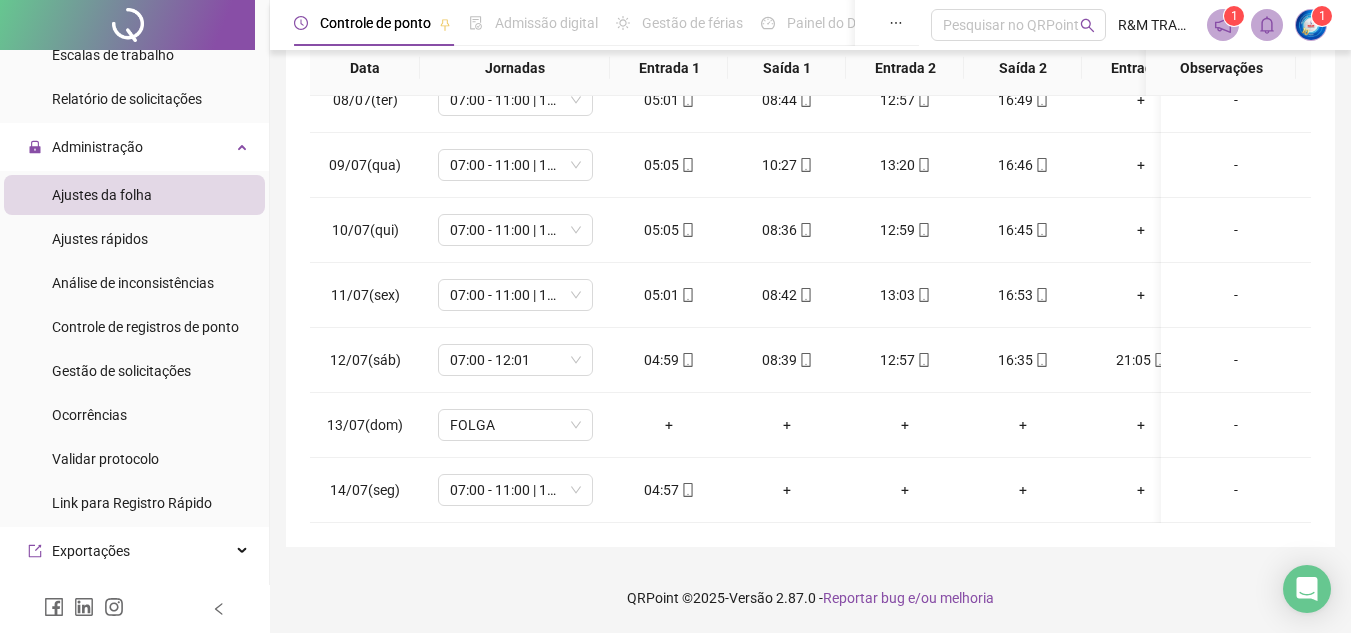 drag, startPoint x: 1350, startPoint y: 287, endPoint x: 1351, endPoint y: 297, distance: 10.049875 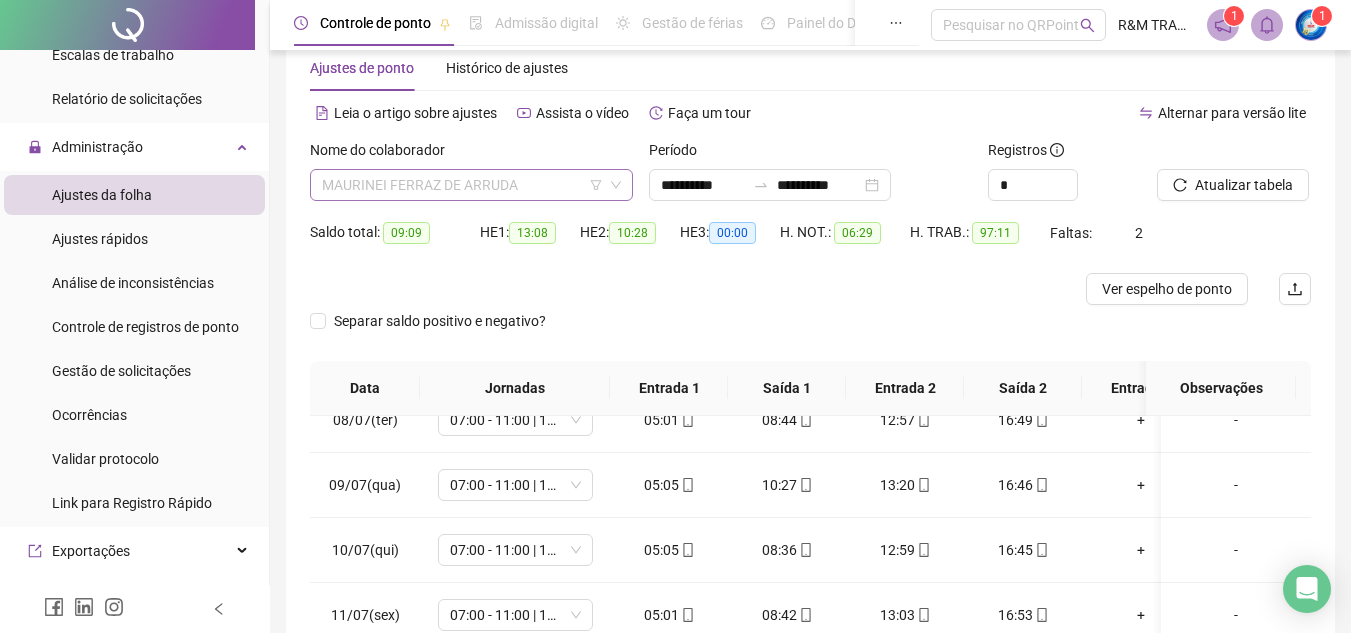 click on "MAURINEI FERRAZ DE ARRUDA" at bounding box center (471, 185) 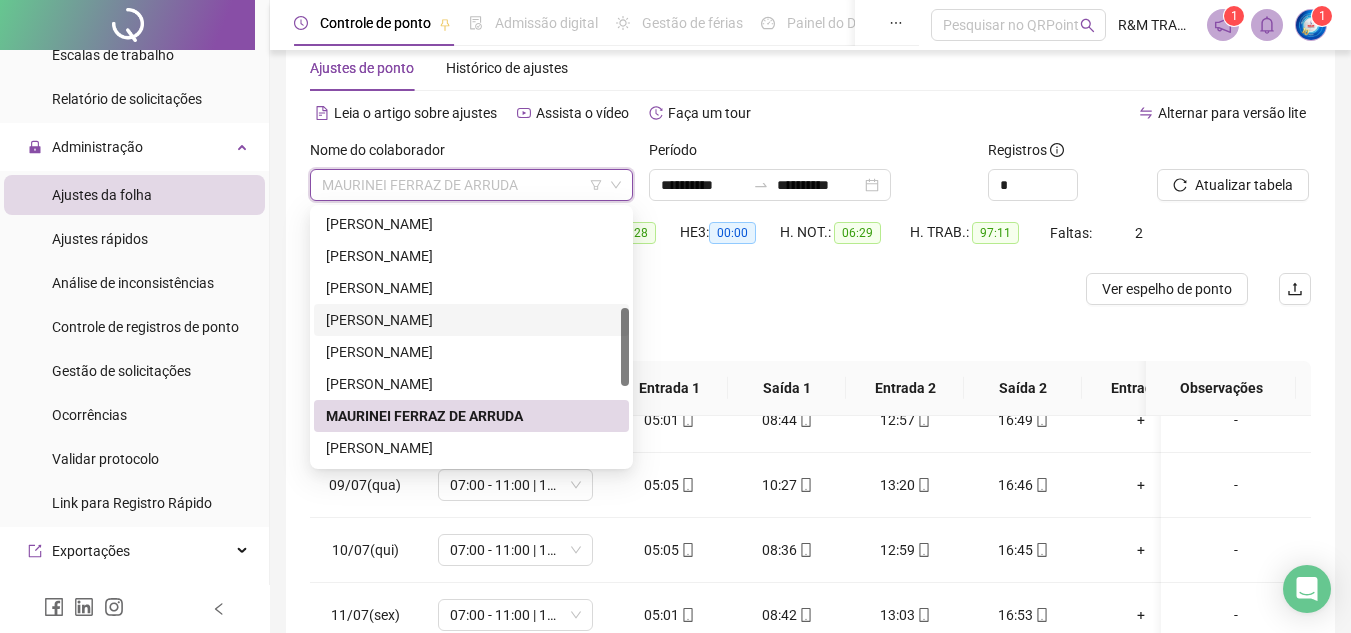 drag, startPoint x: 620, startPoint y: 322, endPoint x: 626, endPoint y: 379, distance: 57.31492 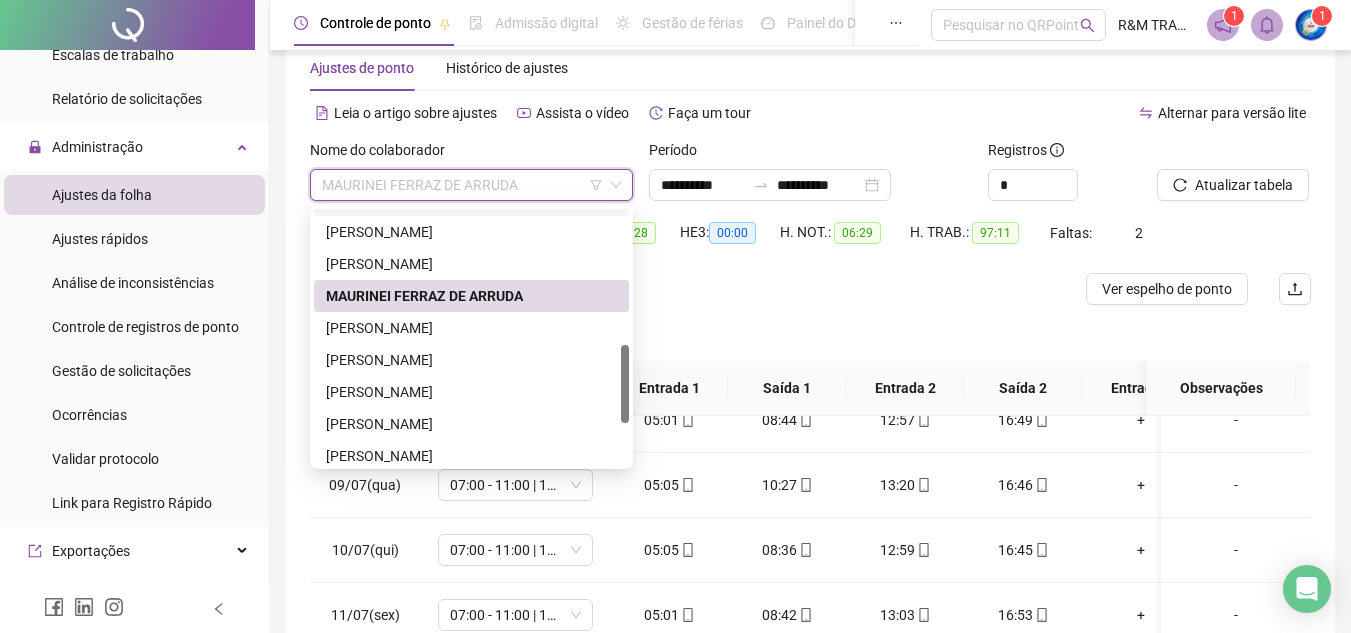 drag, startPoint x: 626, startPoint y: 335, endPoint x: 622, endPoint y: 372, distance: 37.215588 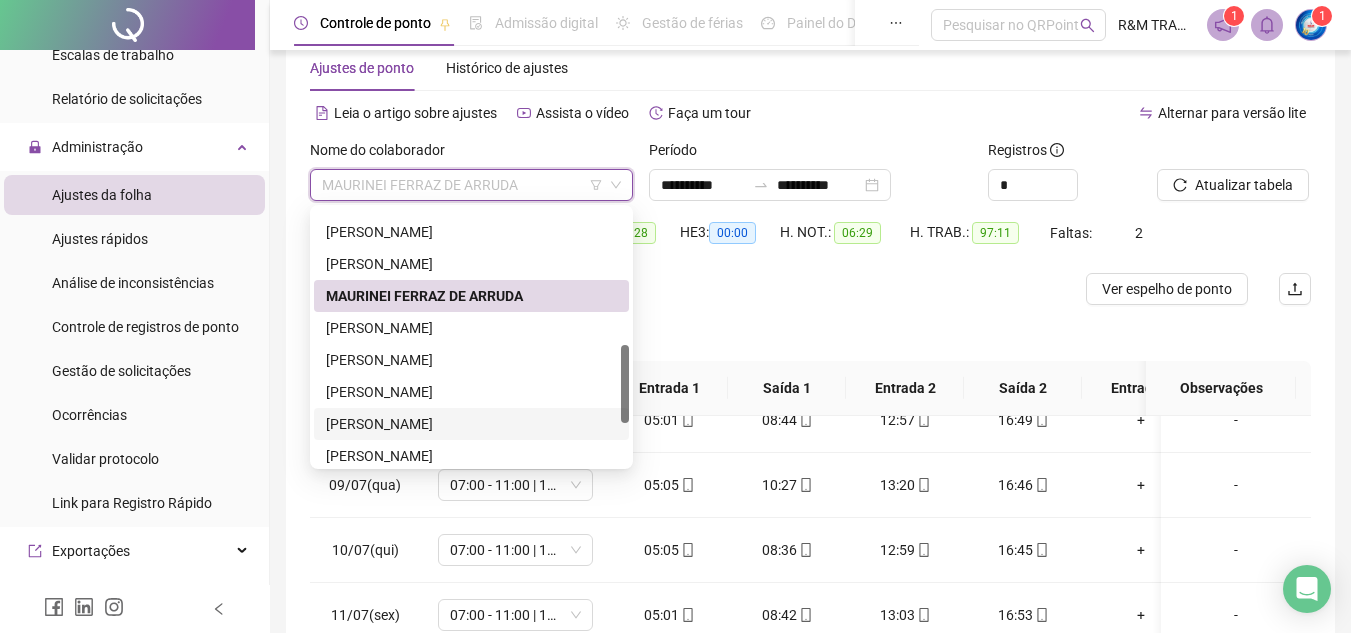 click on "[PERSON_NAME]" at bounding box center (471, 424) 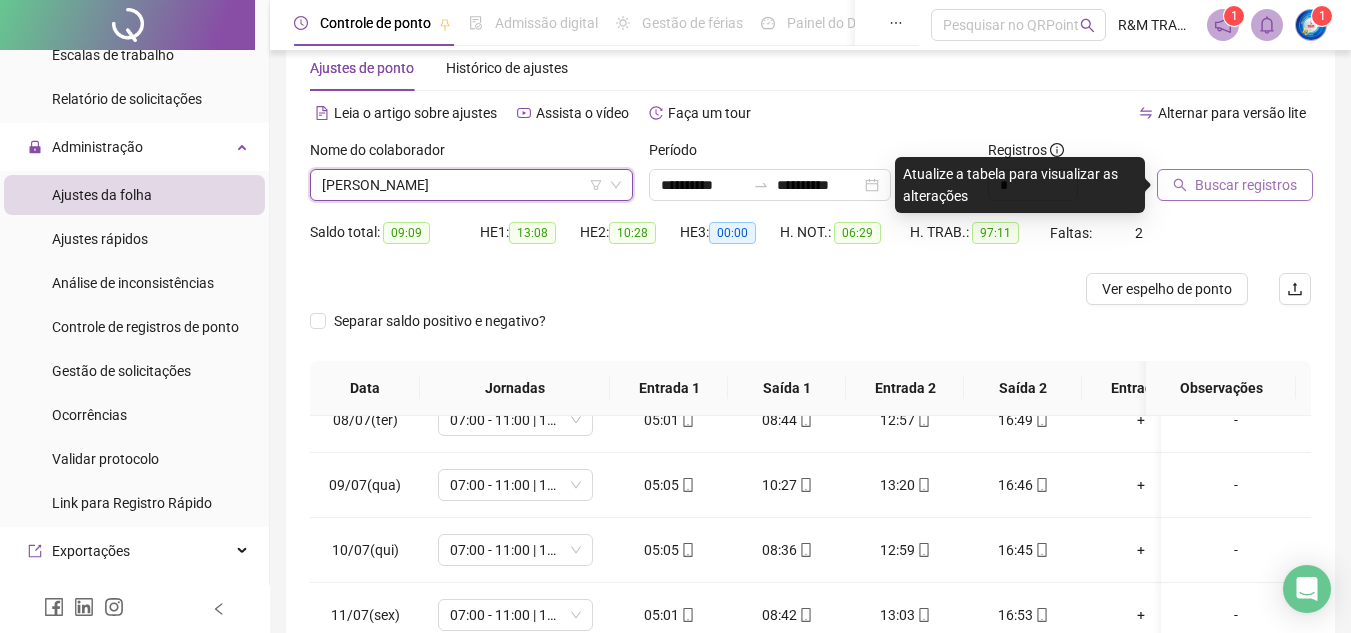 click on "Buscar registros" at bounding box center (1246, 185) 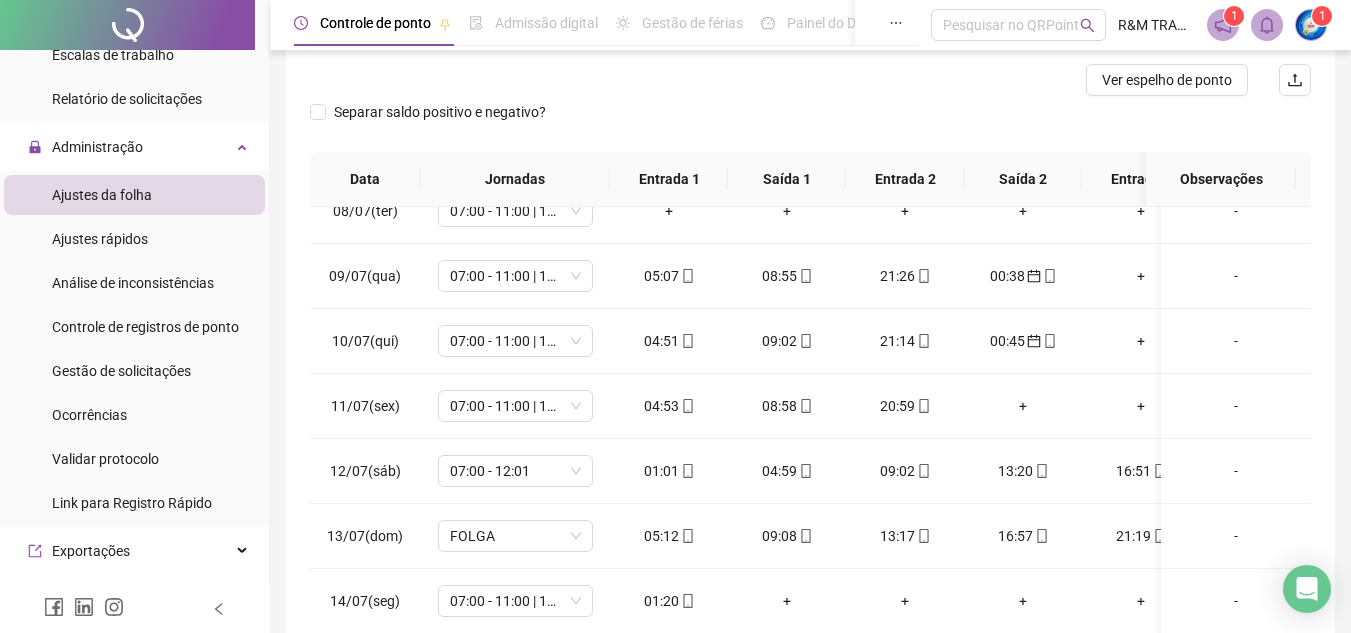 scroll, scrollTop: 283, scrollLeft: 0, axis: vertical 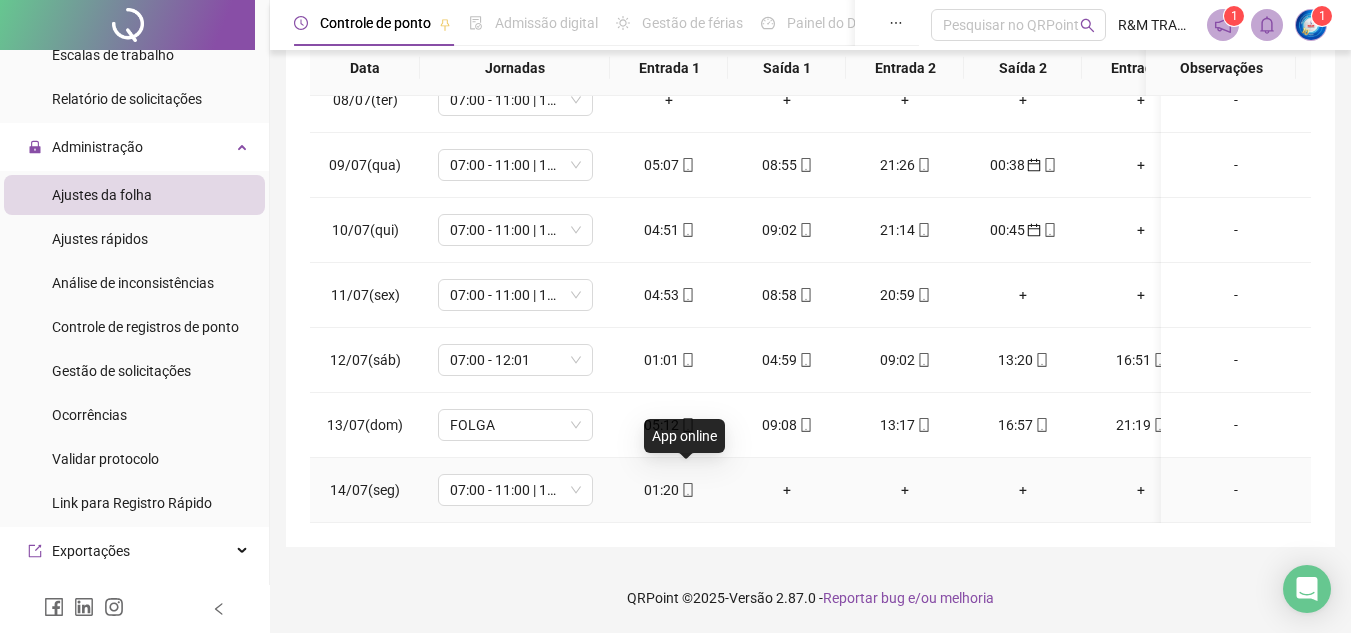 click 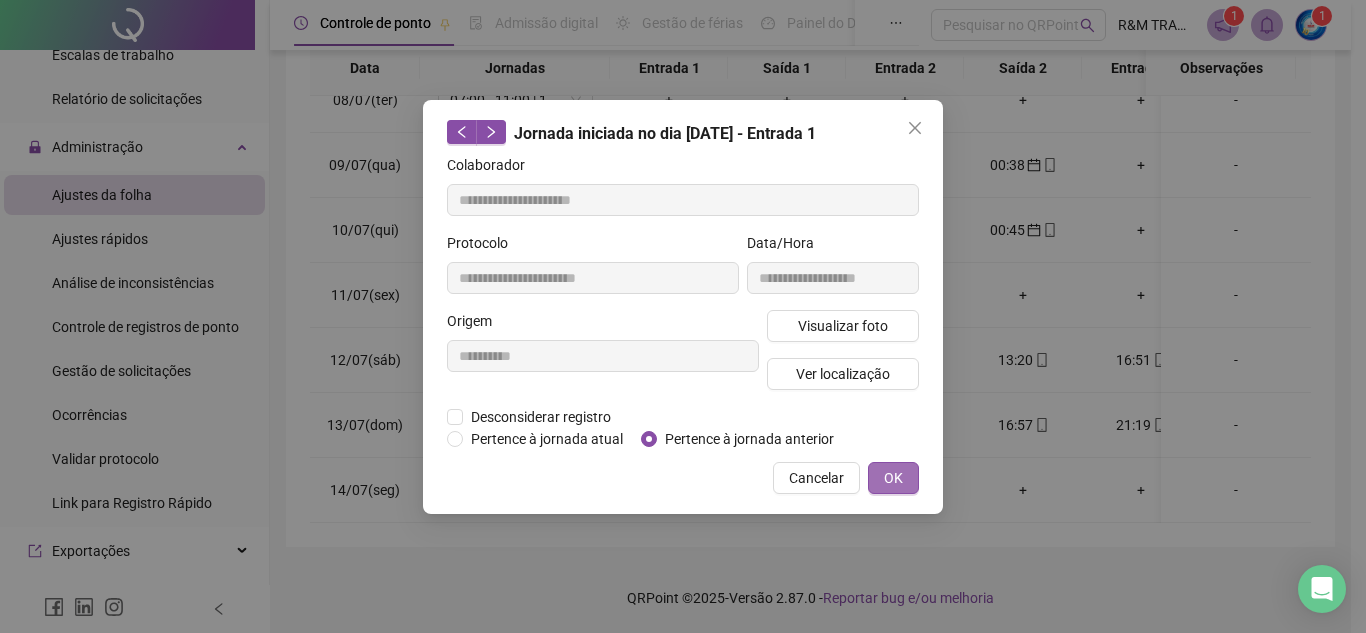 type on "**********" 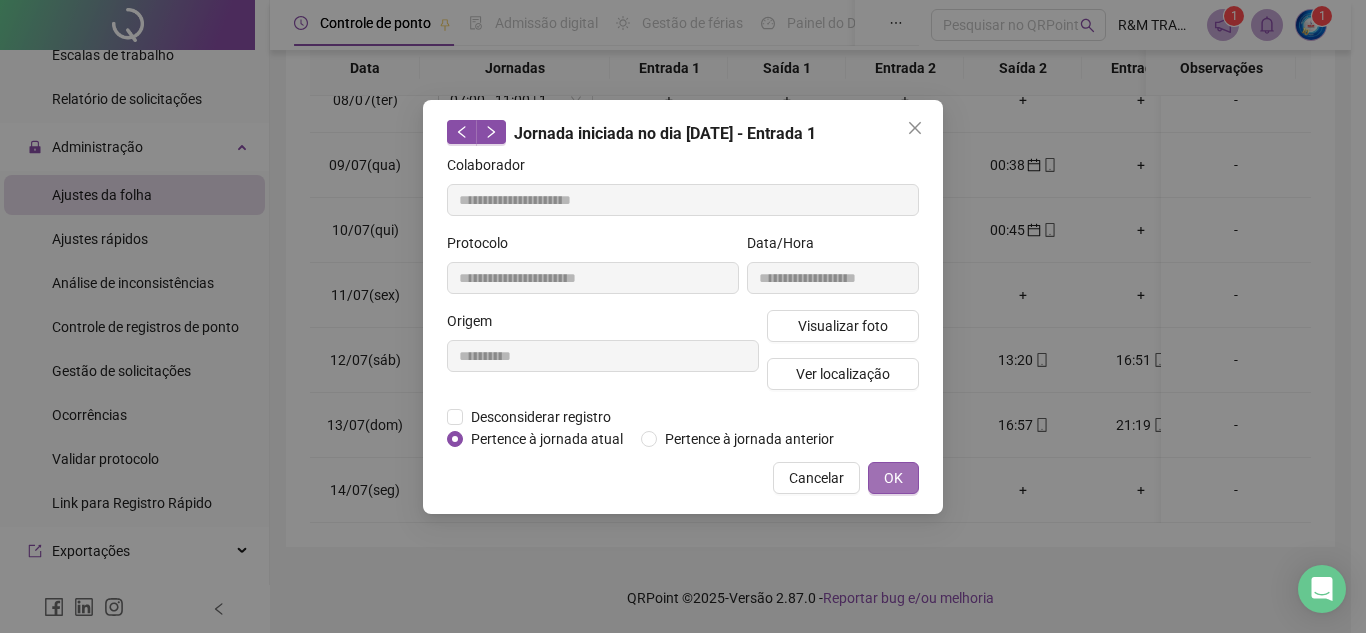 click on "OK" at bounding box center [893, 478] 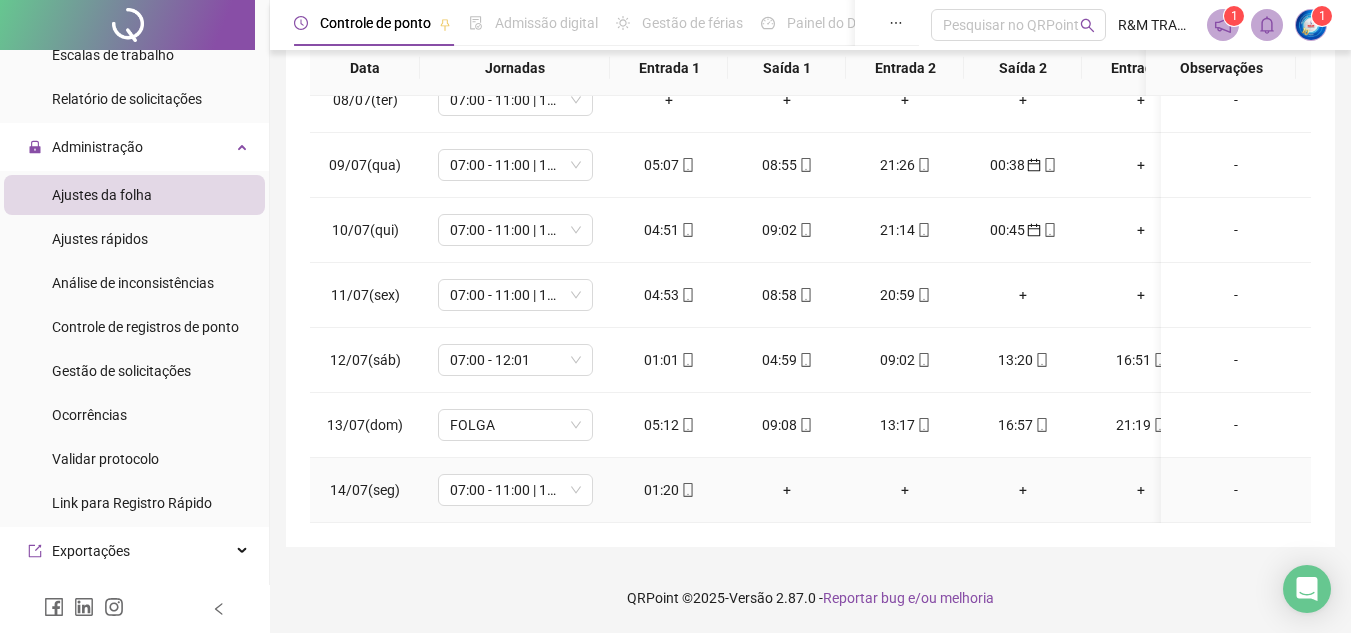 click 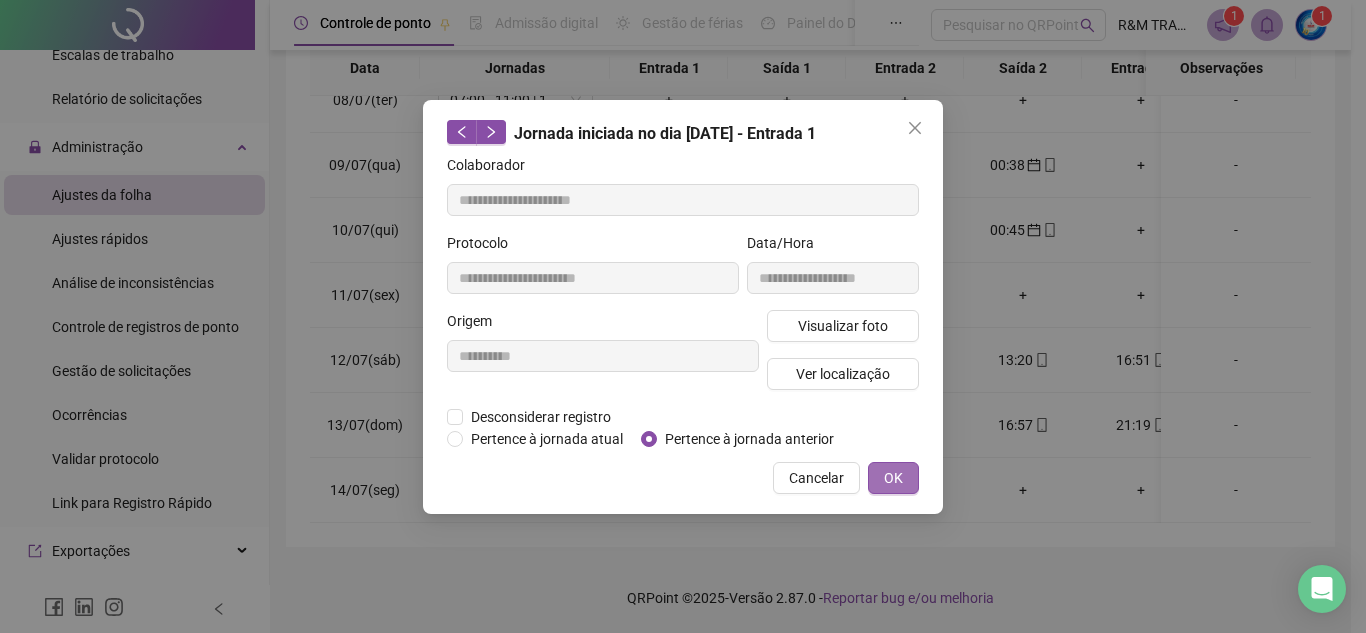 click on "OK" at bounding box center (893, 478) 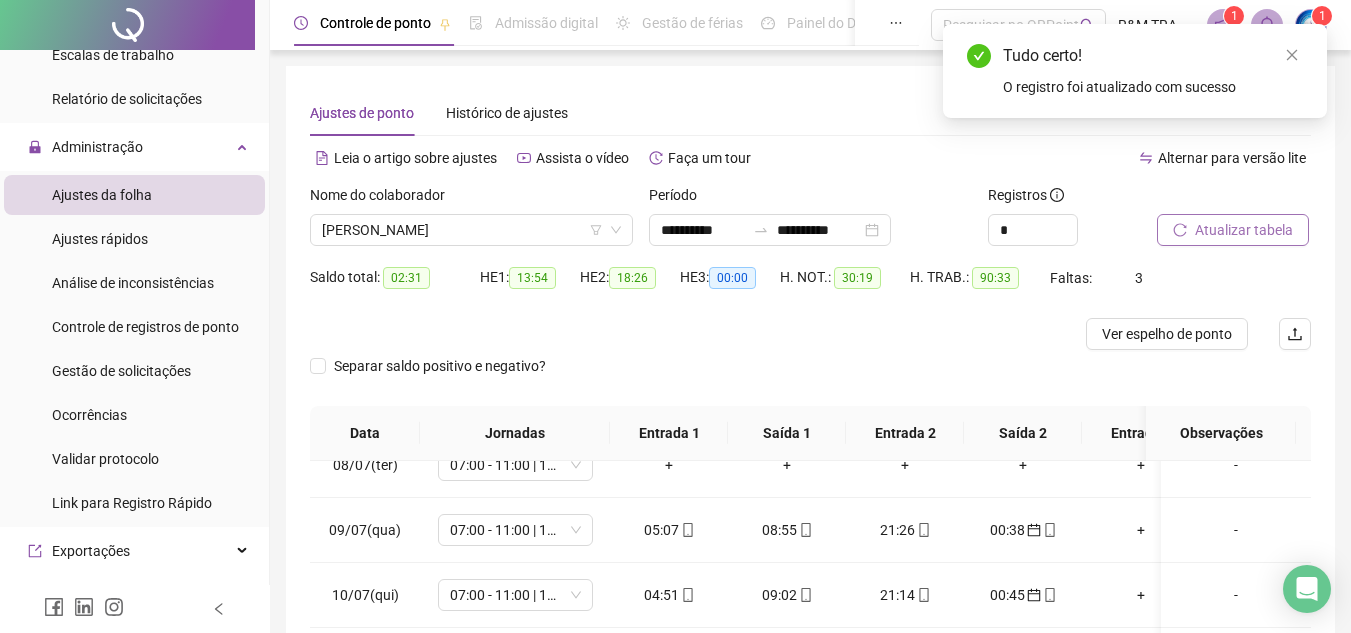 click on "Atualizar tabela" at bounding box center [1244, 230] 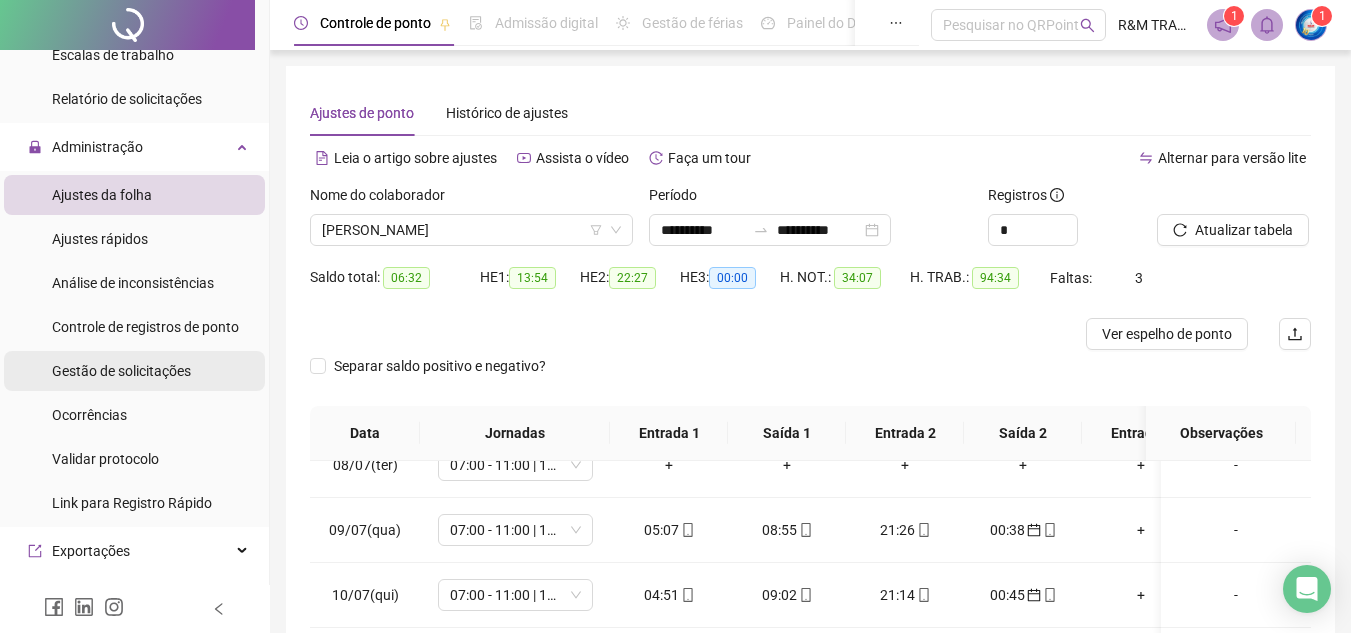click on "Gestão de solicitações" at bounding box center (121, 371) 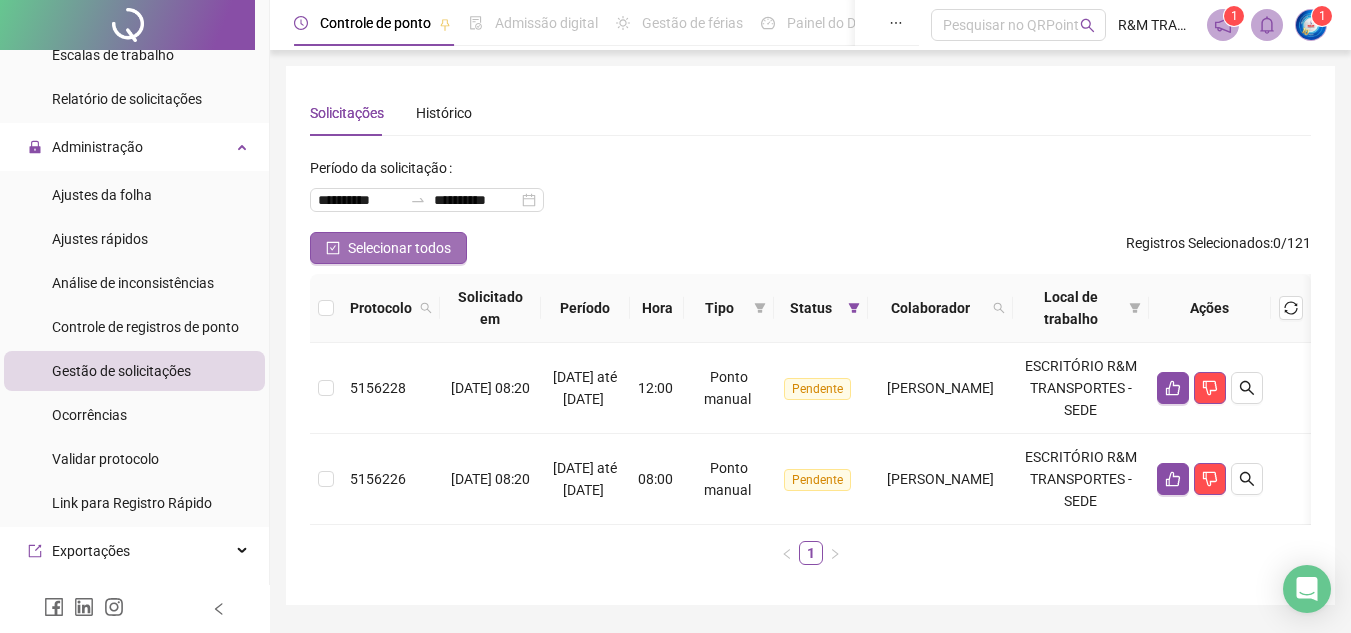 click on "Selecionar todos" at bounding box center [399, 248] 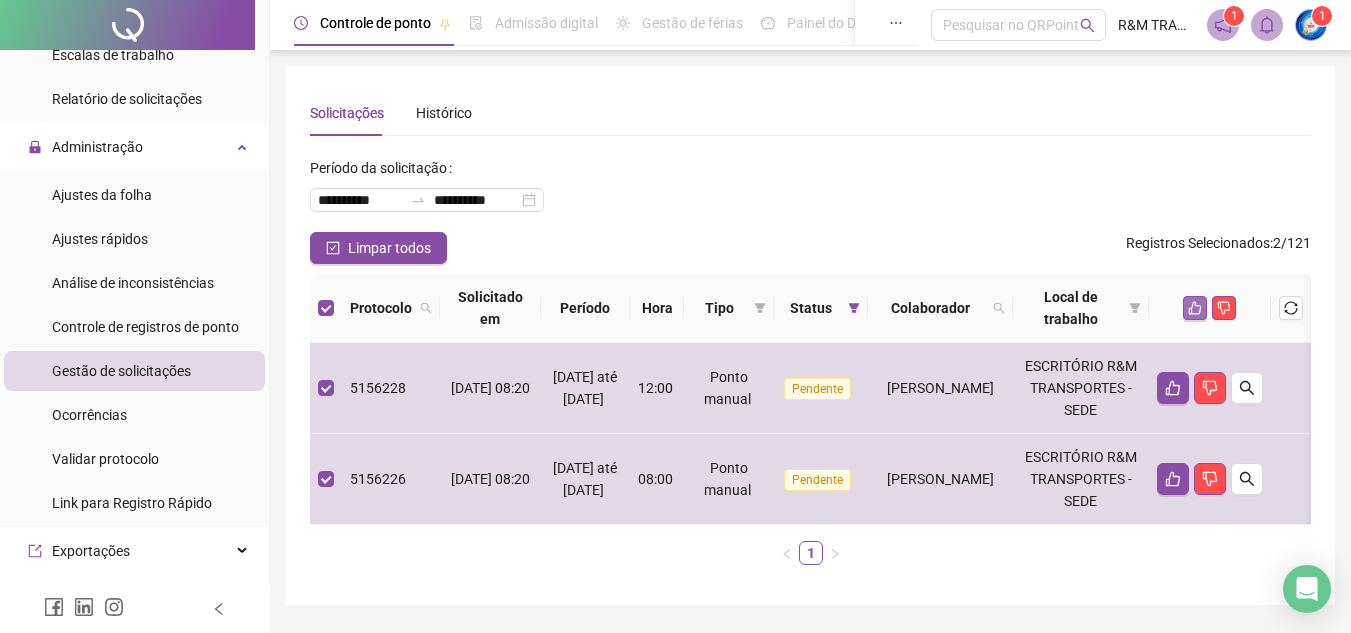 click 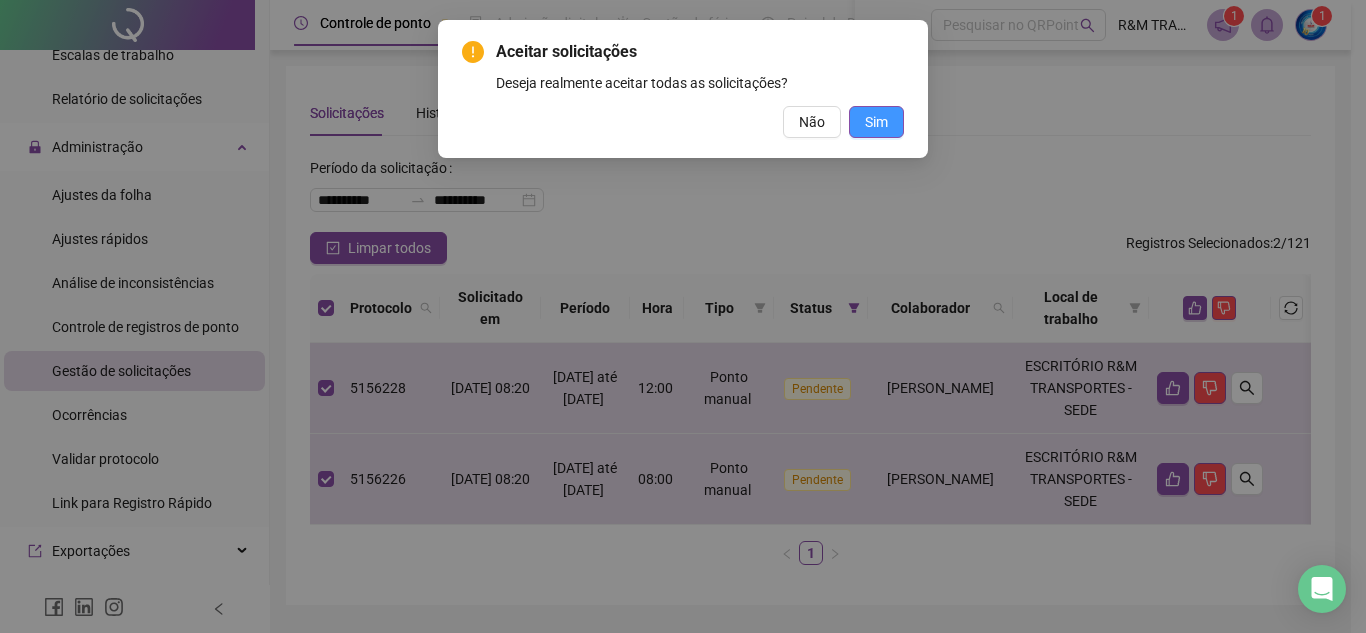 click on "Sim" at bounding box center [876, 122] 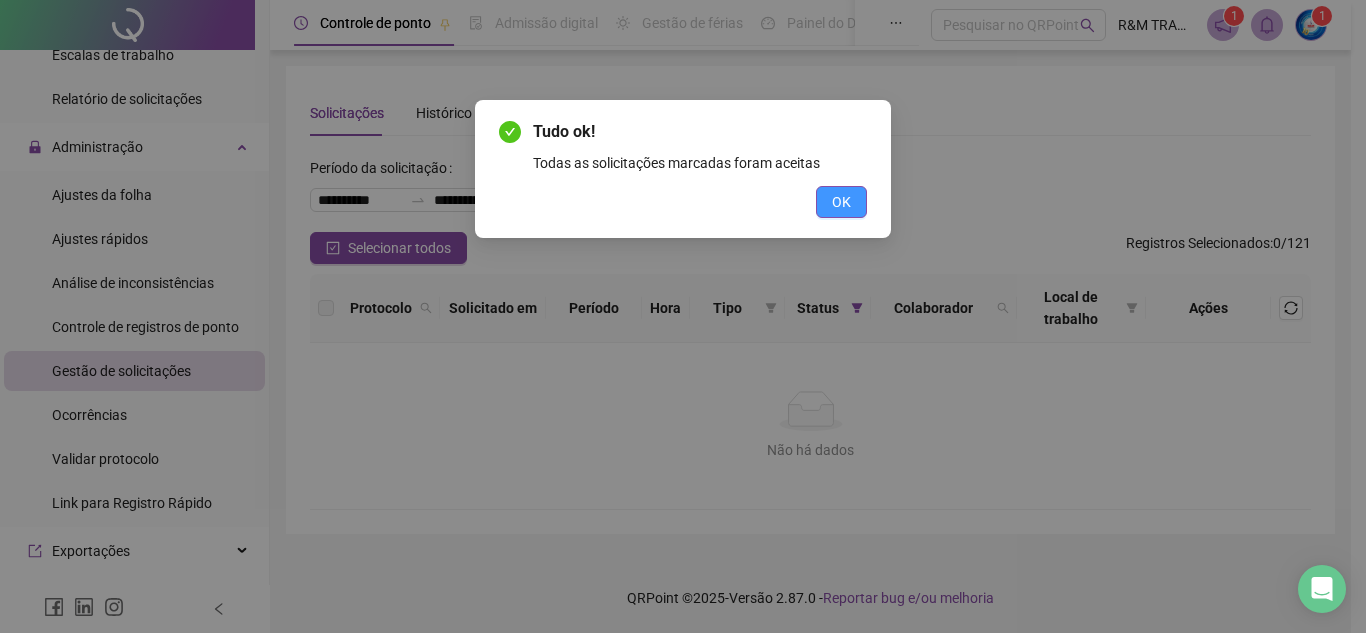 click on "OK" at bounding box center [841, 202] 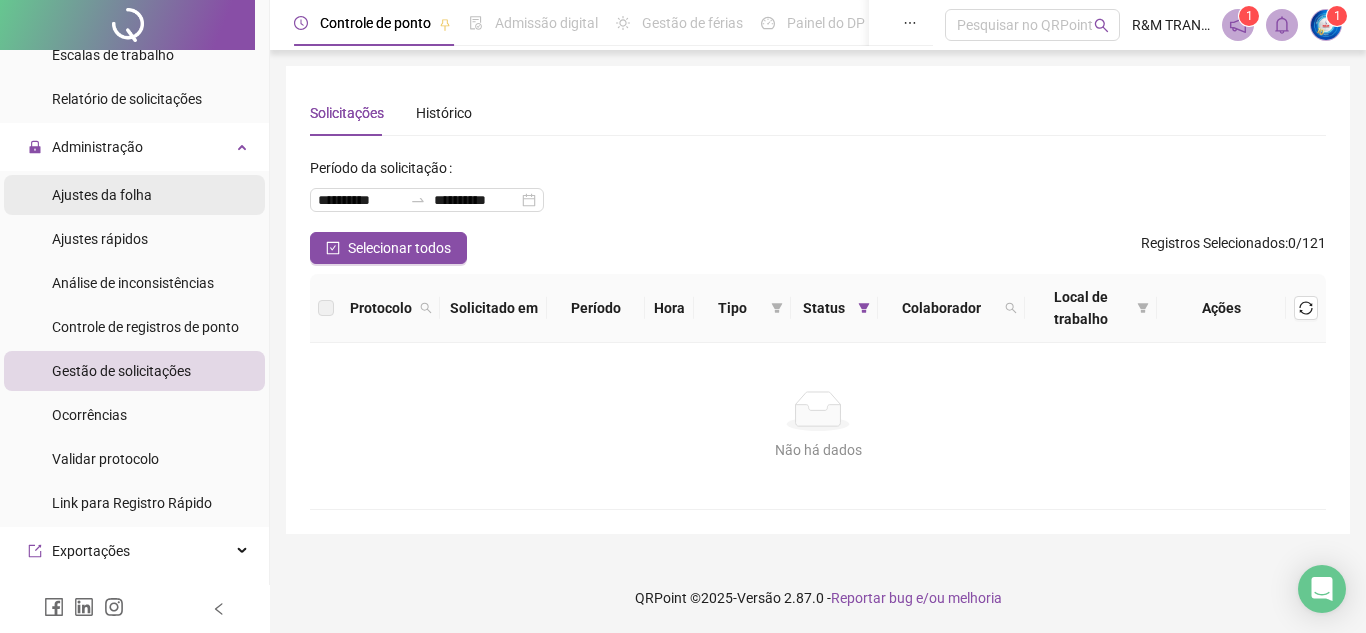 click on "Ajustes da folha" at bounding box center (102, 195) 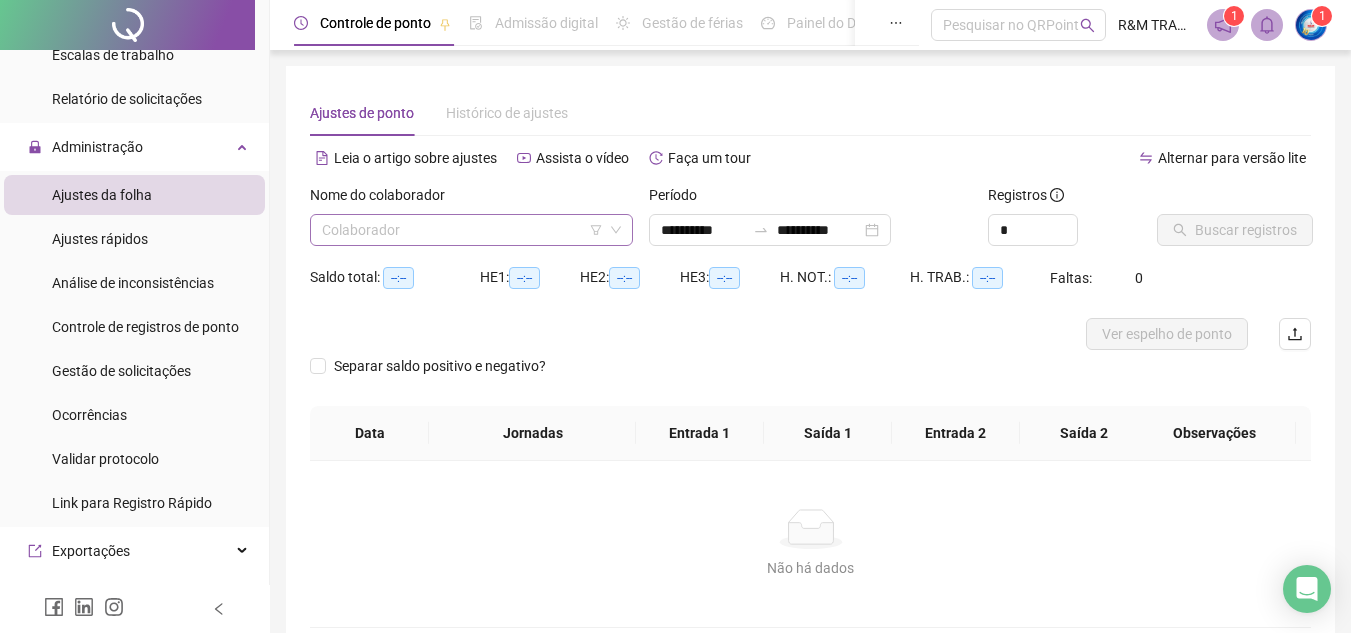 click at bounding box center [465, 230] 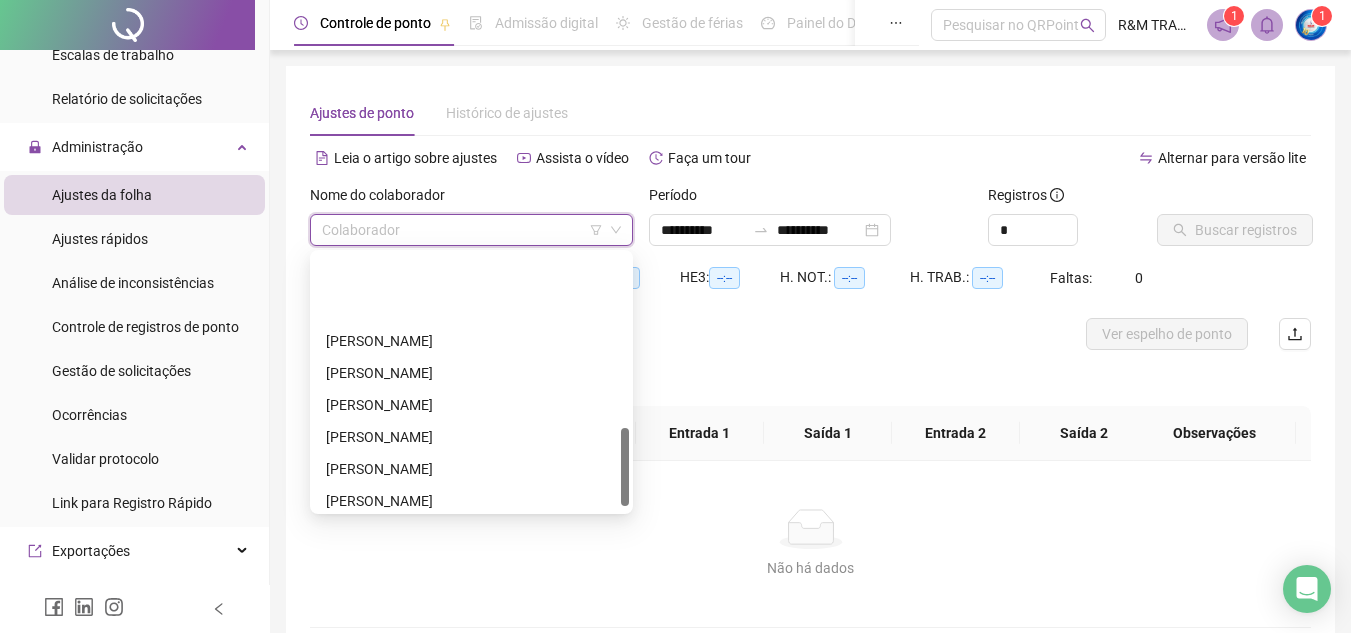 scroll, scrollTop: 576, scrollLeft: 0, axis: vertical 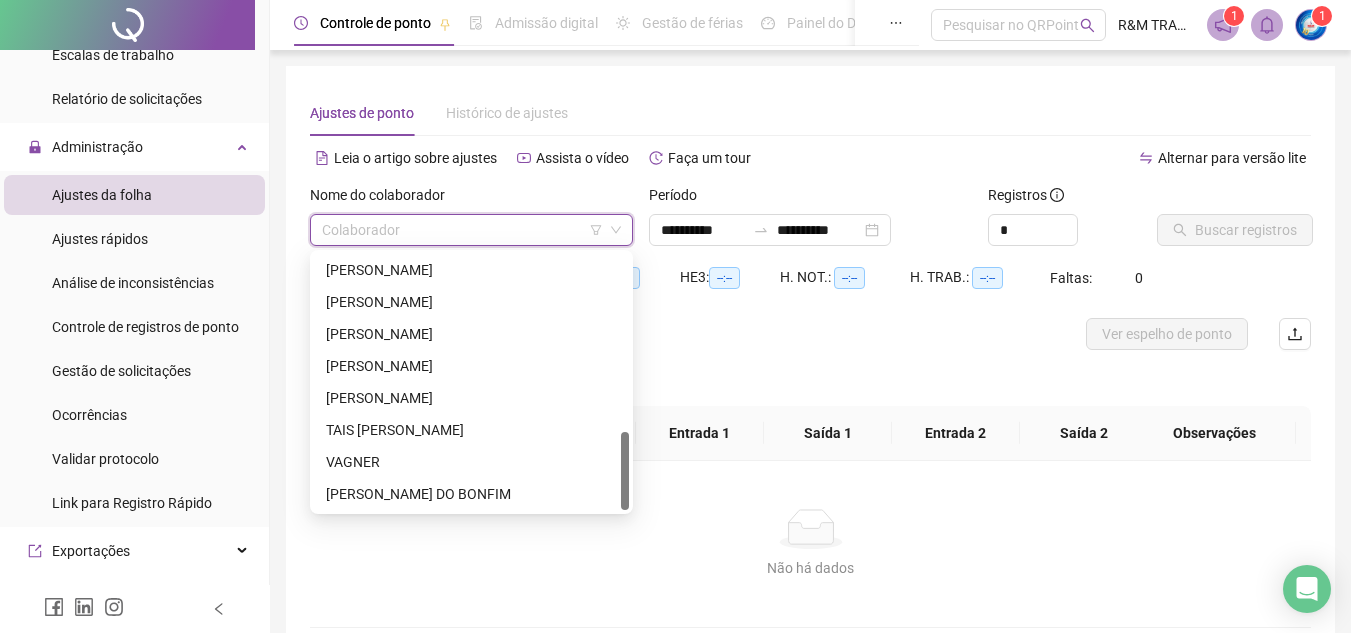 drag, startPoint x: 625, startPoint y: 265, endPoint x: 625, endPoint y: 483, distance: 218 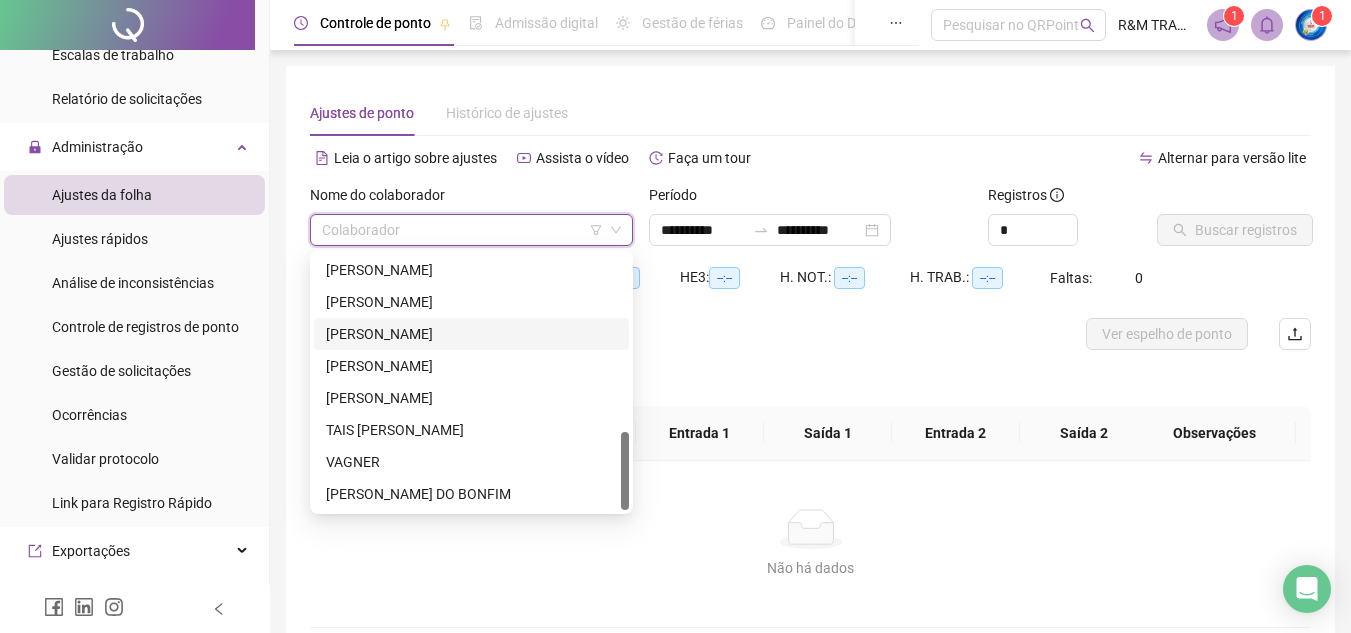 click on "[PERSON_NAME]" at bounding box center (471, 334) 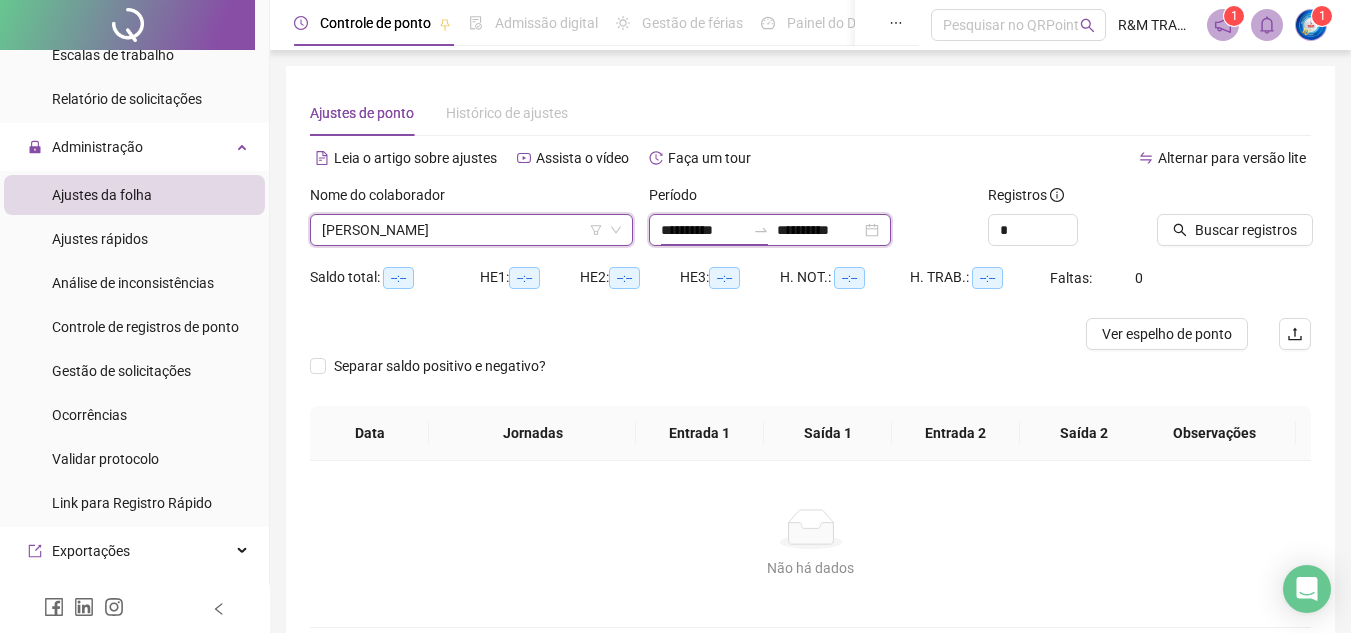 click on "**********" at bounding box center [703, 230] 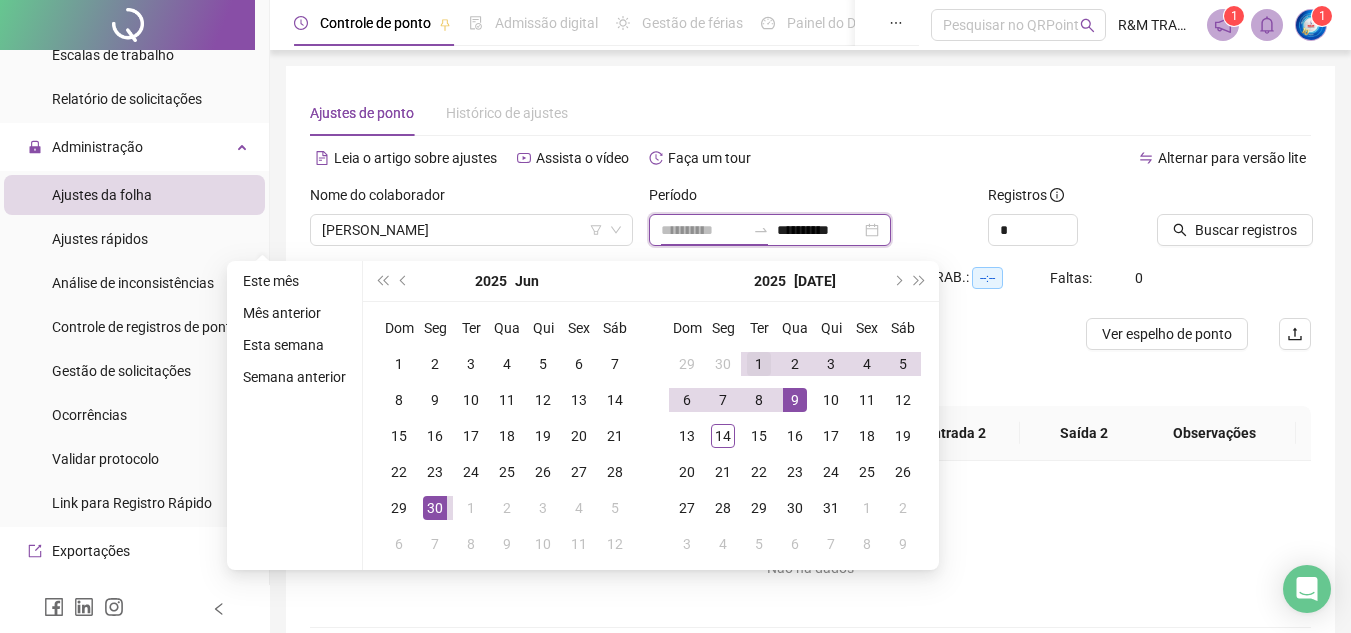 type on "**********" 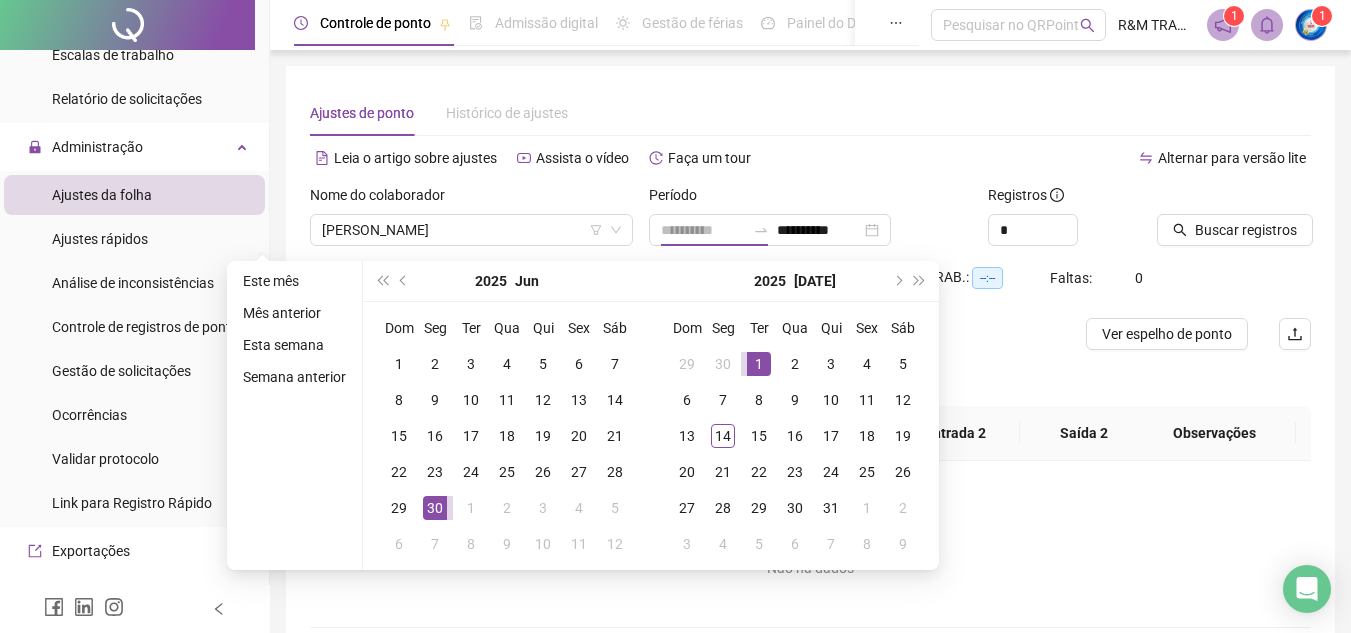 click on "1" at bounding box center (759, 364) 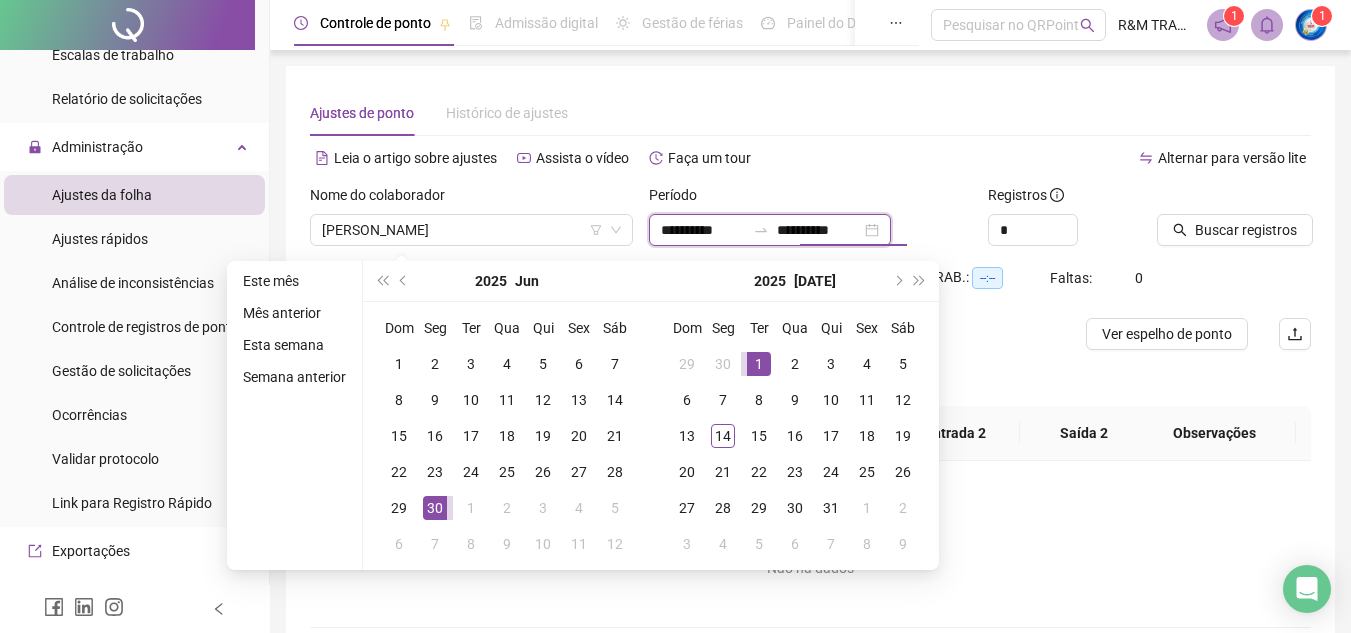 click on "**********" at bounding box center [819, 230] 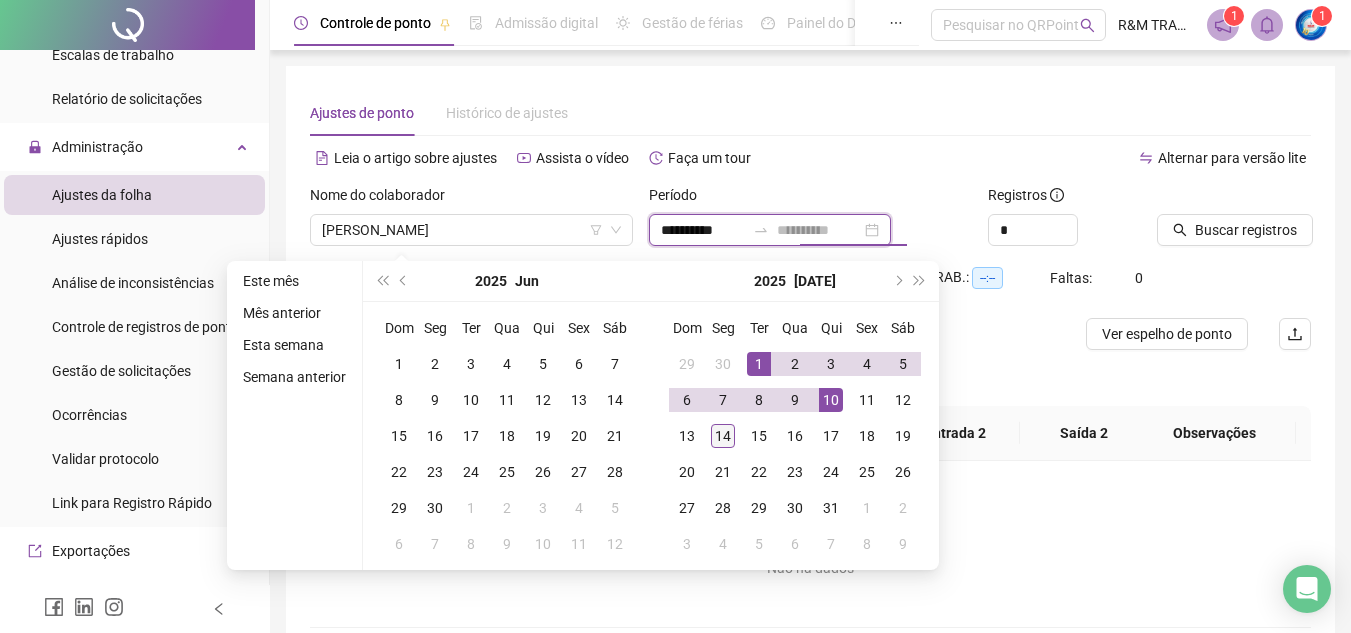 type on "**********" 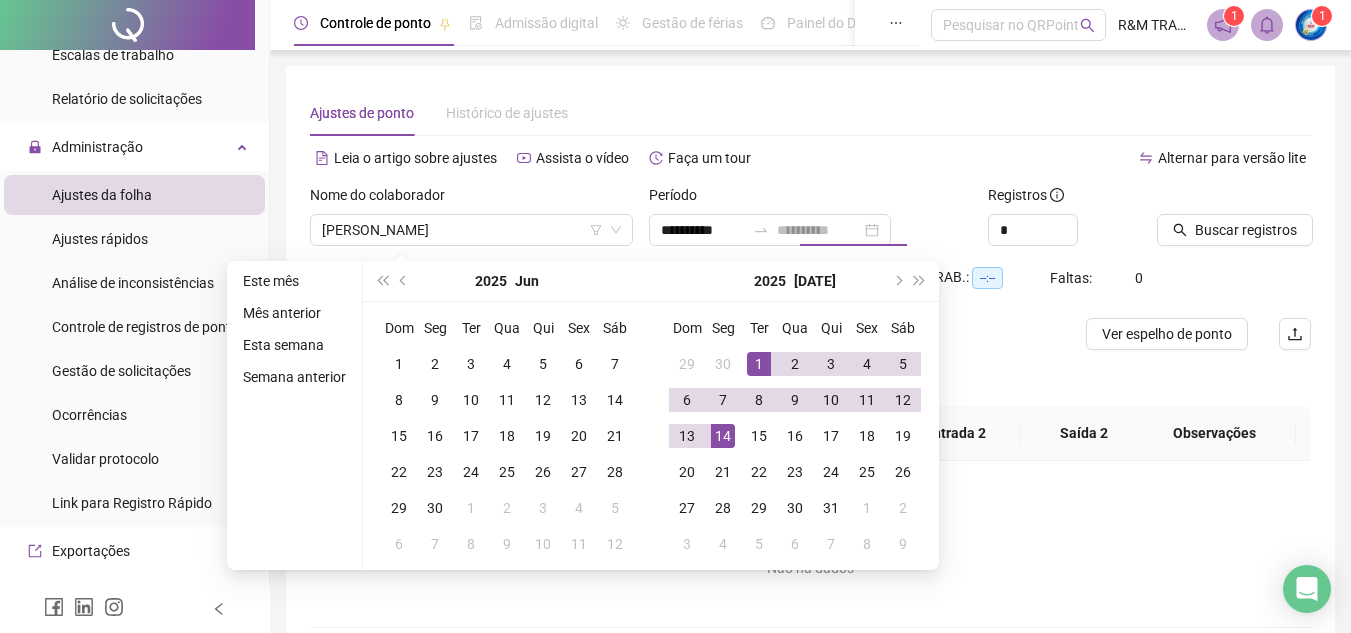 click on "14" at bounding box center [723, 436] 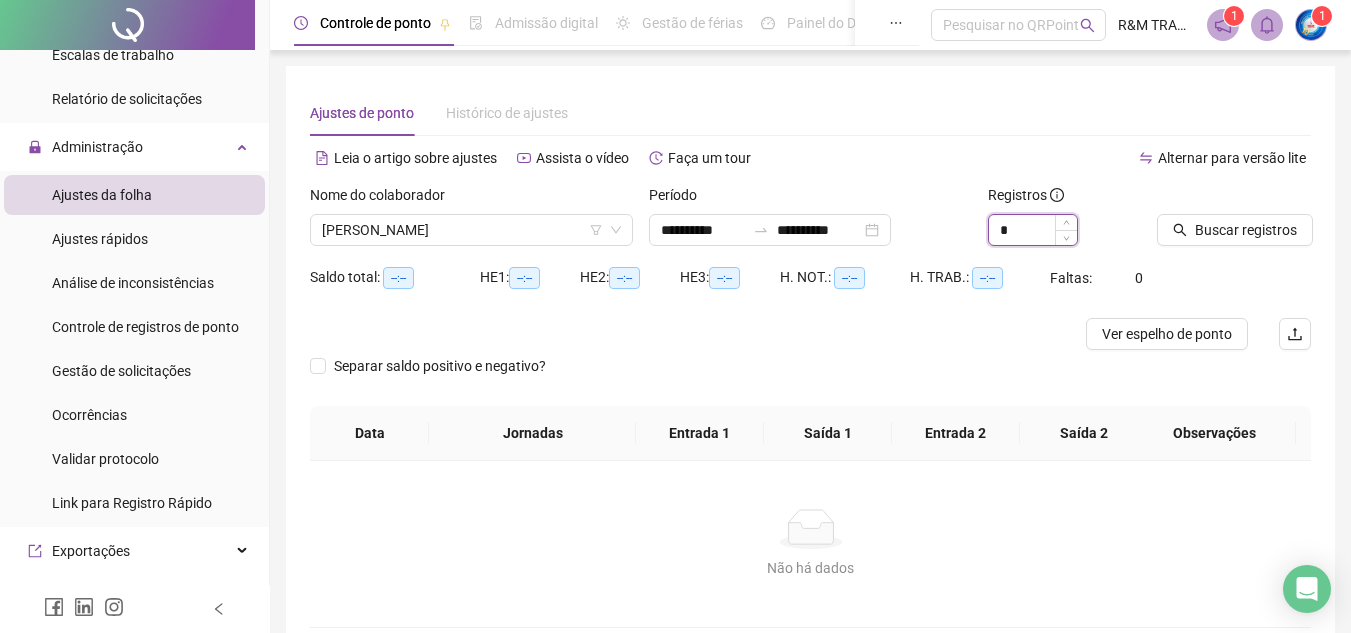 click on "*" at bounding box center (1033, 230) 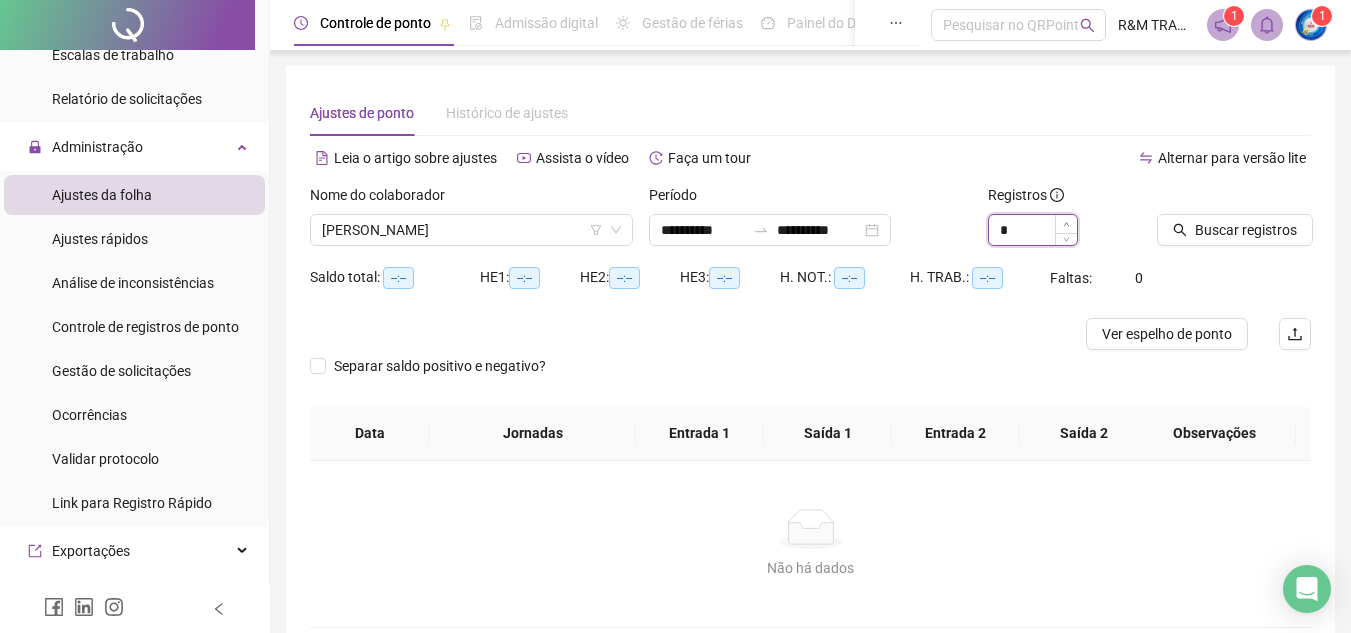 click at bounding box center [1066, 224] 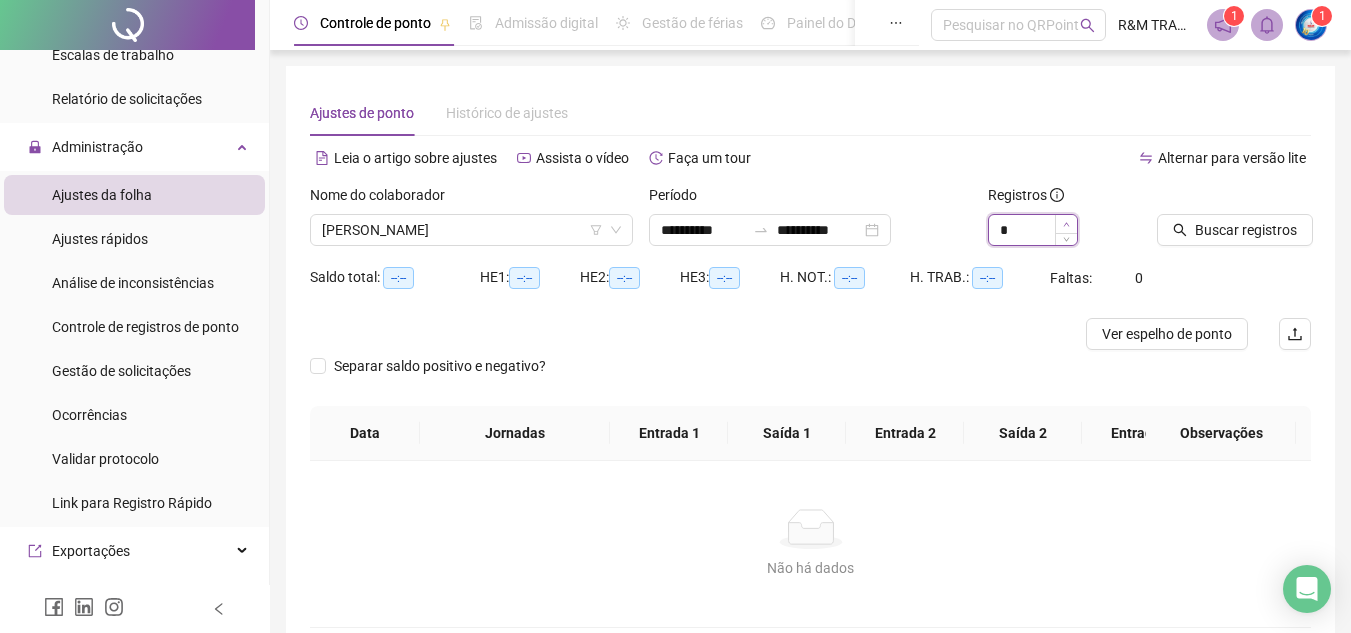 type on "*" 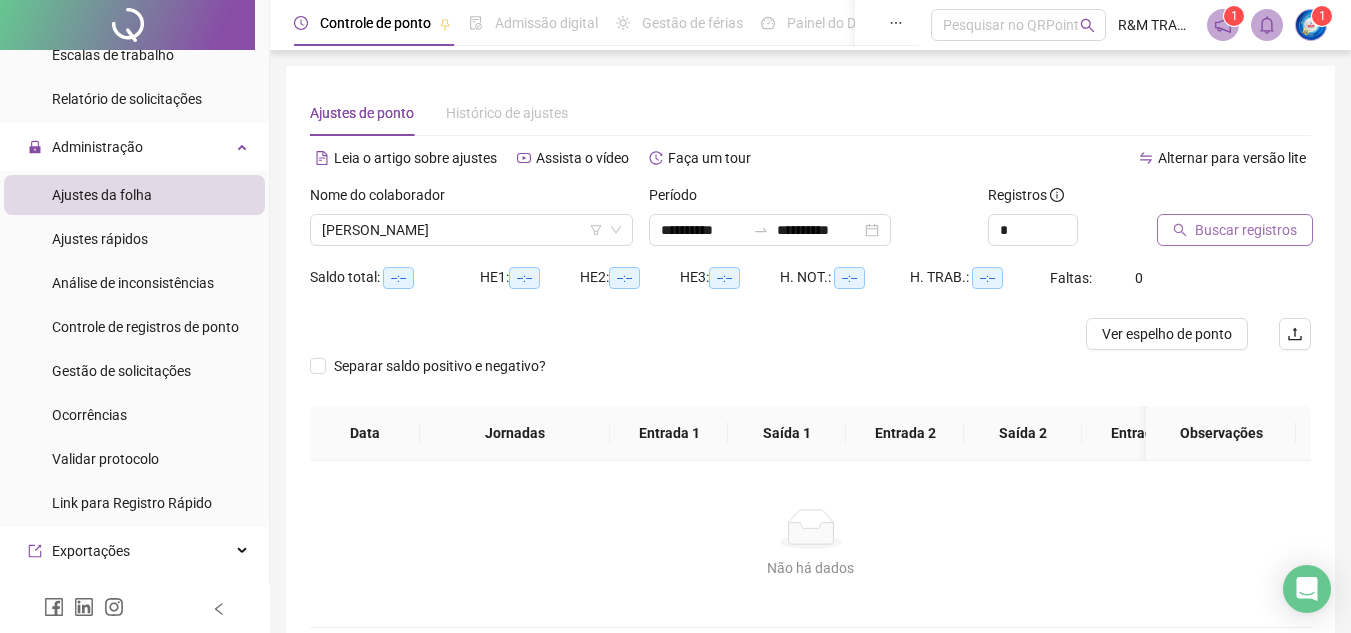 click on "Buscar registros" at bounding box center (1246, 230) 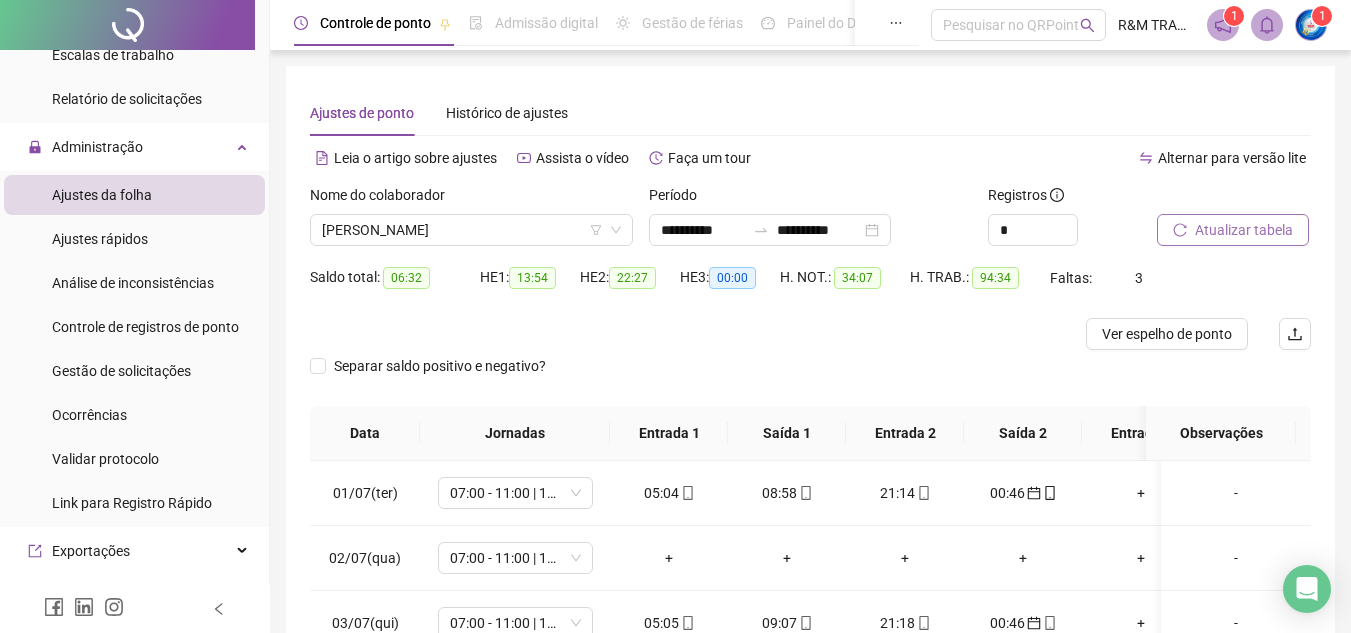 click on "Atualizar tabela" at bounding box center (1244, 230) 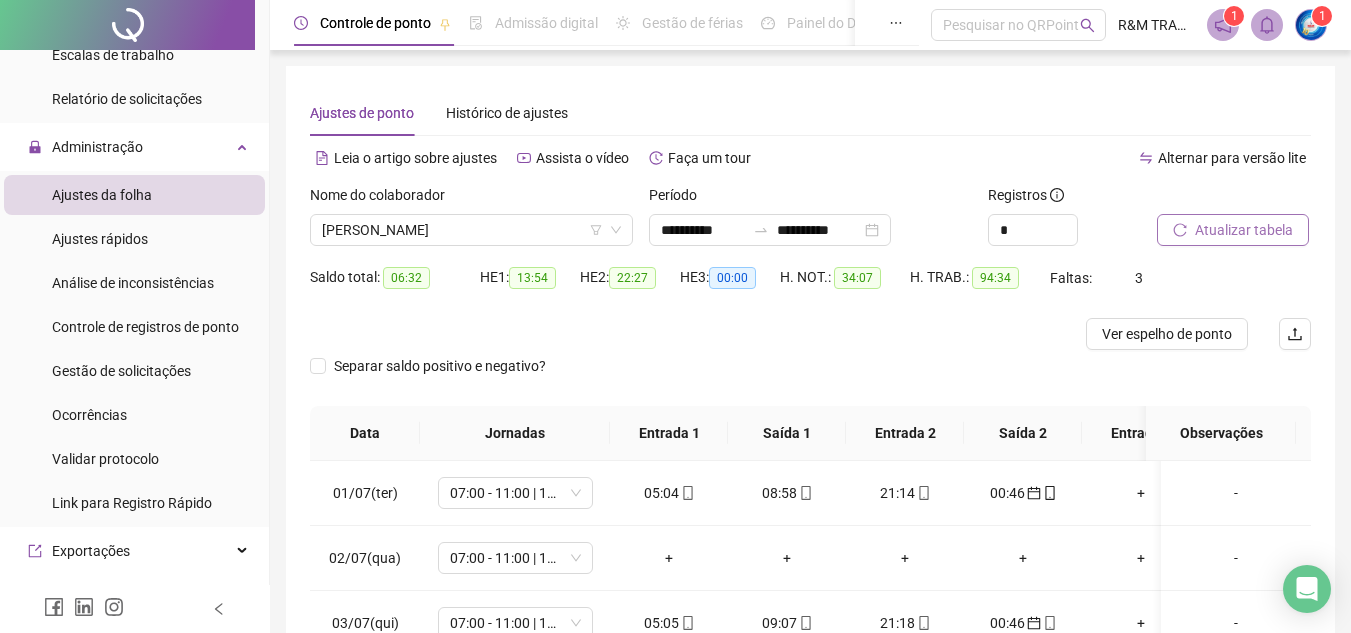 click on "Atualizar tabela" at bounding box center (1233, 230) 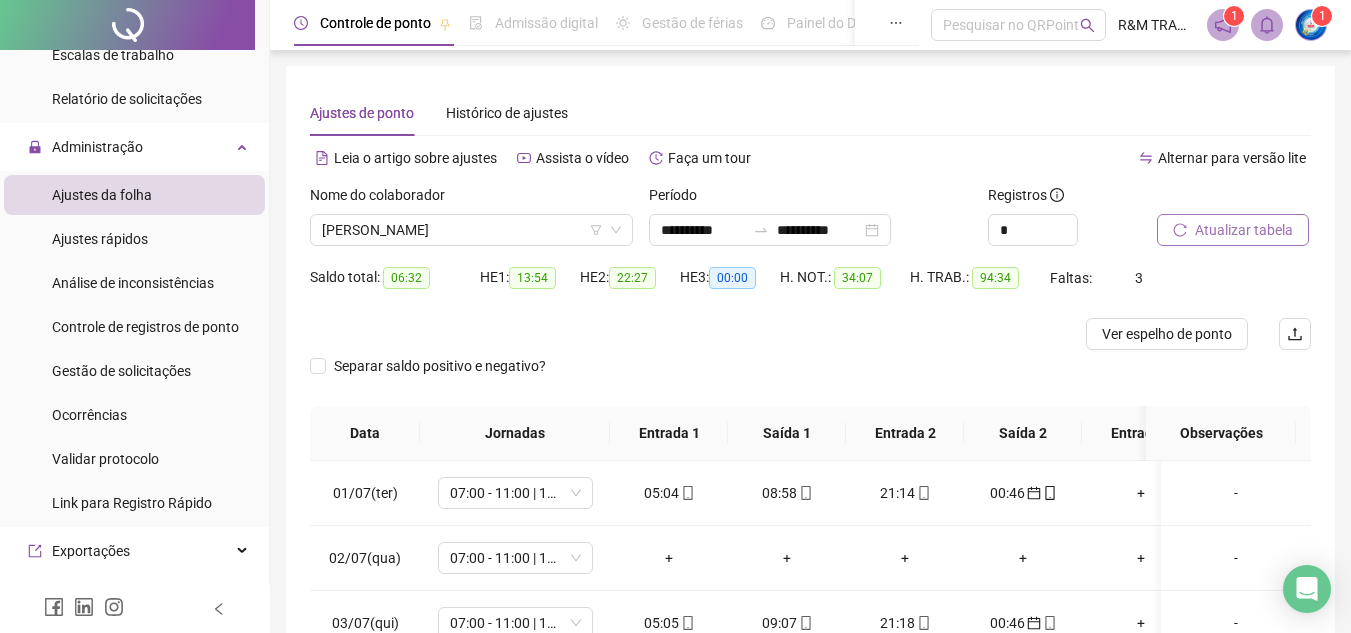 click 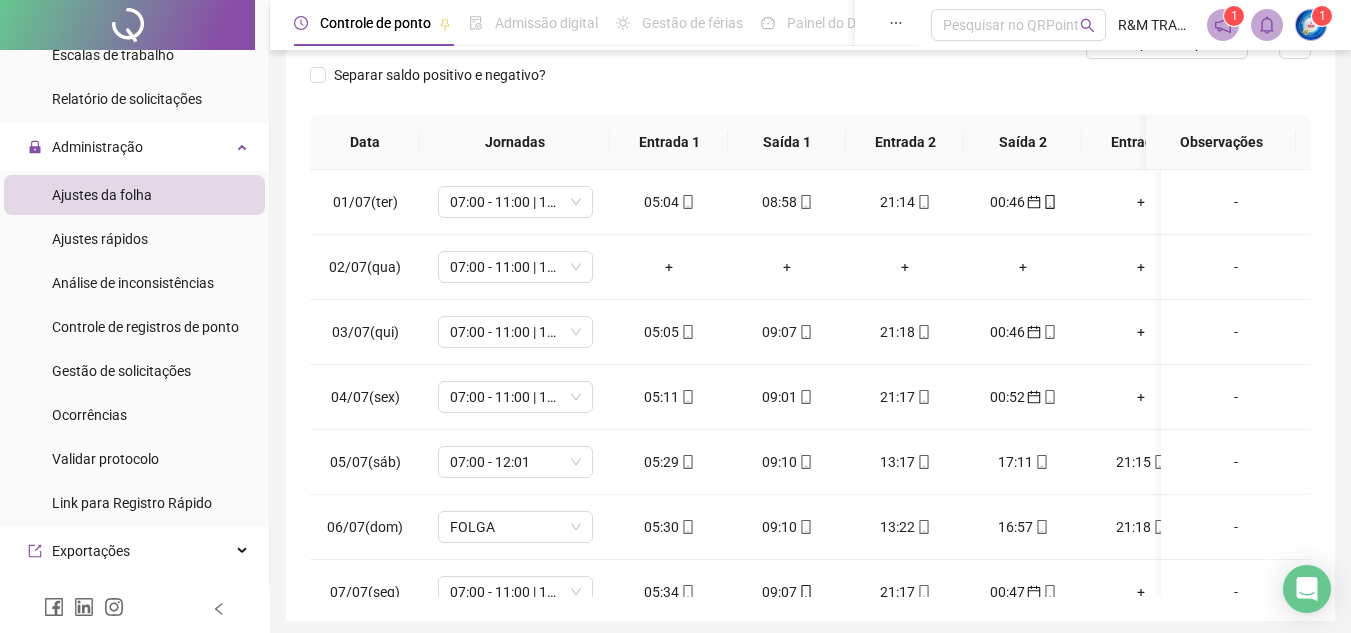 scroll, scrollTop: 365, scrollLeft: 0, axis: vertical 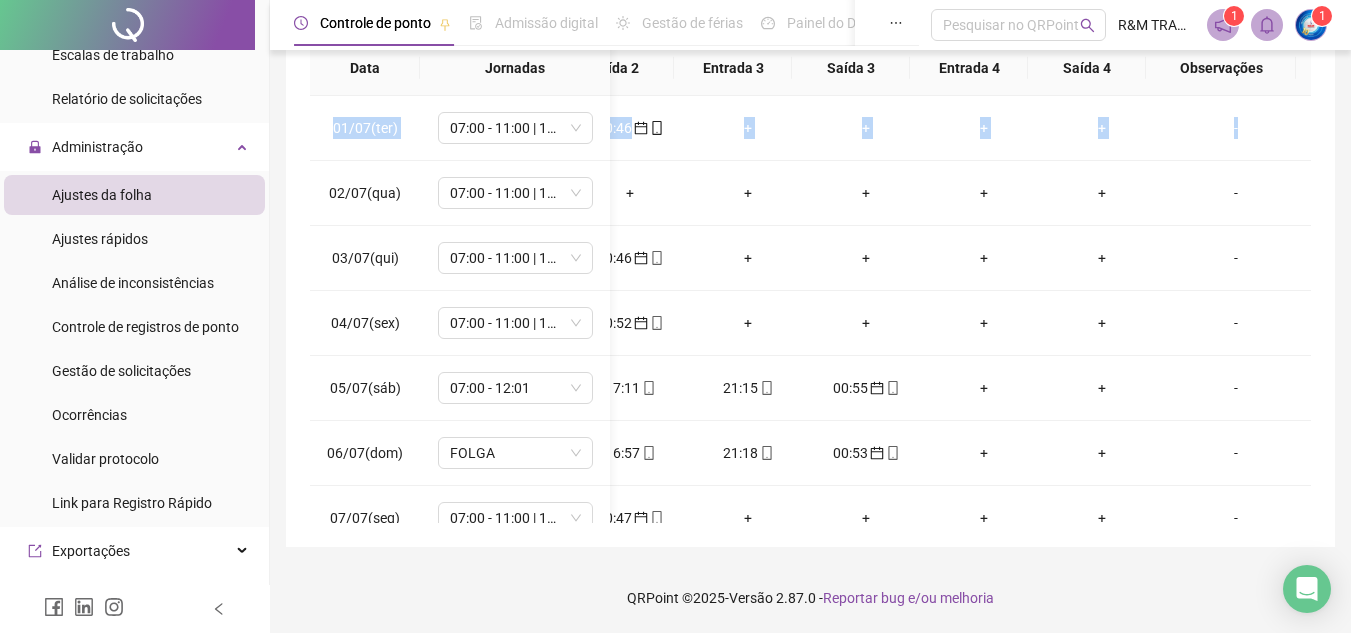drag, startPoint x: 1295, startPoint y: 158, endPoint x: 1302, endPoint y: 295, distance: 137.17871 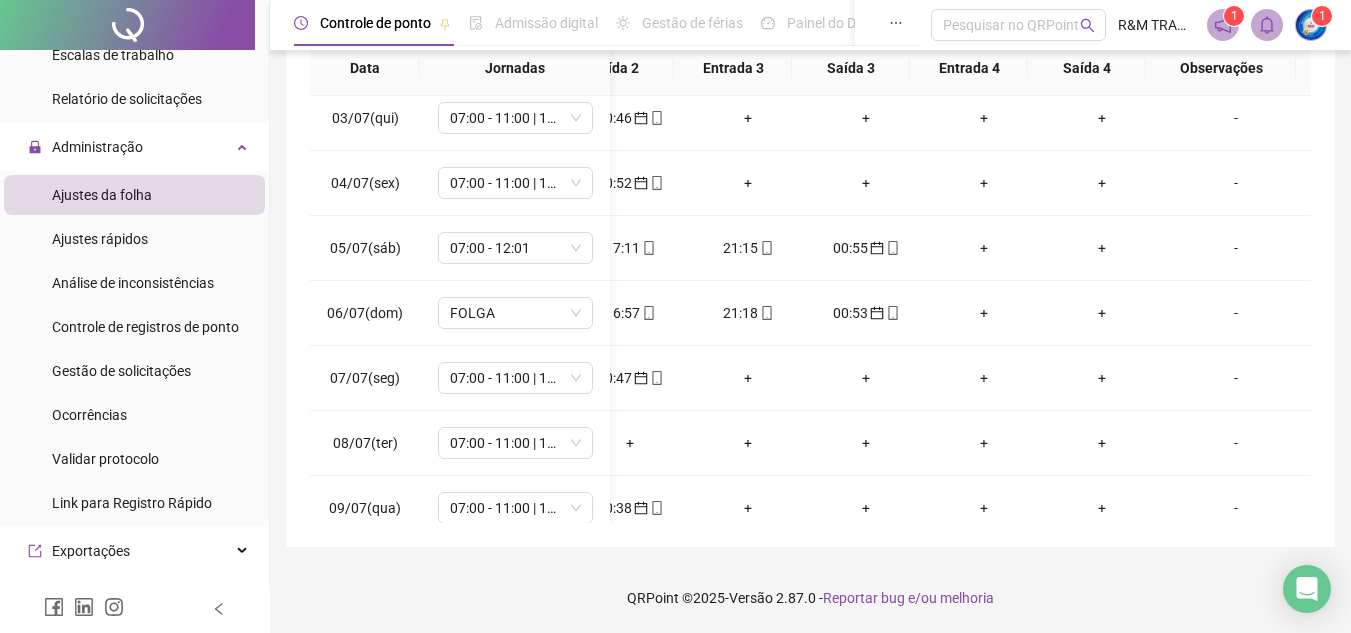 scroll, scrollTop: 288, scrollLeft: 408, axis: both 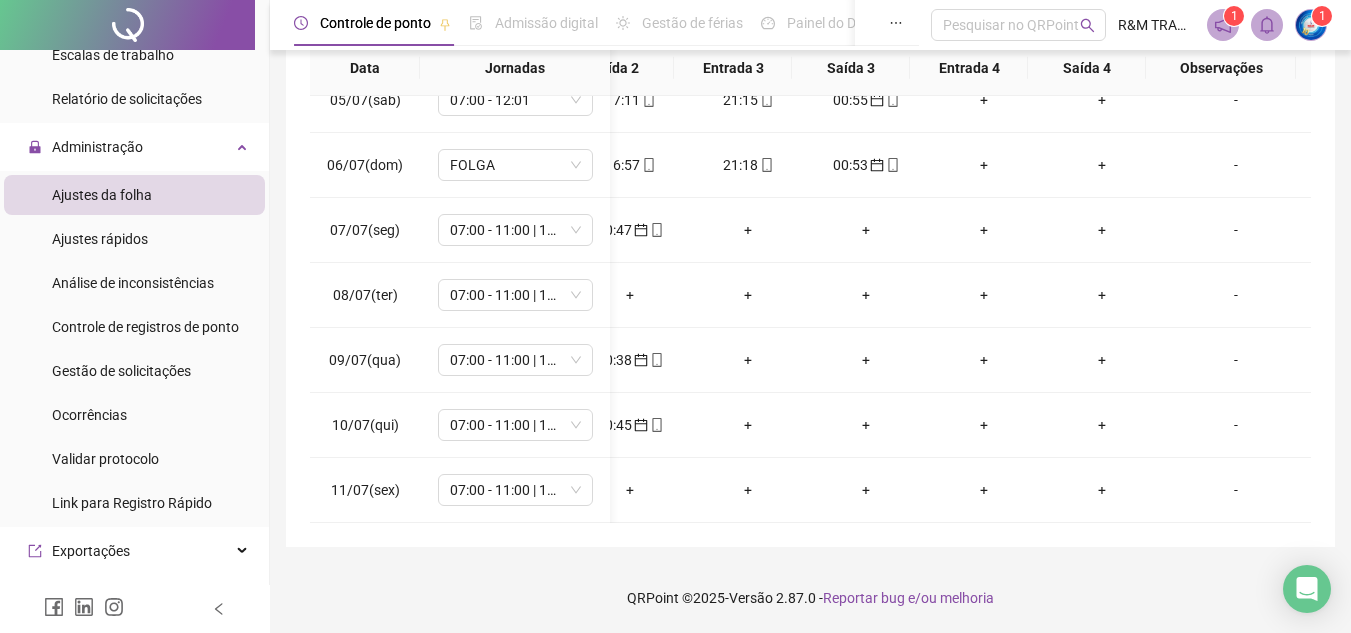 drag, startPoint x: 989, startPoint y: 523, endPoint x: 985, endPoint y: 513, distance: 10.770329 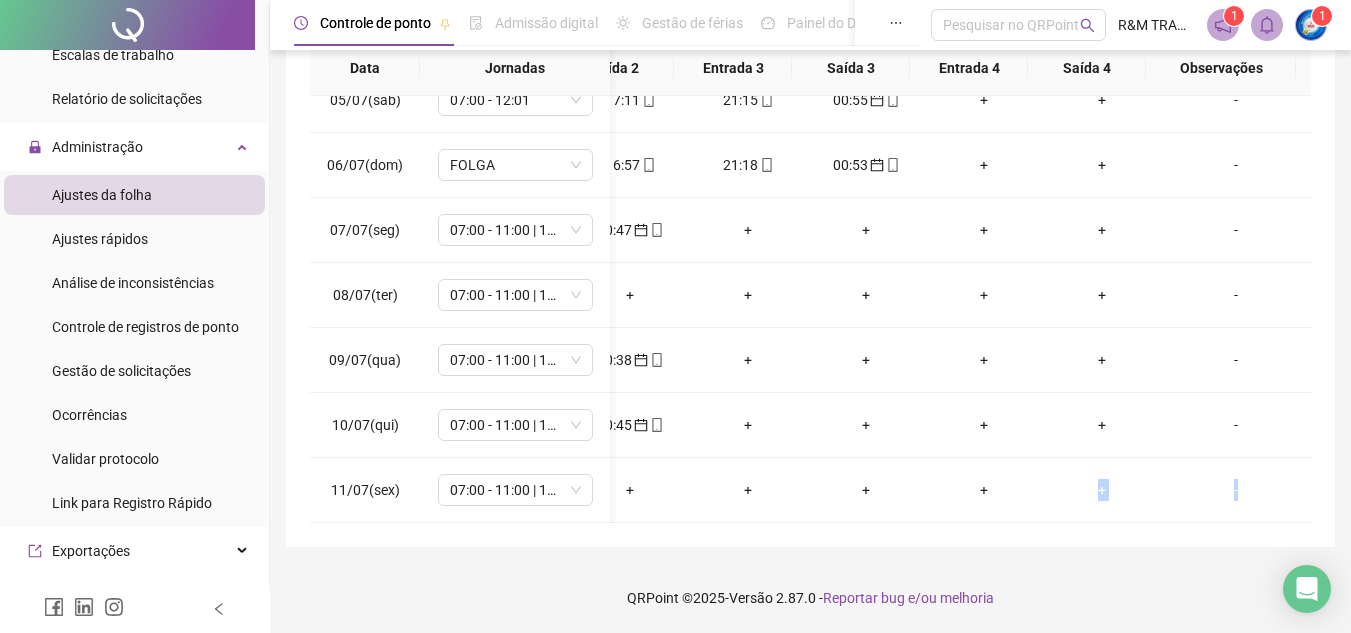 scroll, scrollTop: 288, scrollLeft: 261, axis: both 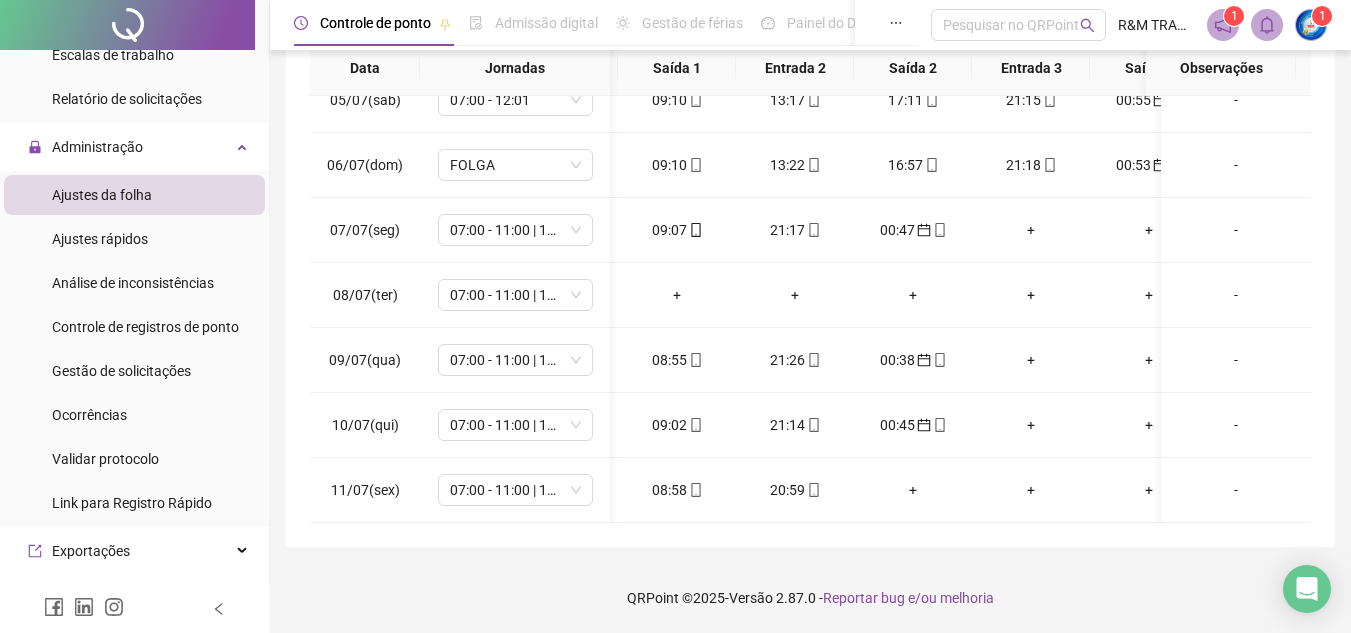 click on "**********" at bounding box center (810, 124) 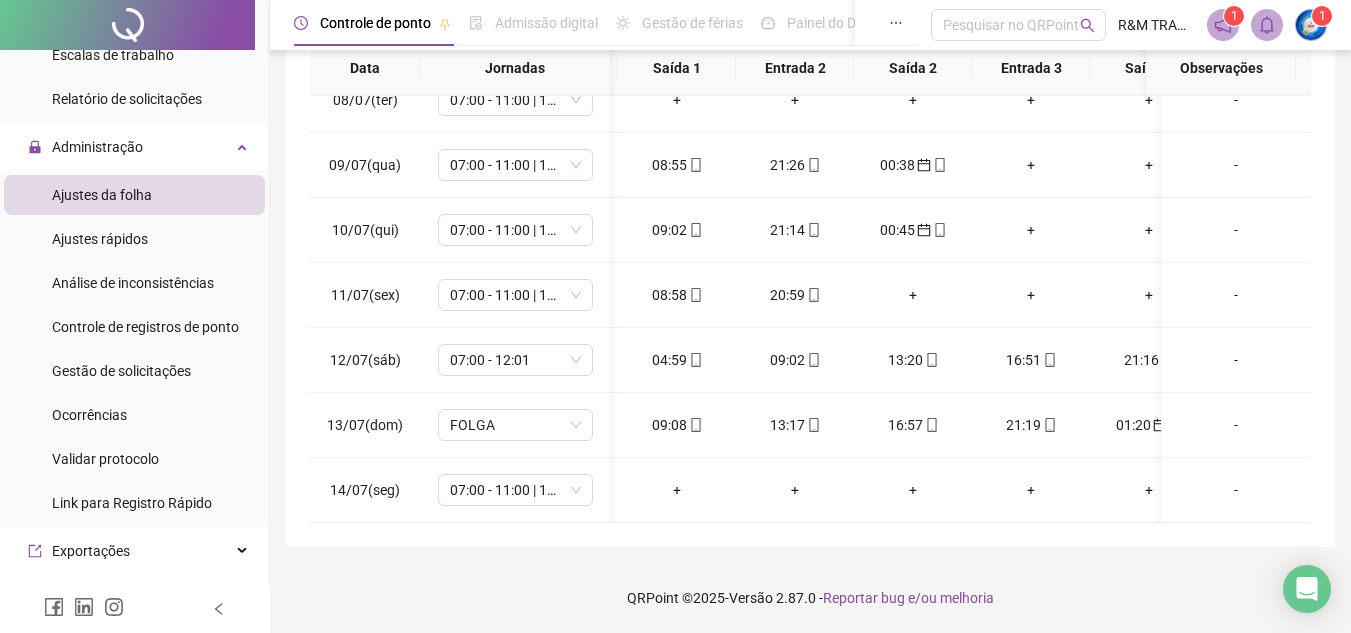 scroll, scrollTop: 498, scrollLeft: 82, axis: both 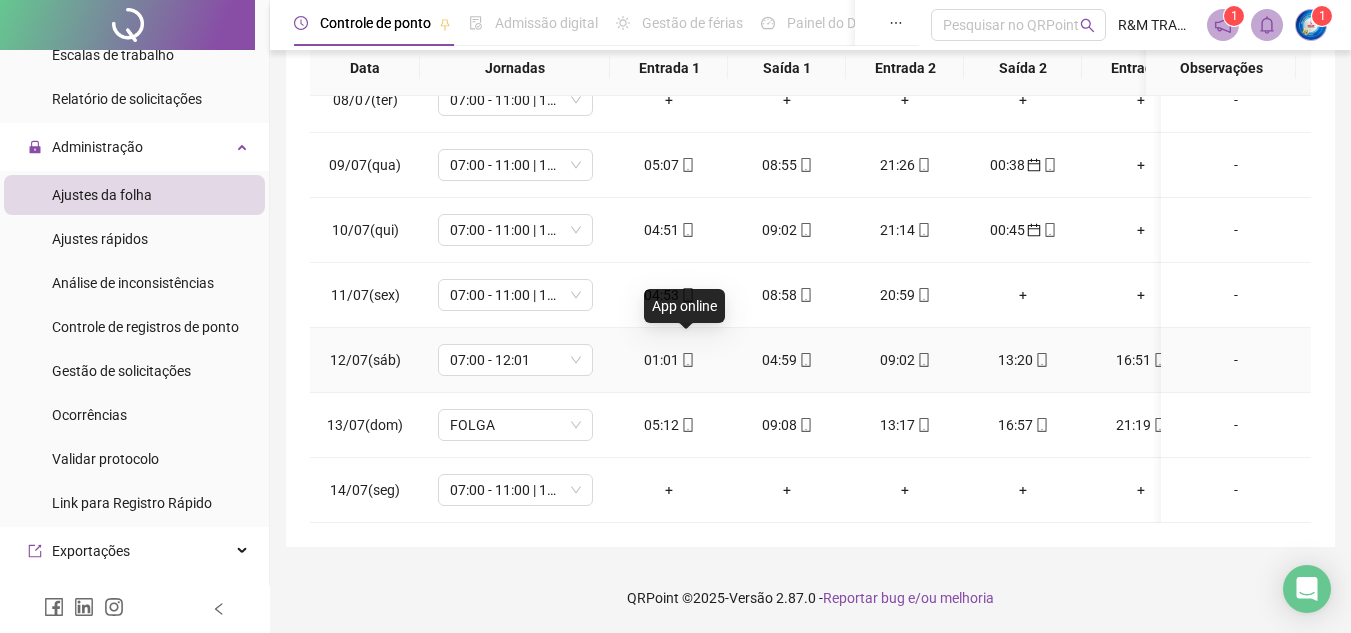 click 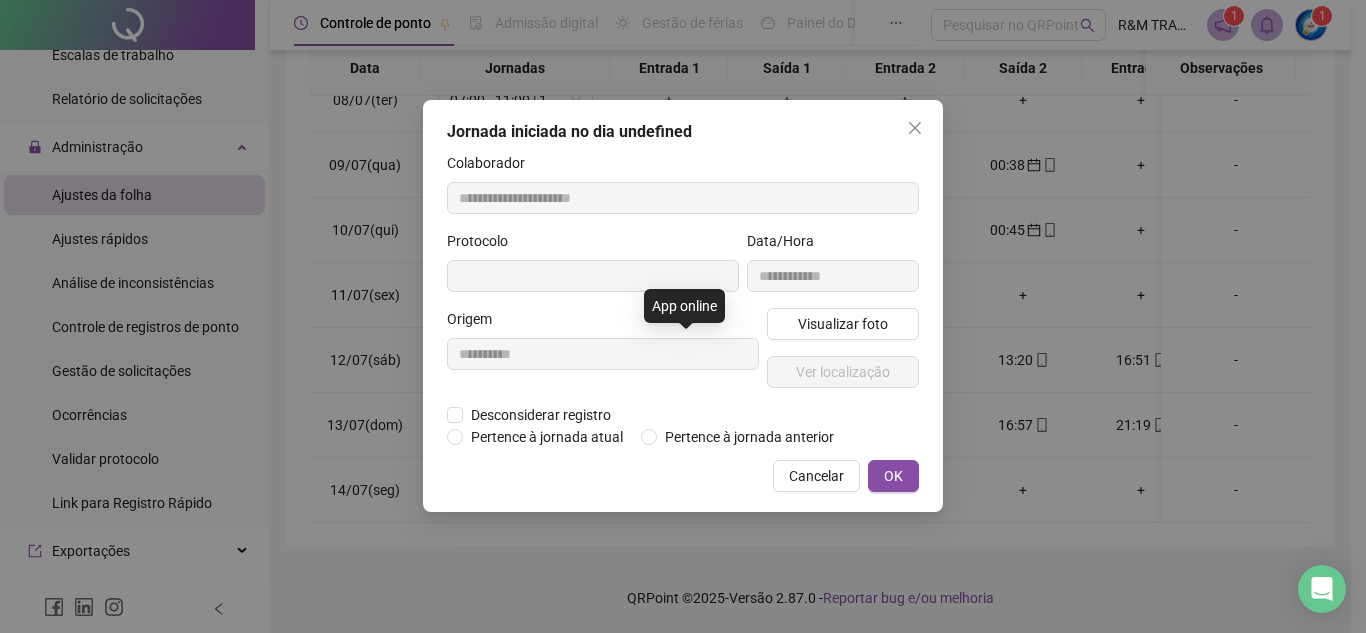 type on "**********" 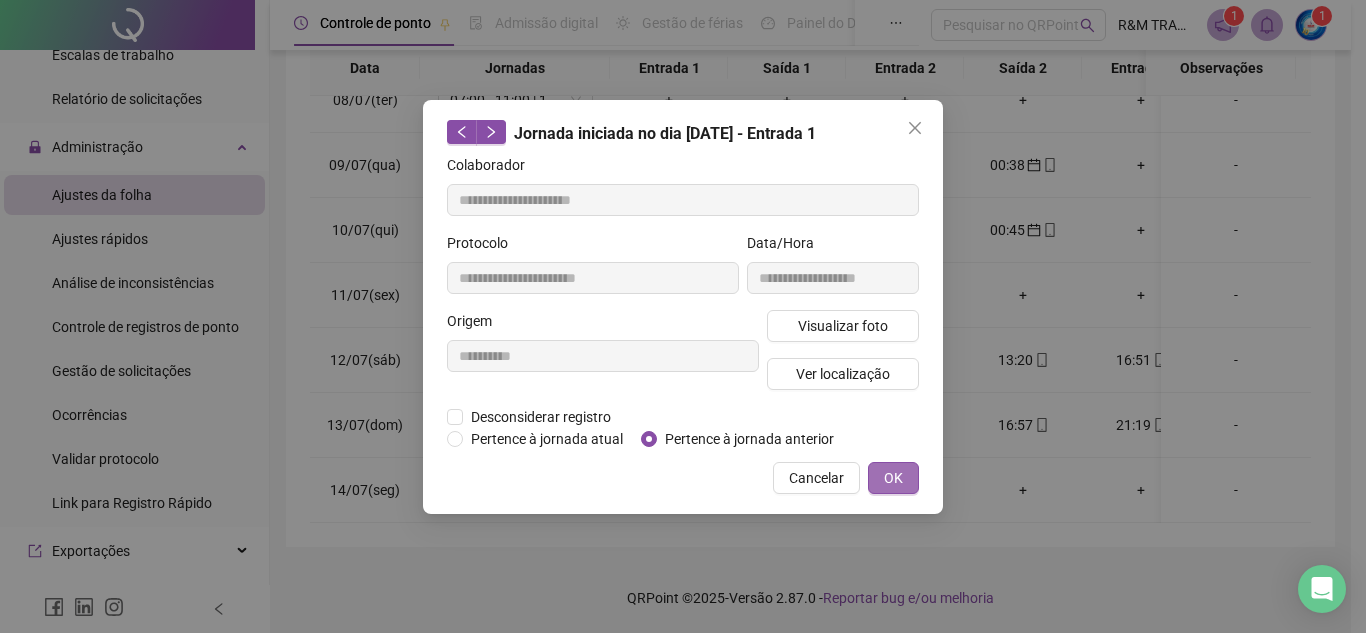 click on "OK" at bounding box center [893, 478] 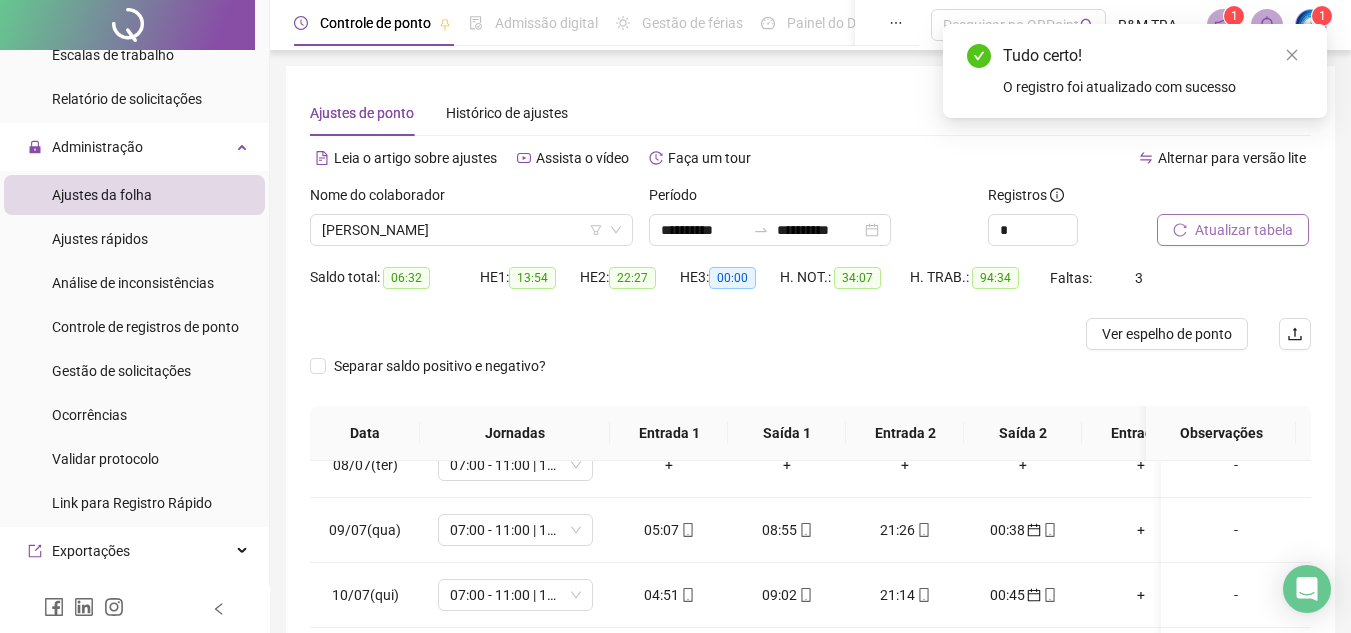 click on "Atualizar tabela" at bounding box center [1244, 230] 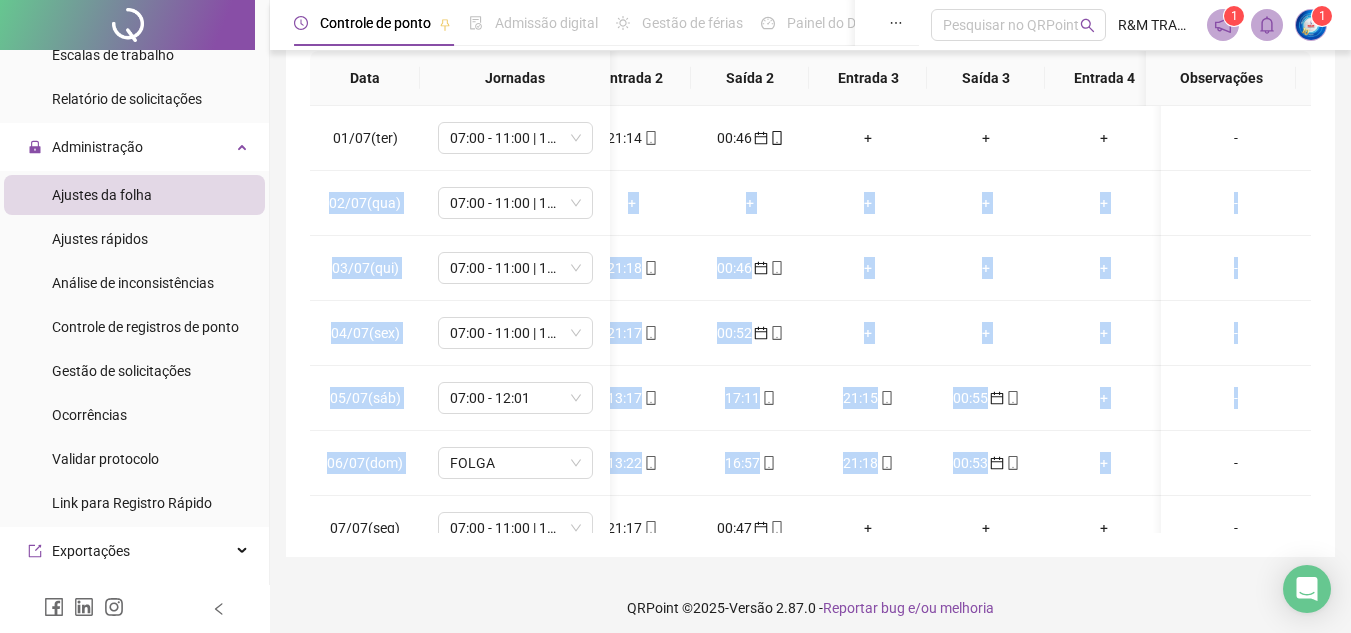 drag, startPoint x: 1295, startPoint y: 156, endPoint x: 1306, endPoint y: 325, distance: 169.3576 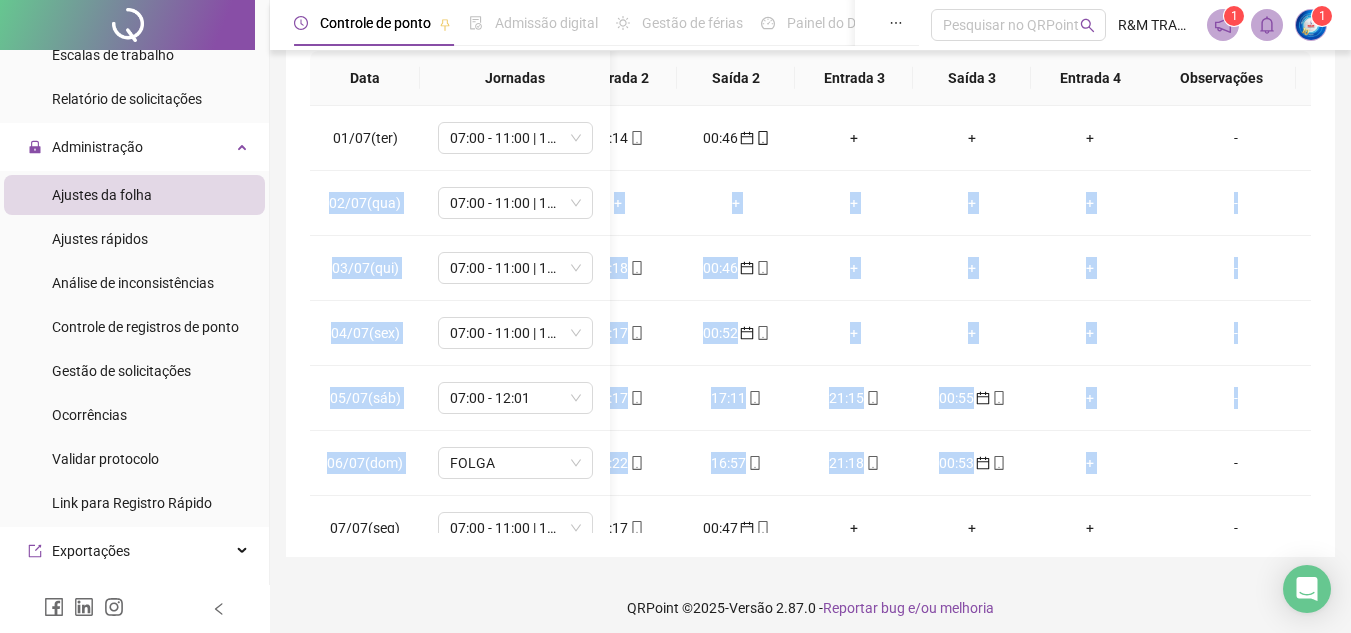 click on "**********" at bounding box center [810, 134] 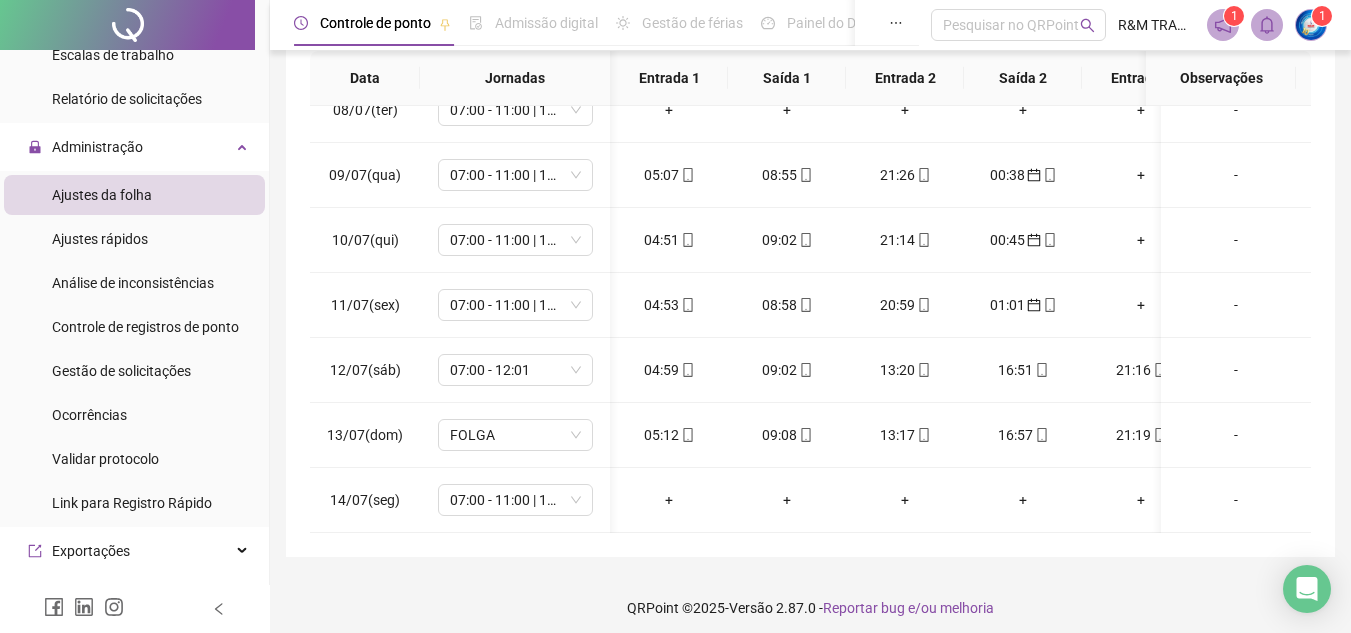 scroll, scrollTop: 498, scrollLeft: 370, axis: both 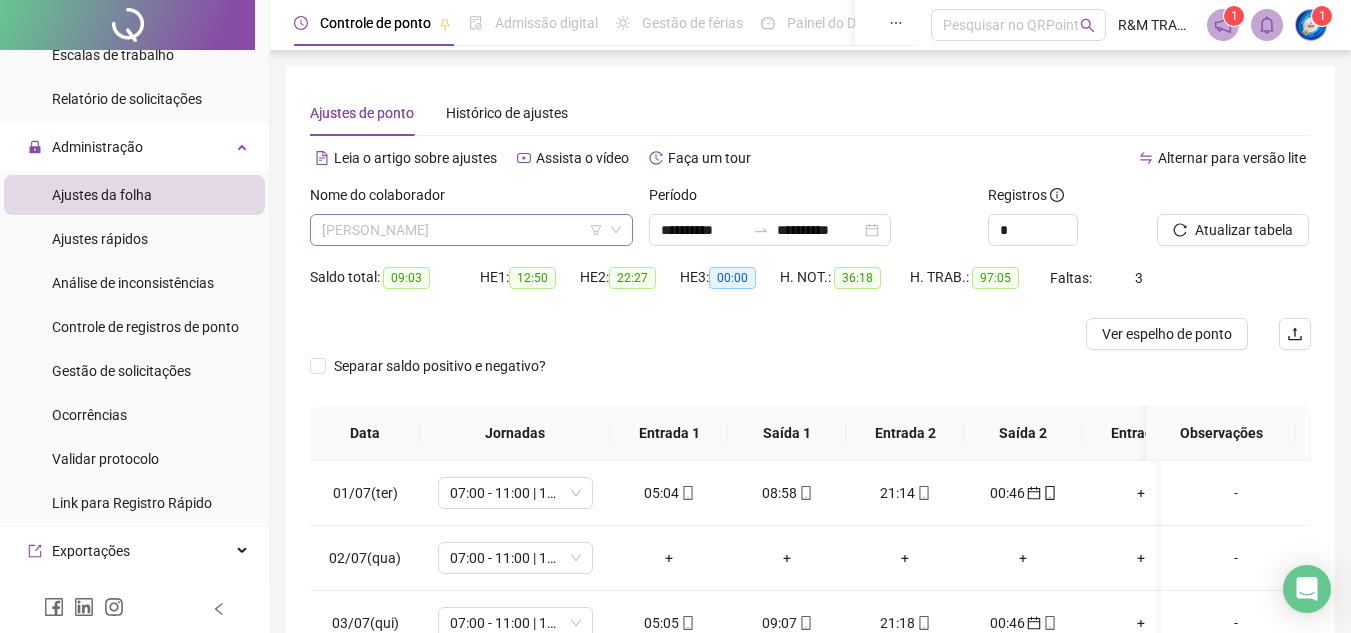 click on "[PERSON_NAME]" at bounding box center (471, 230) 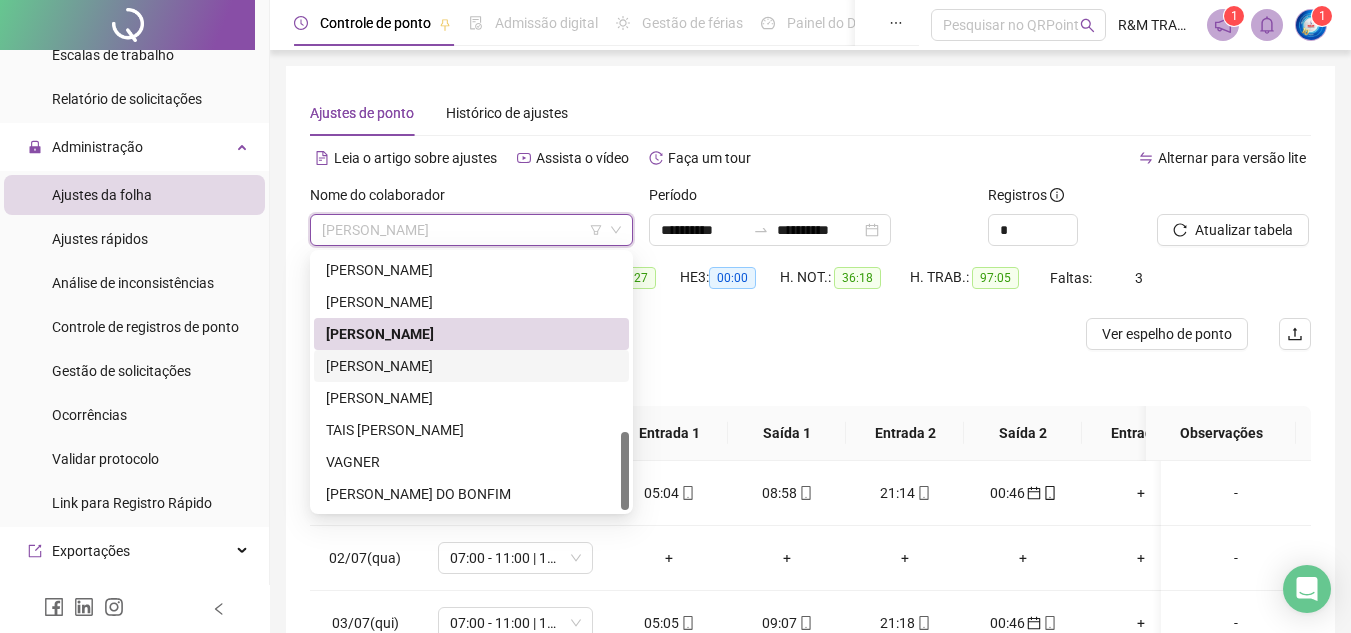 click on "[PERSON_NAME]" at bounding box center [471, 366] 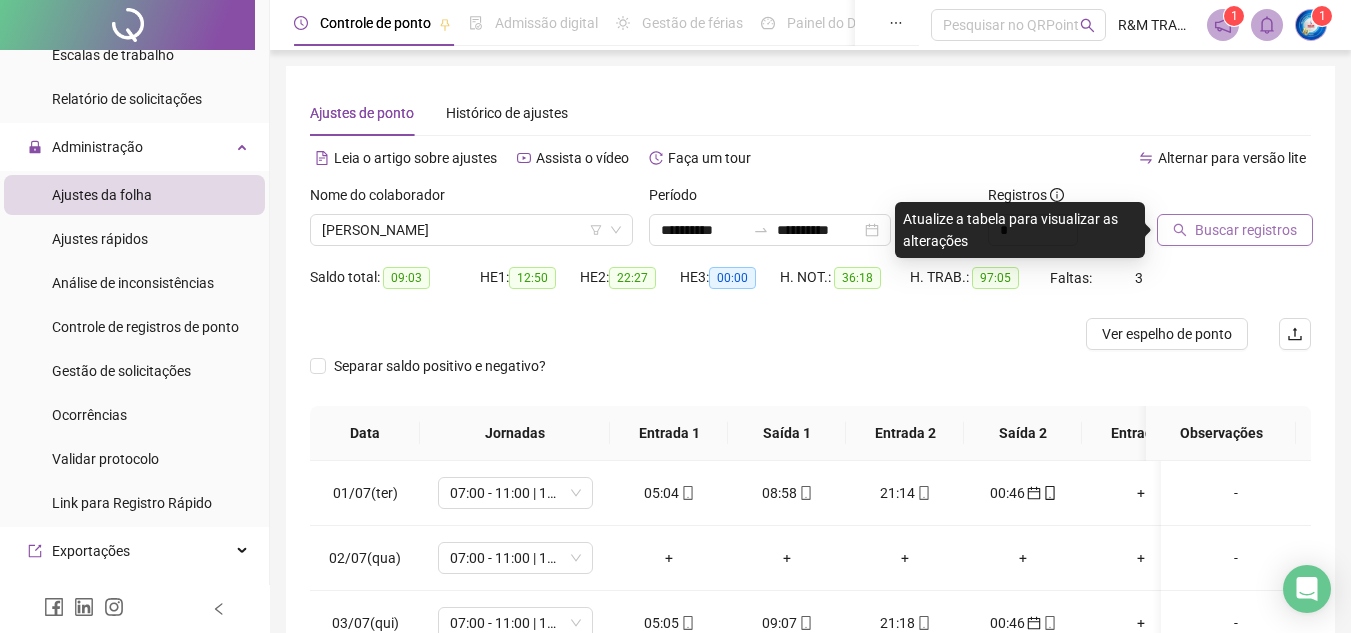 click on "Buscar registros" at bounding box center [1246, 230] 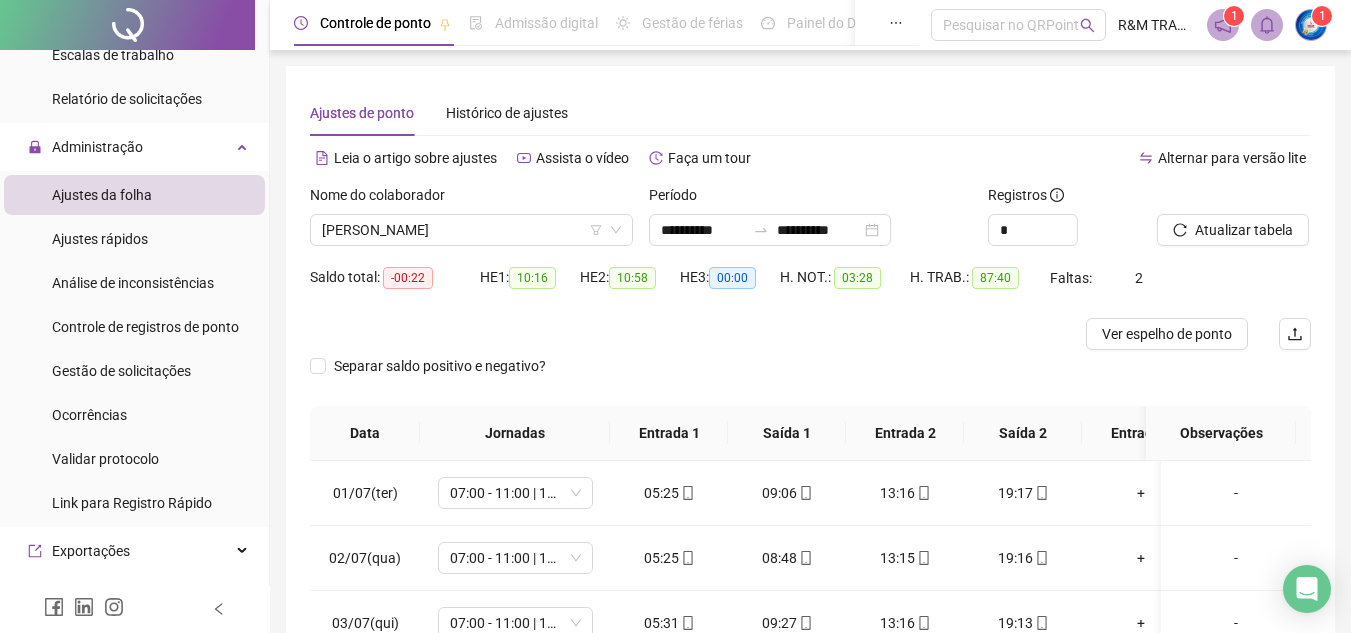 scroll, scrollTop: 365, scrollLeft: 0, axis: vertical 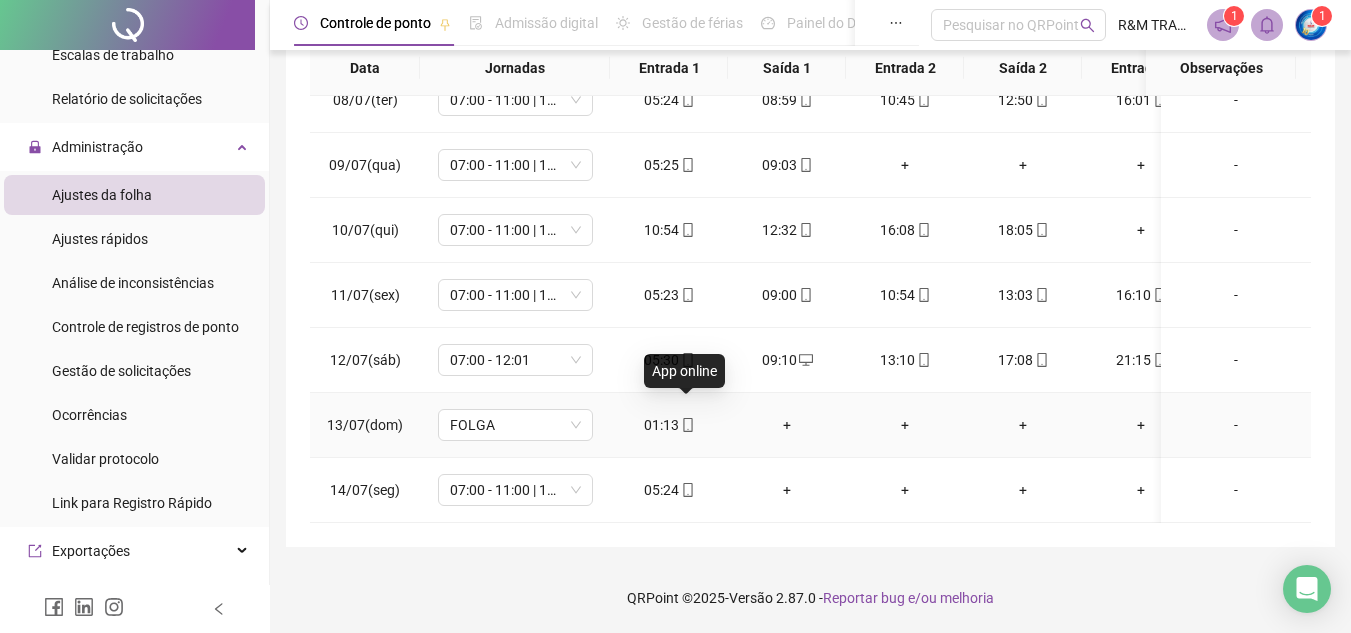 click 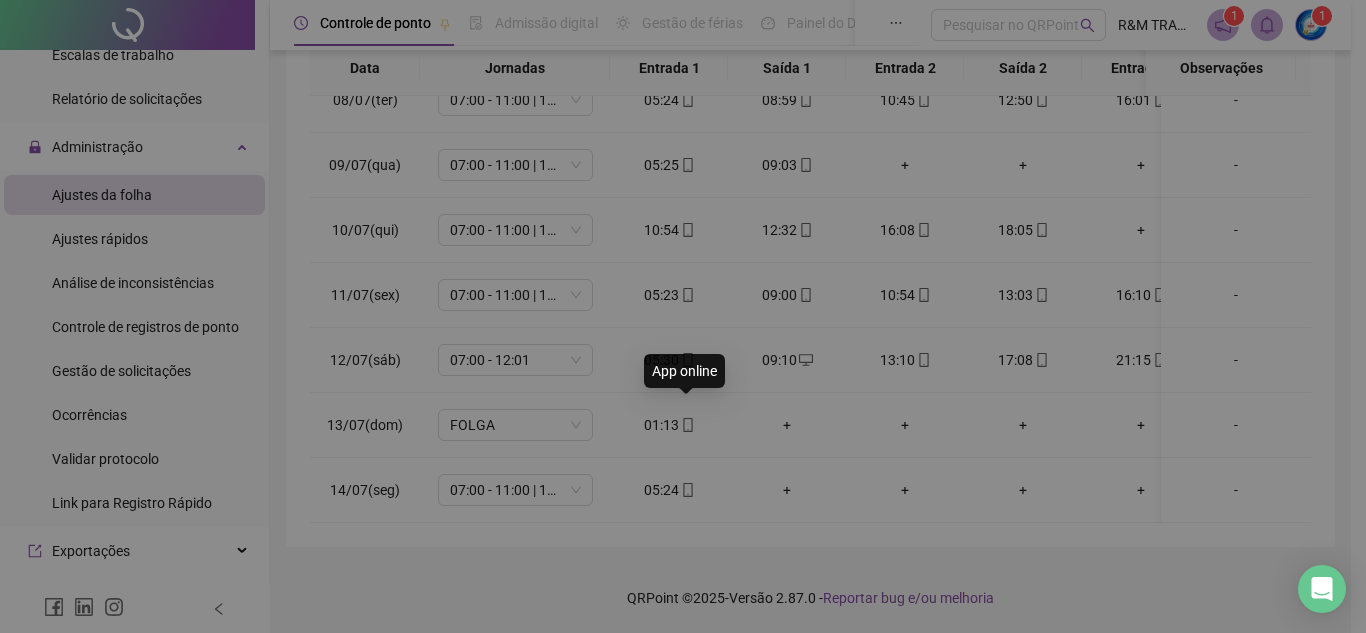 type on "**********" 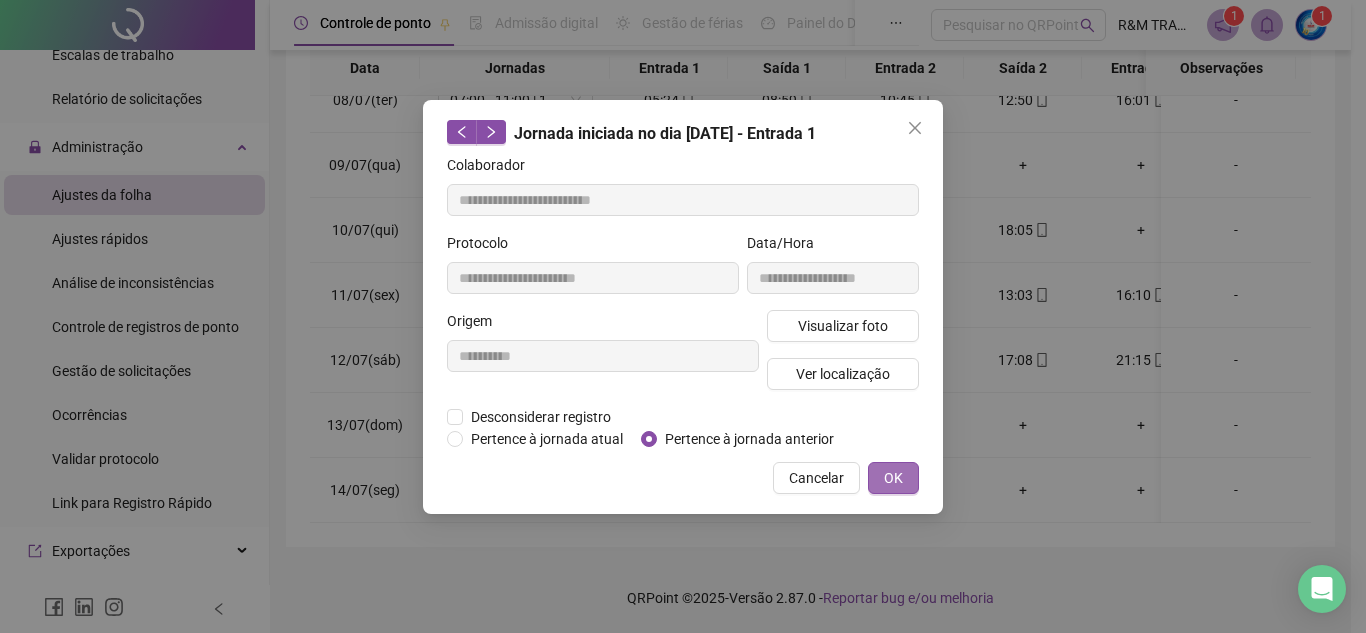 click on "OK" at bounding box center [893, 478] 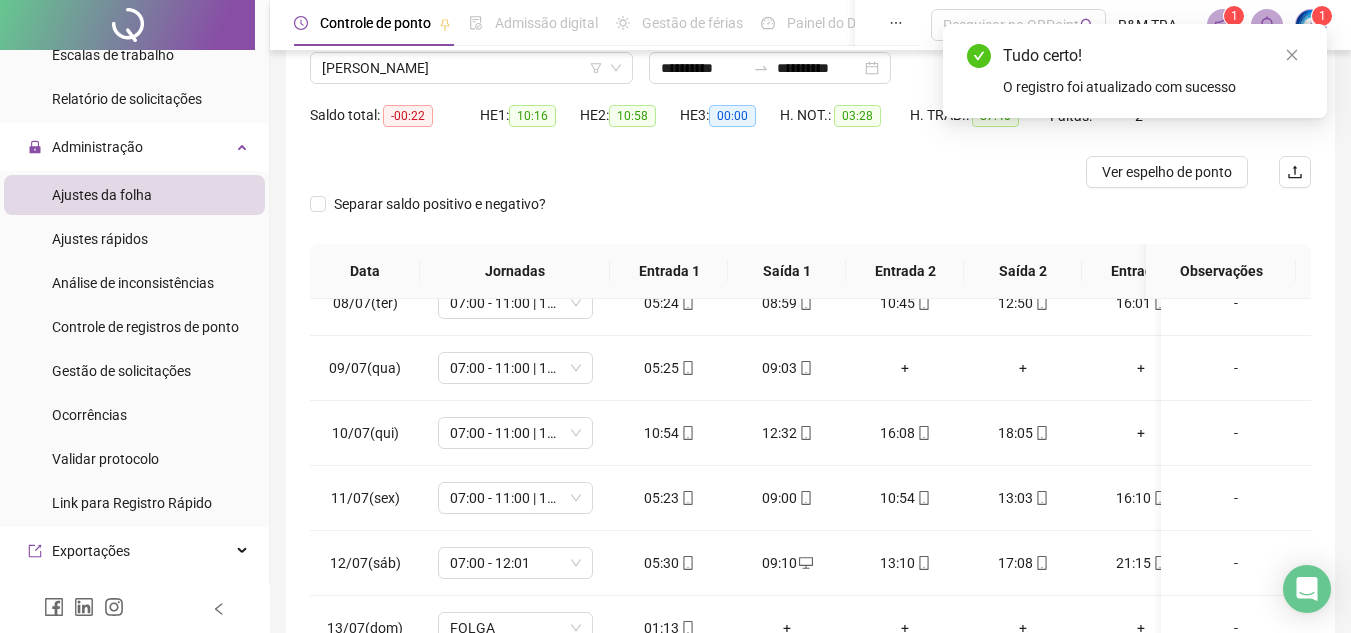 scroll, scrollTop: 116, scrollLeft: 0, axis: vertical 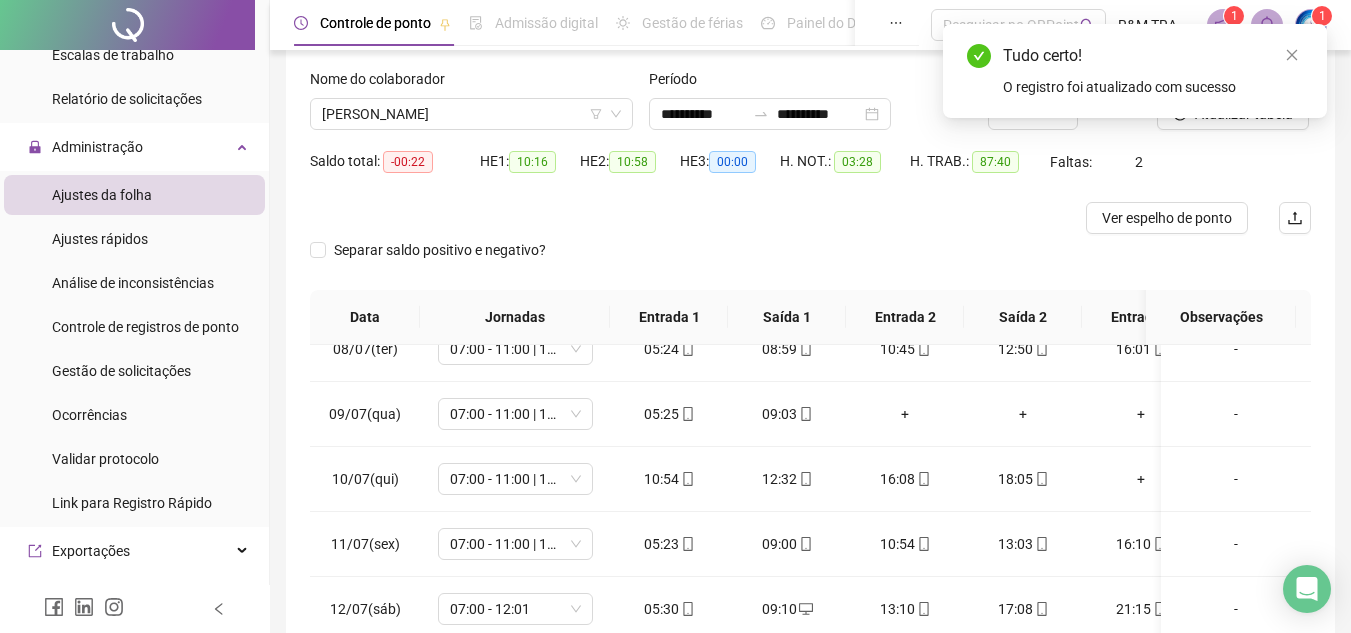 click on "Tudo certo! O registro foi atualizado com sucesso" at bounding box center (1135, 71) 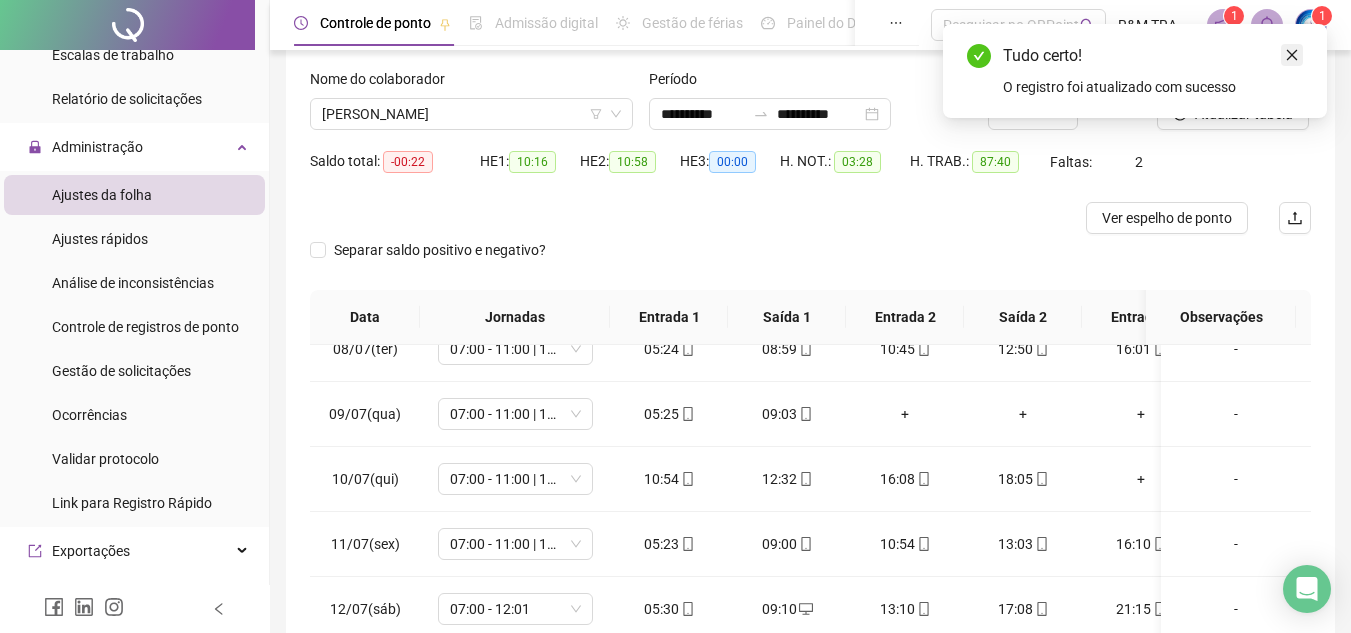 click 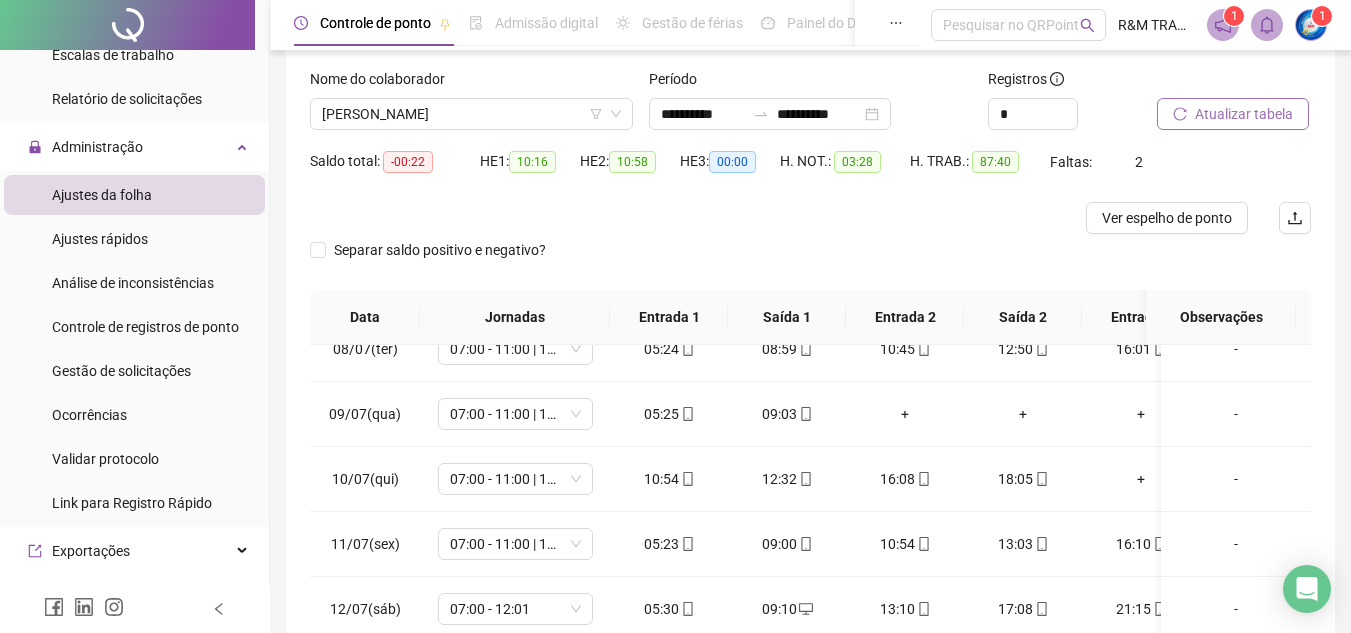 click on "Atualizar tabela" at bounding box center (1233, 114) 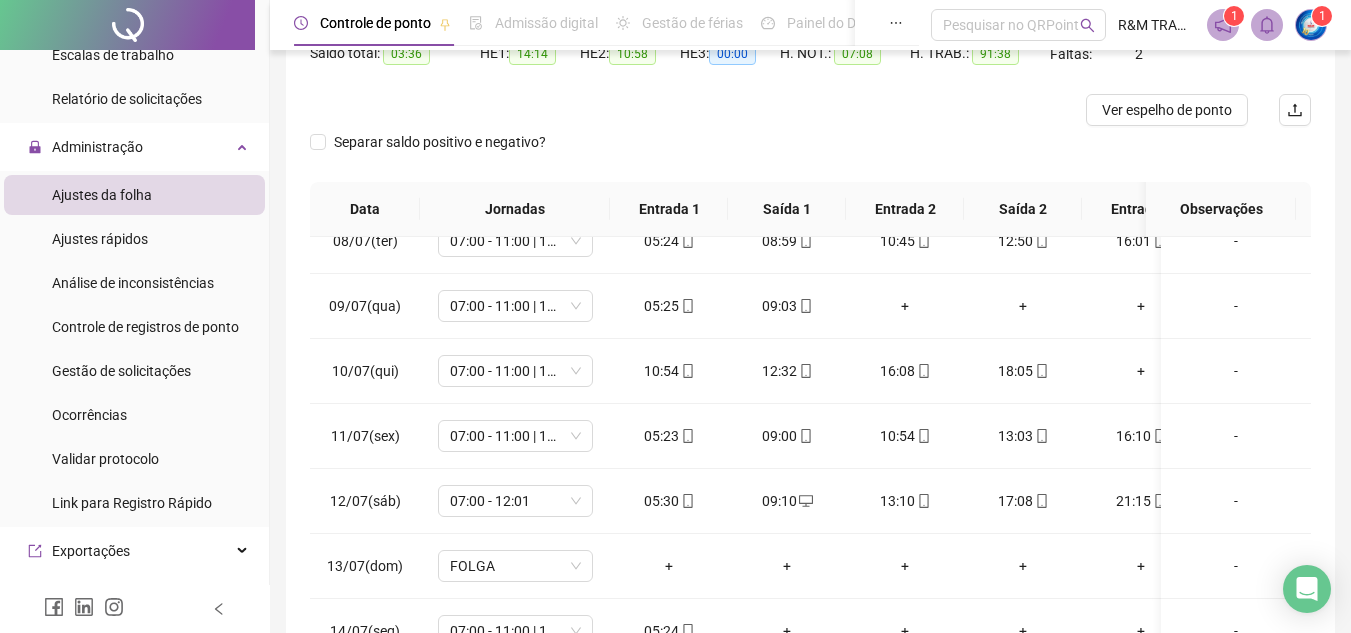 scroll, scrollTop: 365, scrollLeft: 0, axis: vertical 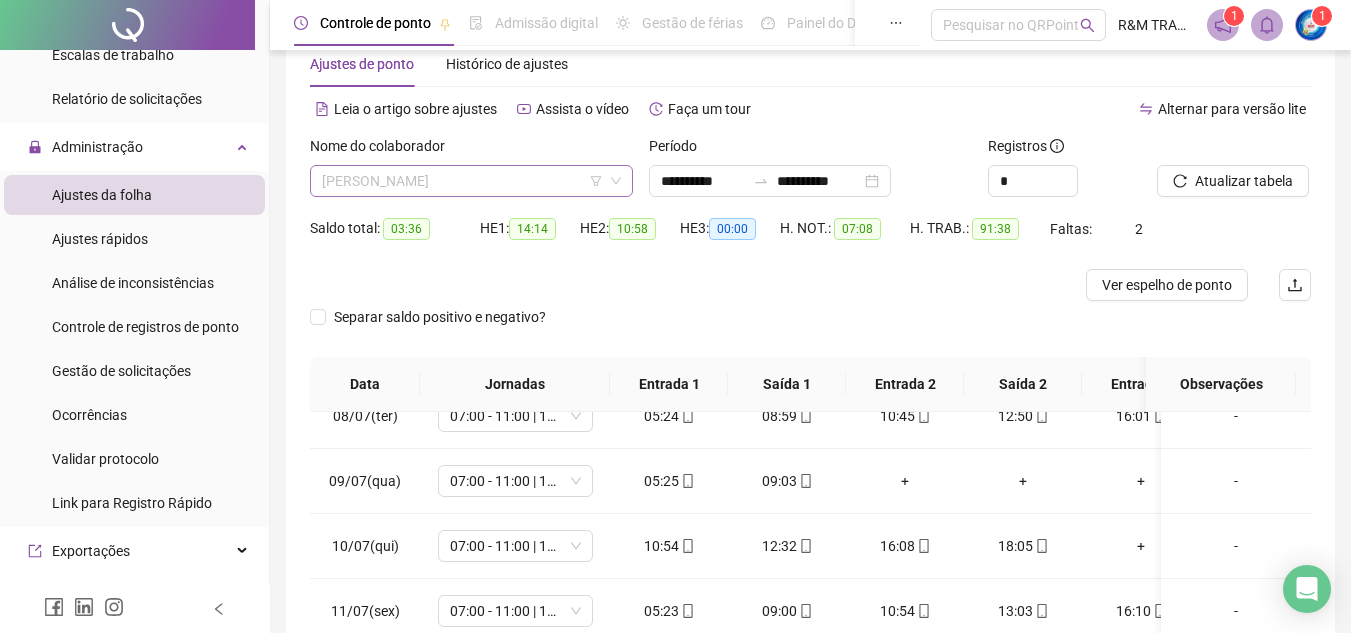 click on "[PERSON_NAME]" at bounding box center [471, 181] 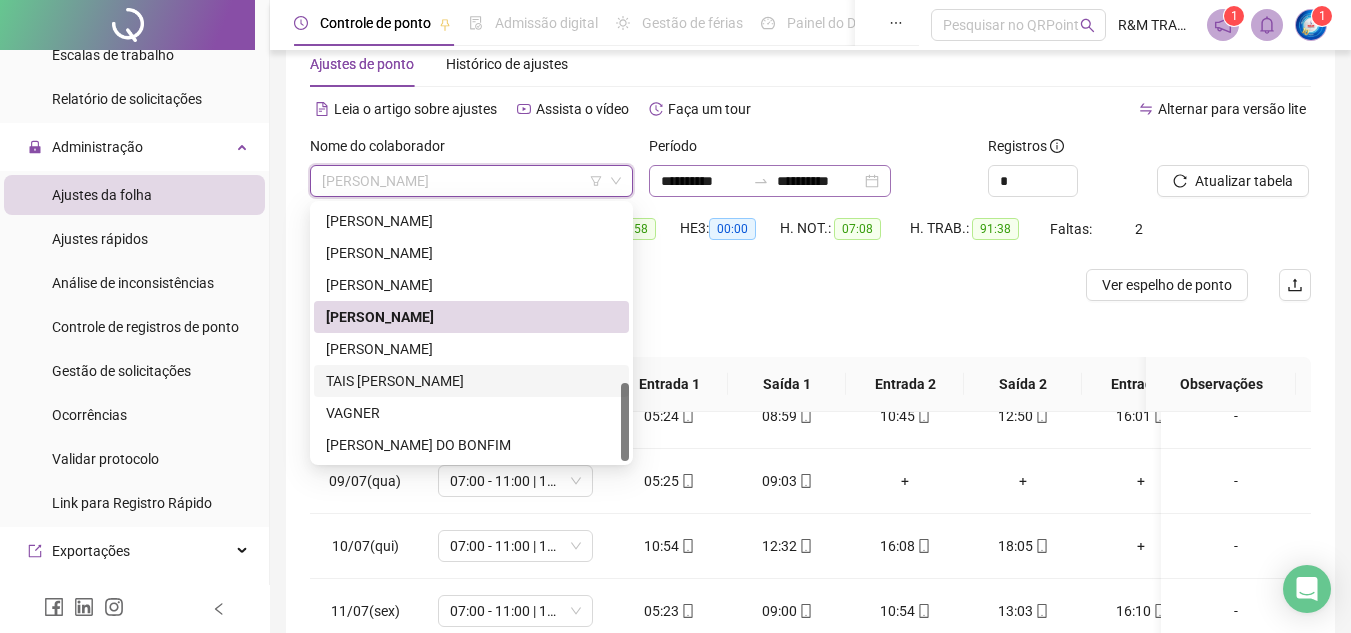 drag, startPoint x: 416, startPoint y: 379, endPoint x: 831, endPoint y: 194, distance: 454.3677 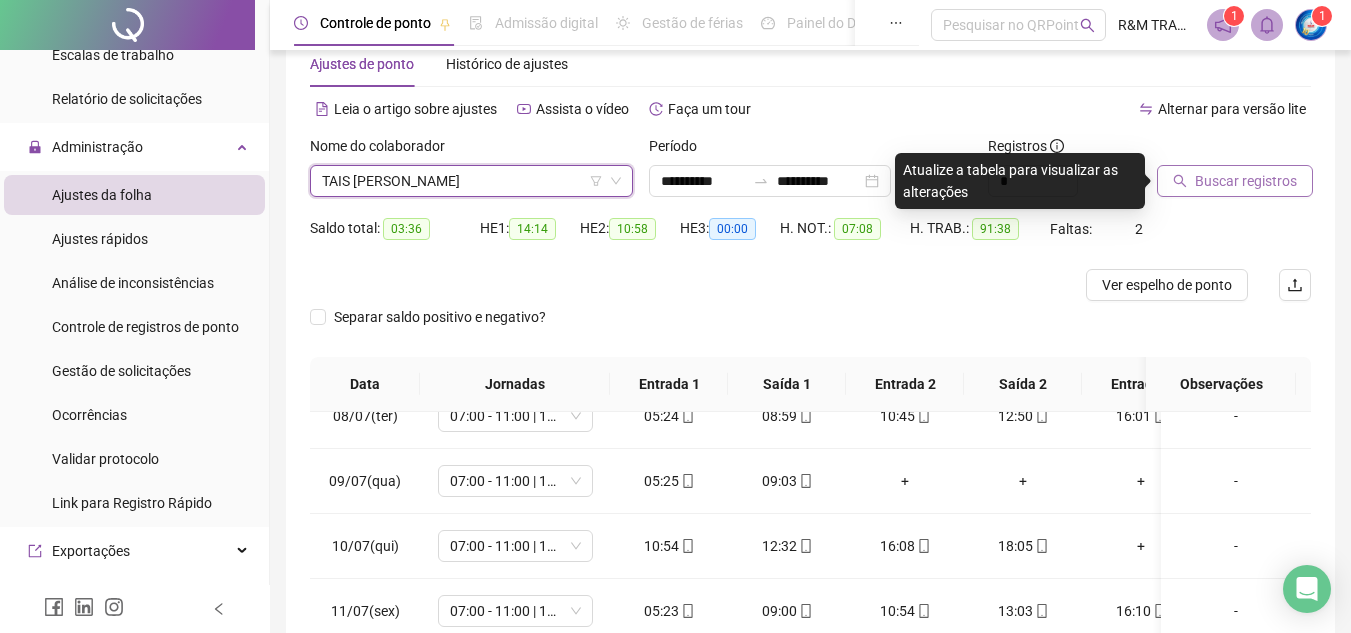 click on "Buscar registros" at bounding box center [1246, 181] 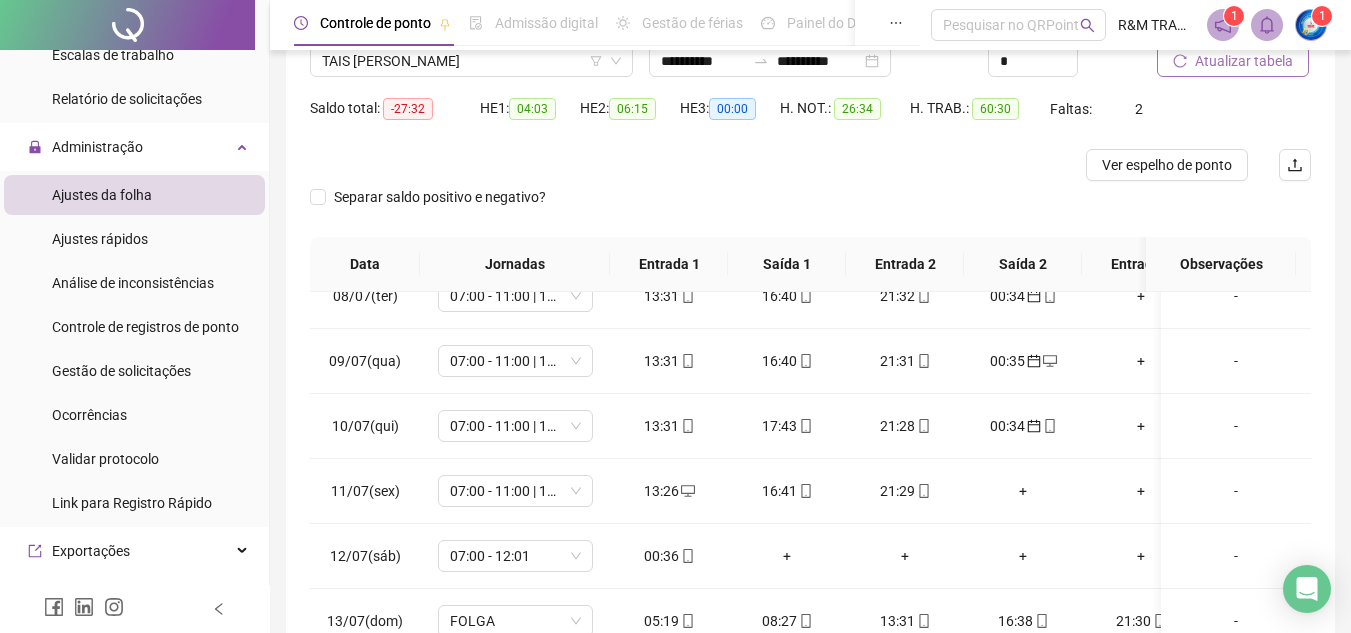 scroll, scrollTop: 365, scrollLeft: 0, axis: vertical 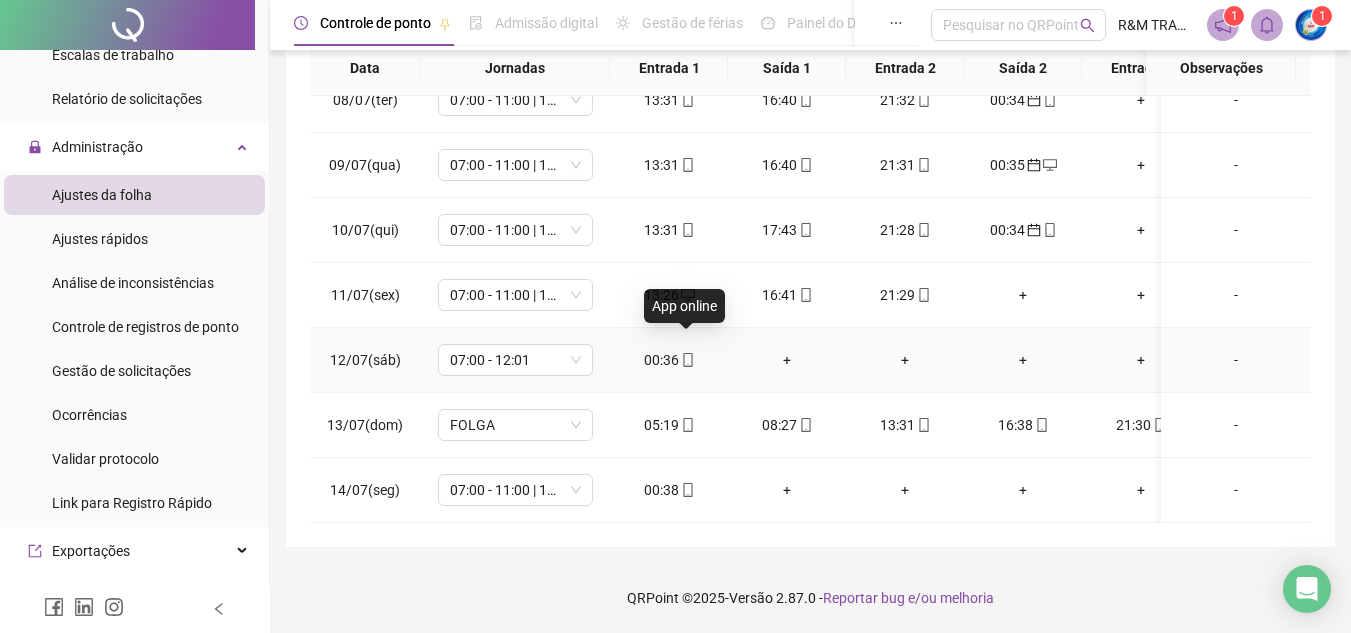 click 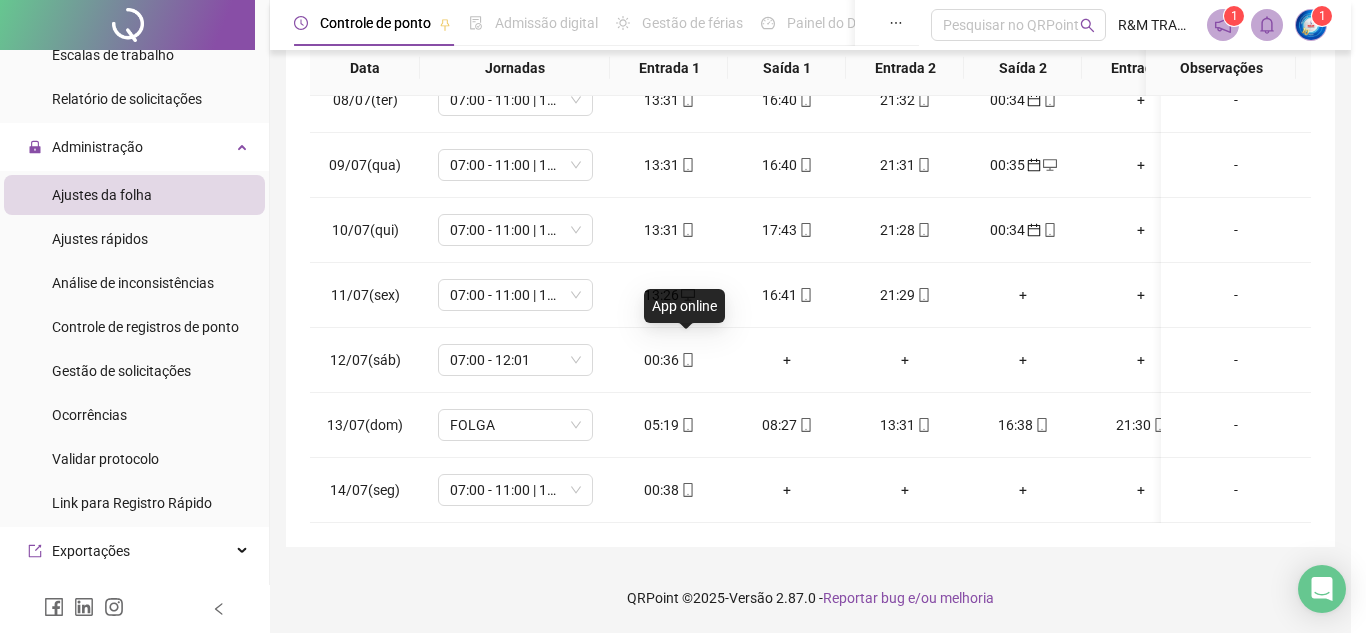 type on "**********" 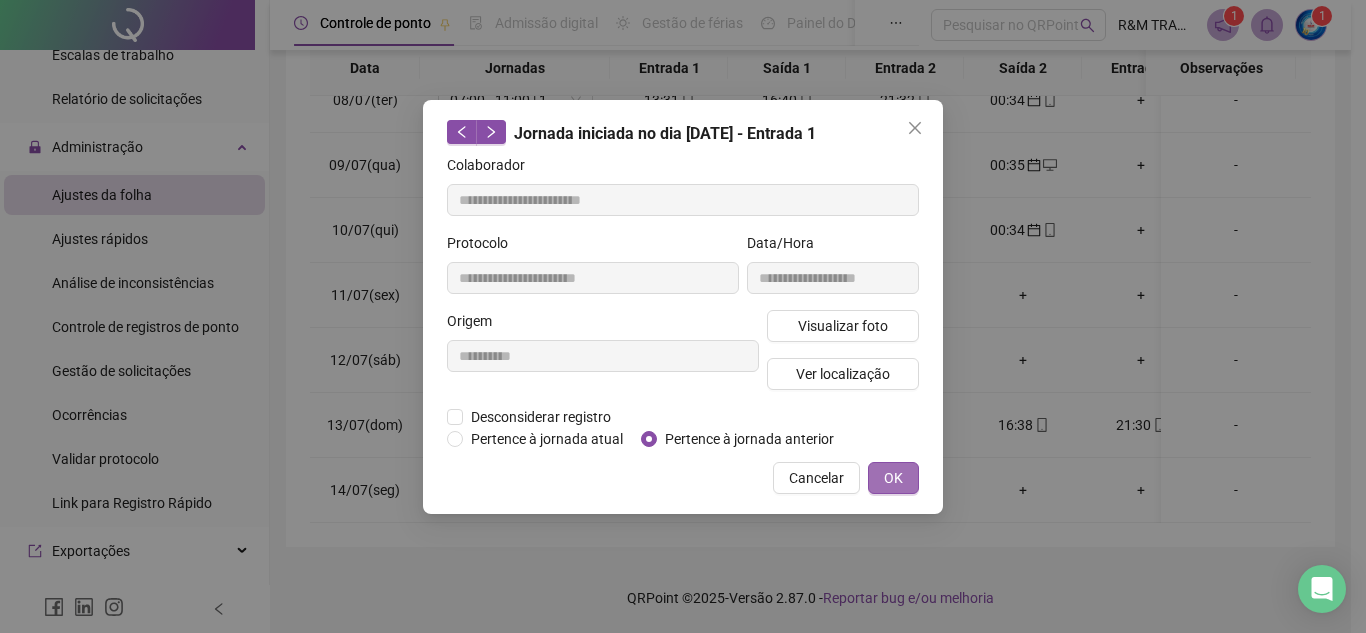 click on "OK" at bounding box center [893, 478] 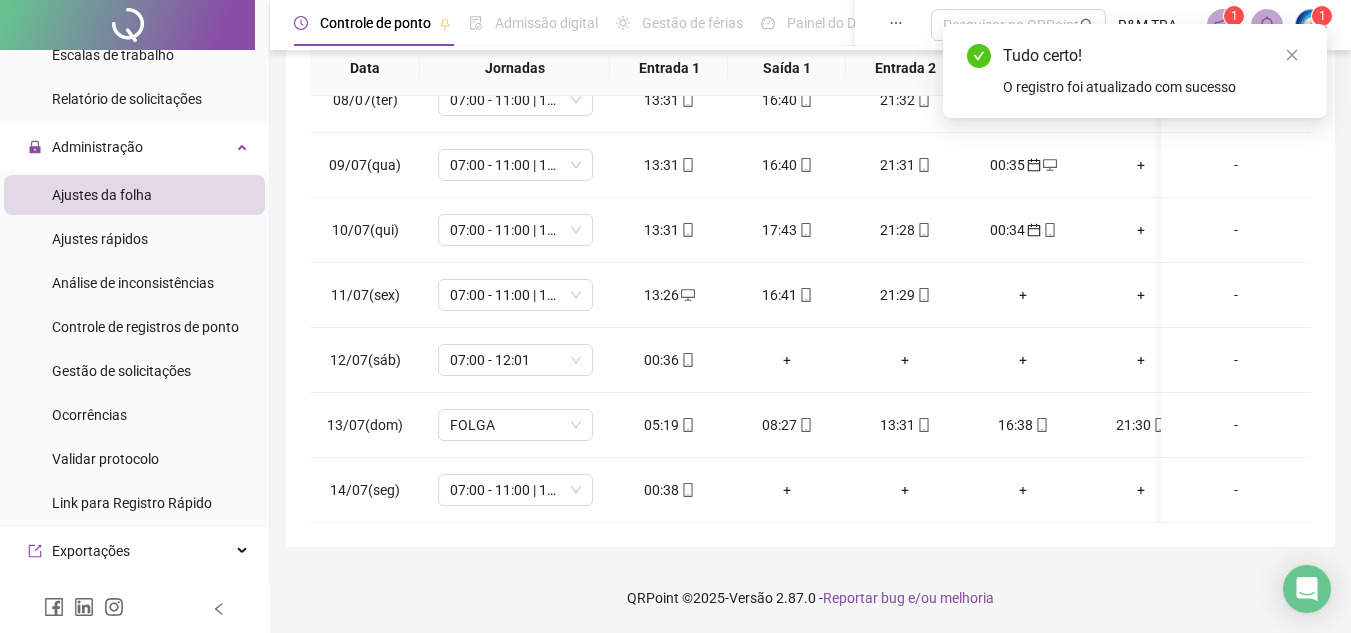 scroll, scrollTop: 5, scrollLeft: 0, axis: vertical 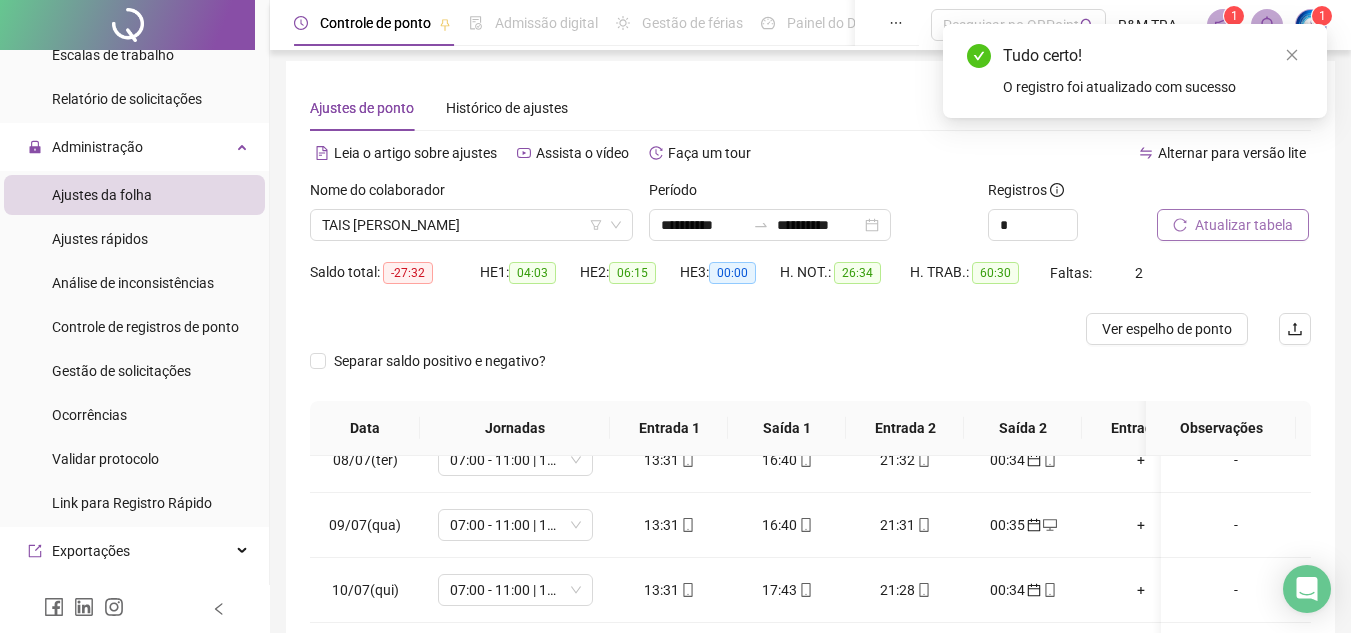 click on "Atualizar tabela" at bounding box center (1244, 225) 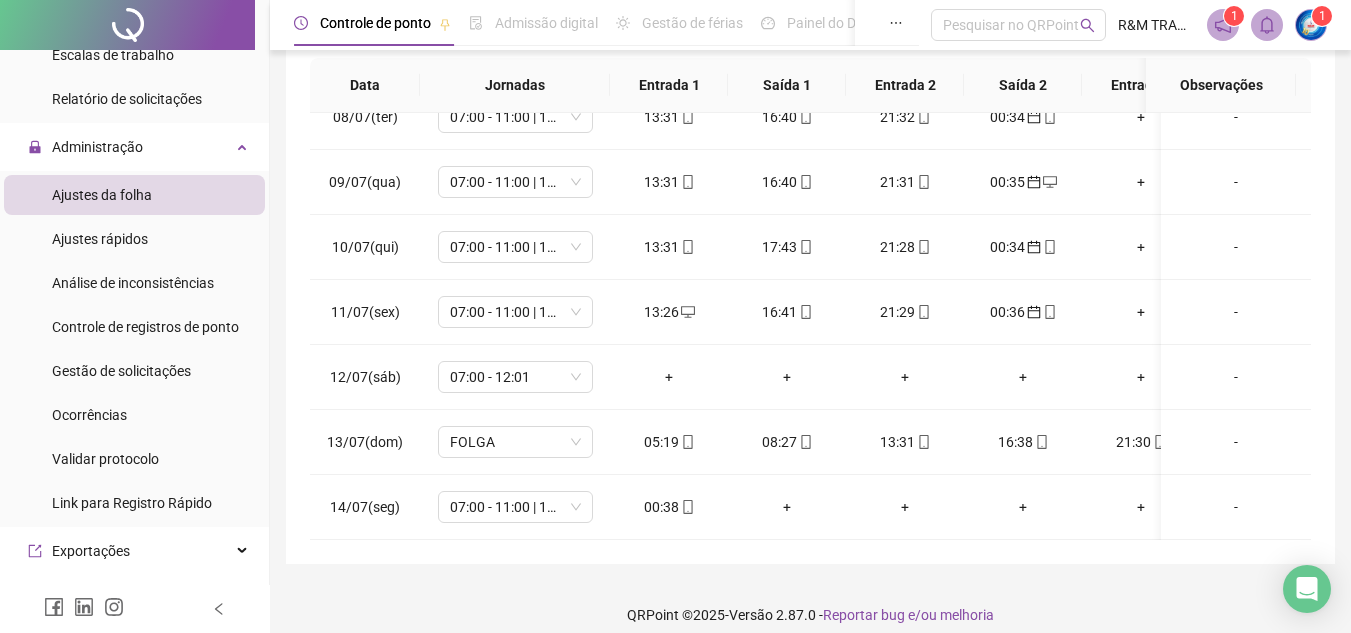 scroll, scrollTop: 360, scrollLeft: 0, axis: vertical 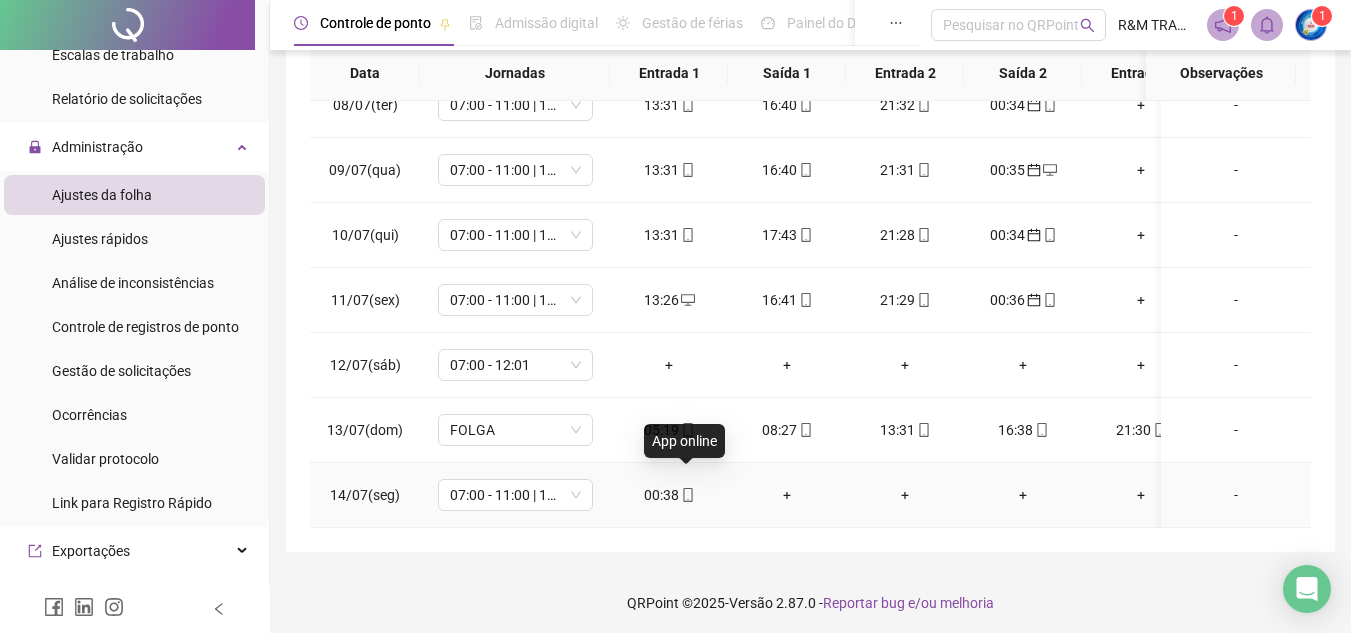 click 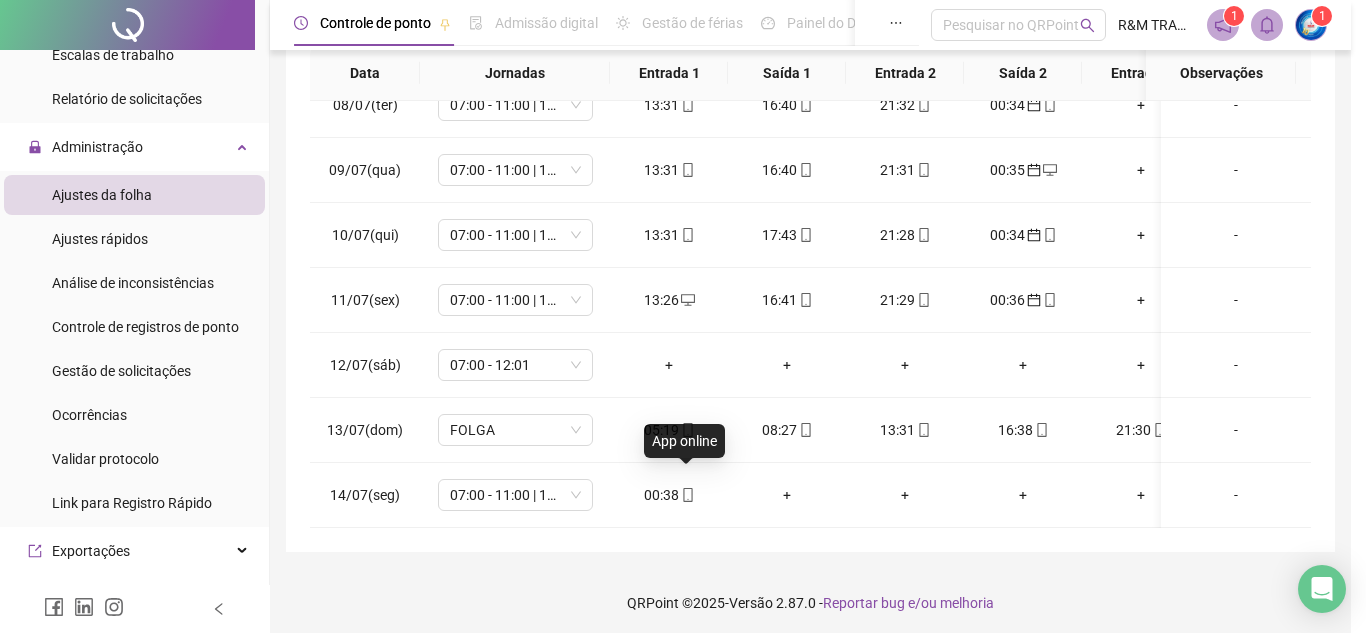 type on "**********" 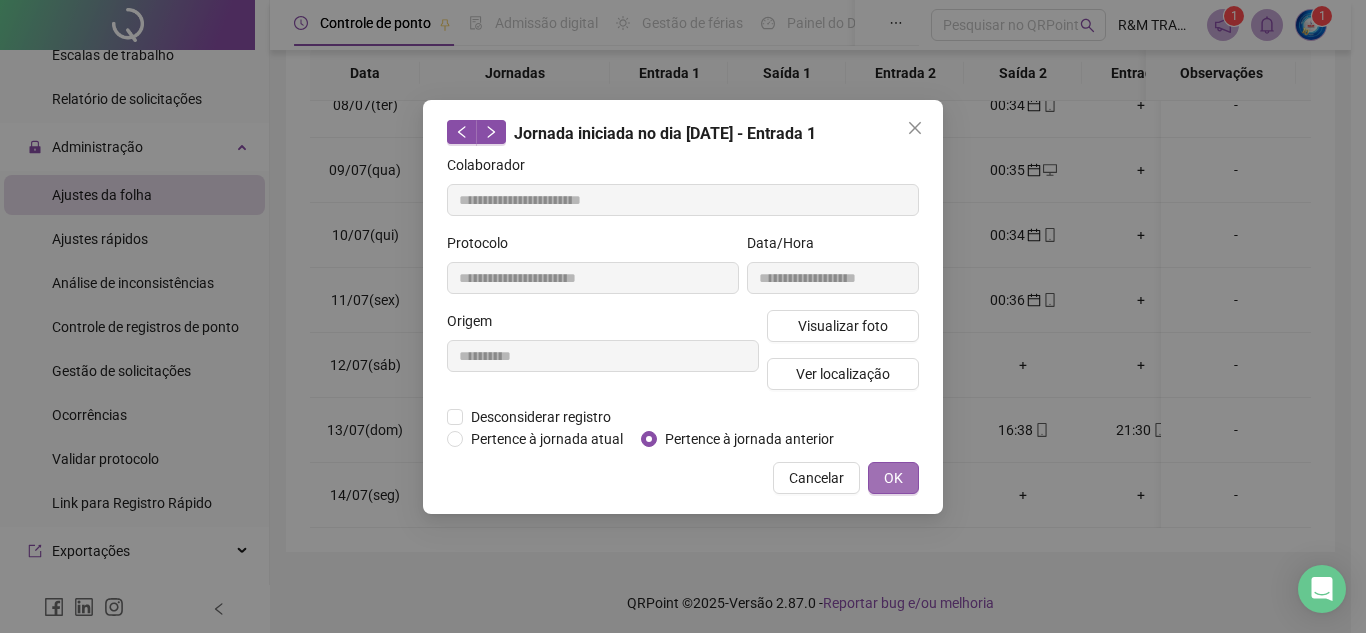 click on "OK" at bounding box center [893, 478] 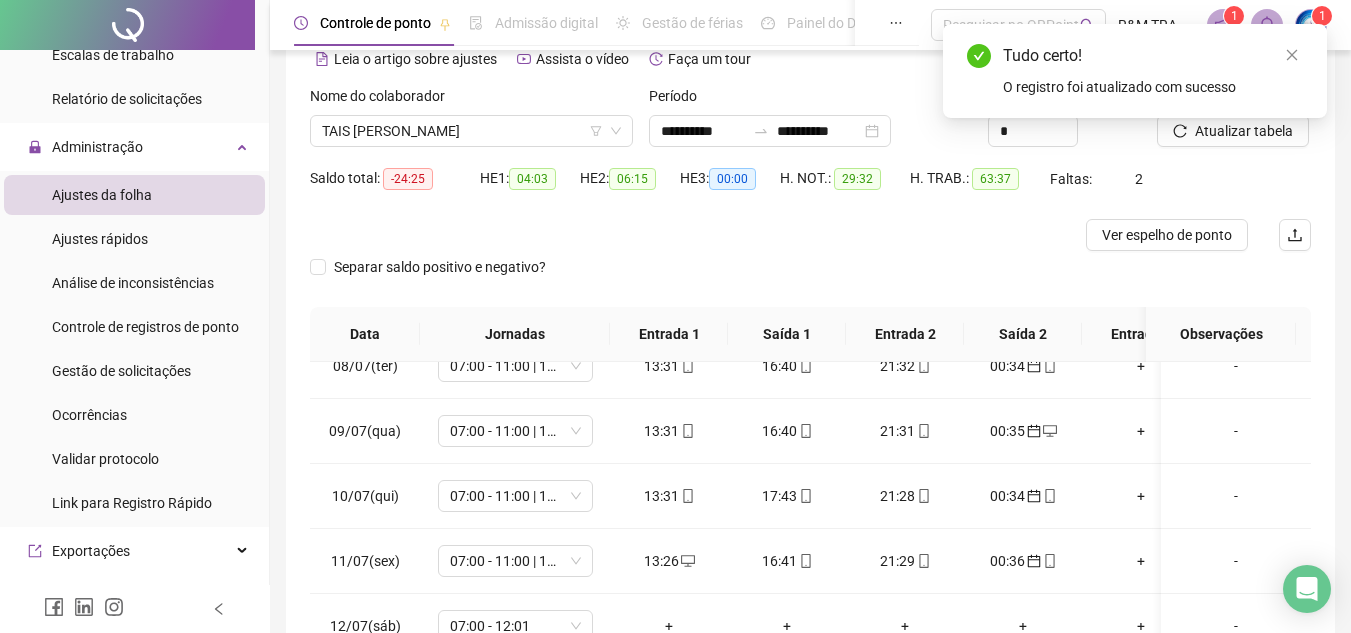 scroll, scrollTop: 77, scrollLeft: 0, axis: vertical 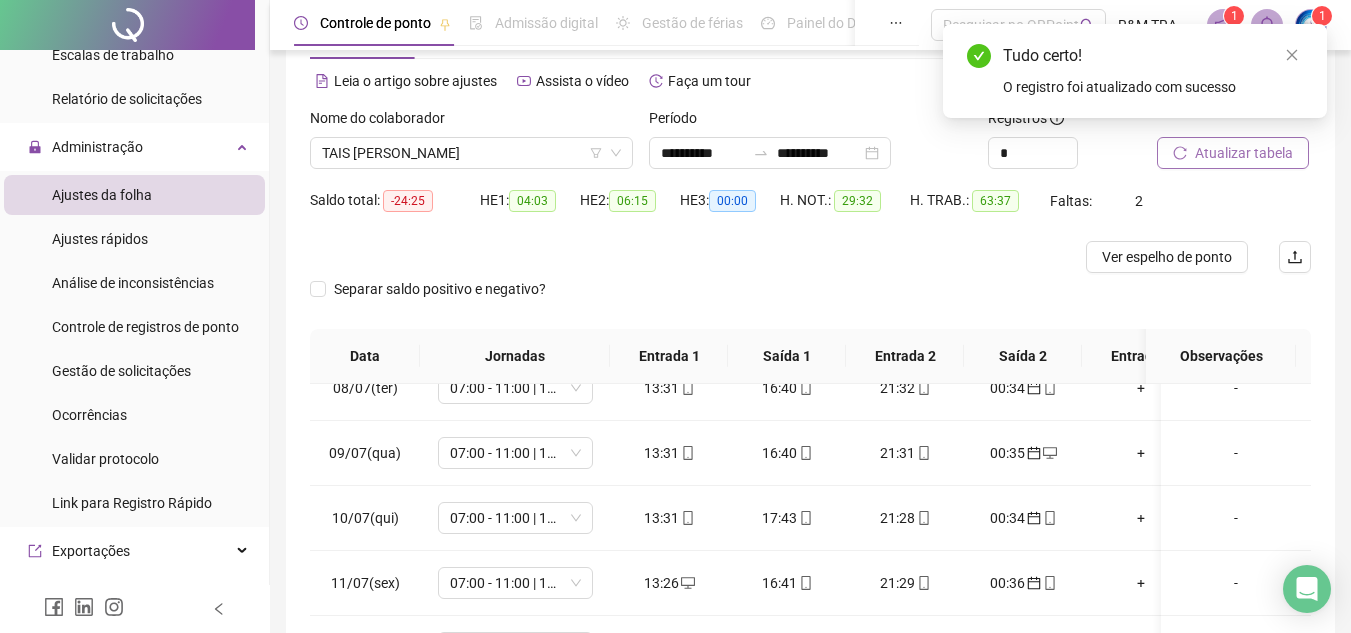 click on "Atualizar tabela" at bounding box center [1244, 153] 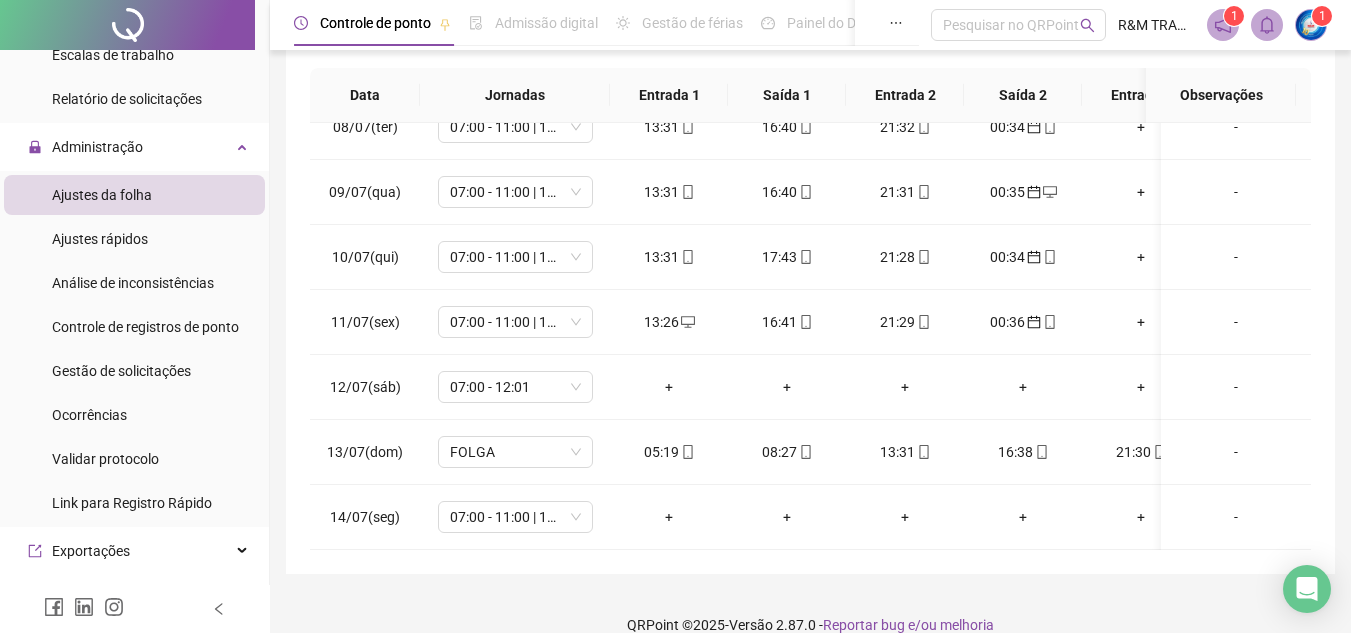 scroll, scrollTop: 358, scrollLeft: 0, axis: vertical 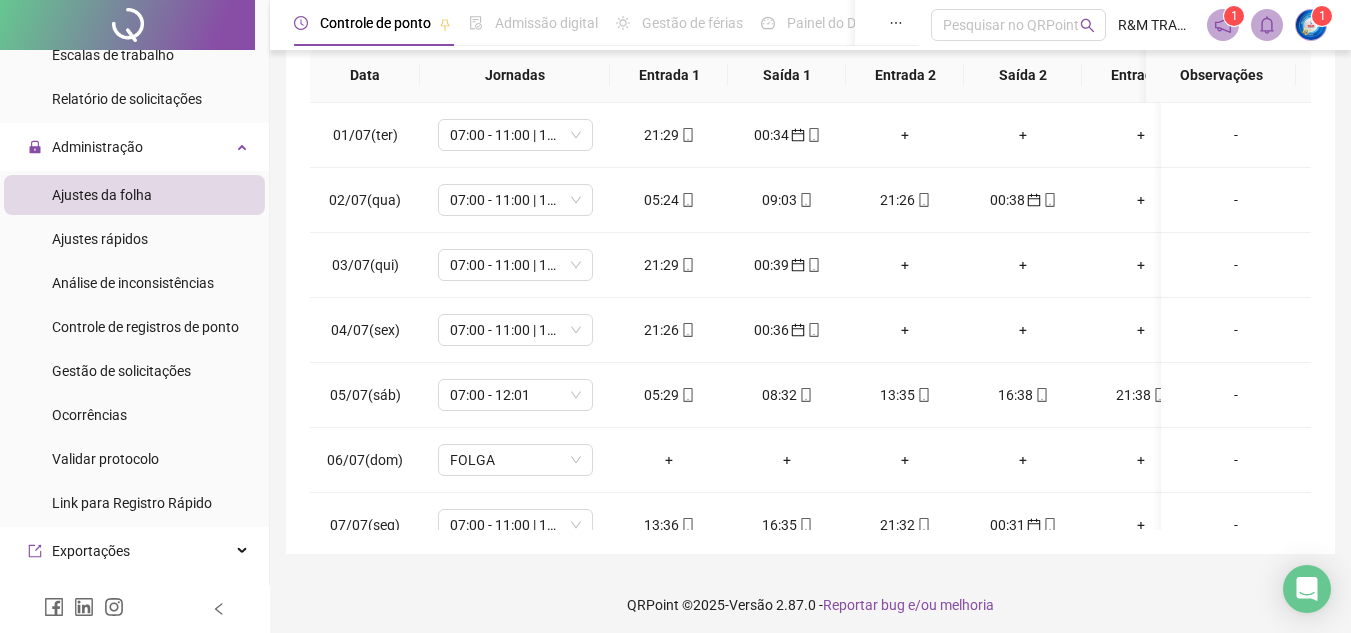 click on "**********" at bounding box center [810, 131] 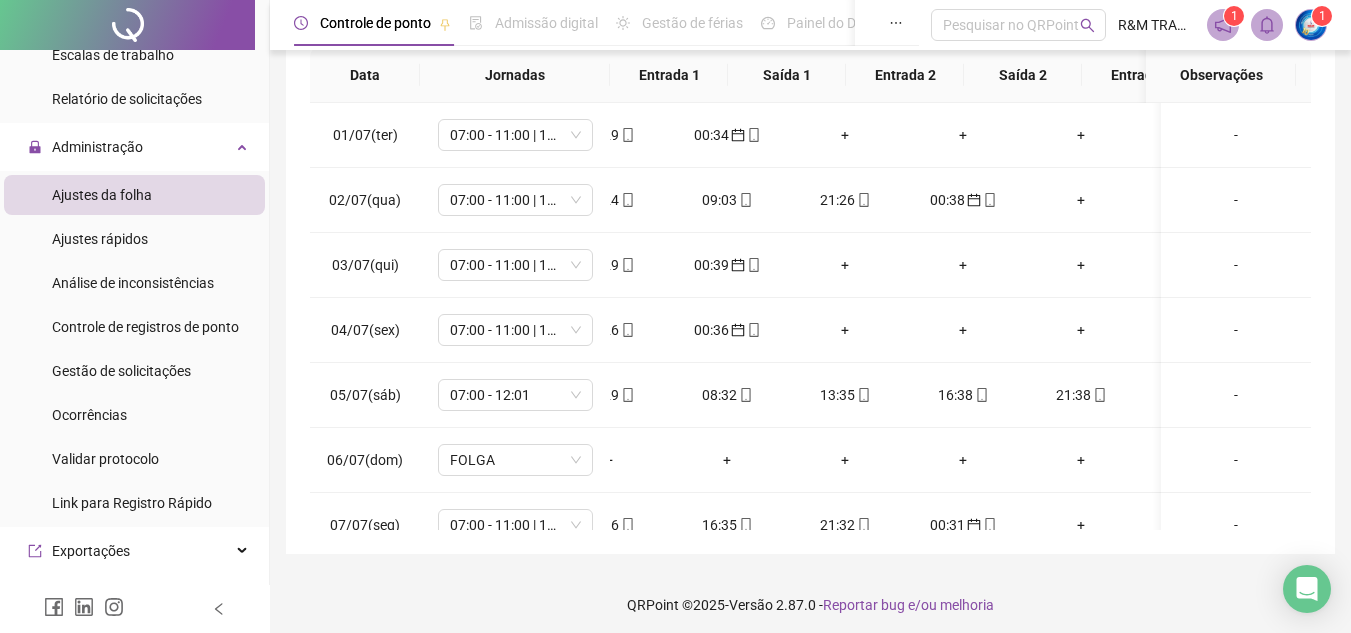 scroll, scrollTop: 0, scrollLeft: 60, axis: horizontal 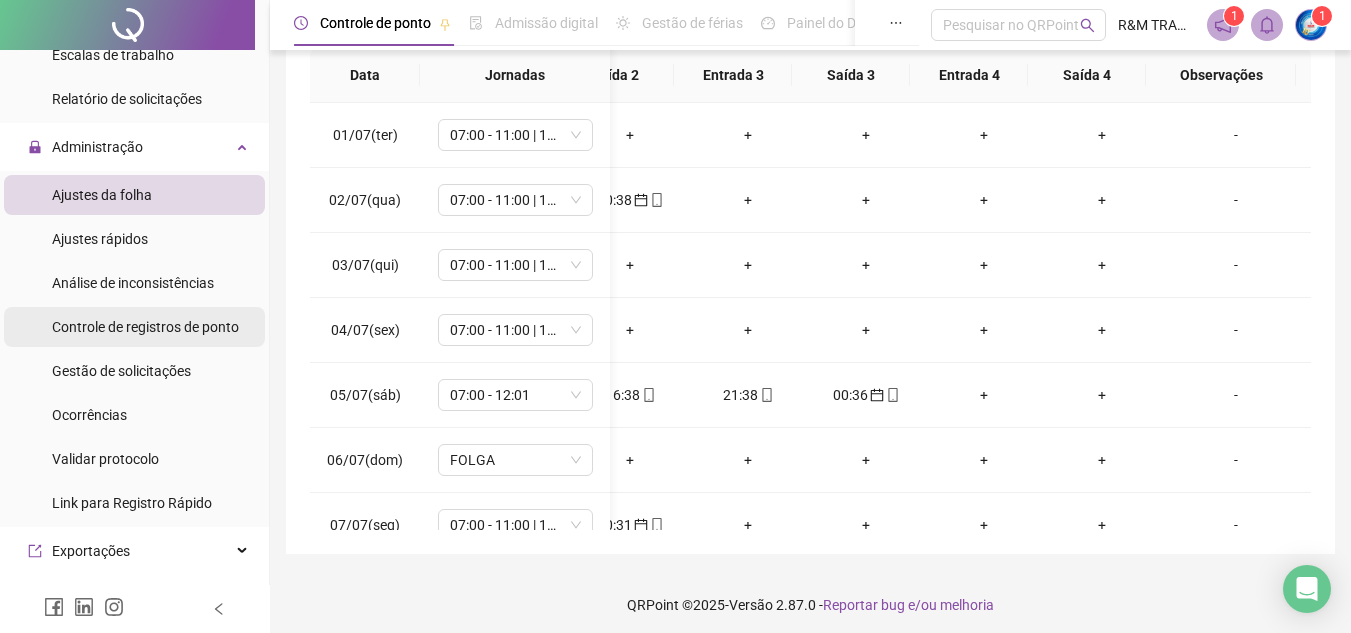 click on "Controle de registros de ponto" at bounding box center [145, 327] 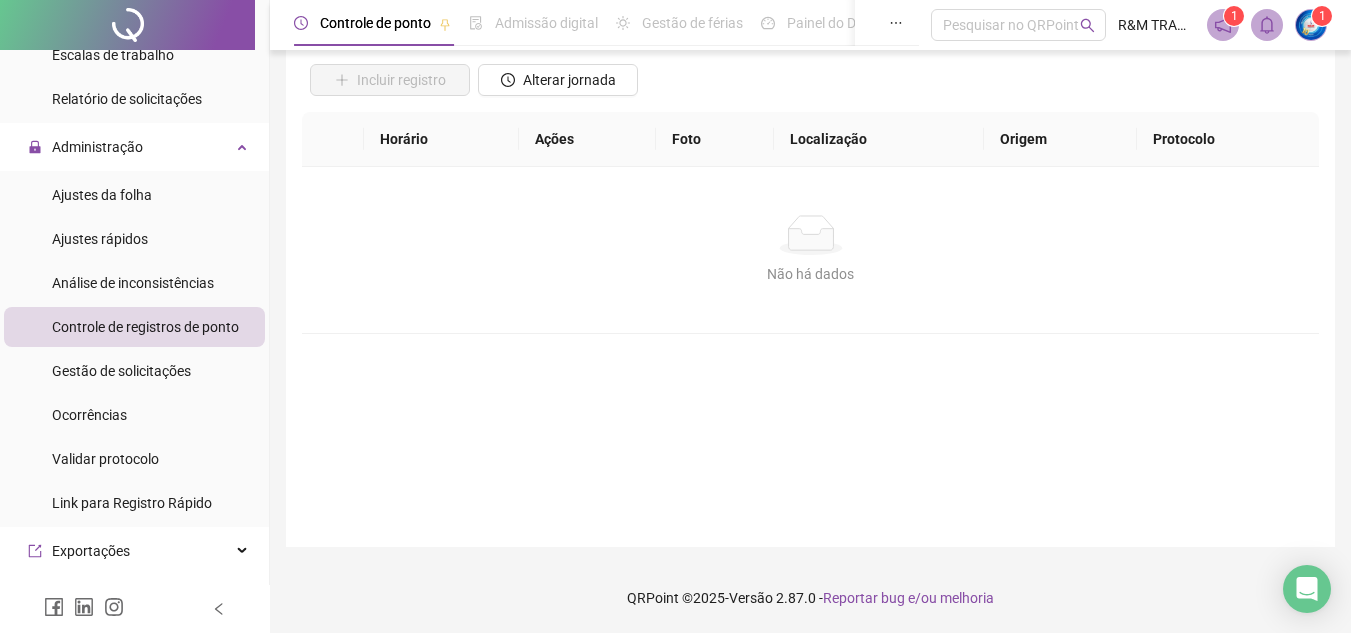 scroll, scrollTop: 142, scrollLeft: 0, axis: vertical 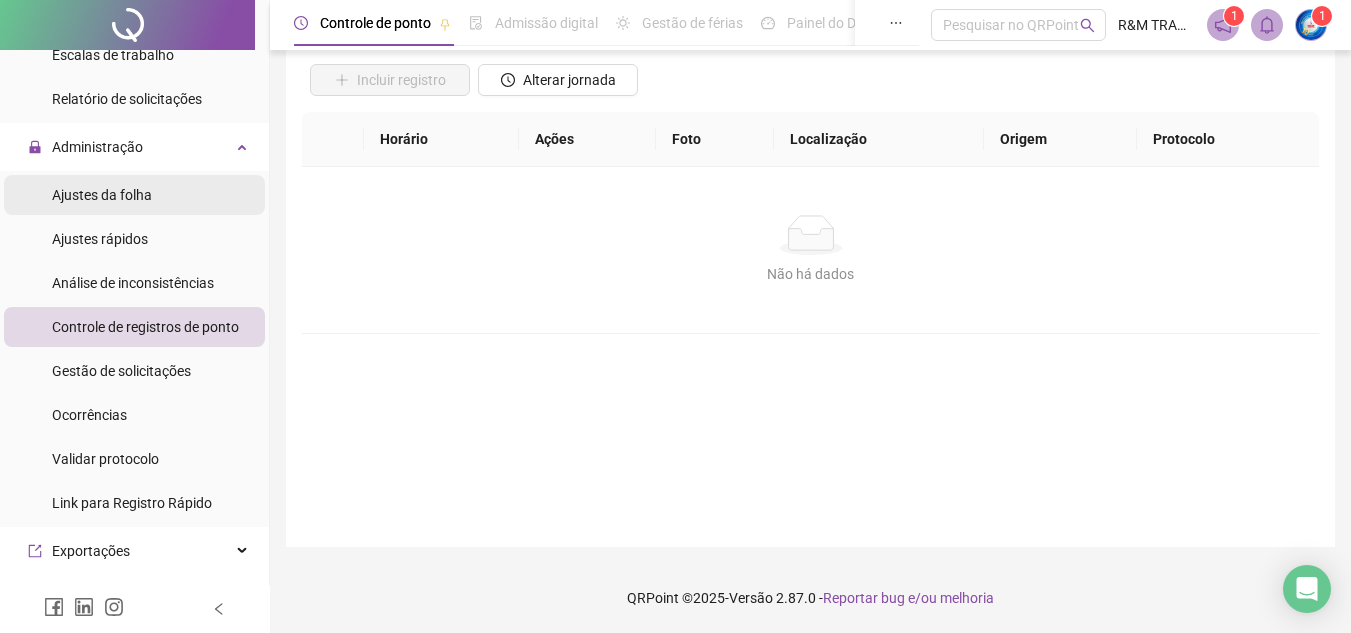 click on "Ajustes da folha" at bounding box center [102, 195] 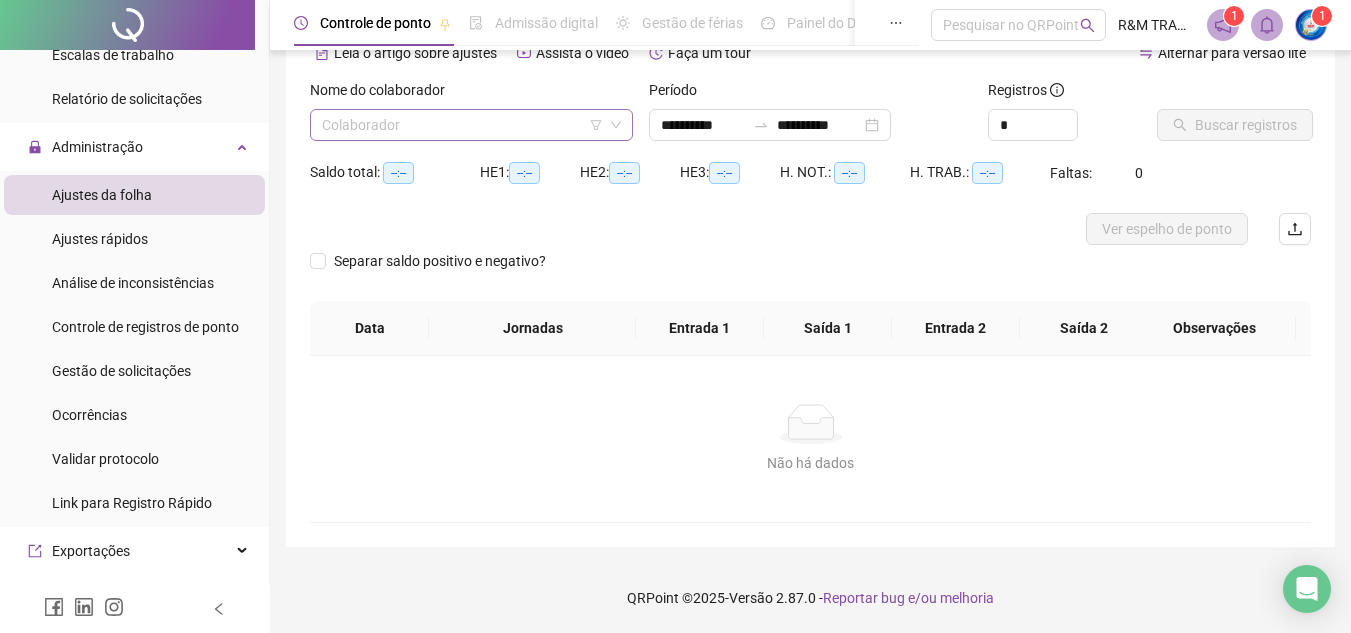 click at bounding box center (465, 125) 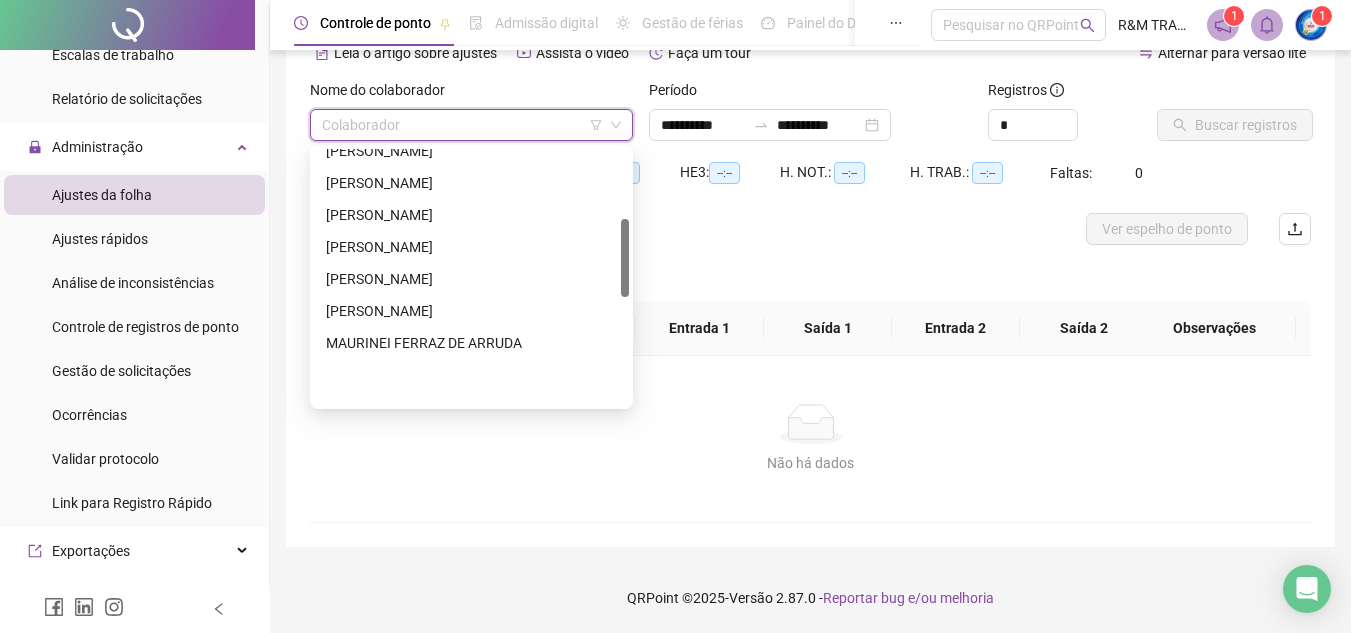 scroll, scrollTop: 411, scrollLeft: 0, axis: vertical 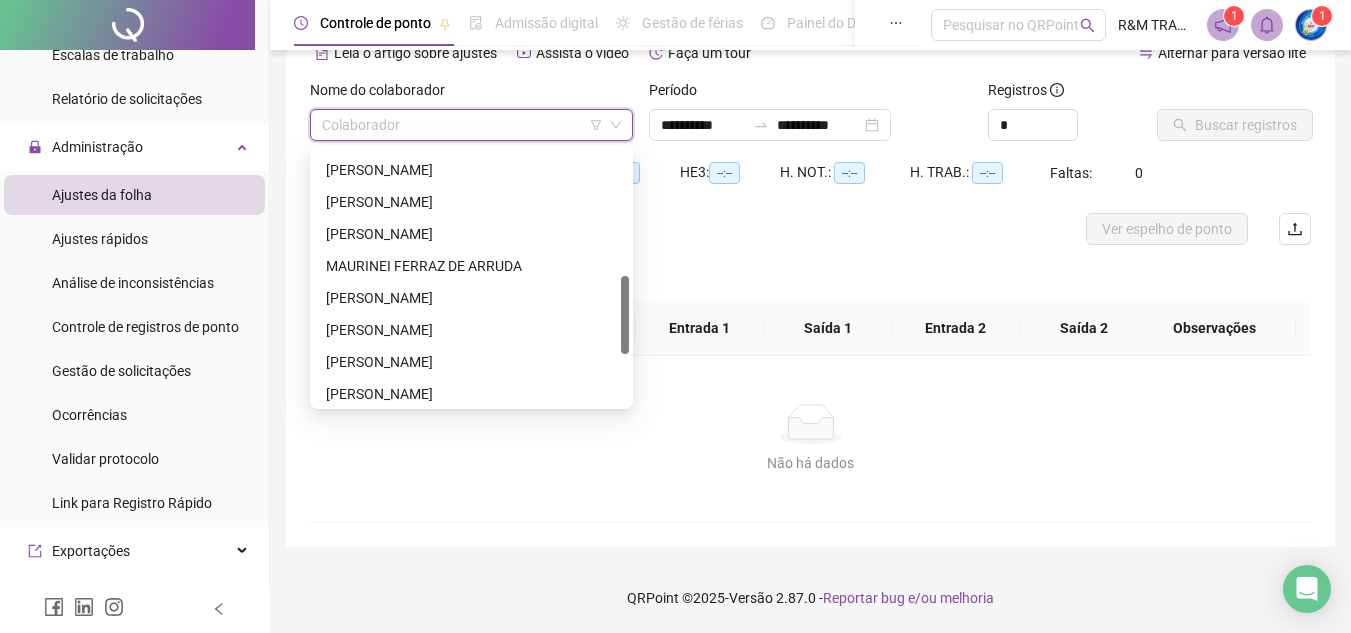 drag, startPoint x: 627, startPoint y: 166, endPoint x: 635, endPoint y: 293, distance: 127.25172 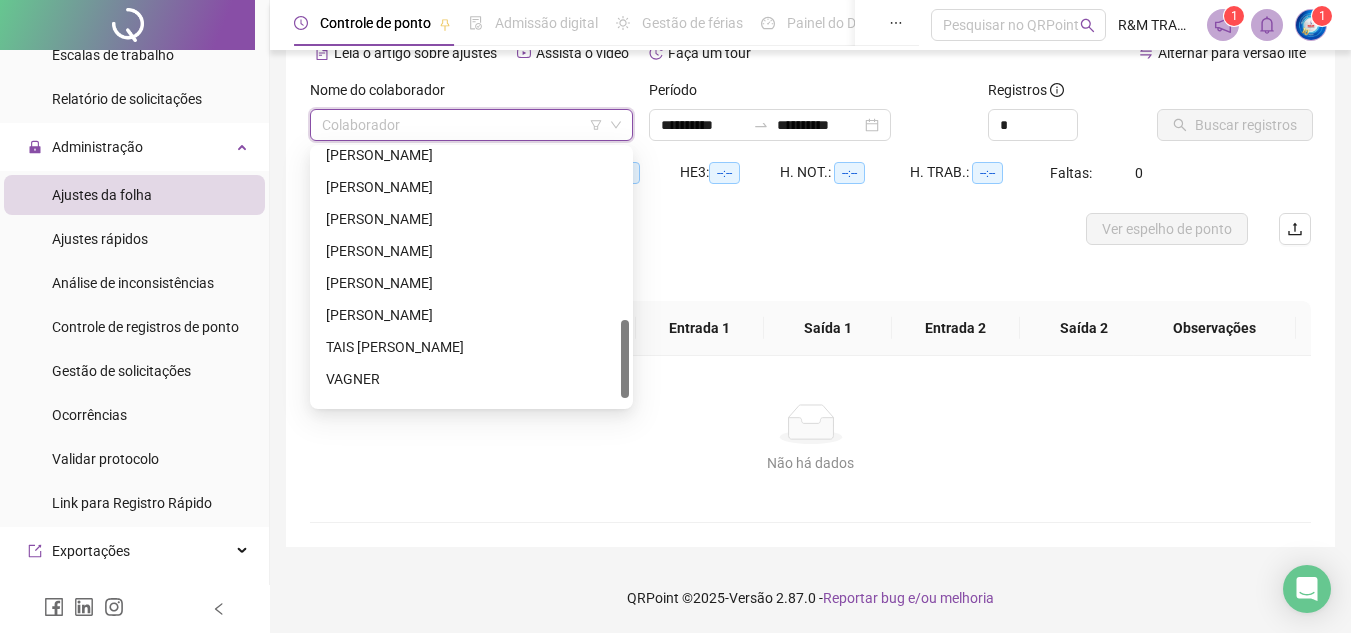 scroll, scrollTop: 576, scrollLeft: 0, axis: vertical 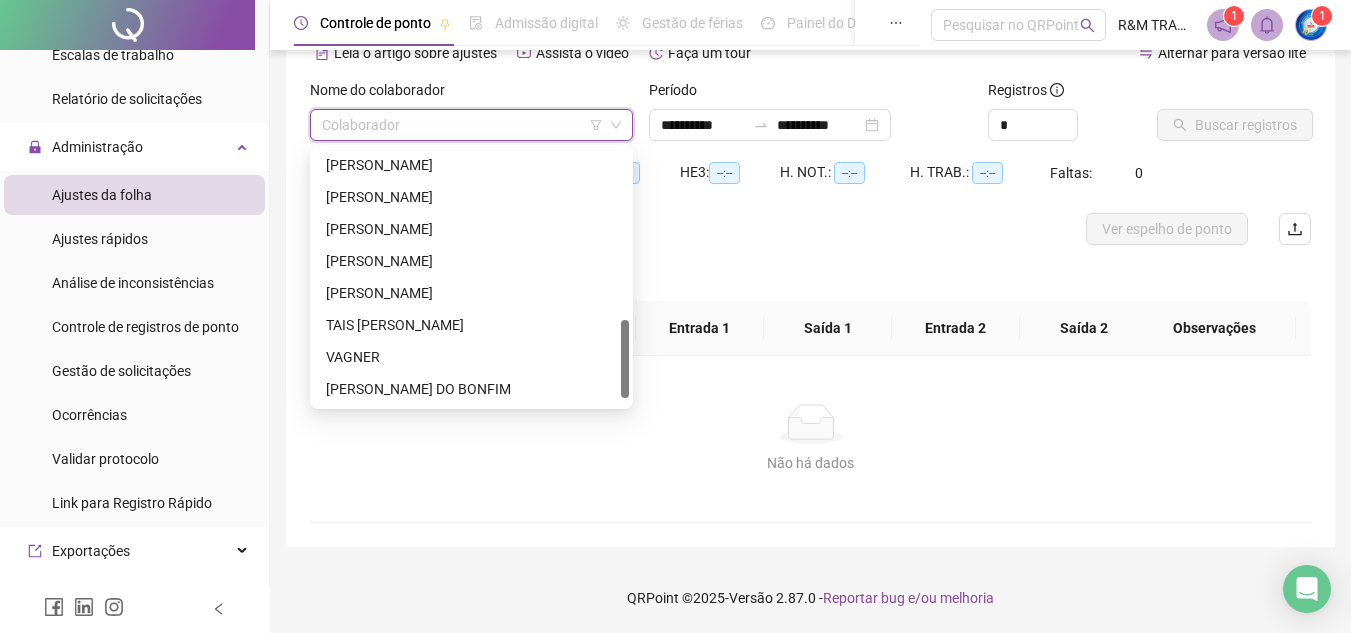 drag, startPoint x: 626, startPoint y: 285, endPoint x: 624, endPoint y: 341, distance: 56.0357 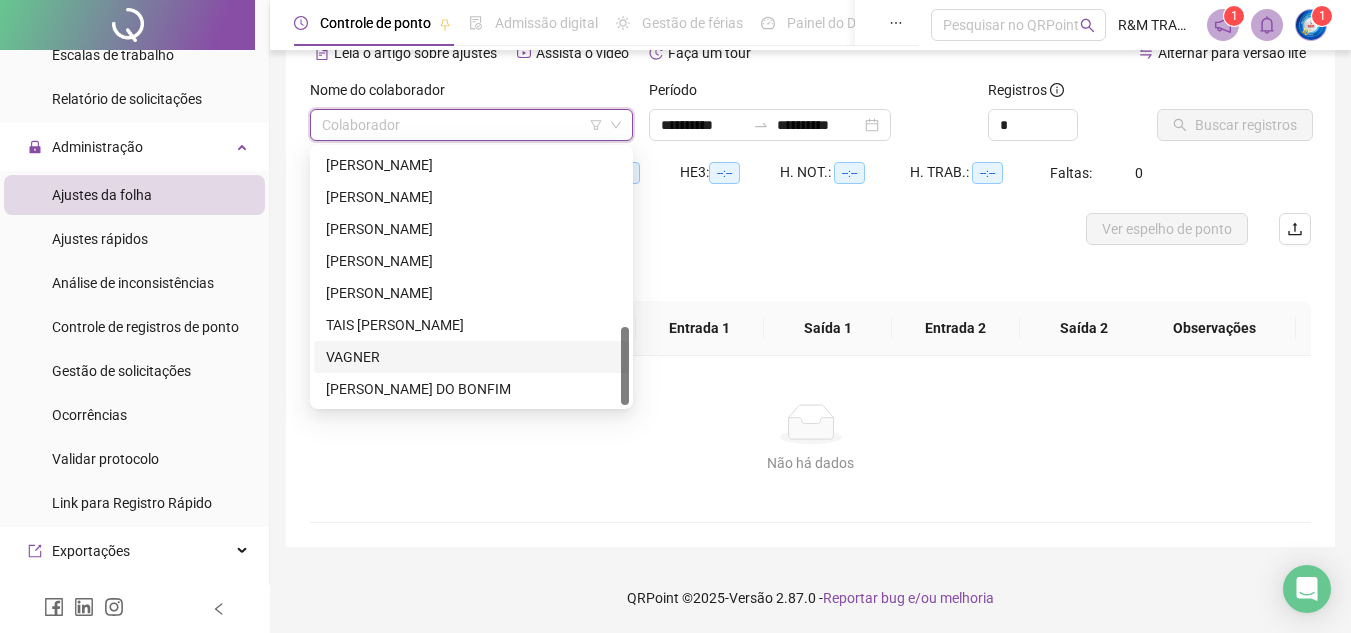 click on "VAGNER" at bounding box center (471, 357) 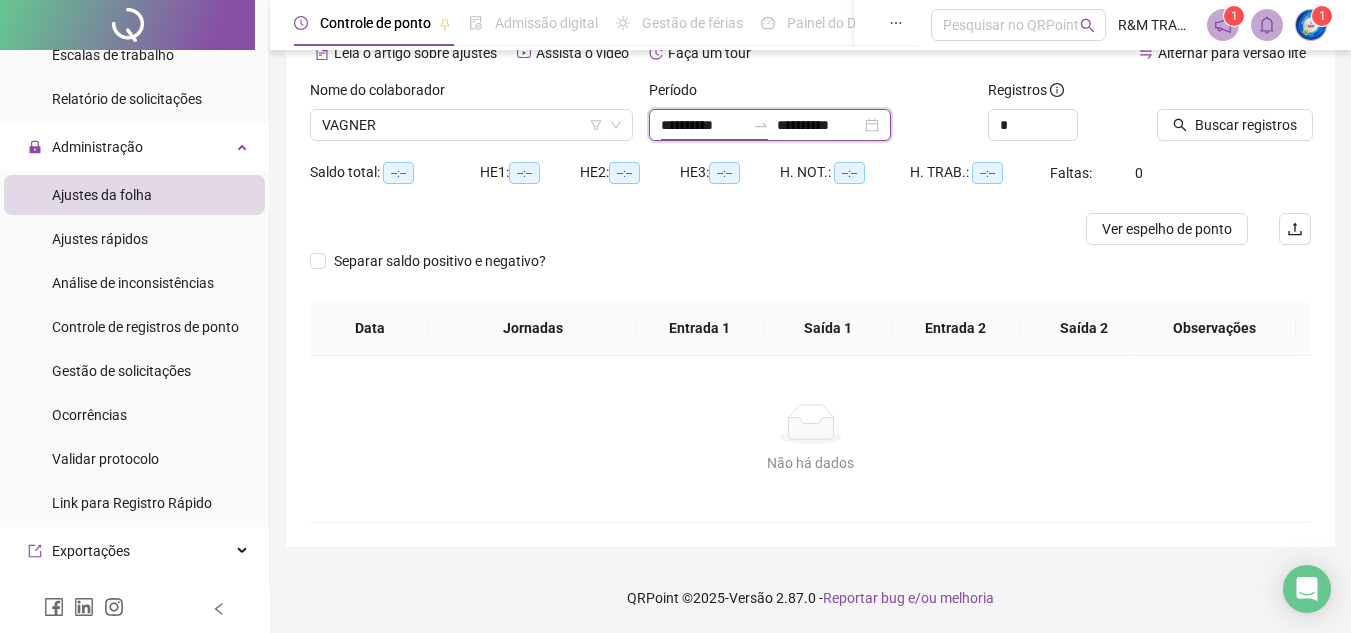 click on "**********" at bounding box center [703, 125] 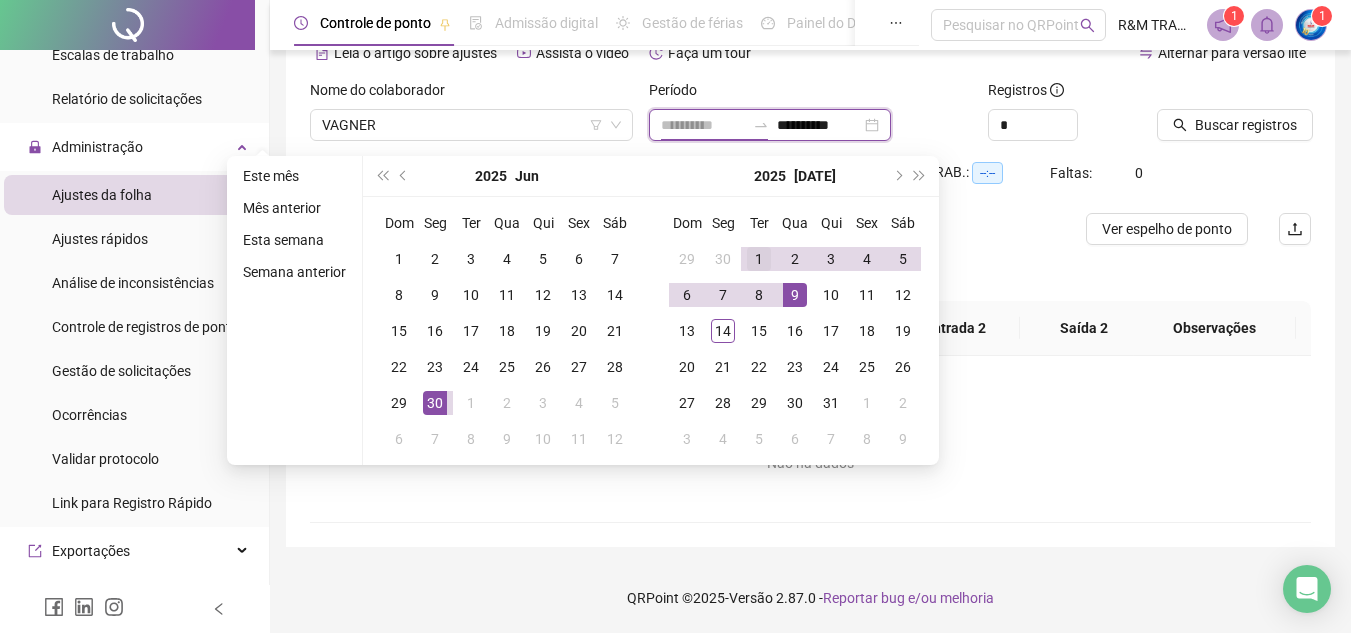 type on "**********" 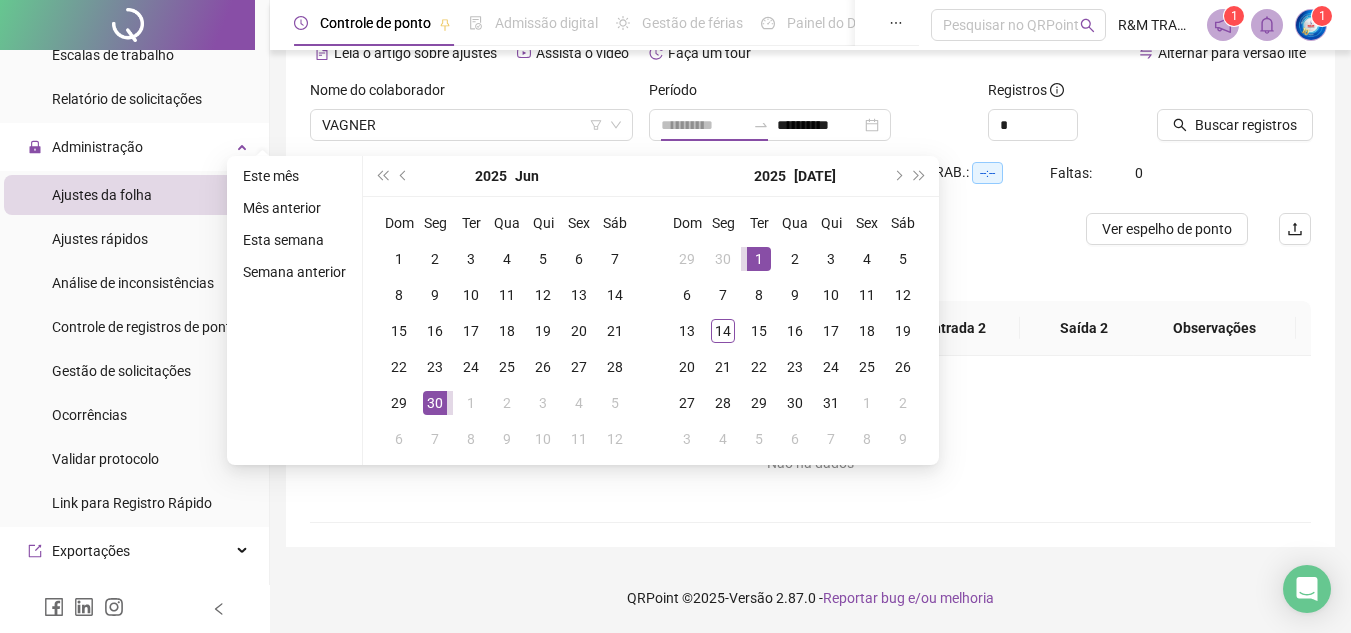 click on "1" at bounding box center (759, 259) 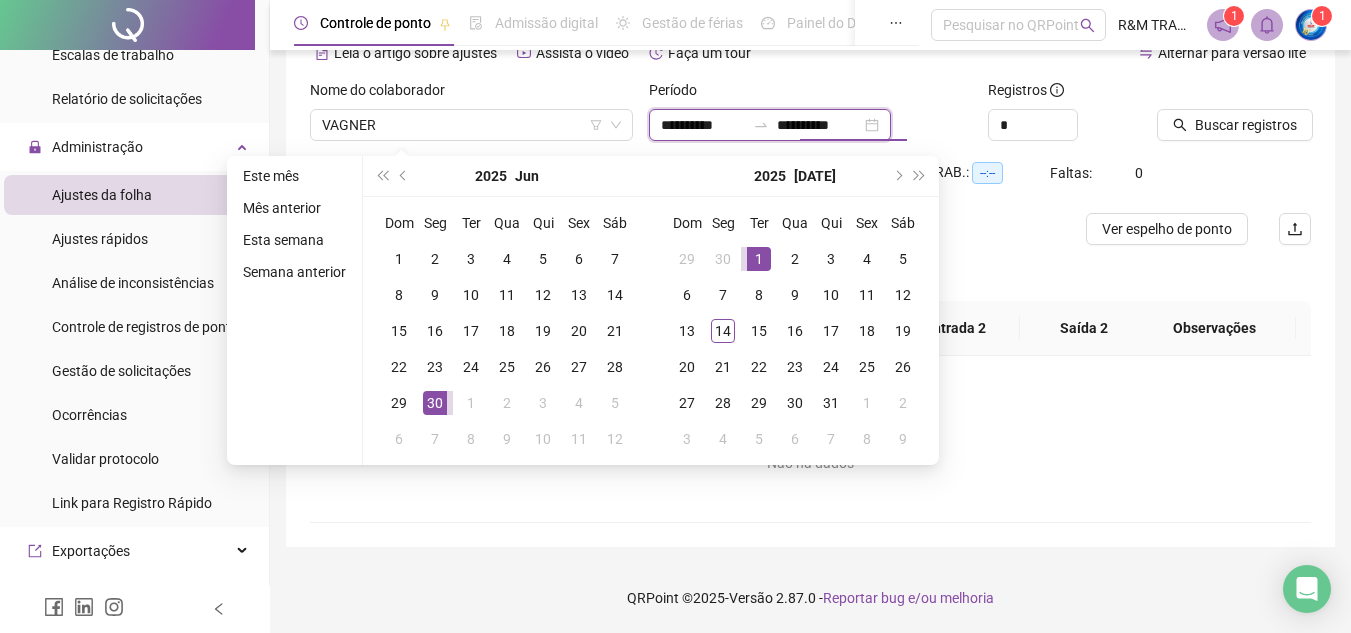 drag, startPoint x: 836, startPoint y: 118, endPoint x: 838, endPoint y: 131, distance: 13.152946 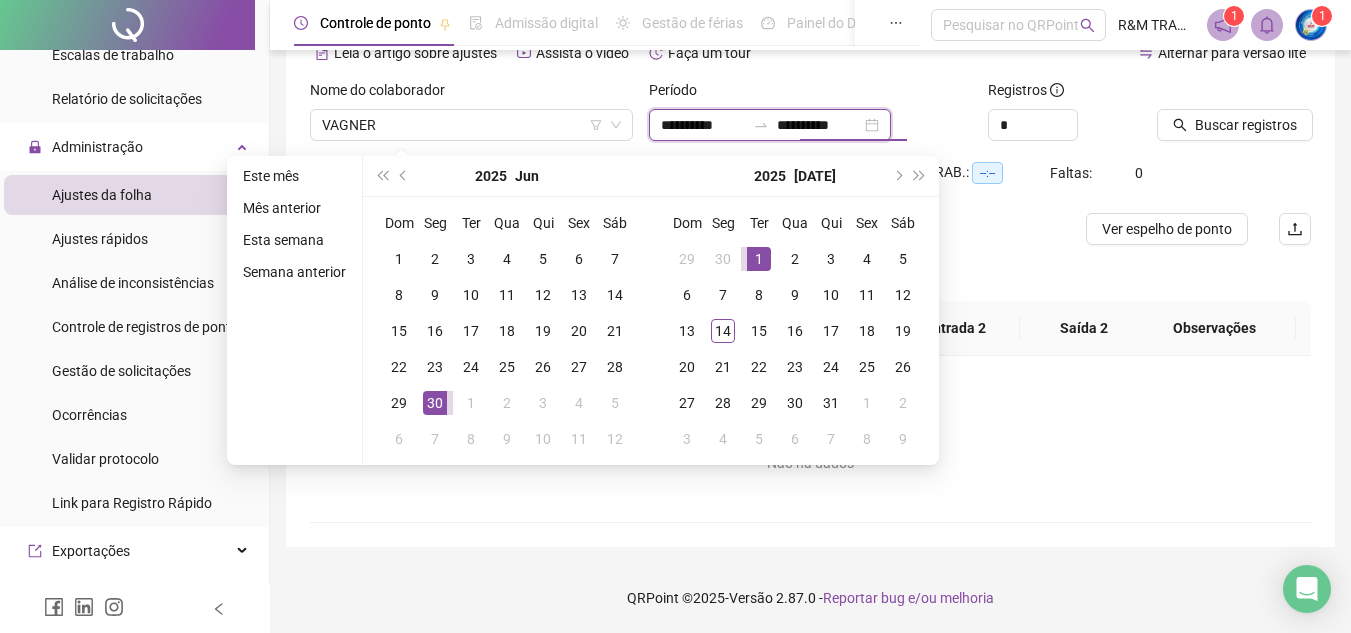 click on "**********" at bounding box center (819, 125) 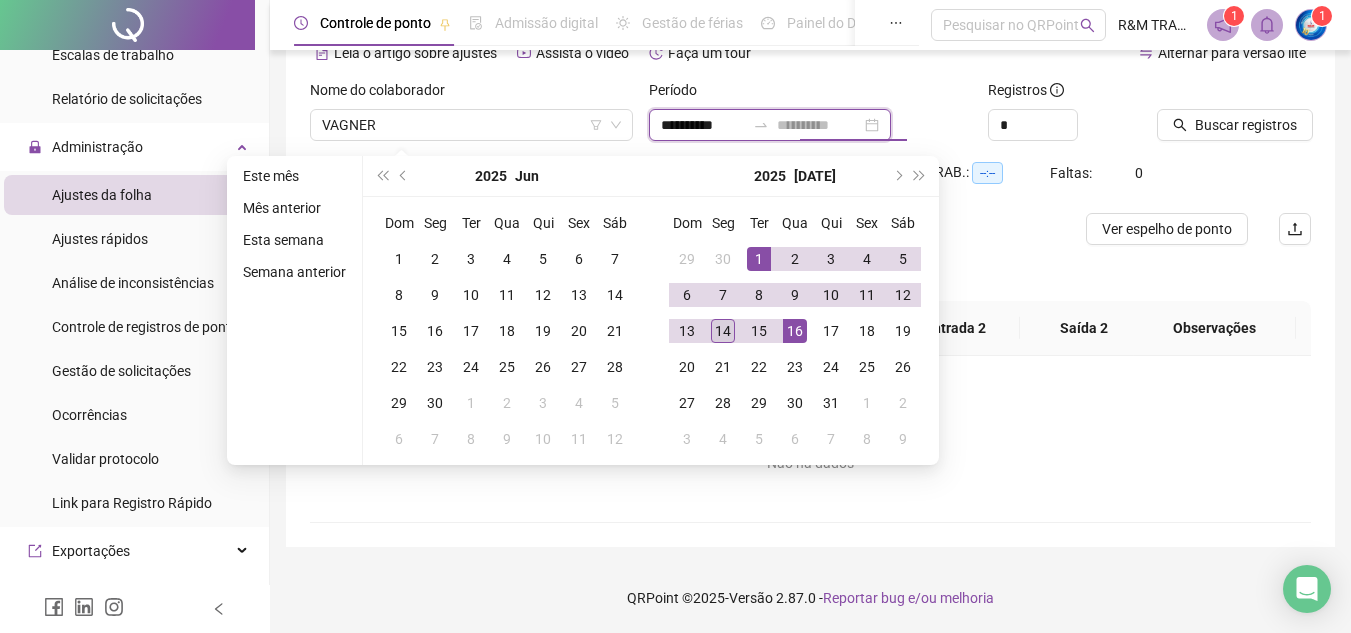 type on "**********" 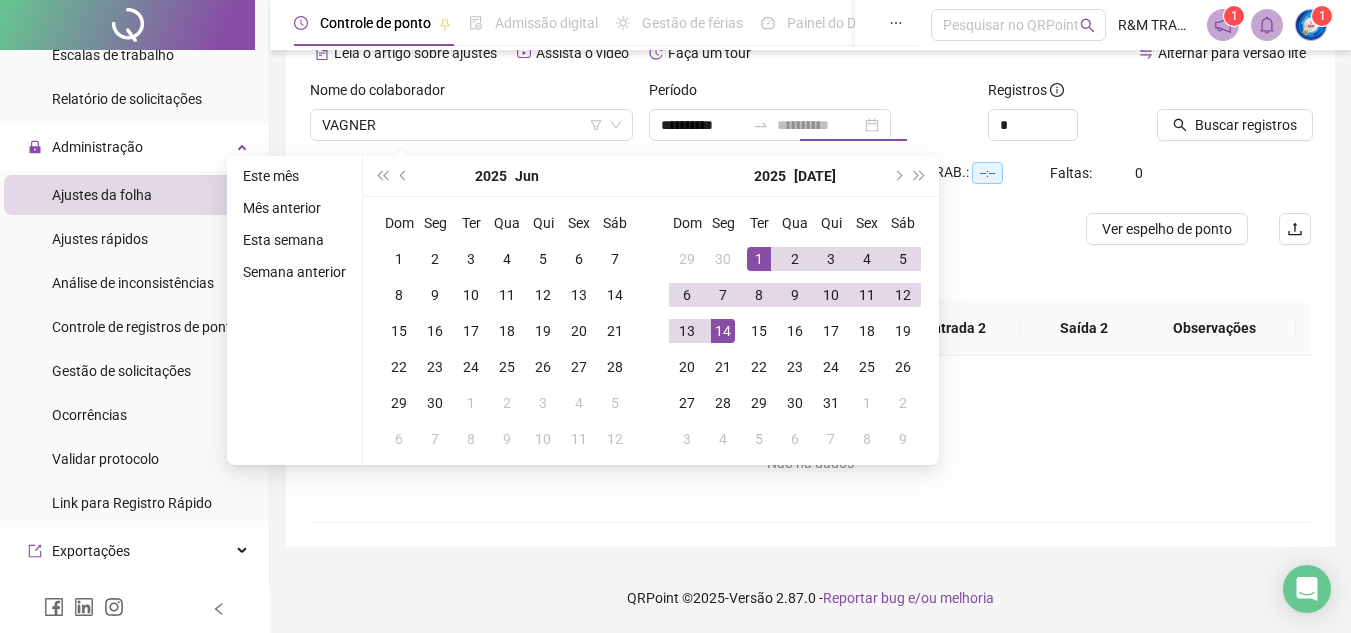 click on "14" at bounding box center (723, 331) 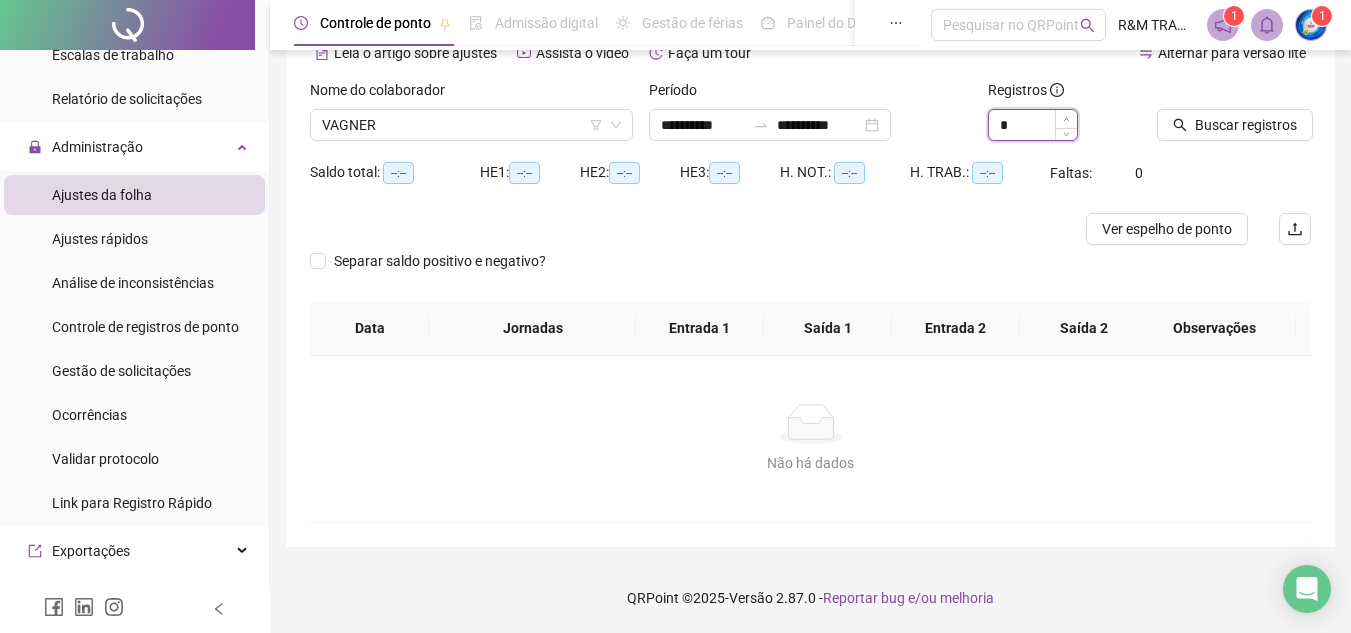 click at bounding box center (1066, 119) 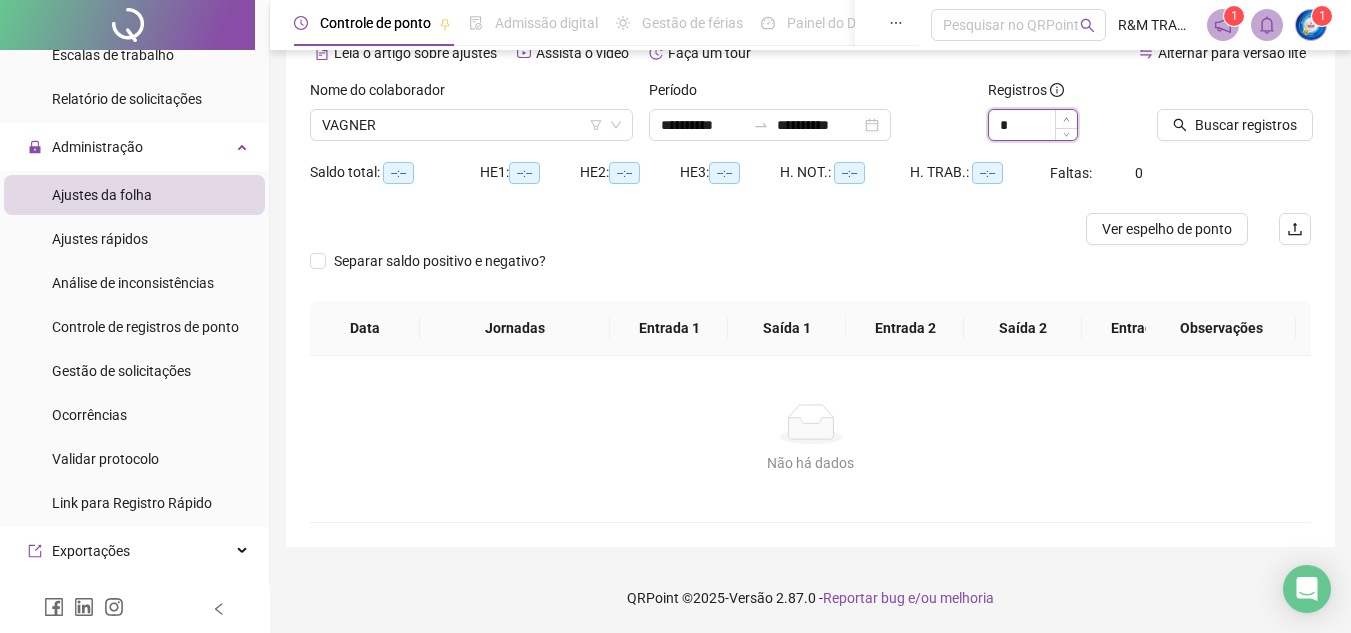 click at bounding box center (1066, 119) 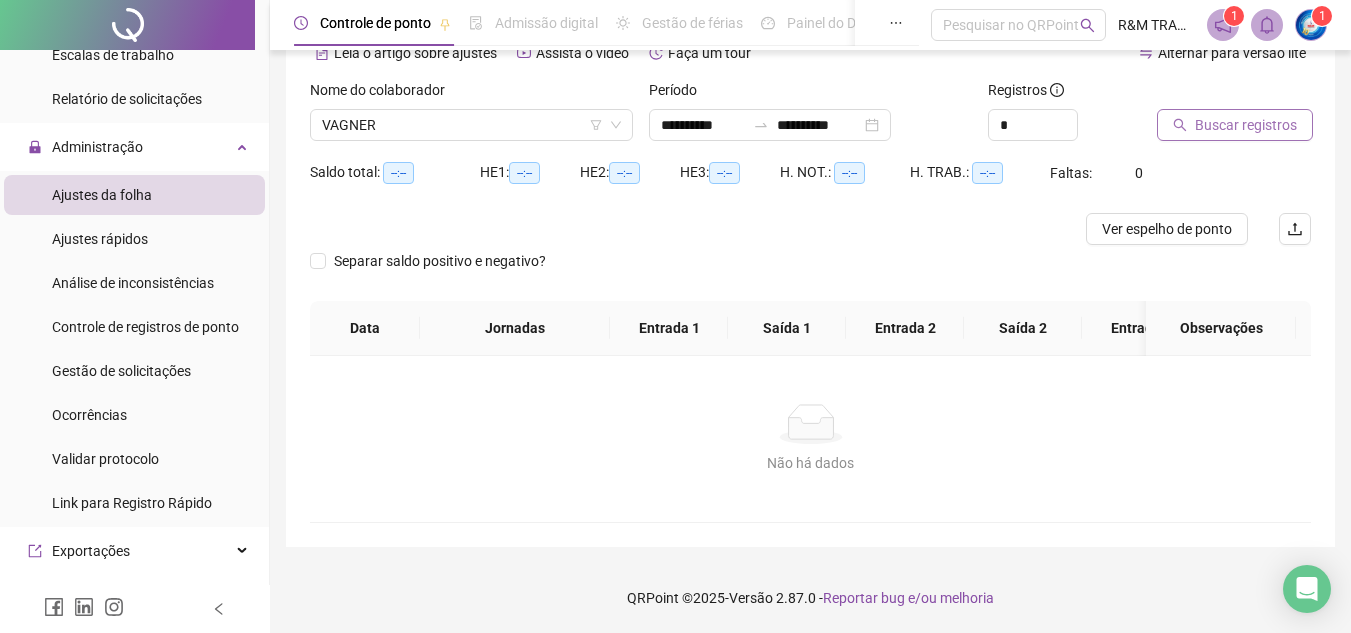 click on "Buscar registros" at bounding box center [1246, 125] 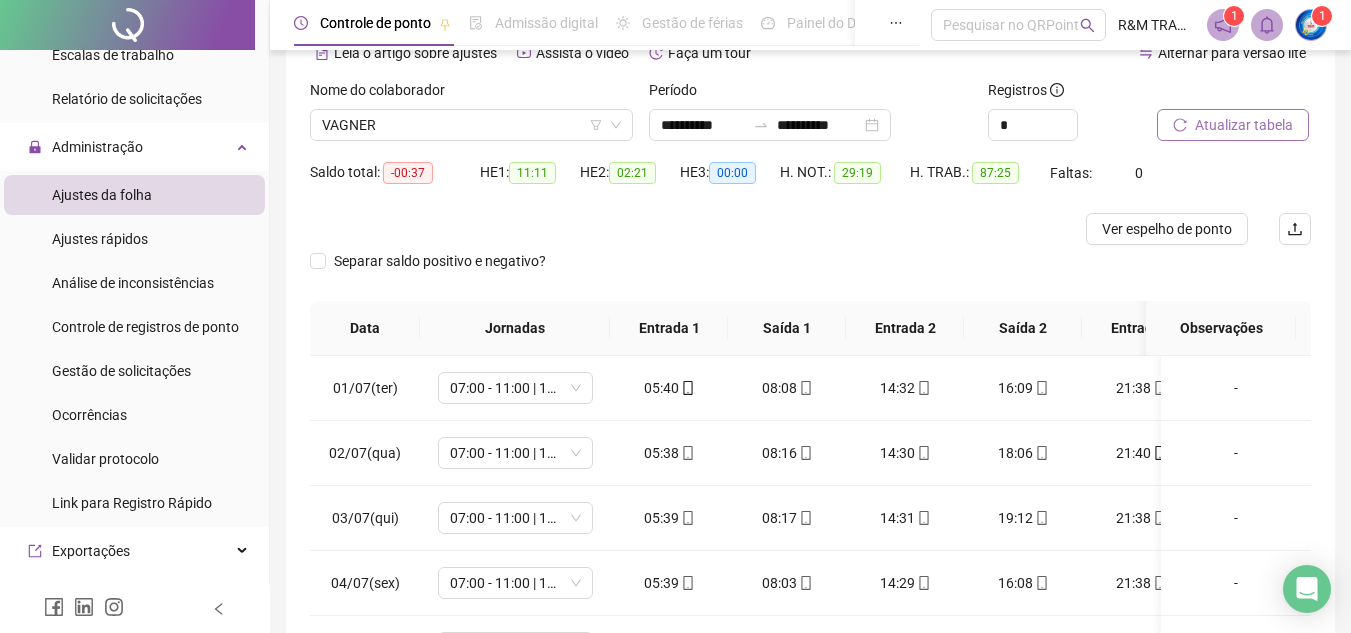 scroll, scrollTop: 365, scrollLeft: 0, axis: vertical 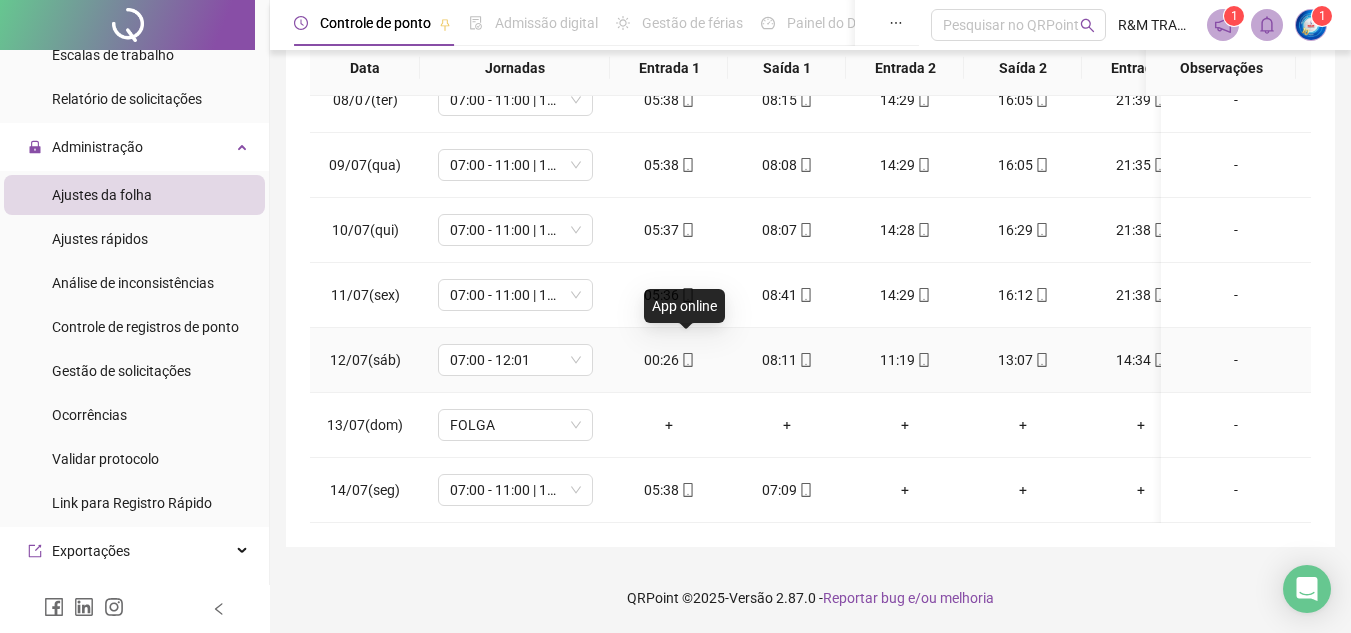click 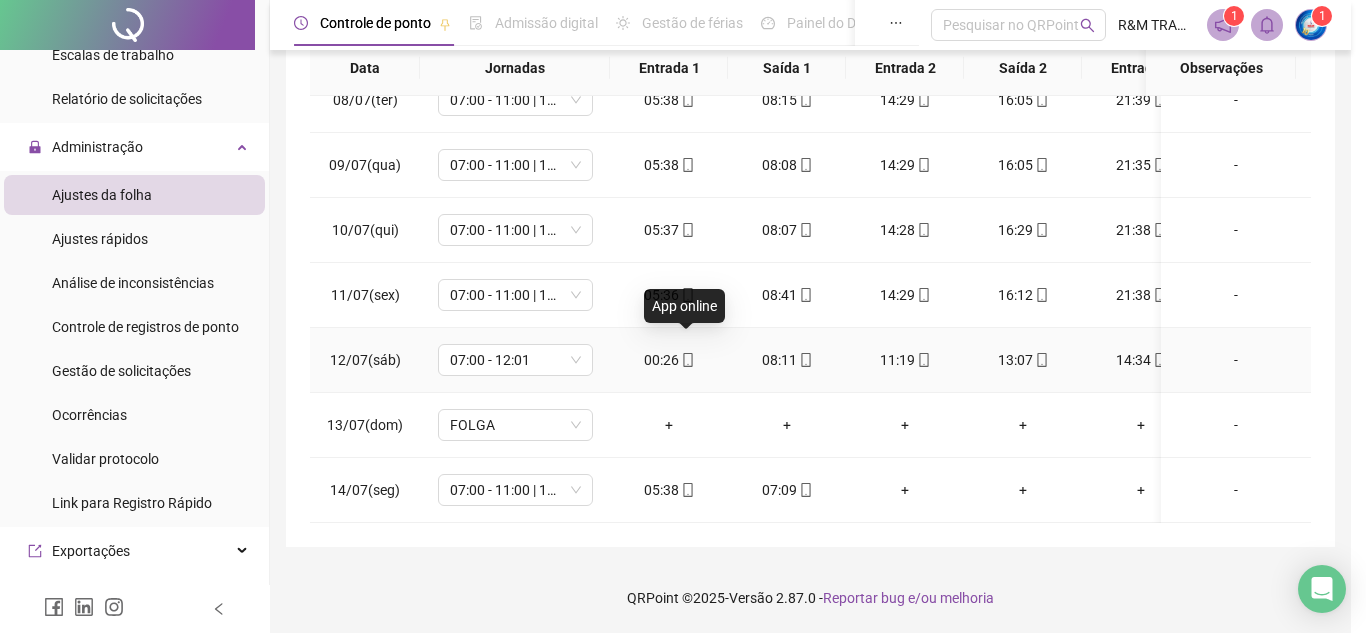 type on "**********" 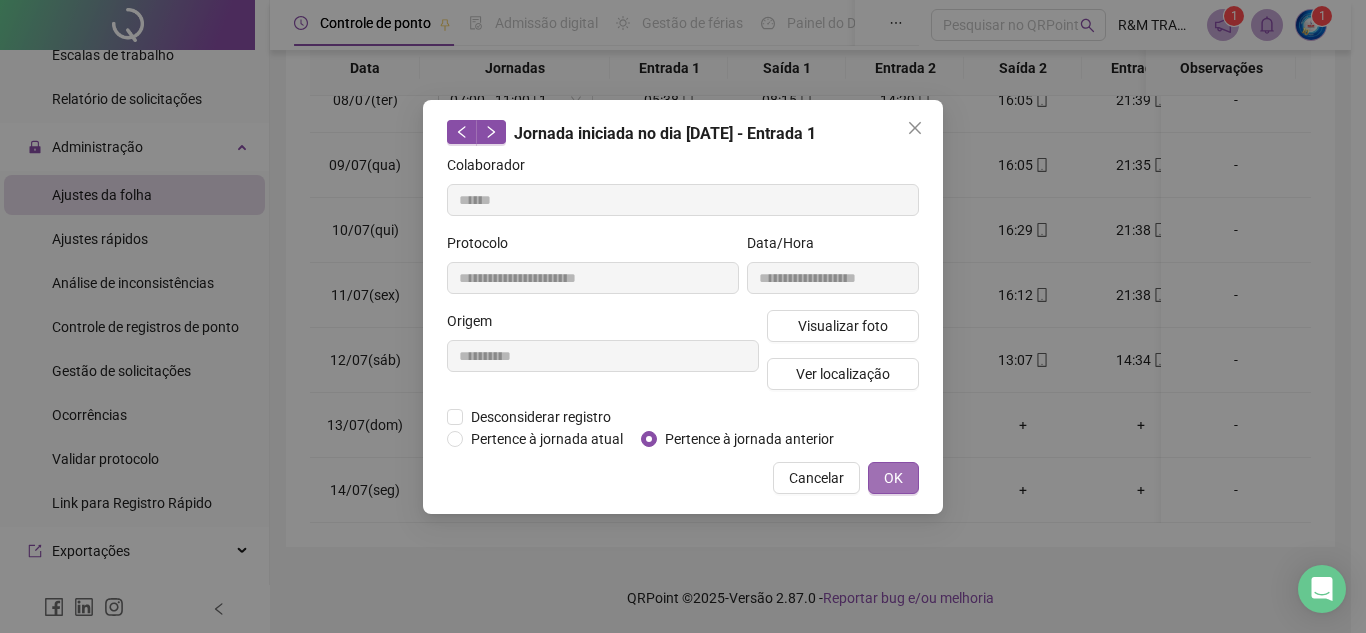 click on "OK" at bounding box center (893, 478) 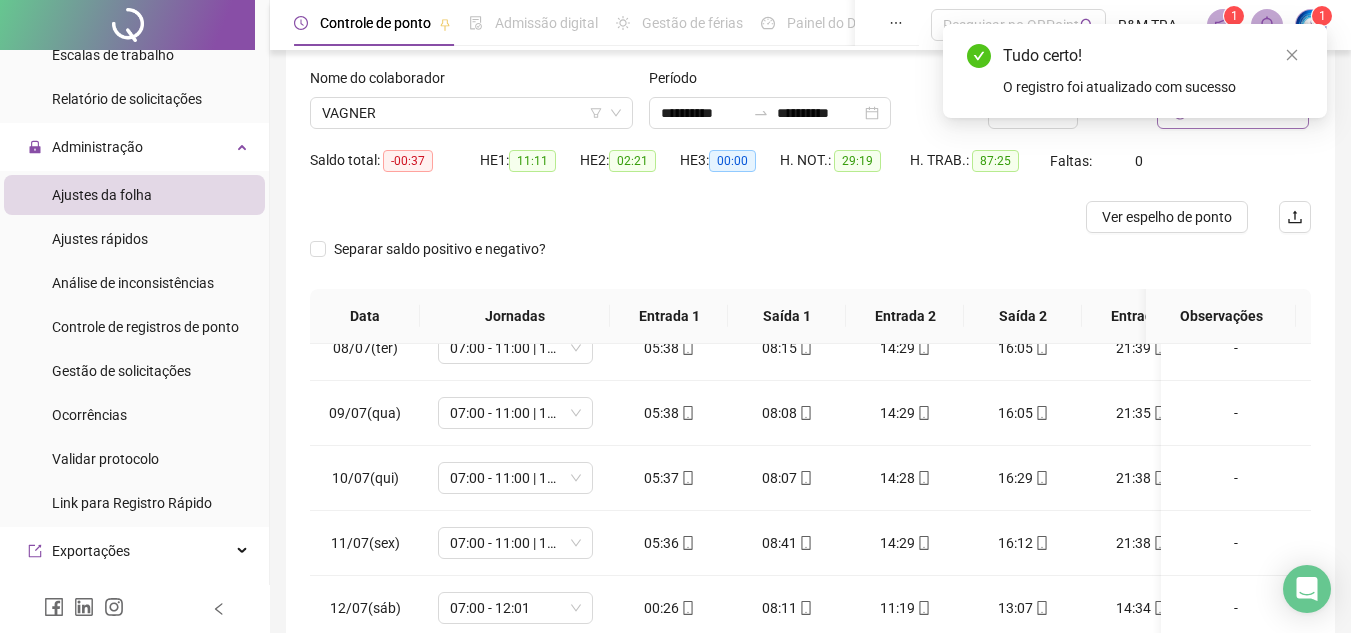 scroll, scrollTop: 5, scrollLeft: 0, axis: vertical 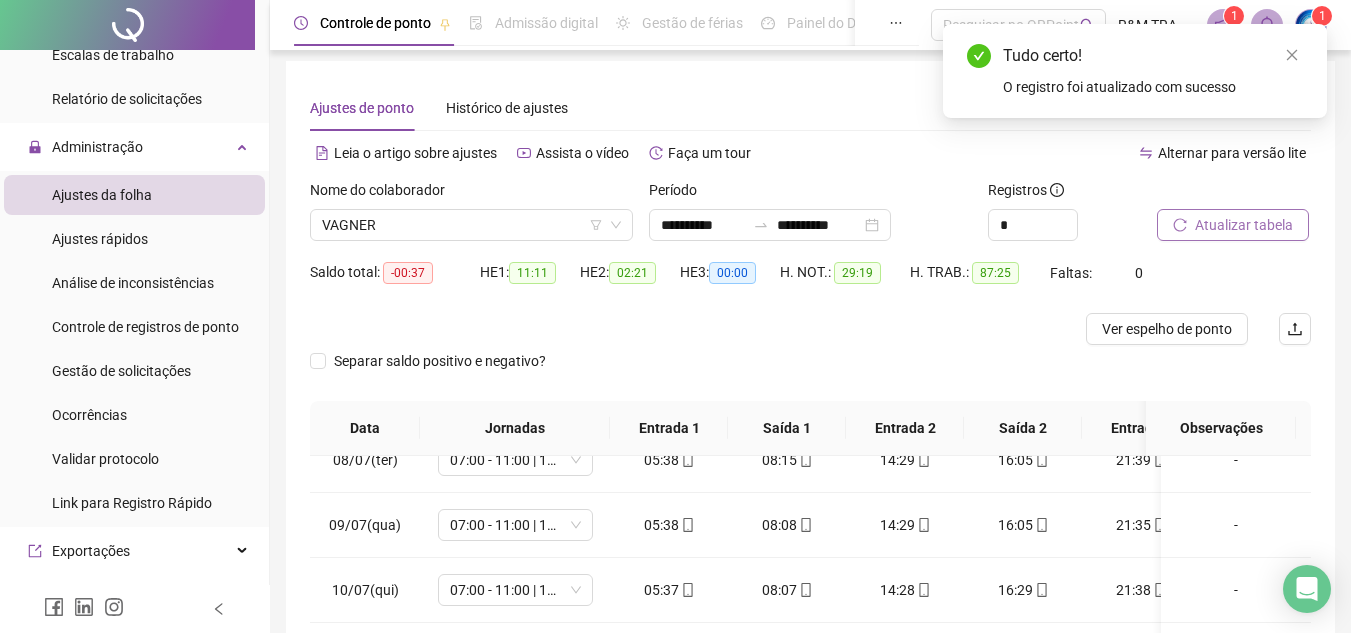 click on "Atualizar tabela" at bounding box center [1244, 225] 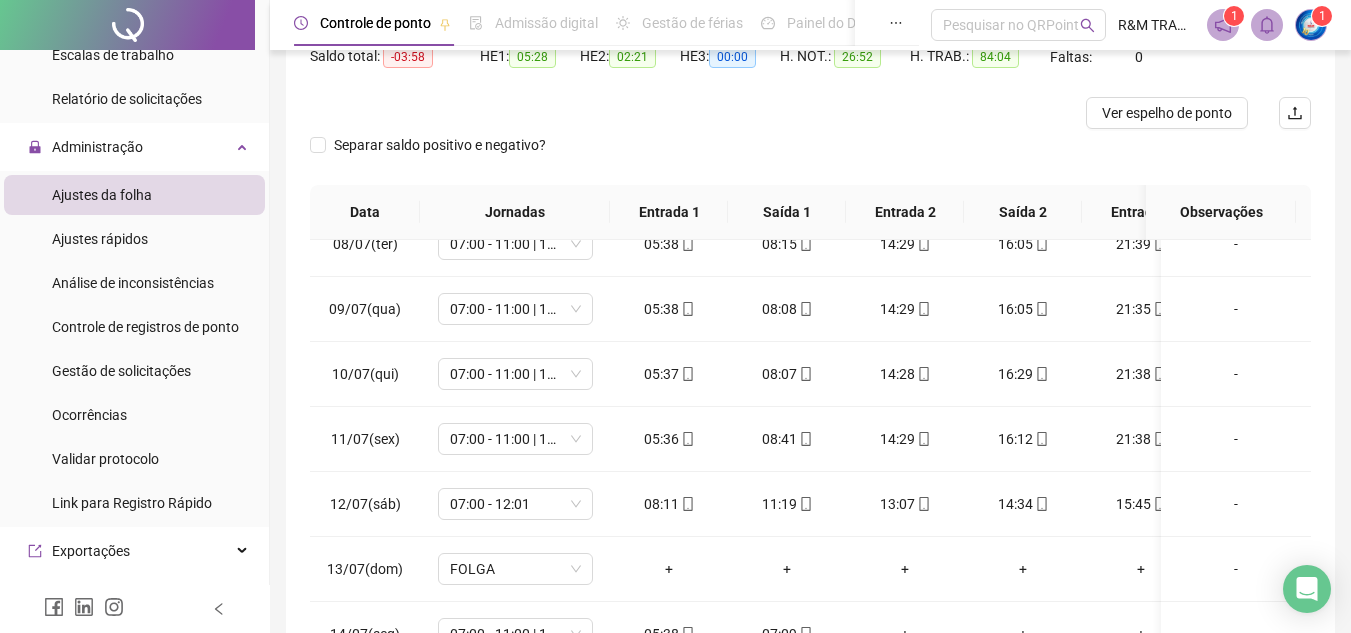 scroll, scrollTop: 365, scrollLeft: 0, axis: vertical 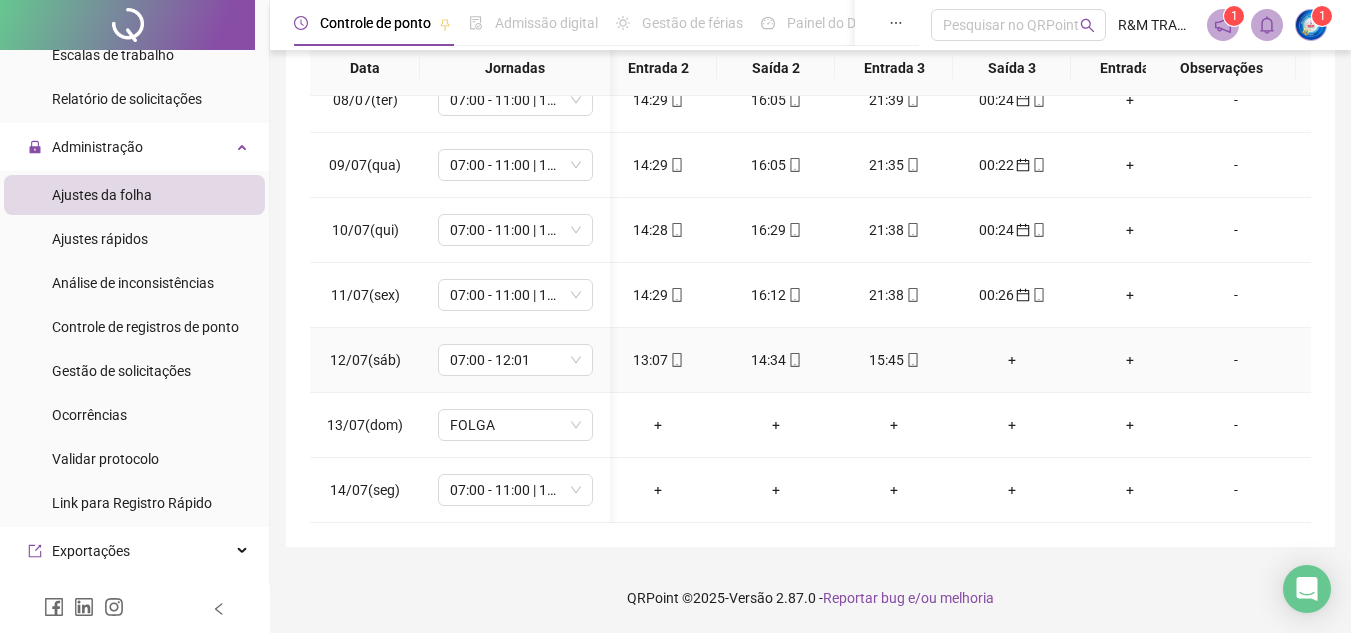 click on "+" at bounding box center (1012, 360) 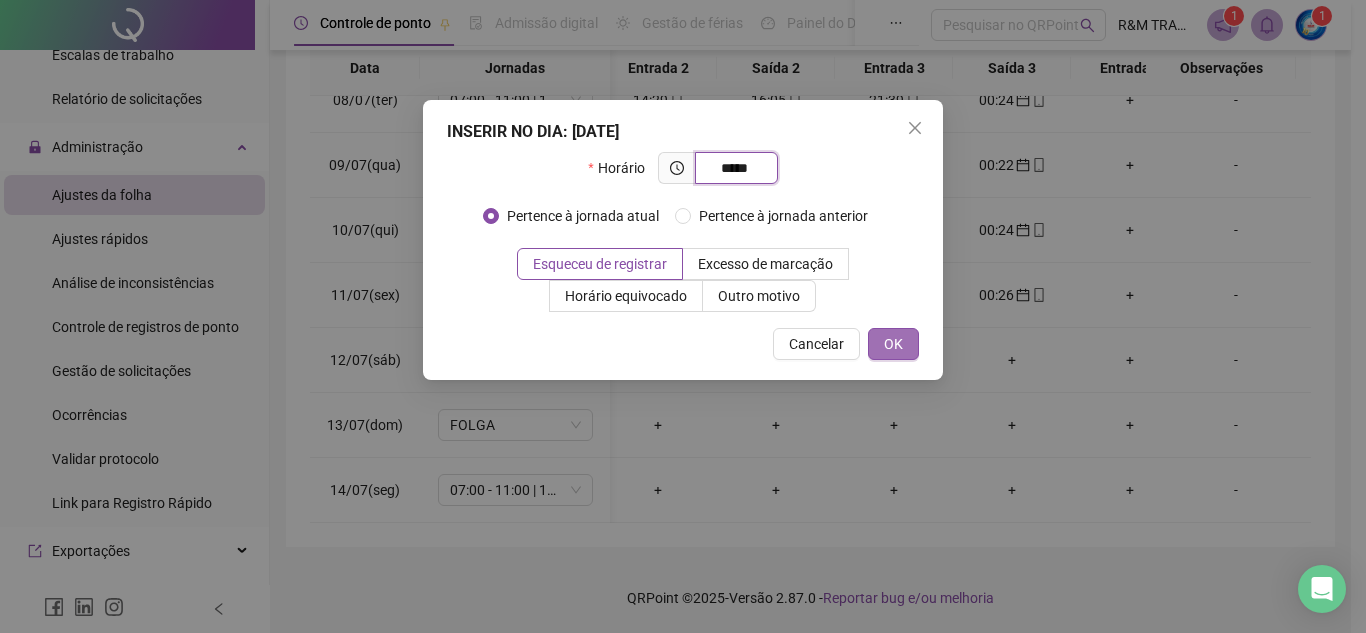 type on "*****" 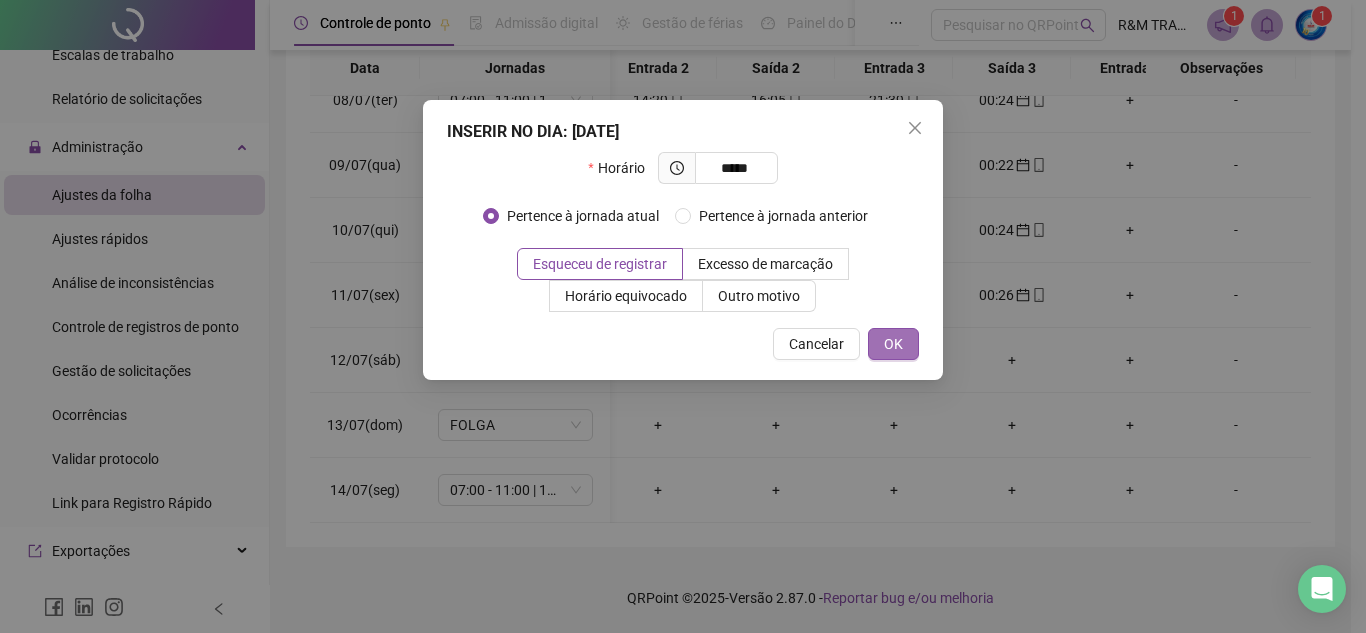 click on "OK" at bounding box center [893, 344] 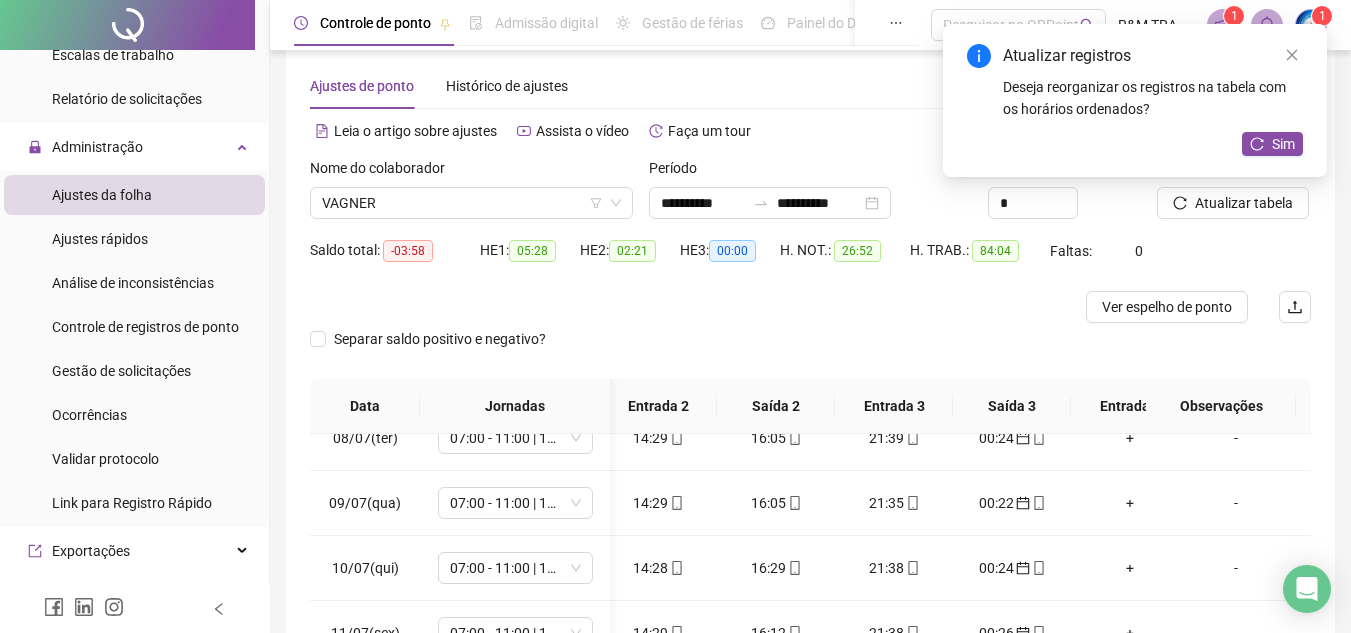 scroll, scrollTop: 23, scrollLeft: 0, axis: vertical 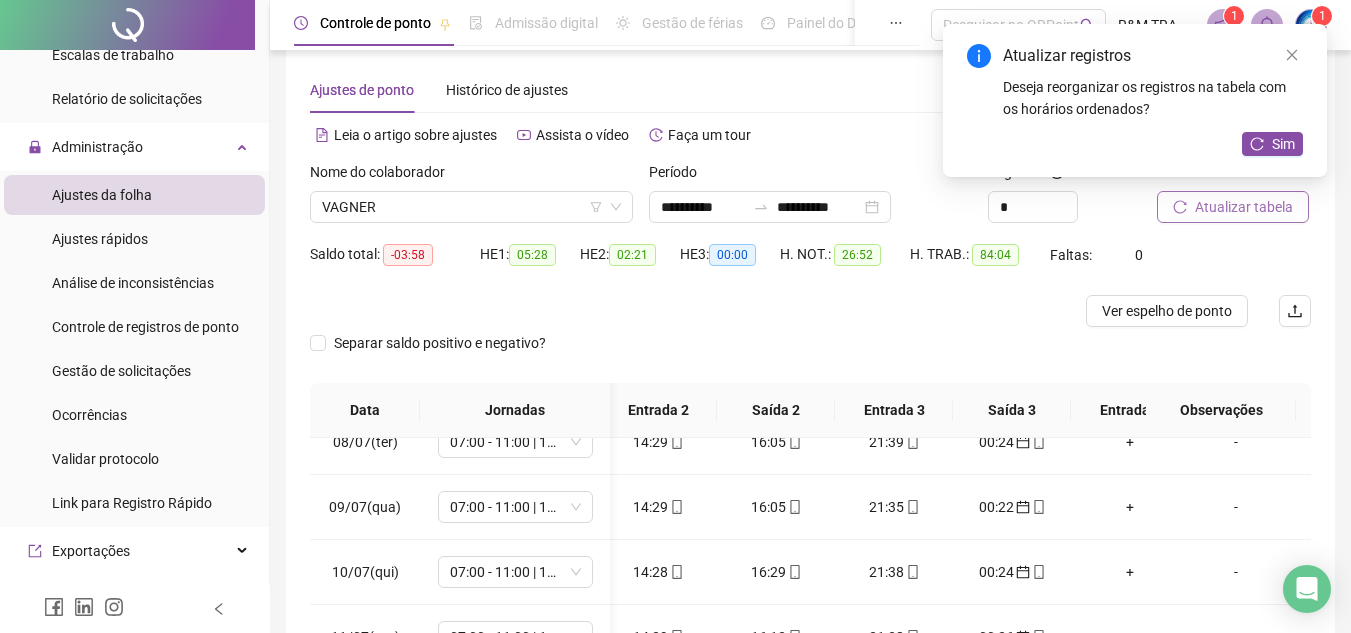 click on "Atualizar tabela" at bounding box center (1244, 207) 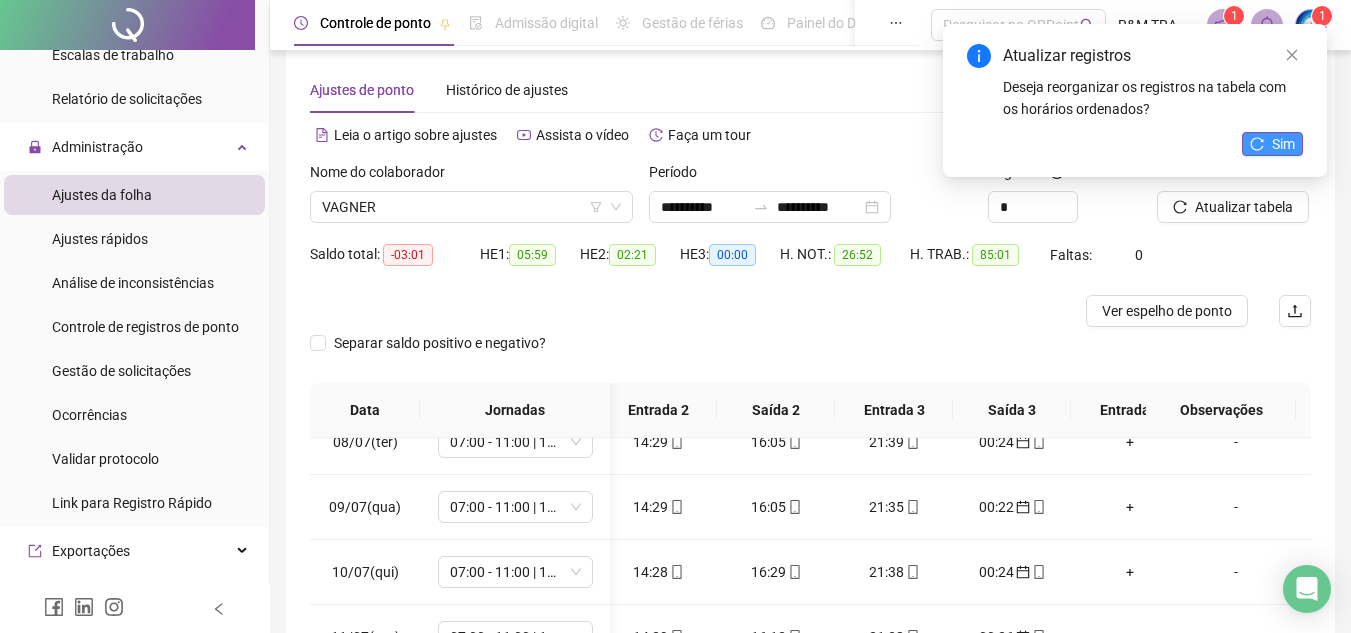 click on "Sim" at bounding box center [1283, 144] 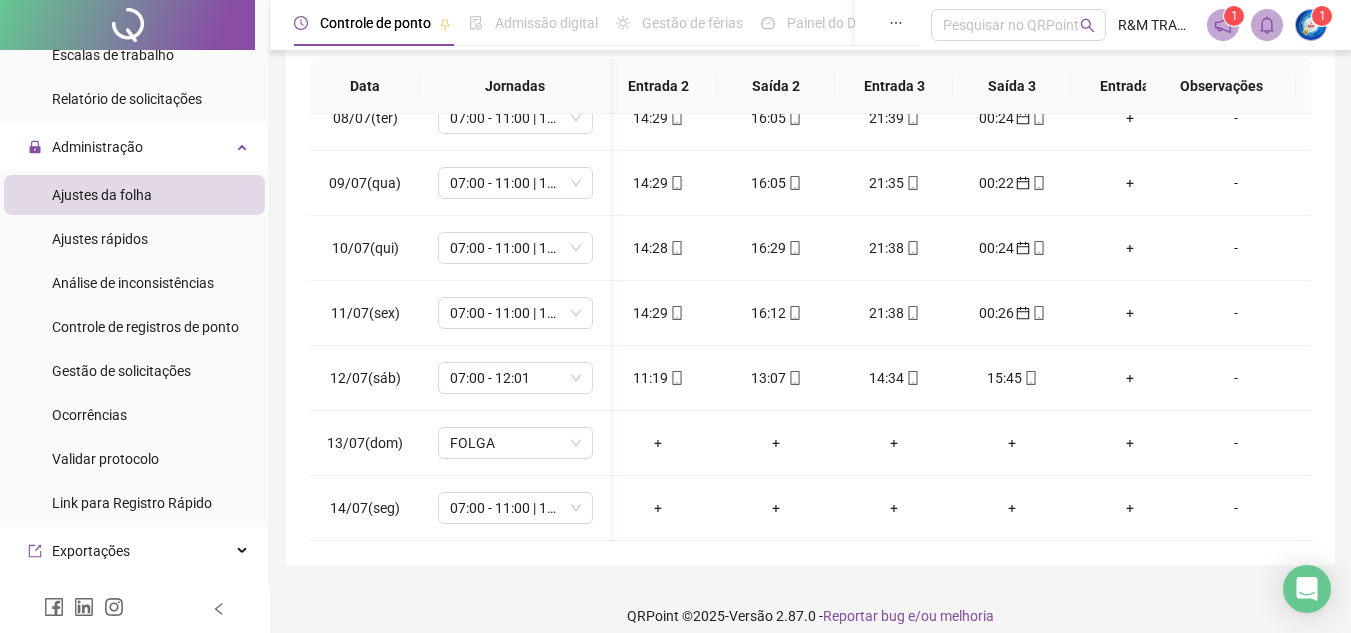 scroll, scrollTop: 365, scrollLeft: 0, axis: vertical 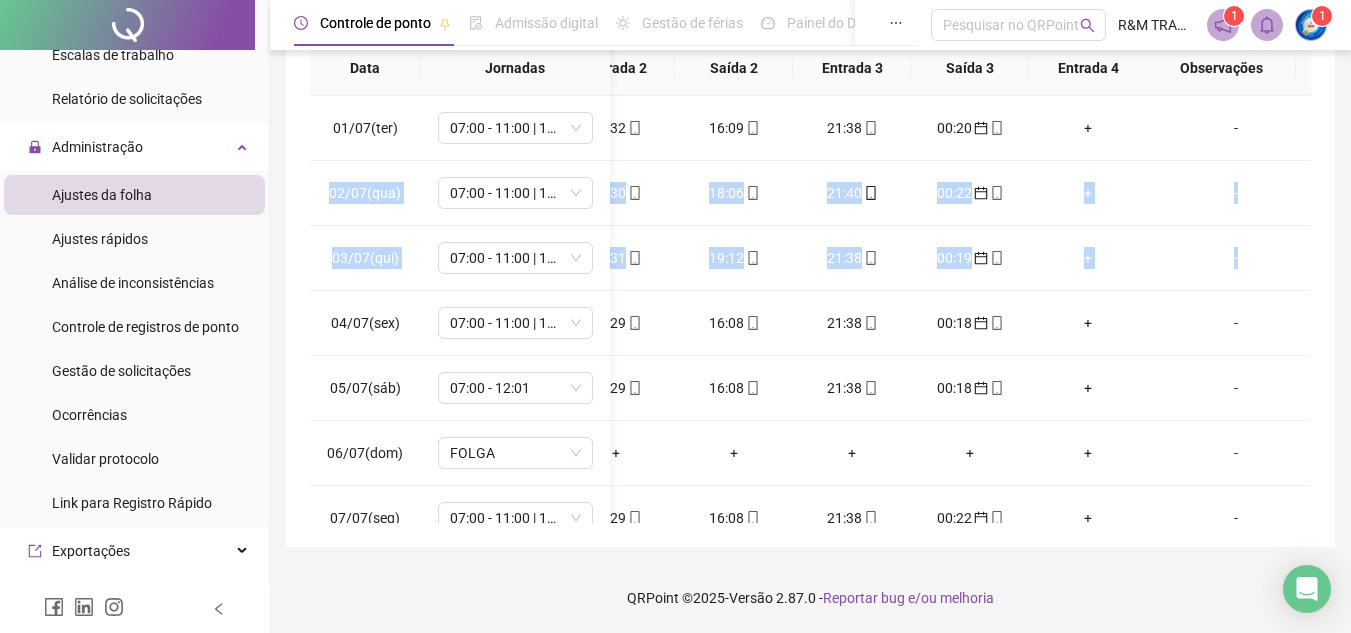 drag, startPoint x: 1344, startPoint y: 210, endPoint x: 1345, endPoint y: 112, distance: 98.005104 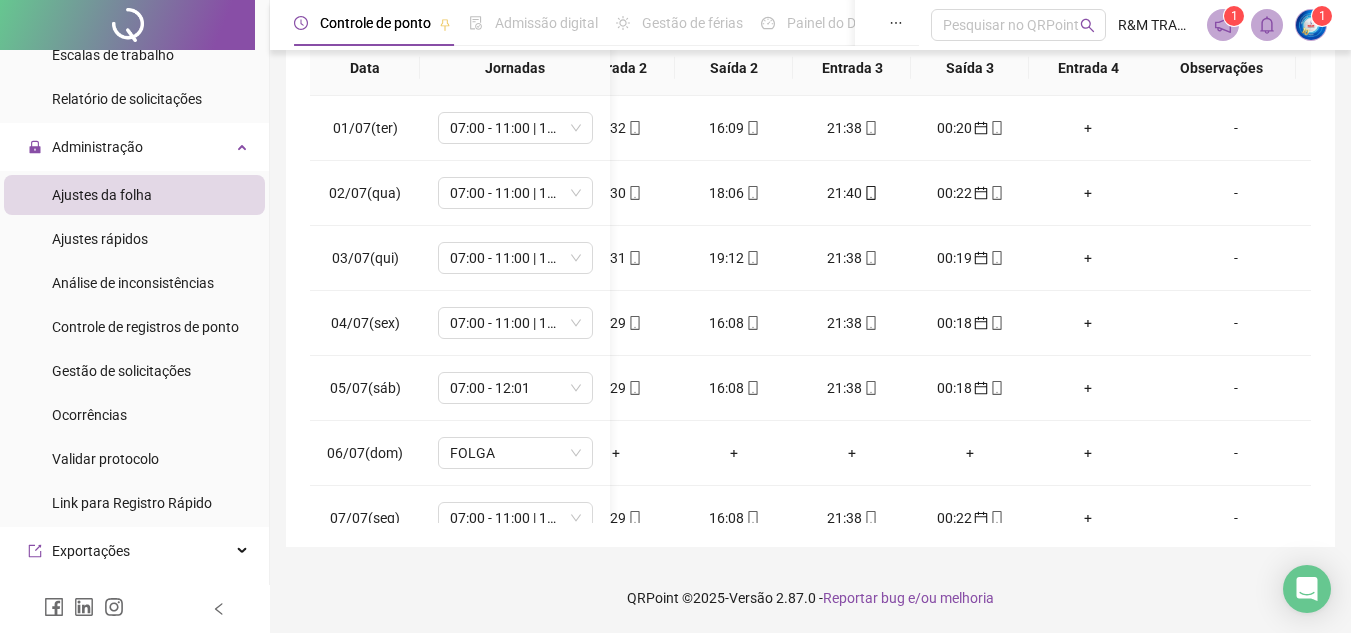 click on "**********" at bounding box center (810, 124) 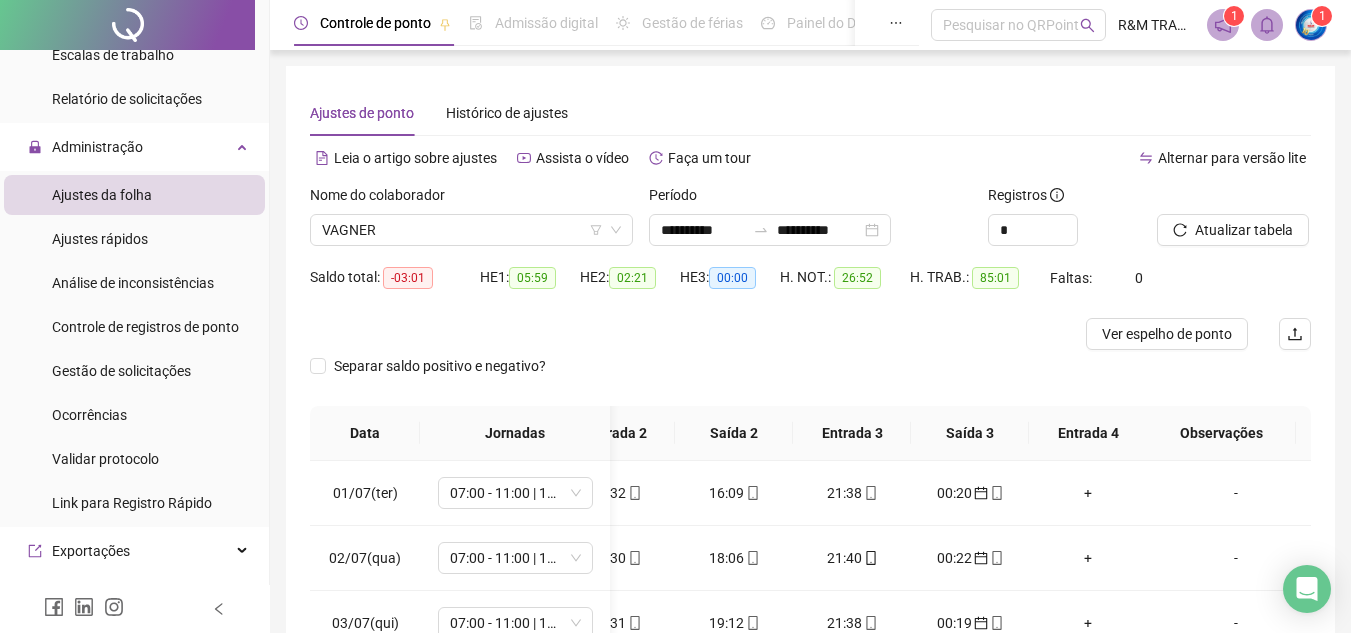 click on "Atualizar tabela" at bounding box center (1234, 215) 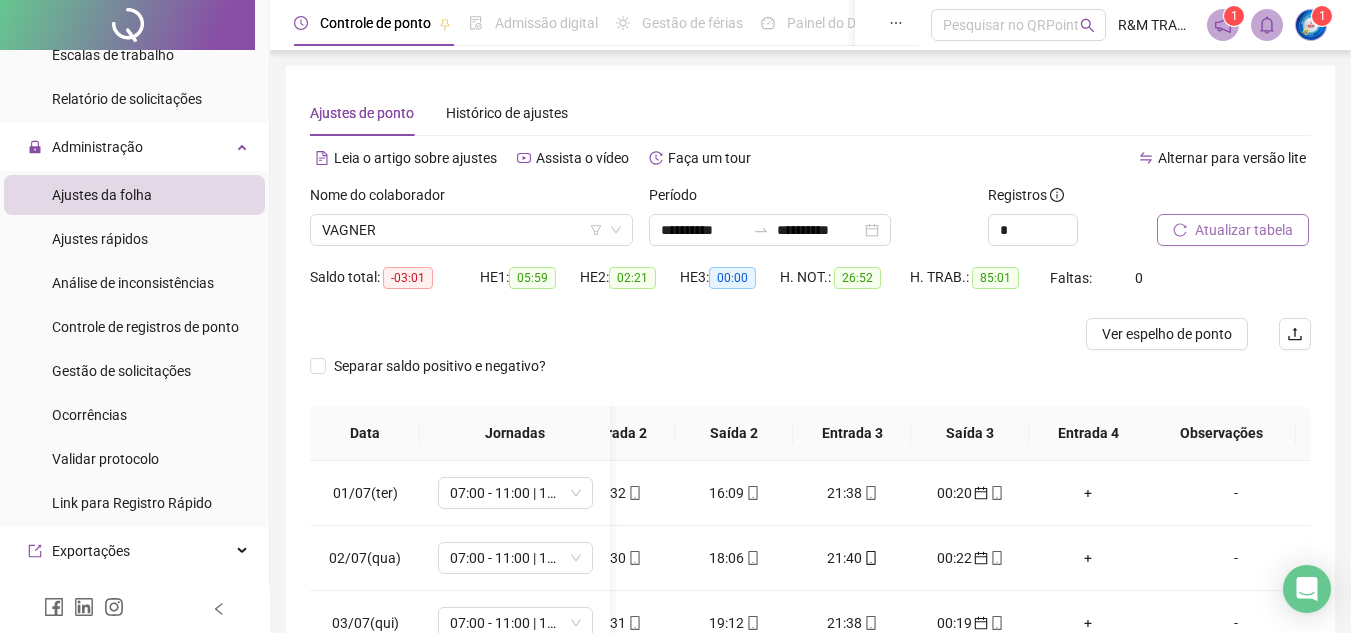 click on "Atualizar tabela" at bounding box center (1244, 230) 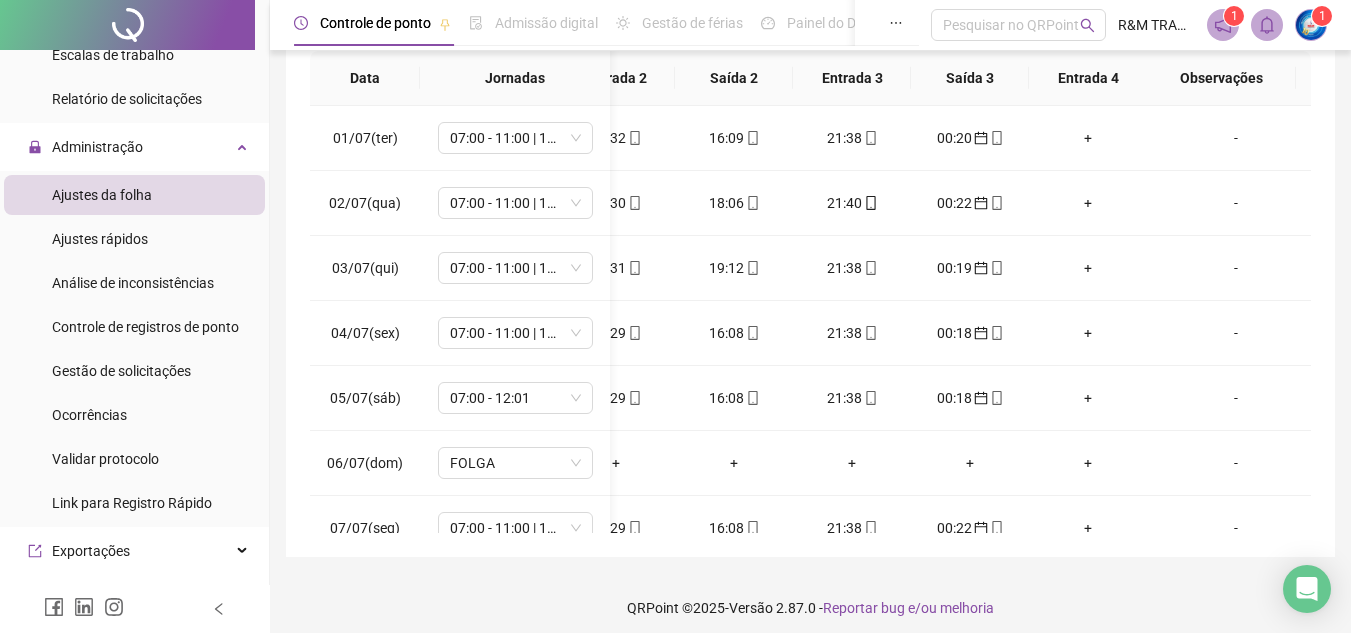 scroll, scrollTop: 365, scrollLeft: 0, axis: vertical 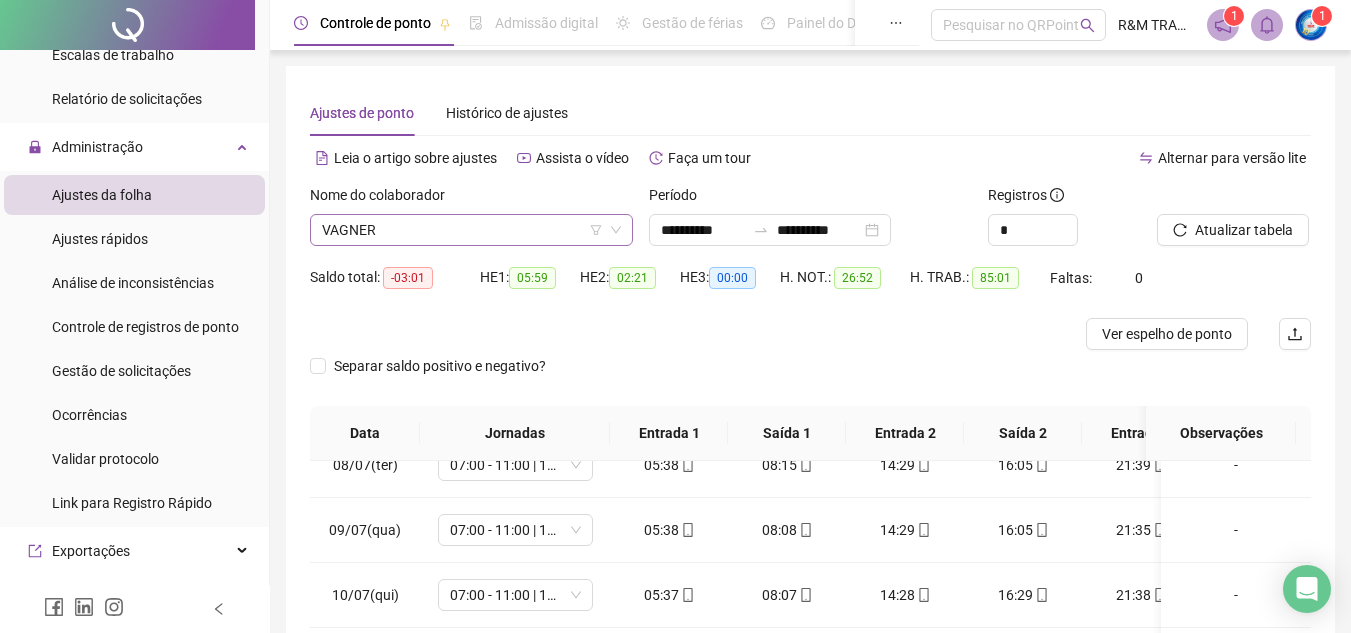 click on "VAGNER" at bounding box center (471, 230) 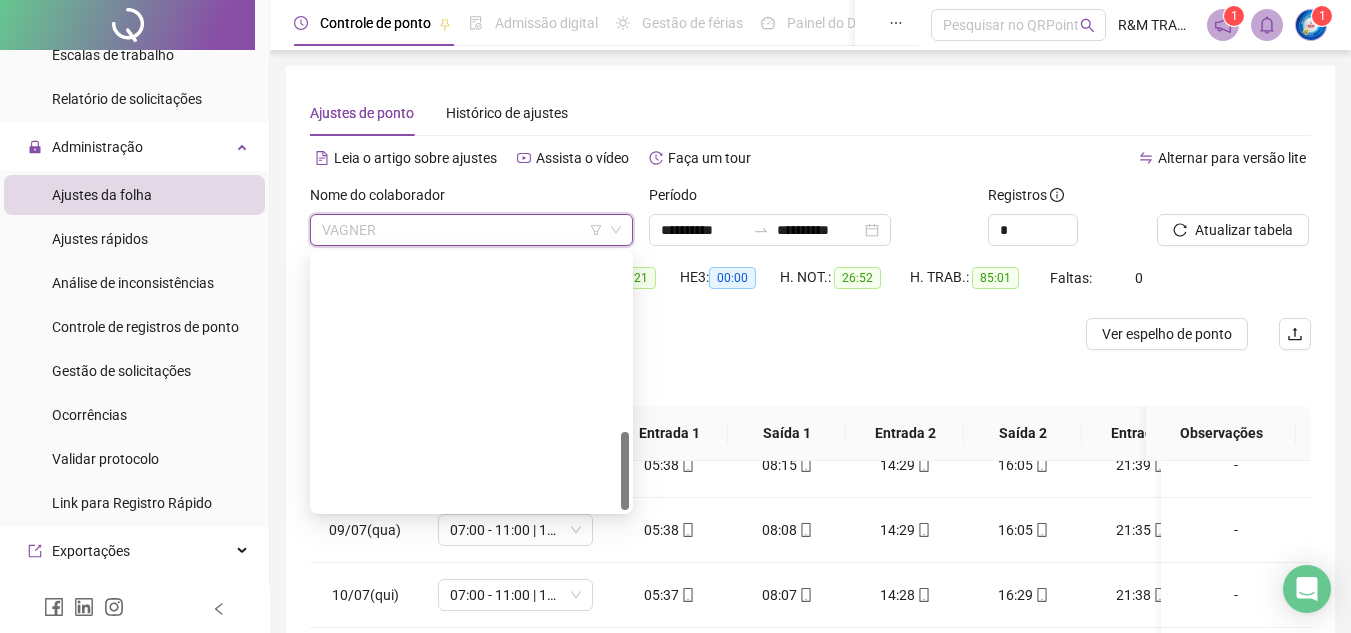 click on "TAIS [PERSON_NAME]" at bounding box center [471, 1006] 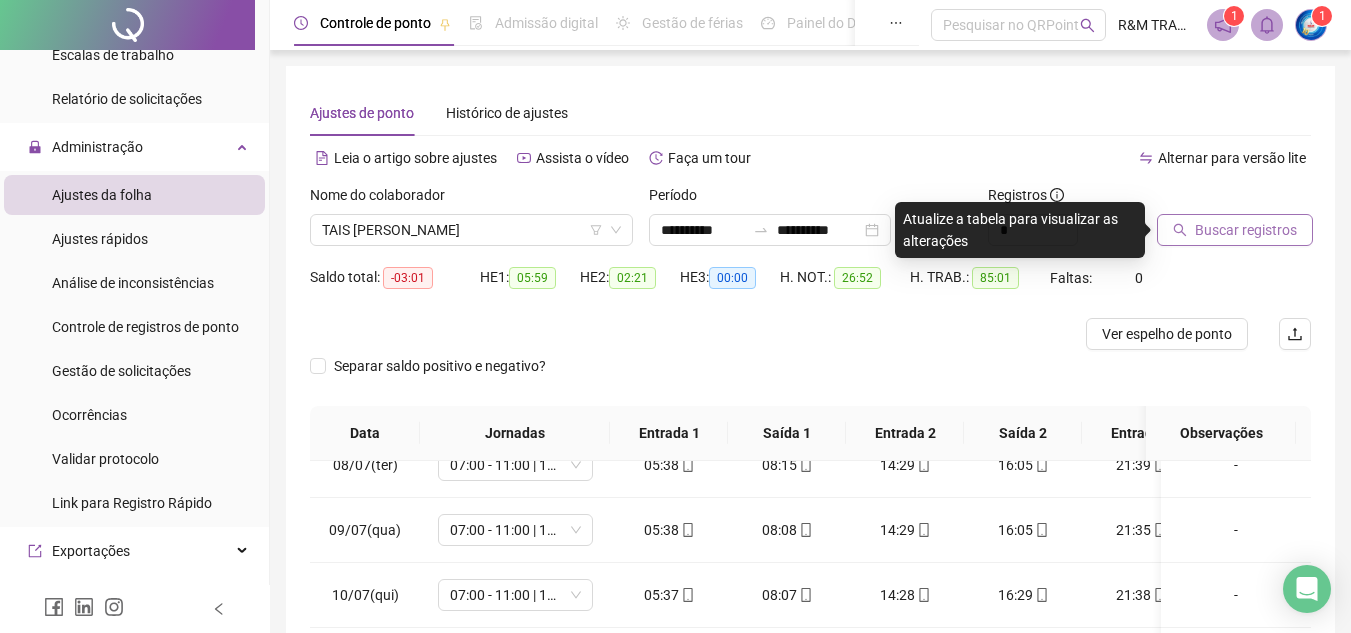 click on "Buscar registros" at bounding box center [1246, 230] 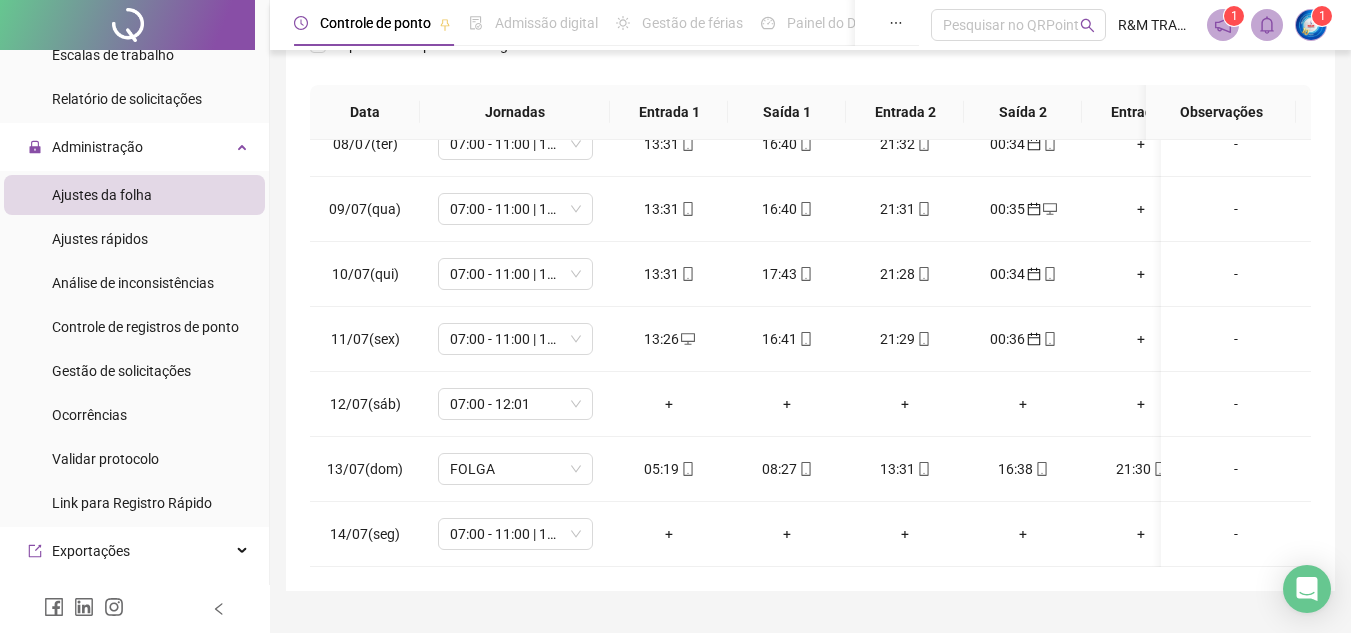 scroll, scrollTop: 365, scrollLeft: 0, axis: vertical 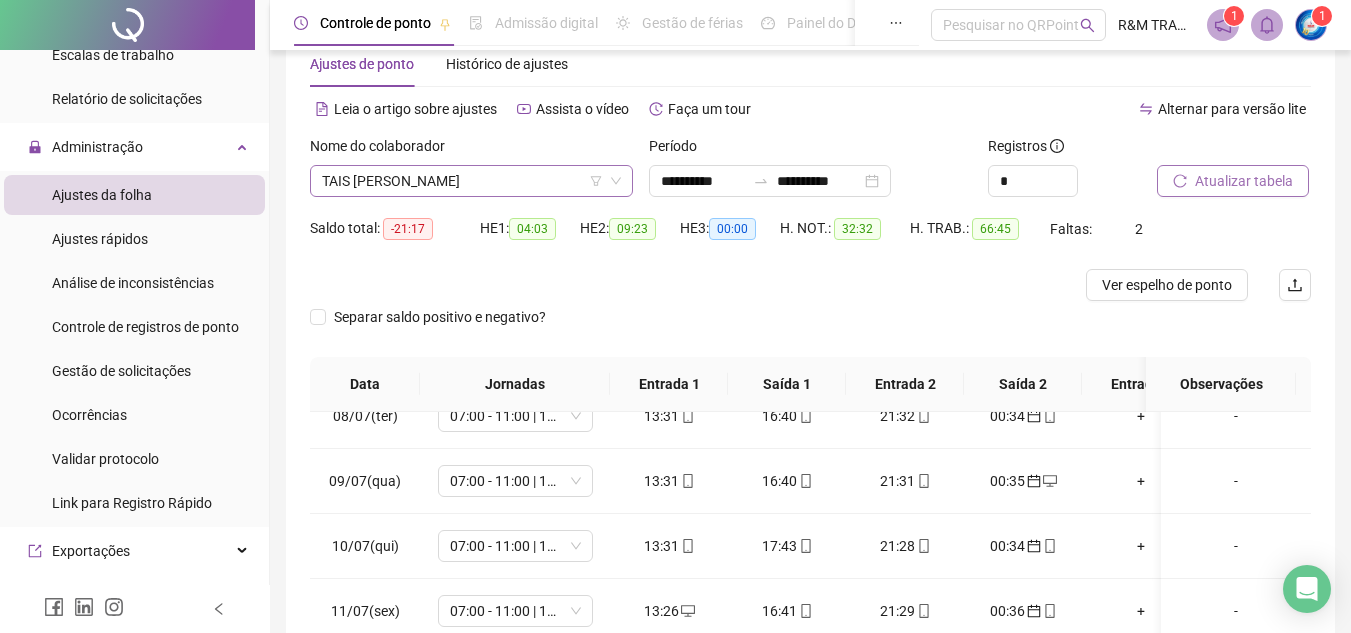 click on "TAIS [PERSON_NAME]" at bounding box center (471, 181) 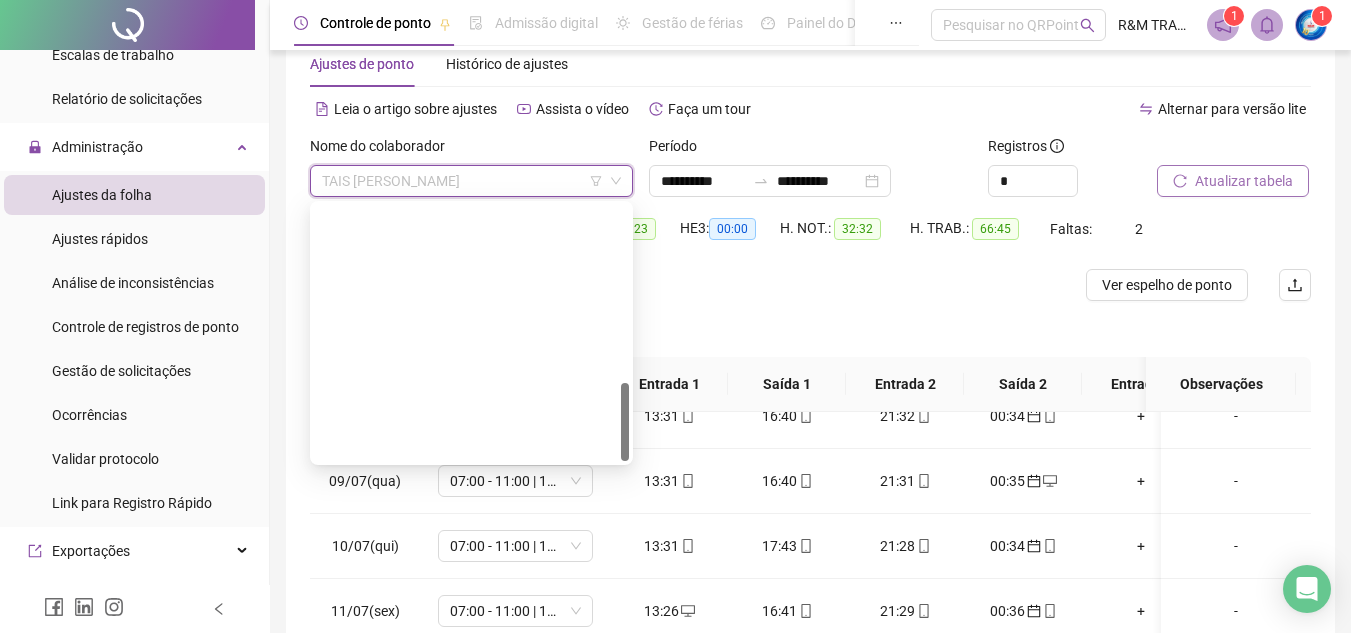 click on "[PERSON_NAME] DO BONFIM" at bounding box center (471, 1021) 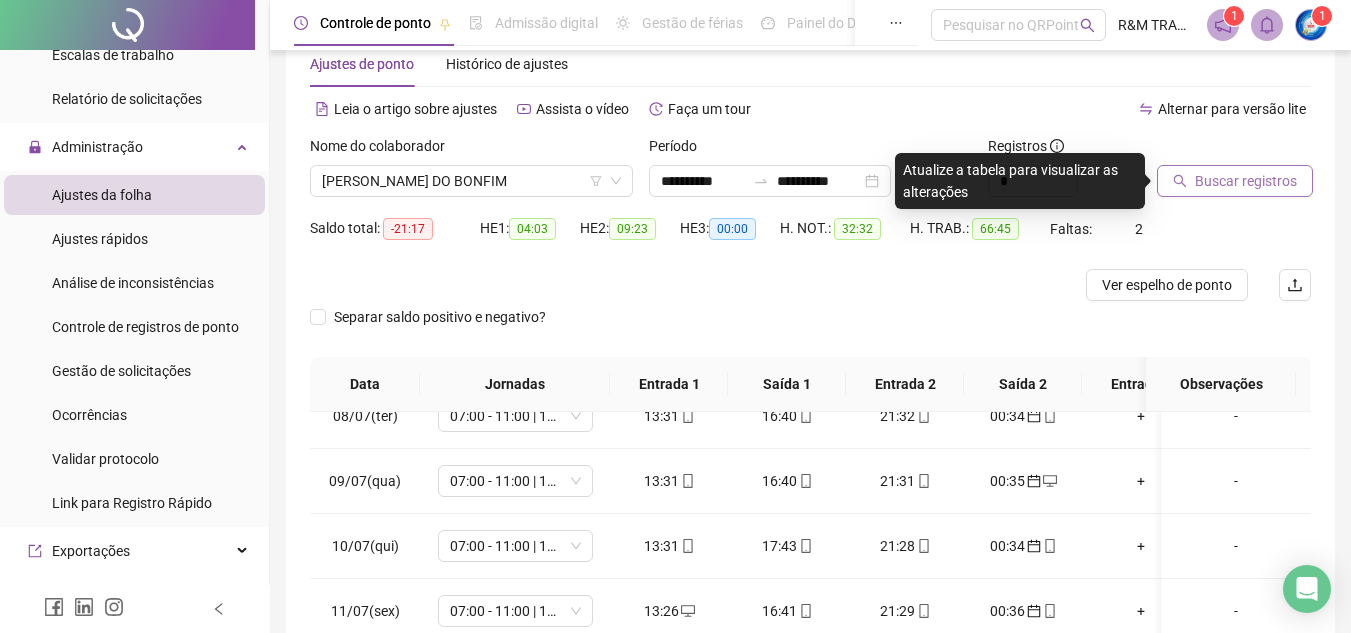 click on "Buscar registros" at bounding box center [1246, 181] 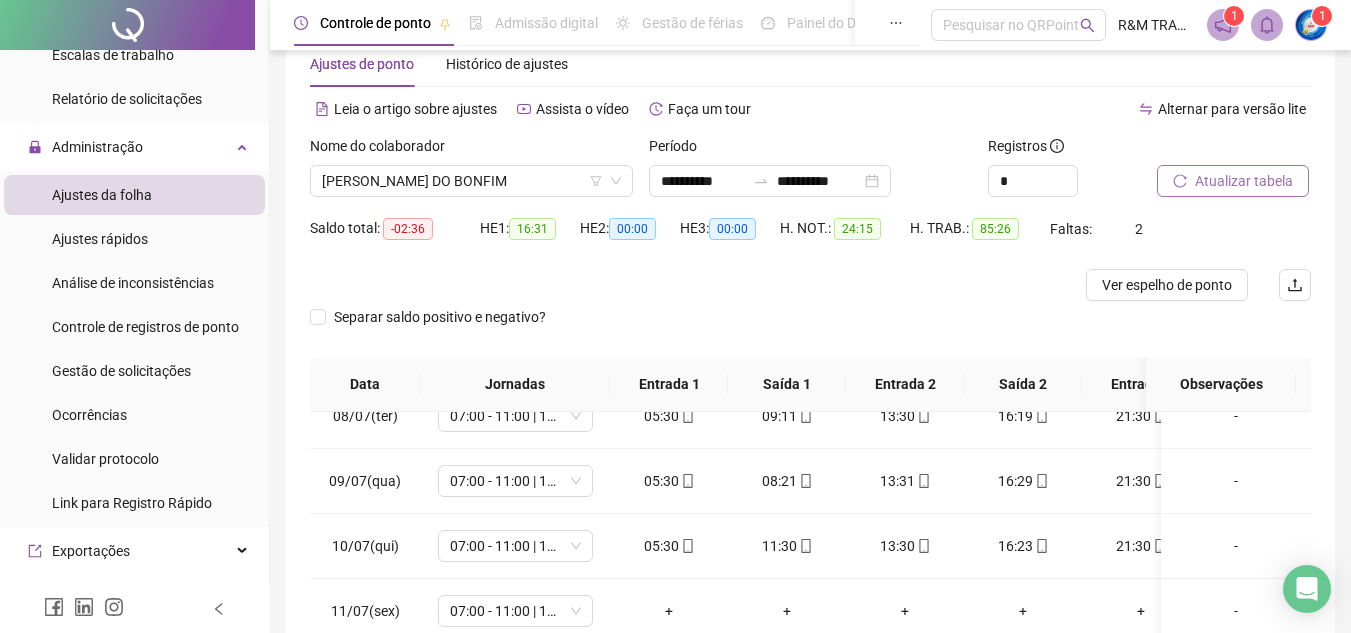 click on "Atualizar tabela" at bounding box center [1244, 181] 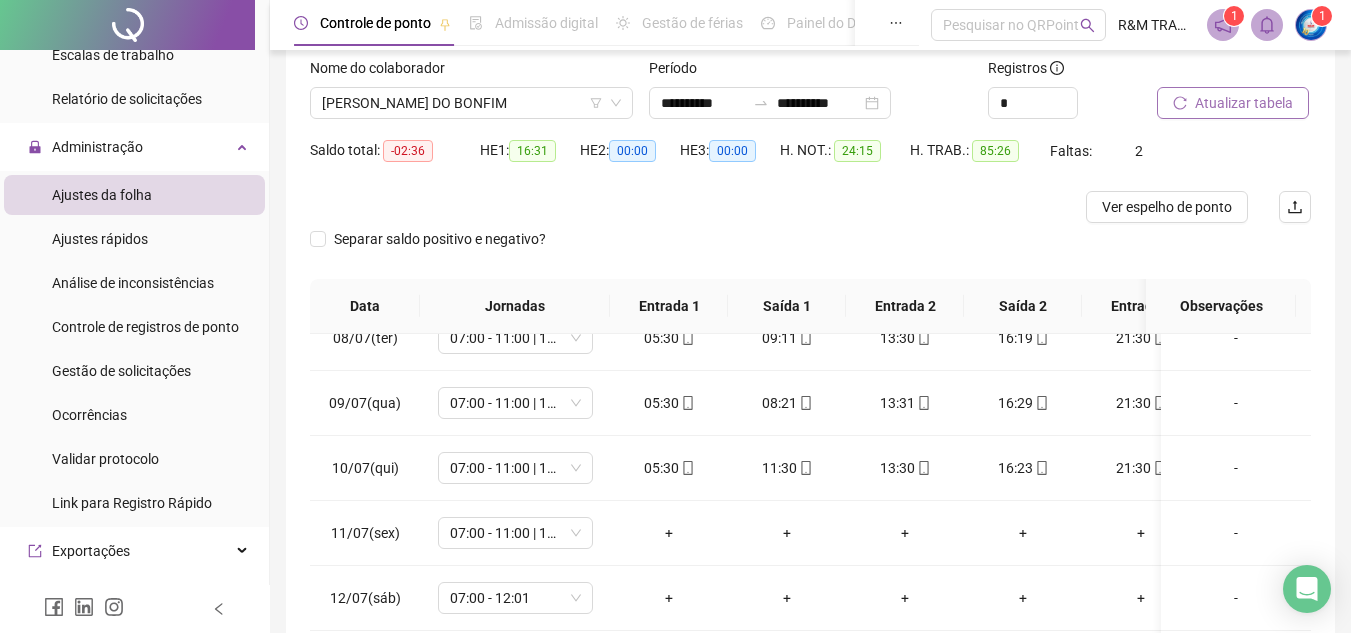 click on "Atualizar tabela" at bounding box center [1244, 103] 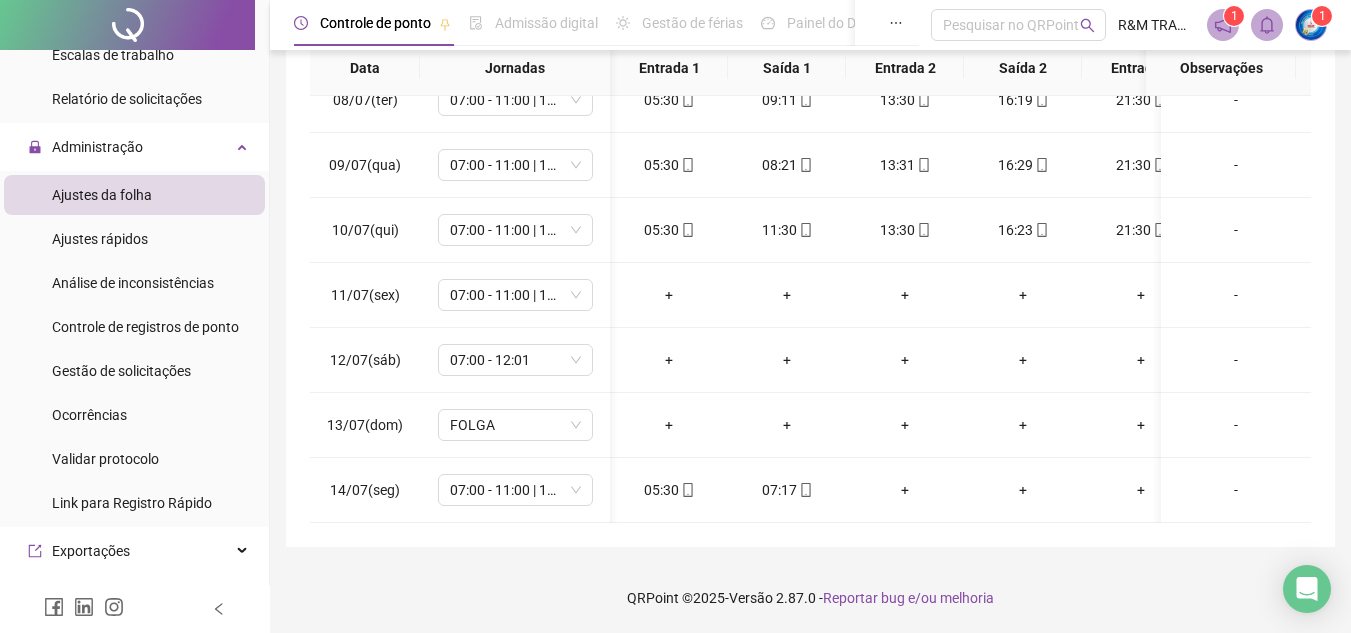 scroll, scrollTop: 498, scrollLeft: 150, axis: both 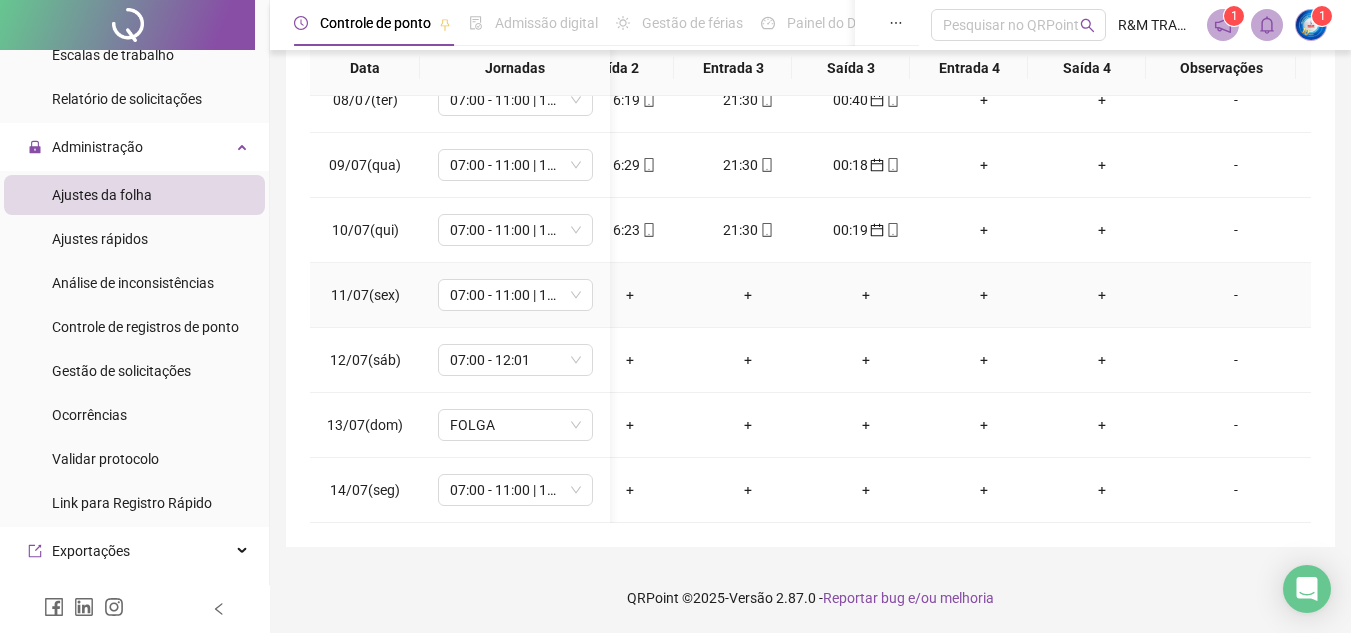 click on "-" at bounding box center [1236, 295] 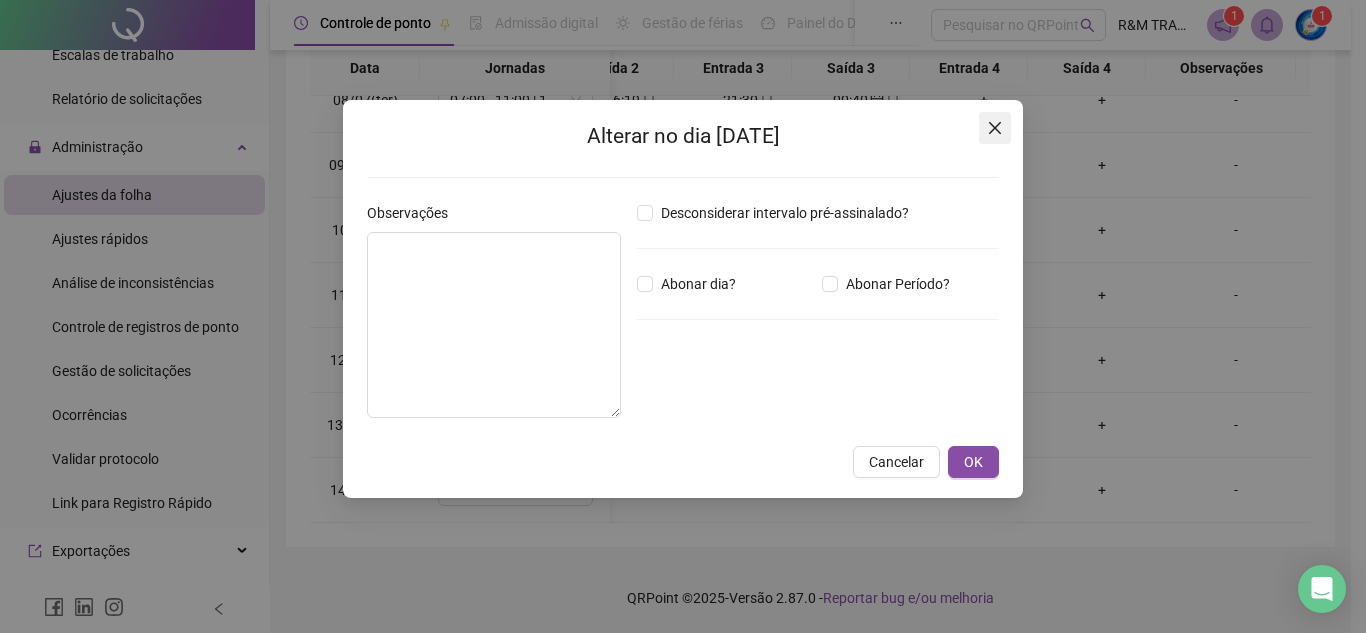 click 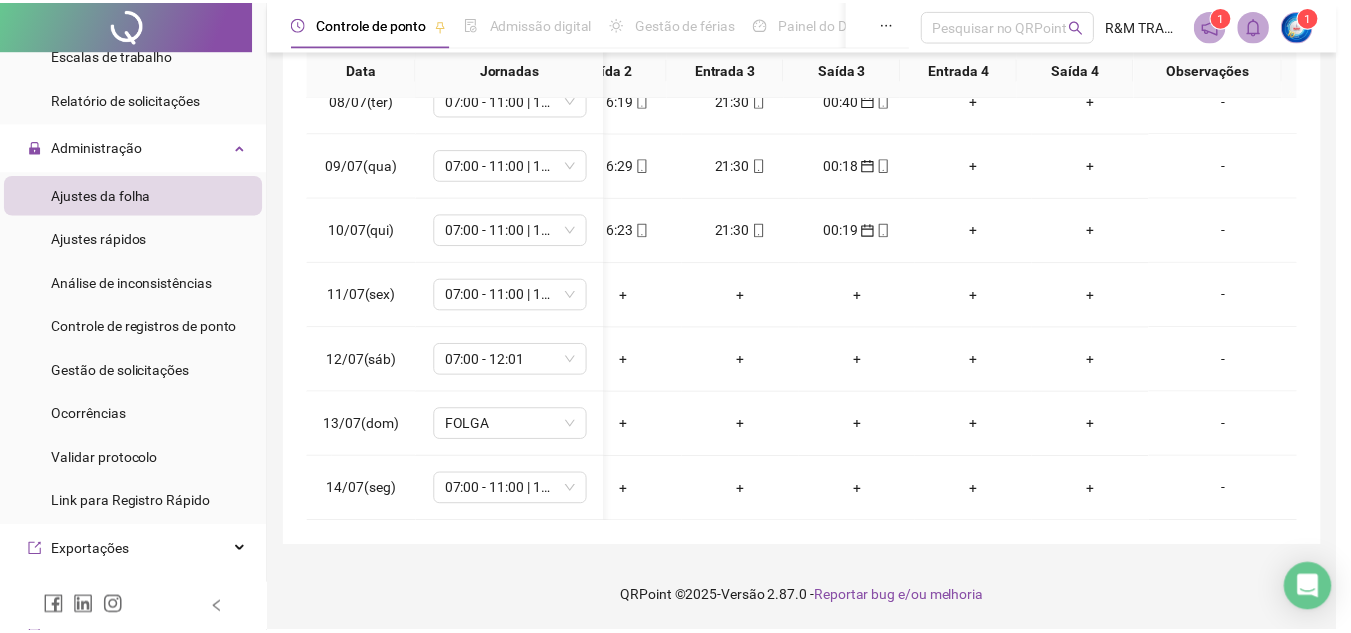 scroll, scrollTop: 0, scrollLeft: 393, axis: horizontal 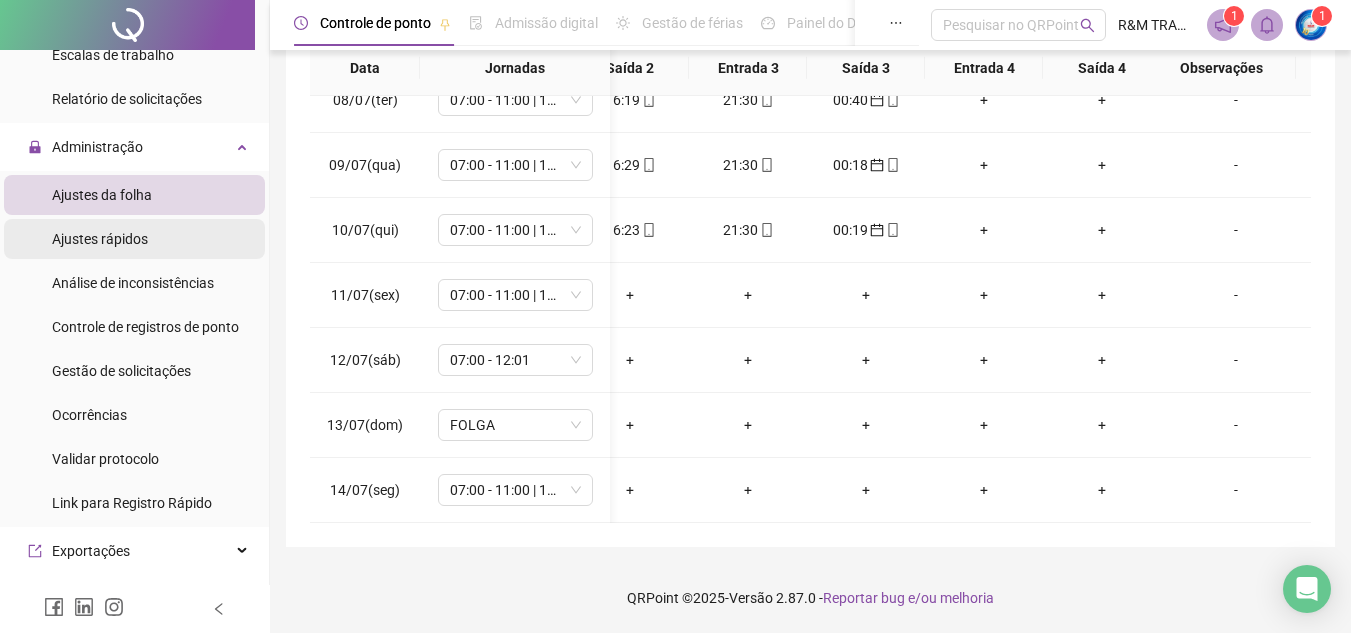 click on "Ajustes rápidos" at bounding box center (100, 239) 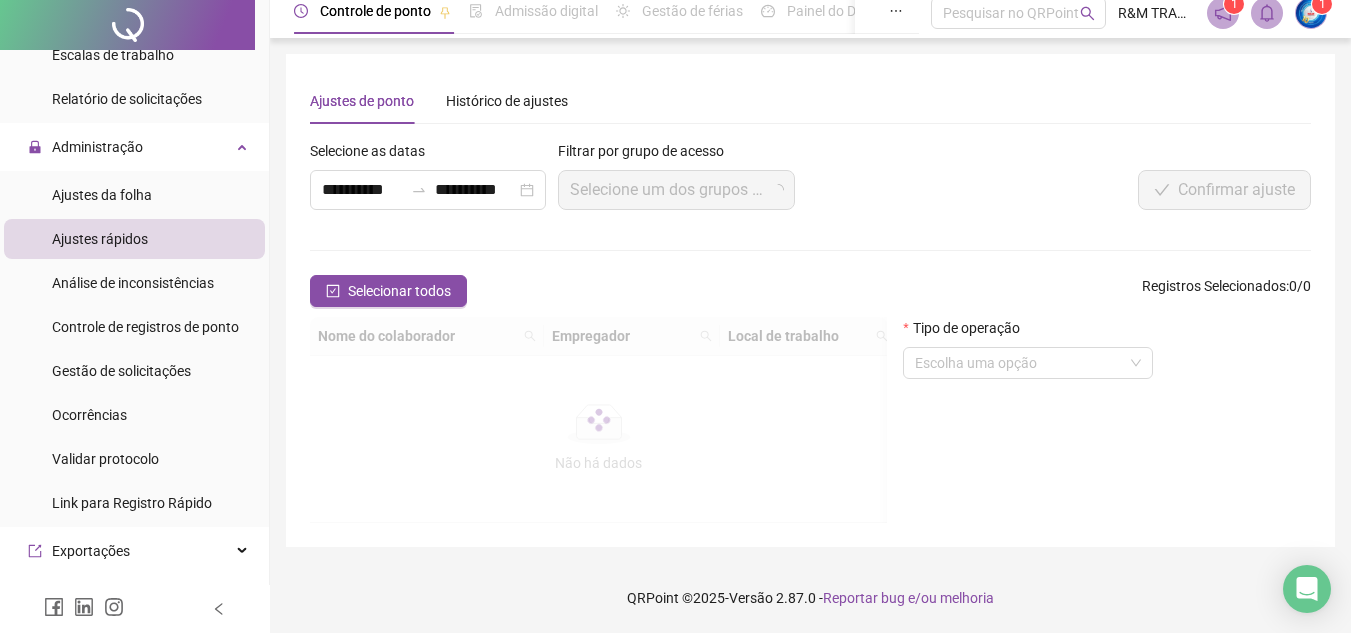 scroll, scrollTop: 0, scrollLeft: 0, axis: both 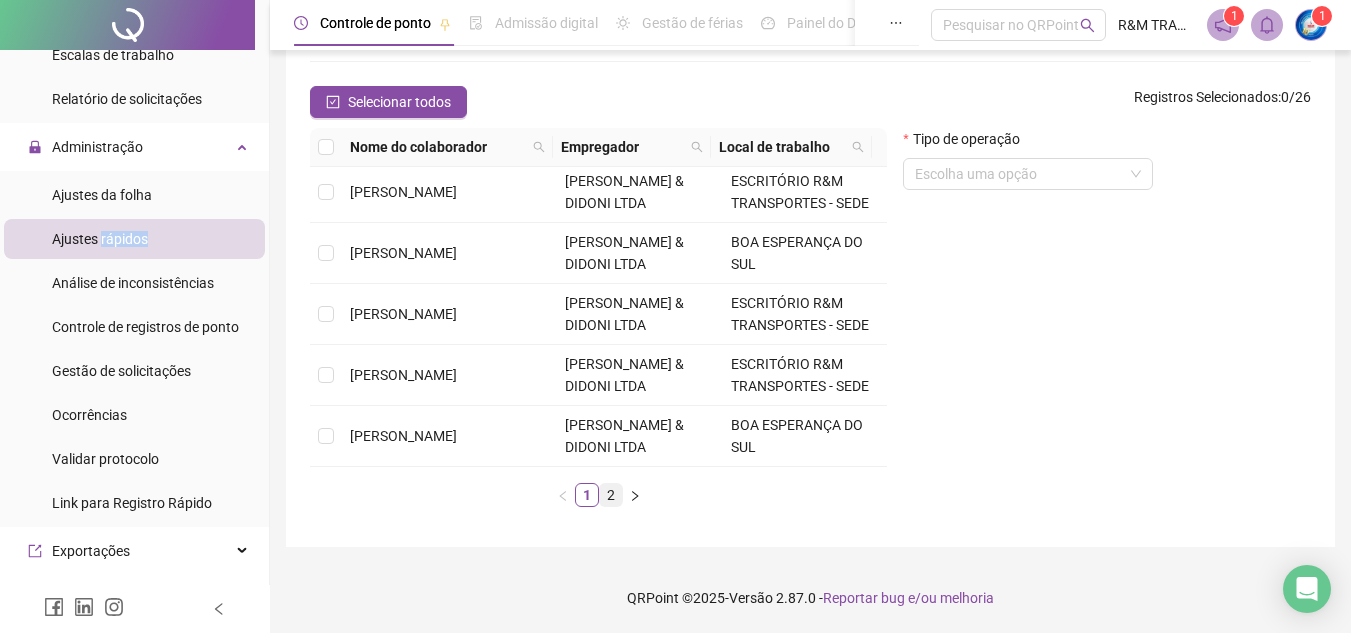 click on "2" at bounding box center [611, 495] 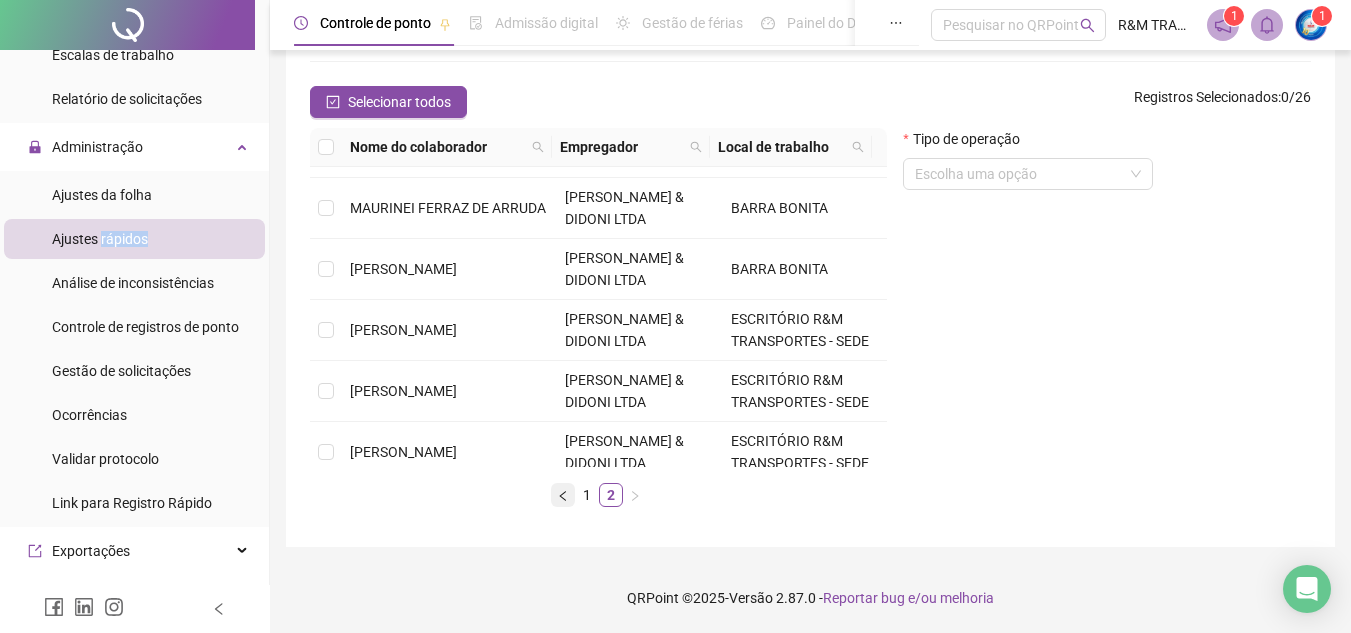 scroll, scrollTop: 0, scrollLeft: 0, axis: both 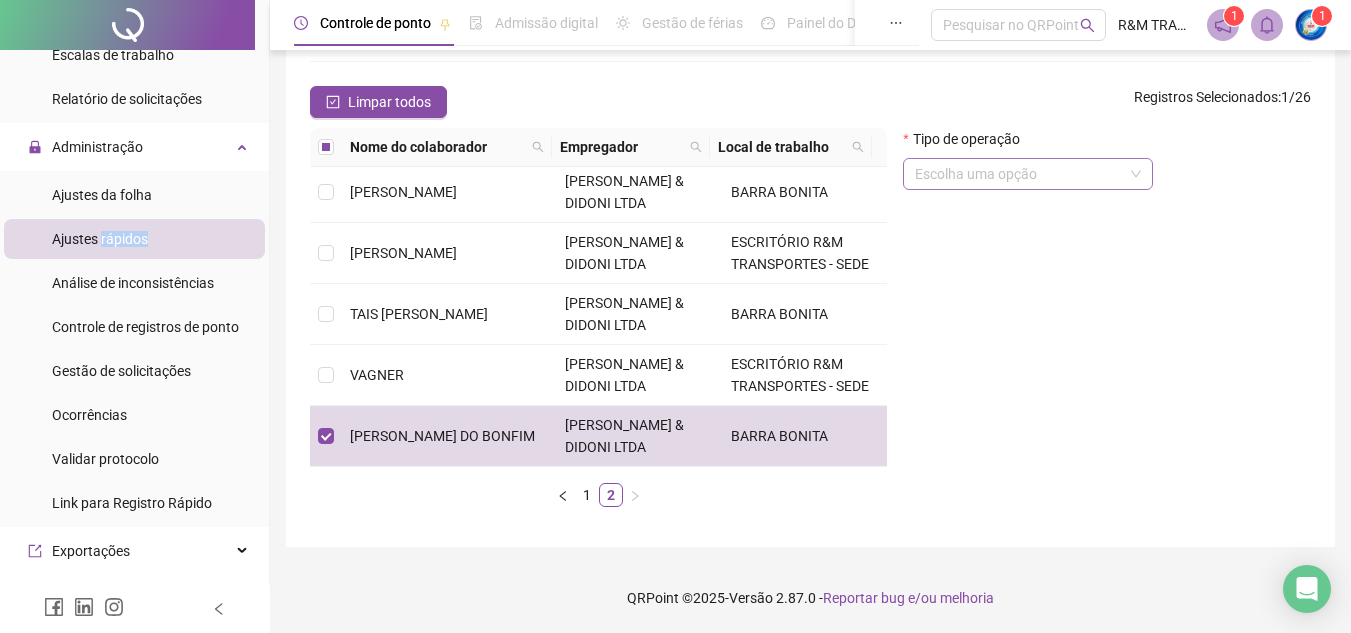 click at bounding box center (1022, 174) 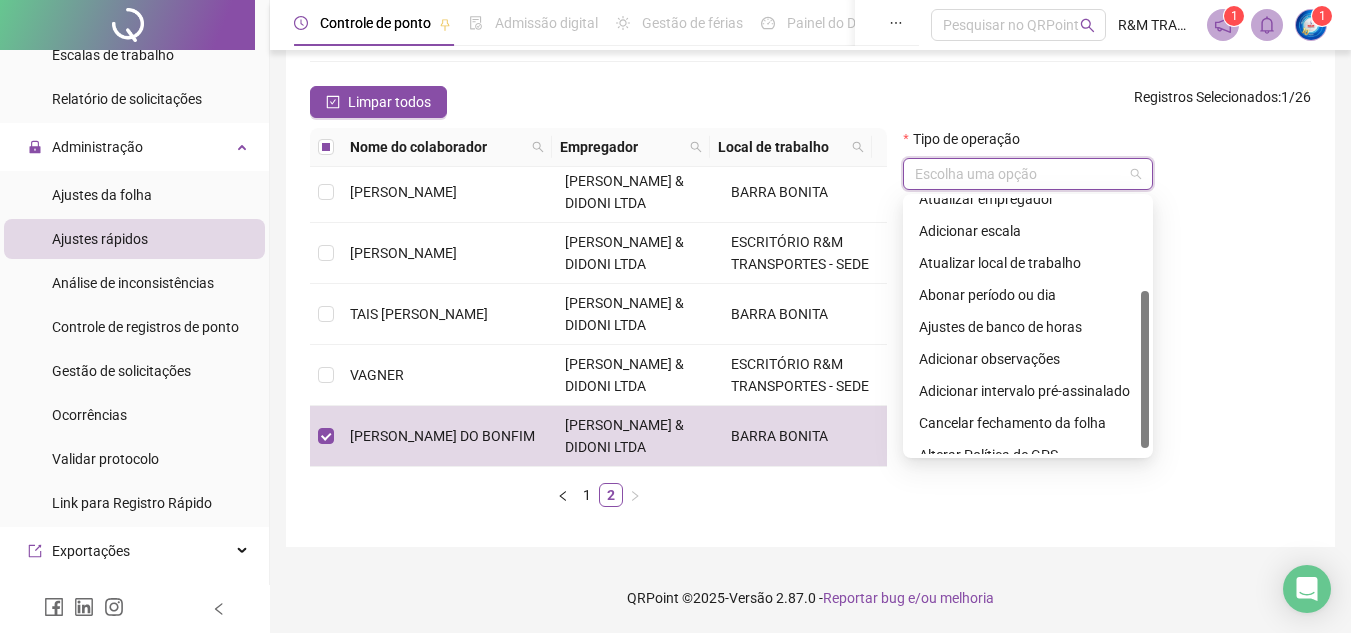 scroll, scrollTop: 160, scrollLeft: 0, axis: vertical 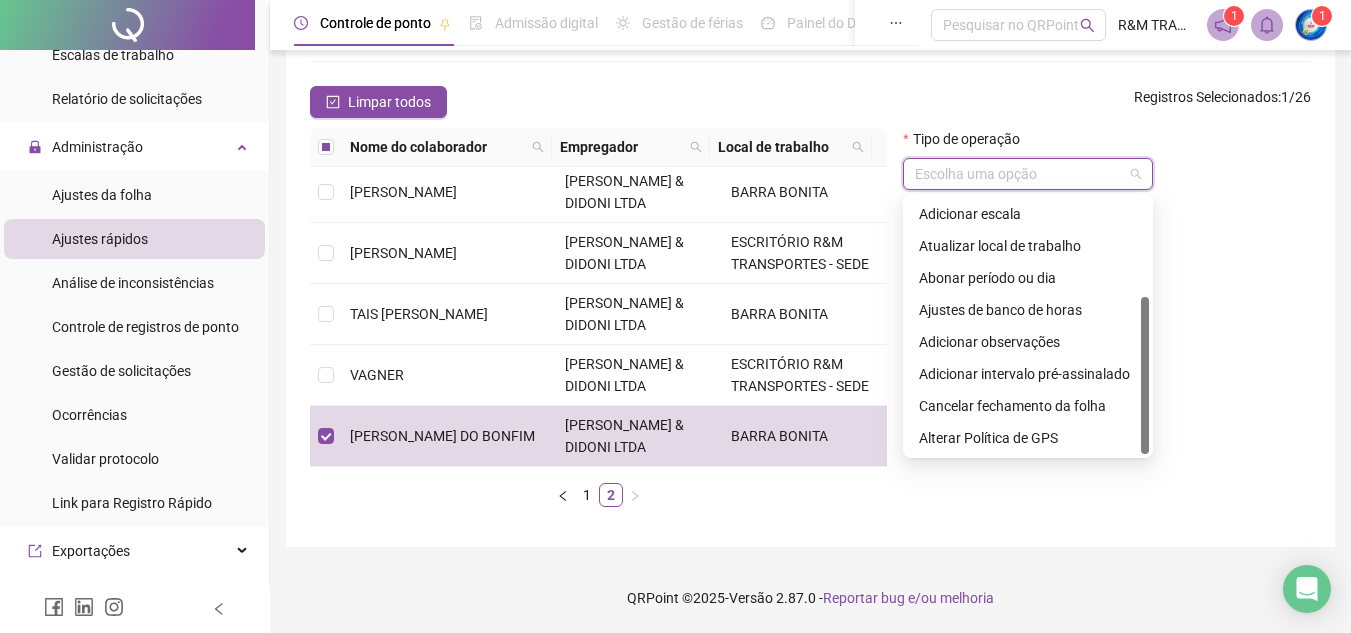 drag, startPoint x: 1143, startPoint y: 207, endPoint x: 1160, endPoint y: 373, distance: 166.86821 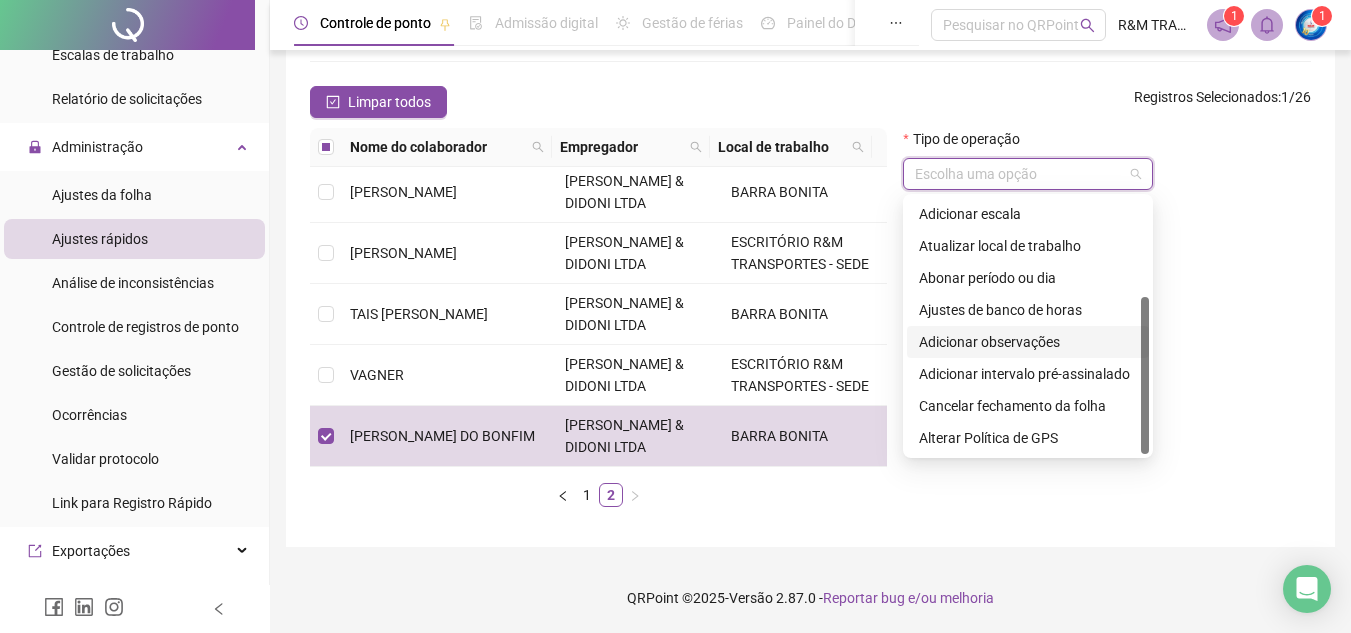 drag, startPoint x: 1138, startPoint y: 387, endPoint x: 1136, endPoint y: 344, distance: 43.046486 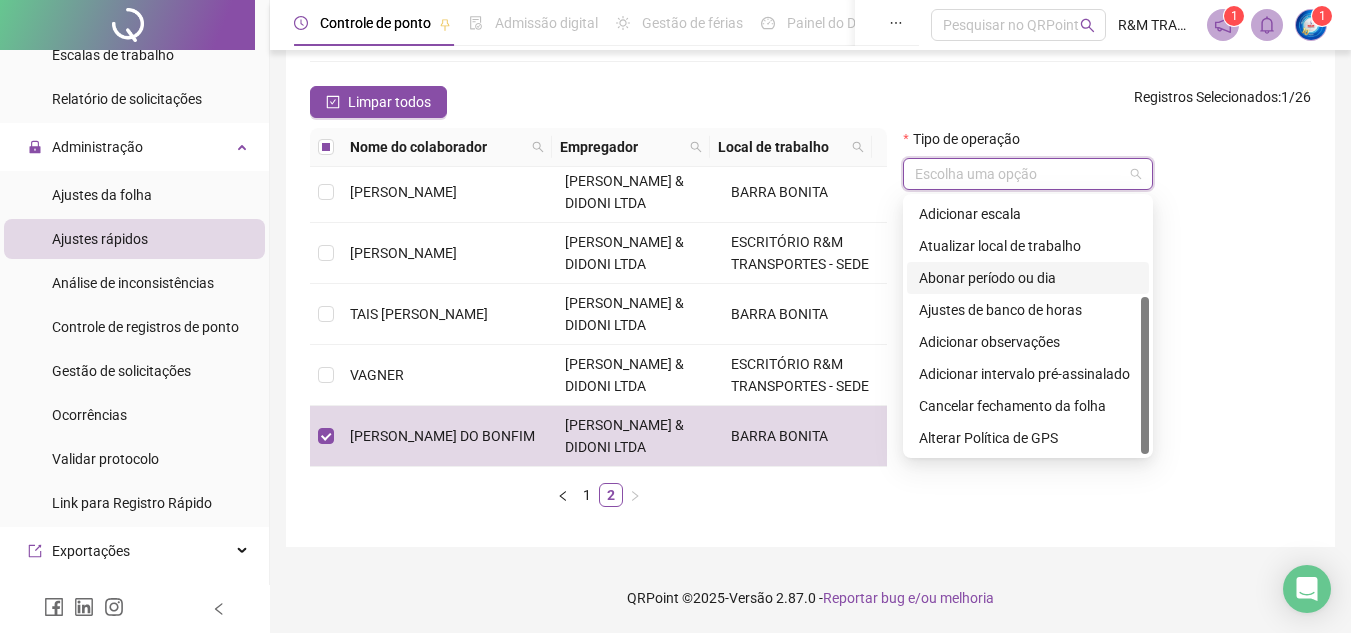 click on "Abonar período ou dia" at bounding box center [1028, 278] 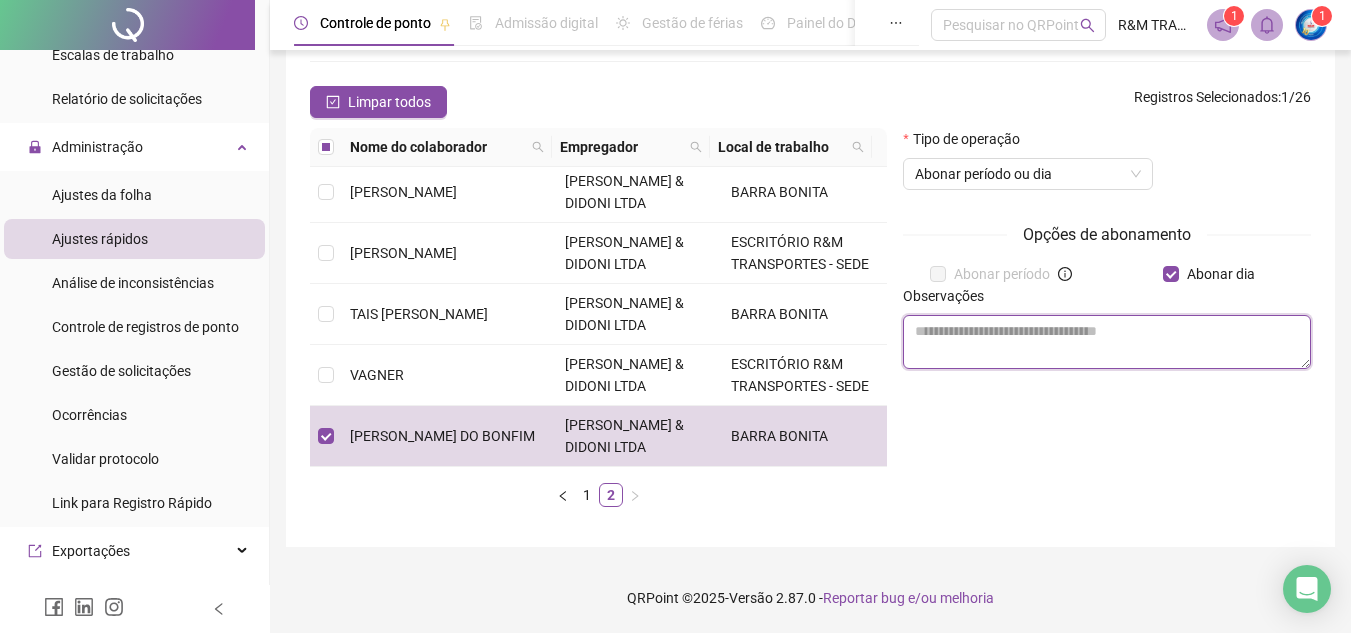 click at bounding box center [1107, 342] 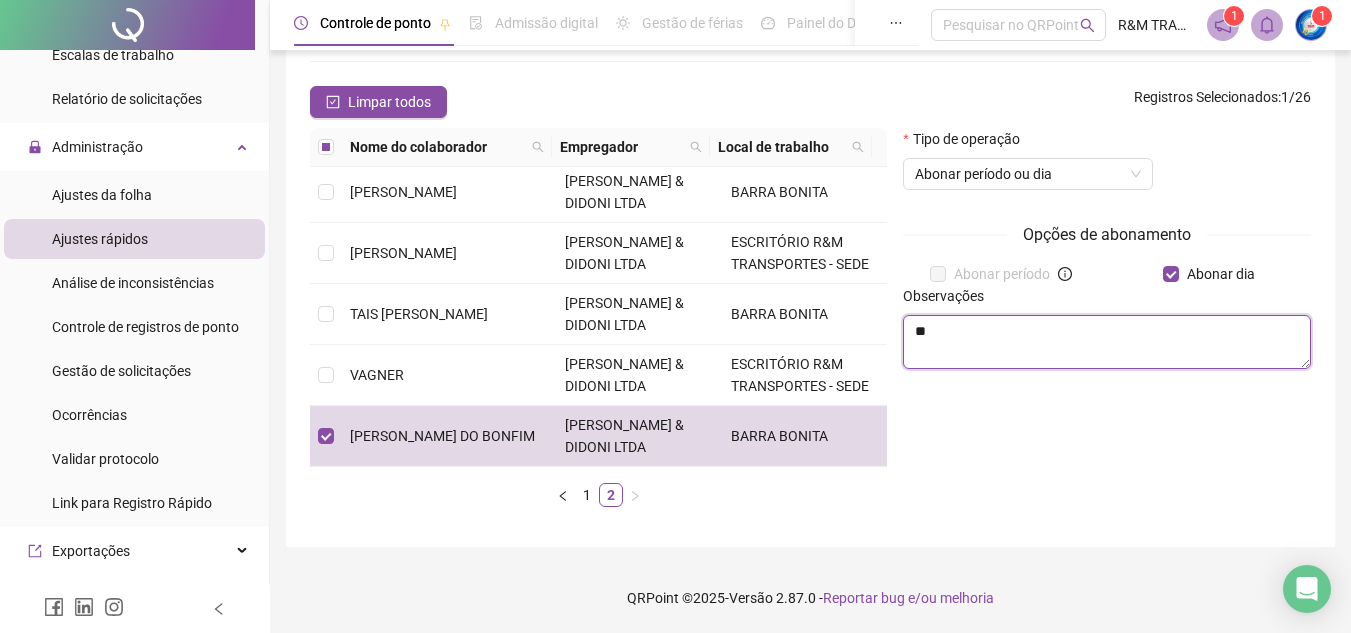 type on "*" 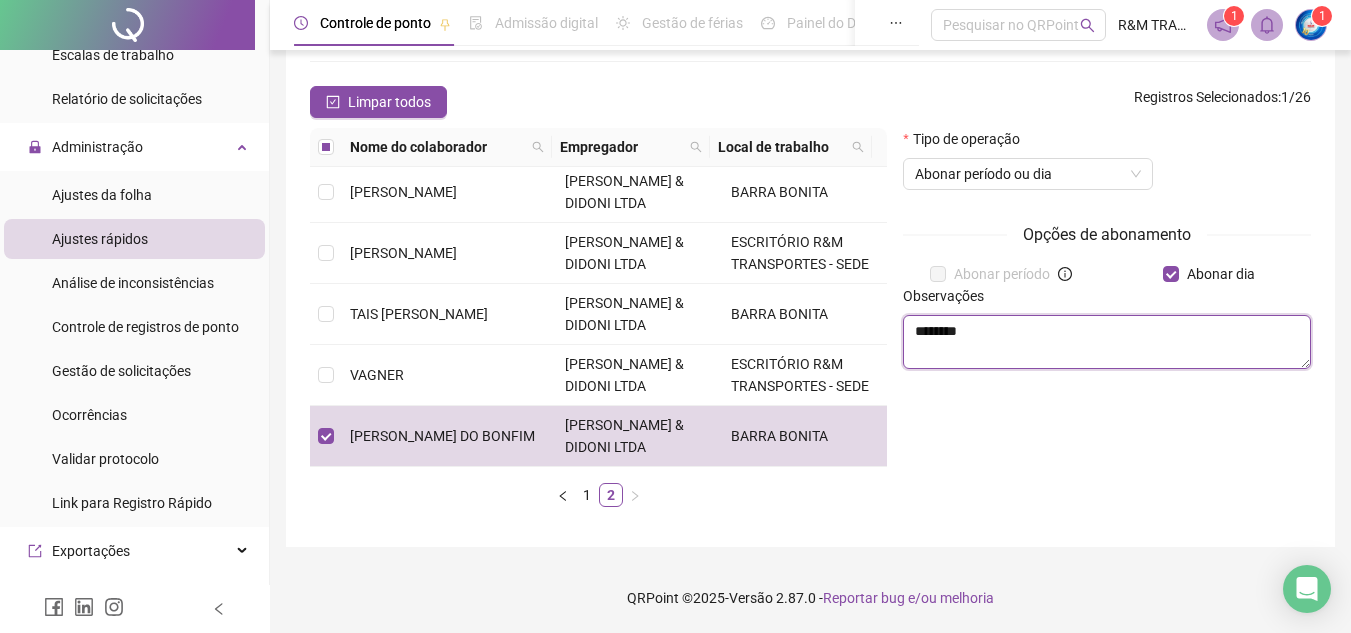 scroll, scrollTop: 52, scrollLeft: 0, axis: vertical 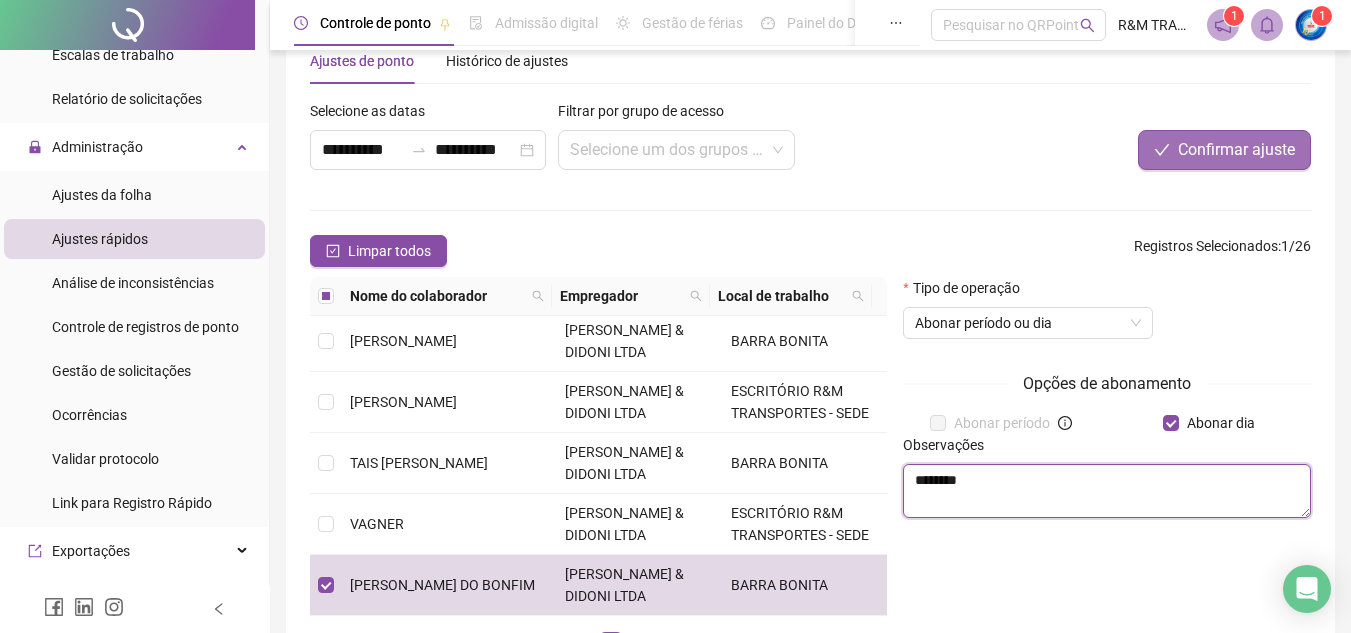type on "********" 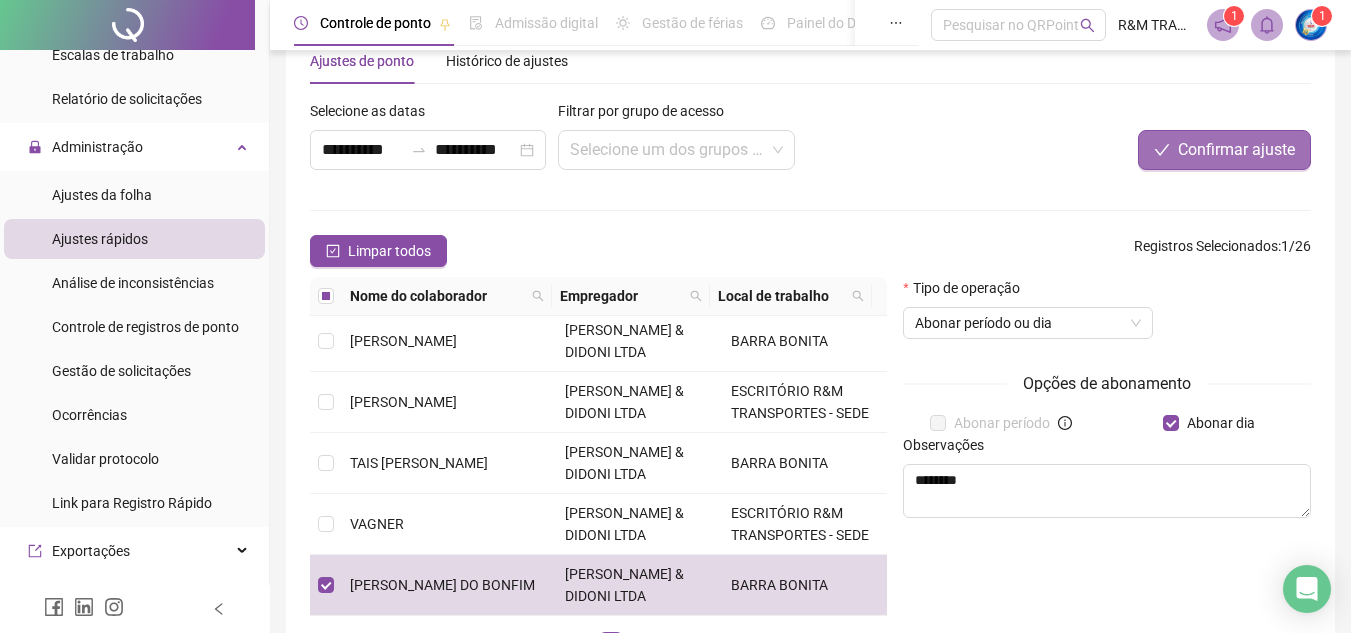 click on "Confirmar ajuste" at bounding box center (1236, 150) 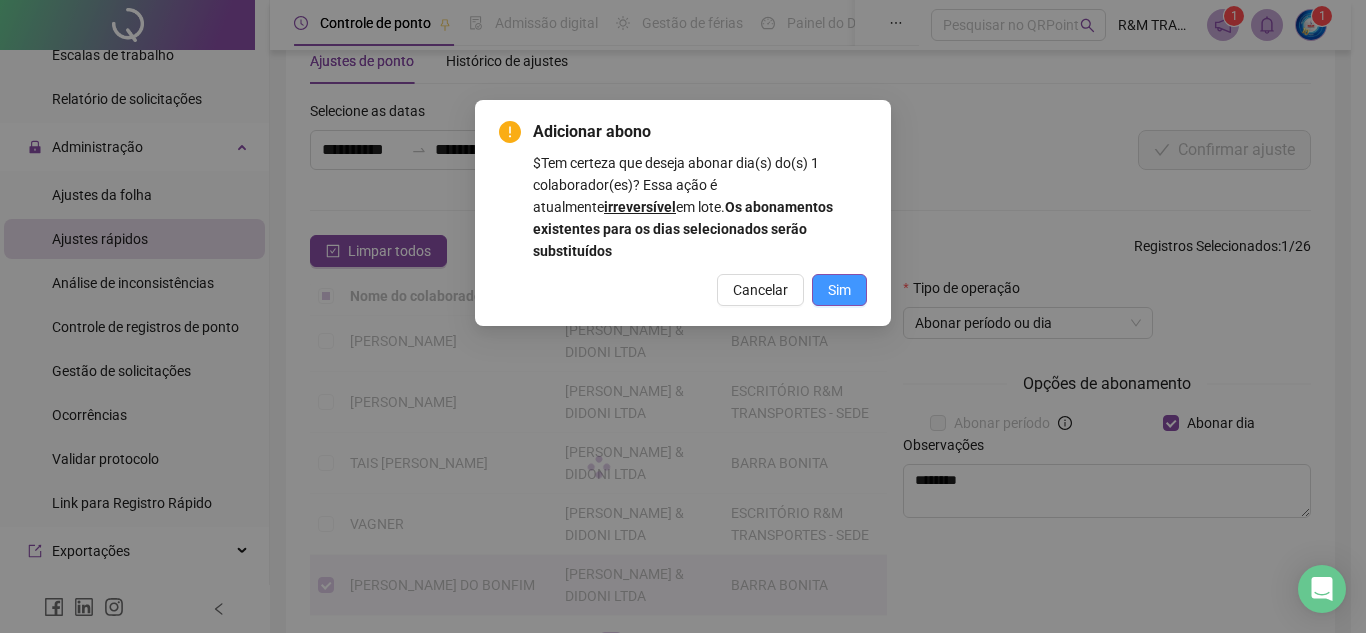 click on "Sim" at bounding box center [839, 290] 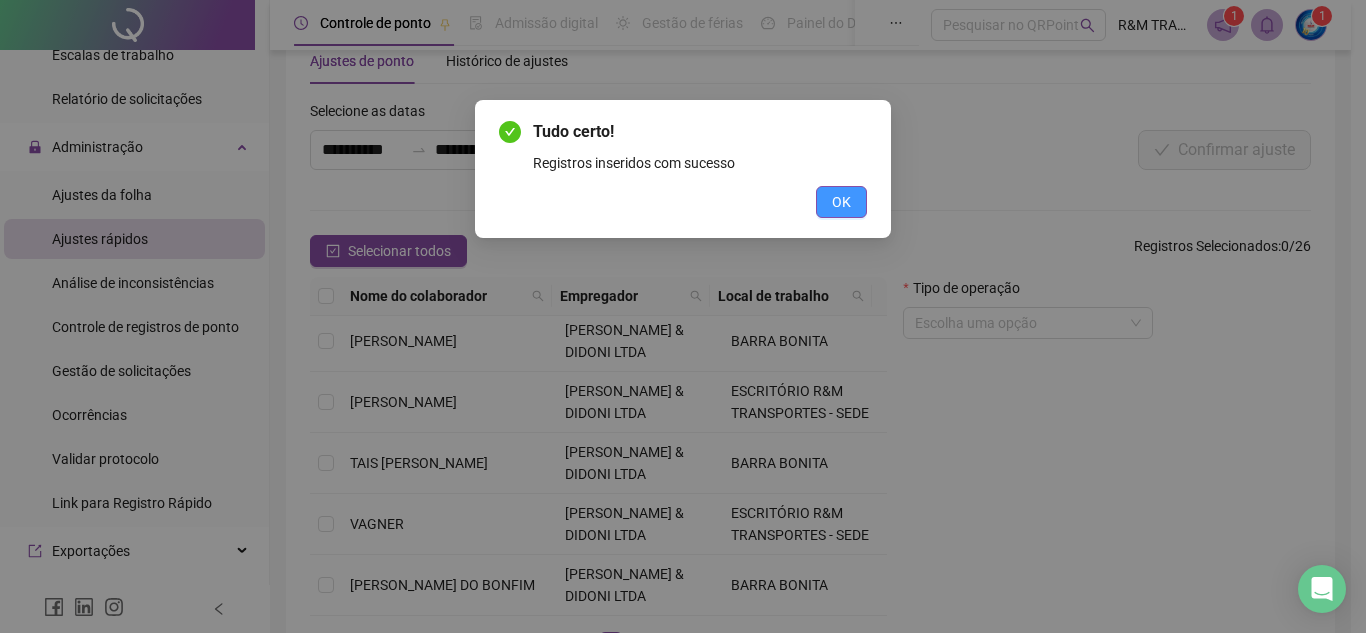 click on "OK" at bounding box center (841, 202) 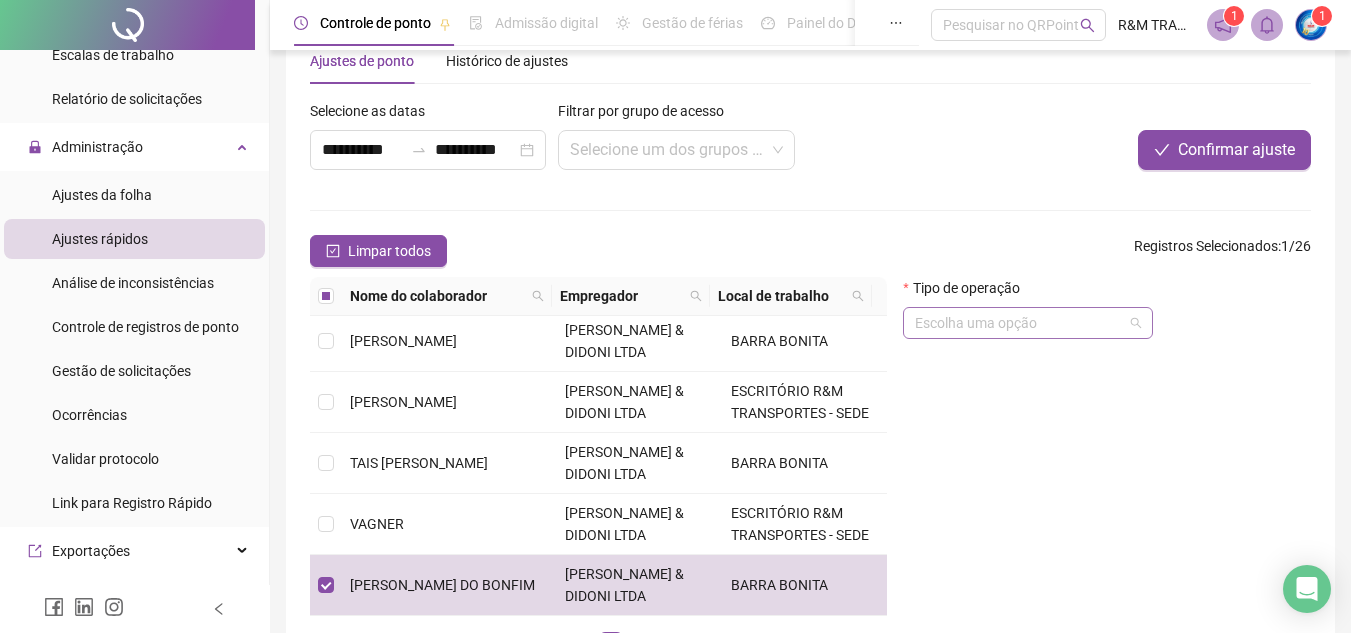 click at bounding box center [1022, 323] 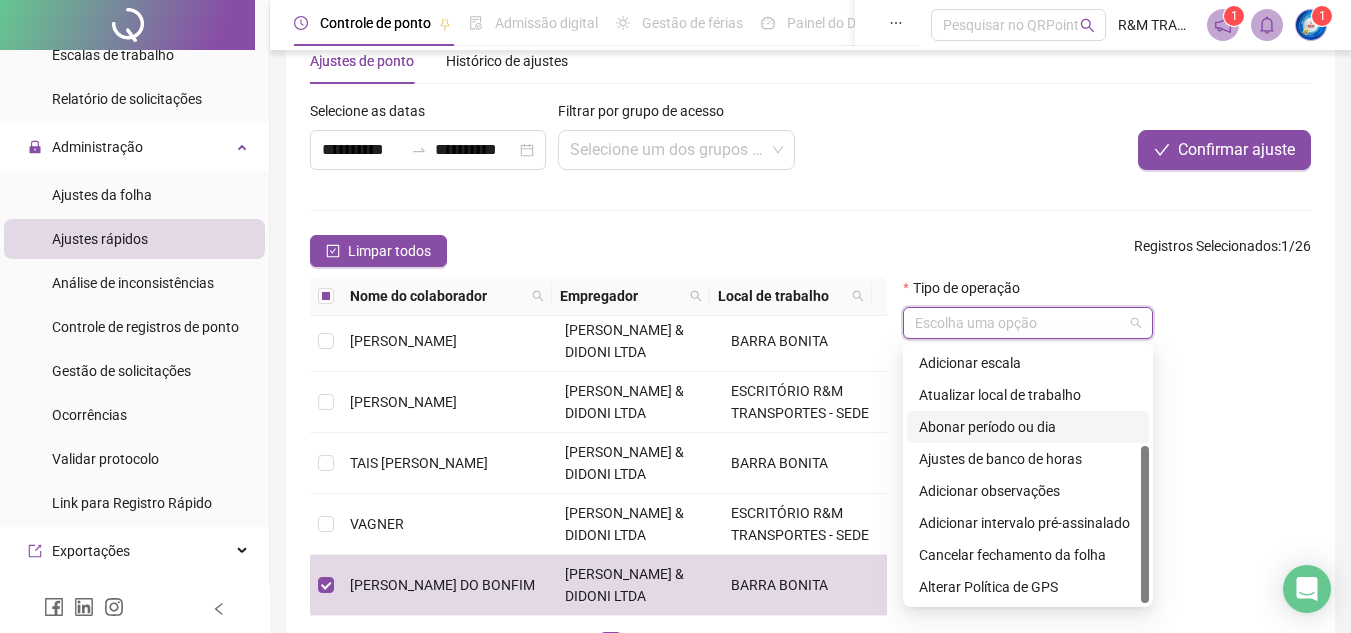 click on "Abonar período ou dia" at bounding box center [1028, 427] 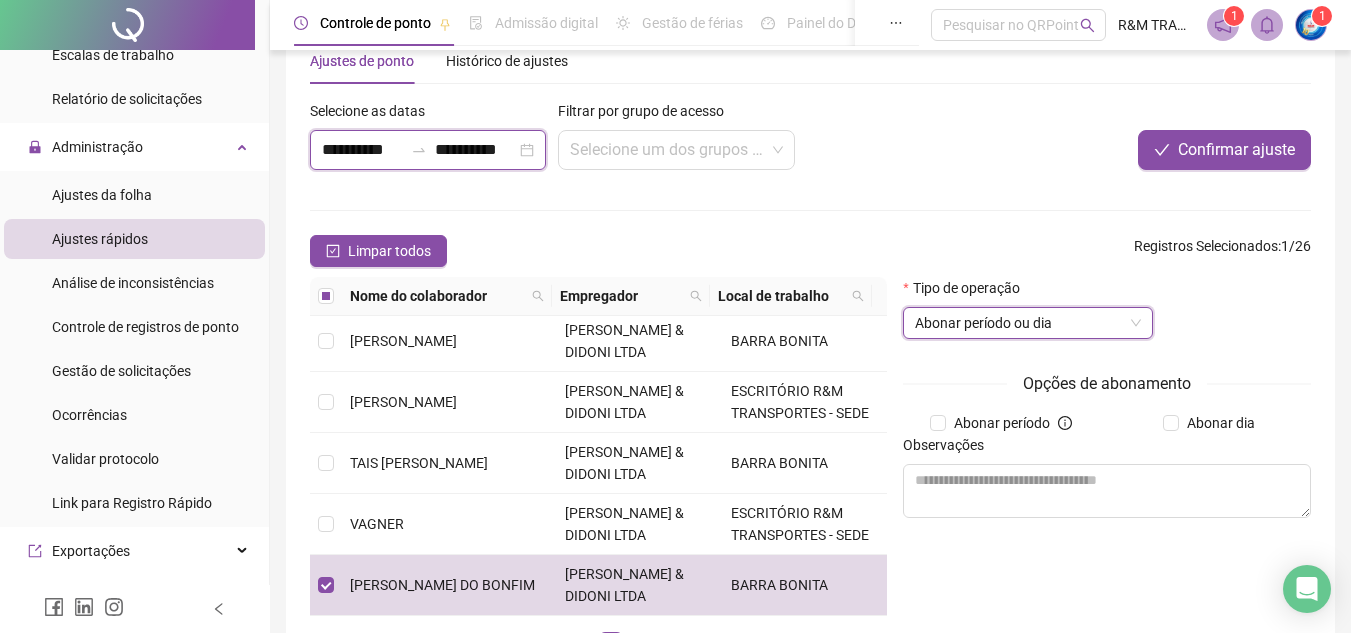 click on "**********" at bounding box center (362, 150) 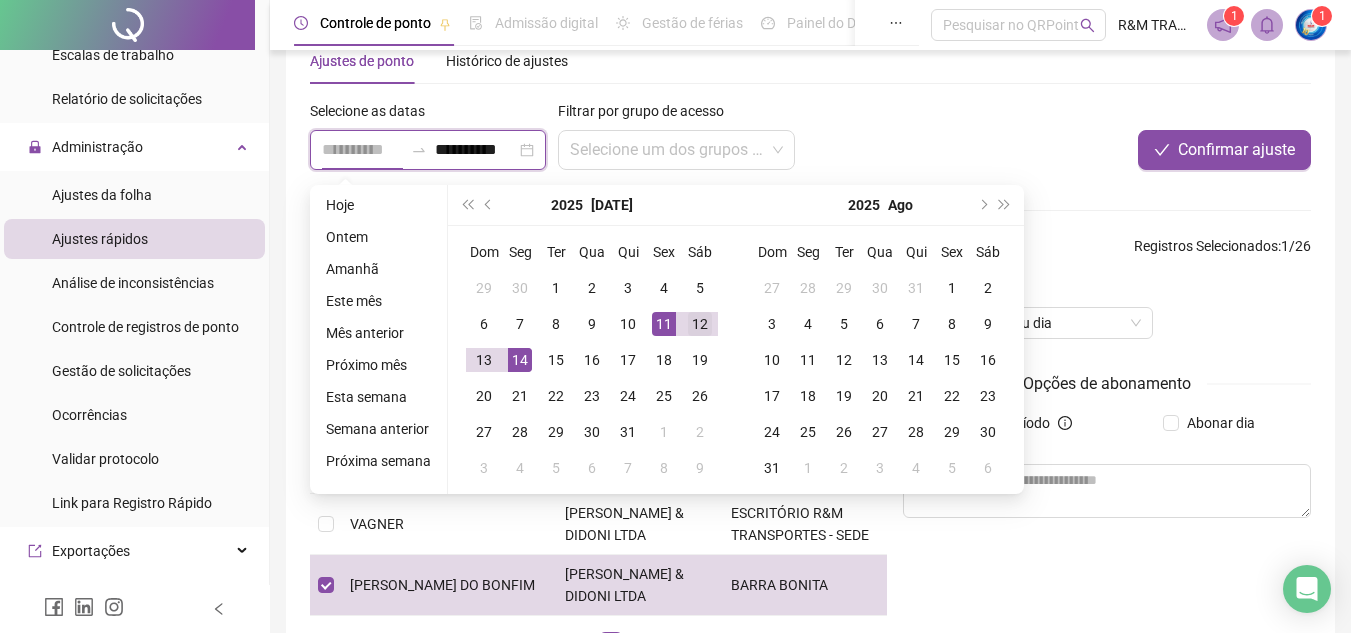 type on "**********" 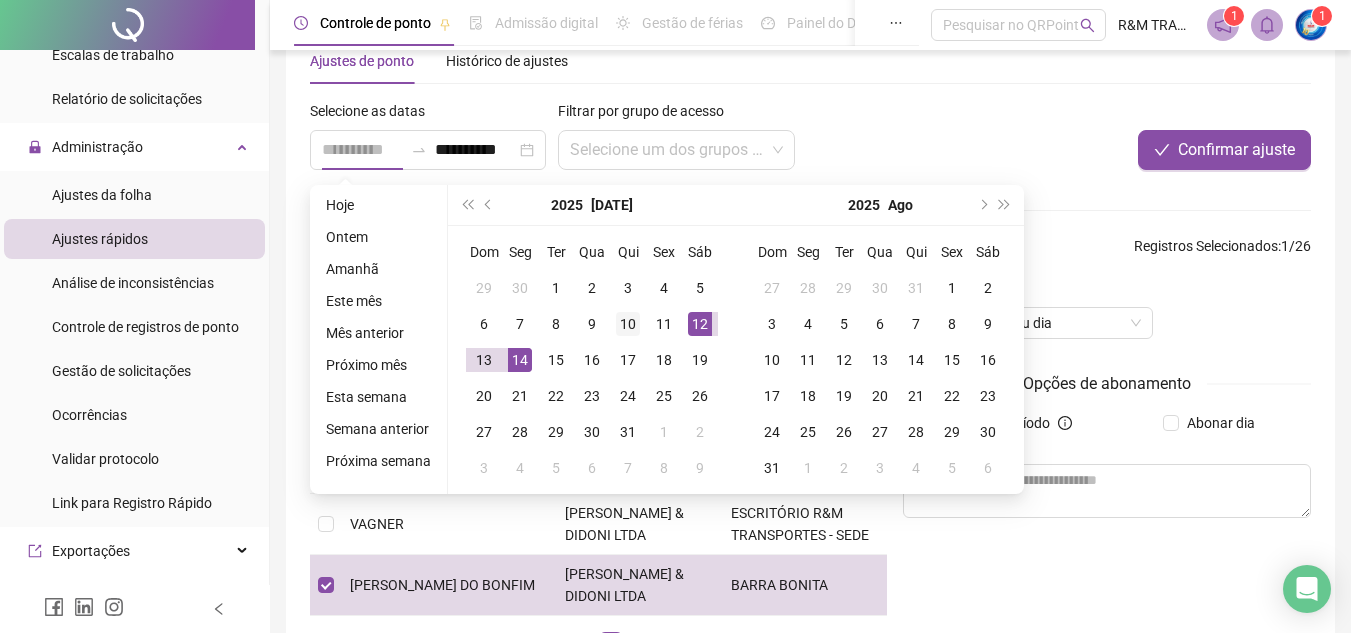 drag, startPoint x: 696, startPoint y: 321, endPoint x: 641, endPoint y: 336, distance: 57.00877 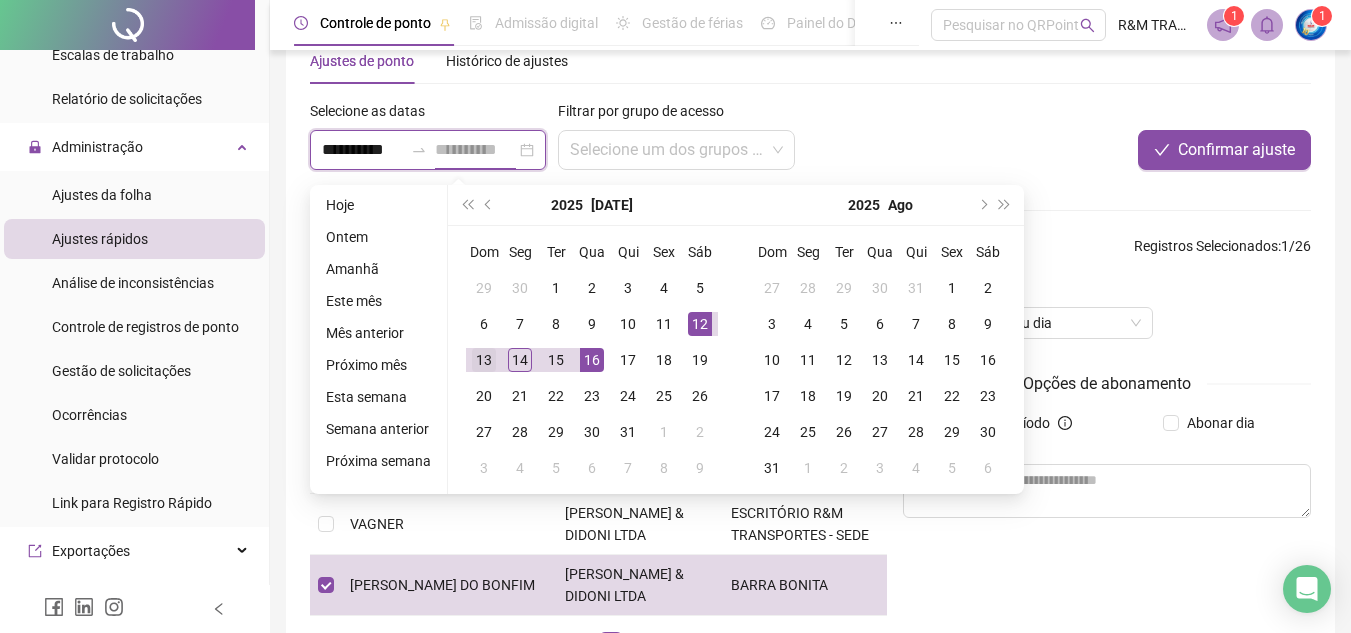 type on "**********" 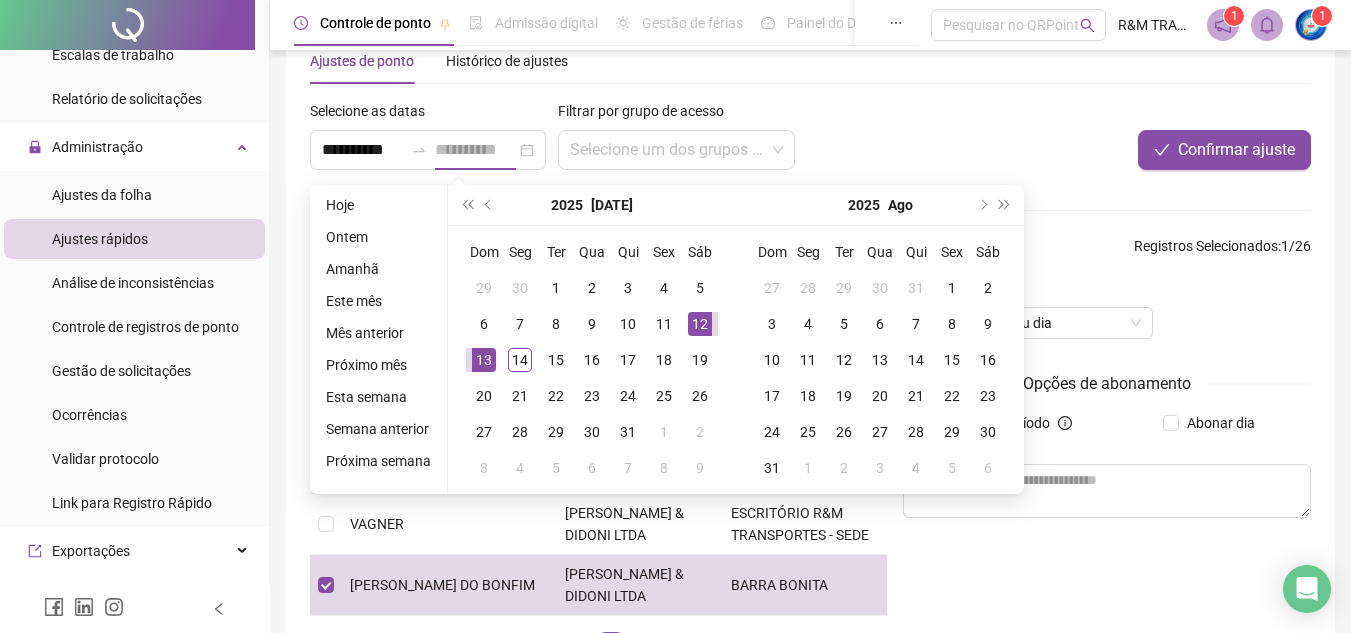 click on "13" at bounding box center (484, 360) 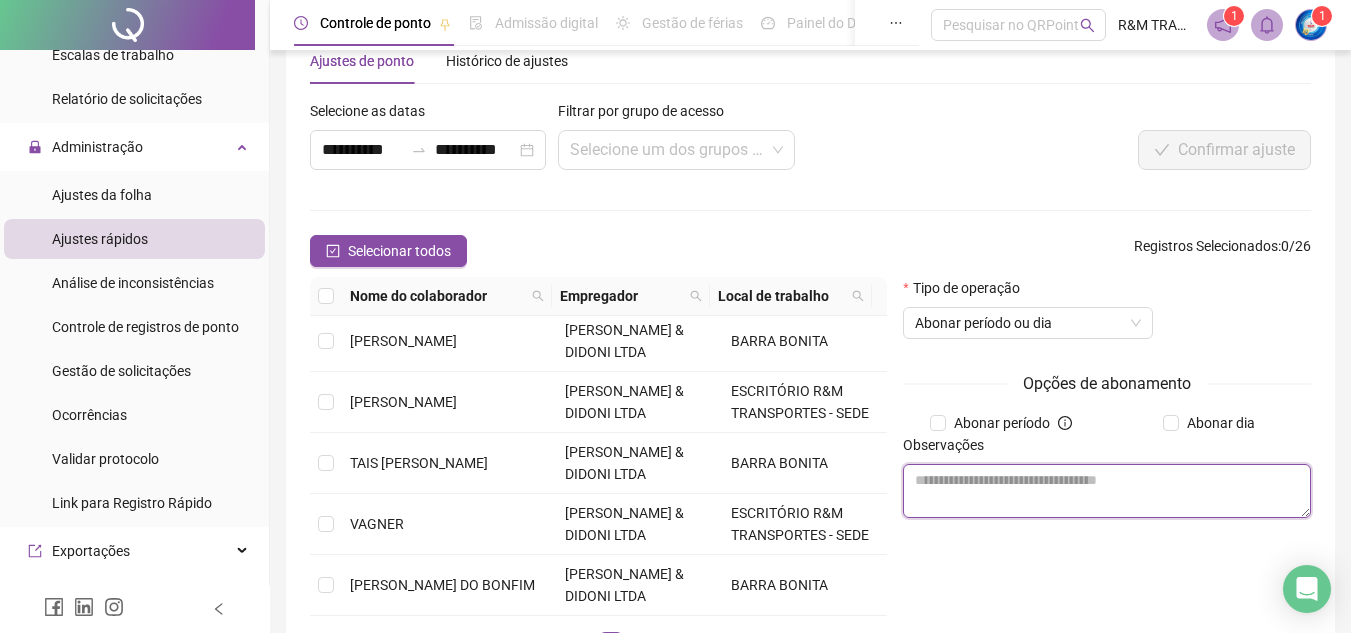 click at bounding box center [1107, 491] 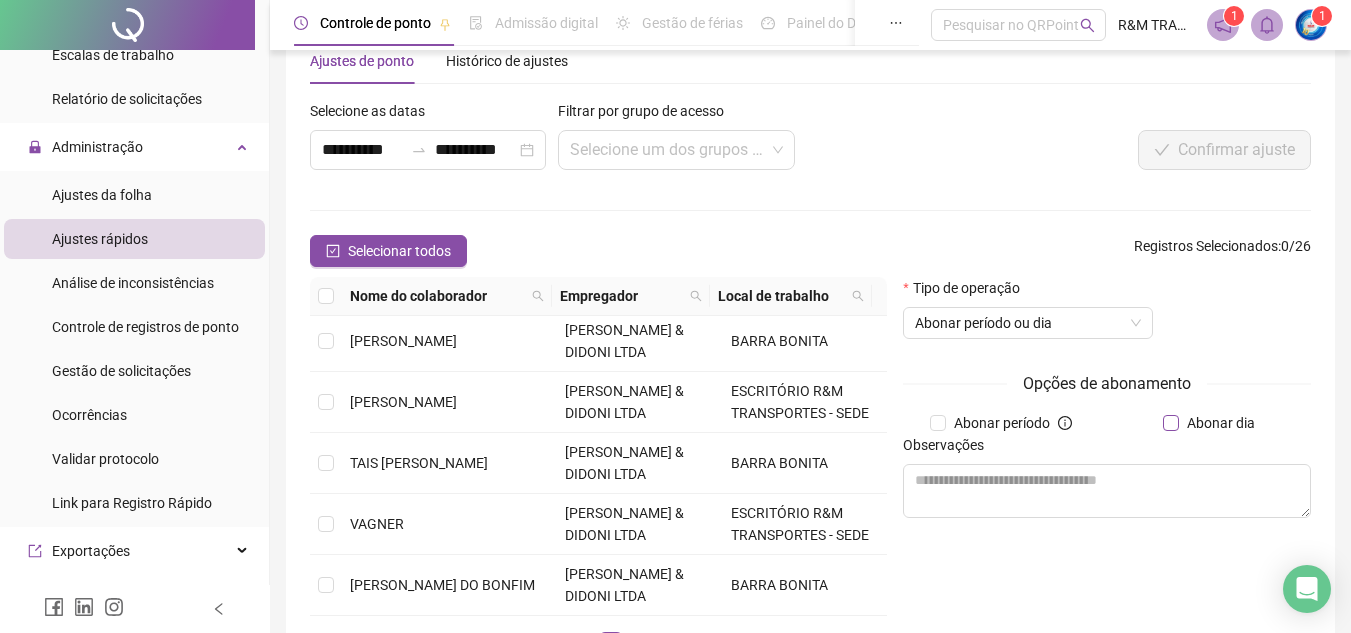 click on "Abonar dia" at bounding box center (1221, 423) 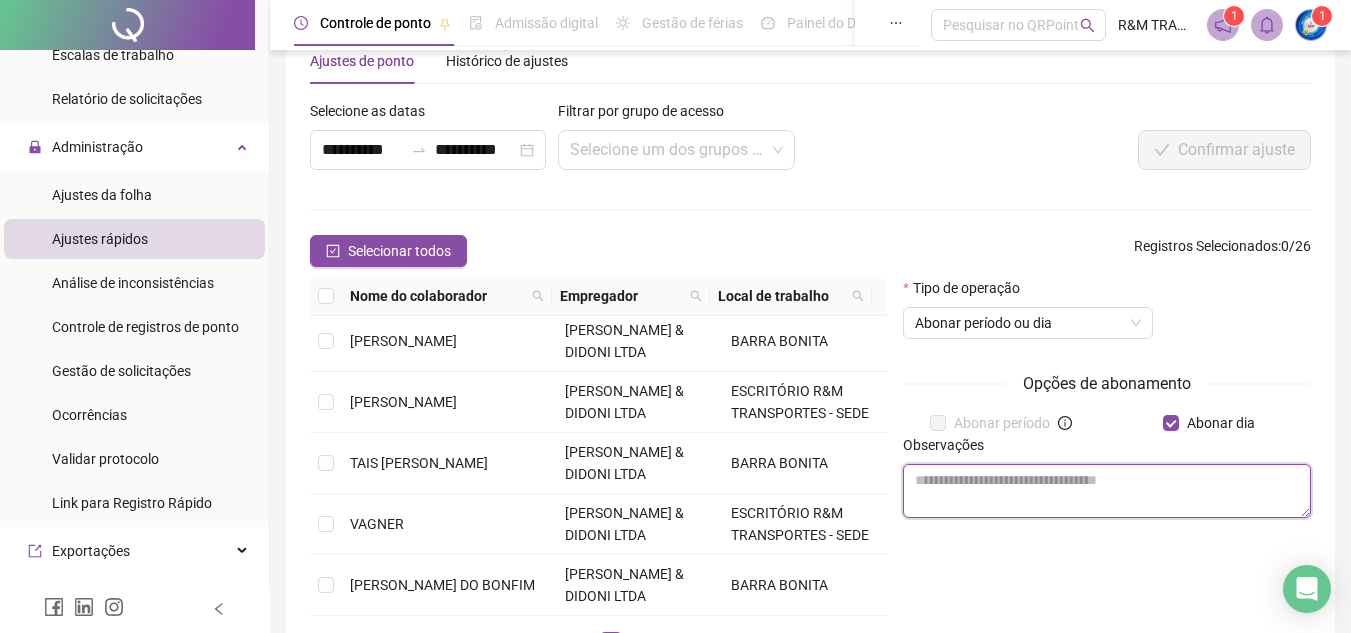 click at bounding box center (1107, 491) 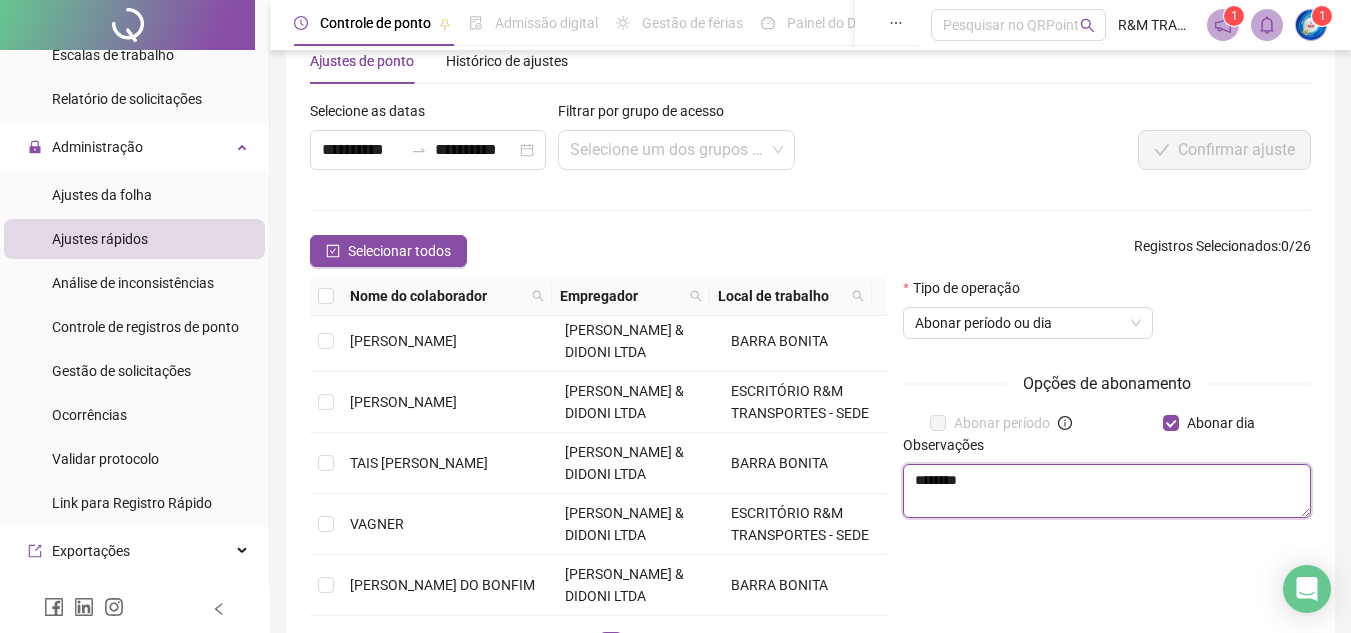 click on "********" at bounding box center (1107, 491) 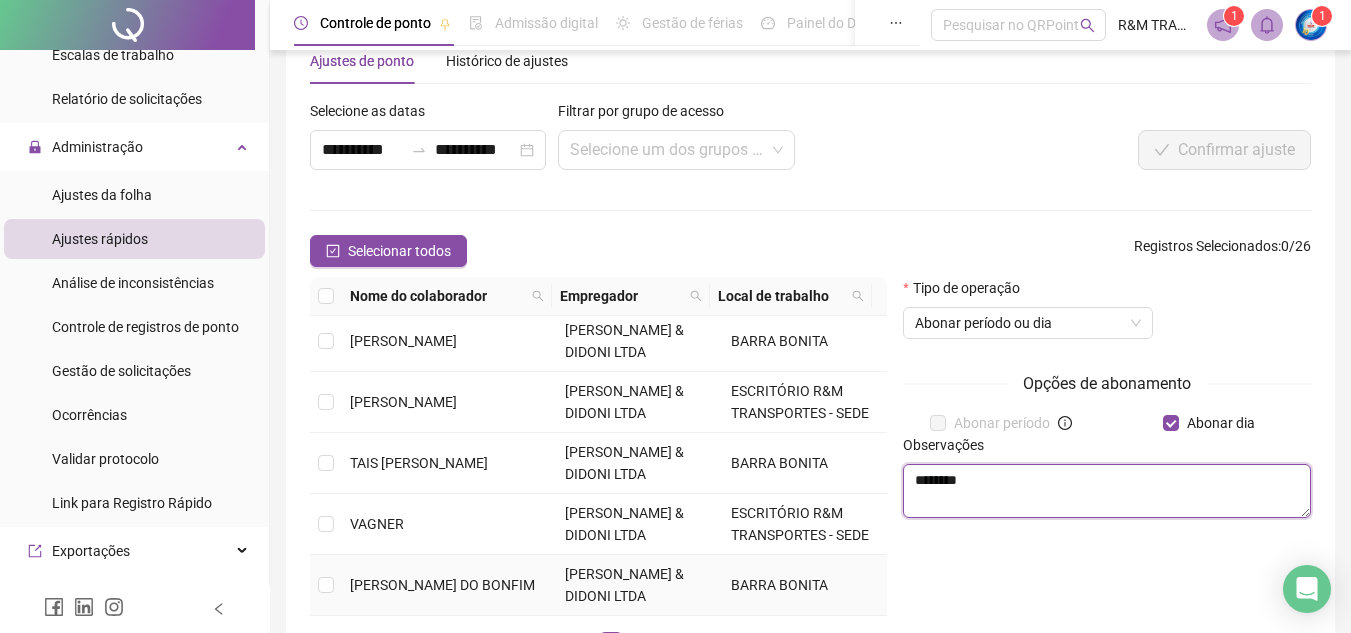 type on "********" 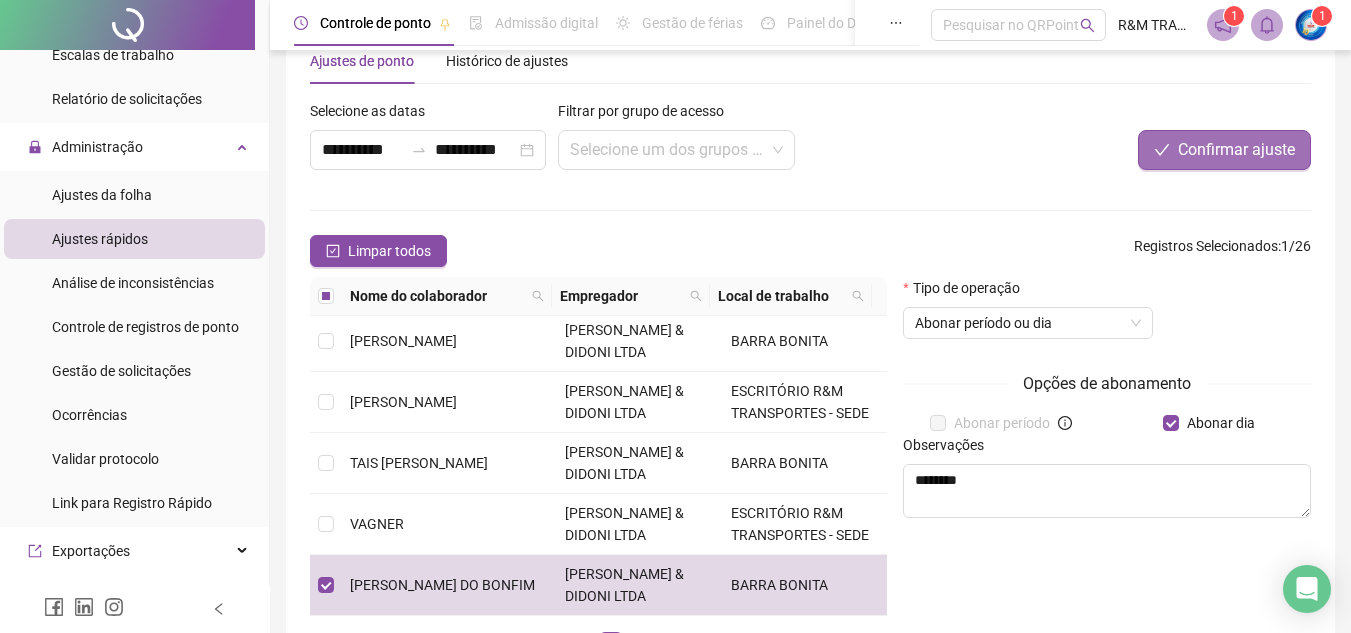 click on "Confirmar ajuste" at bounding box center (1236, 150) 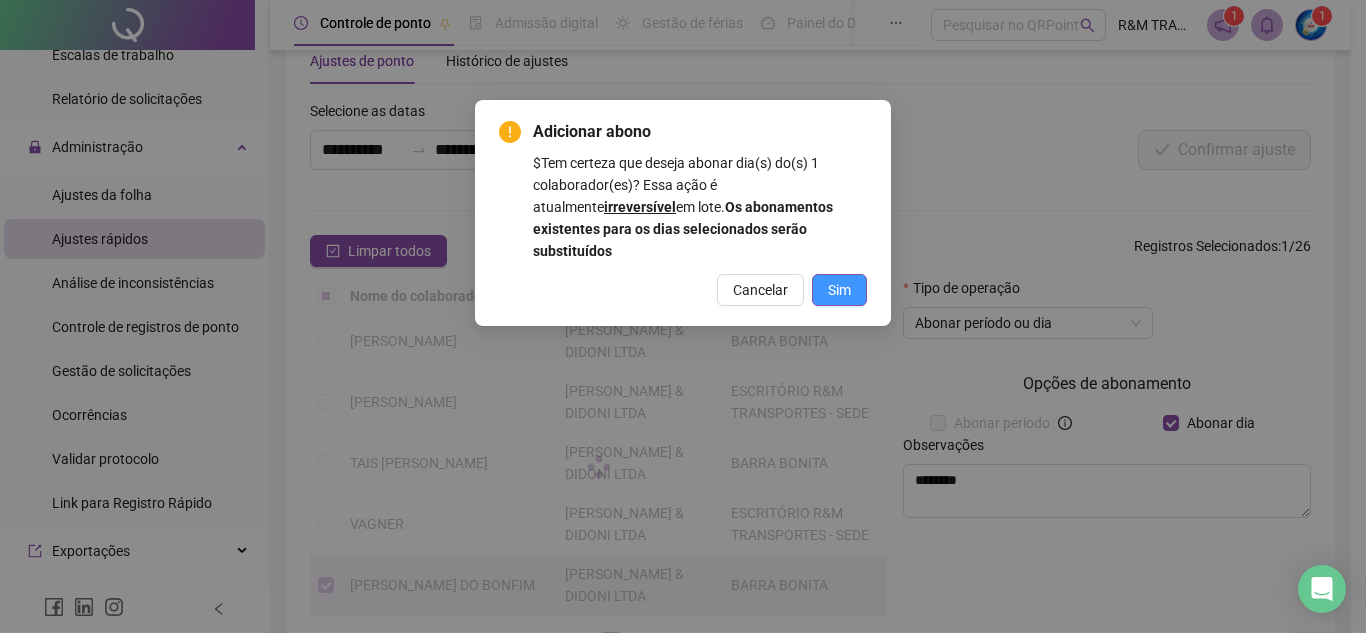 click on "Sim" at bounding box center [839, 290] 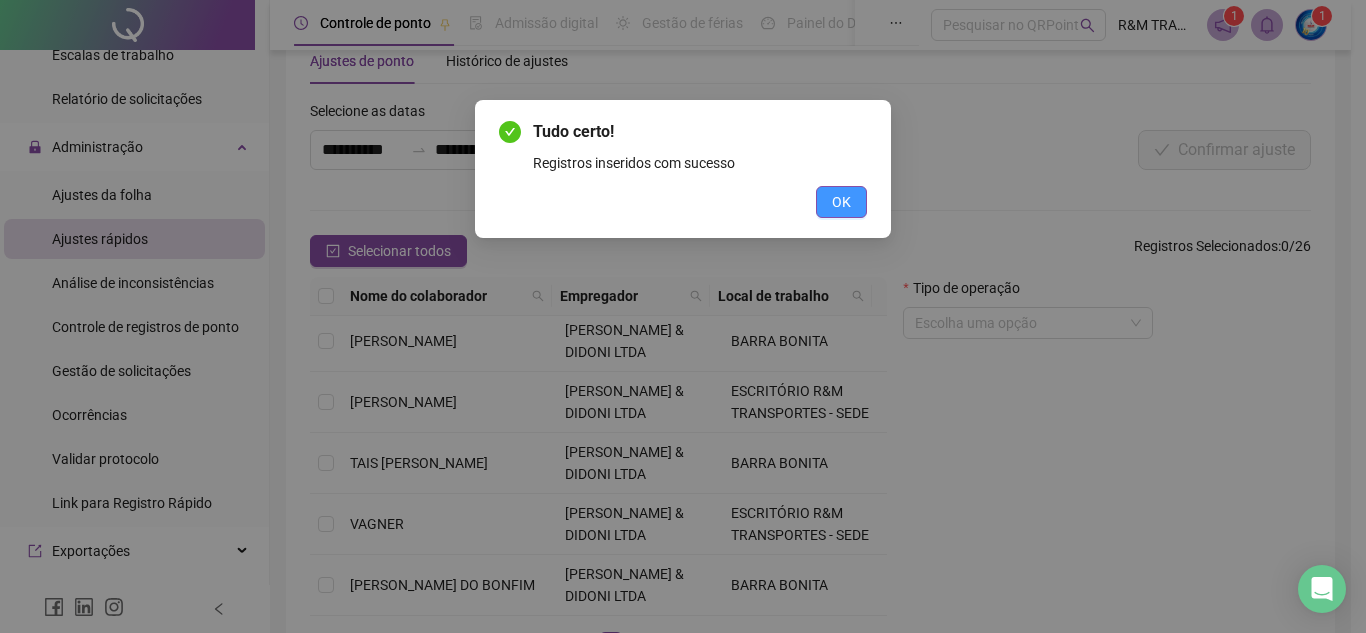 click on "OK" at bounding box center (841, 202) 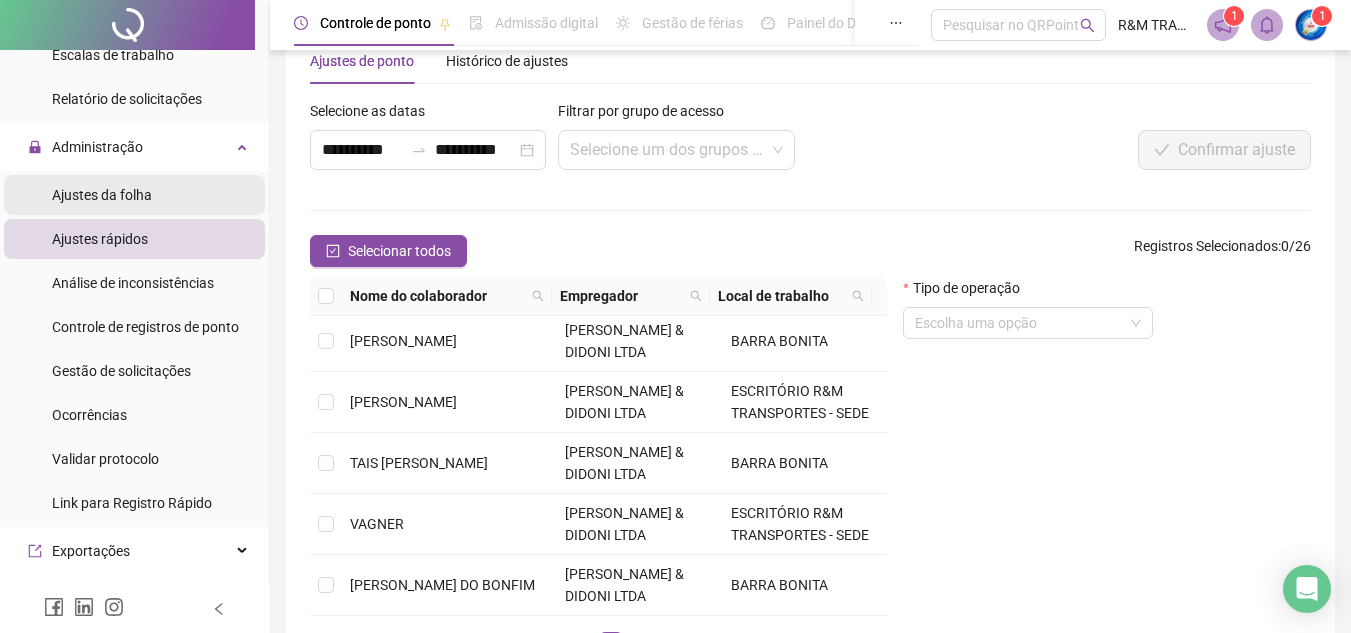 click on "Ajustes da folha" at bounding box center (102, 195) 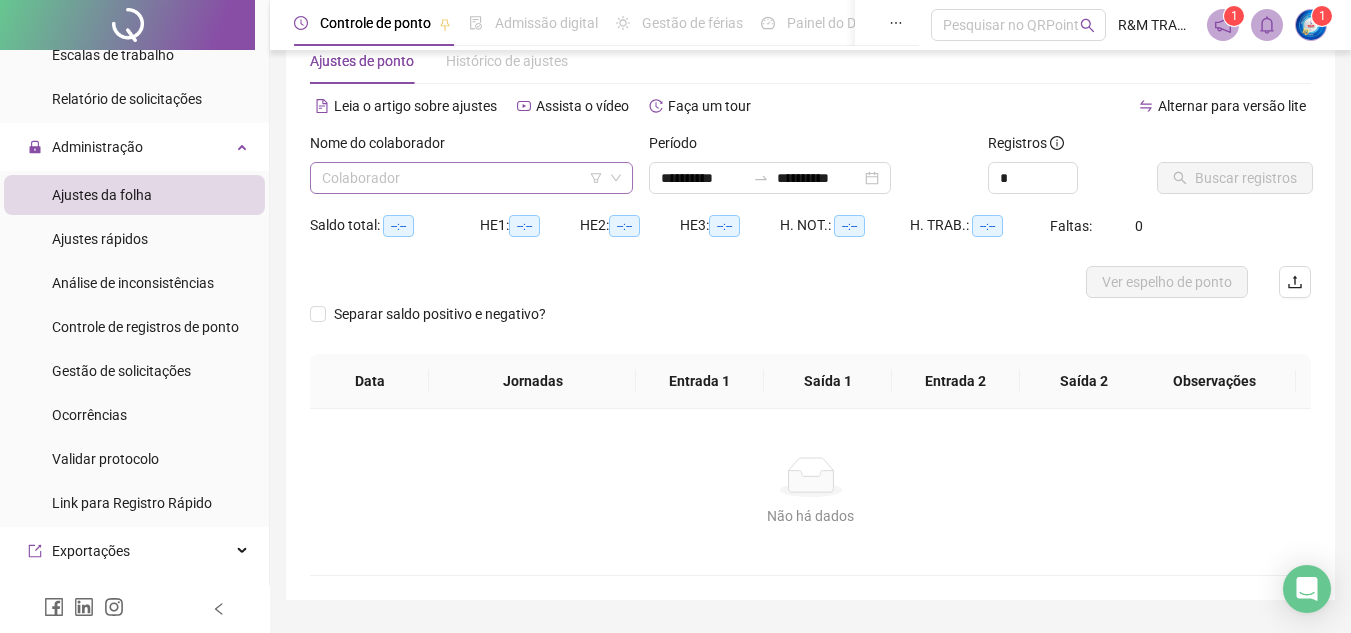 click at bounding box center (465, 178) 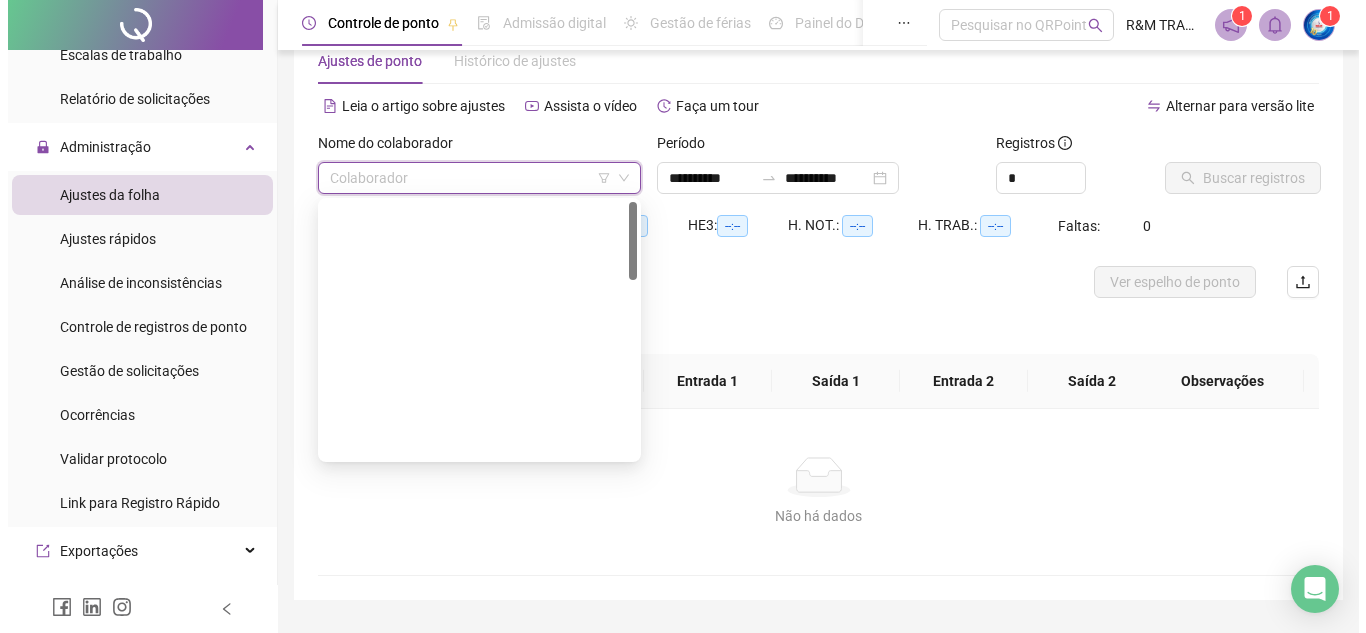 scroll, scrollTop: 576, scrollLeft: 0, axis: vertical 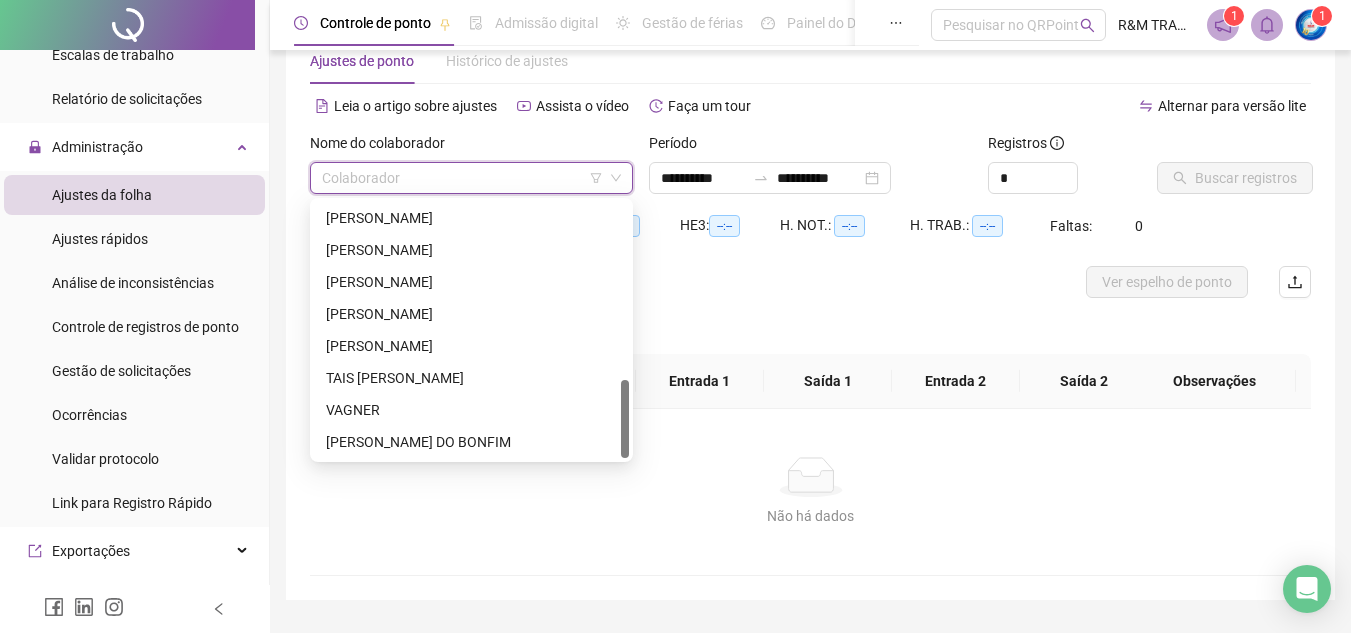 drag, startPoint x: 627, startPoint y: 215, endPoint x: 442, endPoint y: 452, distance: 300.65594 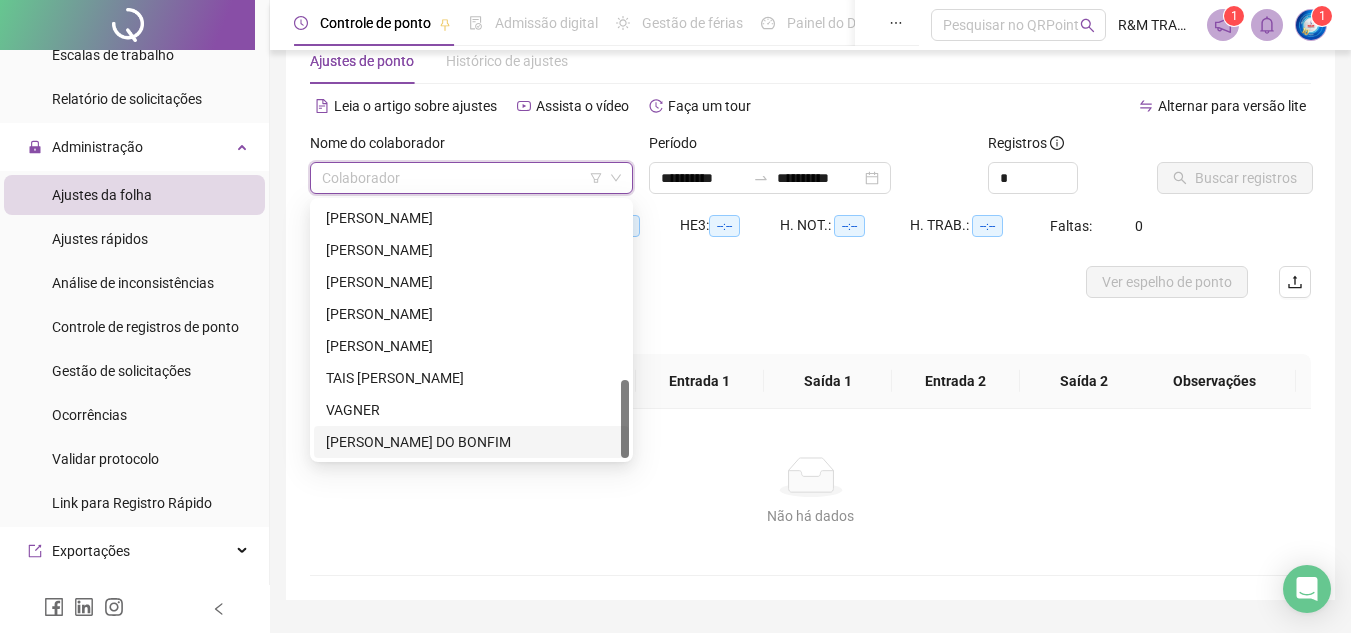 click on "[PERSON_NAME] DO BONFIM" at bounding box center [471, 442] 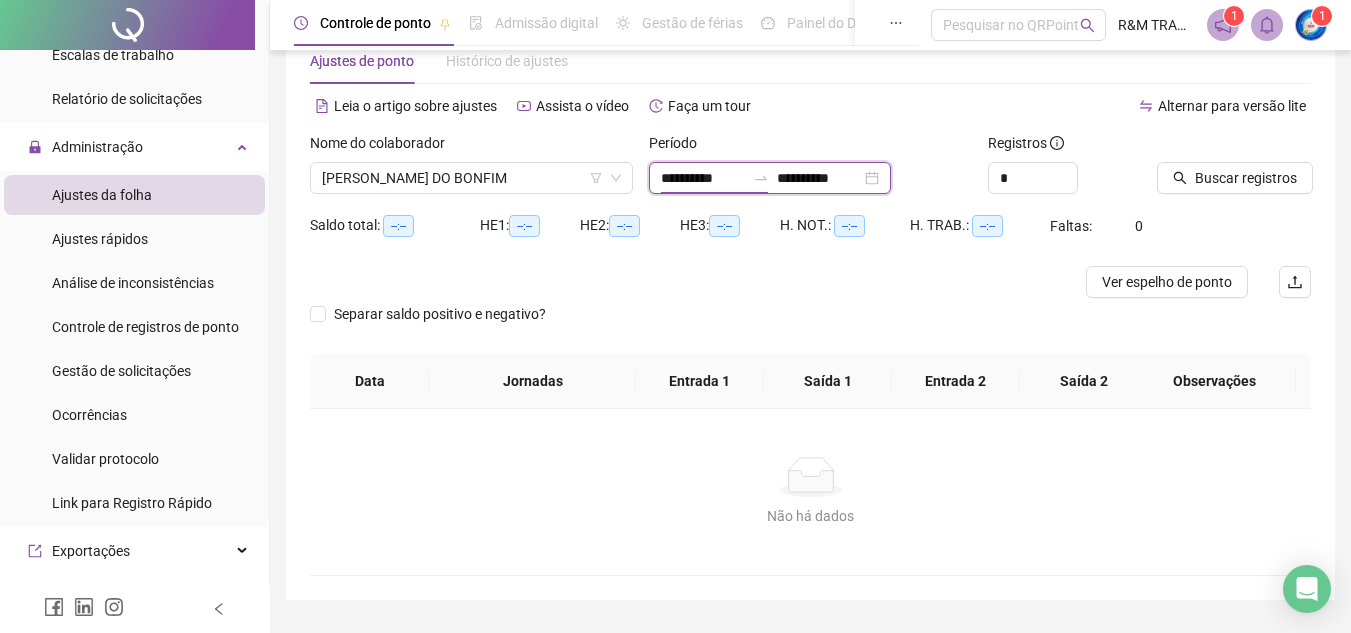 click on "**********" at bounding box center (703, 178) 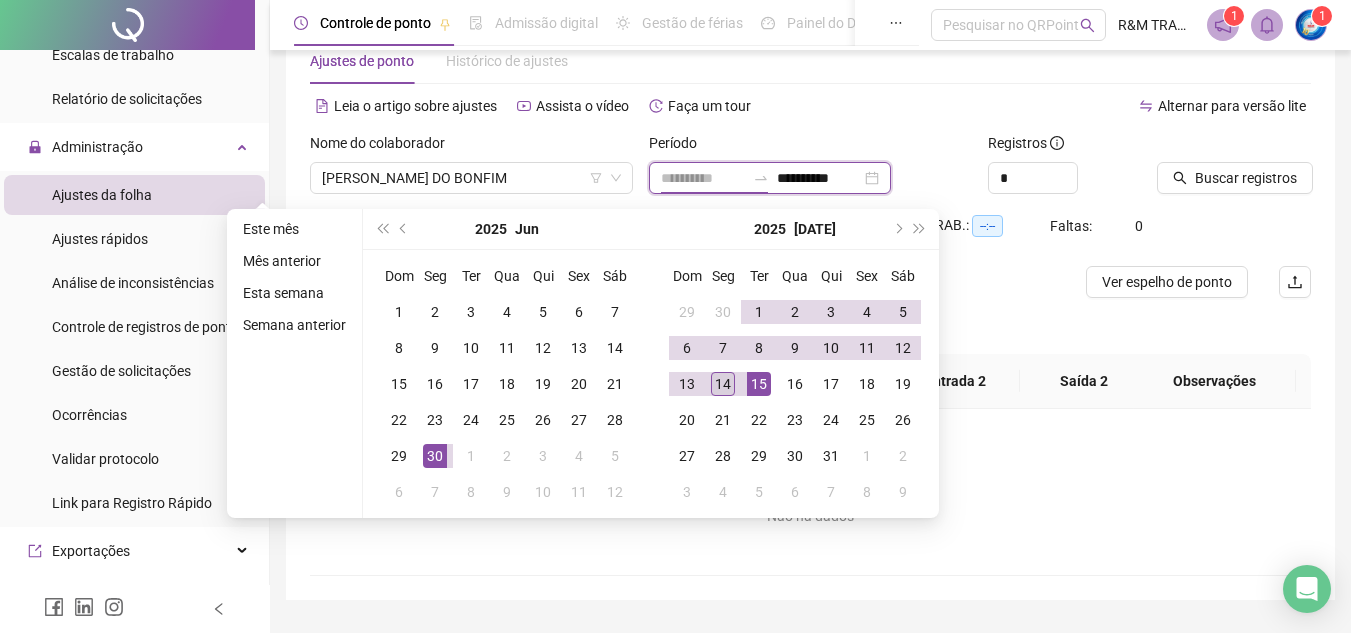 type on "**********" 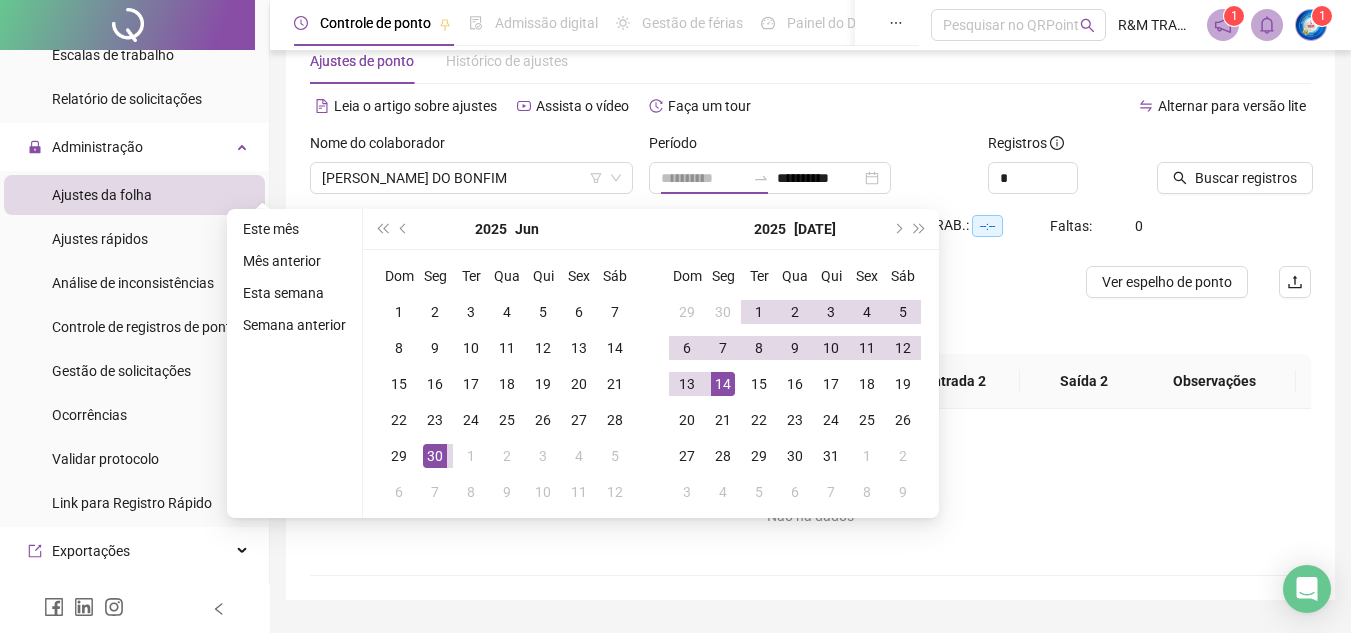 click on "14" at bounding box center [723, 384] 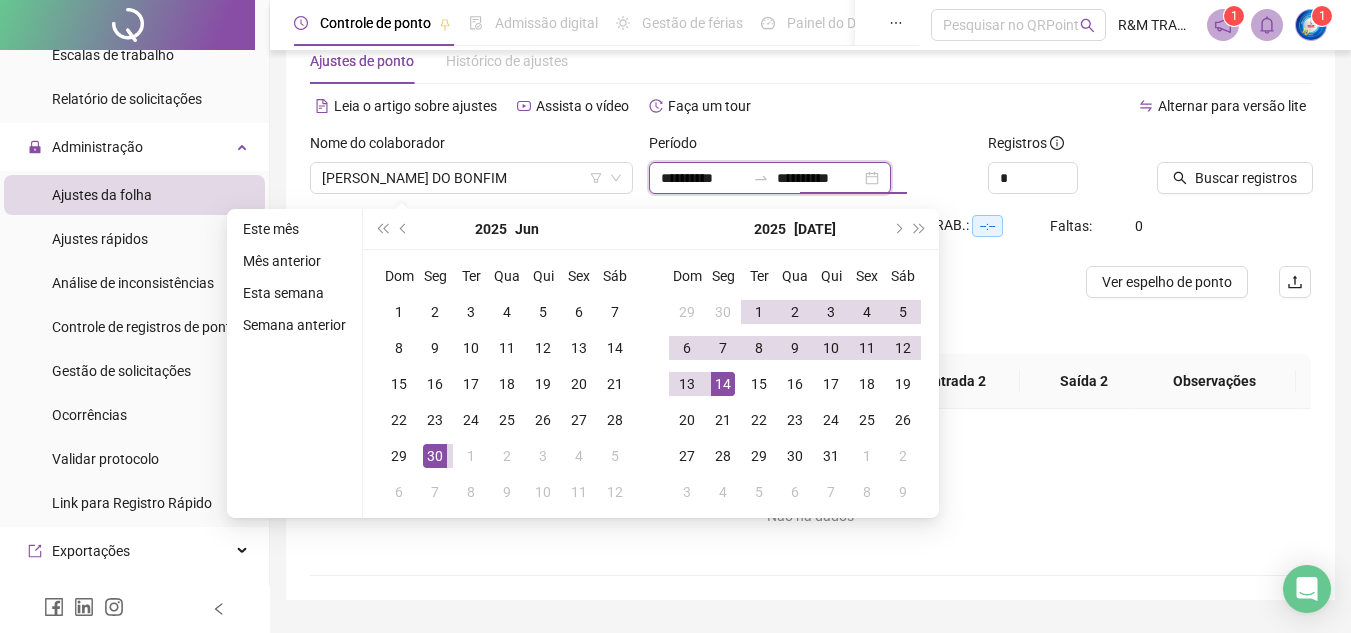 click on "**********" at bounding box center (819, 178) 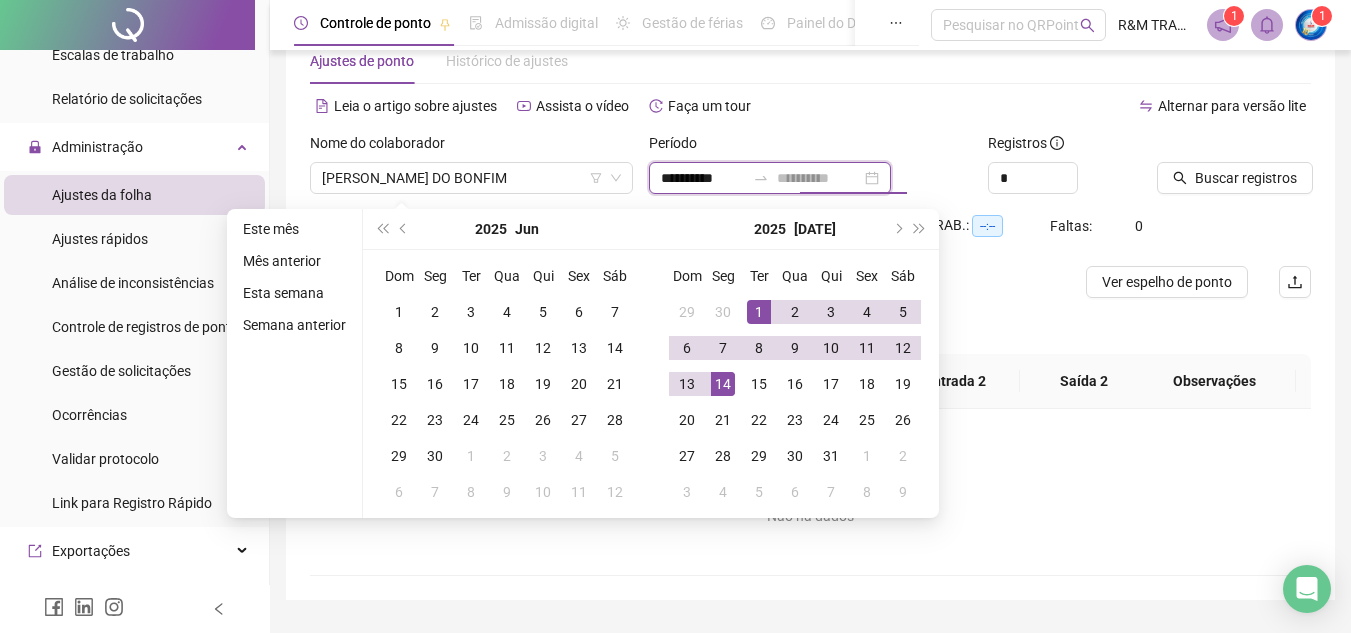 type on "**********" 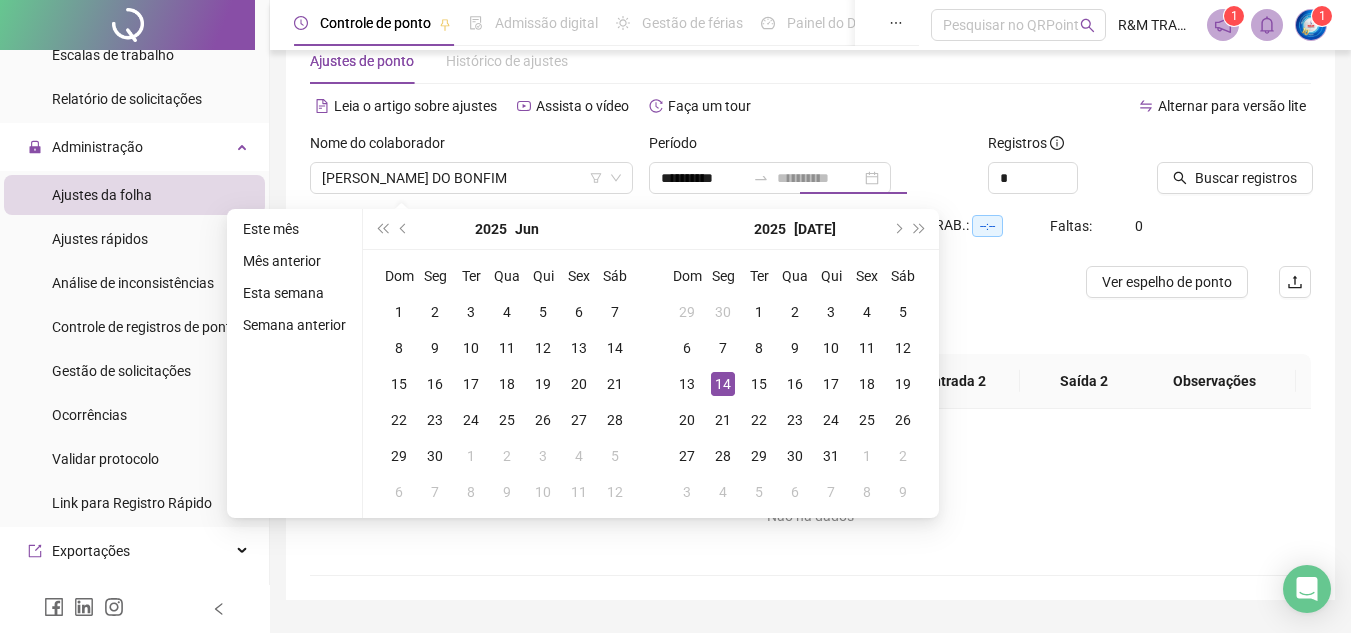 click on "14" at bounding box center [723, 384] 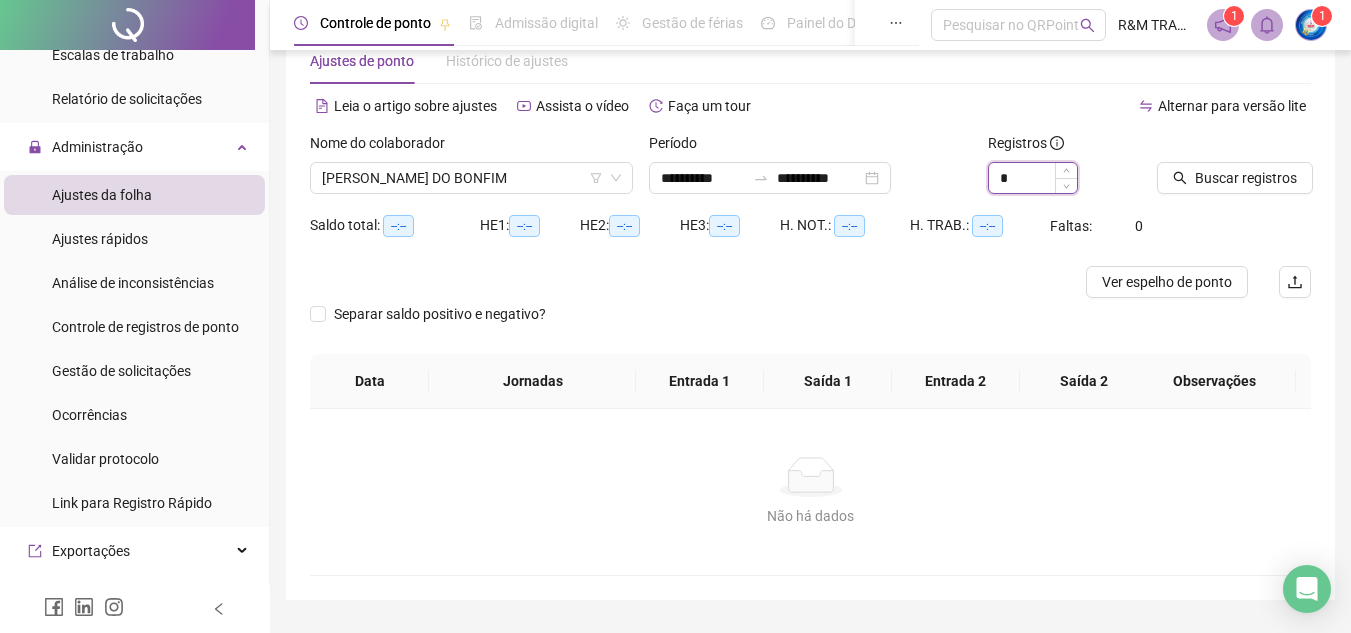 click on "*" at bounding box center [1033, 178] 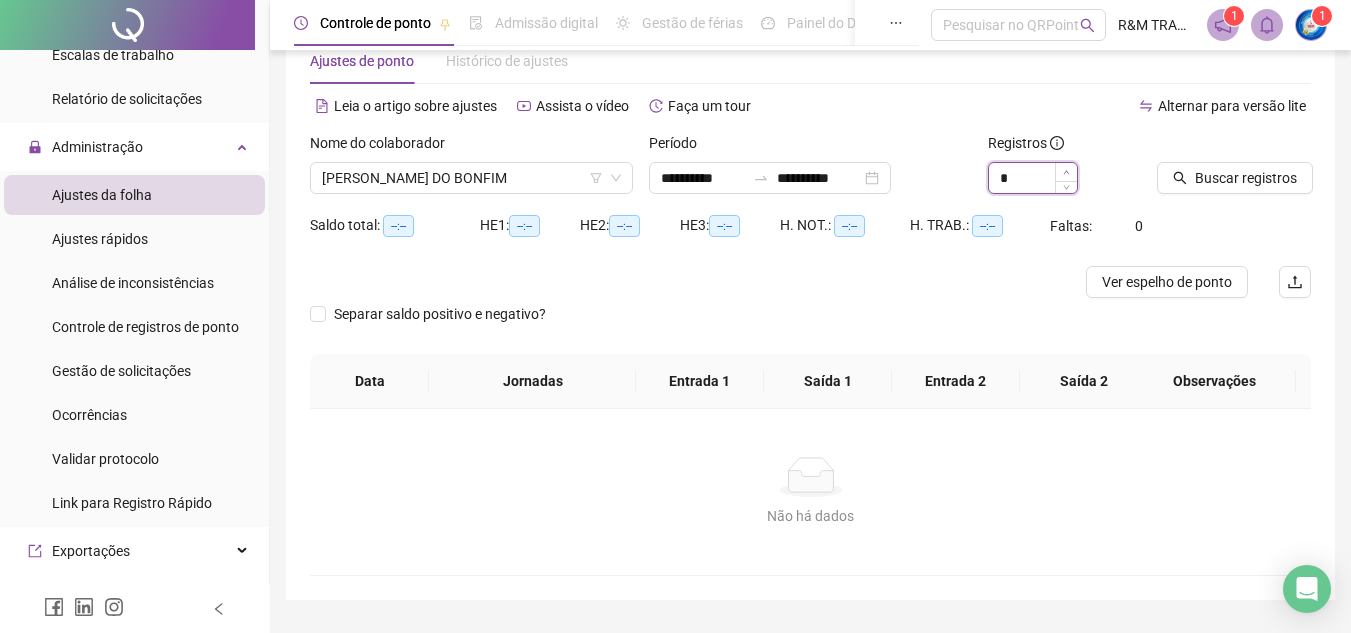 click 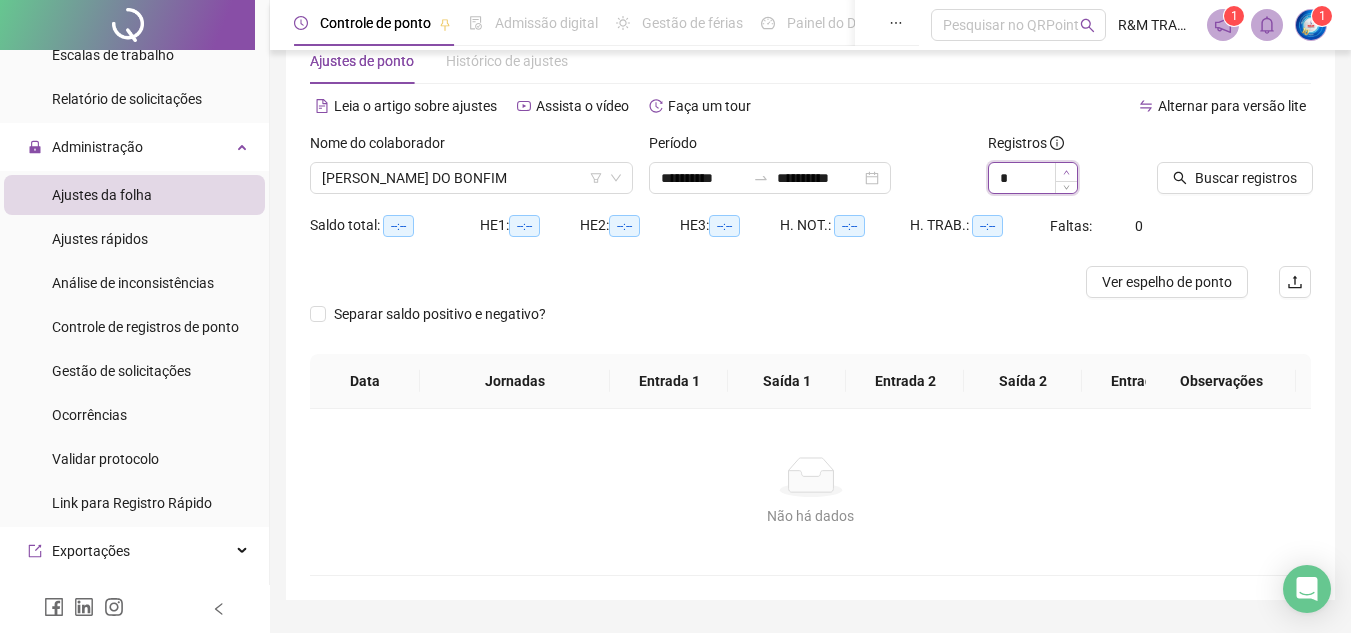type on "*" 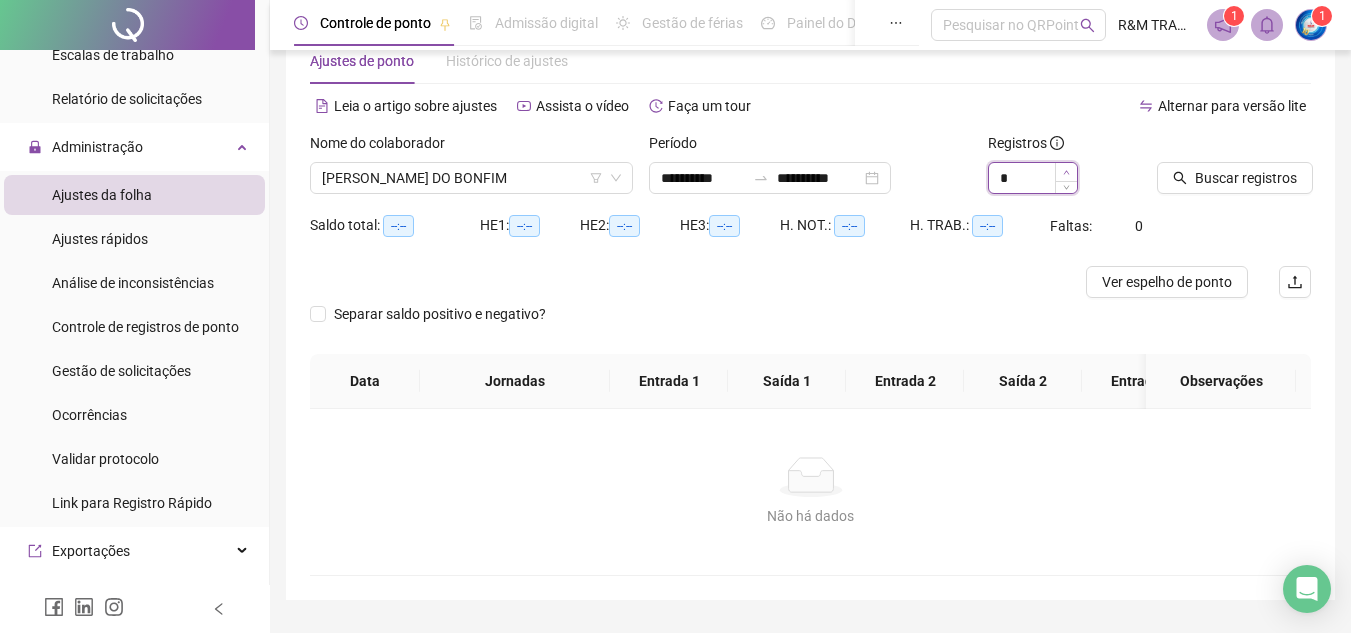 drag, startPoint x: 1065, startPoint y: 167, endPoint x: 1127, endPoint y: 164, distance: 62.072536 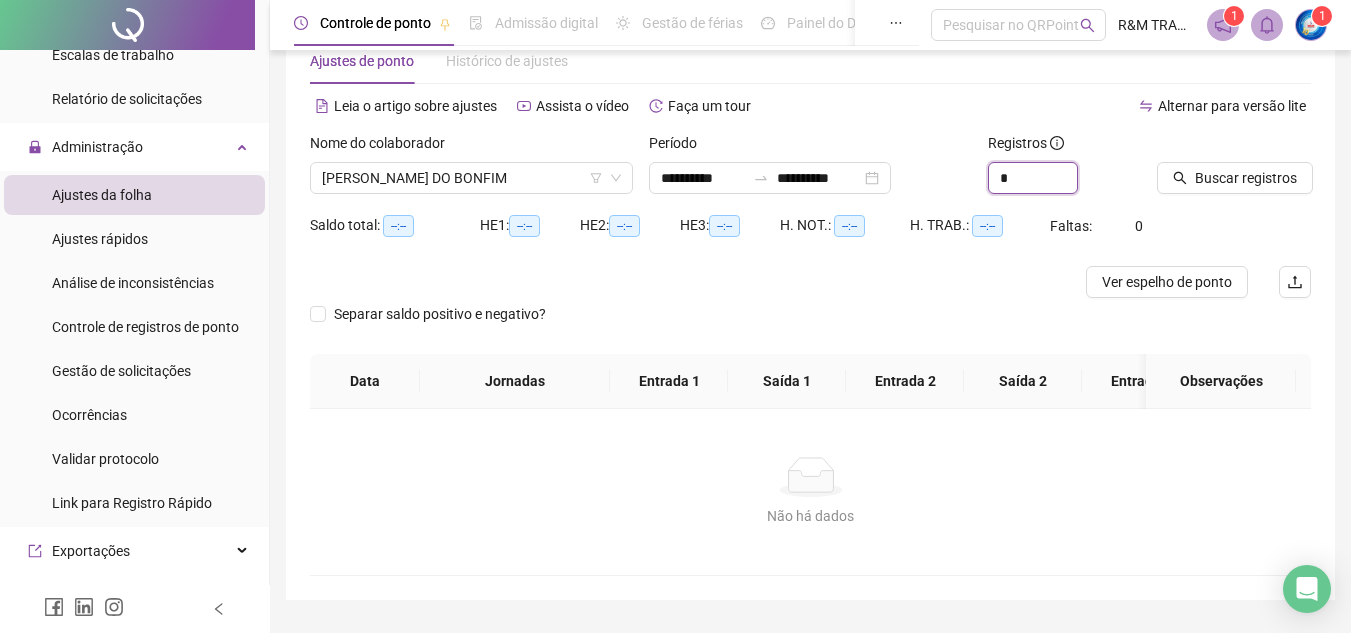 click at bounding box center [1077, 170] 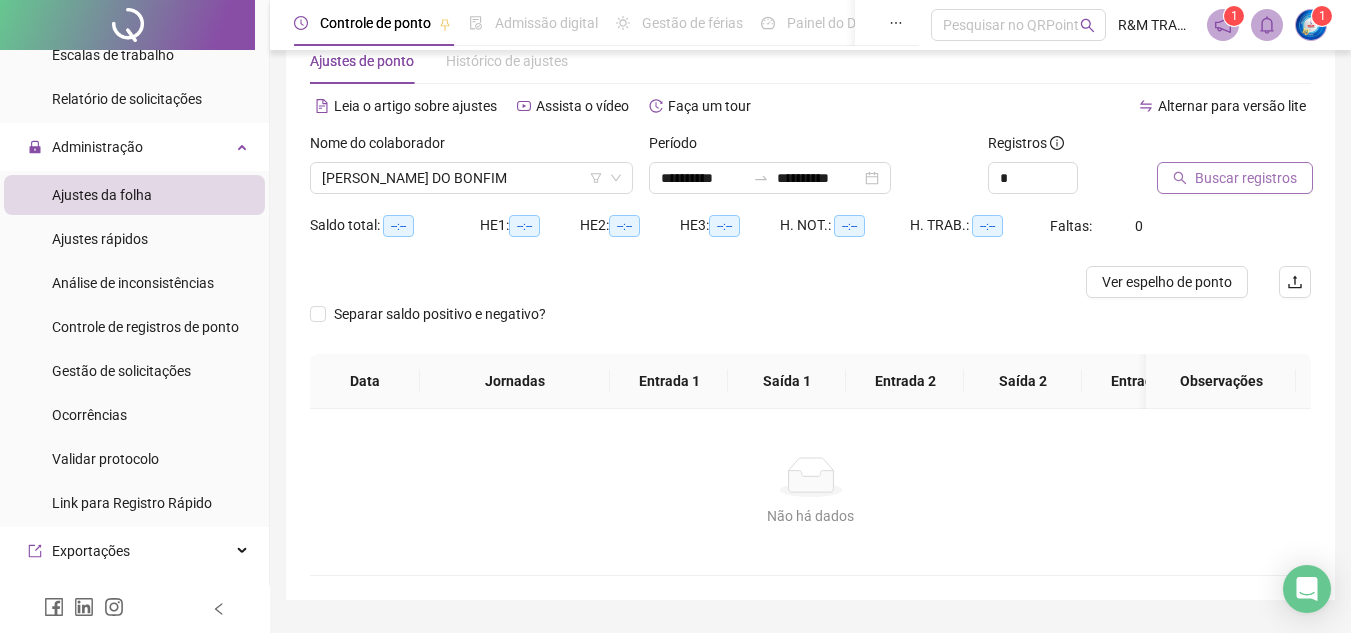 click on "Buscar registros" at bounding box center [1246, 178] 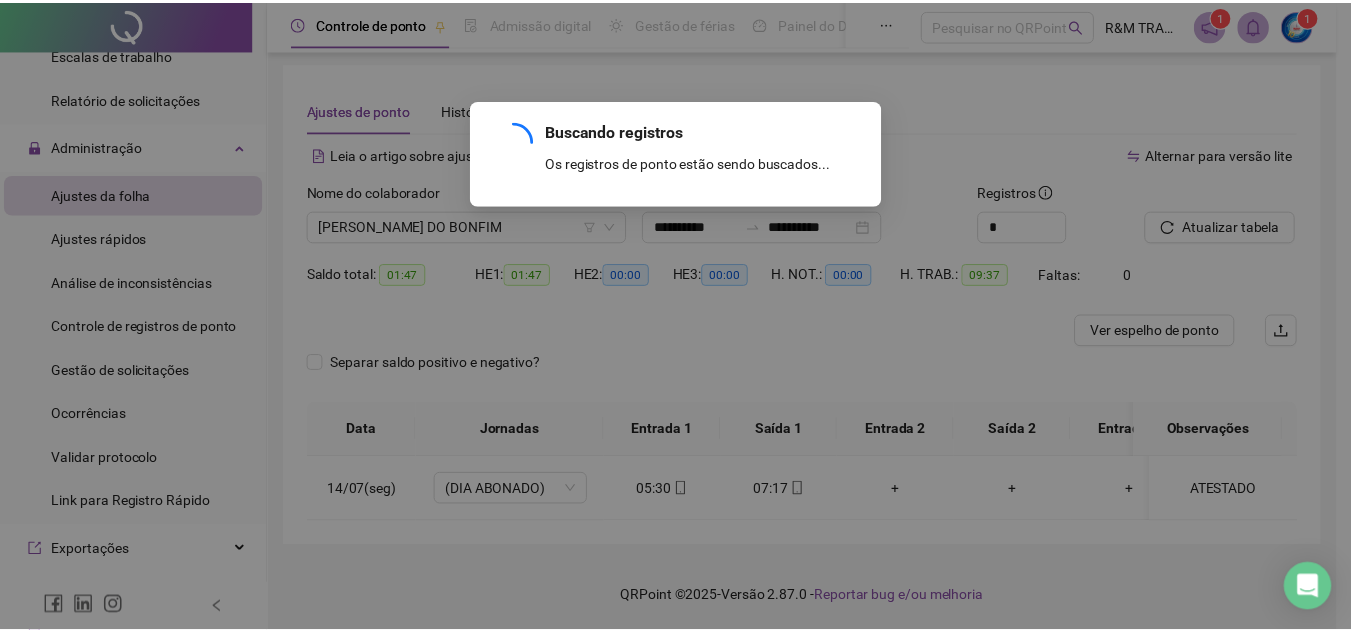 scroll, scrollTop: 18, scrollLeft: 0, axis: vertical 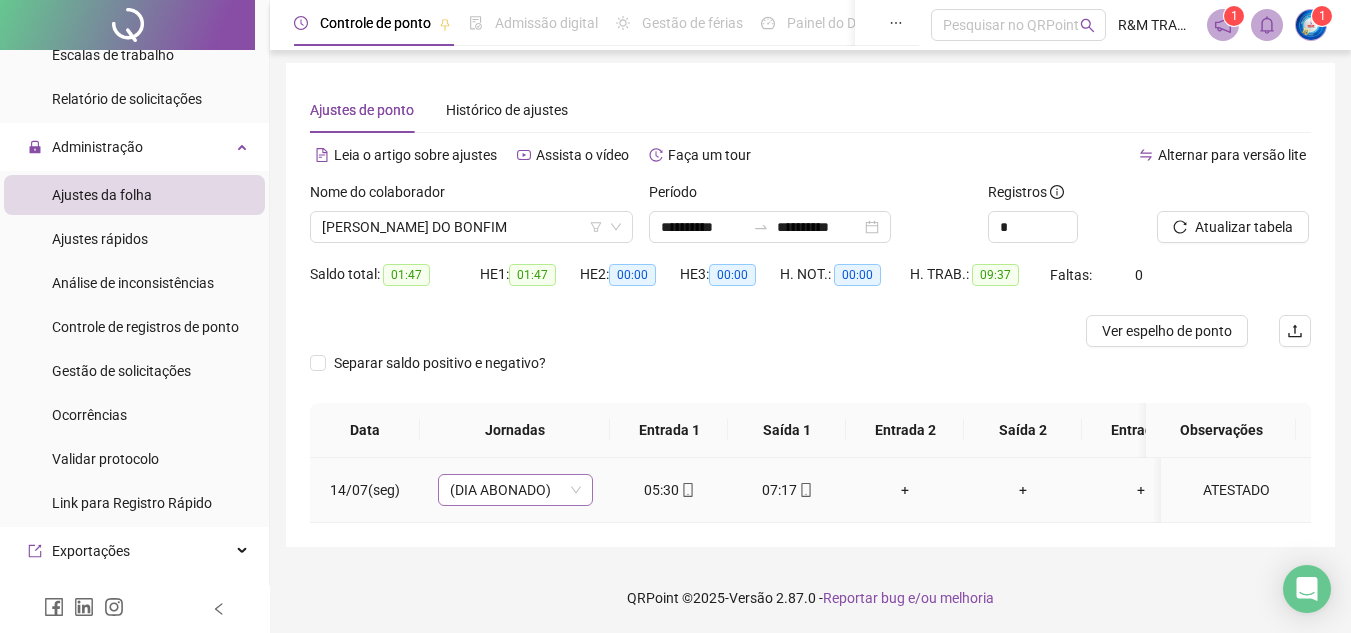 click on "(DIA ABONADO)" at bounding box center (515, 490) 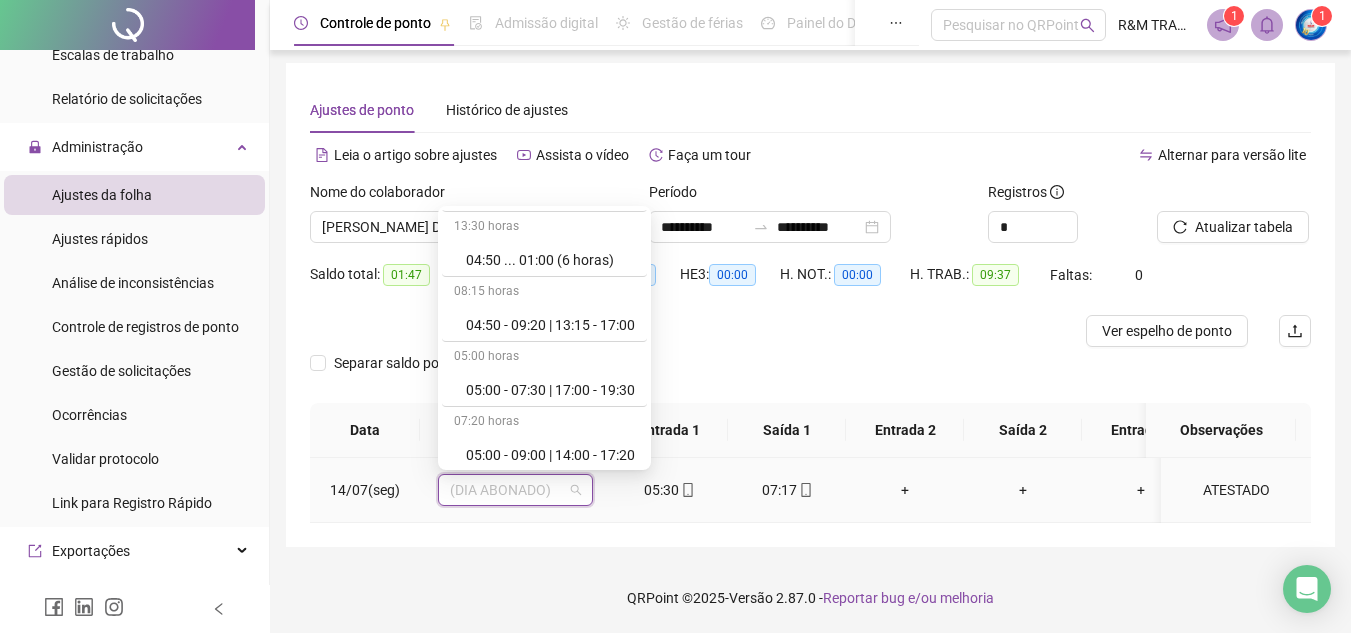 scroll, scrollTop: 0, scrollLeft: 0, axis: both 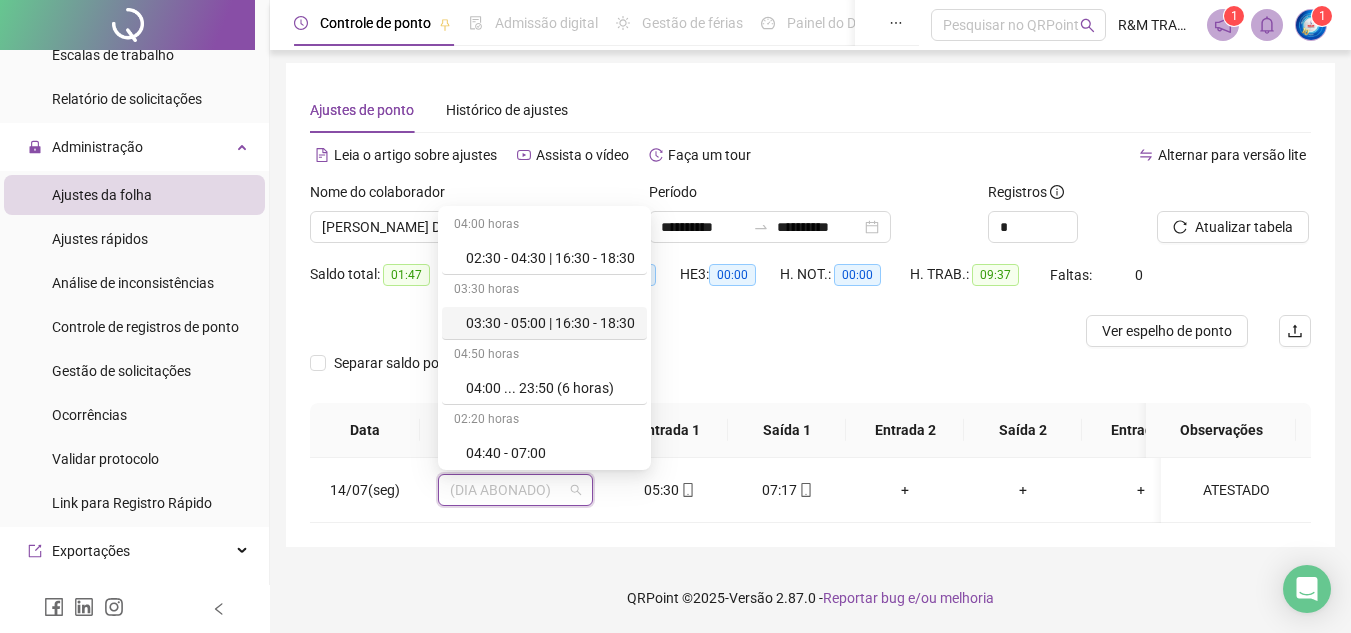 click on "Saldo total:   01:47" at bounding box center [395, 287] 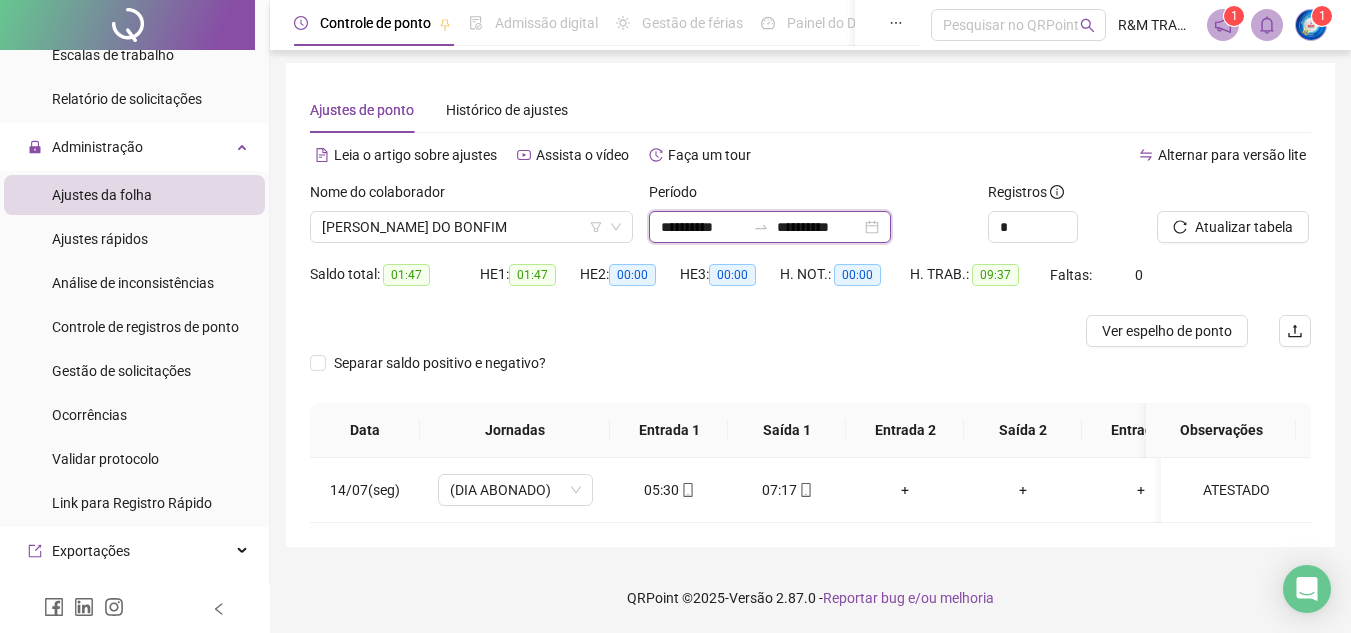 click on "**********" at bounding box center [703, 227] 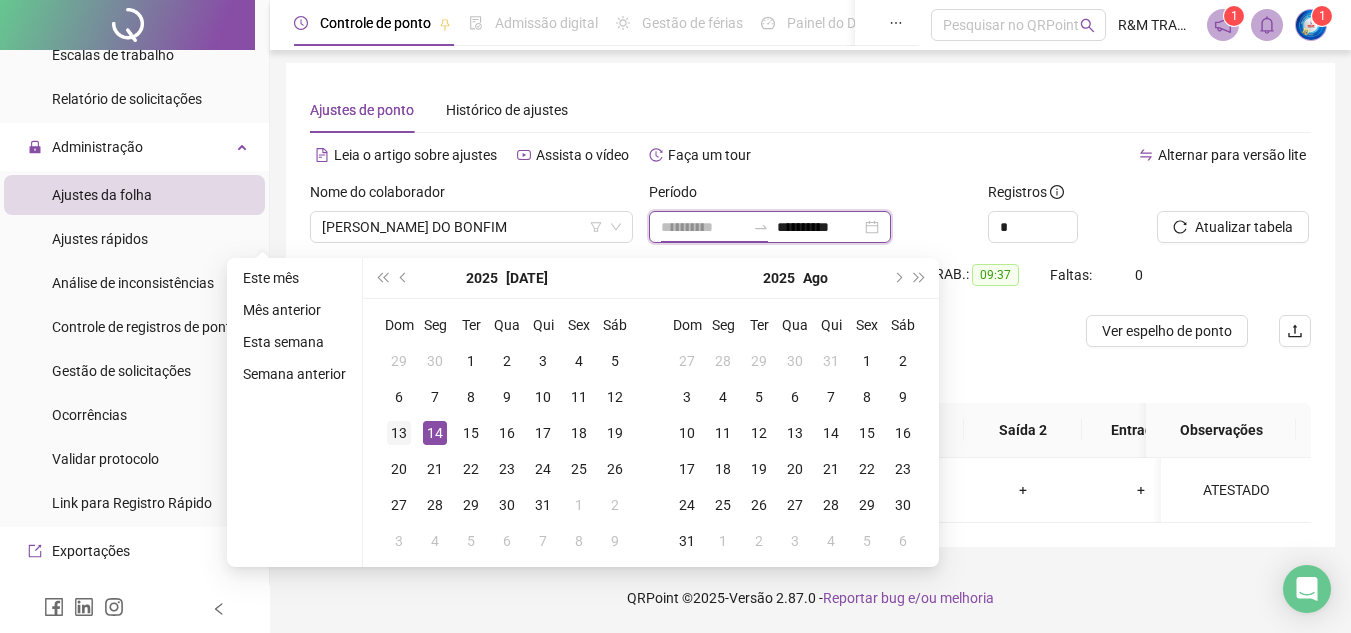 type on "**********" 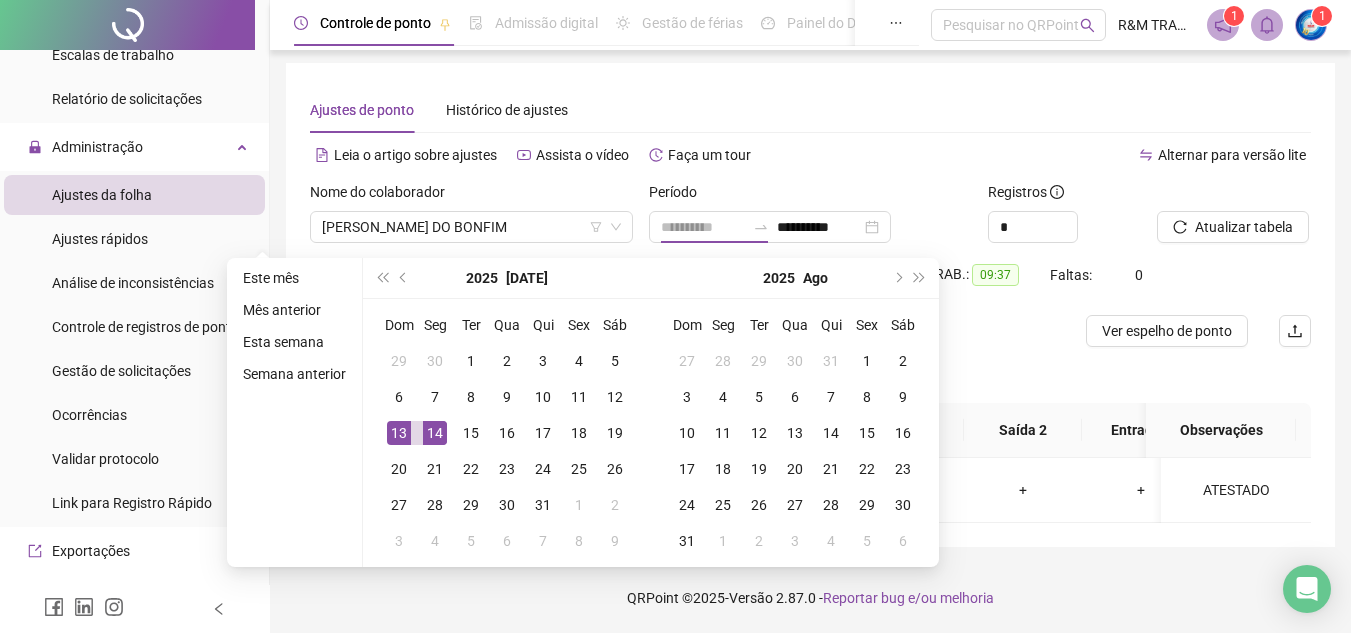 click on "13" at bounding box center [399, 433] 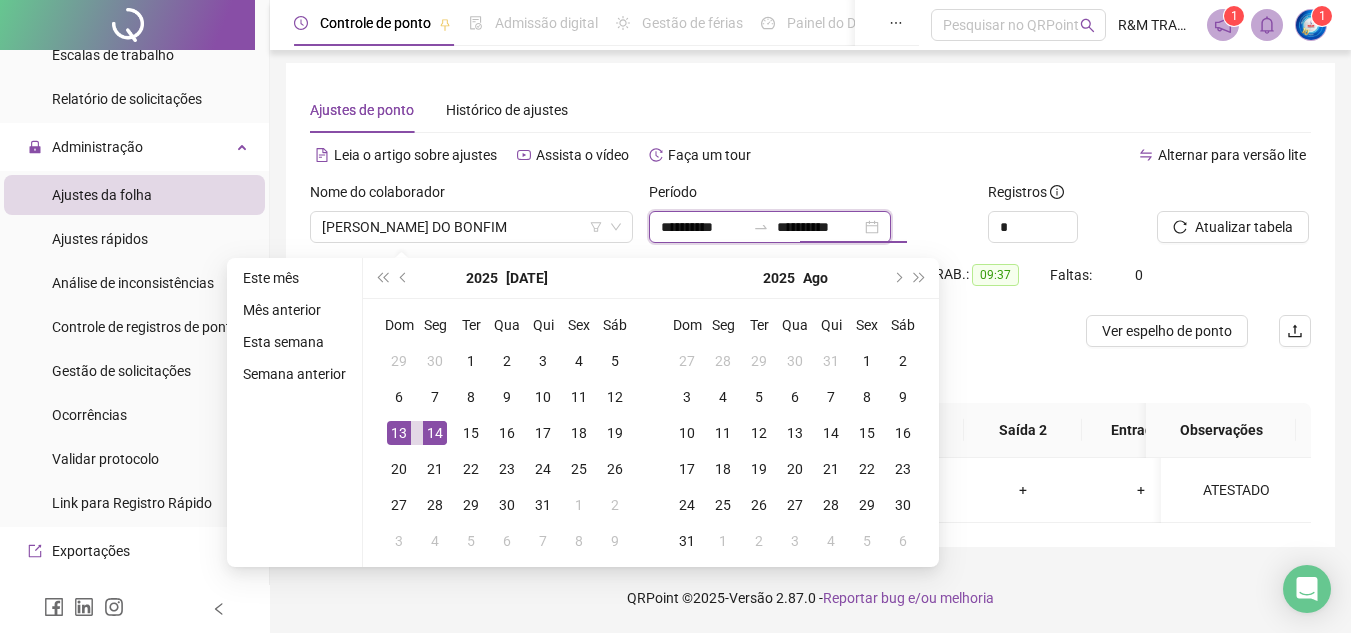 type on "**********" 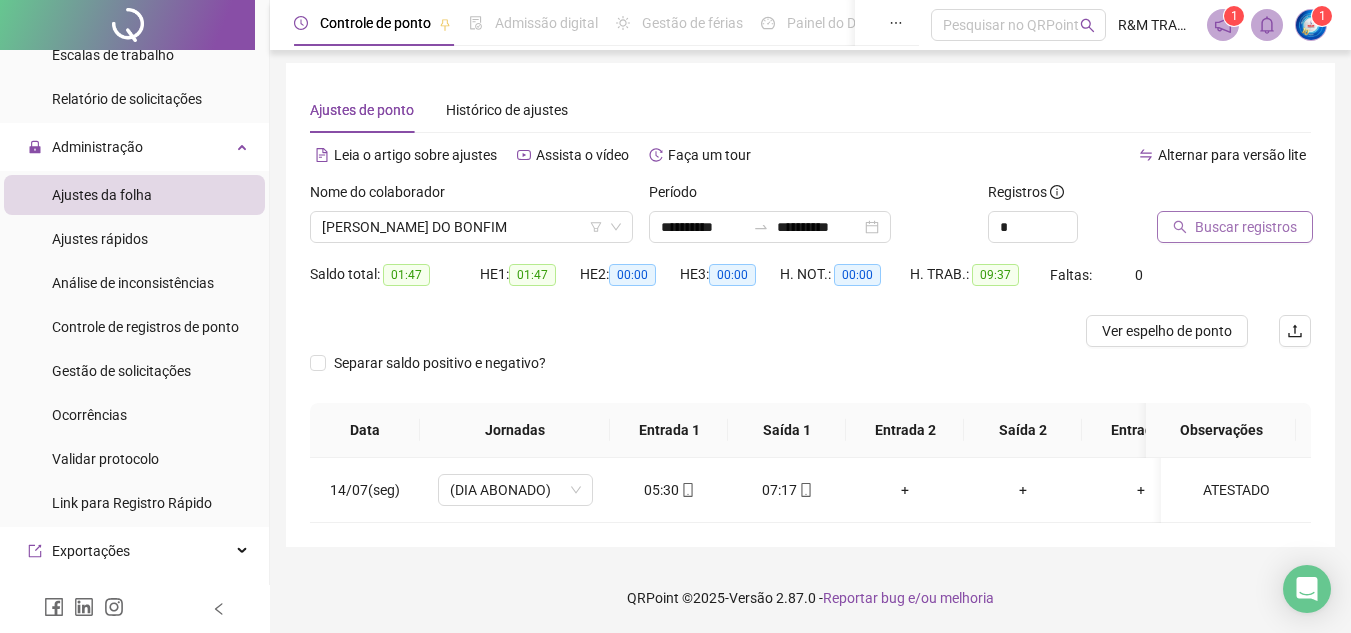 click on "Buscar registros" at bounding box center (1246, 227) 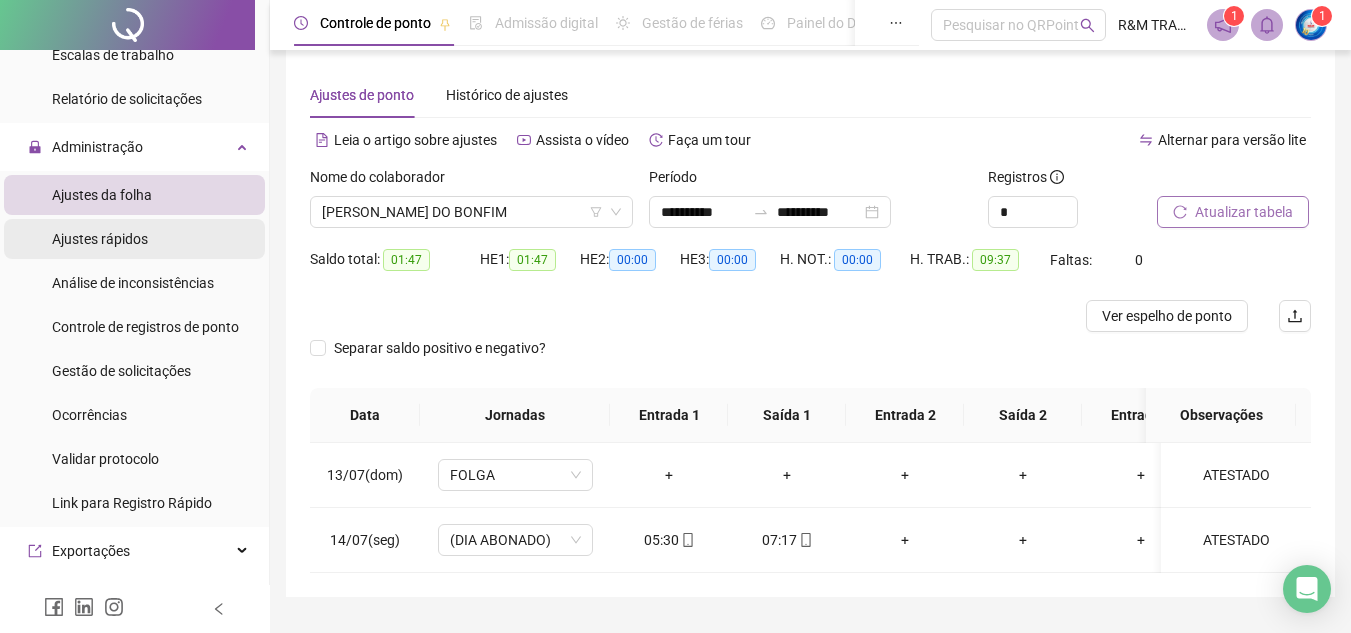 click on "Ajustes rápidos" at bounding box center [100, 239] 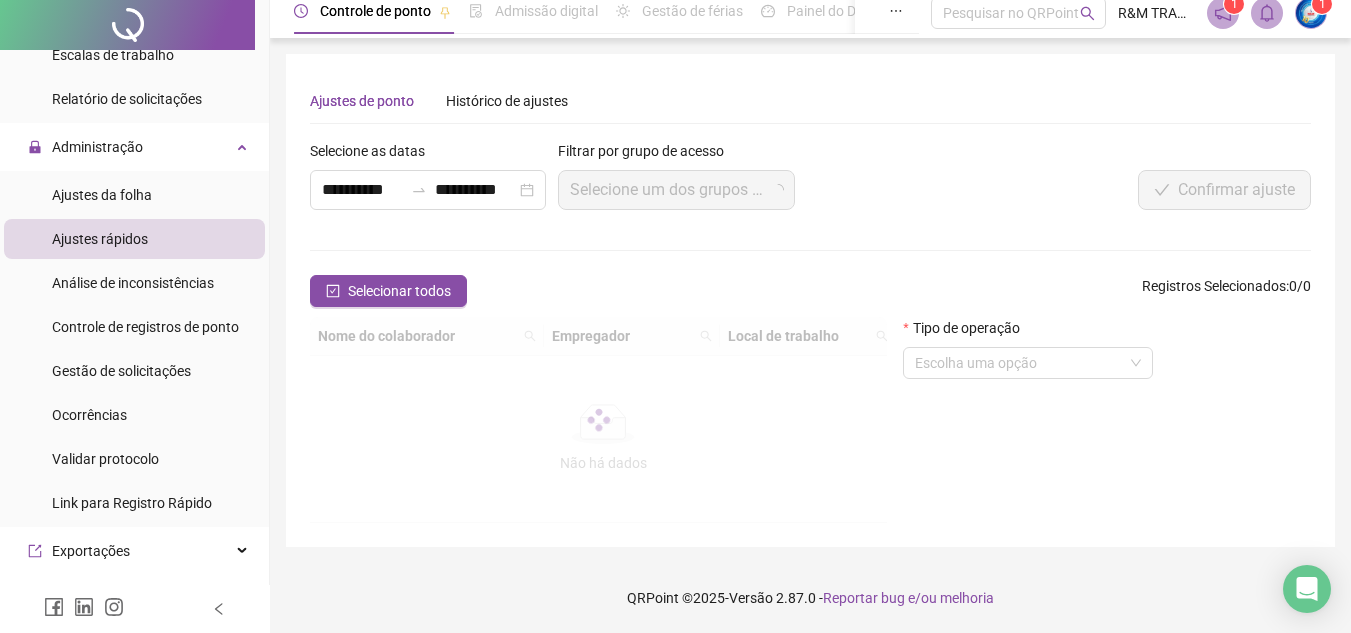 scroll, scrollTop: 0, scrollLeft: 0, axis: both 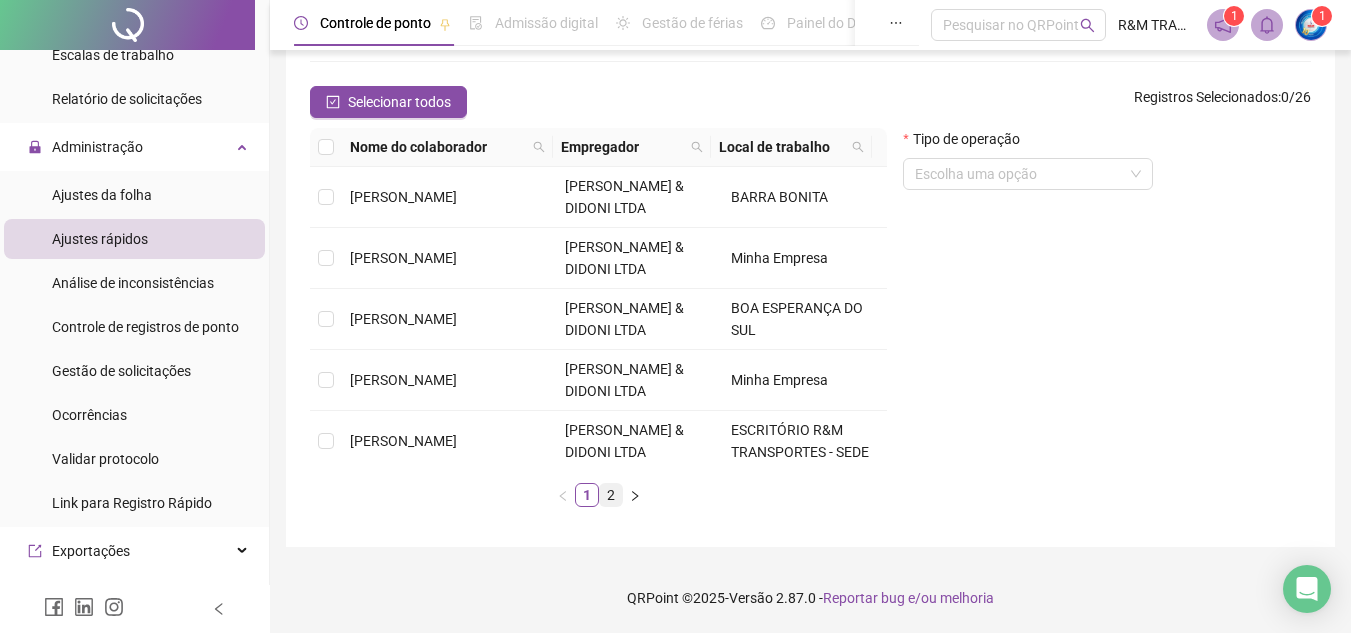 click on "2" at bounding box center (611, 495) 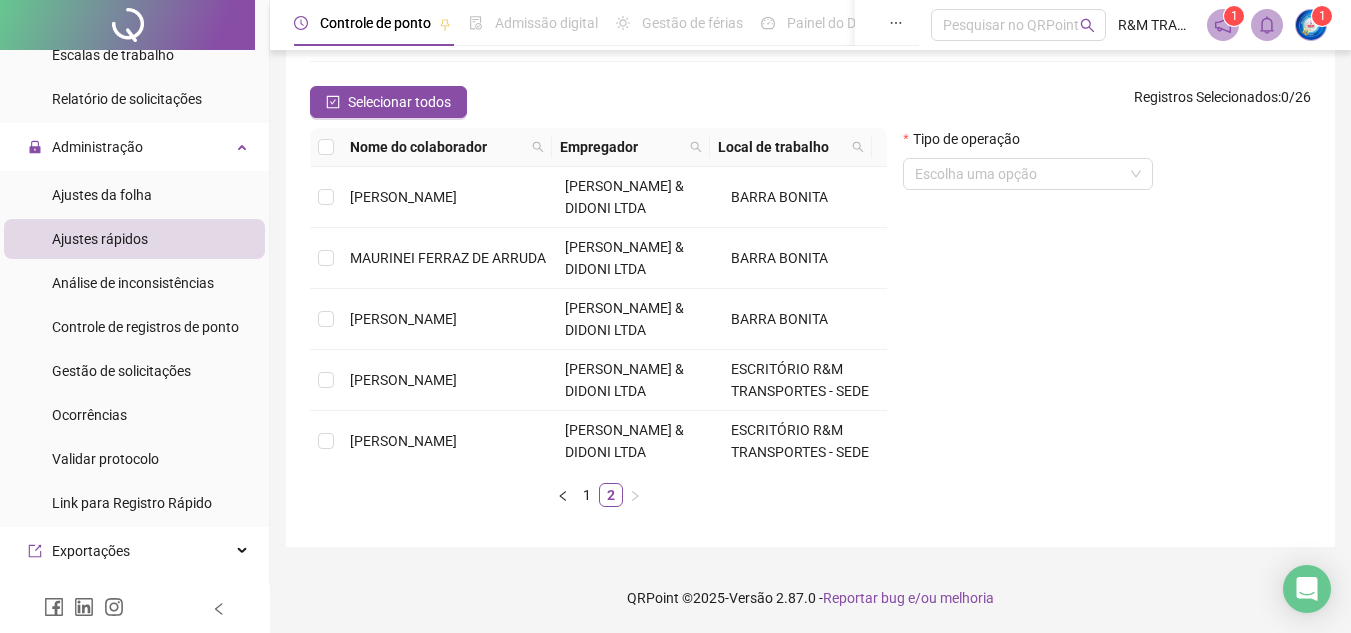 scroll, scrollTop: 371, scrollLeft: 0, axis: vertical 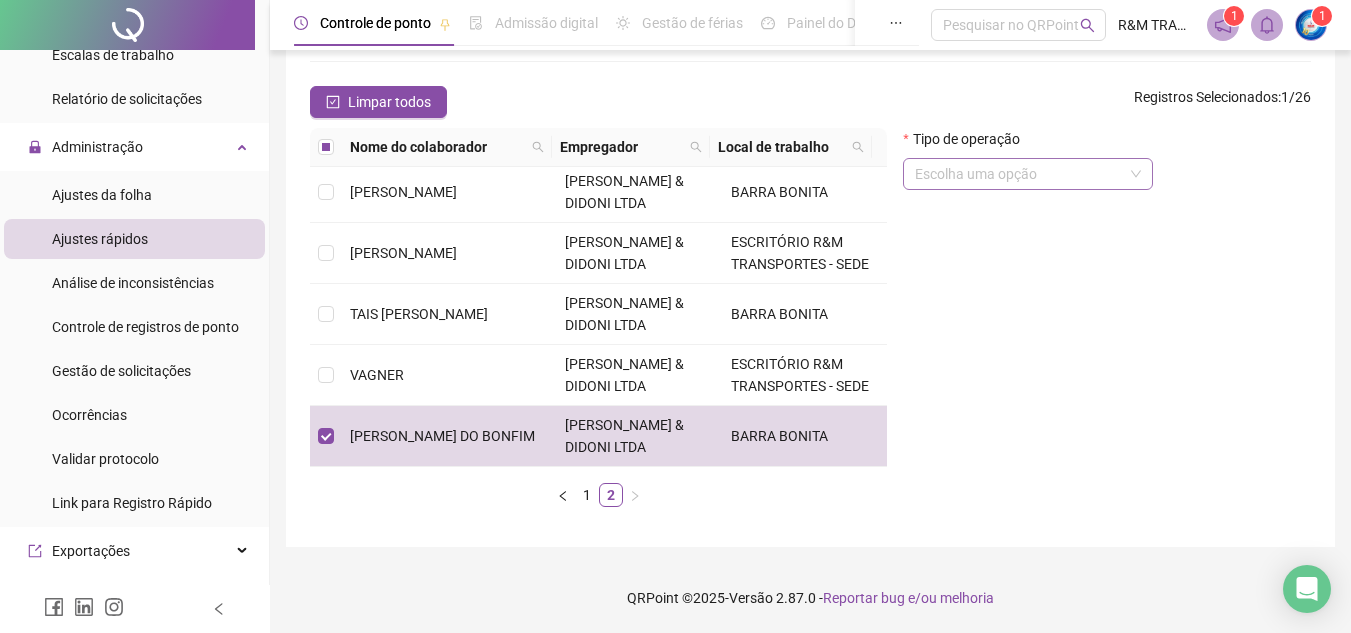 click at bounding box center (1022, 174) 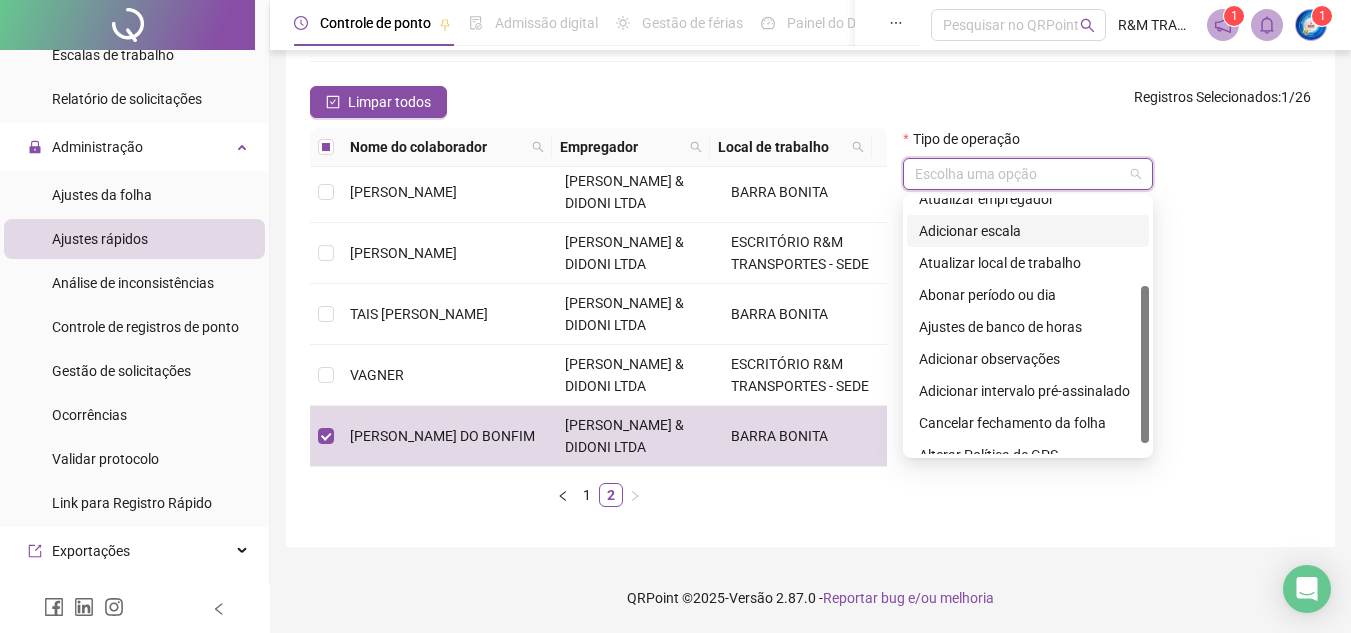 scroll, scrollTop: 160, scrollLeft: 0, axis: vertical 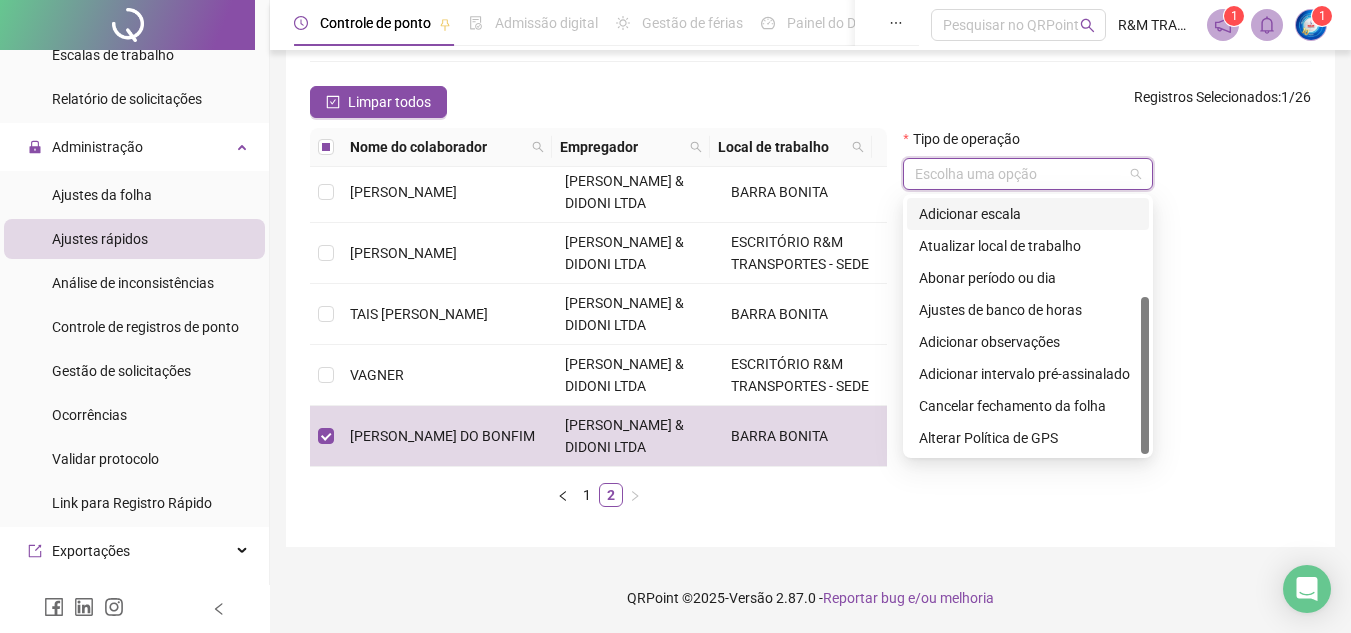 drag, startPoint x: 1147, startPoint y: 259, endPoint x: 1140, endPoint y: 417, distance: 158.15498 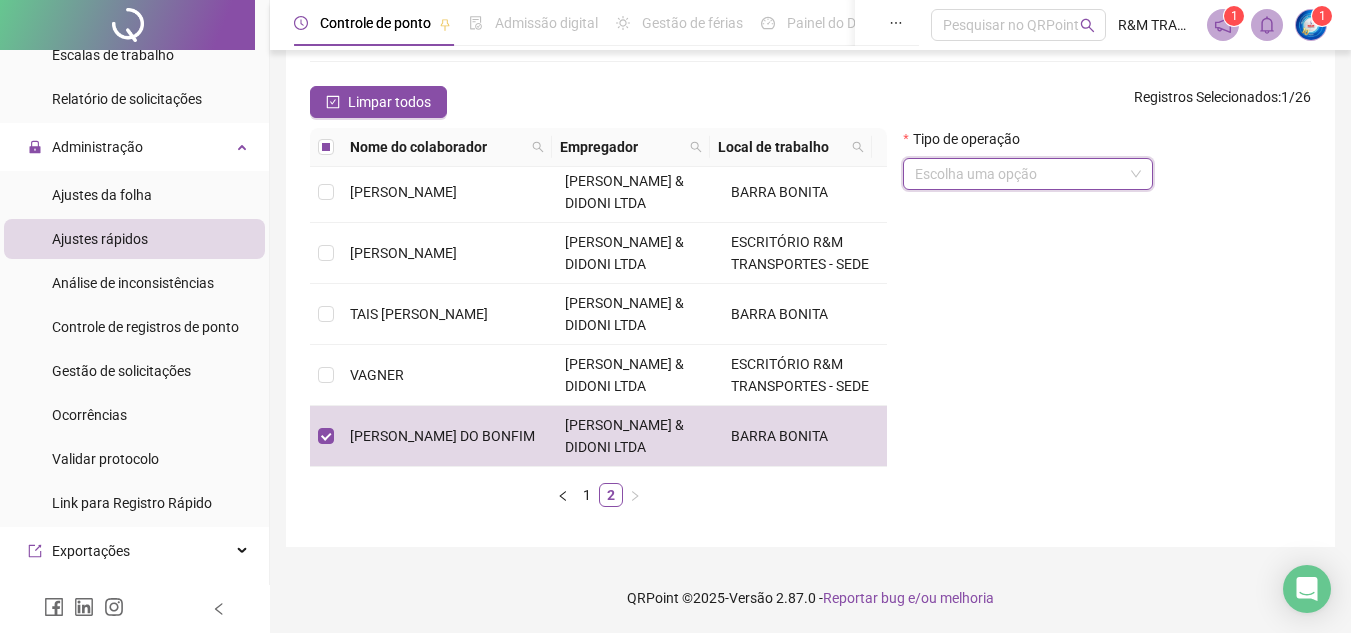click on "Tipo de operação Escolha uma opção" at bounding box center (1107, 325) 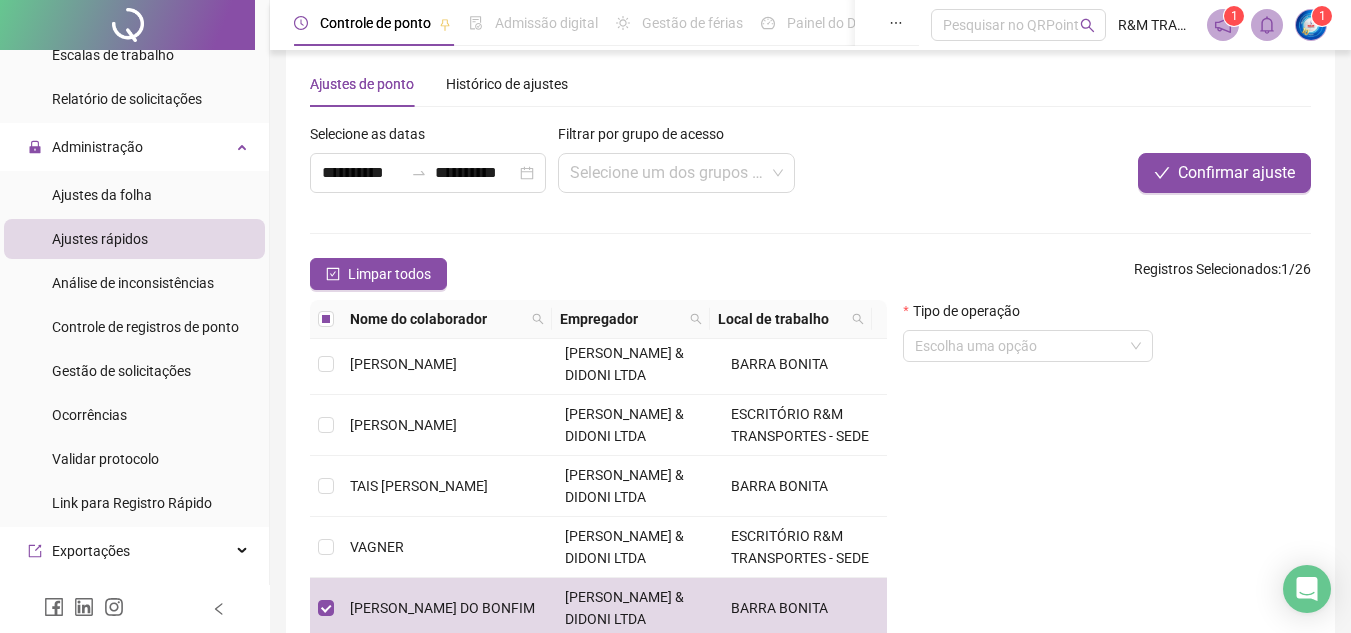 scroll, scrollTop: 11, scrollLeft: 0, axis: vertical 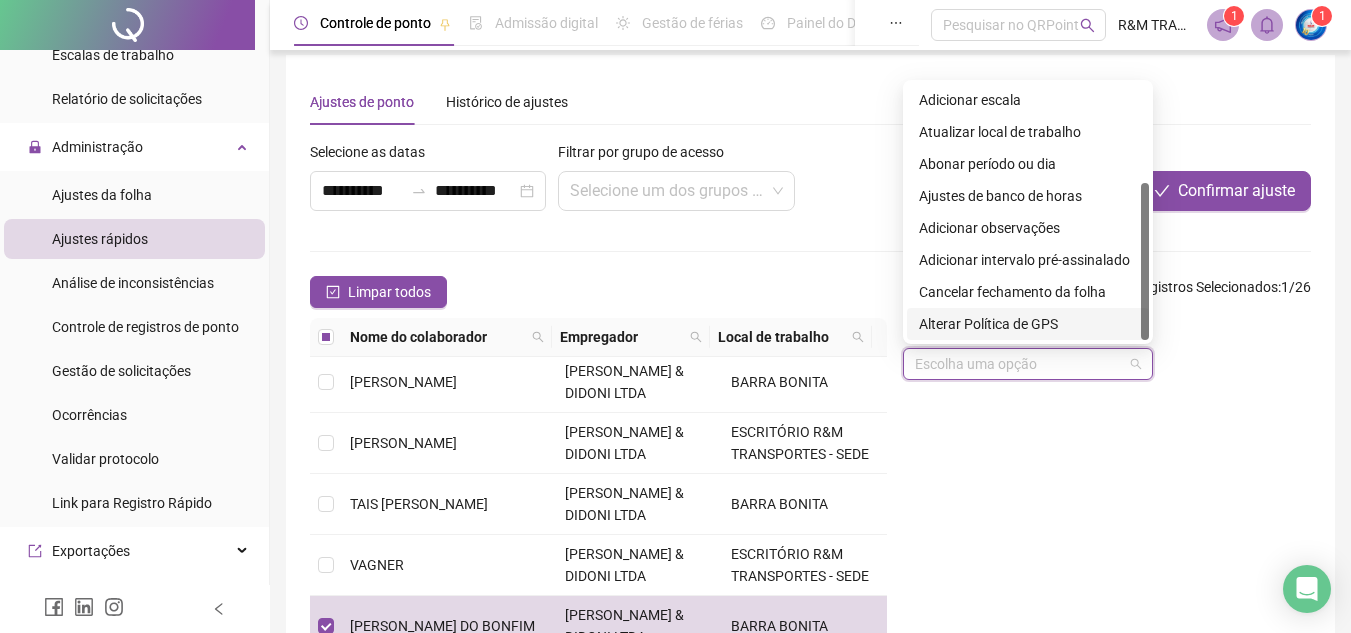 click at bounding box center [1022, 364] 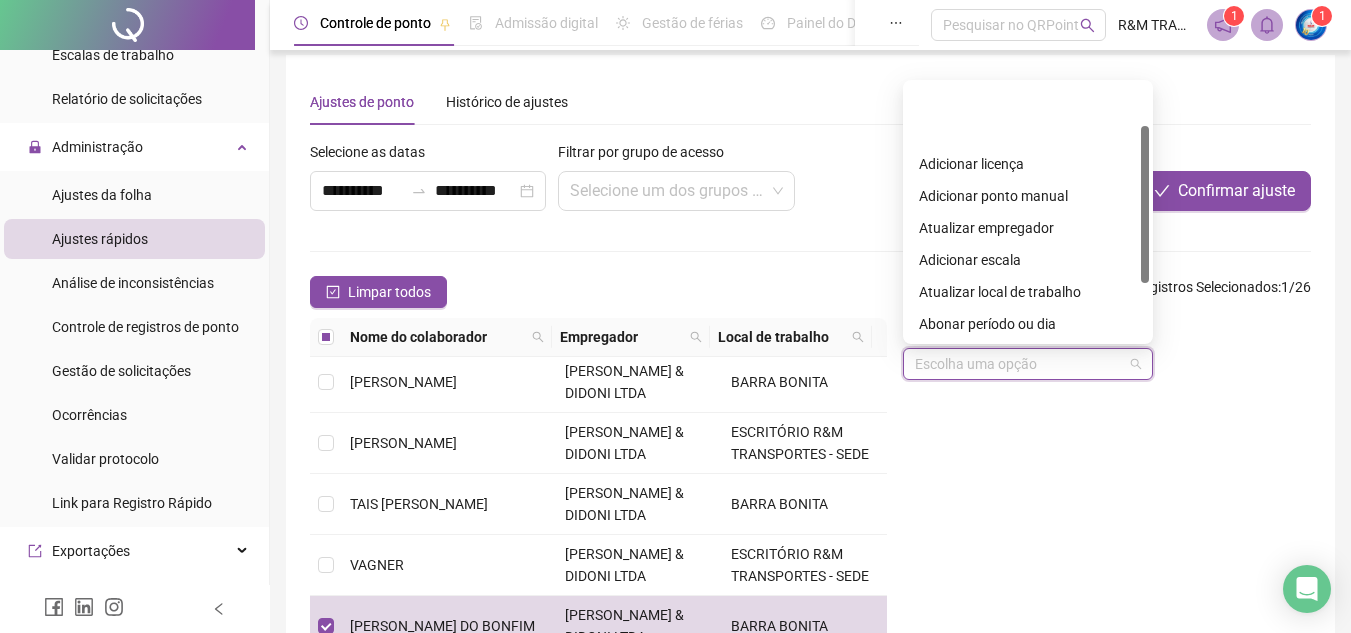 scroll, scrollTop: 0, scrollLeft: 0, axis: both 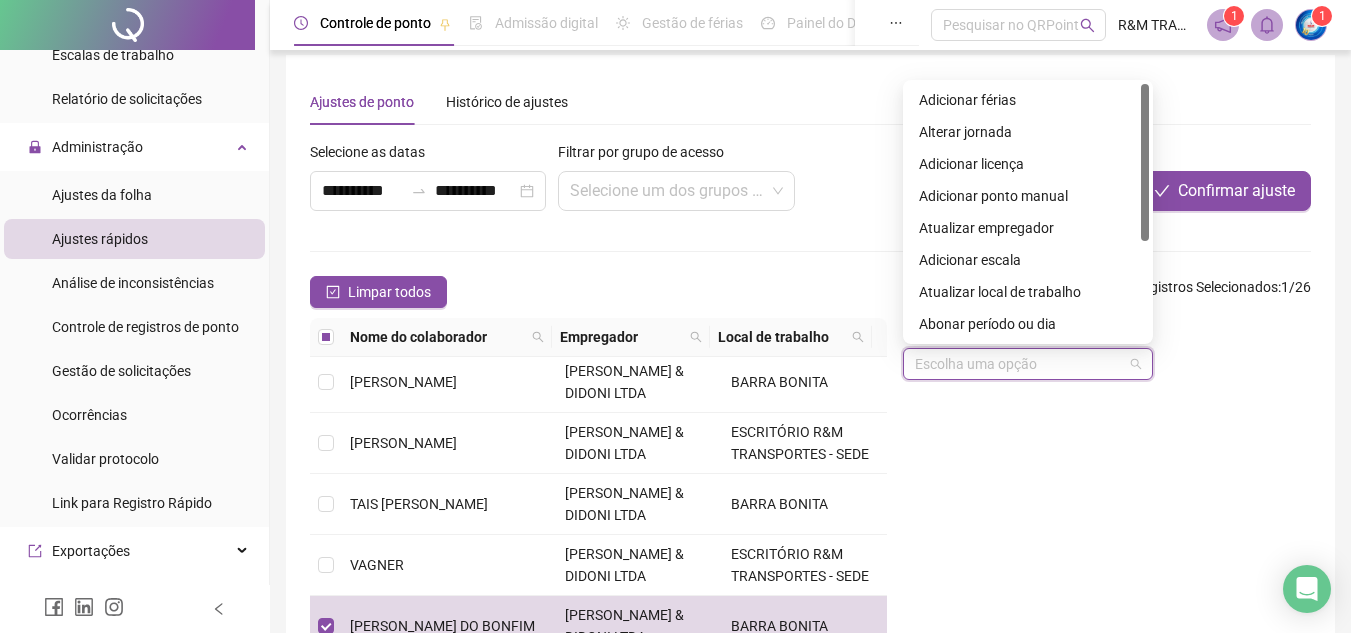 drag, startPoint x: 1143, startPoint y: 293, endPoint x: 1143, endPoint y: 140, distance: 153 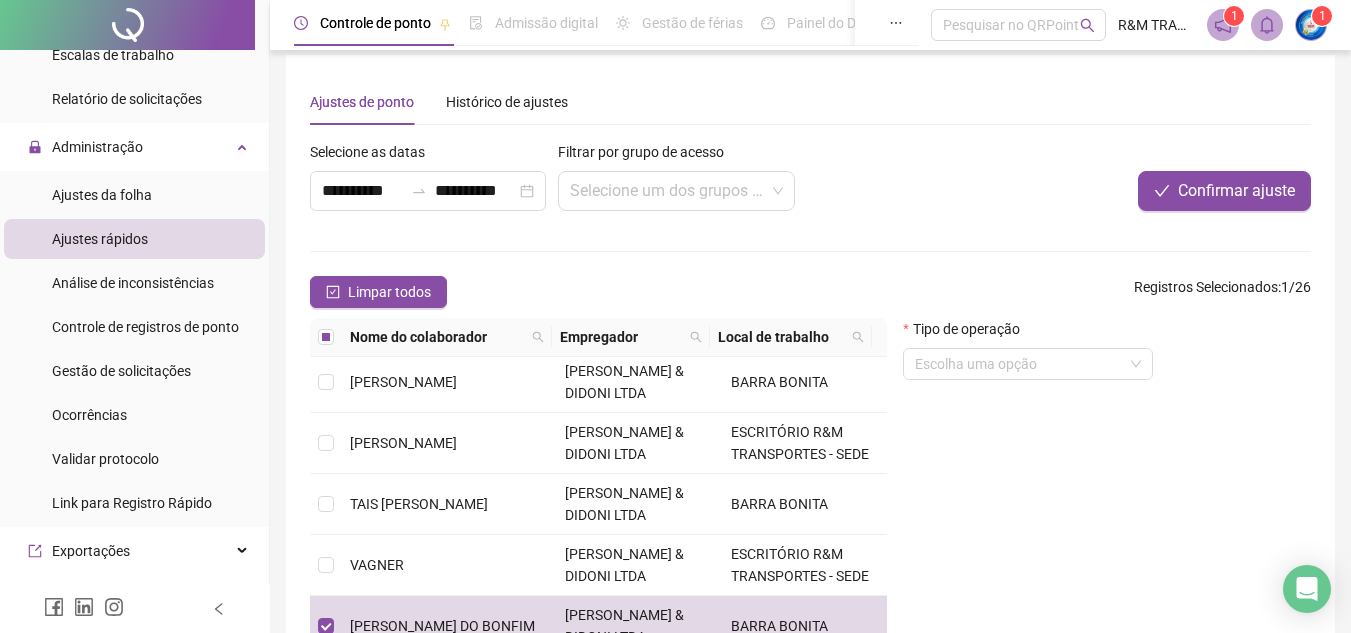 click on "Ajustes de ponto Histórico de ajustes" at bounding box center [810, 102] 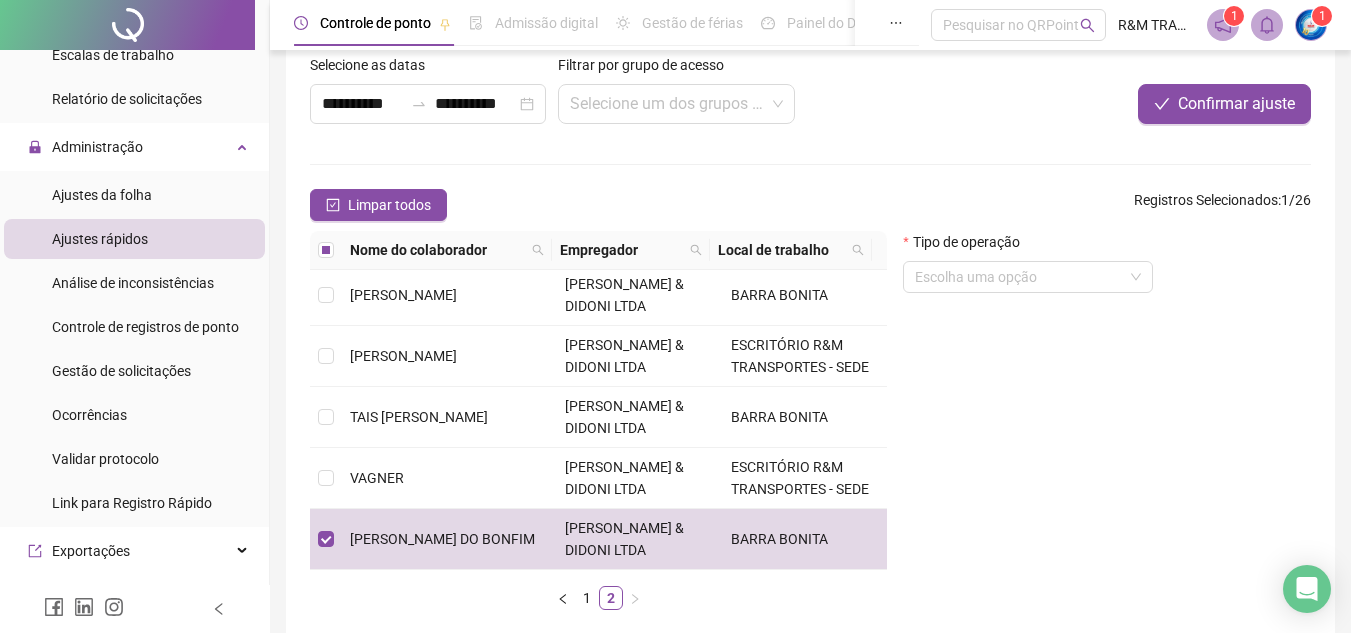 scroll, scrollTop: 201, scrollLeft: 0, axis: vertical 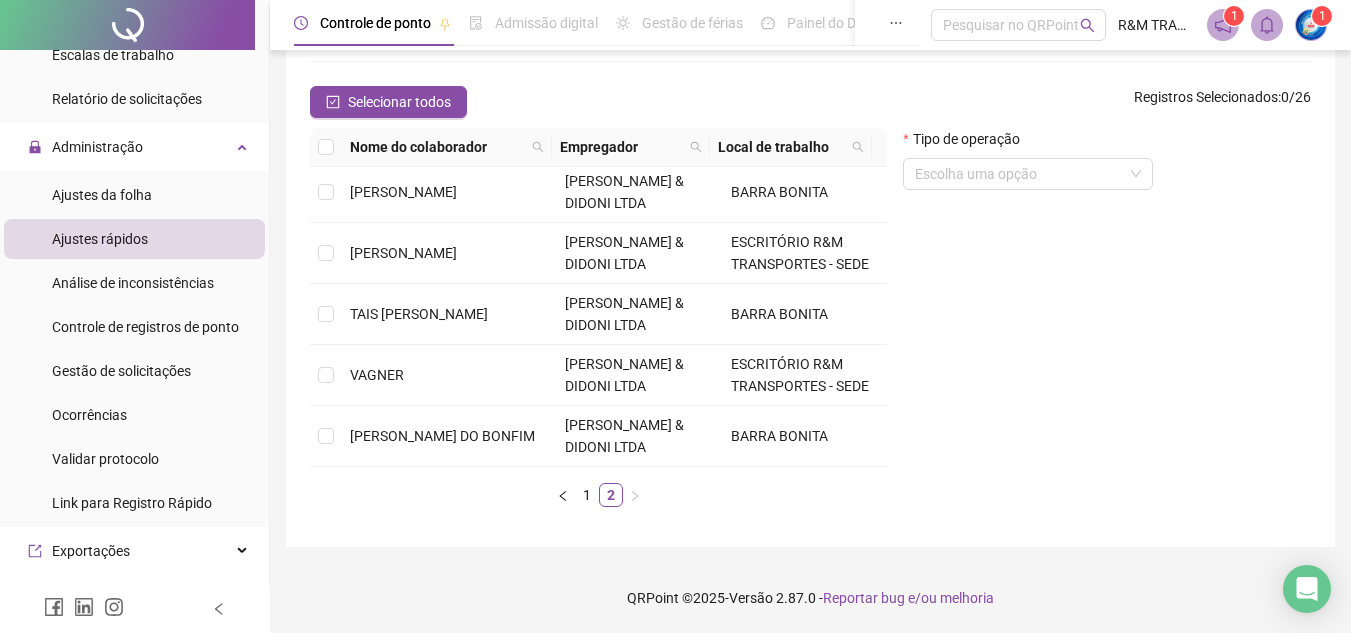 click on "Tipo de operação" at bounding box center [1028, 143] 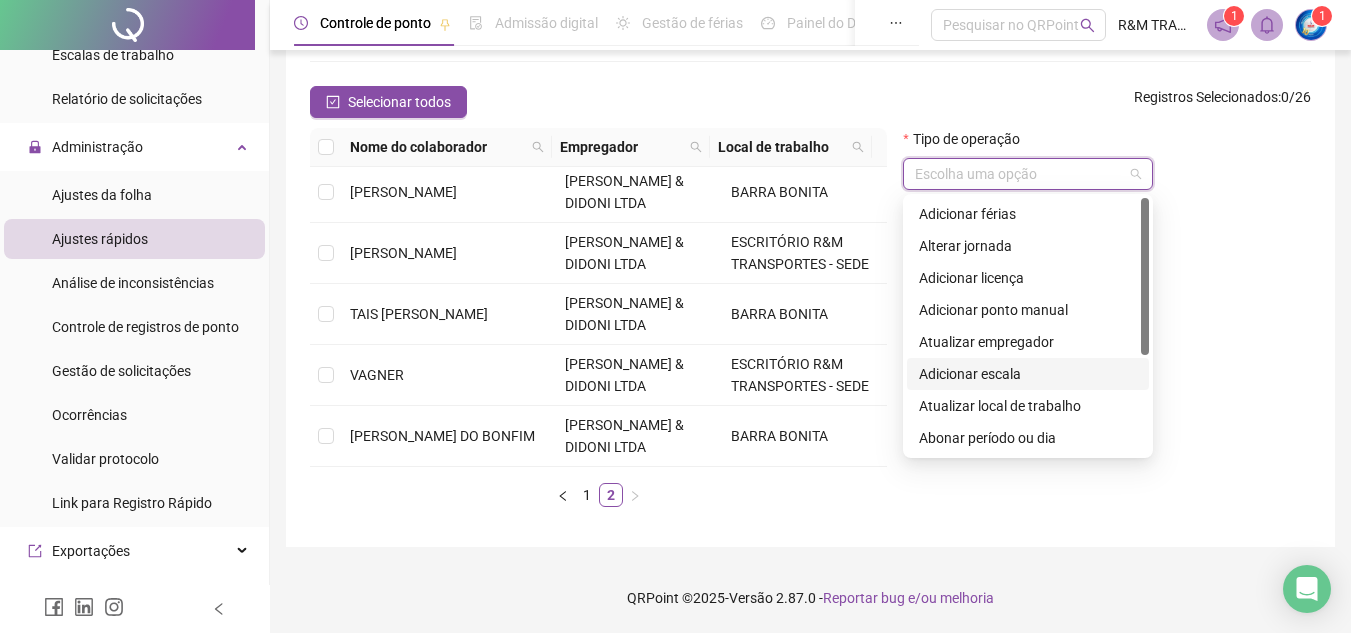 click at bounding box center [1022, 174] 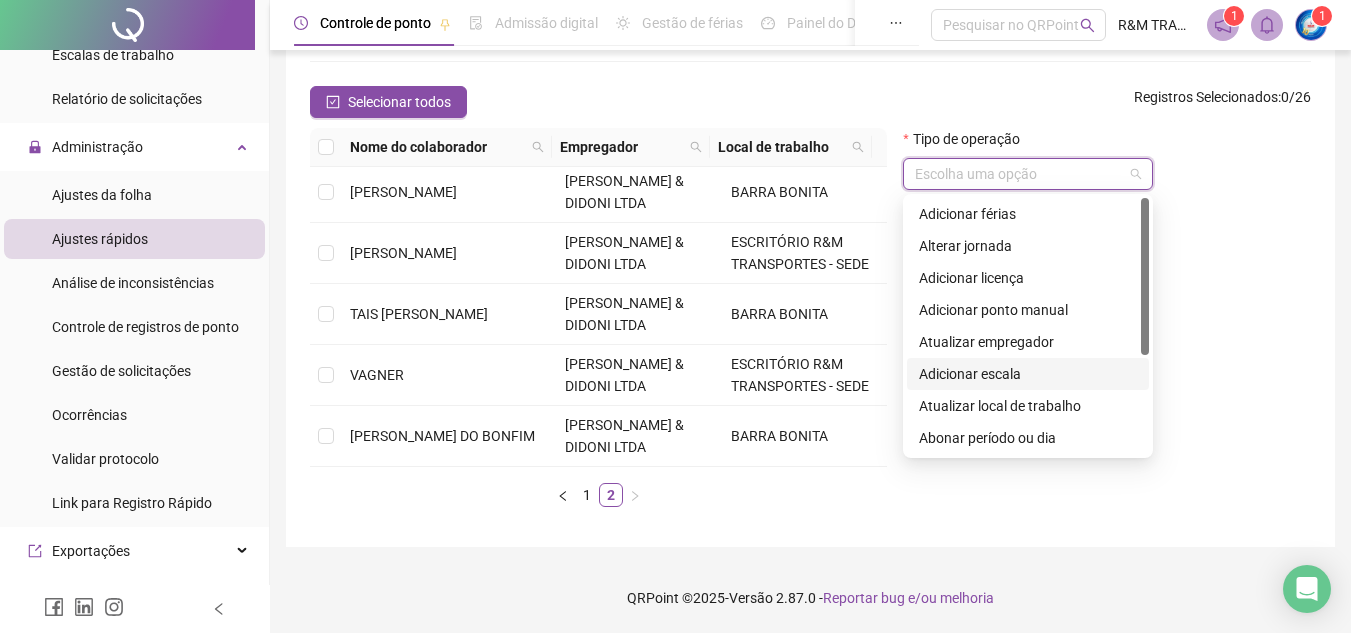 click at bounding box center [1022, 174] 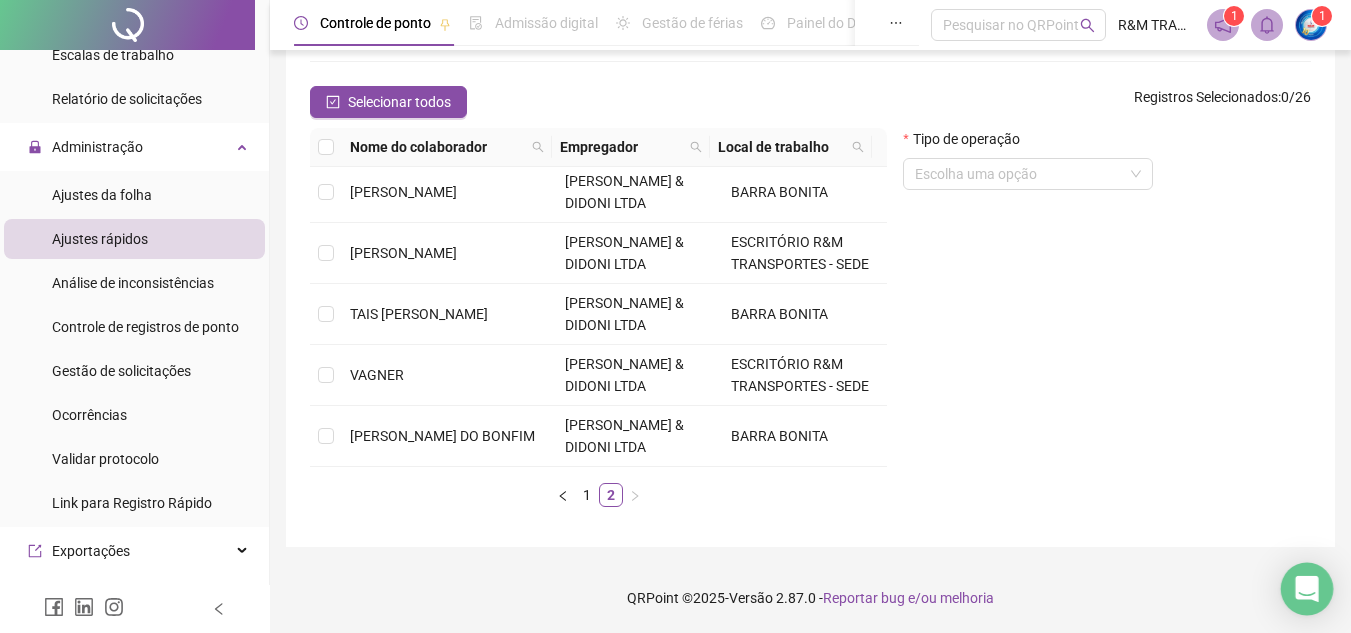 click 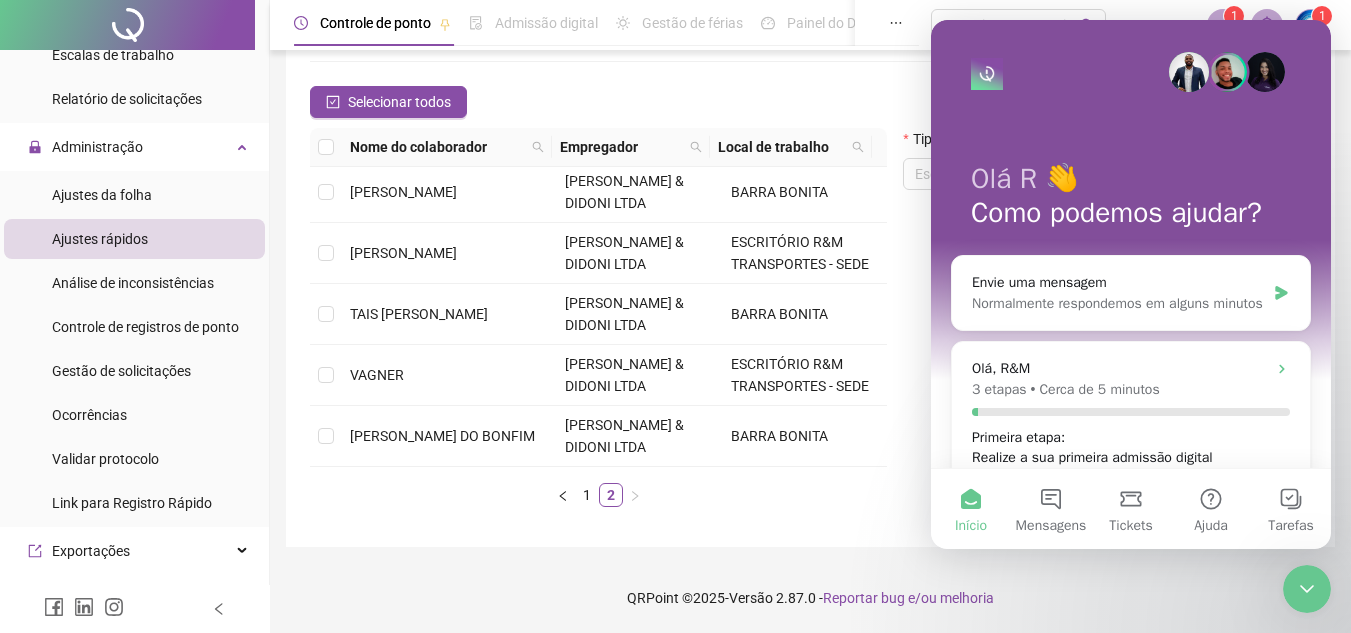scroll, scrollTop: 0, scrollLeft: 0, axis: both 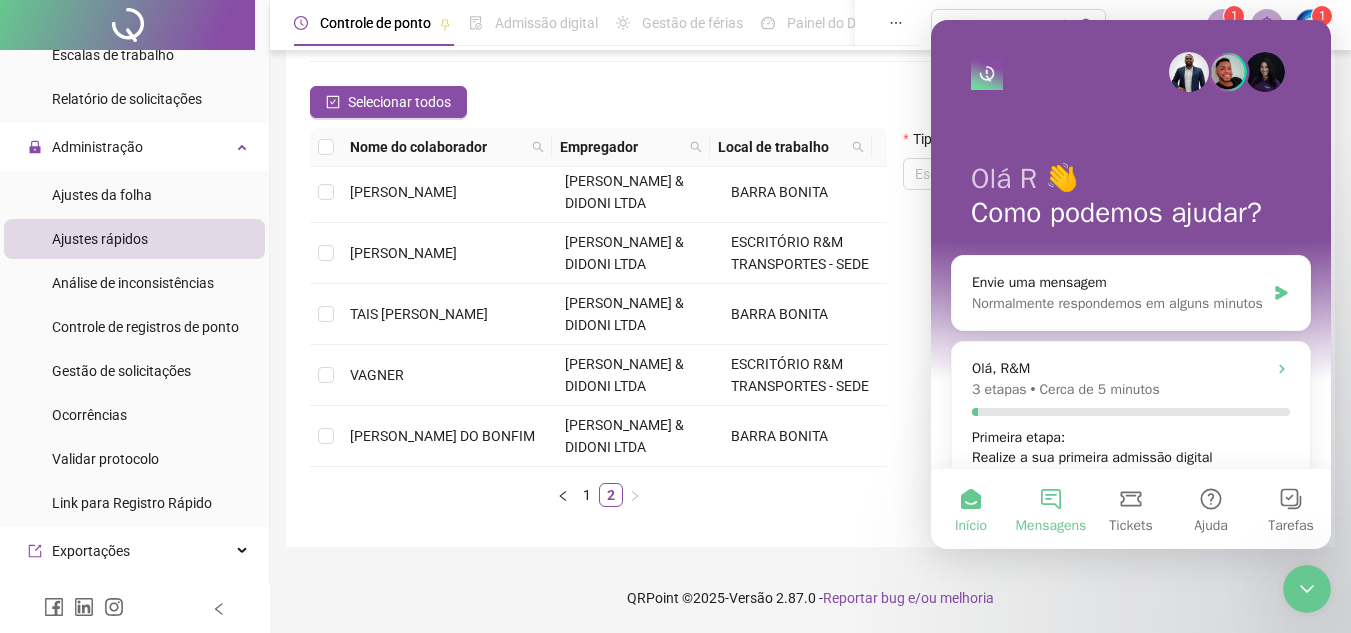 click on "Mensagens" at bounding box center (1051, 509) 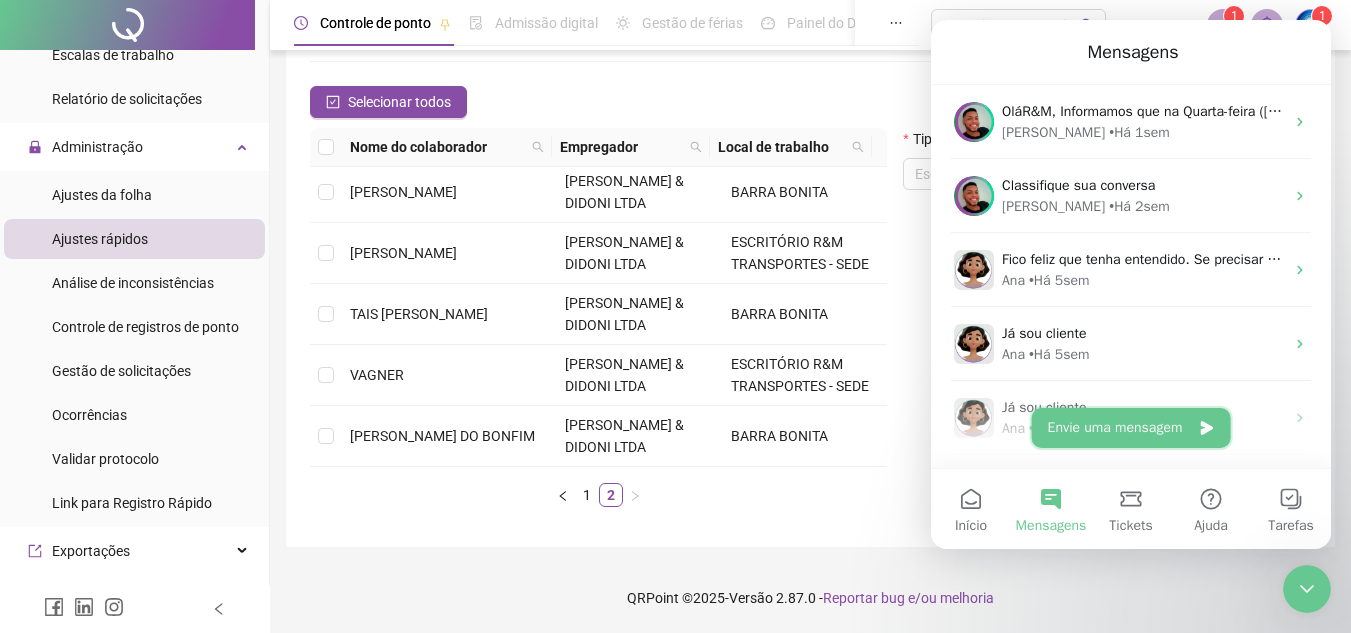 click on "Envie uma mensagem" at bounding box center (1131, 428) 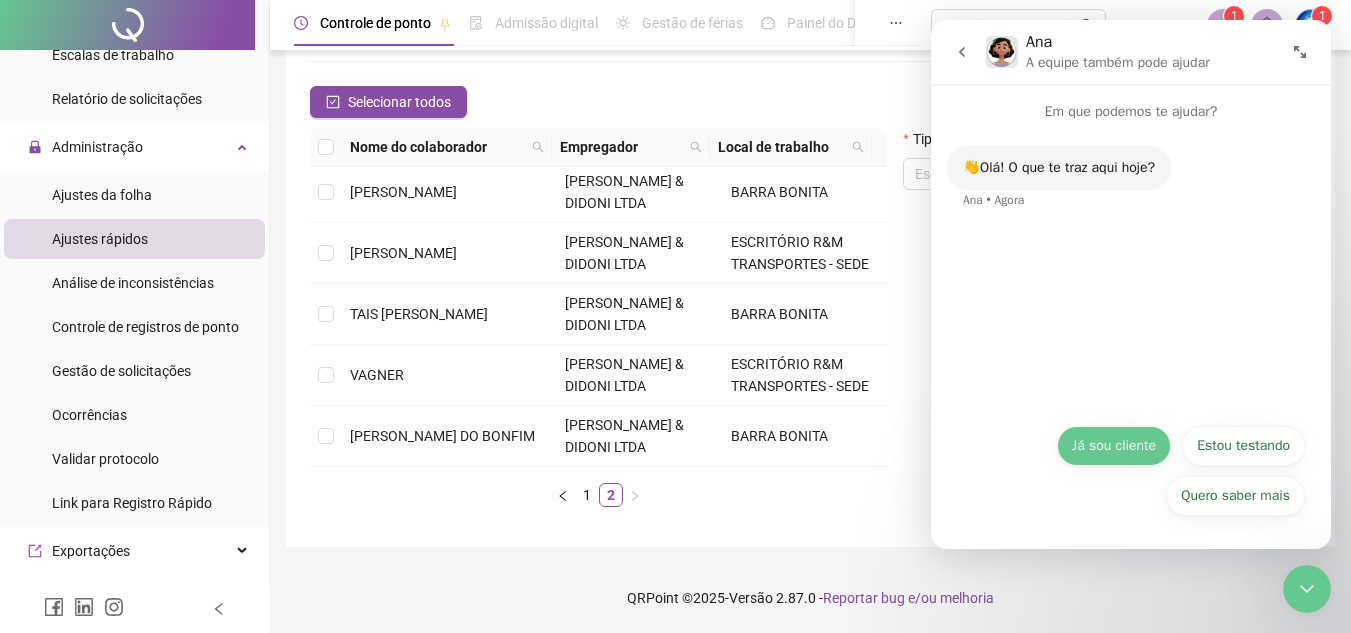 click on "Já sou cliente" at bounding box center [1114, 446] 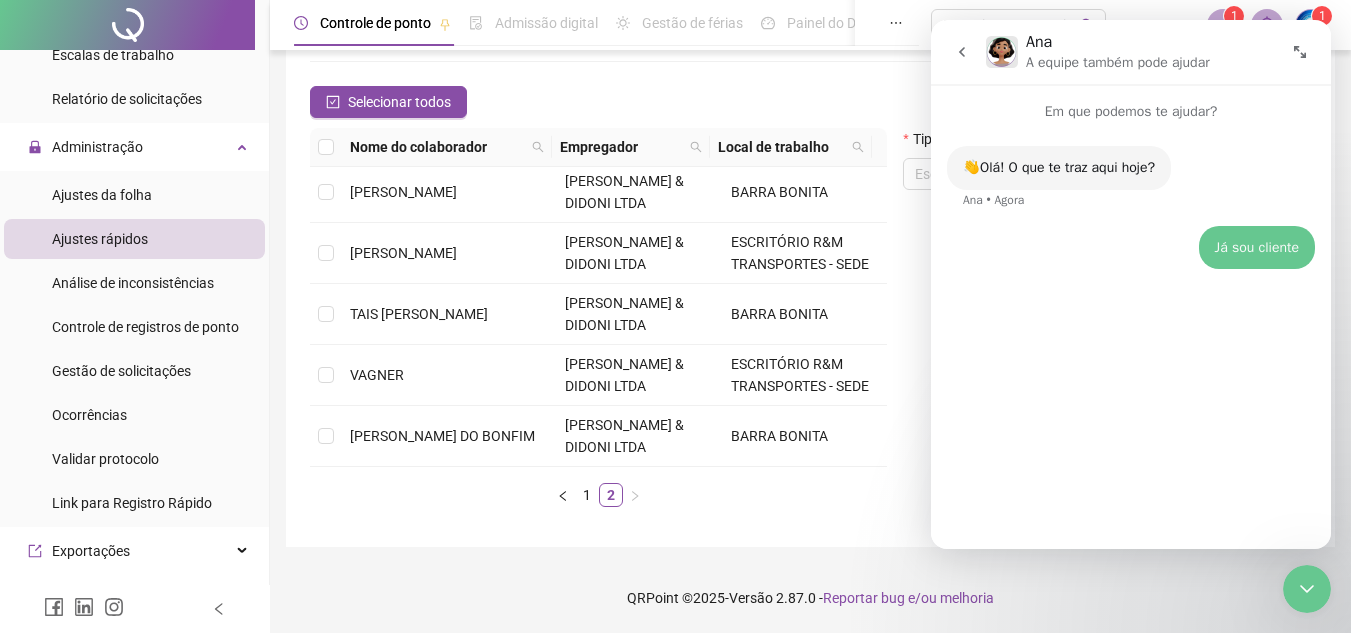 click on "👋Olá! O que te traz aqui hoje? Ana    •   Agora Já sou cliente    •   Agora" at bounding box center (1131, 327) 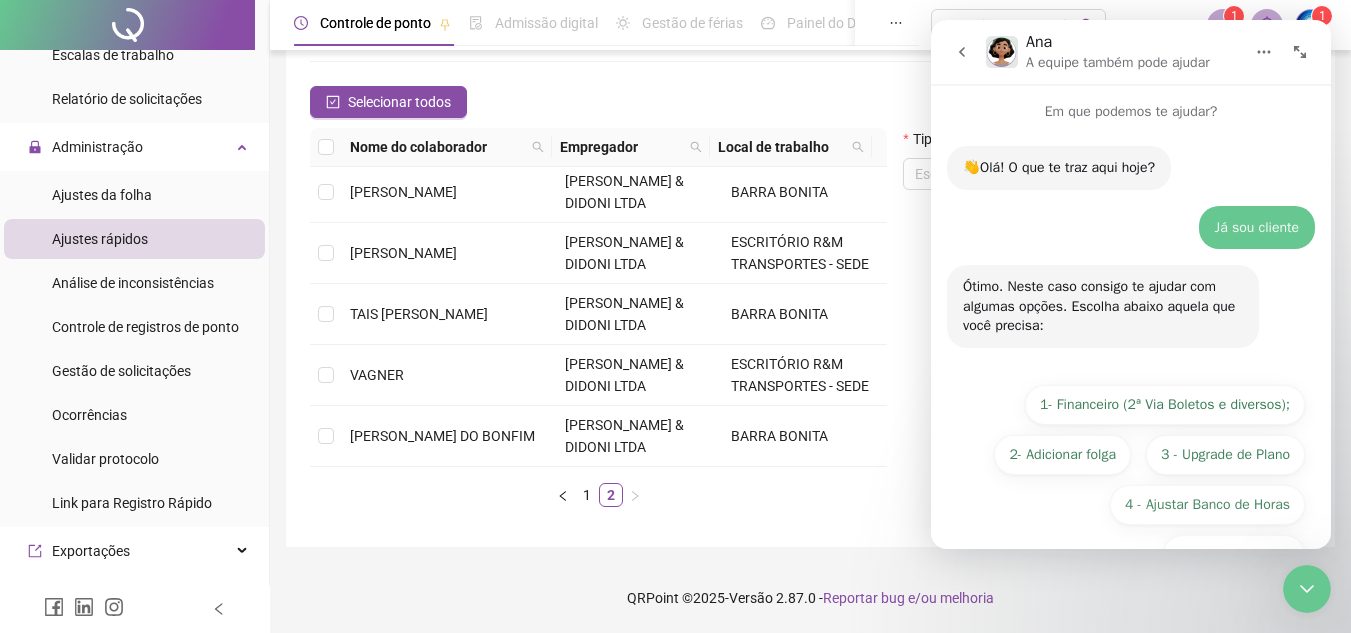 scroll, scrollTop: 59, scrollLeft: 0, axis: vertical 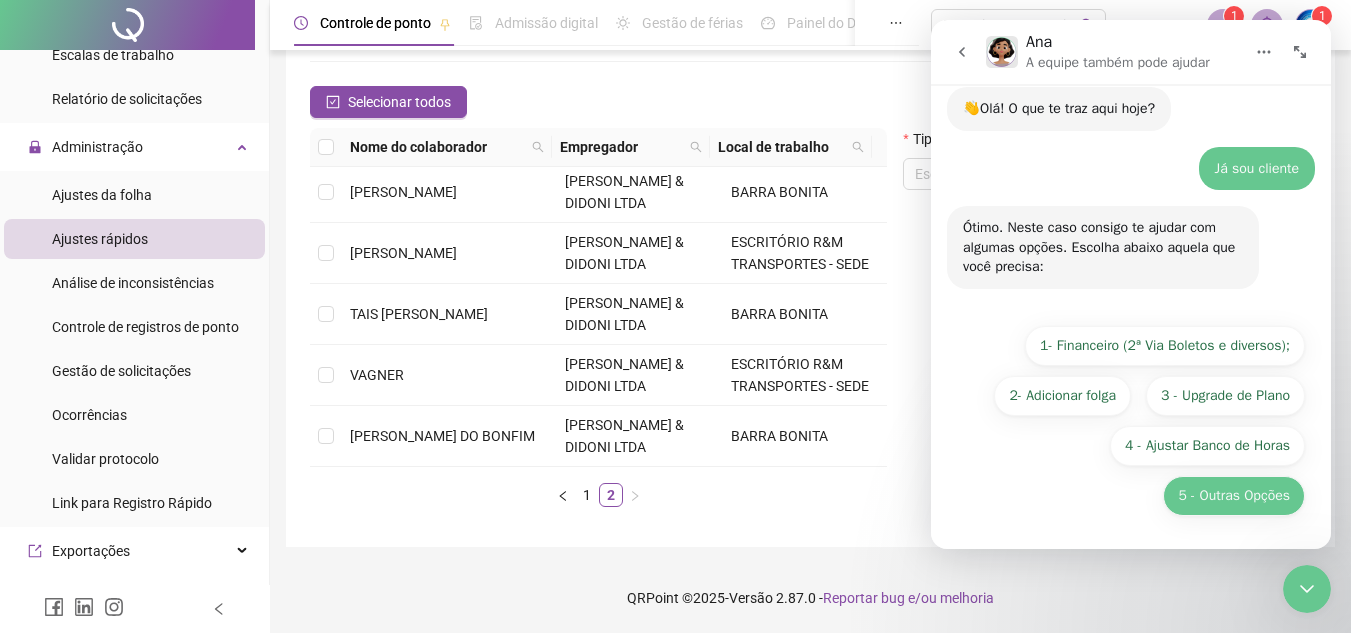 click on "5 - Outras Opções" at bounding box center (1234, 496) 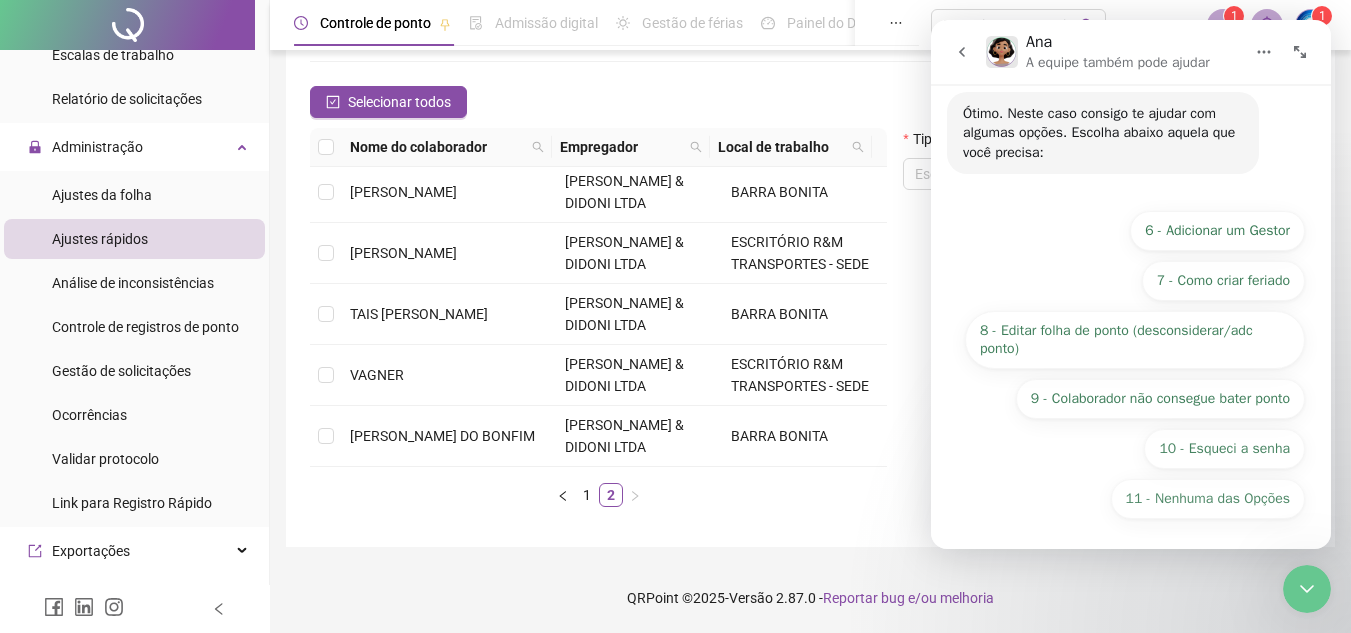 scroll, scrollTop: 335, scrollLeft: 0, axis: vertical 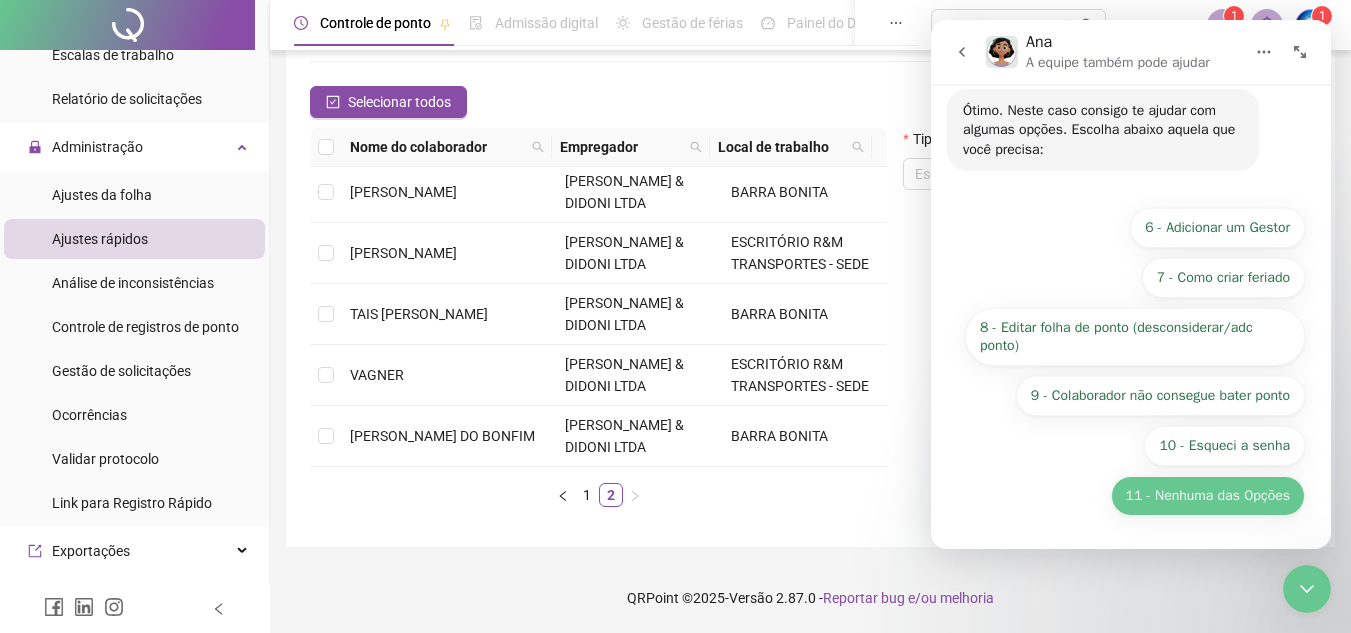 click on "11 - Nenhuma das Opções" at bounding box center (1208, 496) 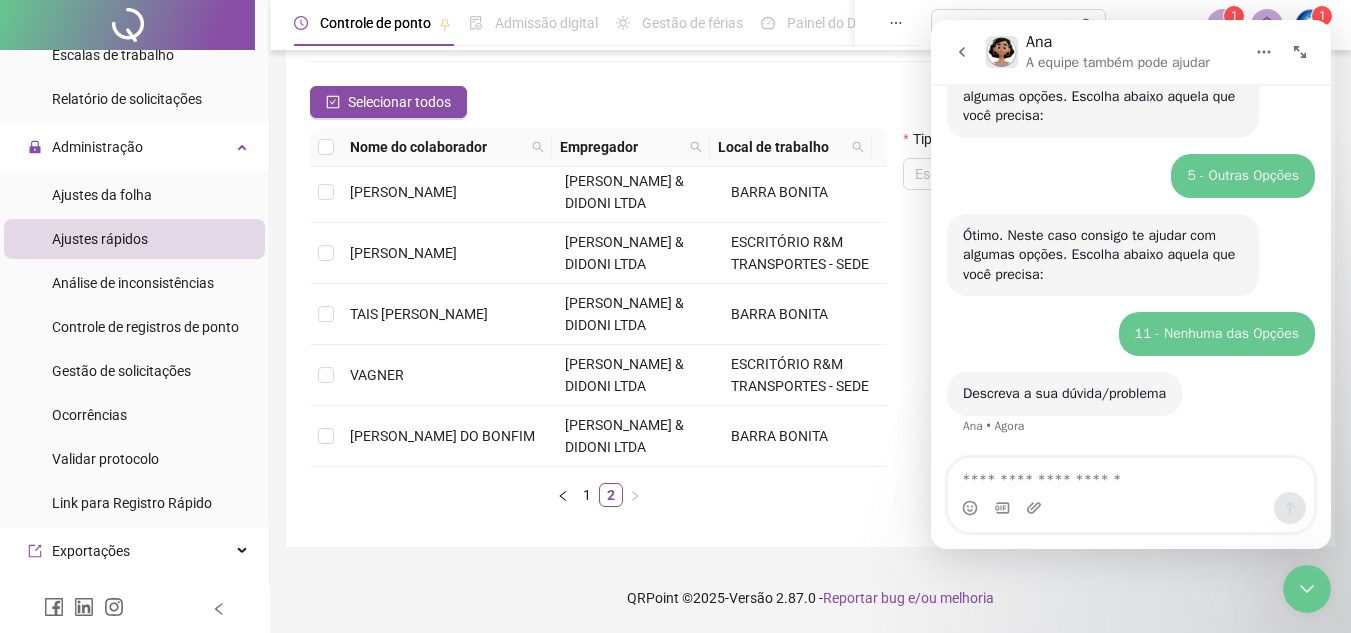 scroll, scrollTop: 300, scrollLeft: 0, axis: vertical 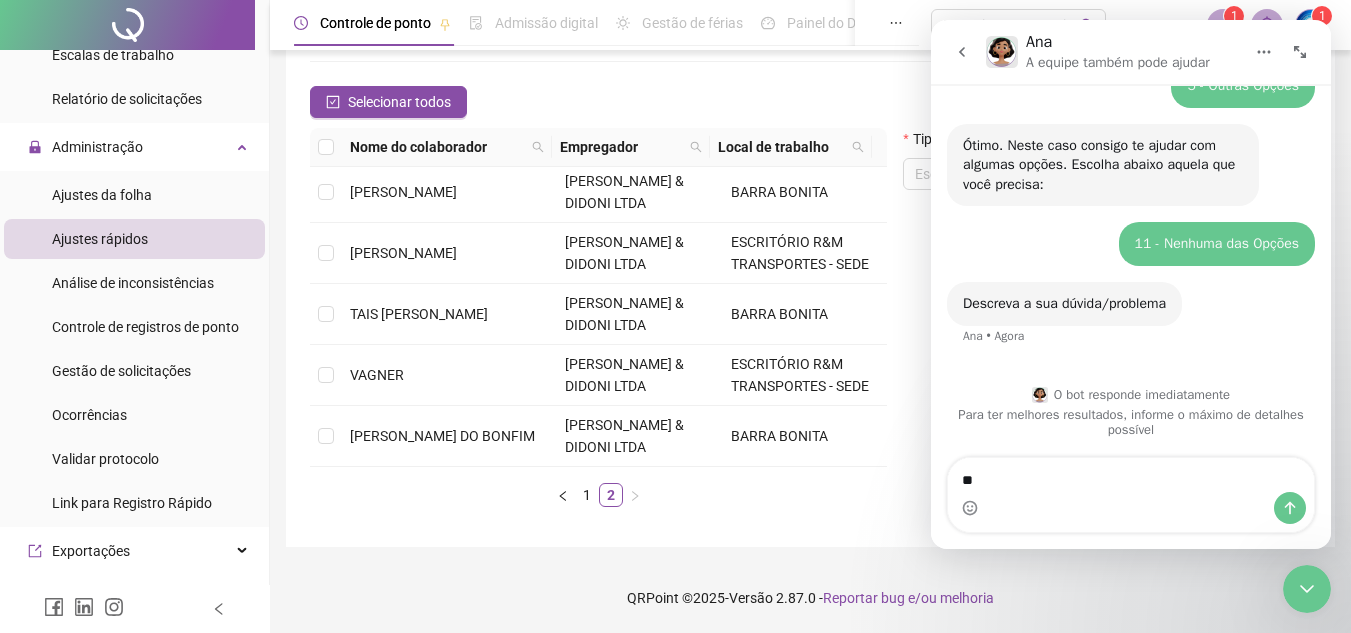 type on "*" 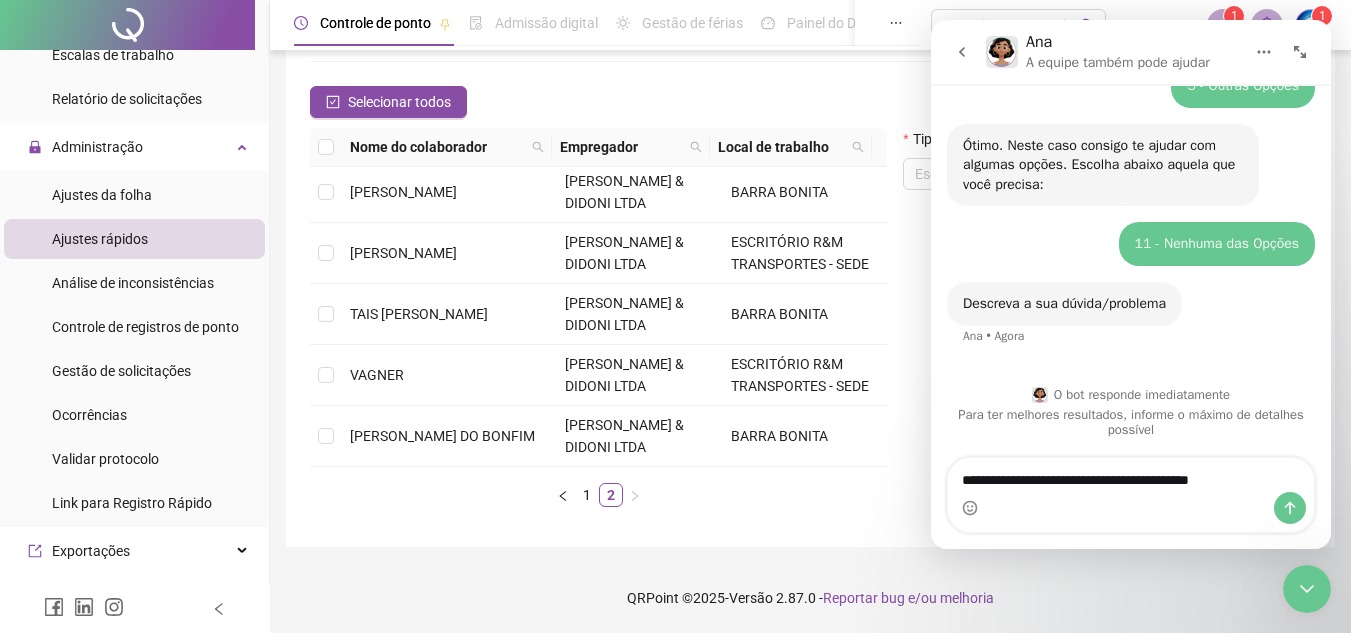 click on "**********" at bounding box center (1131, 475) 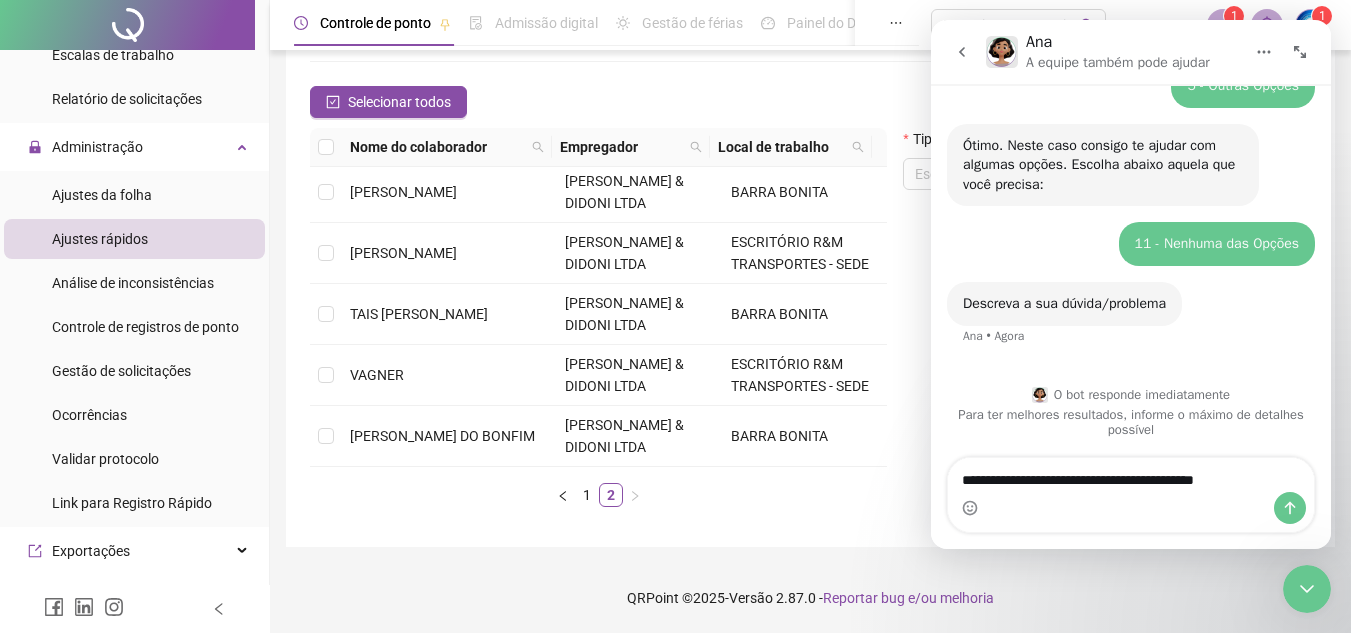 click on "**********" at bounding box center (1131, 475) 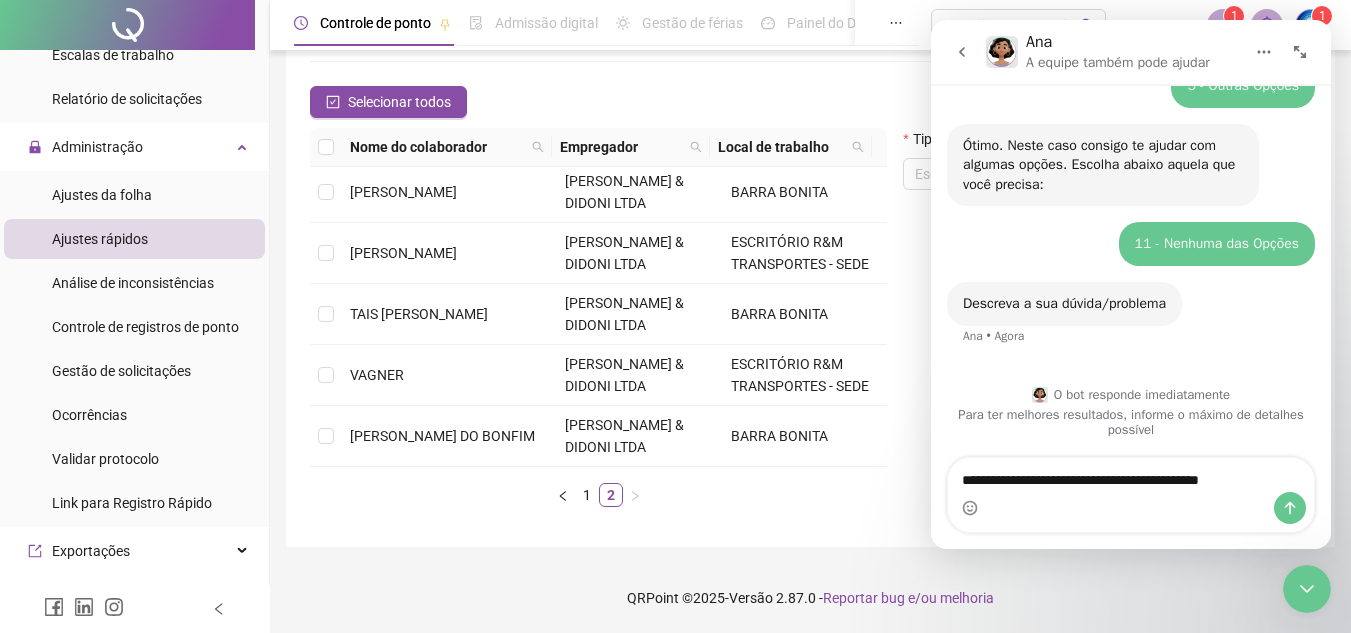 type on "**********" 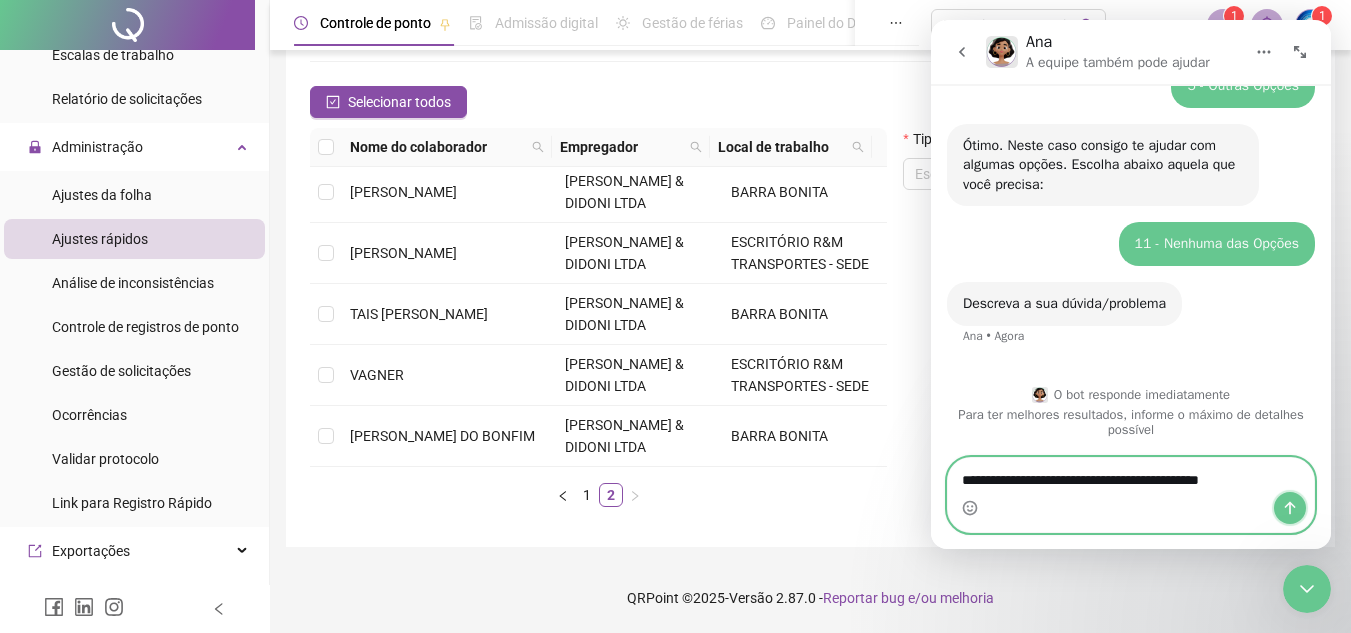 click at bounding box center (1290, 508) 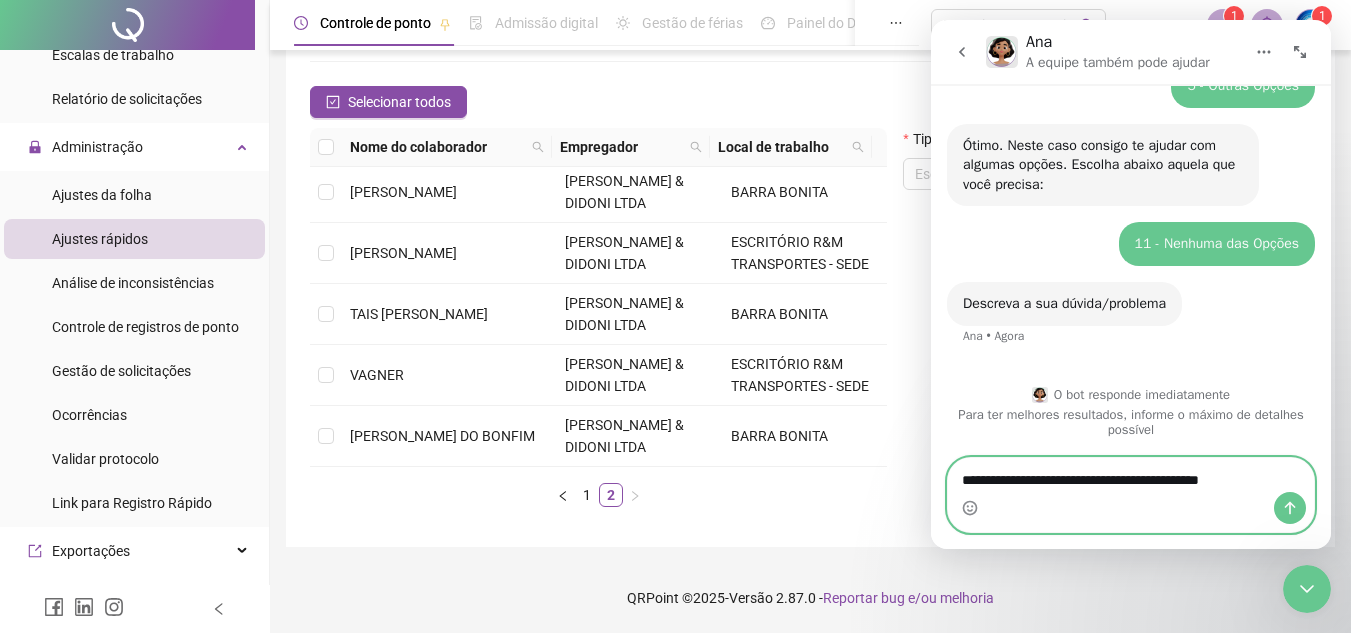 type 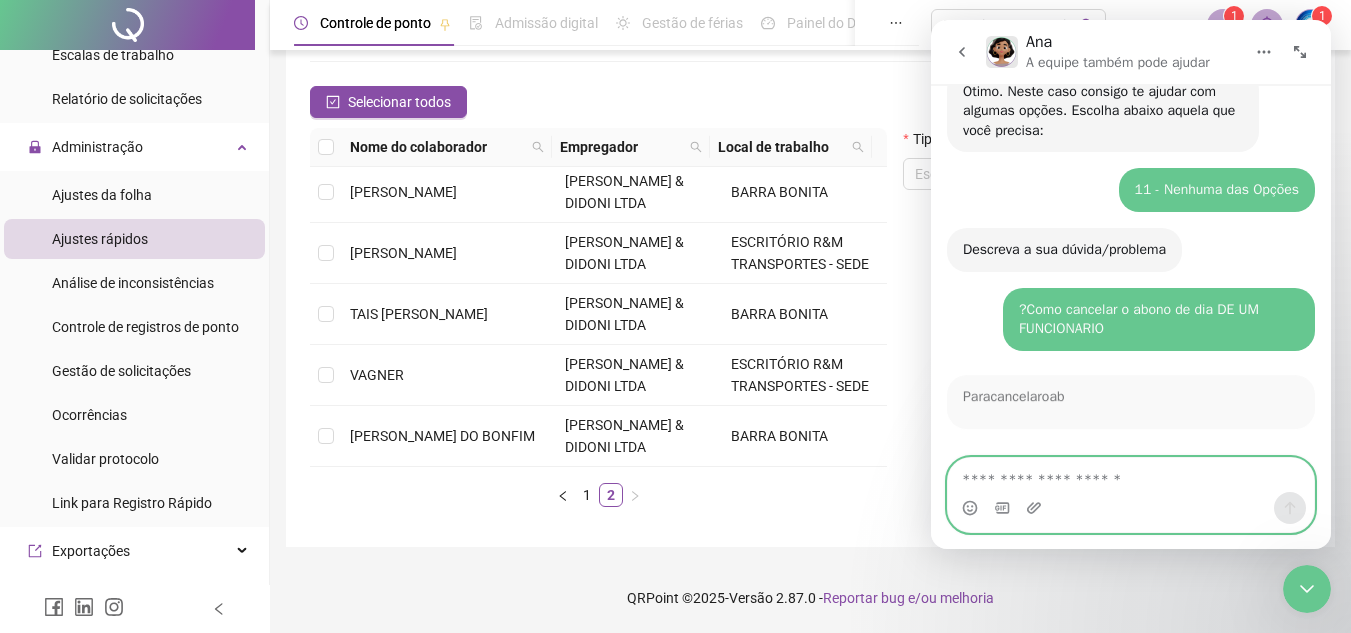 scroll, scrollTop: 379, scrollLeft: 0, axis: vertical 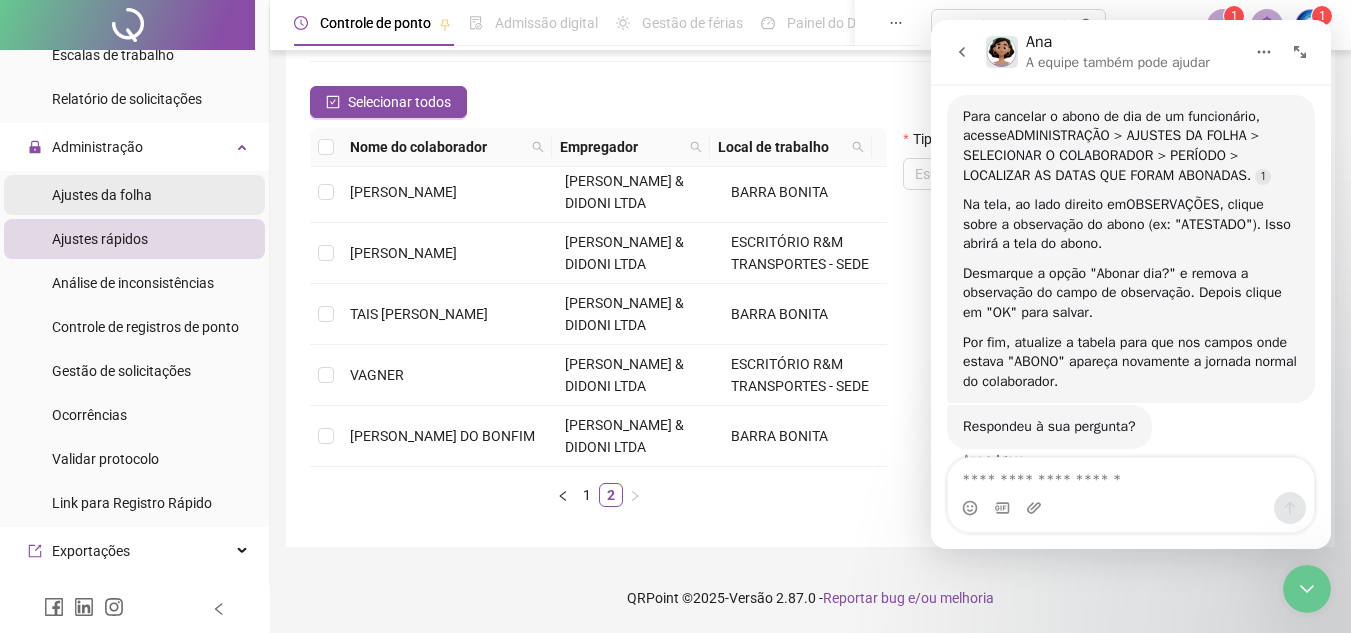 click on "Ajustes da folha" at bounding box center [102, 195] 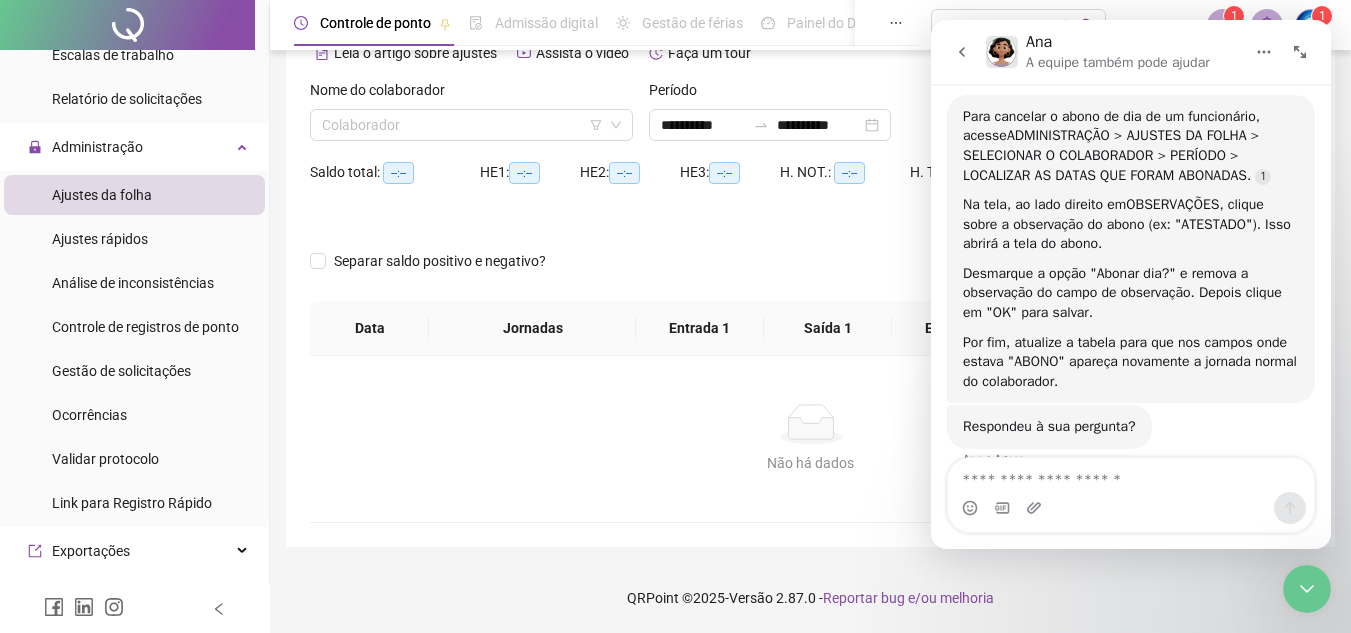 click on "Ana A equipe também pode ajudar" at bounding box center [1120, 52] 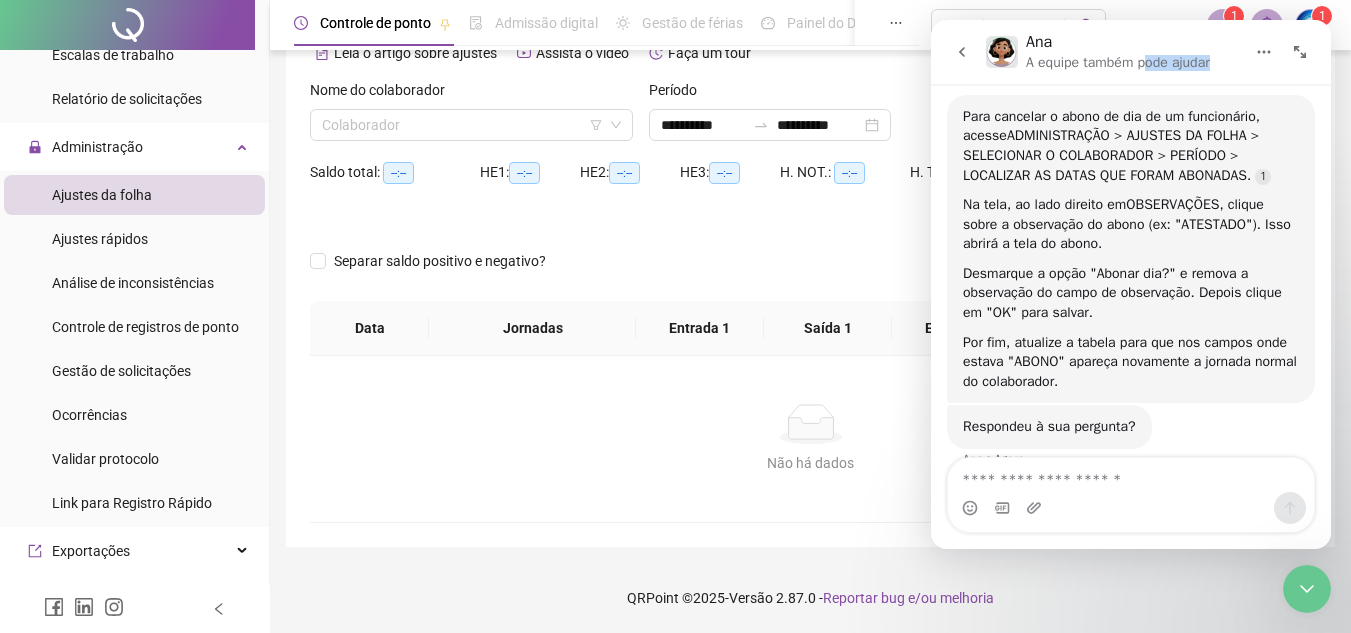 drag, startPoint x: 1149, startPoint y: 29, endPoint x: 1254, endPoint y: 51, distance: 107.28001 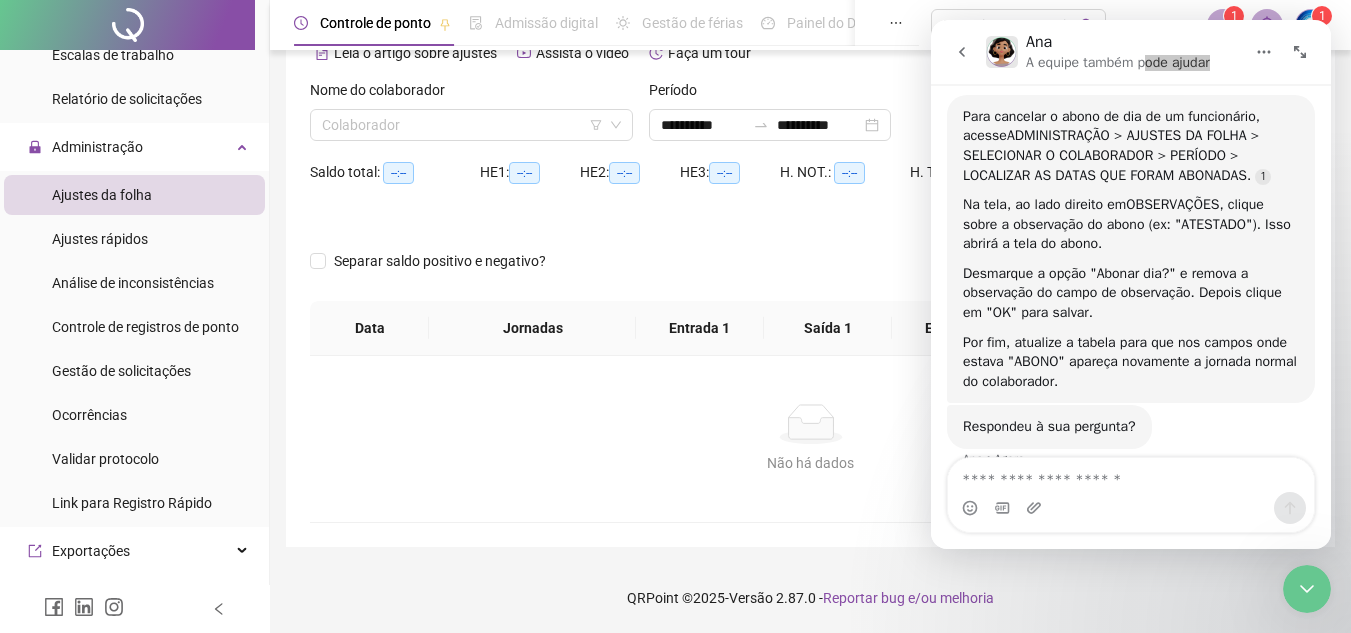 drag, startPoint x: 587, startPoint y: 427, endPoint x: 606, endPoint y: 364, distance: 65.802734 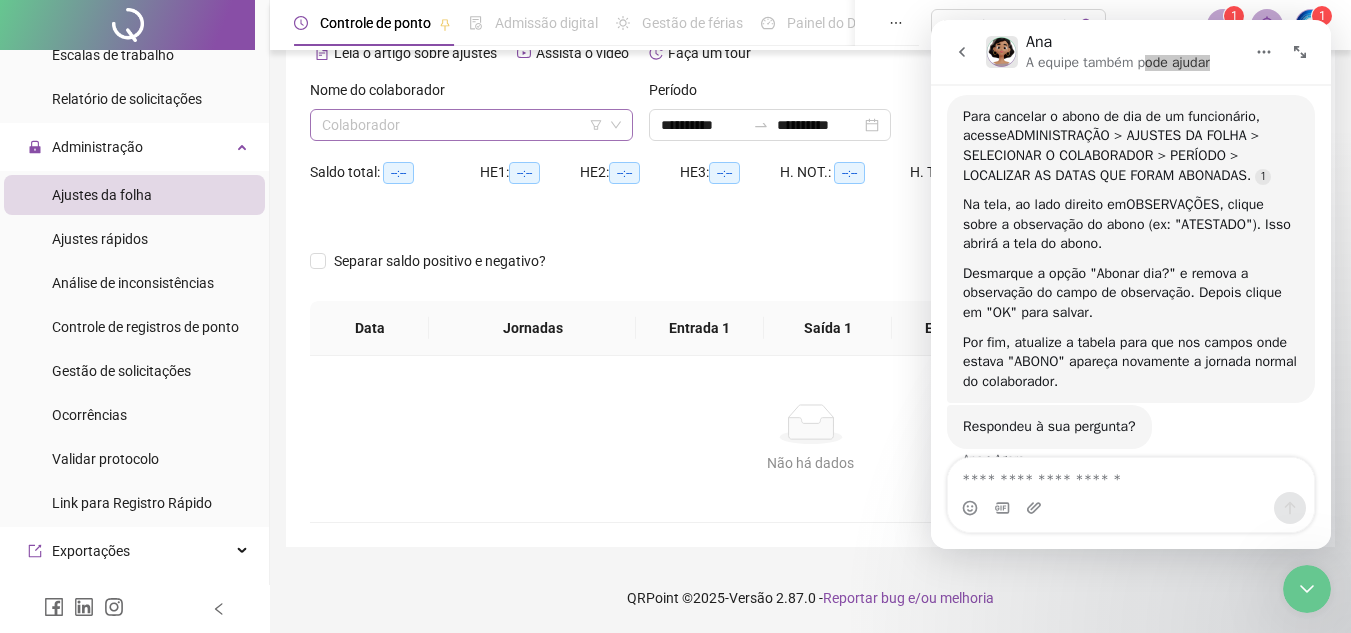 click at bounding box center (465, 125) 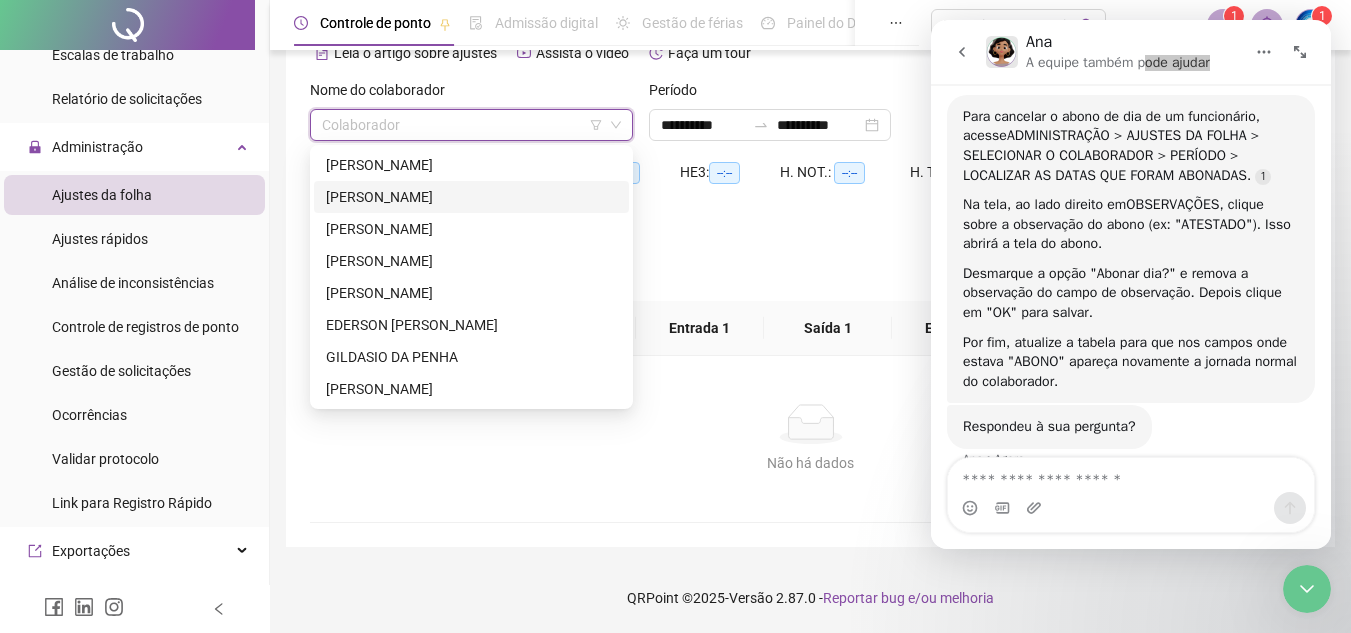 click 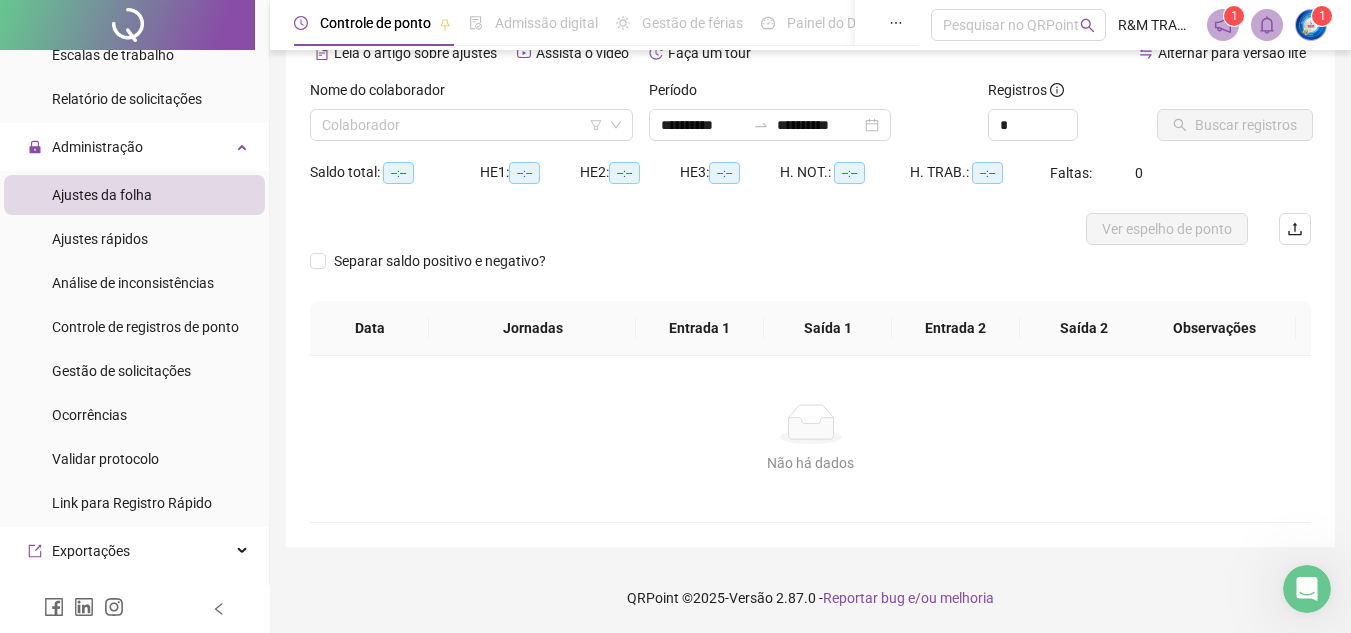 scroll, scrollTop: 0, scrollLeft: 0, axis: both 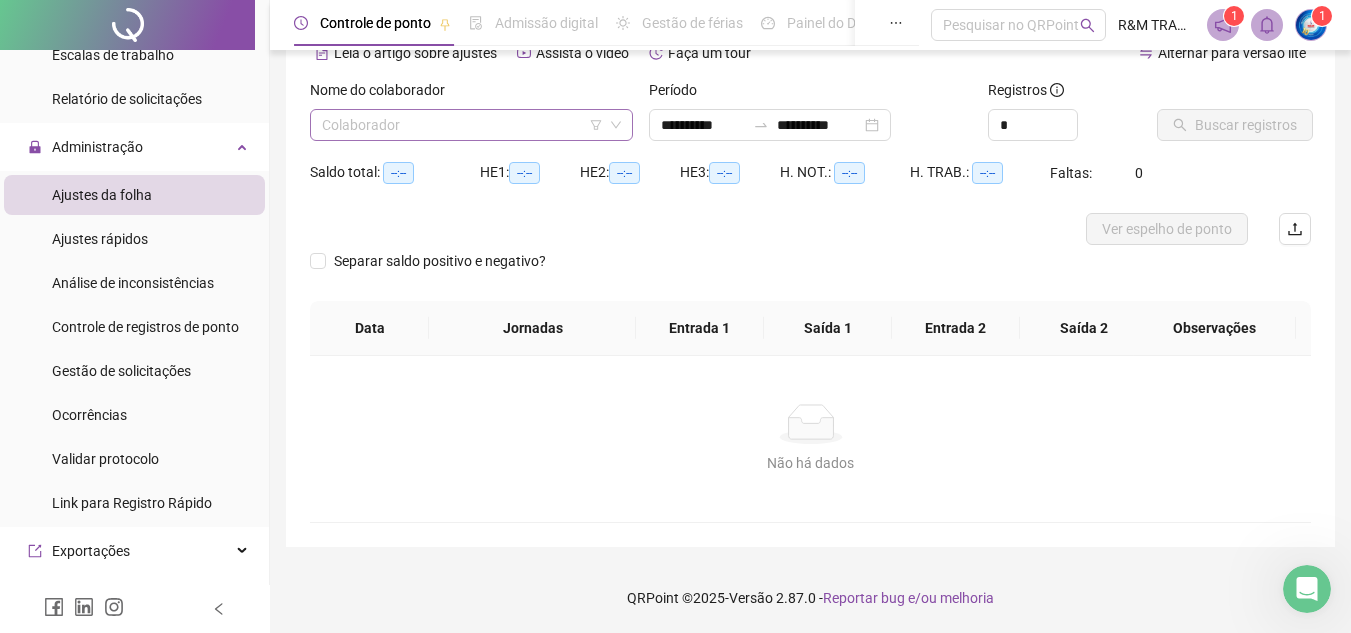 click at bounding box center [465, 125] 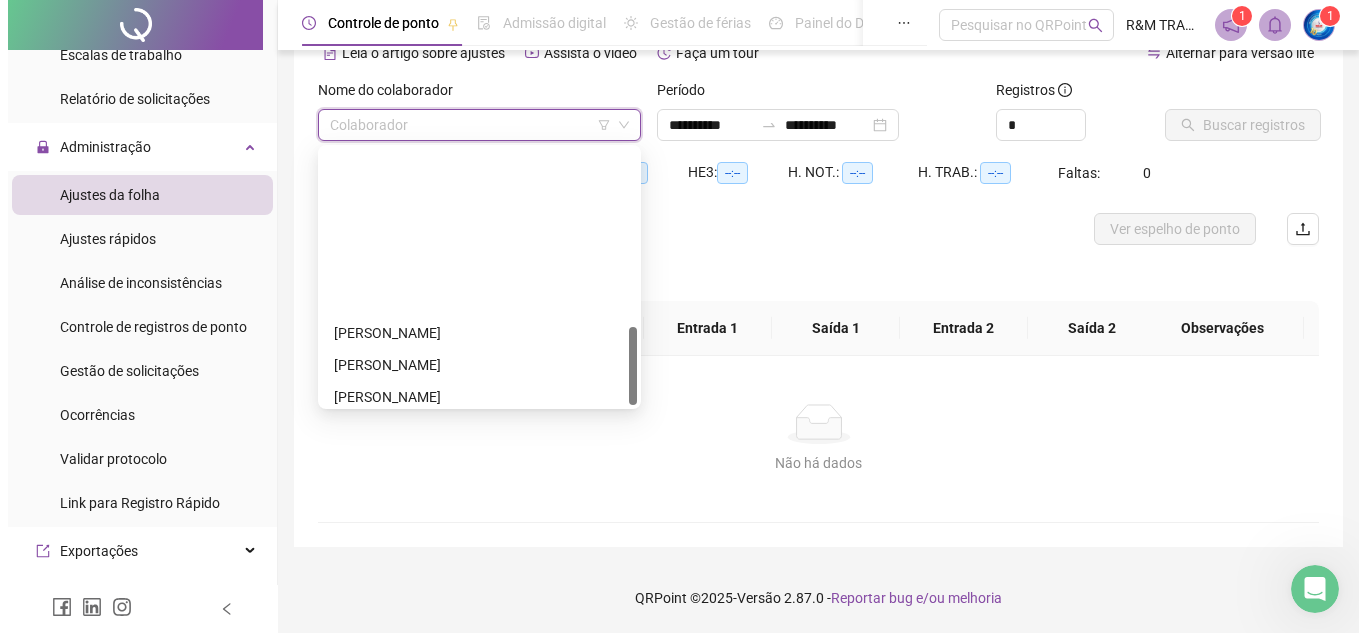 scroll, scrollTop: 576, scrollLeft: 0, axis: vertical 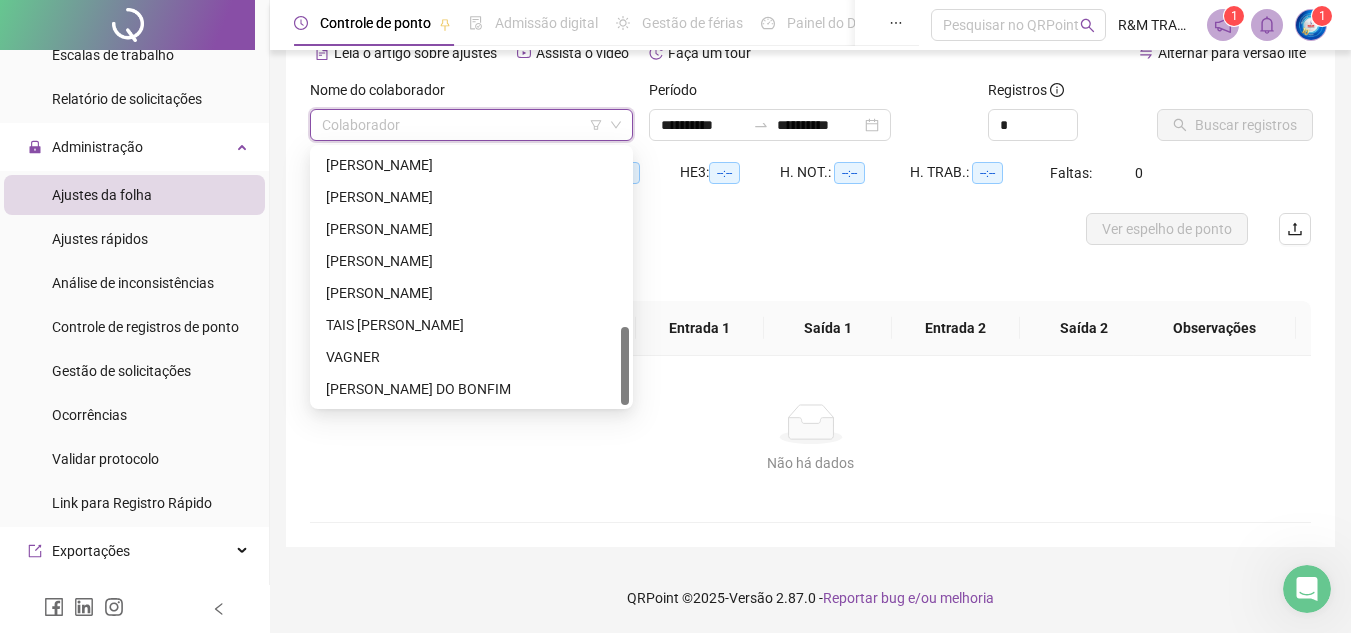 drag, startPoint x: 625, startPoint y: 161, endPoint x: 442, endPoint y: 388, distance: 291.57846 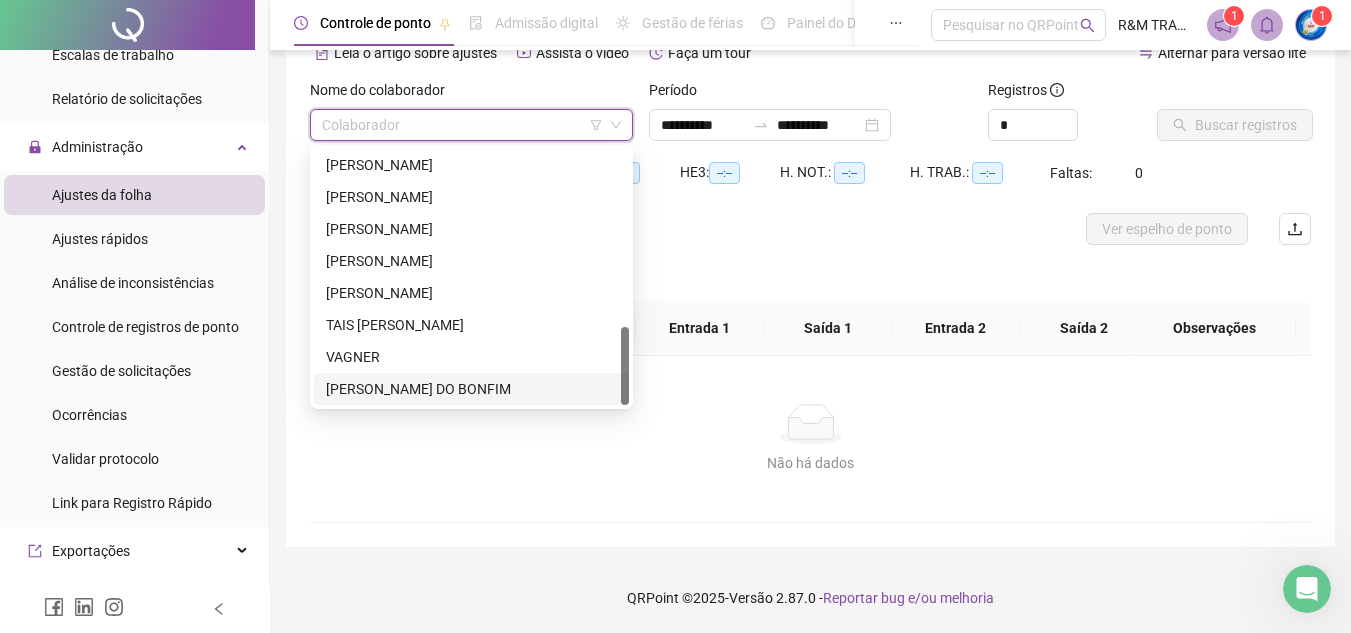 click on "[PERSON_NAME] DO BONFIM" at bounding box center [471, 389] 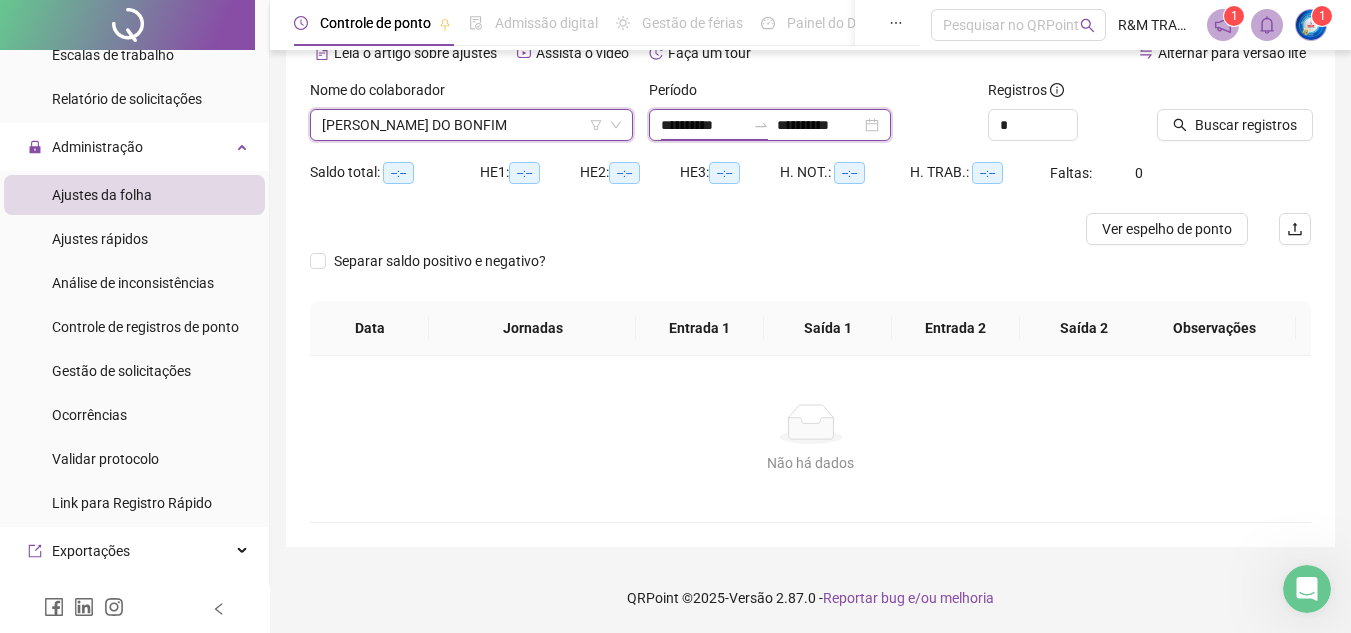 click on "**********" at bounding box center (703, 125) 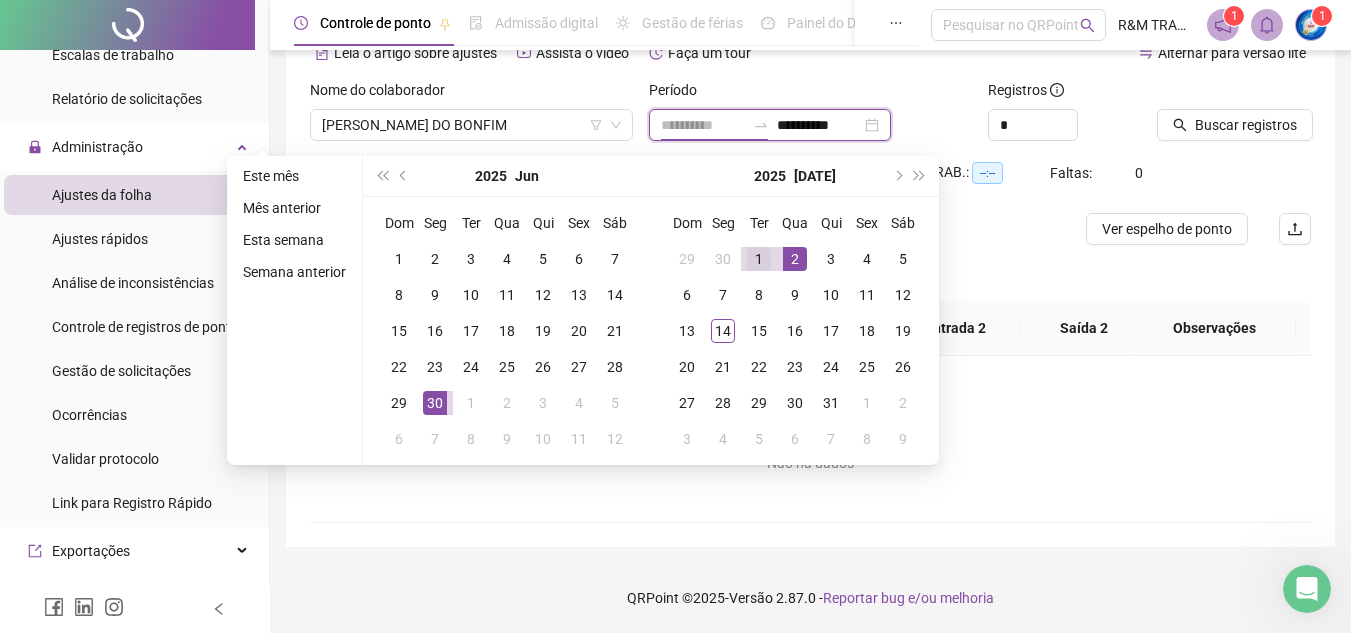 type on "**********" 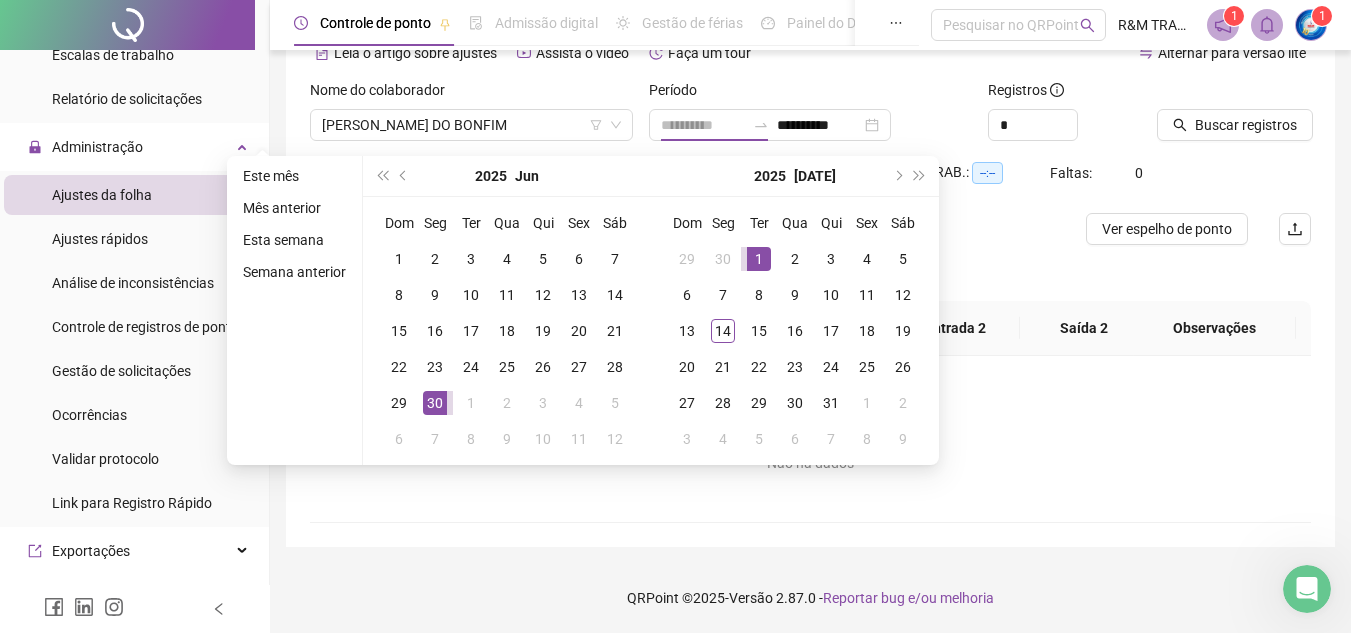 click on "1" at bounding box center (759, 259) 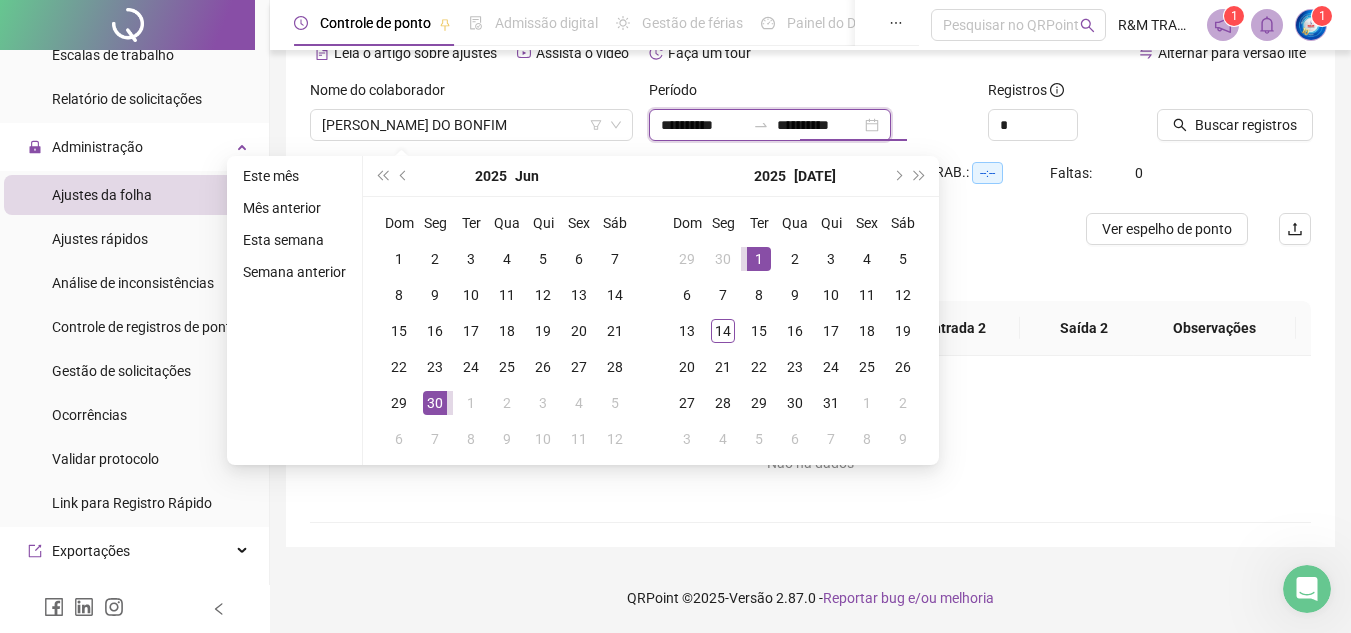 click on "**********" at bounding box center (819, 125) 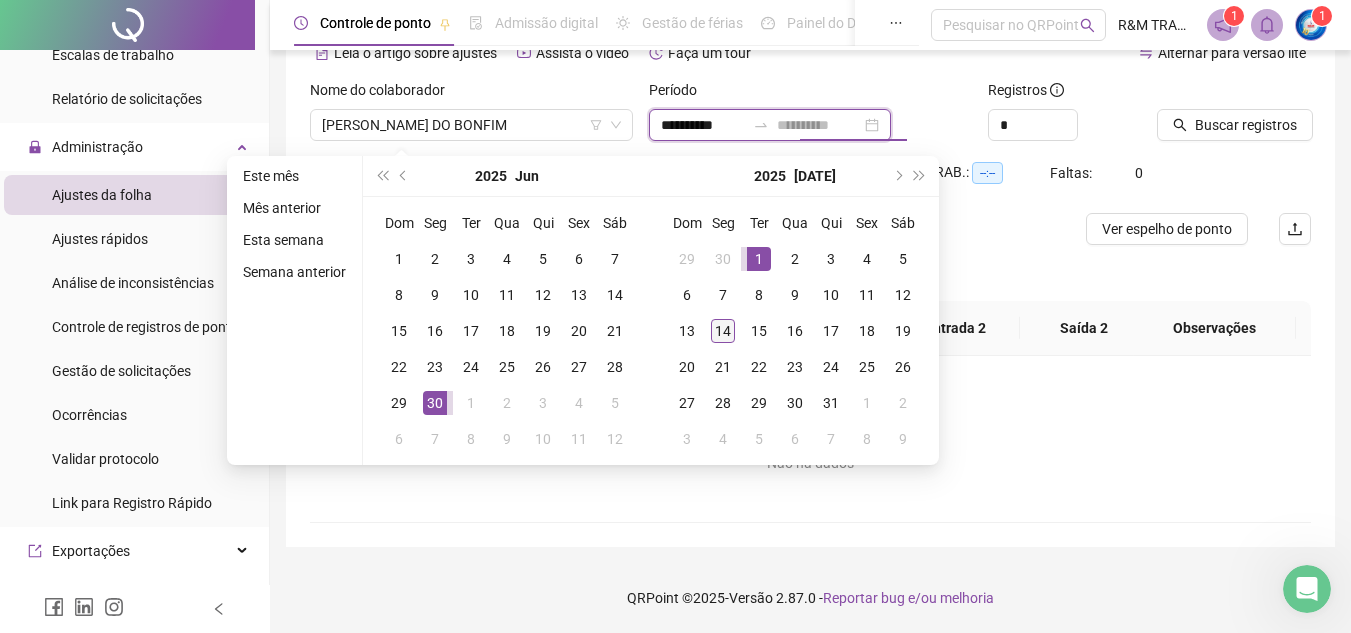 type on "**********" 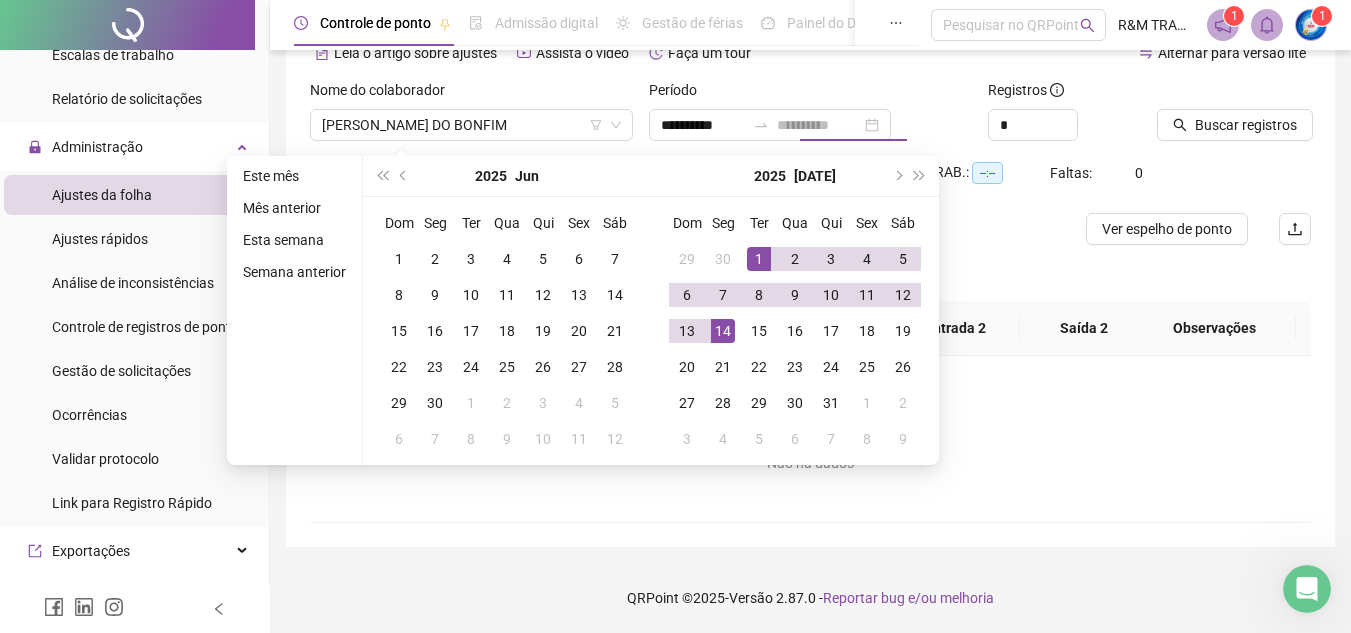 click on "14" at bounding box center (723, 331) 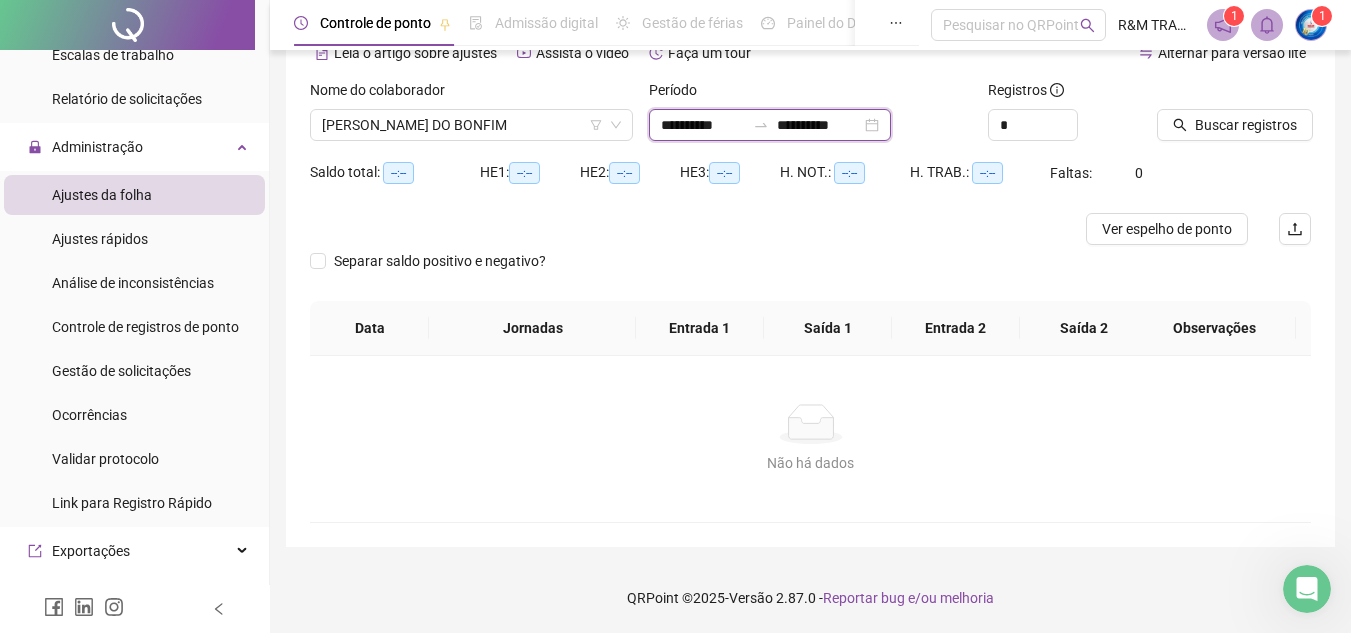 click on "**********" at bounding box center (703, 125) 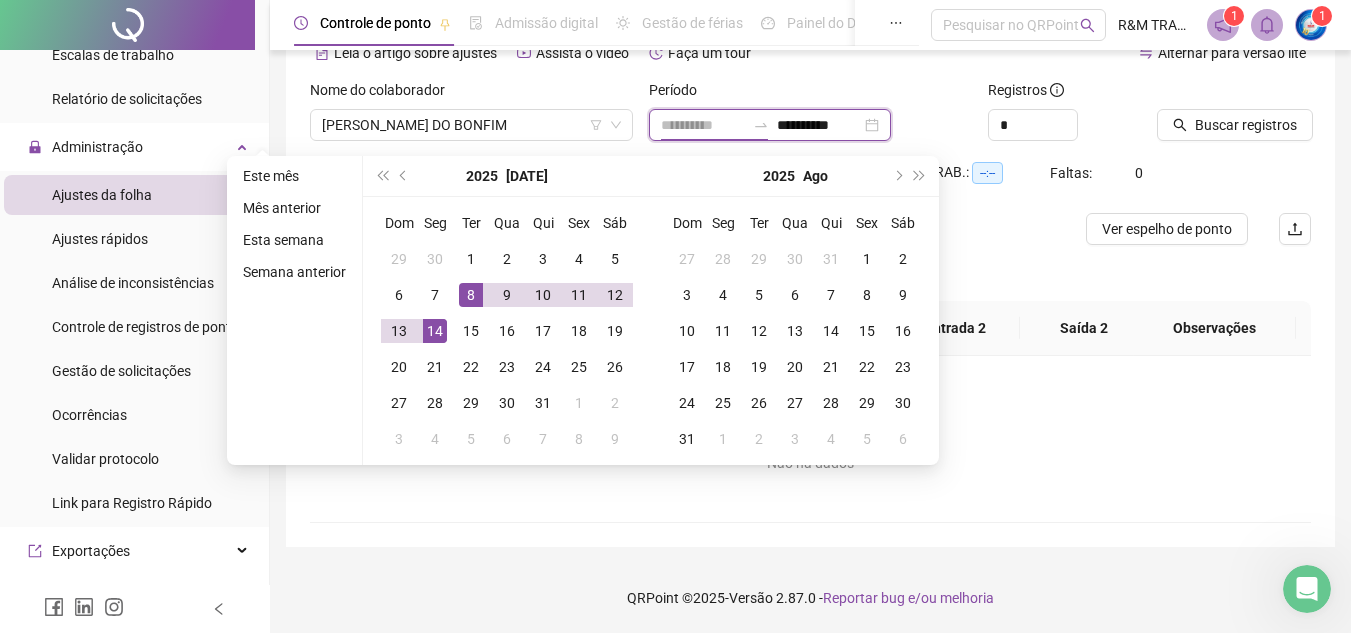 type on "**********" 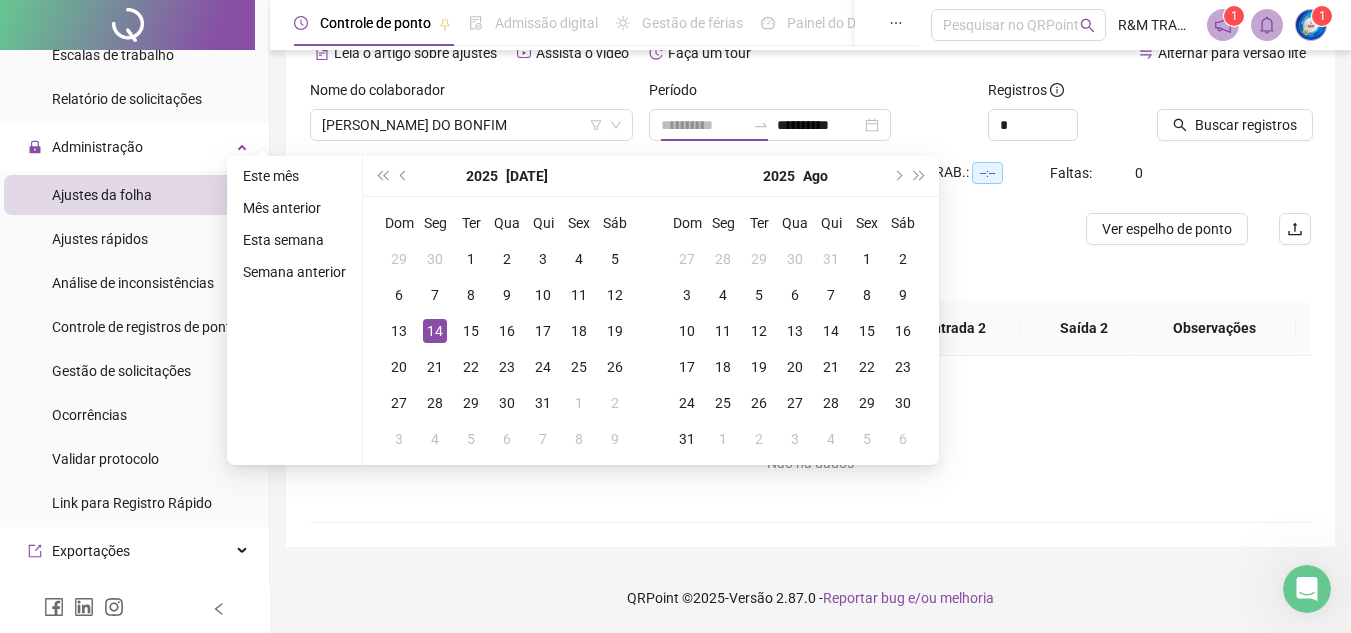 click on "14" at bounding box center (435, 331) 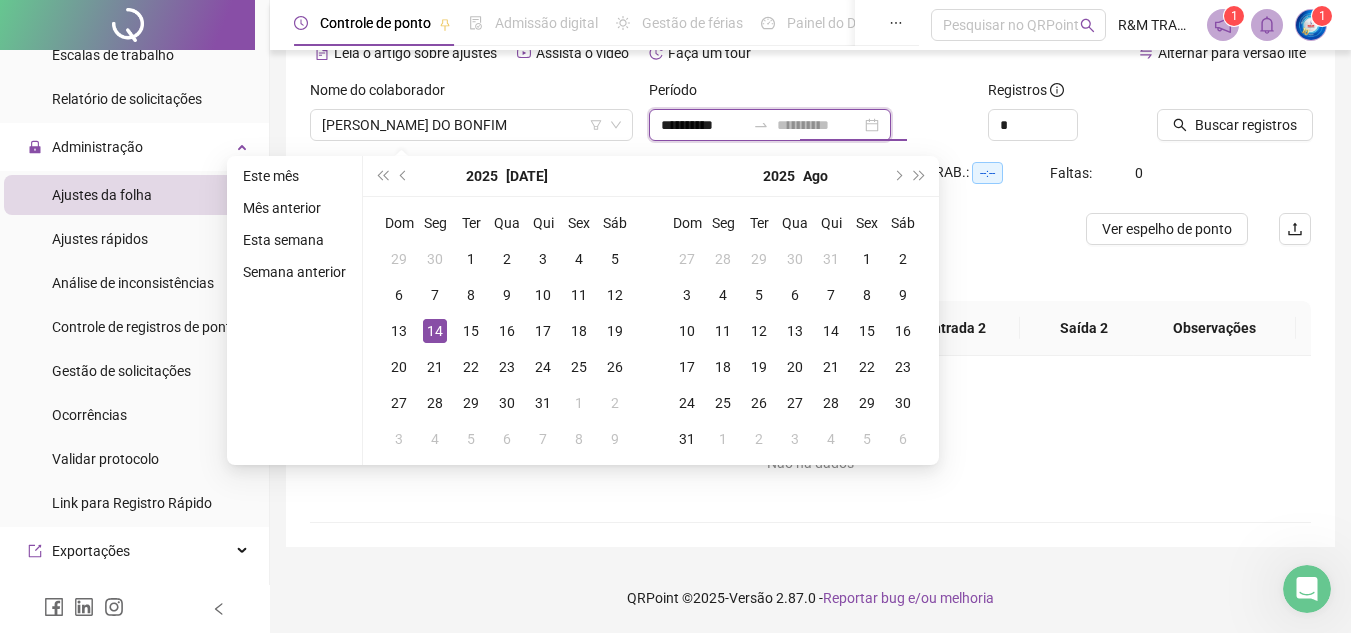 type on "**********" 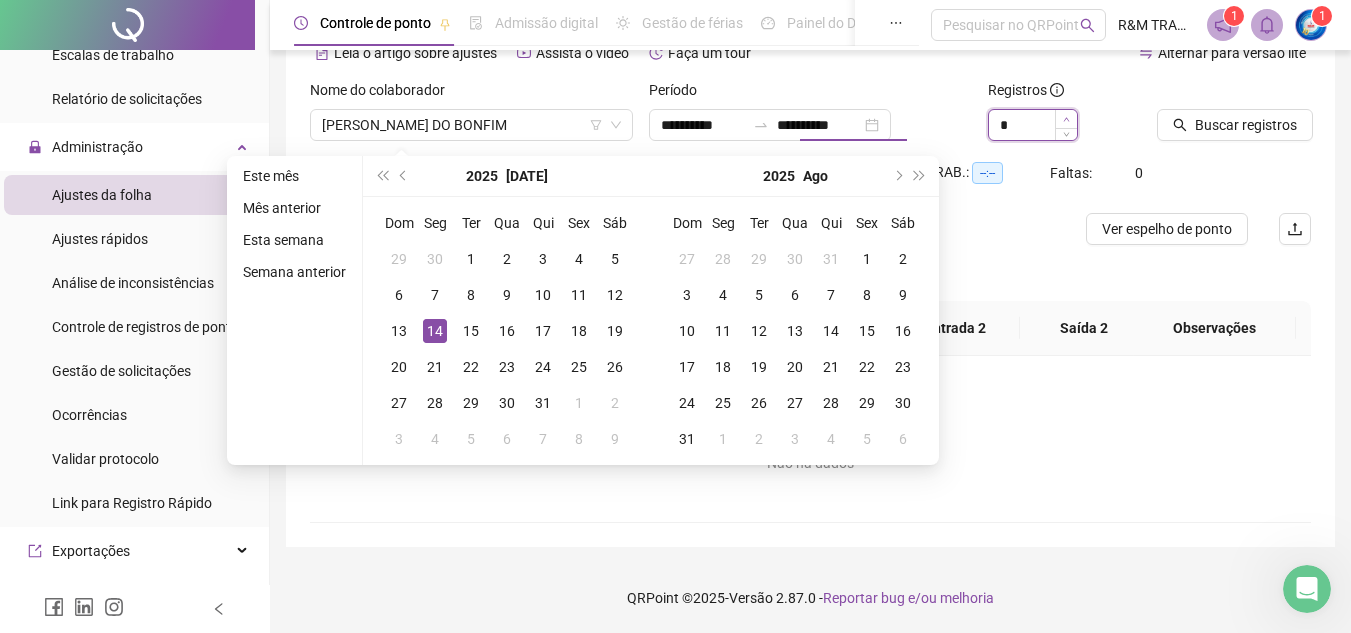 click at bounding box center [1066, 119] 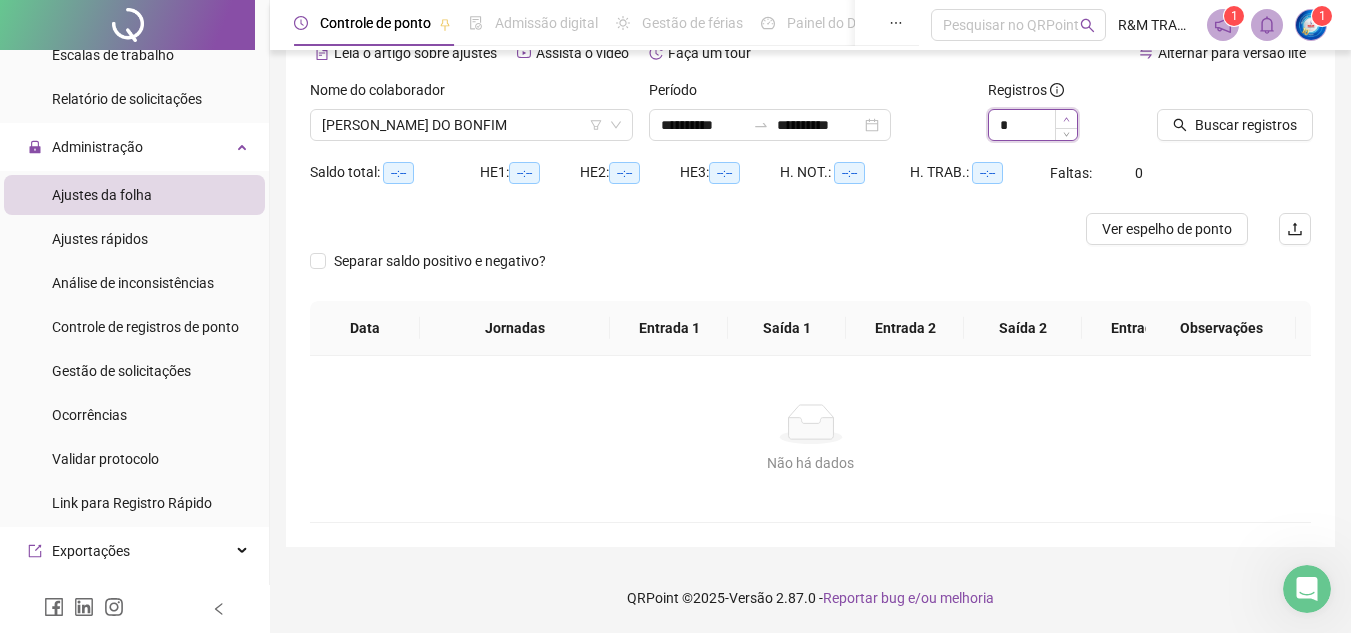 type on "*" 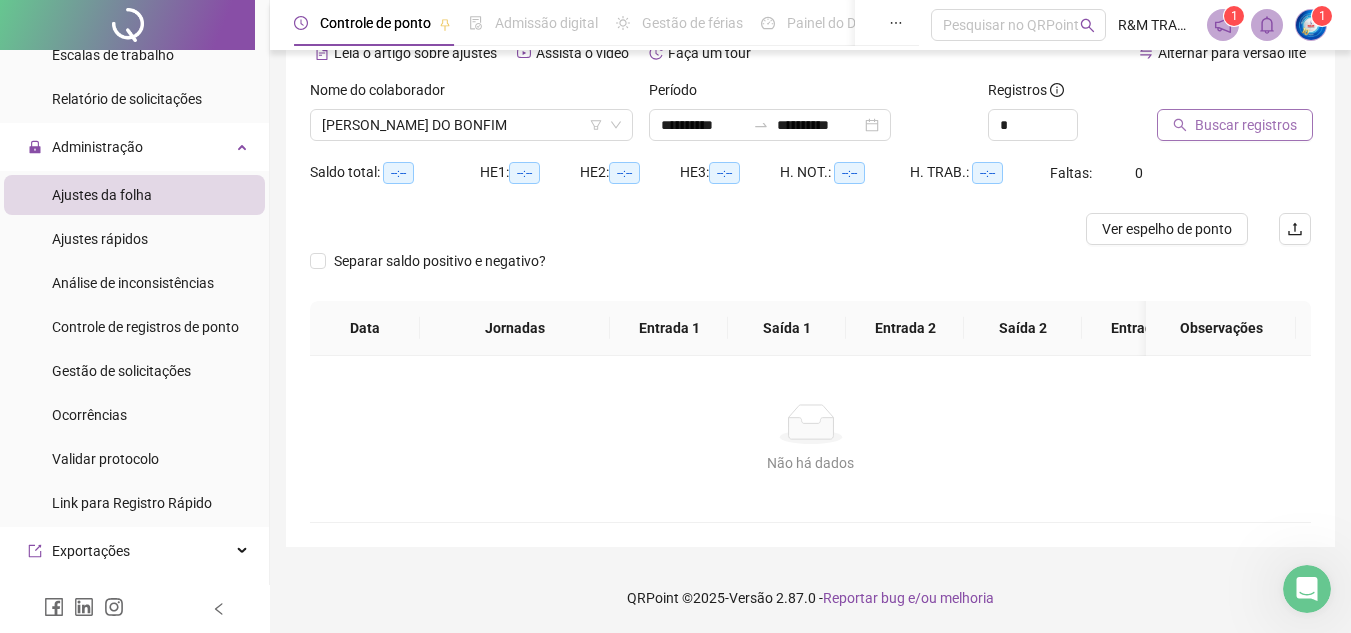 click on "Buscar registros" at bounding box center [1246, 125] 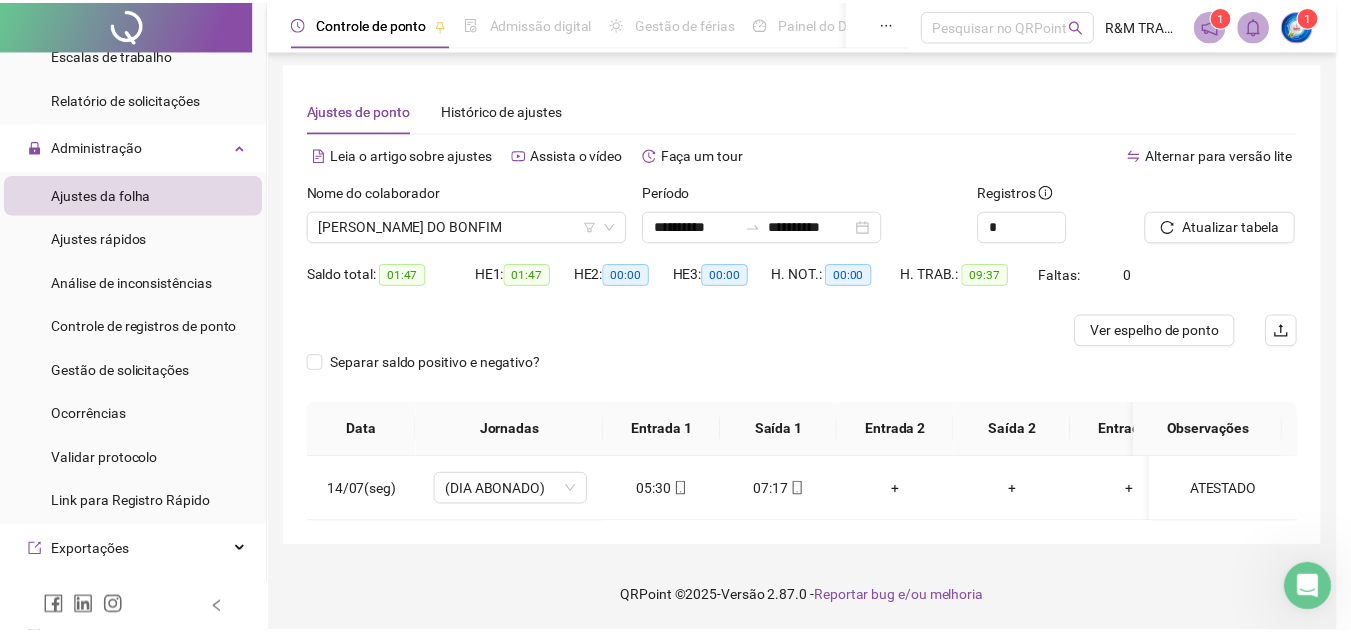 scroll, scrollTop: 18, scrollLeft: 0, axis: vertical 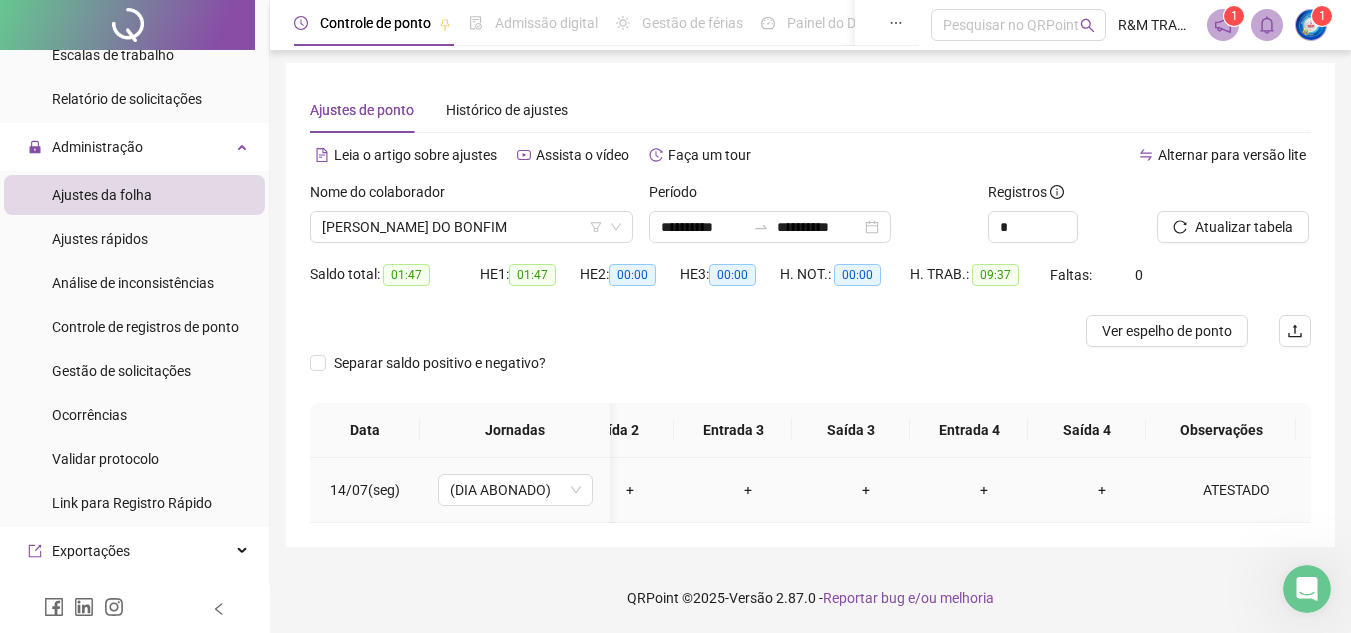click on "ATESTADO" at bounding box center (1236, 490) 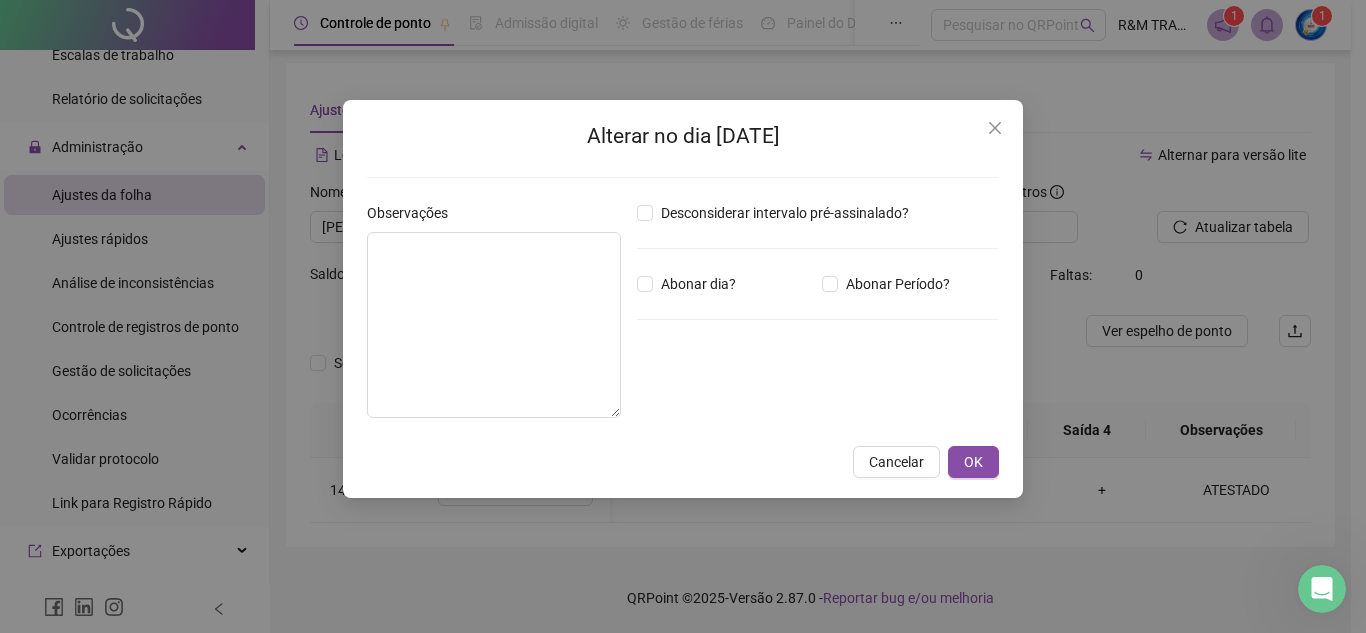 type on "********" 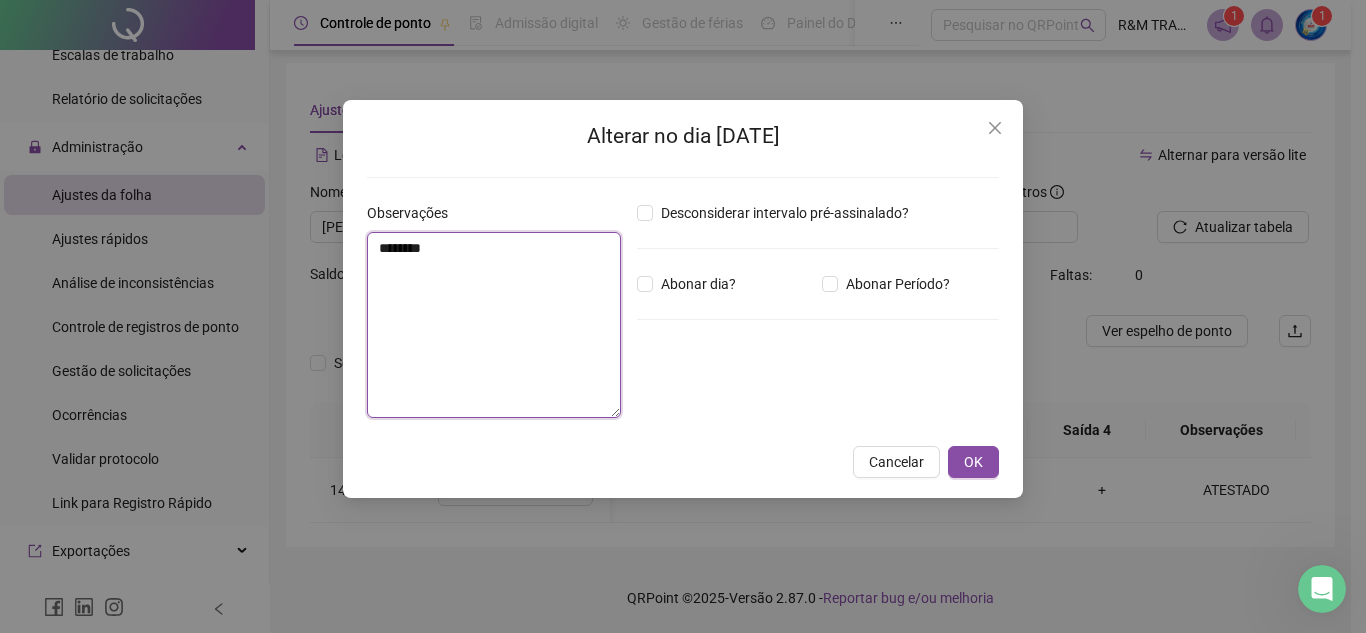 drag, startPoint x: 465, startPoint y: 253, endPoint x: 349, endPoint y: 234, distance: 117.54574 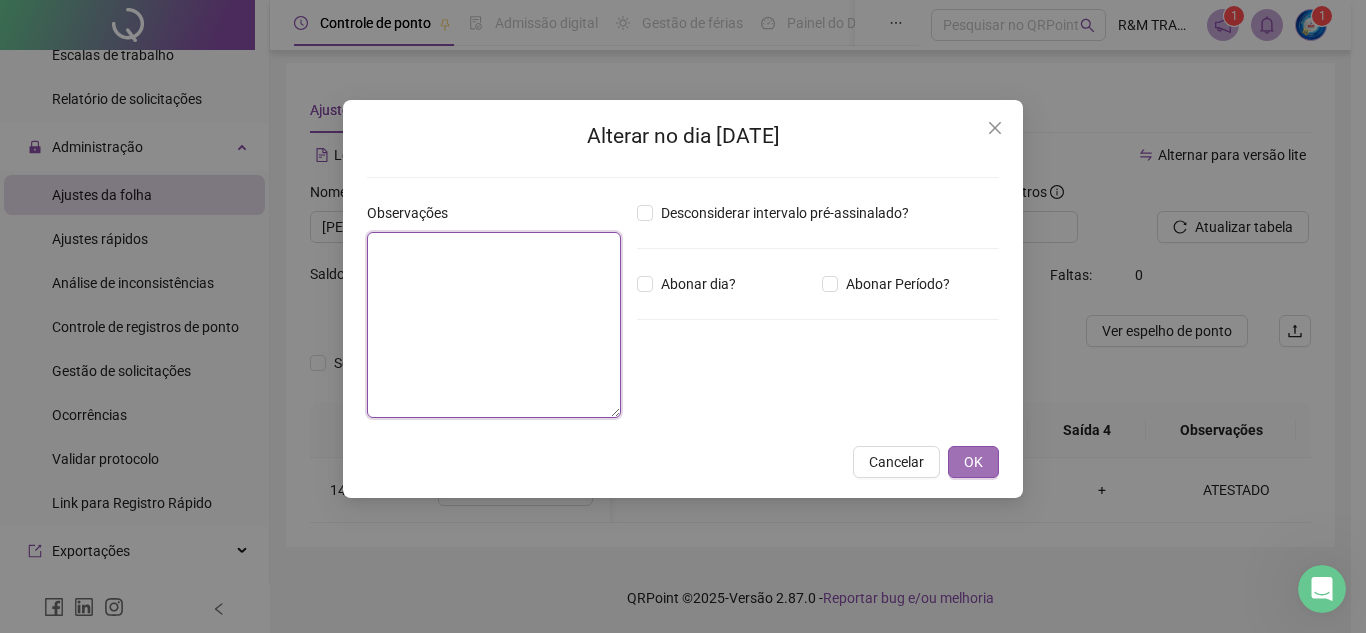 type 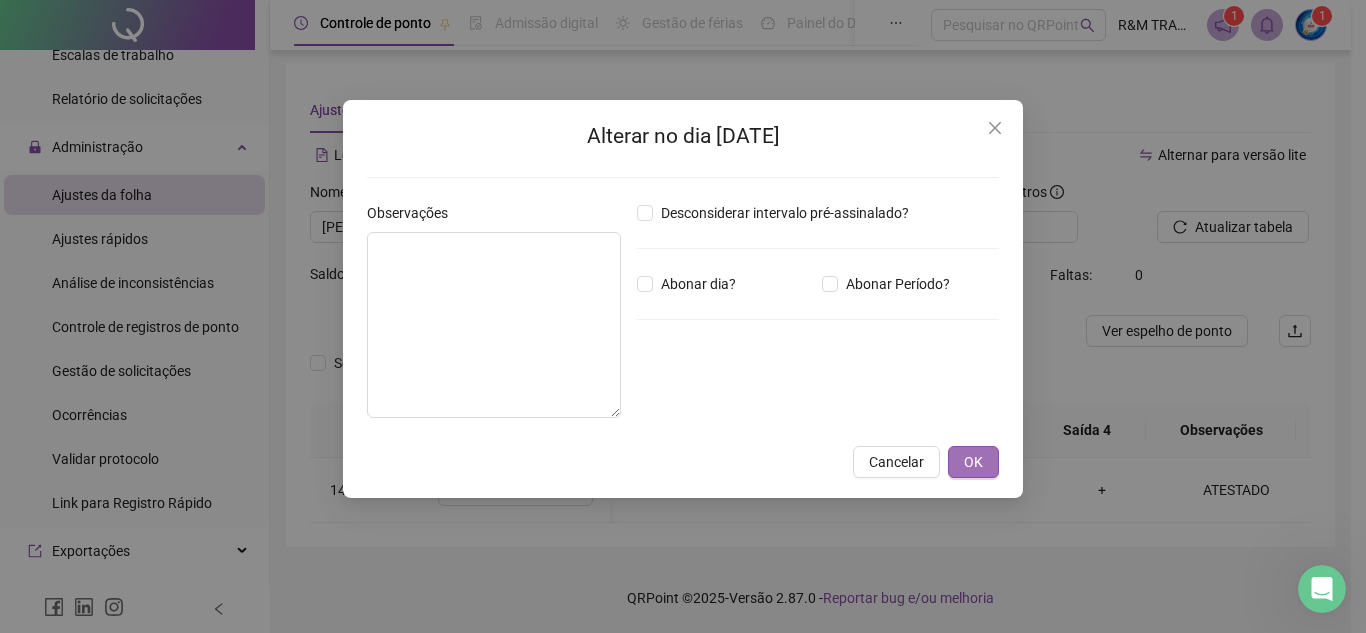 click on "OK" at bounding box center [973, 462] 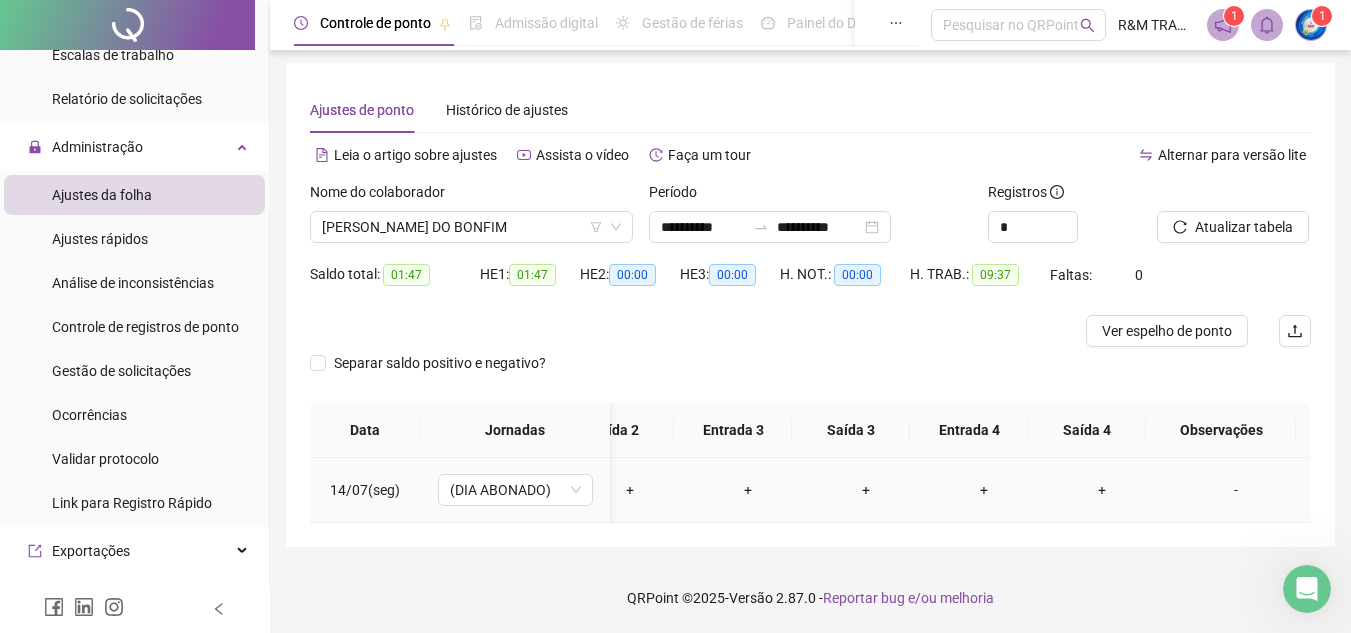 scroll, scrollTop: 0, scrollLeft: 393, axis: horizontal 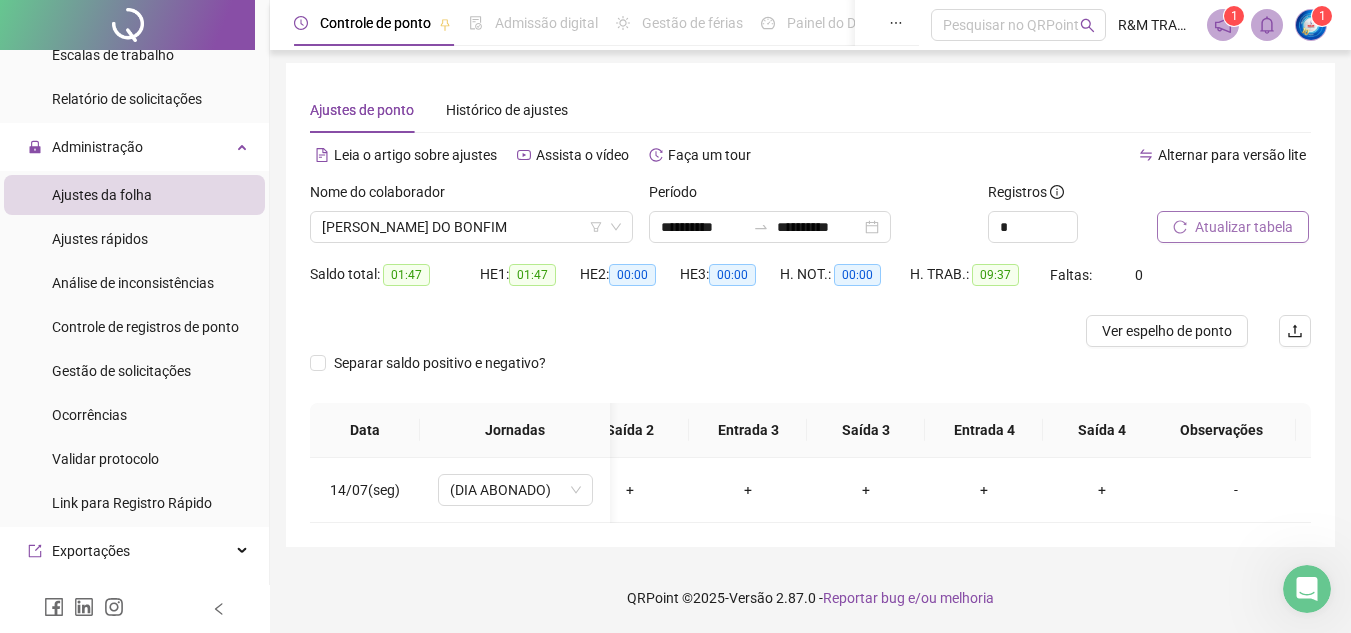 click on "Atualizar tabela" at bounding box center (1244, 227) 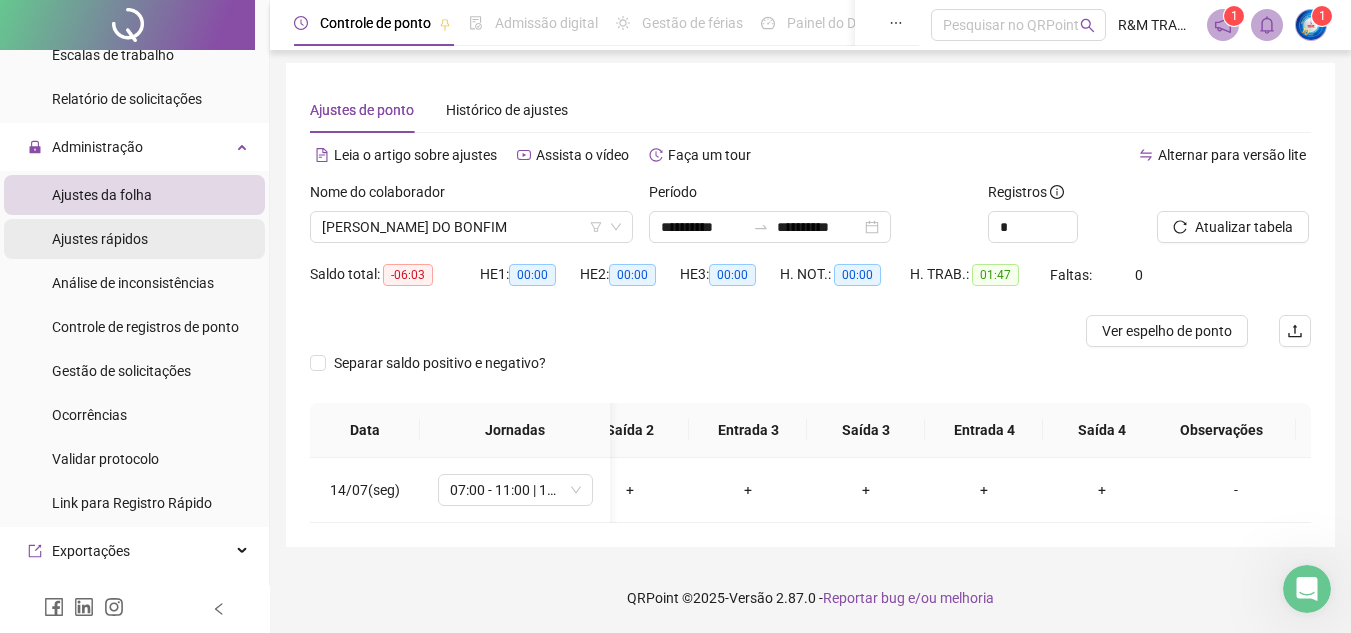 click on "Ajustes rápidos" at bounding box center [100, 239] 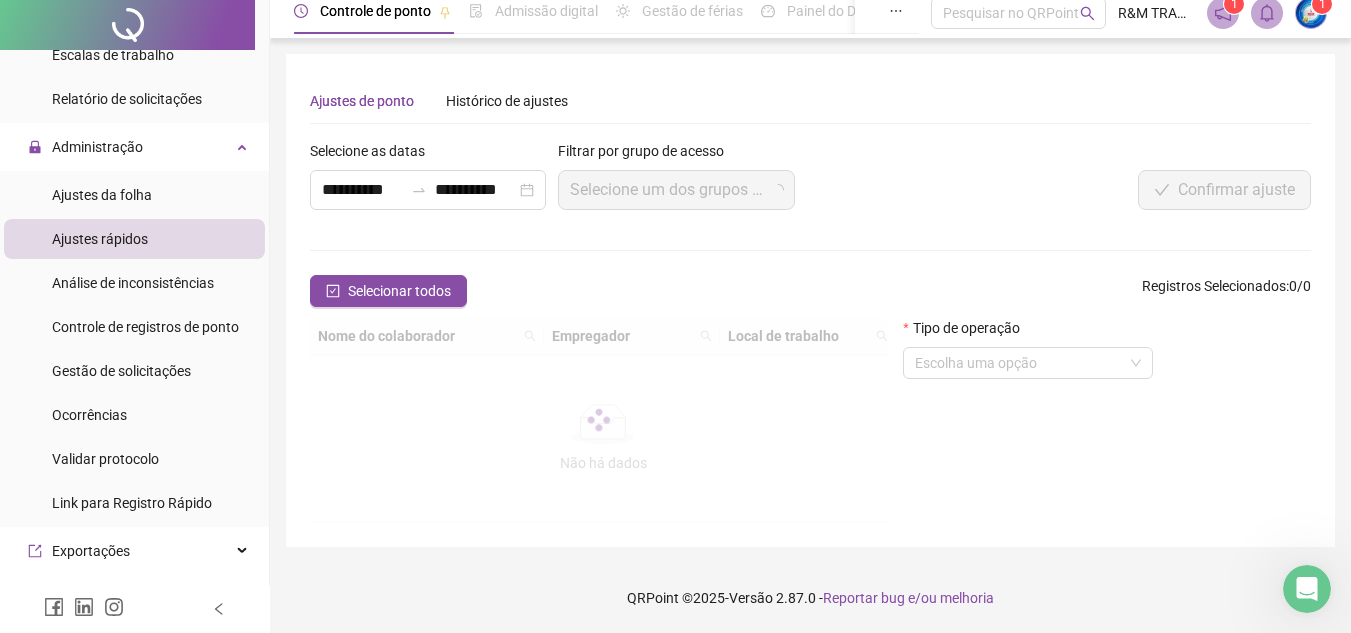 scroll, scrollTop: 0, scrollLeft: 0, axis: both 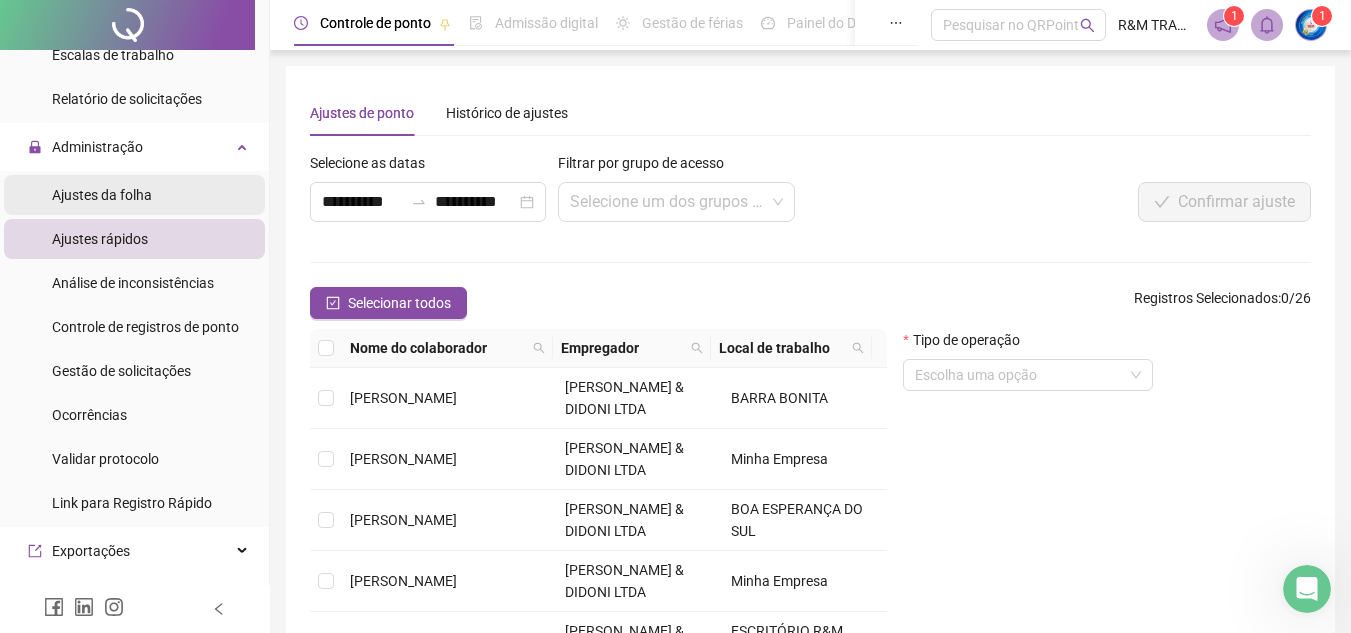 click on "Ajustes da folha" at bounding box center (102, 195) 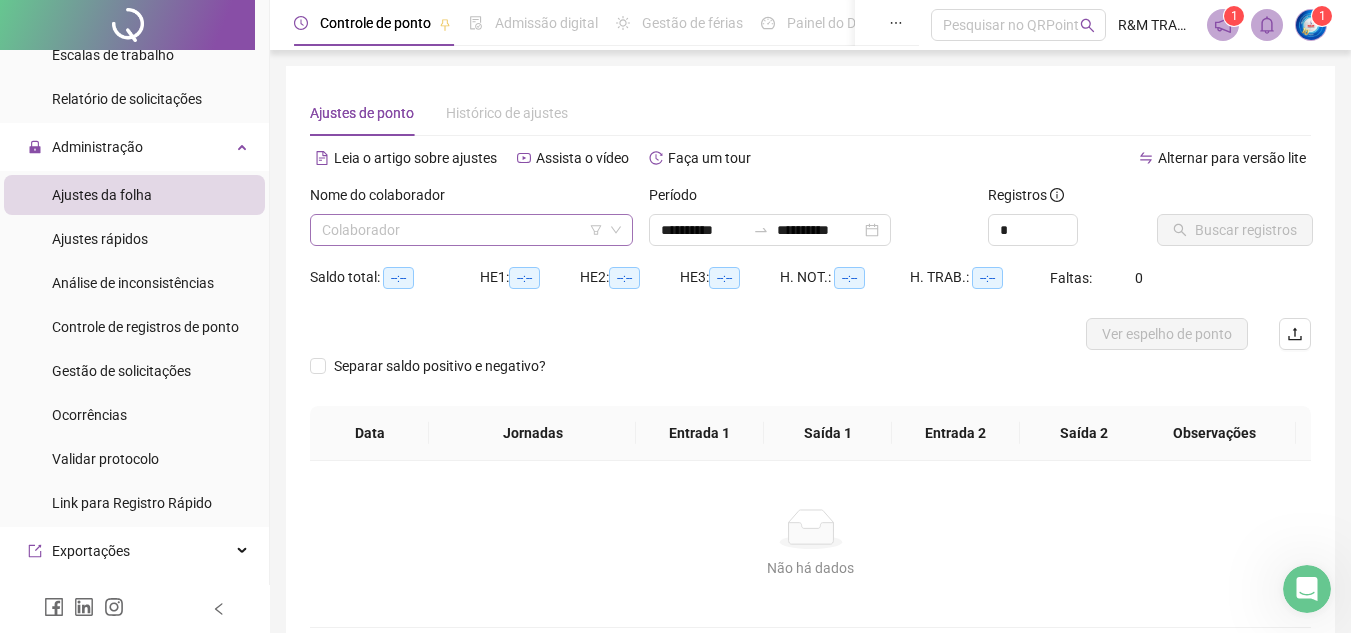 click at bounding box center [465, 230] 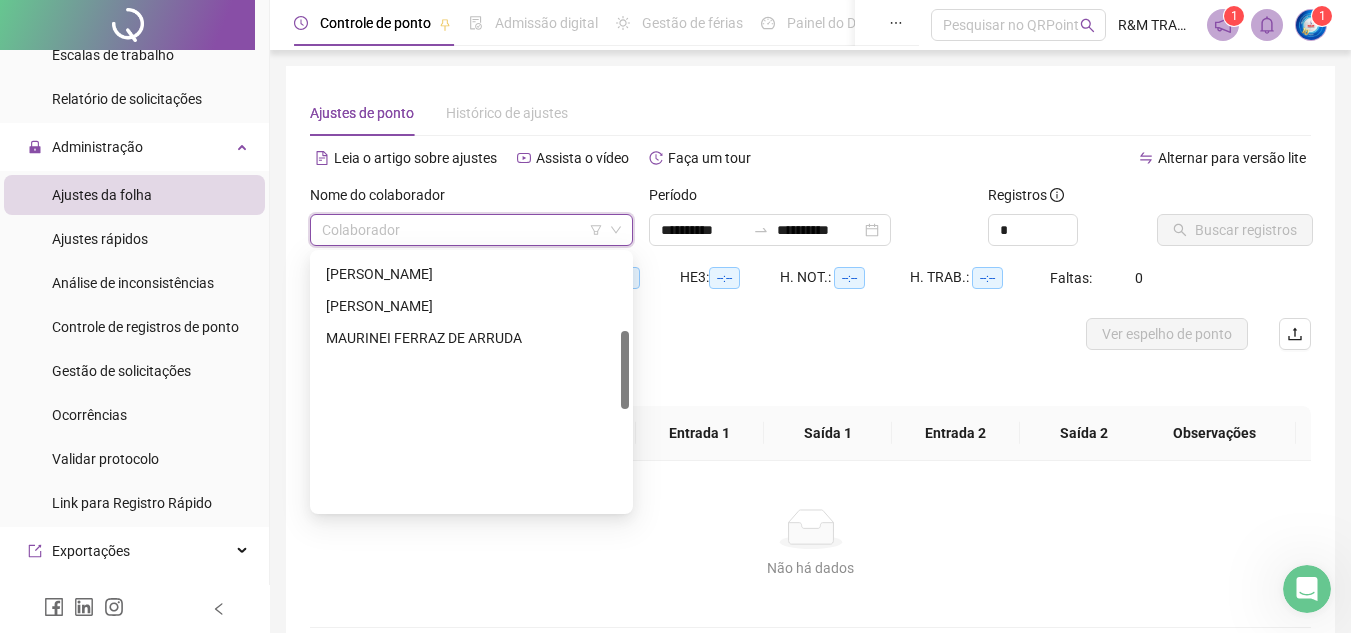 scroll, scrollTop: 576, scrollLeft: 0, axis: vertical 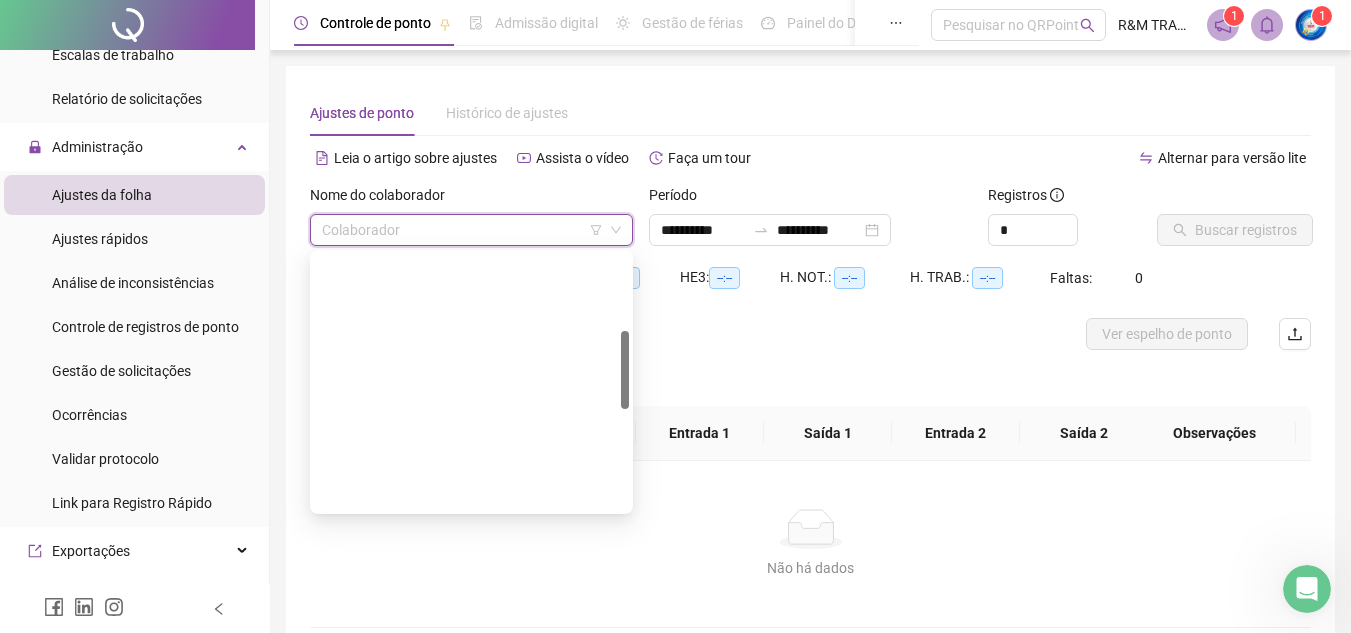 drag, startPoint x: 626, startPoint y: 319, endPoint x: 583, endPoint y: 511, distance: 196.7562 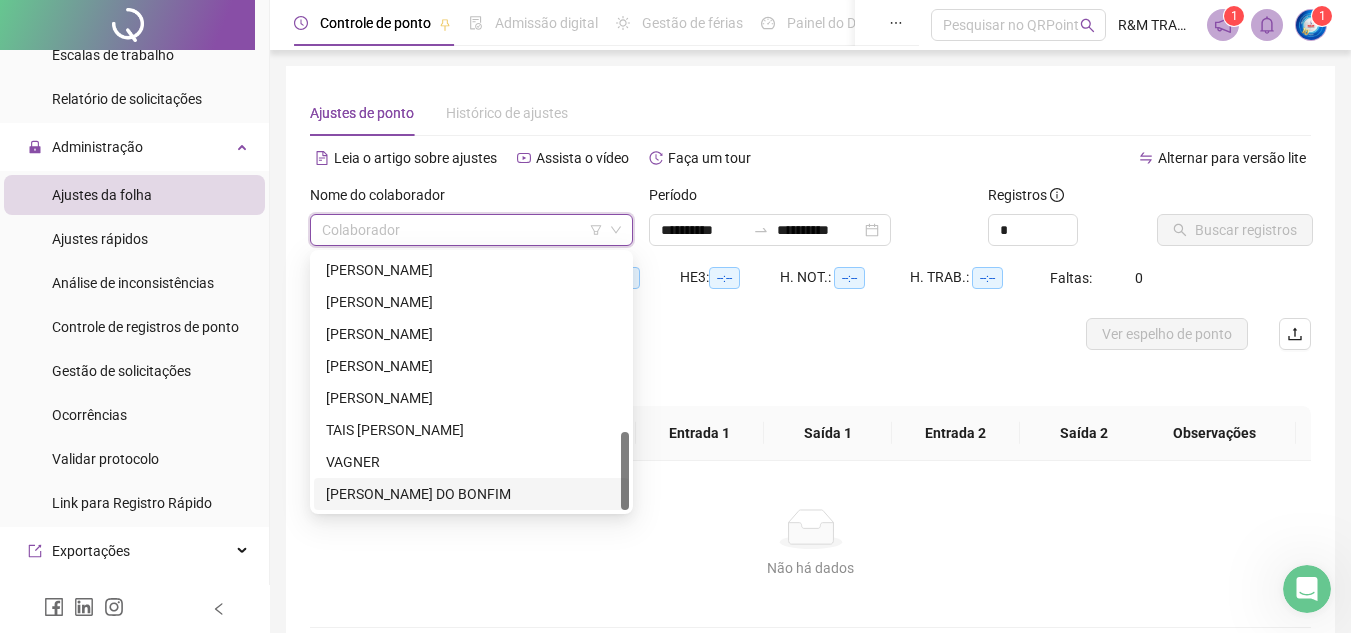 click on "[PERSON_NAME] DO BONFIM" at bounding box center [471, 494] 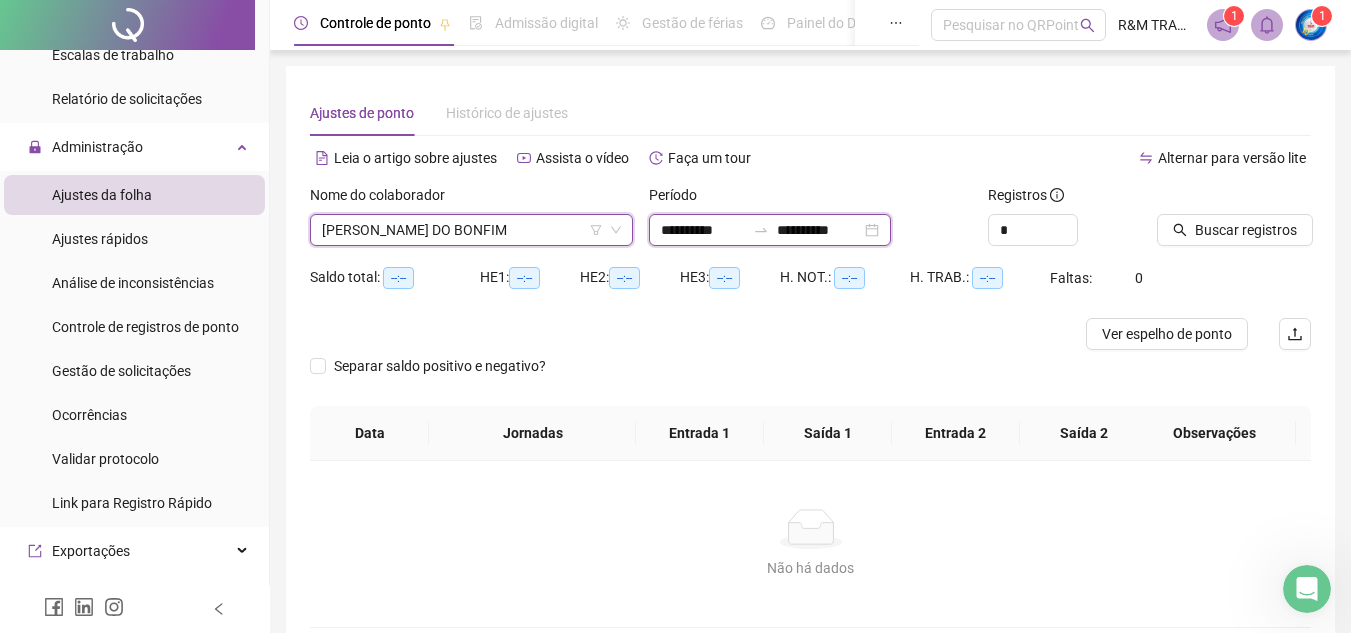 click on "**********" at bounding box center (703, 230) 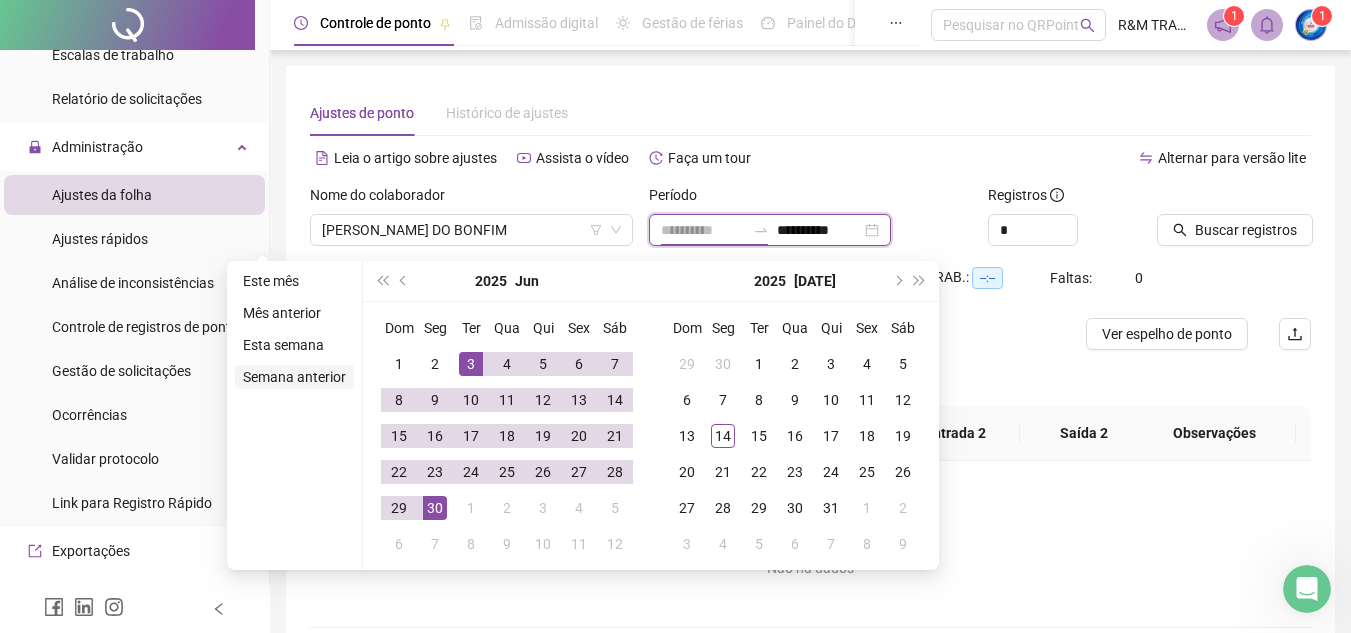 type on "**********" 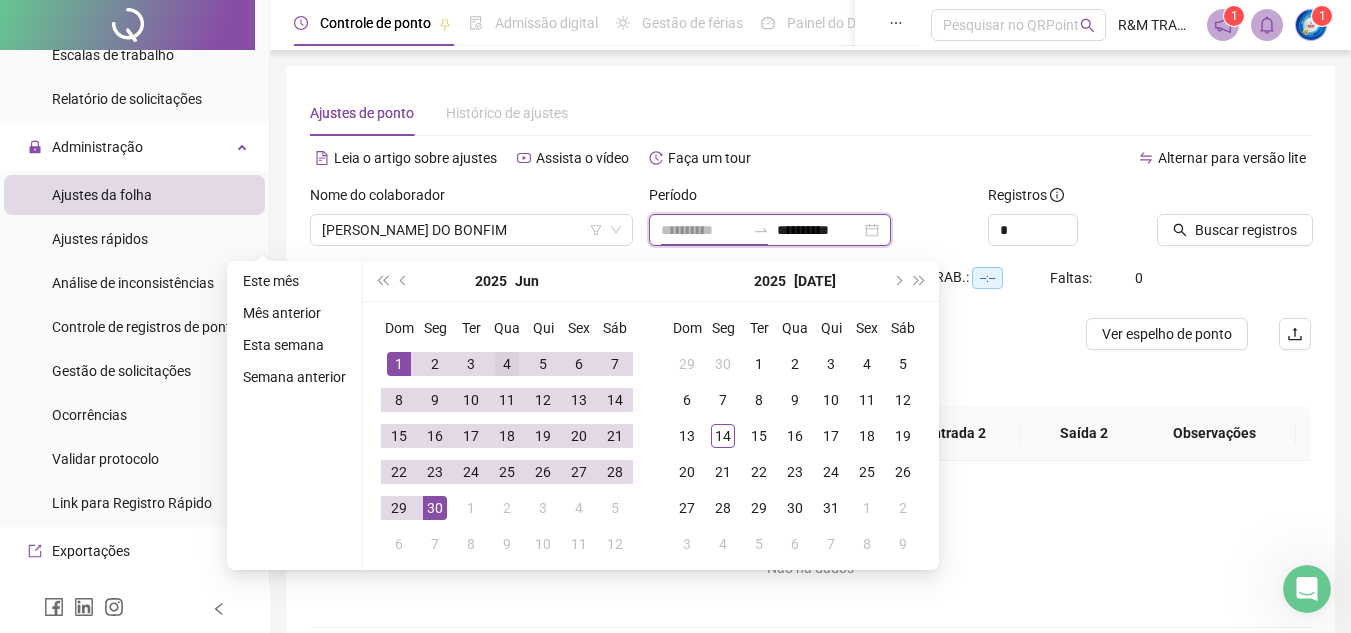 type on "**********" 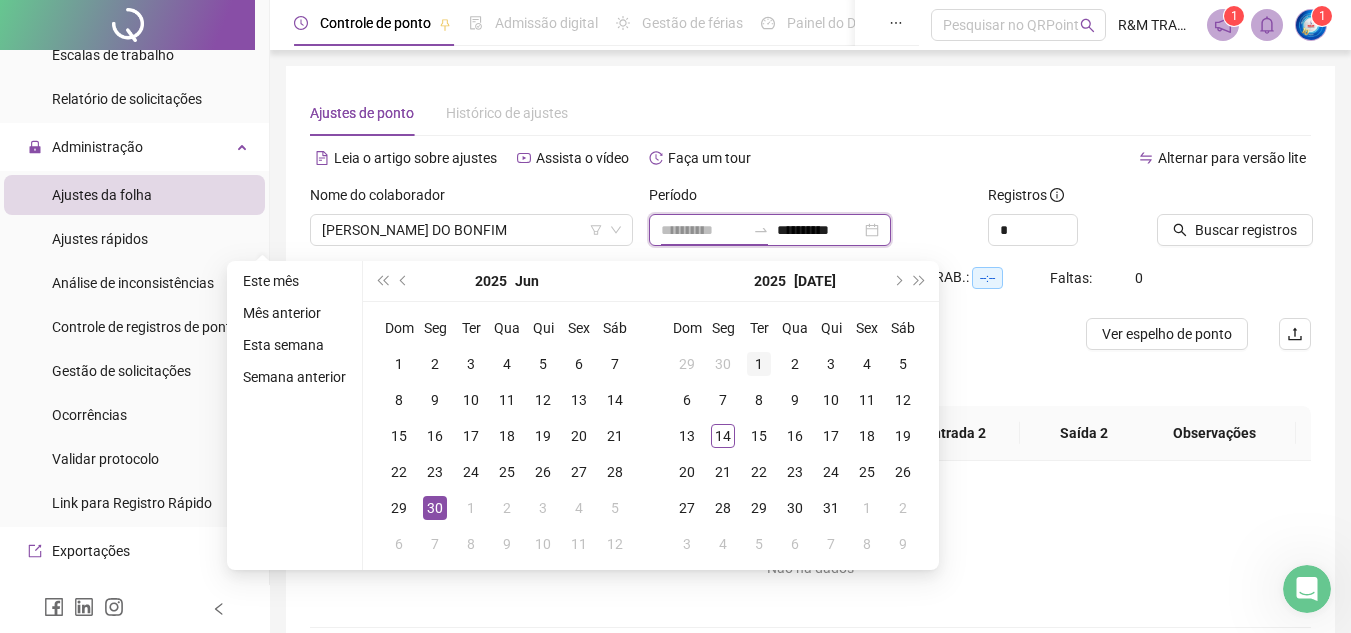 type on "**********" 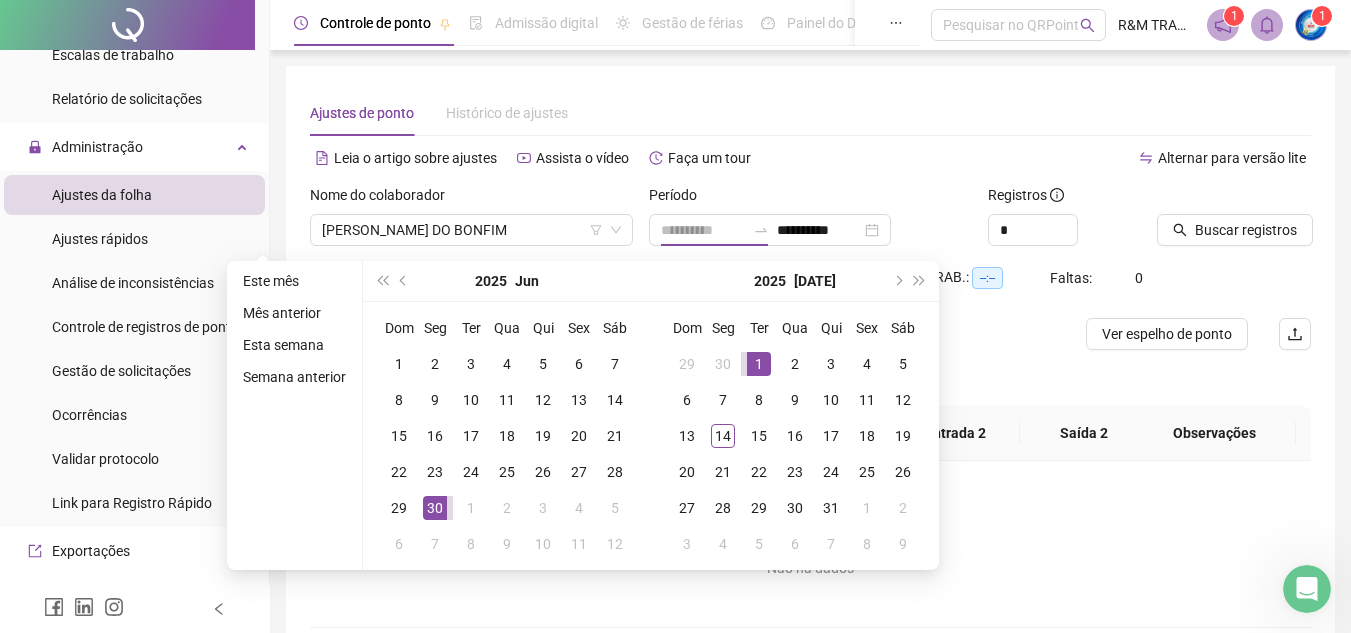 click on "1" at bounding box center (759, 364) 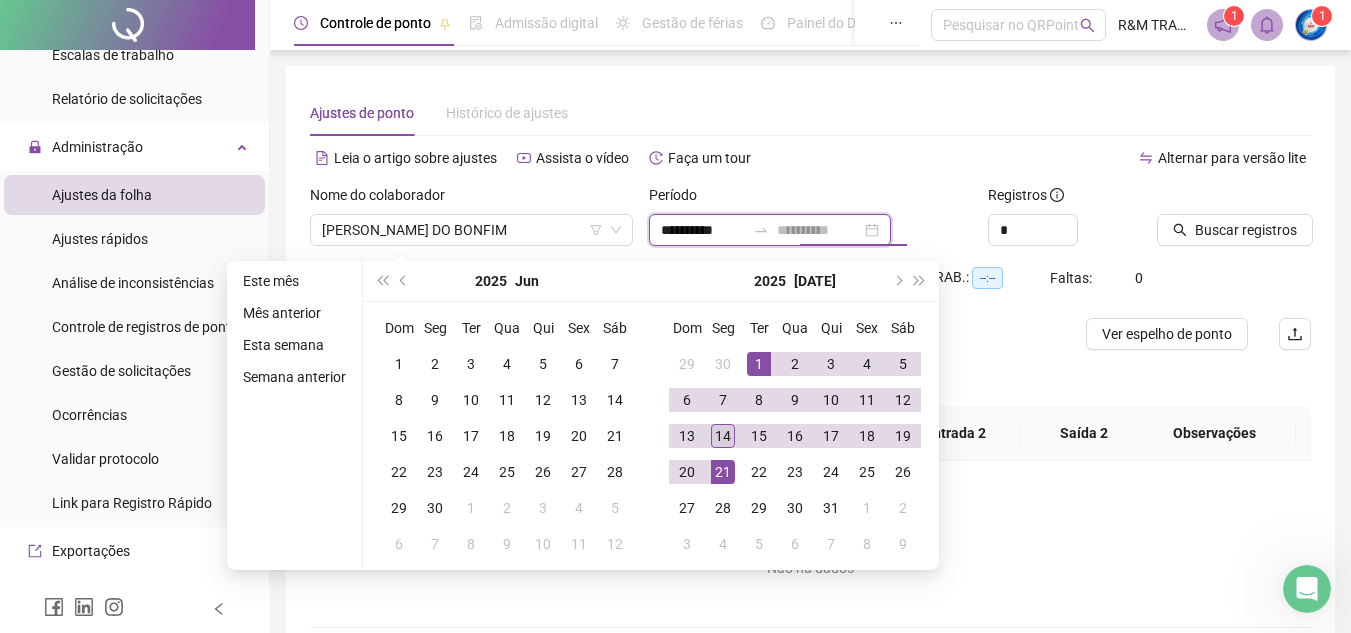 type on "**********" 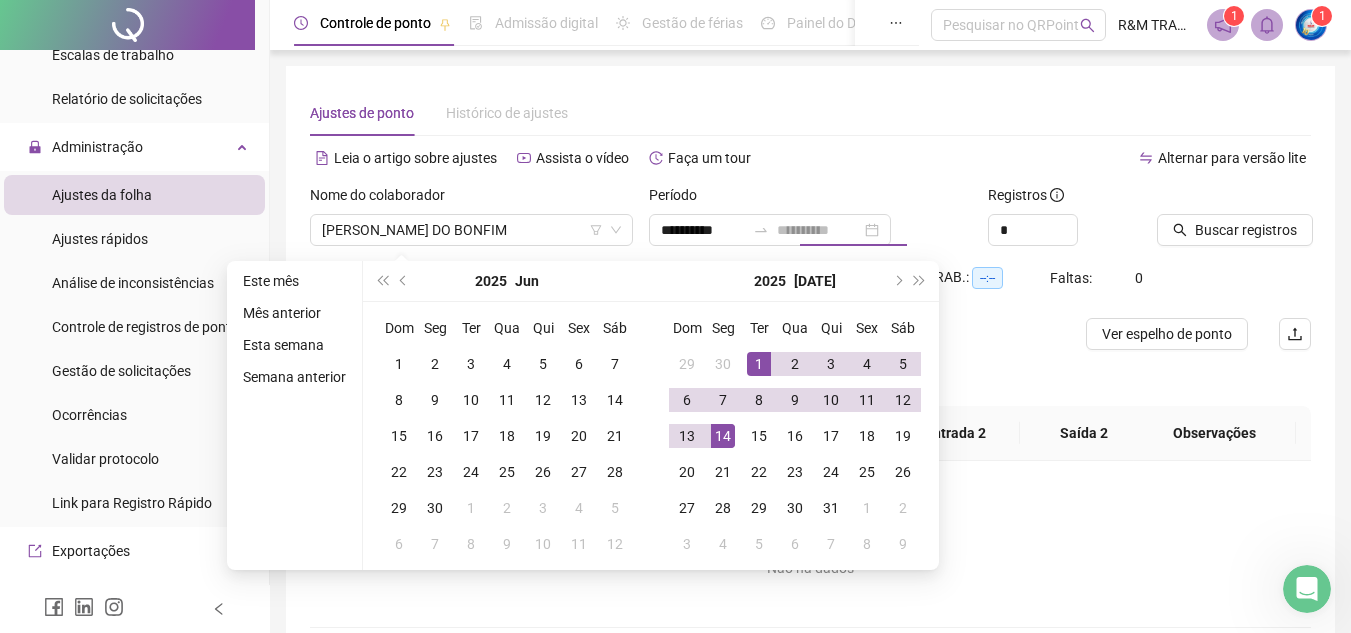 click on "14" at bounding box center (723, 436) 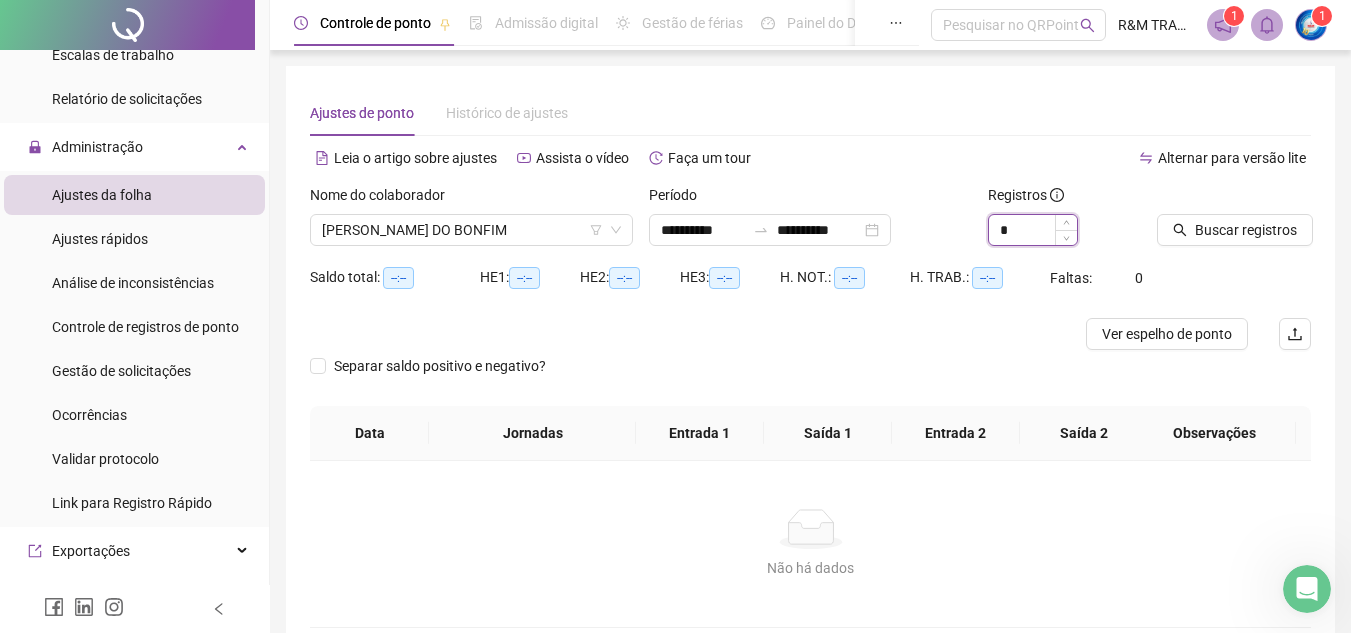 click on "*" at bounding box center (1033, 230) 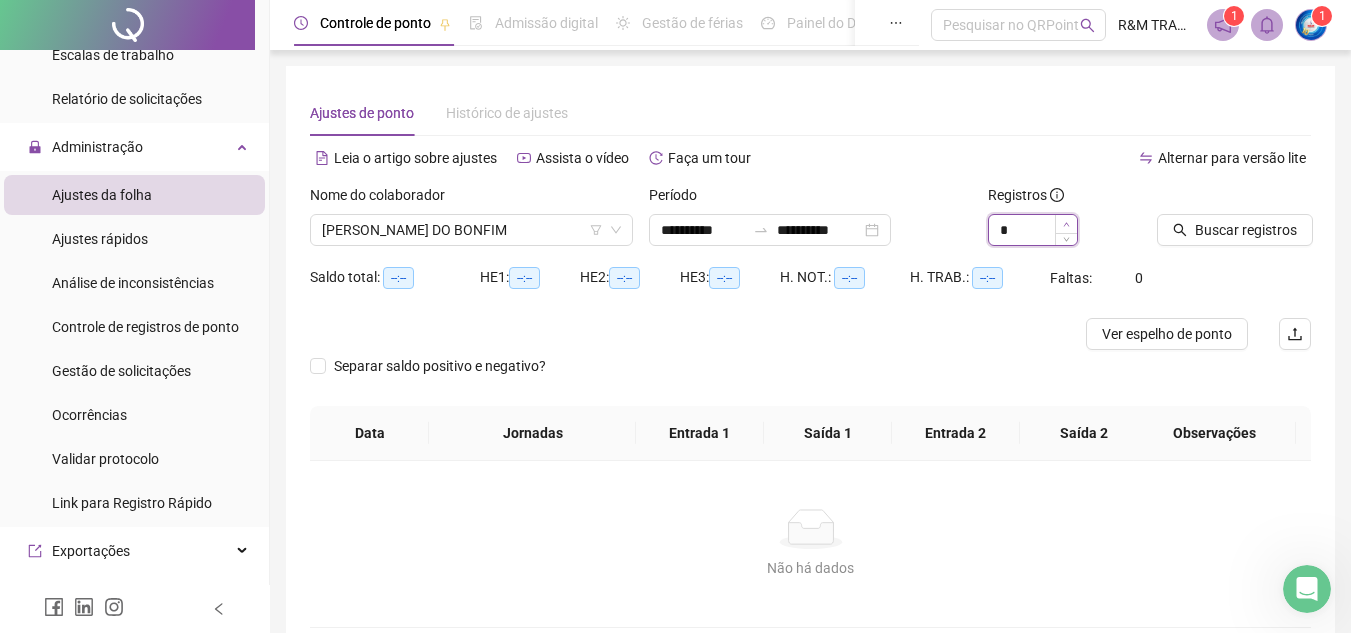 click at bounding box center (1066, 224) 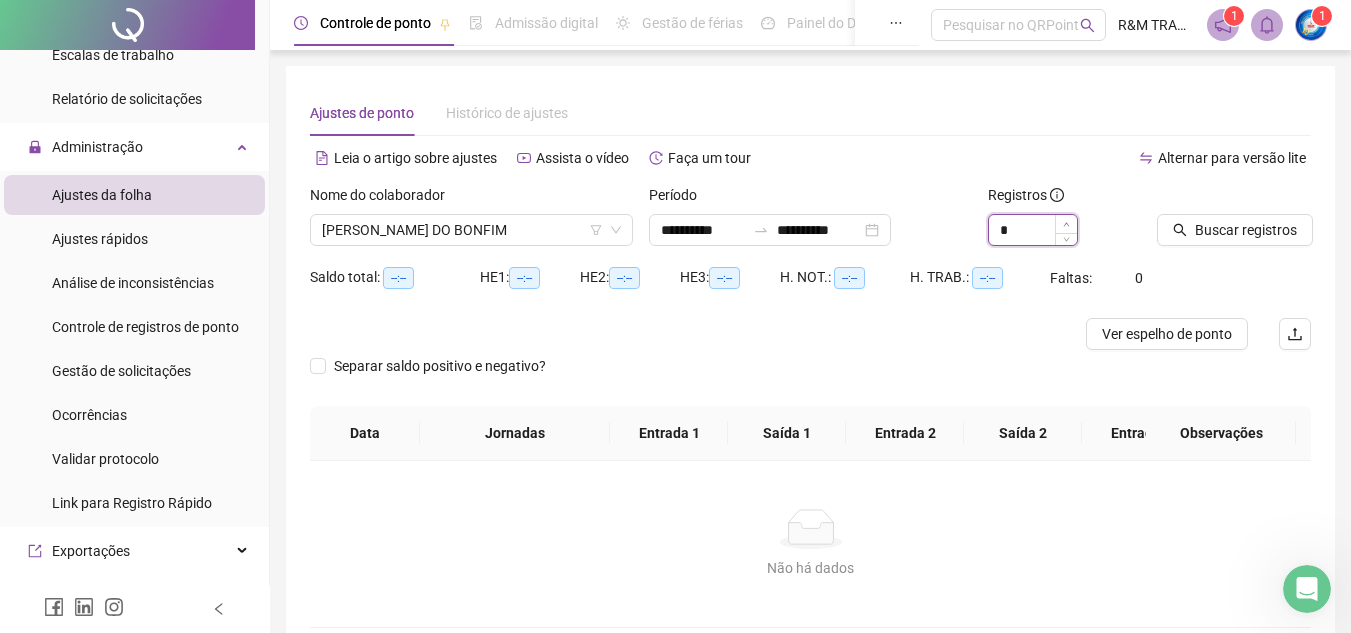 type on "*" 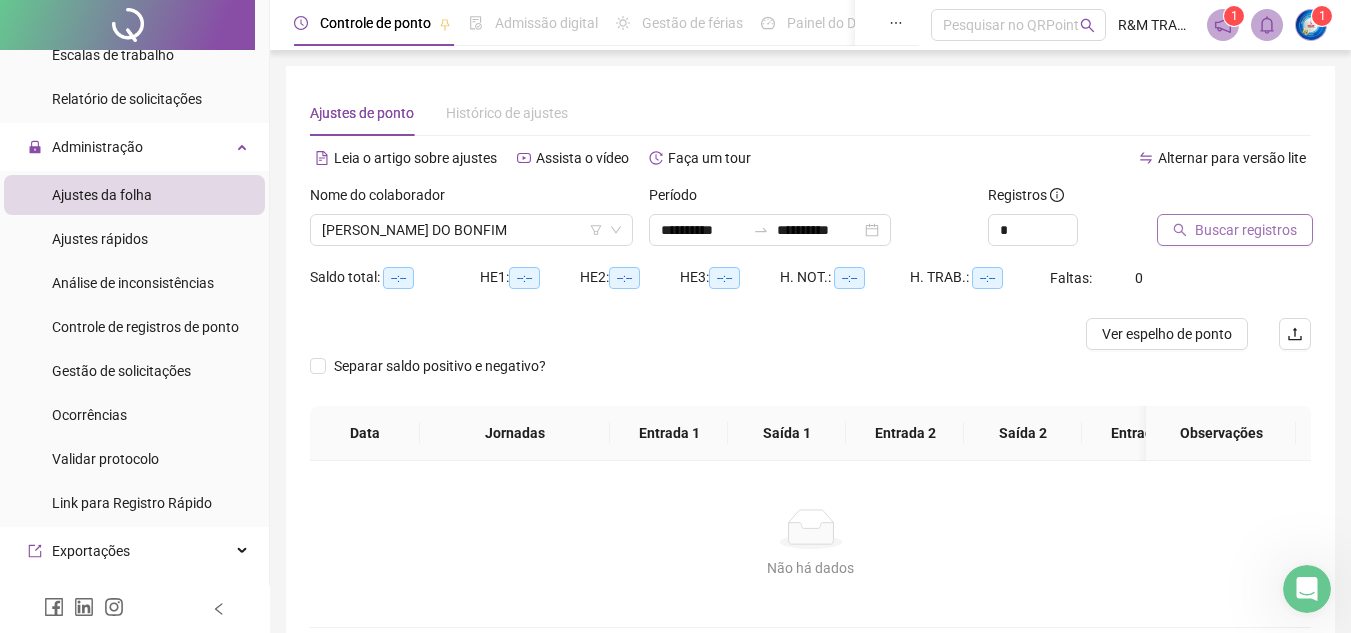 click on "Buscar registros" at bounding box center (1246, 230) 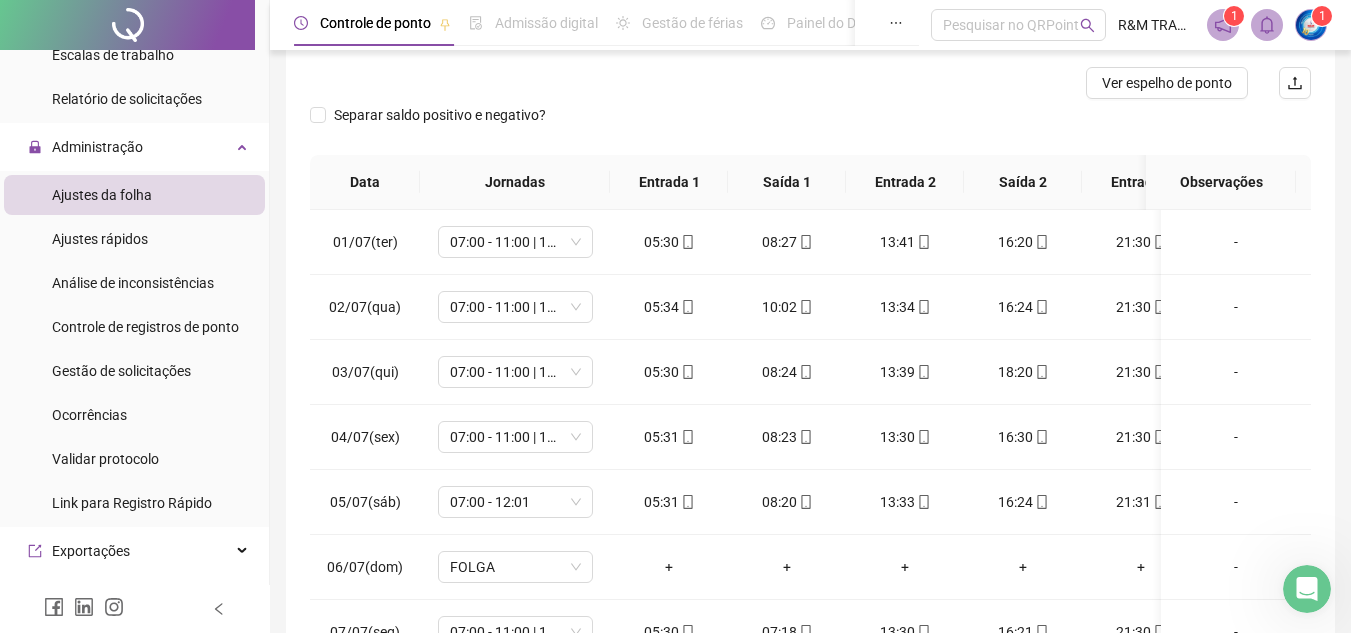 scroll, scrollTop: 365, scrollLeft: 0, axis: vertical 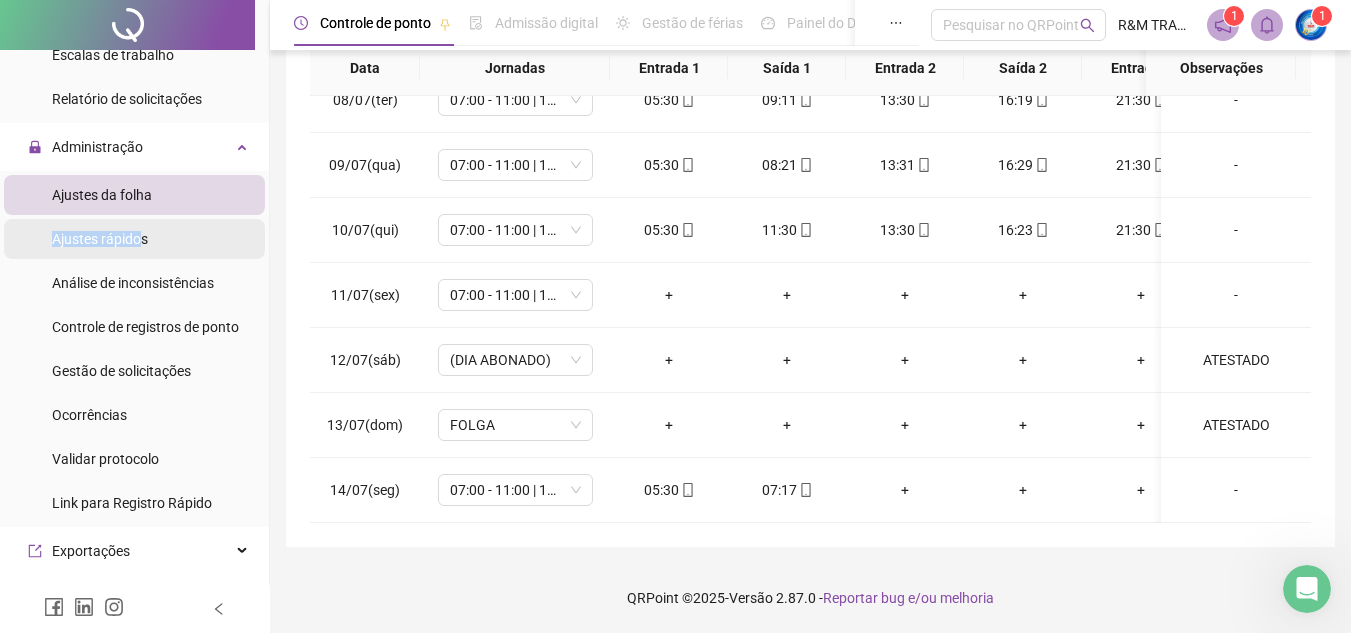 click on "Ajustes rápidos" at bounding box center [100, 239] 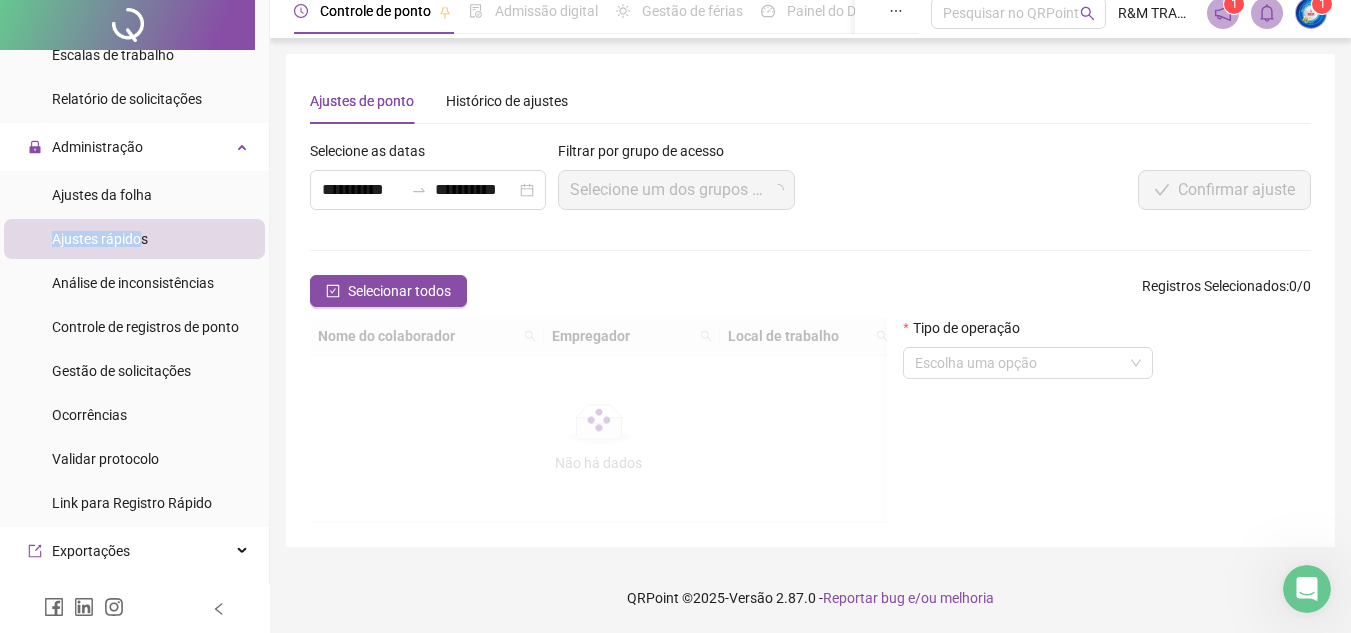 scroll, scrollTop: 0, scrollLeft: 0, axis: both 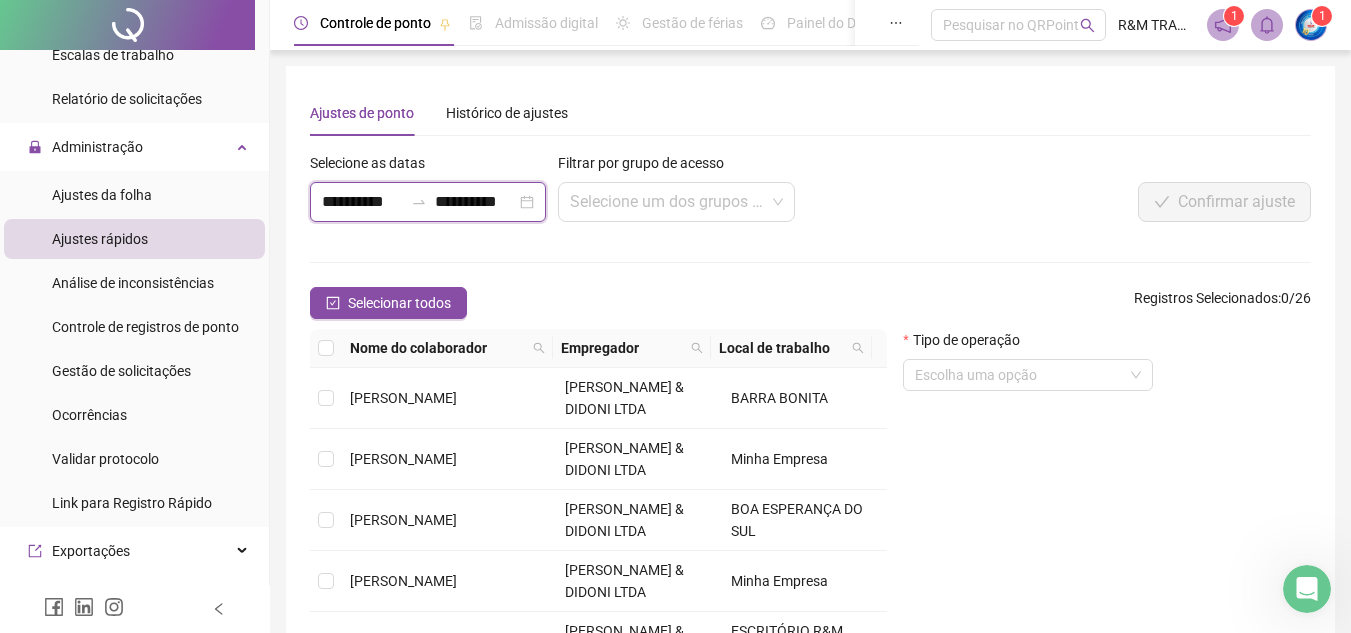 click on "**********" at bounding box center (362, 202) 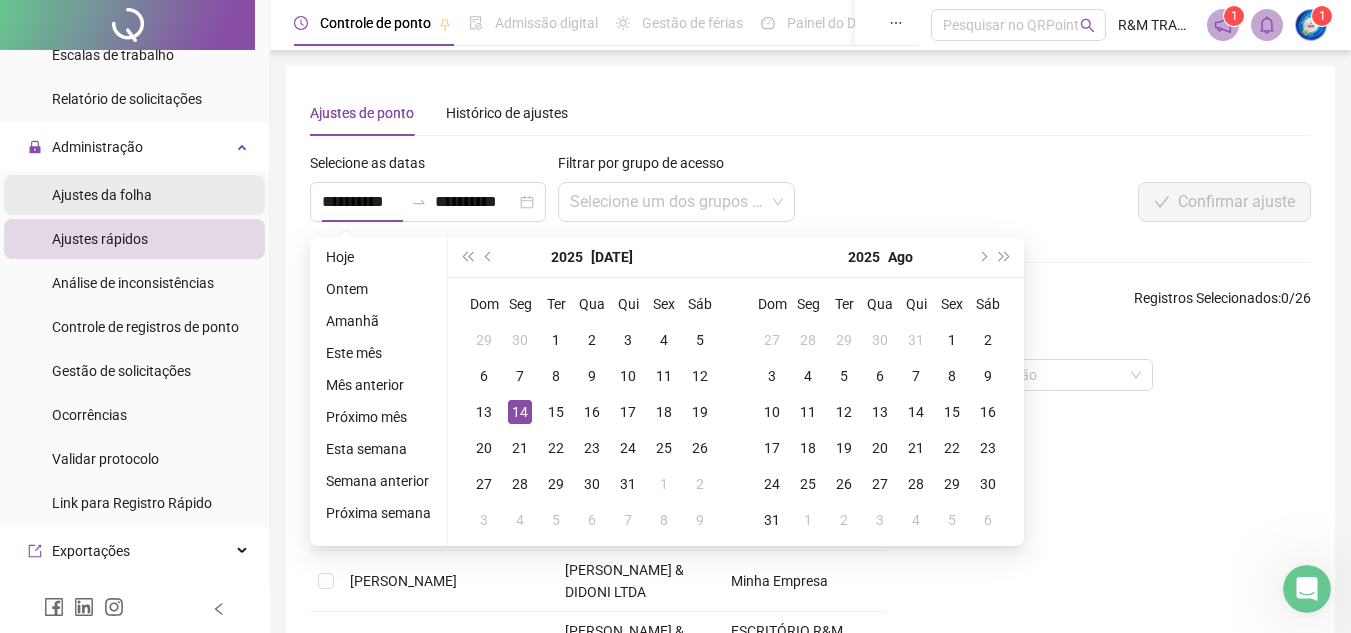click on "Ajustes da folha" at bounding box center (102, 195) 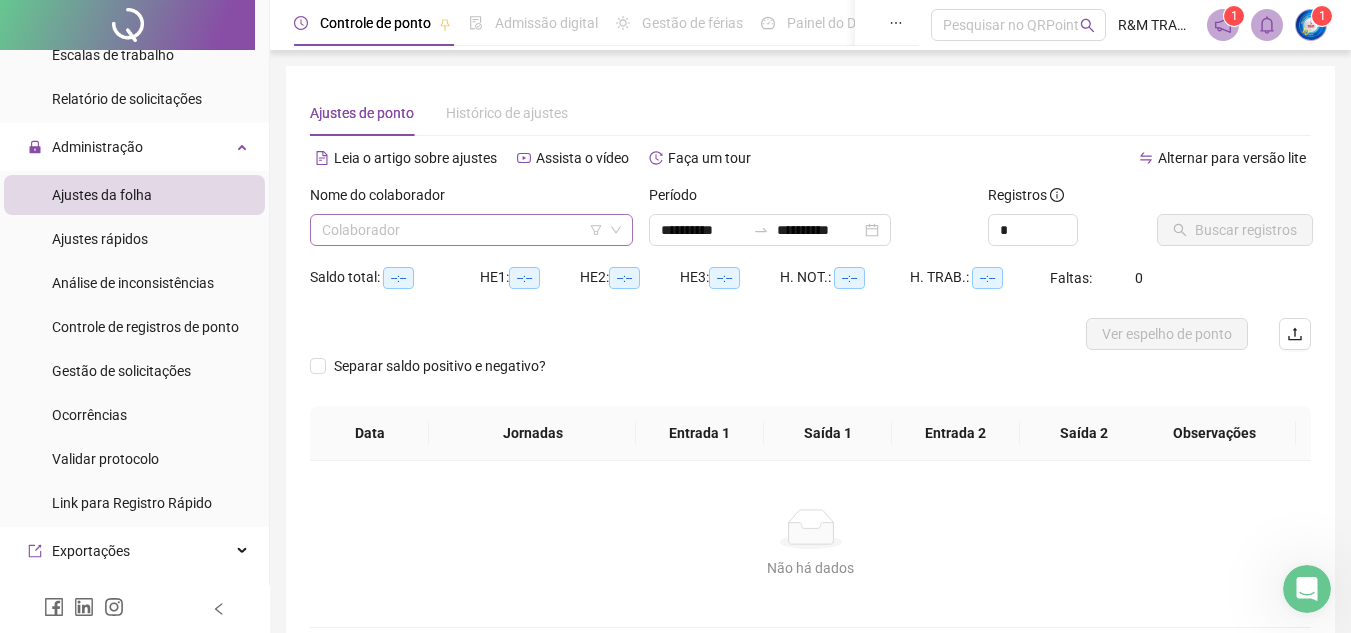 click at bounding box center (465, 230) 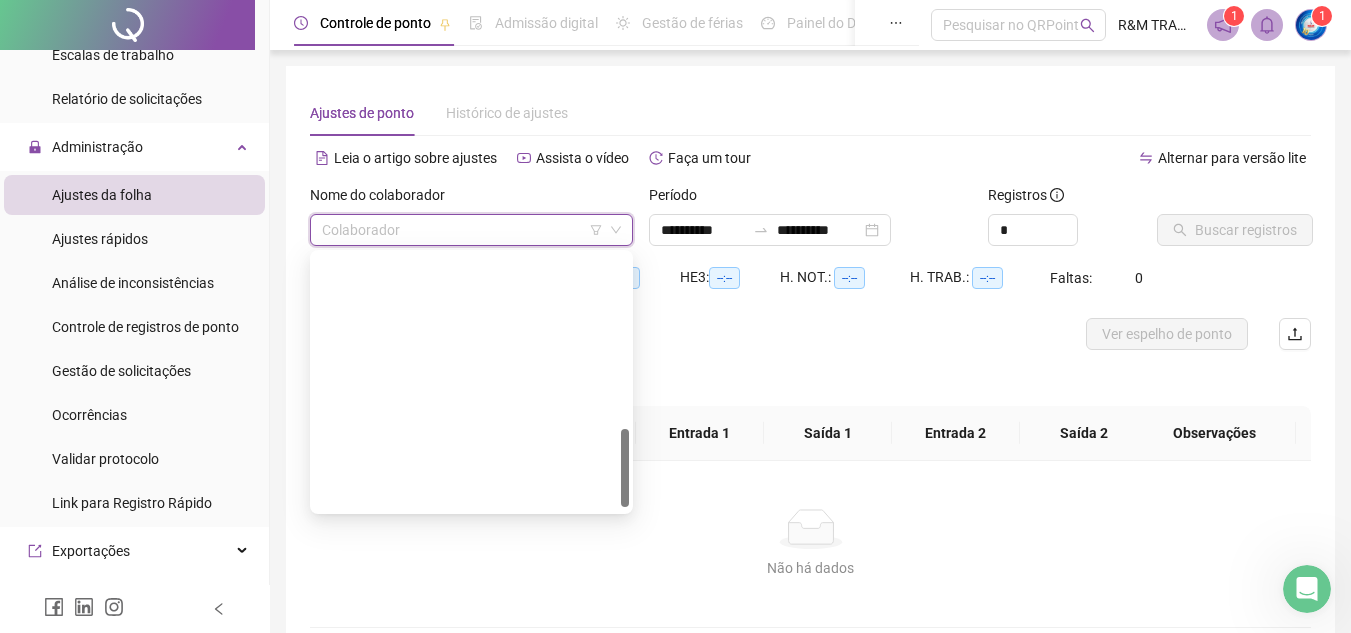scroll, scrollTop: 576, scrollLeft: 0, axis: vertical 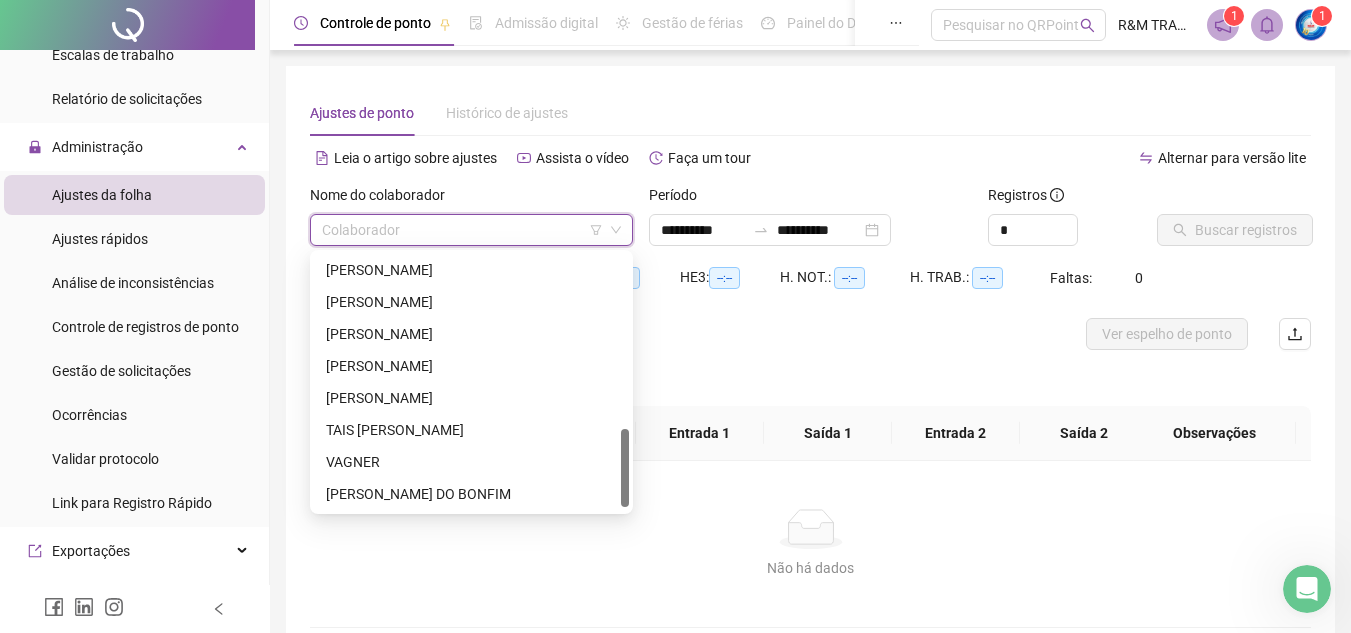 drag, startPoint x: 623, startPoint y: 291, endPoint x: 619, endPoint y: 484, distance: 193.04144 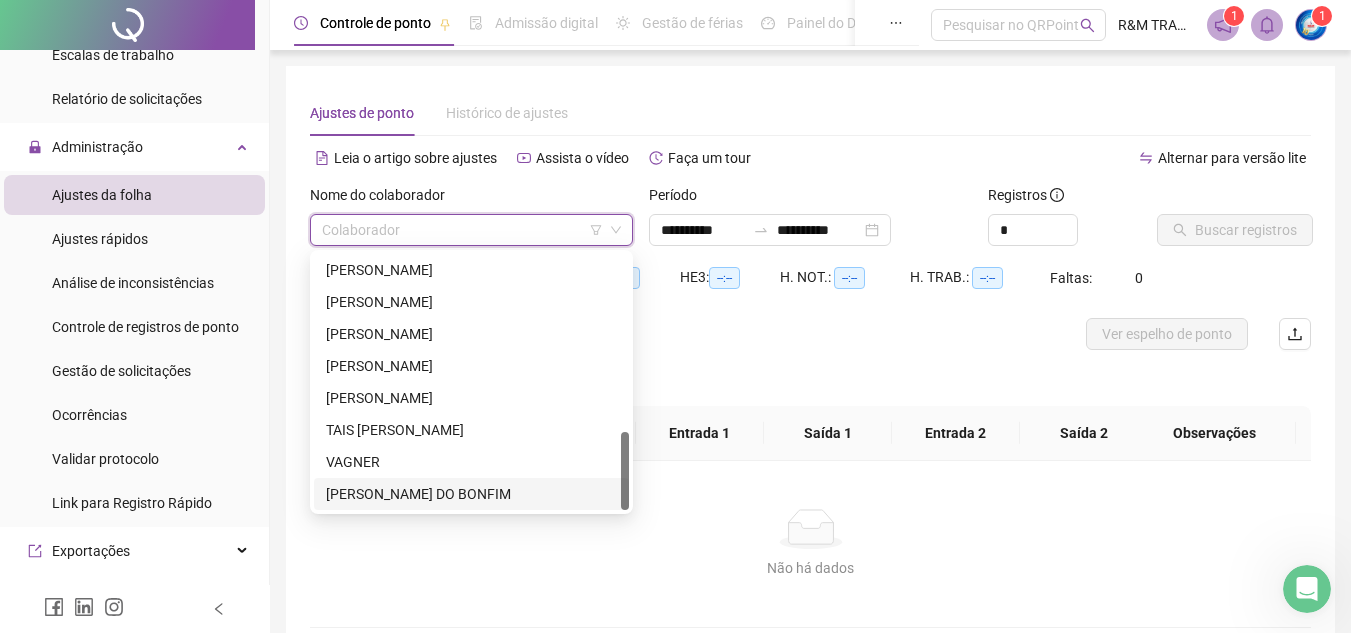 click on "[PERSON_NAME] DO BONFIM" at bounding box center (471, 494) 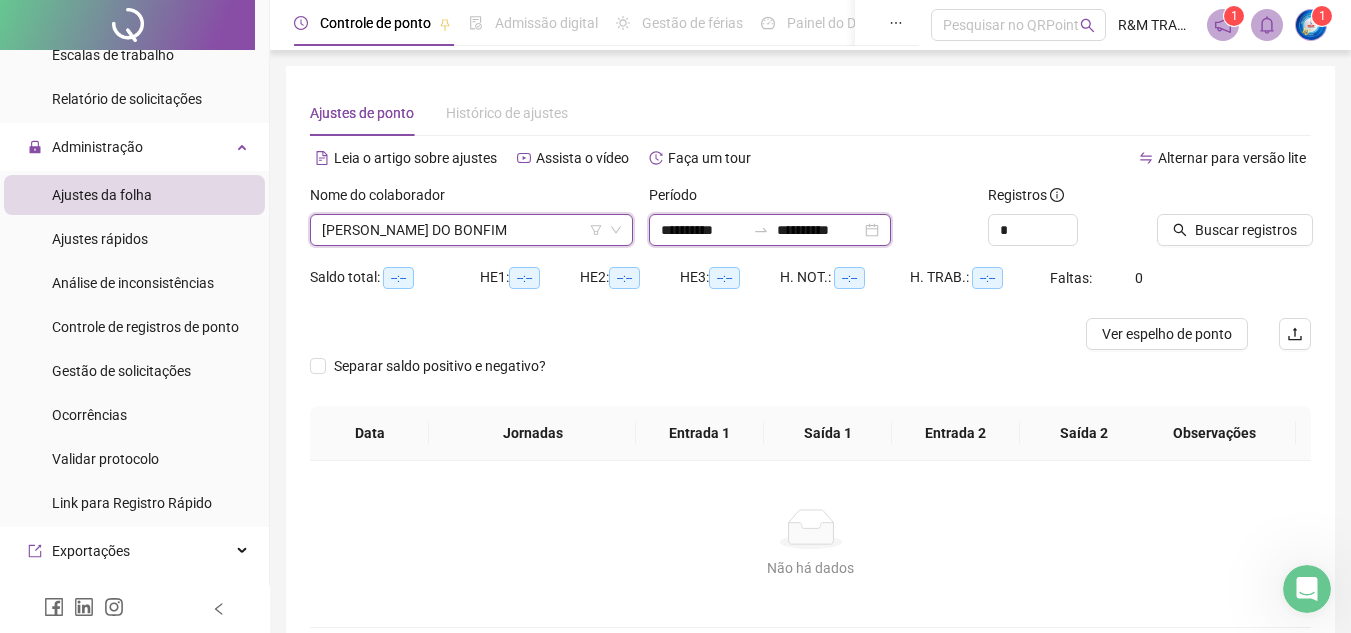 click on "**********" at bounding box center [703, 230] 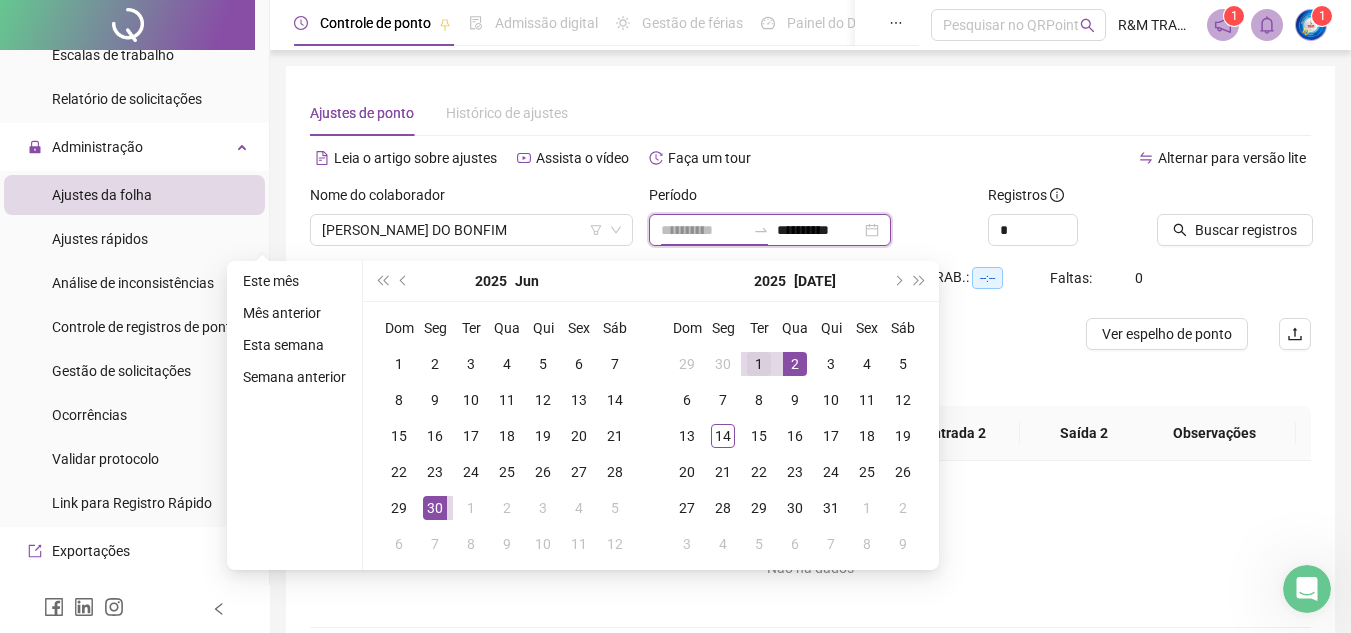 type on "**********" 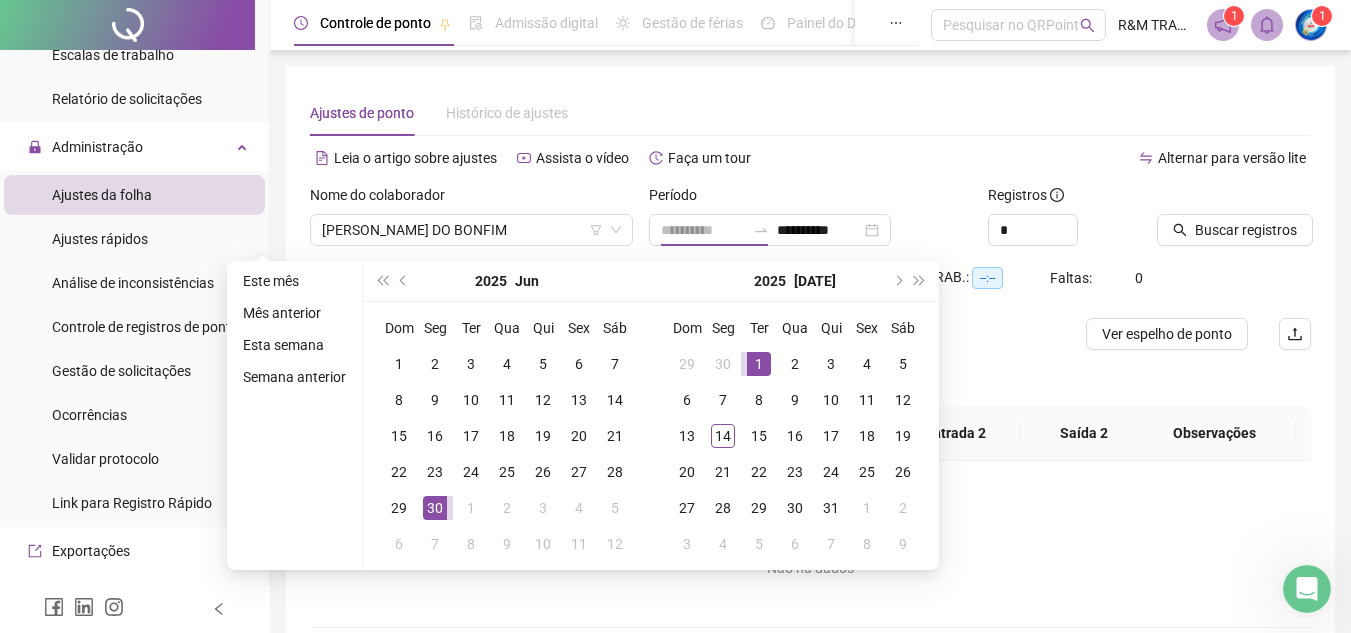 click on "1" at bounding box center (759, 364) 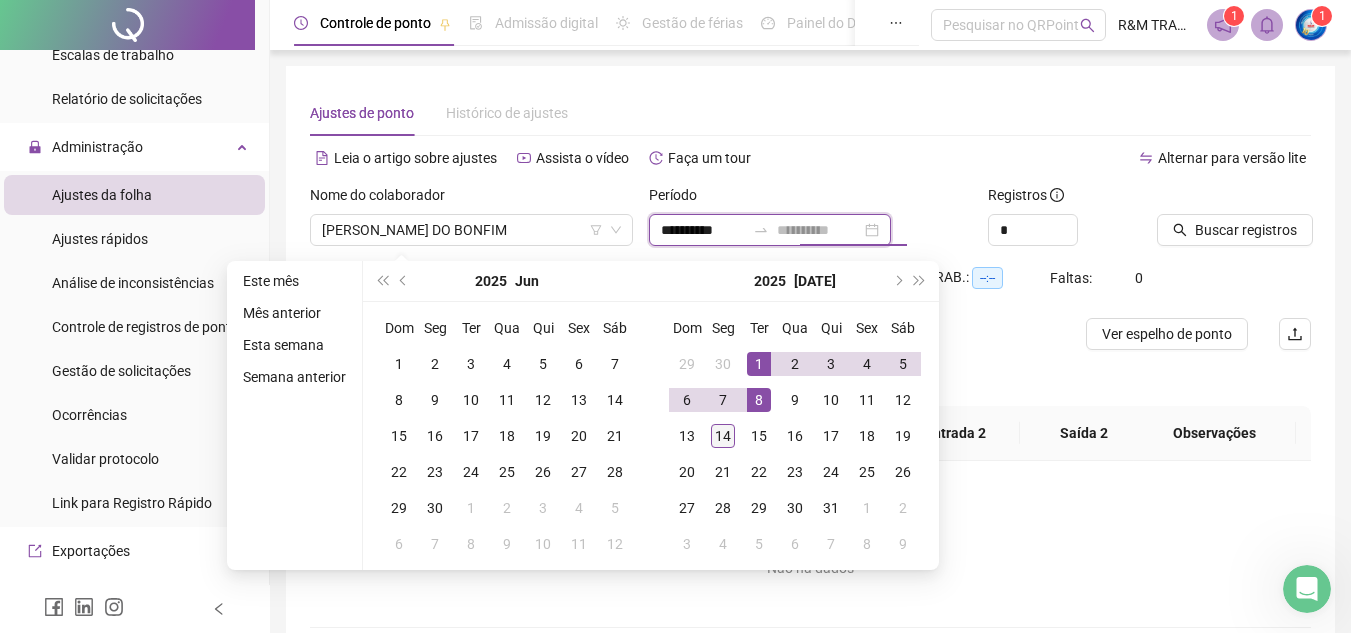 type on "**********" 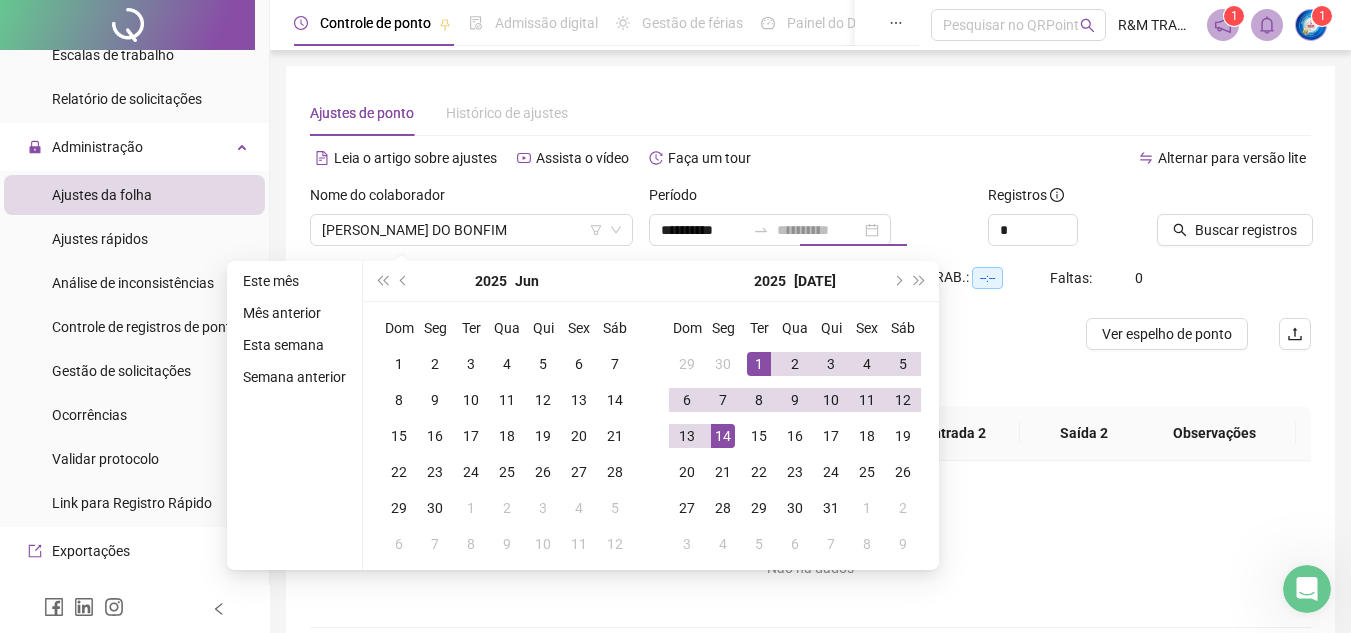 click on "14" at bounding box center [723, 436] 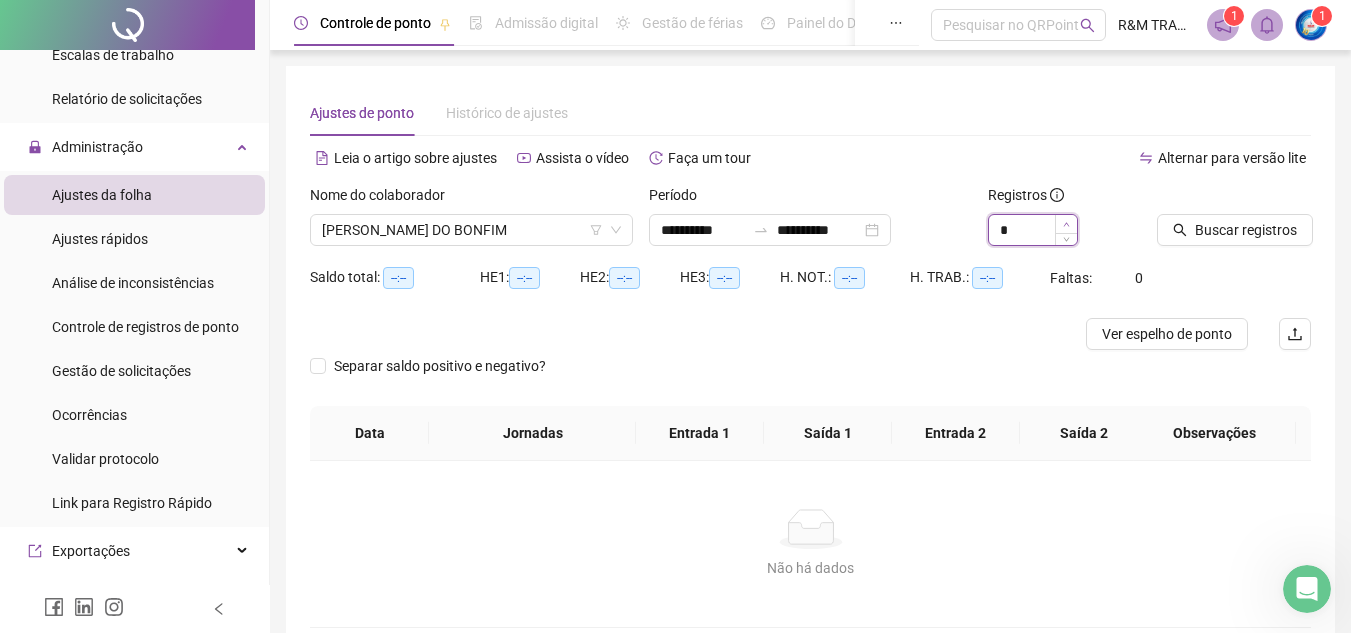 click at bounding box center (1066, 224) 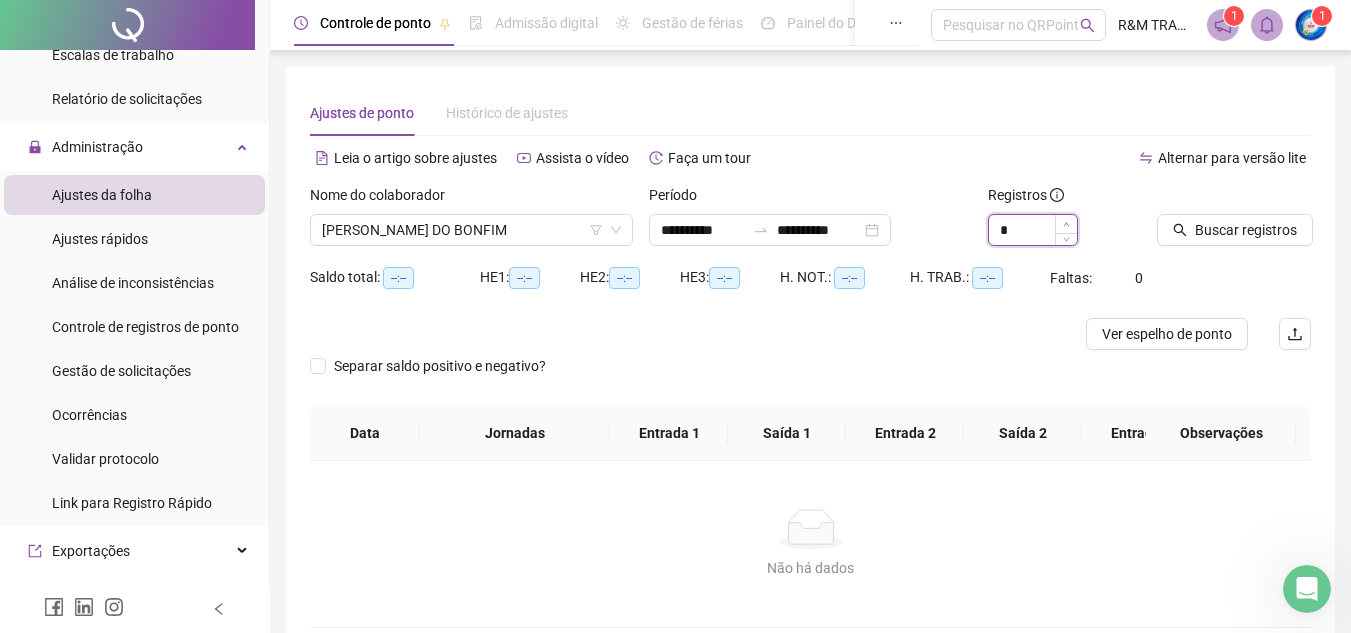 type on "*" 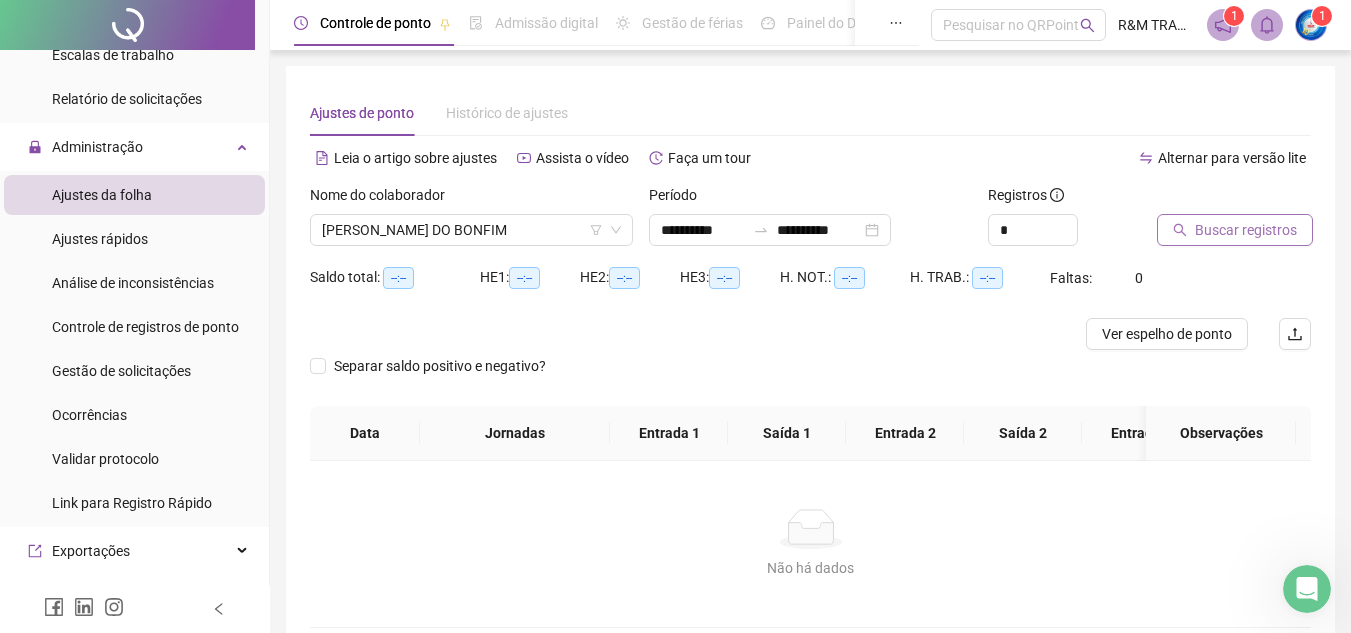 click on "Buscar registros" at bounding box center [1246, 230] 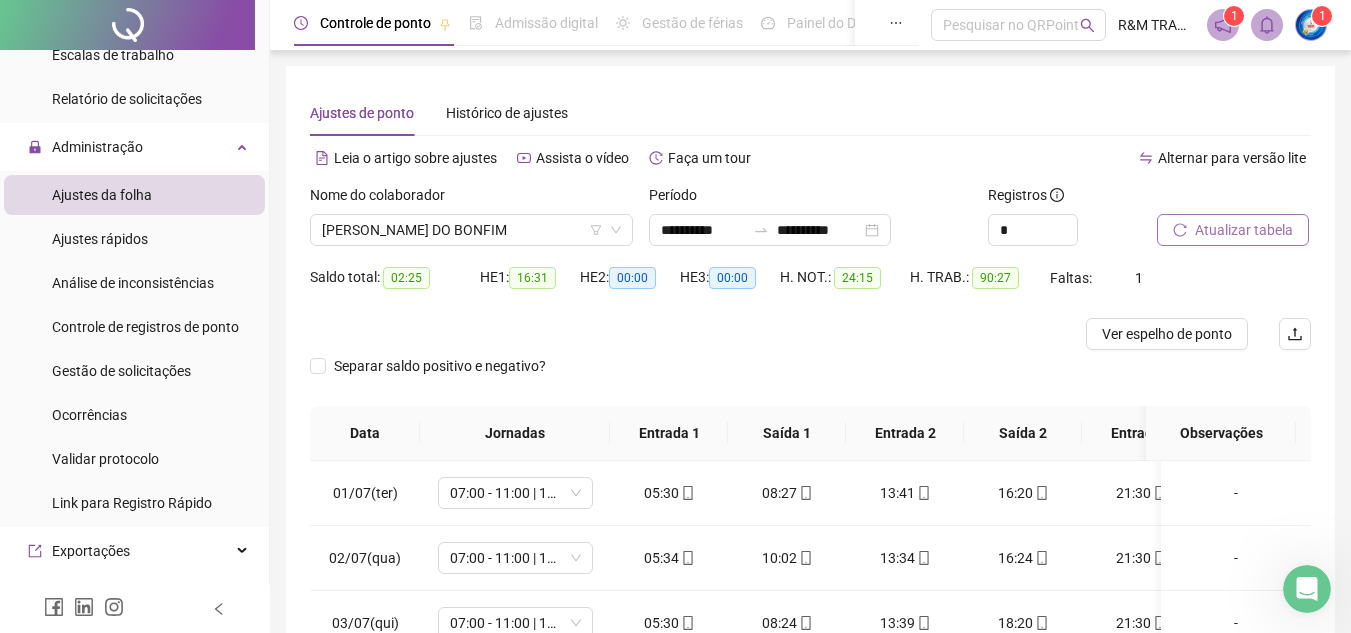 click on "Atualizar tabela" at bounding box center (1244, 230) 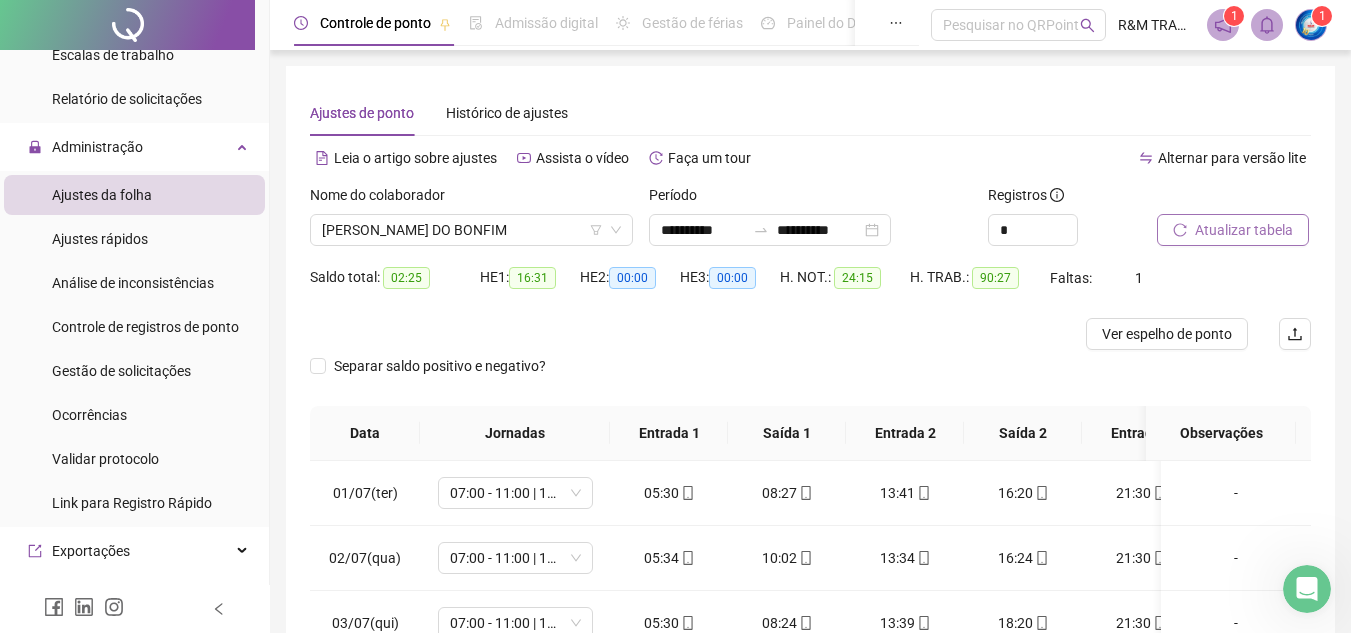 click on "Atualizar tabela" at bounding box center (1244, 230) 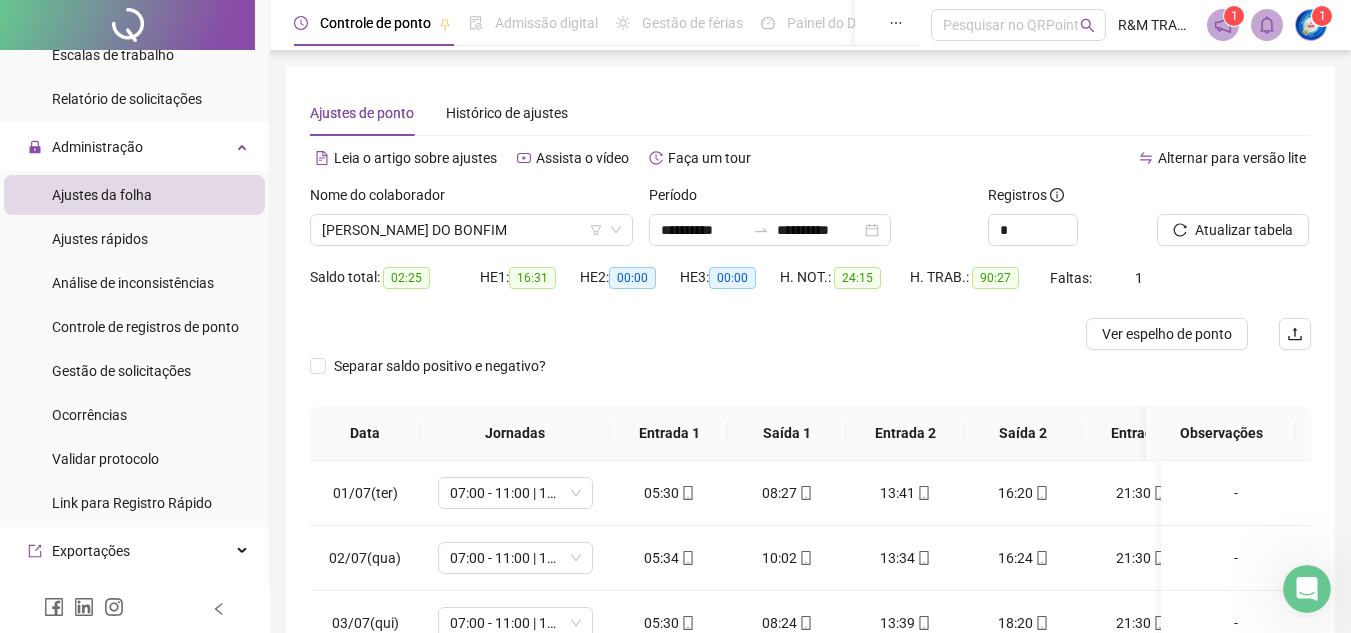 scroll, scrollTop: 365, scrollLeft: 0, axis: vertical 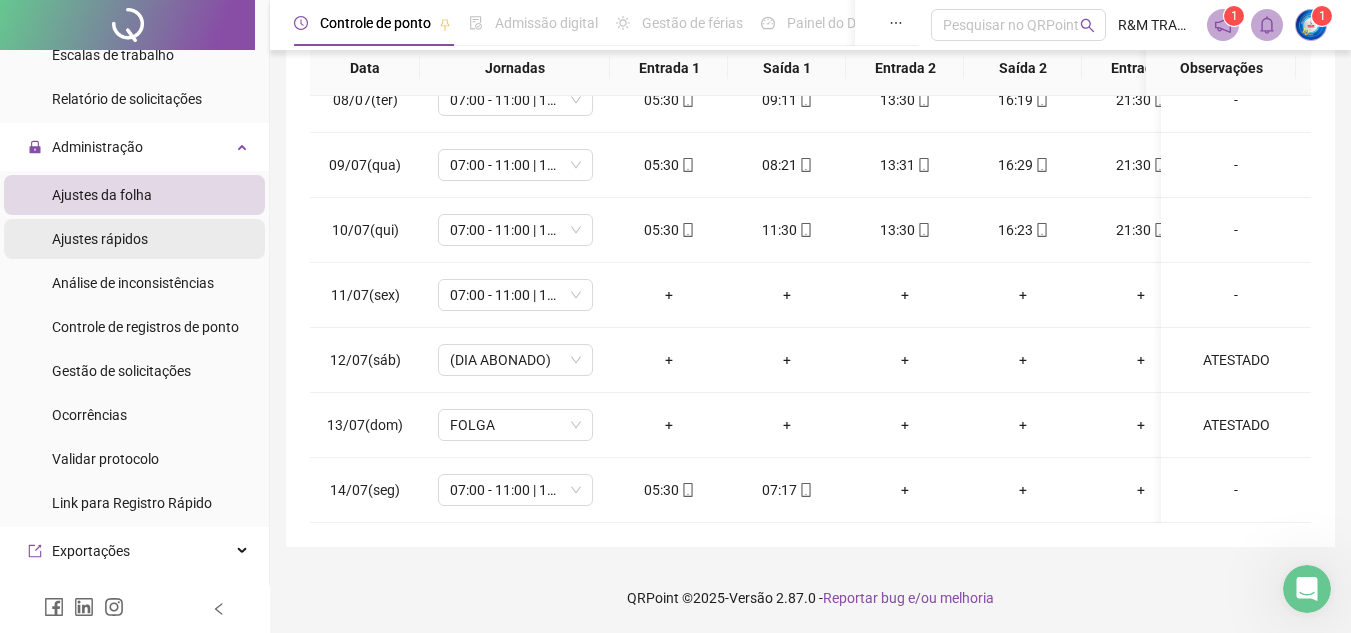 drag, startPoint x: 102, startPoint y: 237, endPoint x: 157, endPoint y: 221, distance: 57.280014 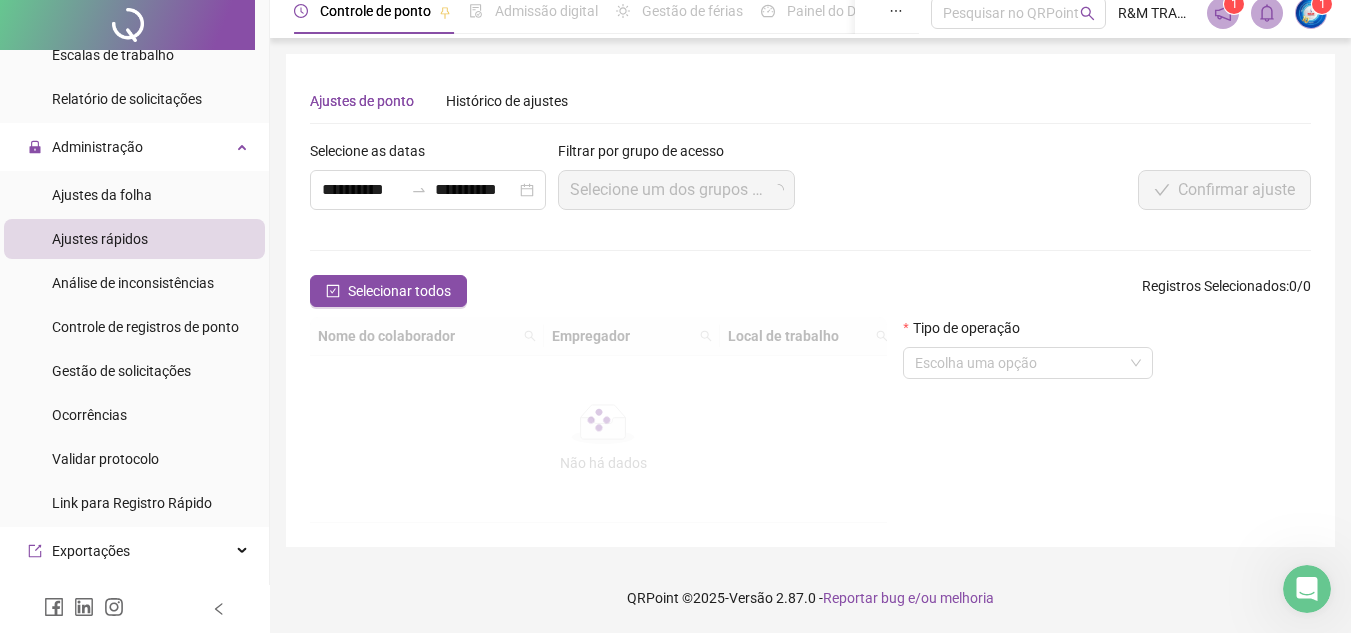 scroll, scrollTop: 0, scrollLeft: 0, axis: both 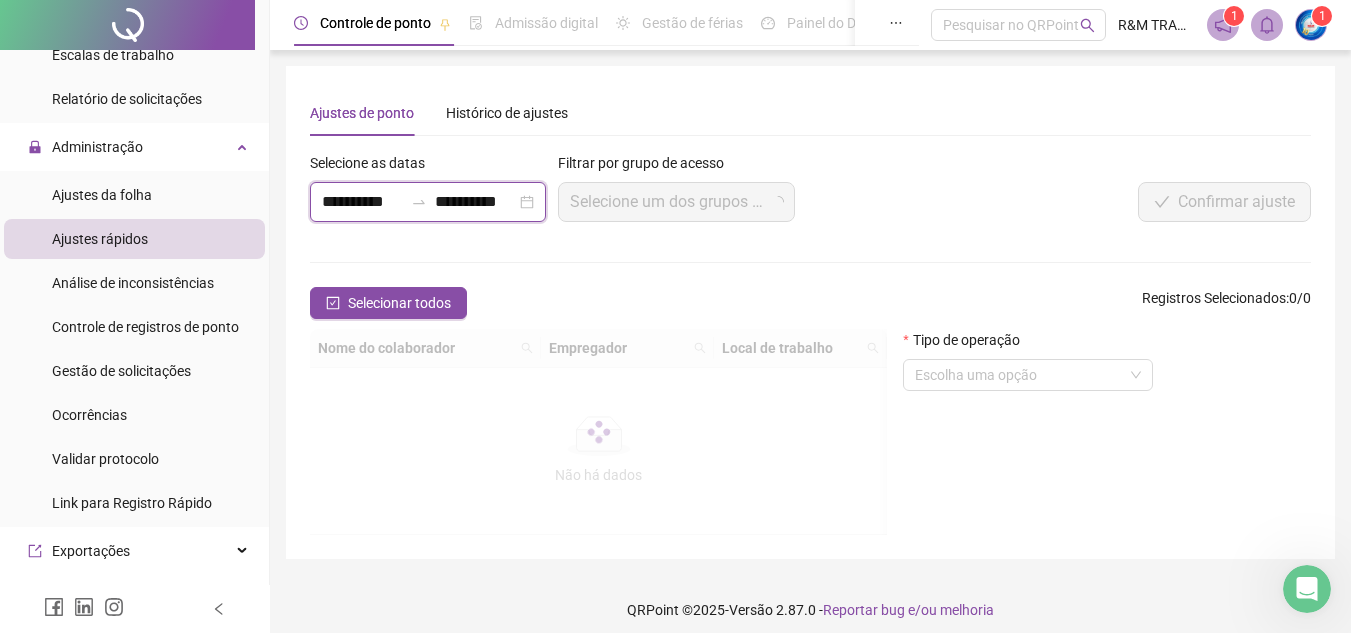 click on "**********" at bounding box center [362, 202] 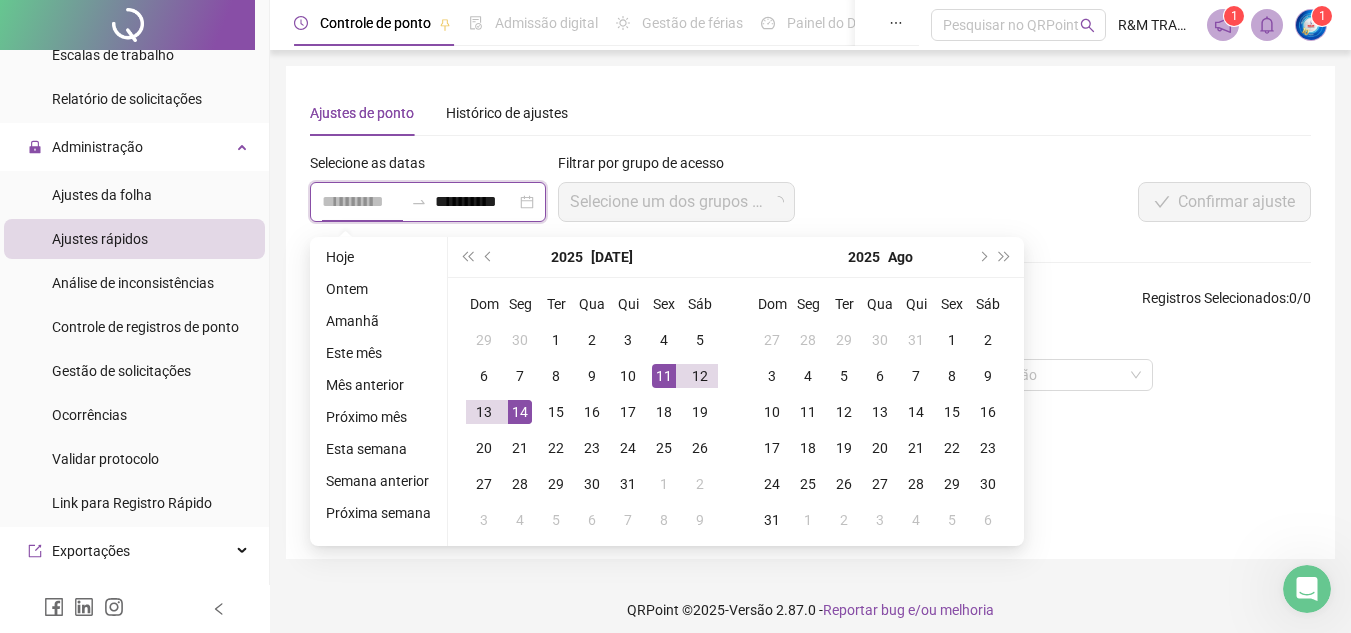 type on "**********" 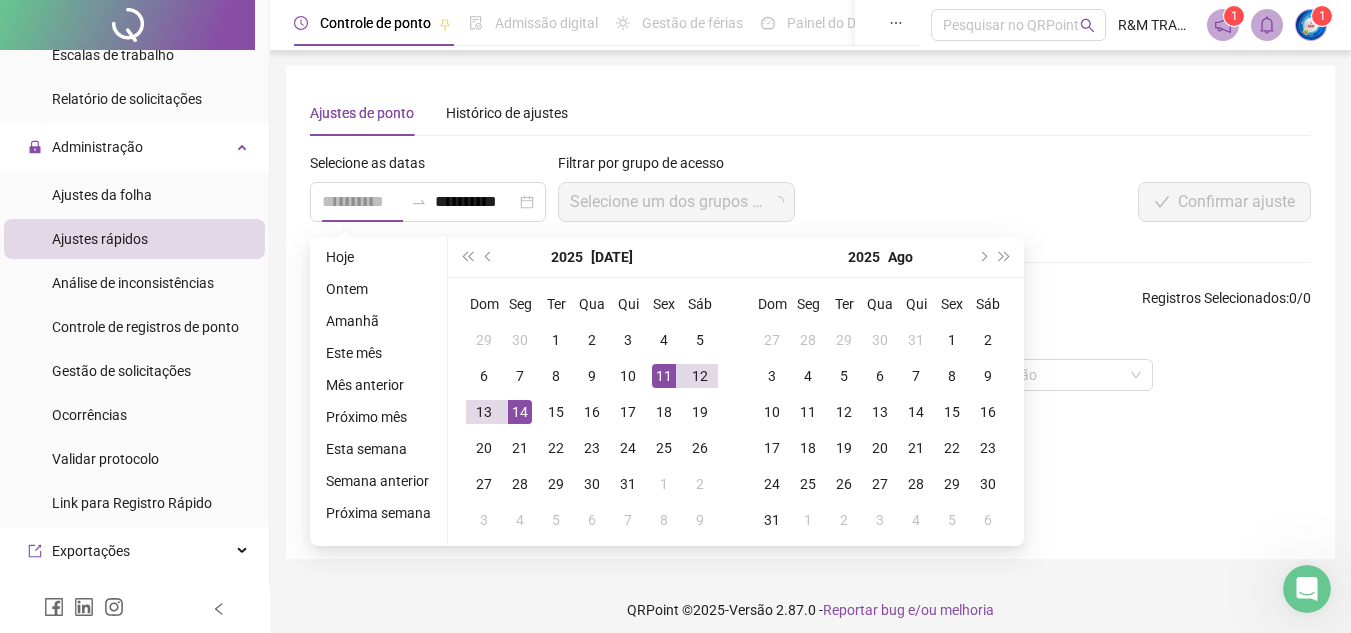 click on "11" at bounding box center (664, 376) 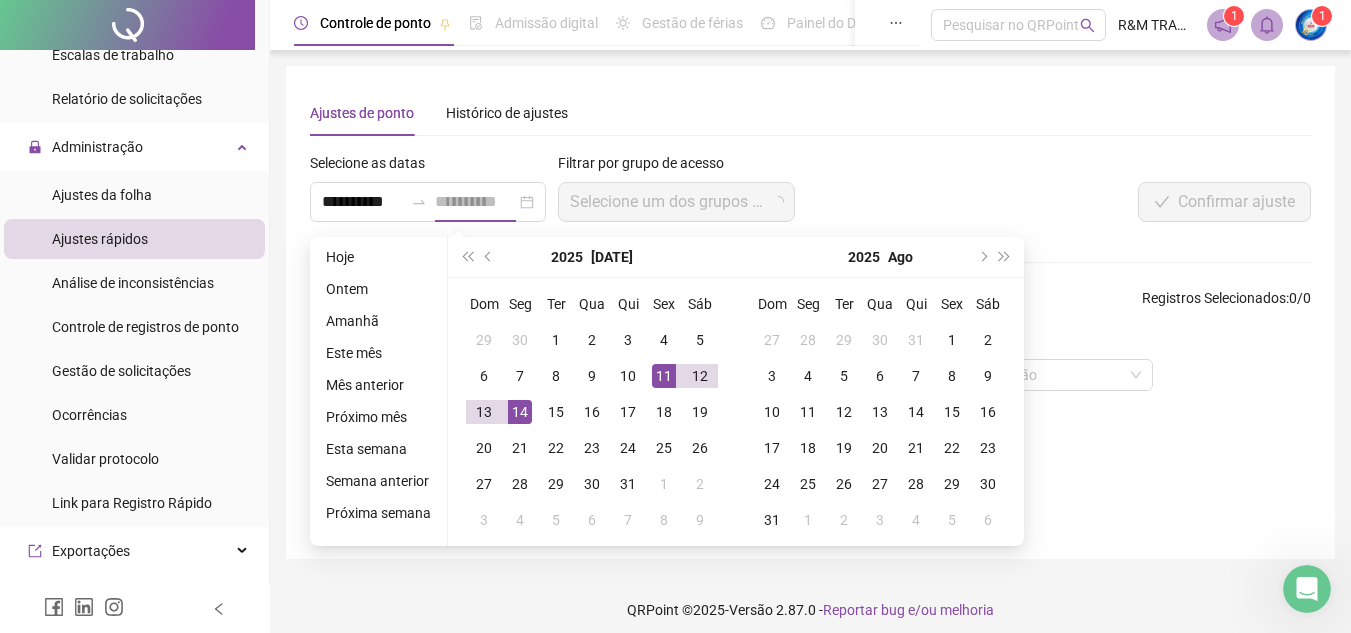 click on "11" at bounding box center (664, 376) 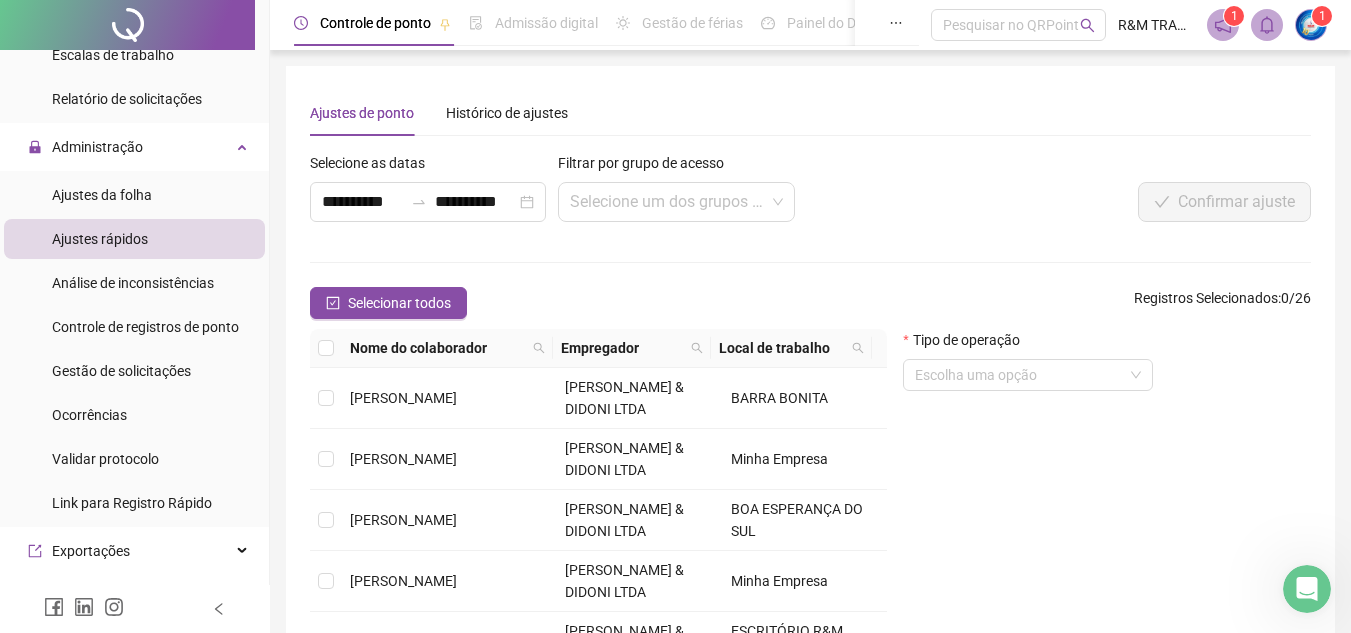 scroll, scrollTop: 647, scrollLeft: 0, axis: vertical 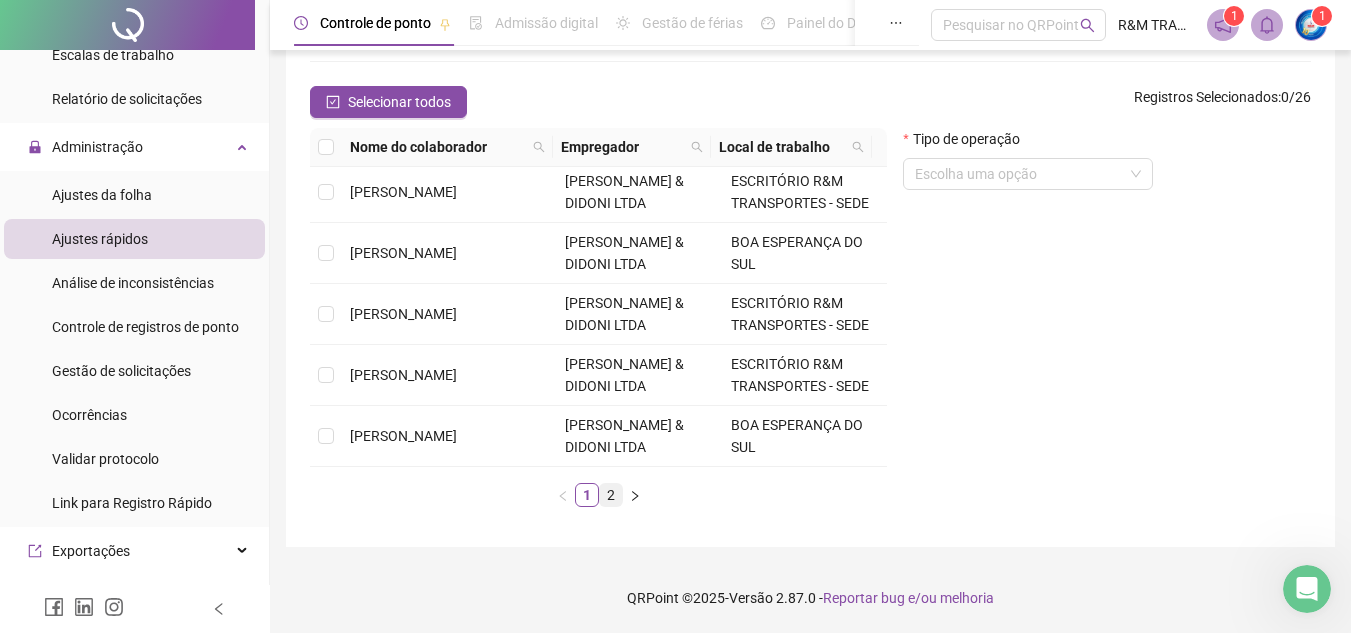click on "2" at bounding box center [611, 495] 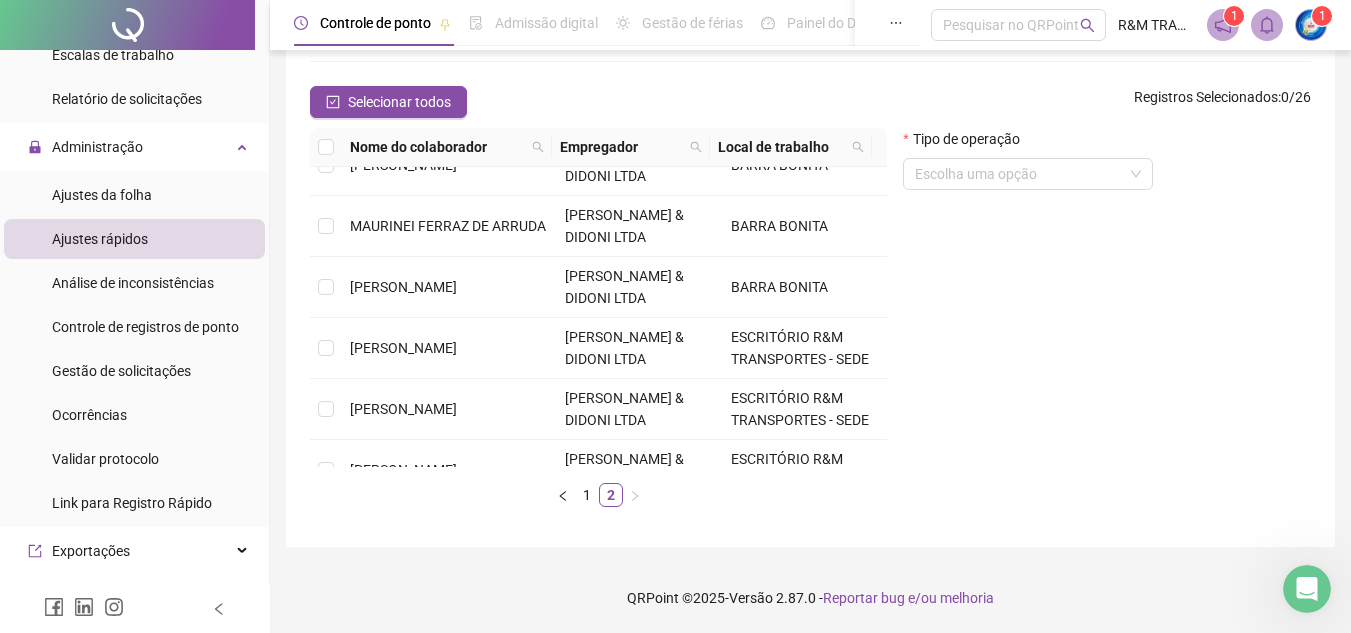 scroll, scrollTop: 0, scrollLeft: 0, axis: both 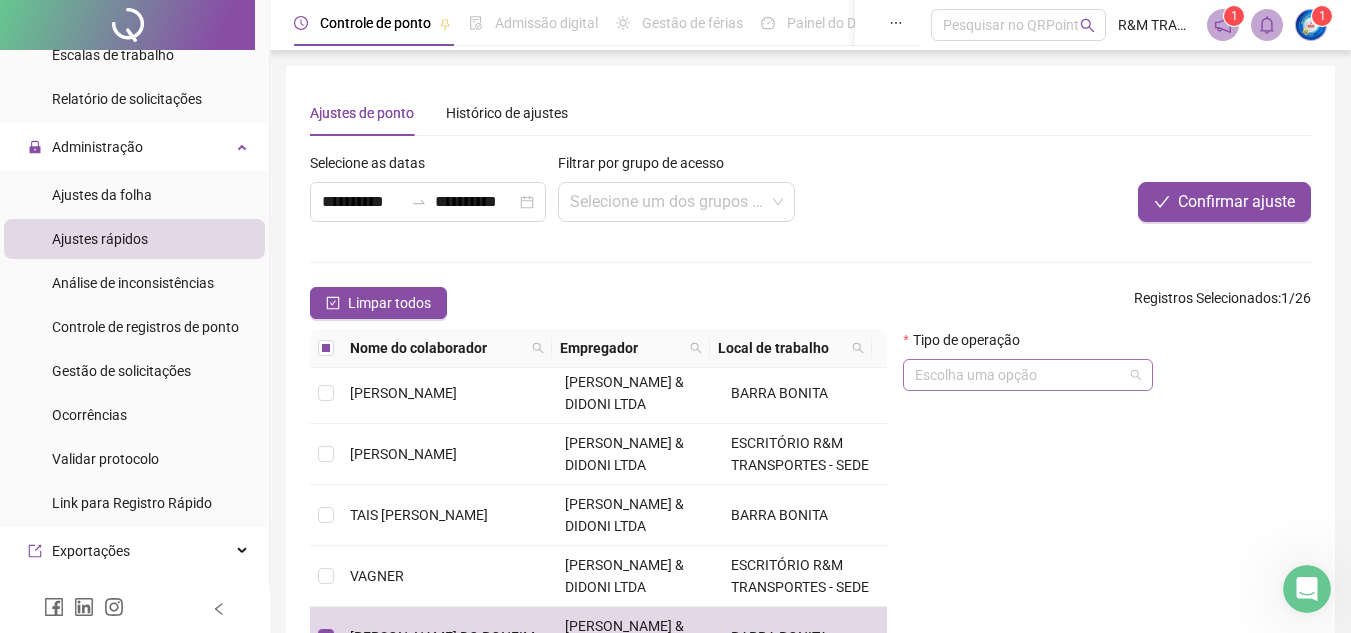 click at bounding box center (1022, 375) 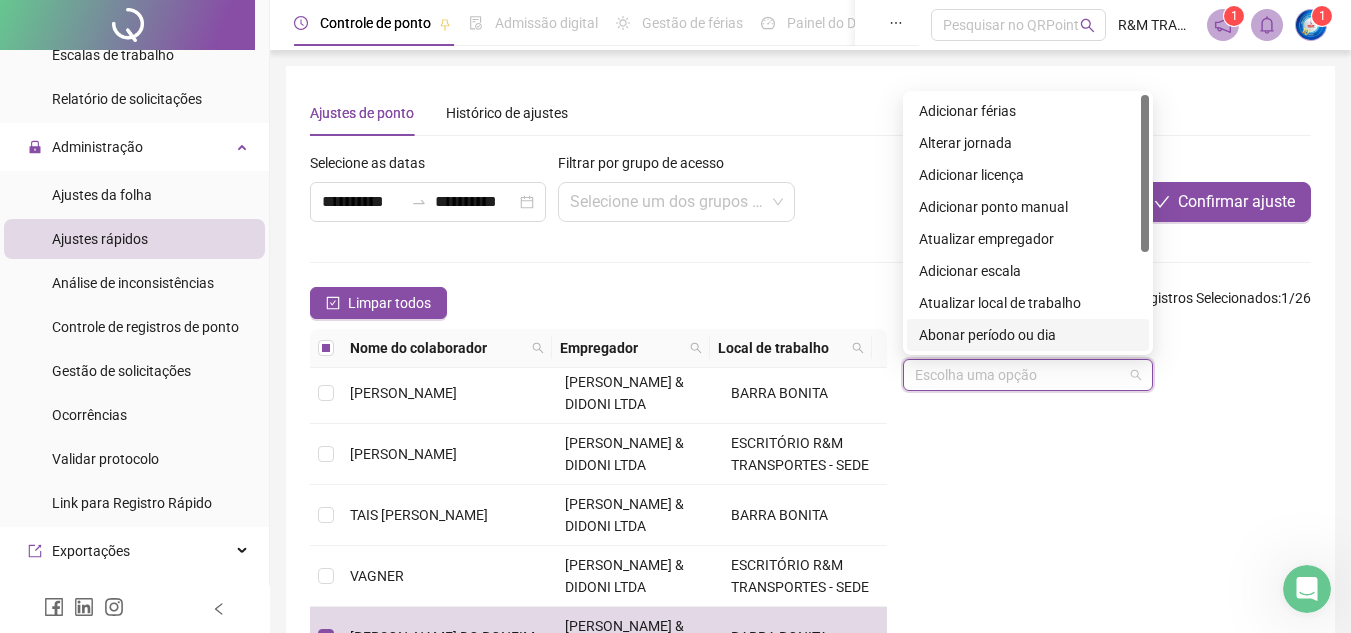 click on "Abonar período ou dia" at bounding box center (1028, 335) 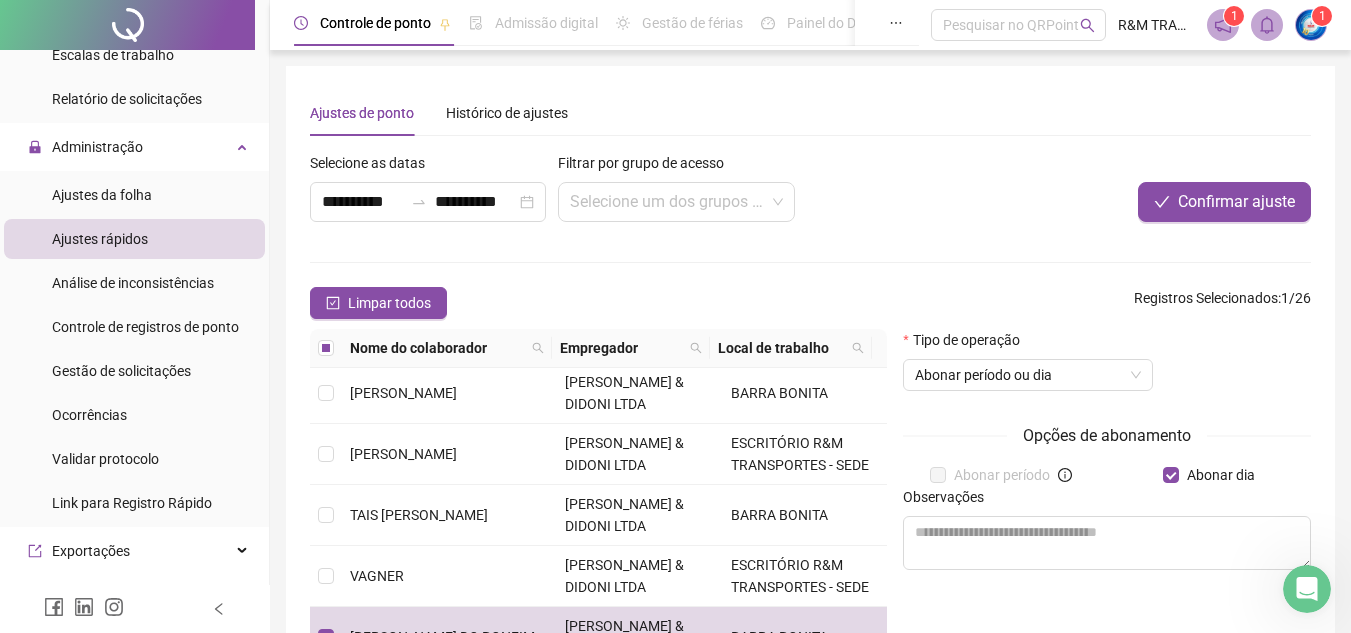 scroll, scrollTop: 201, scrollLeft: 0, axis: vertical 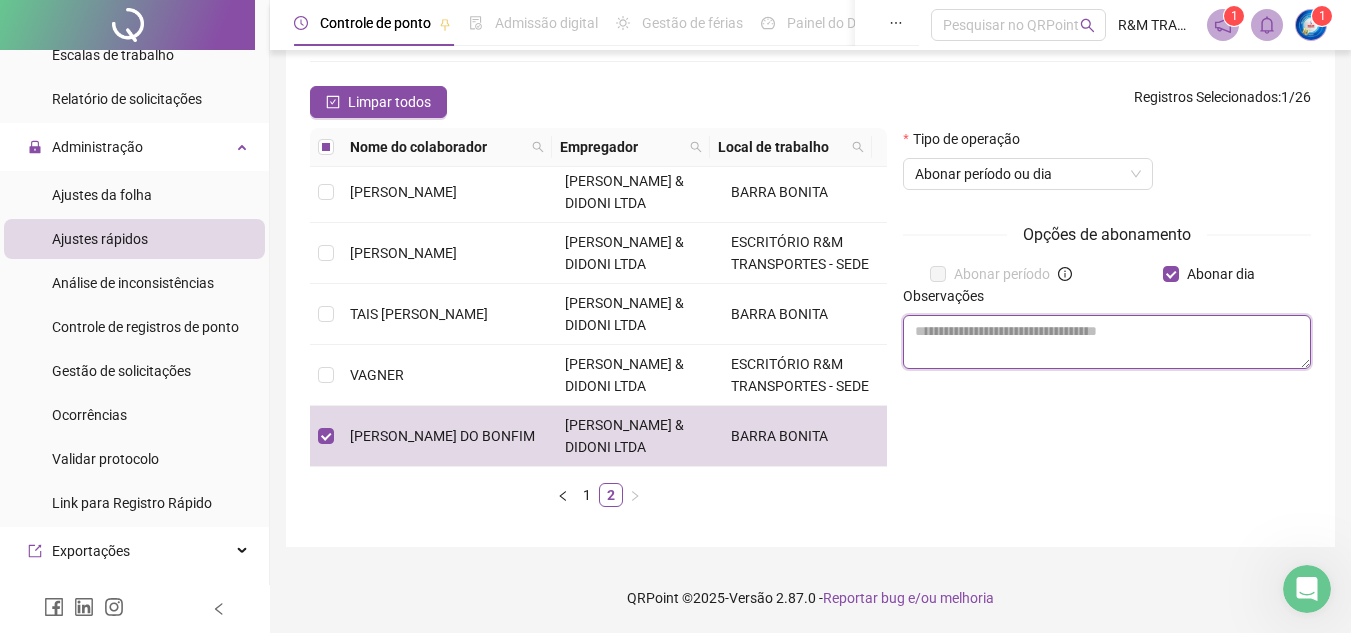 click at bounding box center (1107, 342) 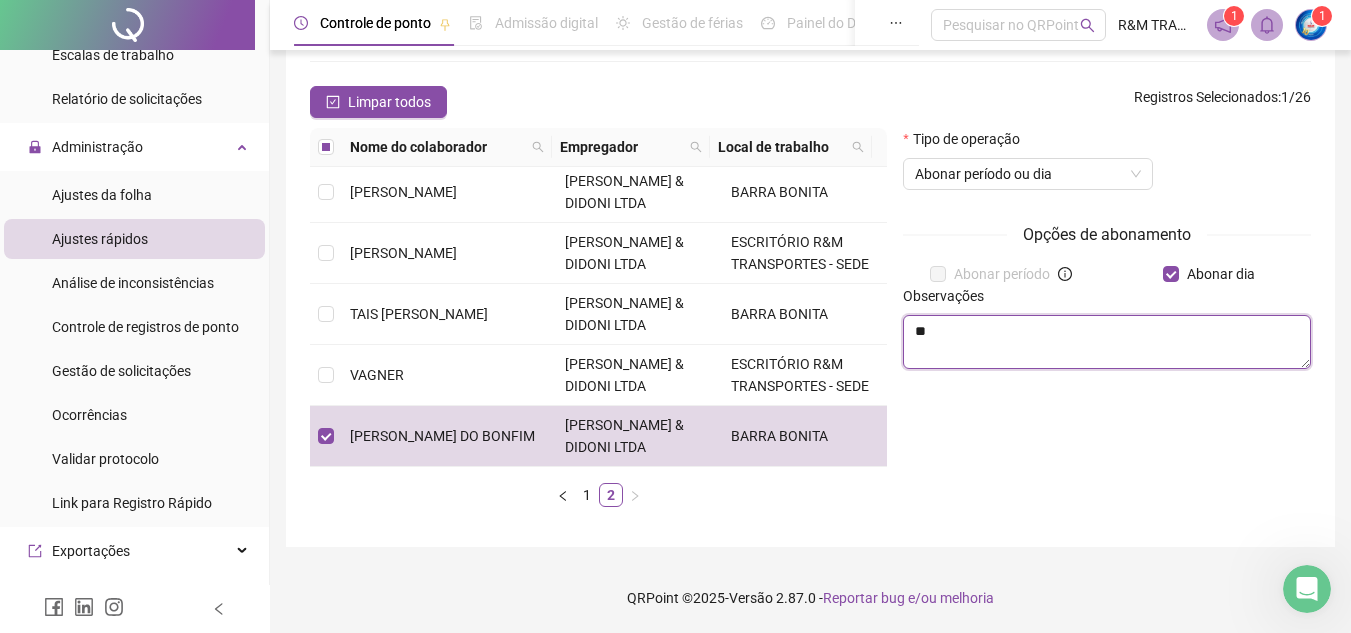 type on "*" 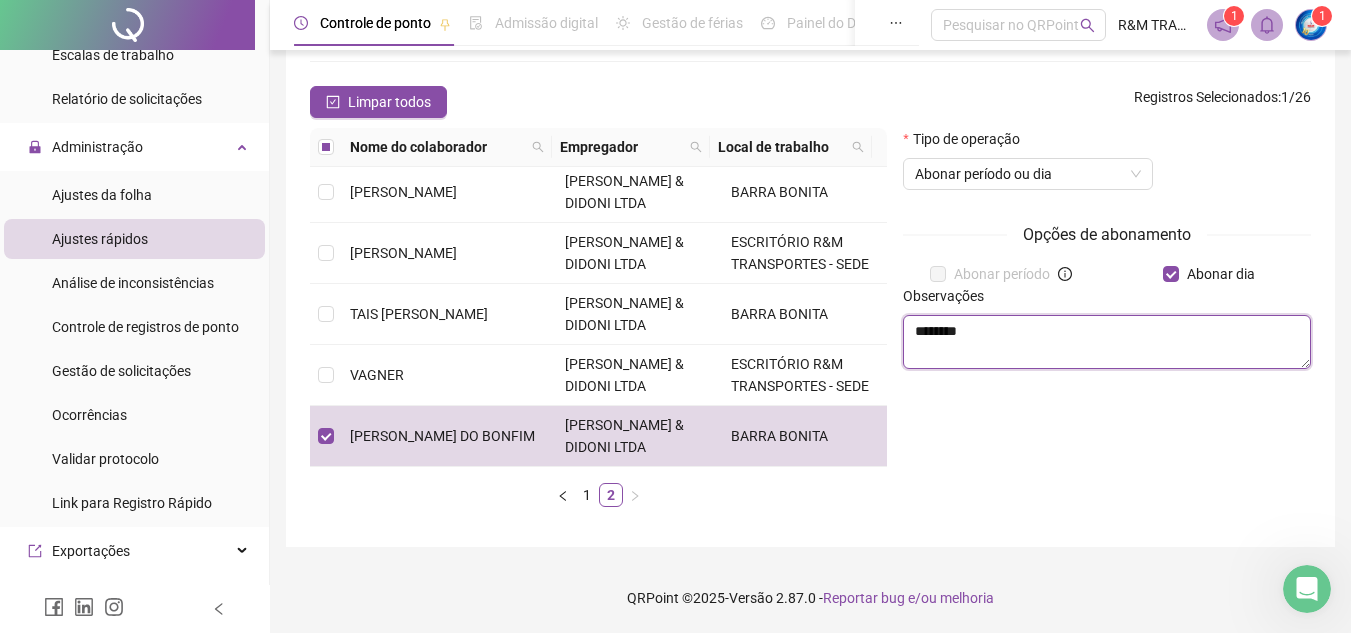 type on "********" 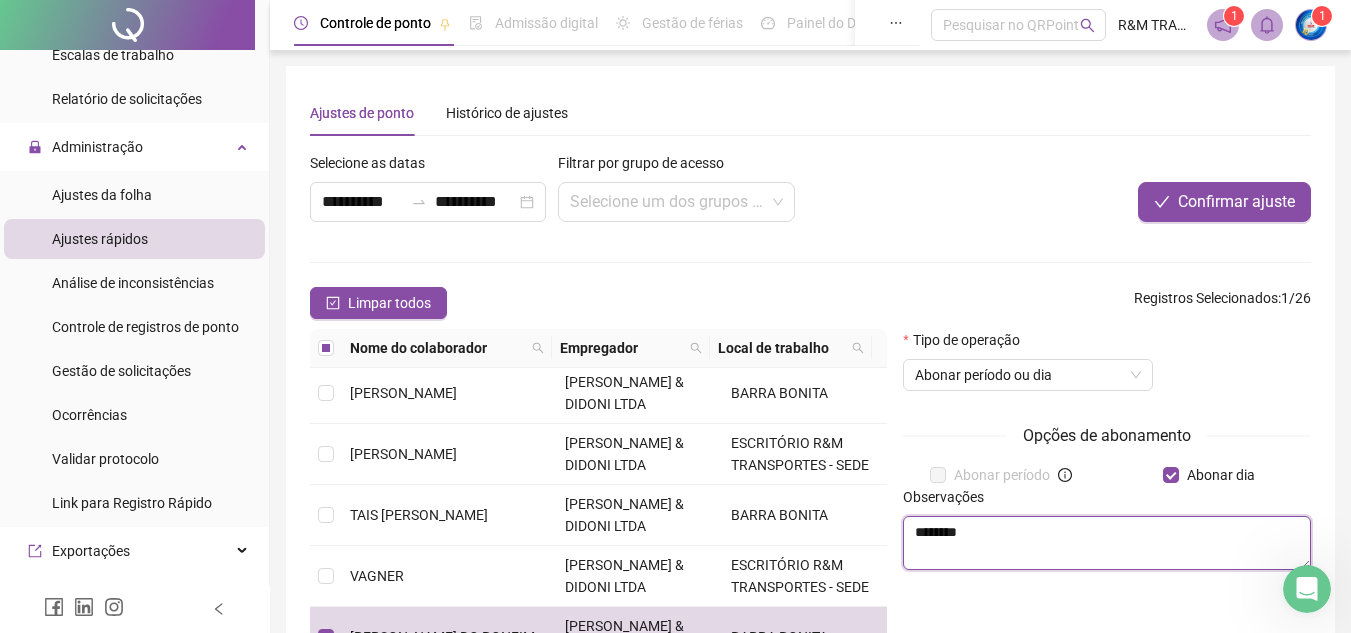 scroll, scrollTop: 201, scrollLeft: 0, axis: vertical 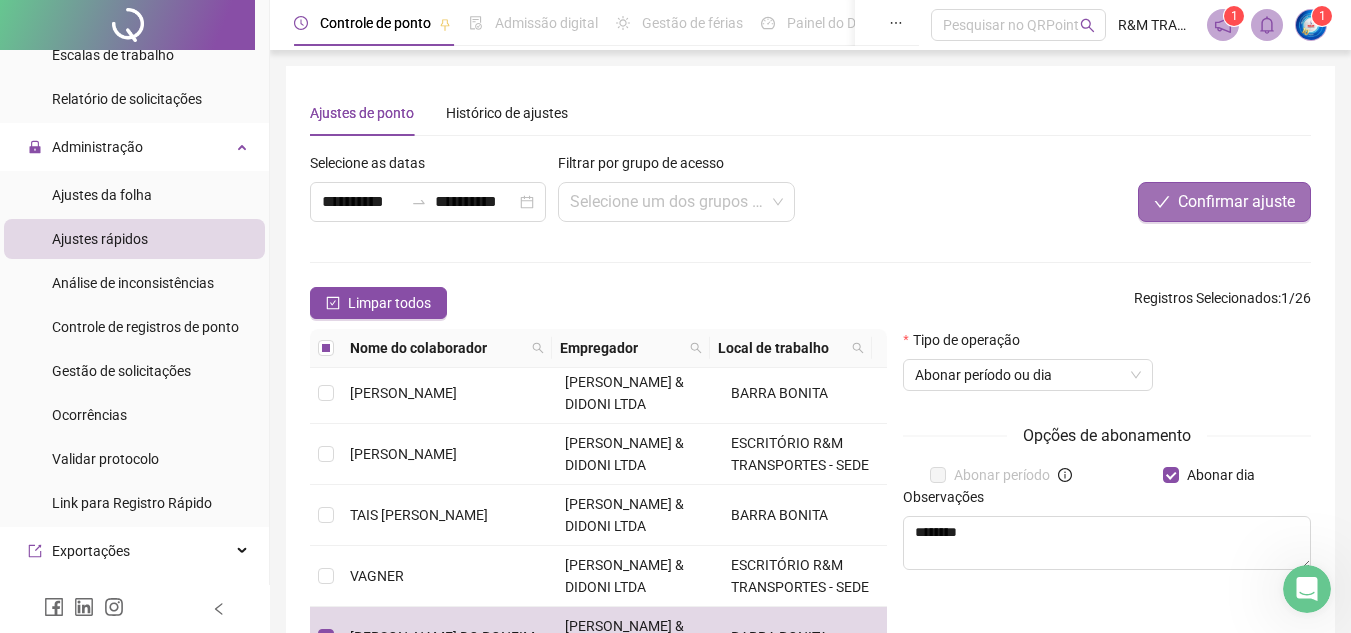 click on "Confirmar ajuste" at bounding box center [1236, 202] 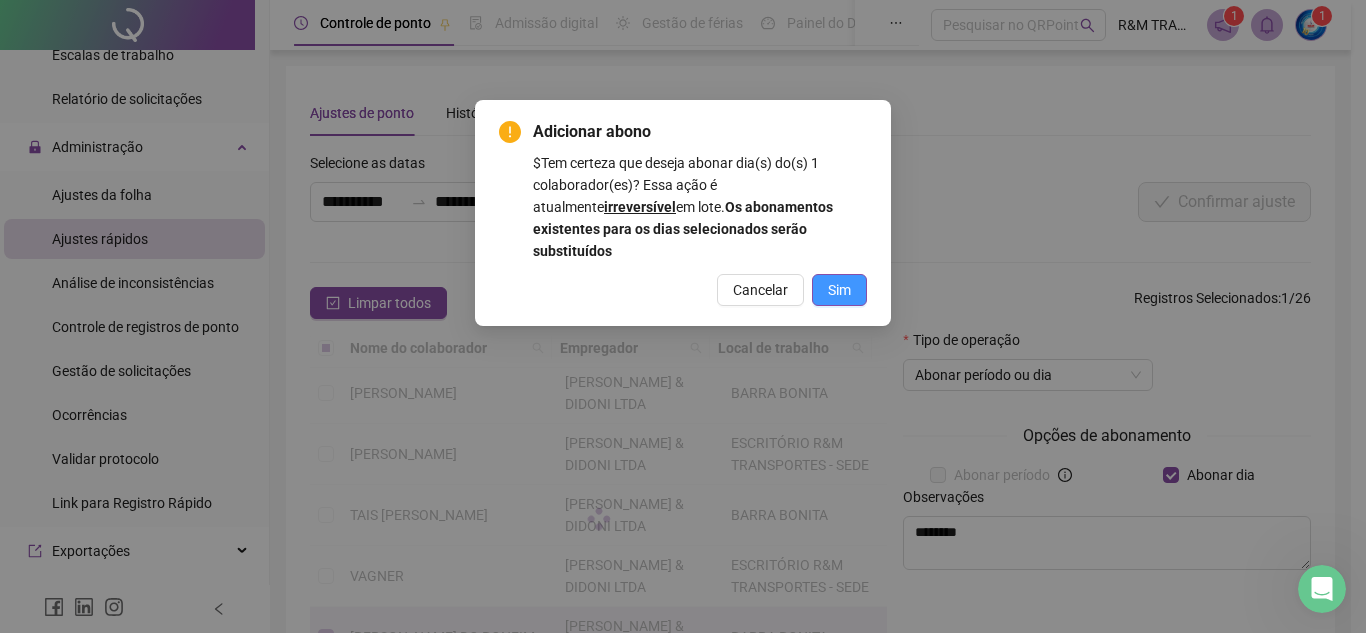 click on "Sim" at bounding box center (839, 290) 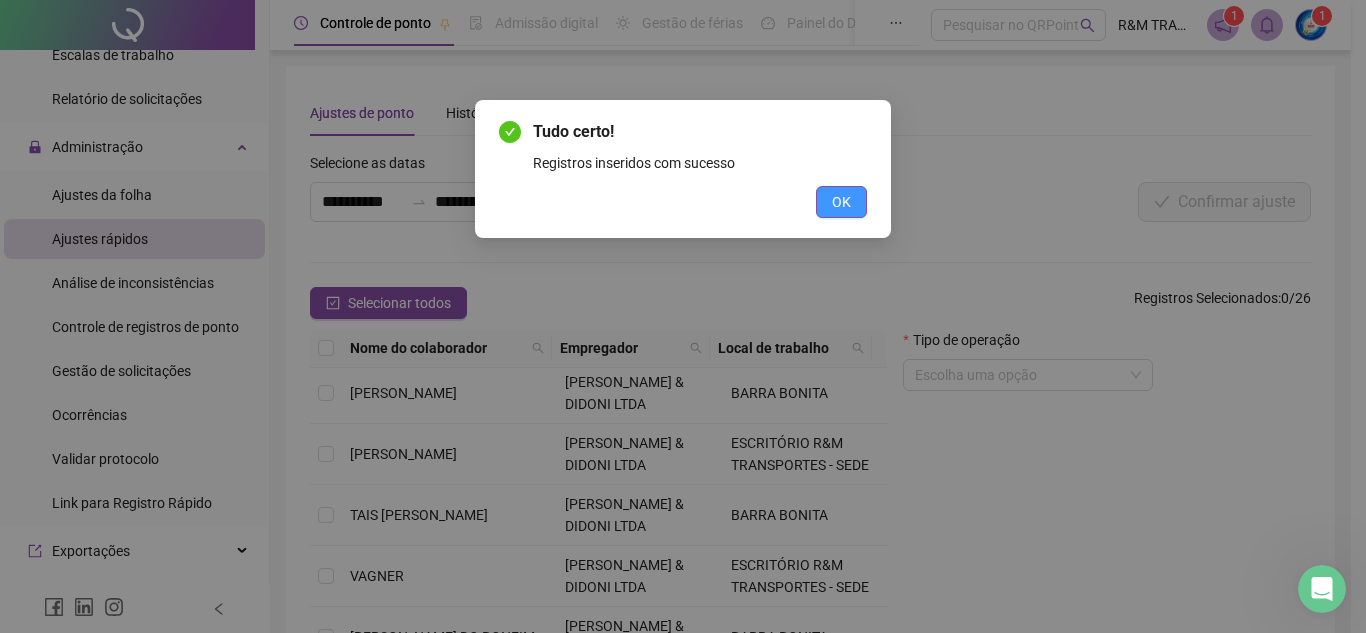 click on "OK" at bounding box center (841, 202) 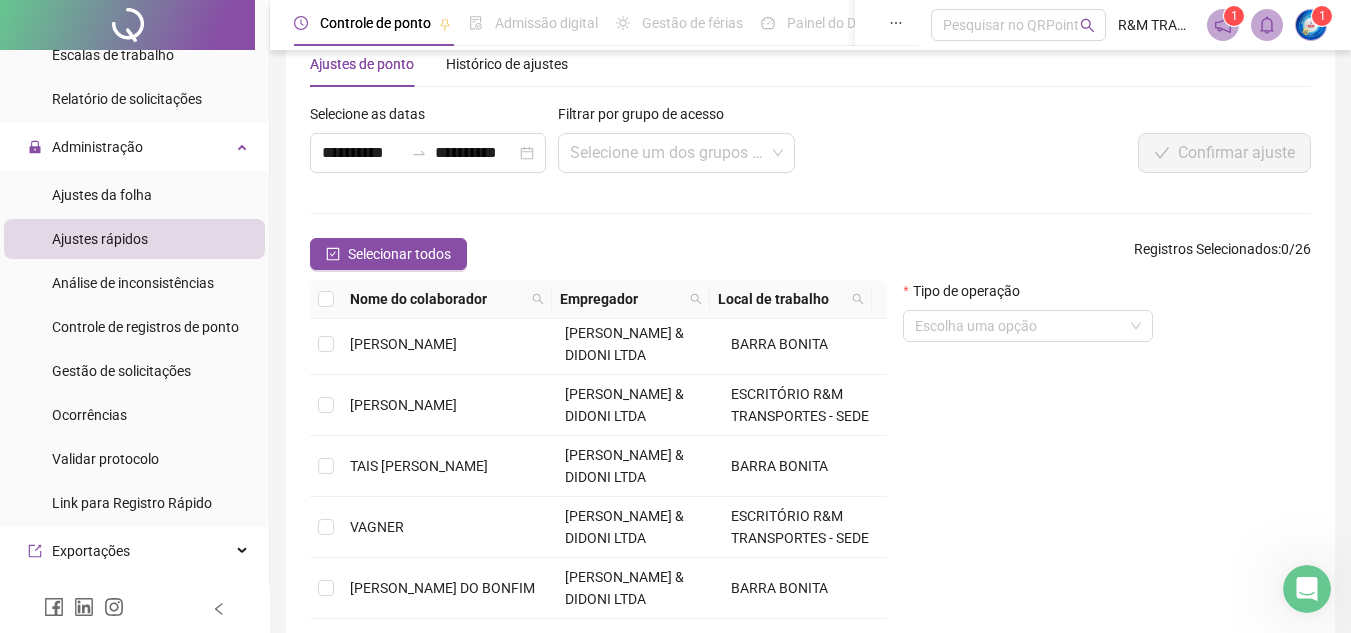 scroll, scrollTop: 42, scrollLeft: 0, axis: vertical 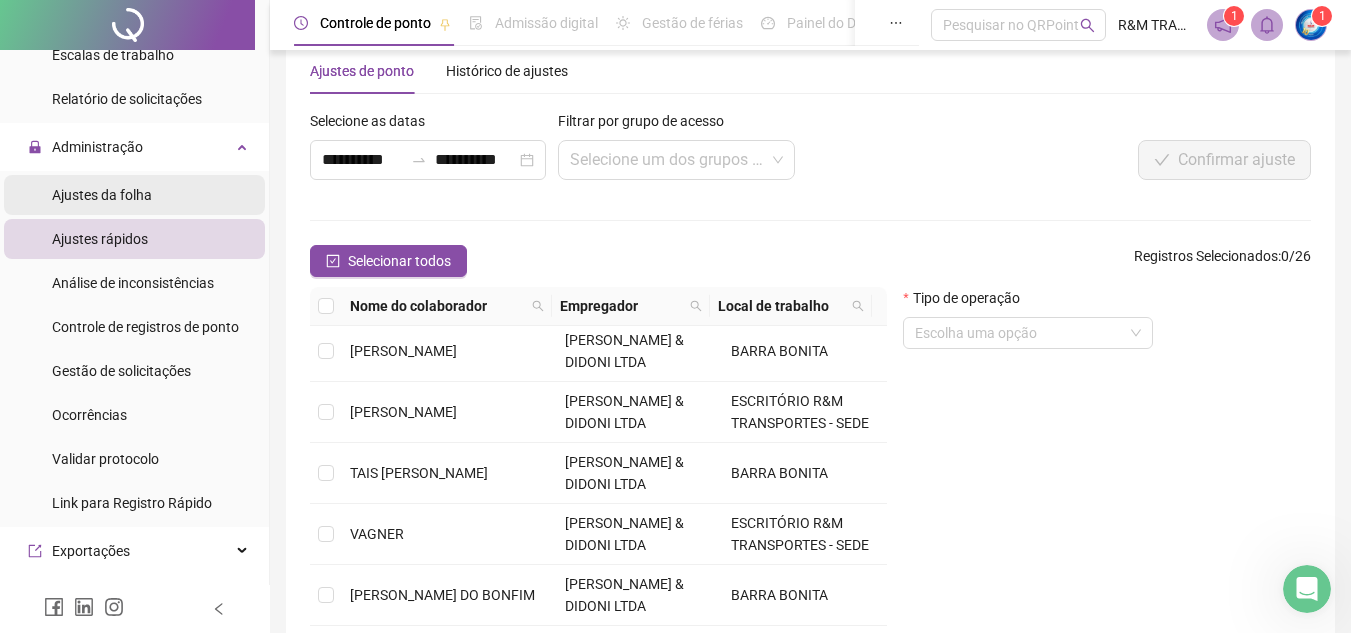 click on "Ajustes da folha" at bounding box center [134, 195] 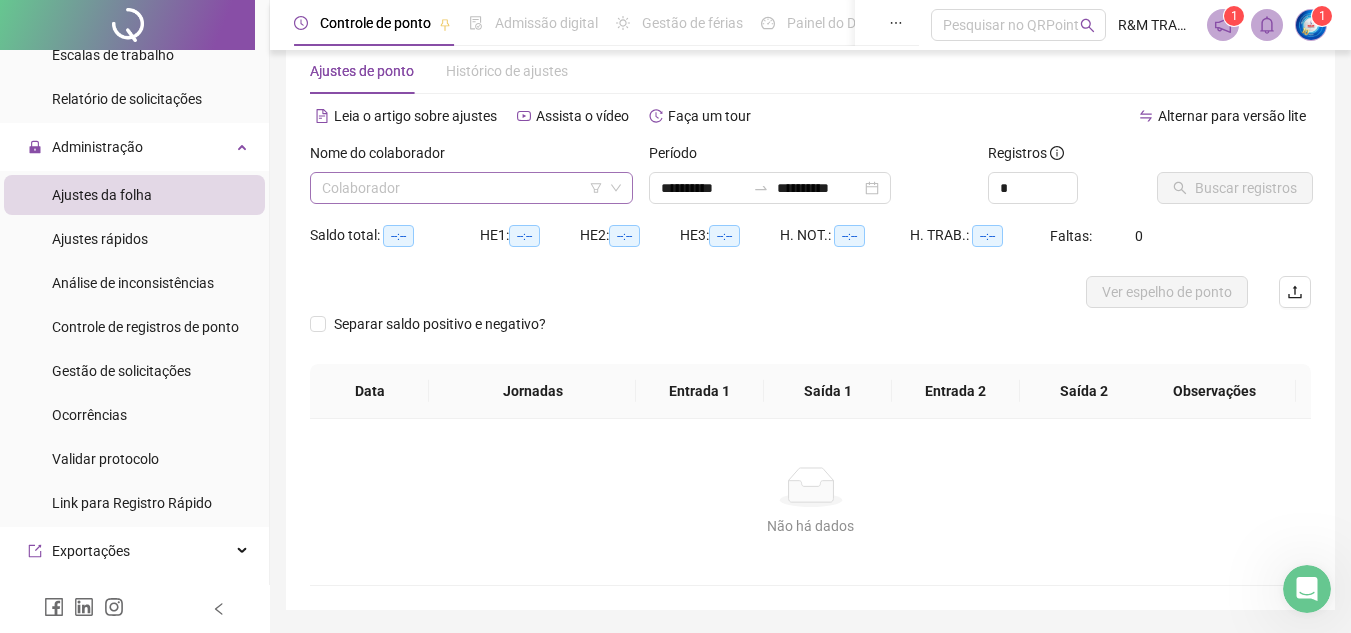 click at bounding box center (465, 188) 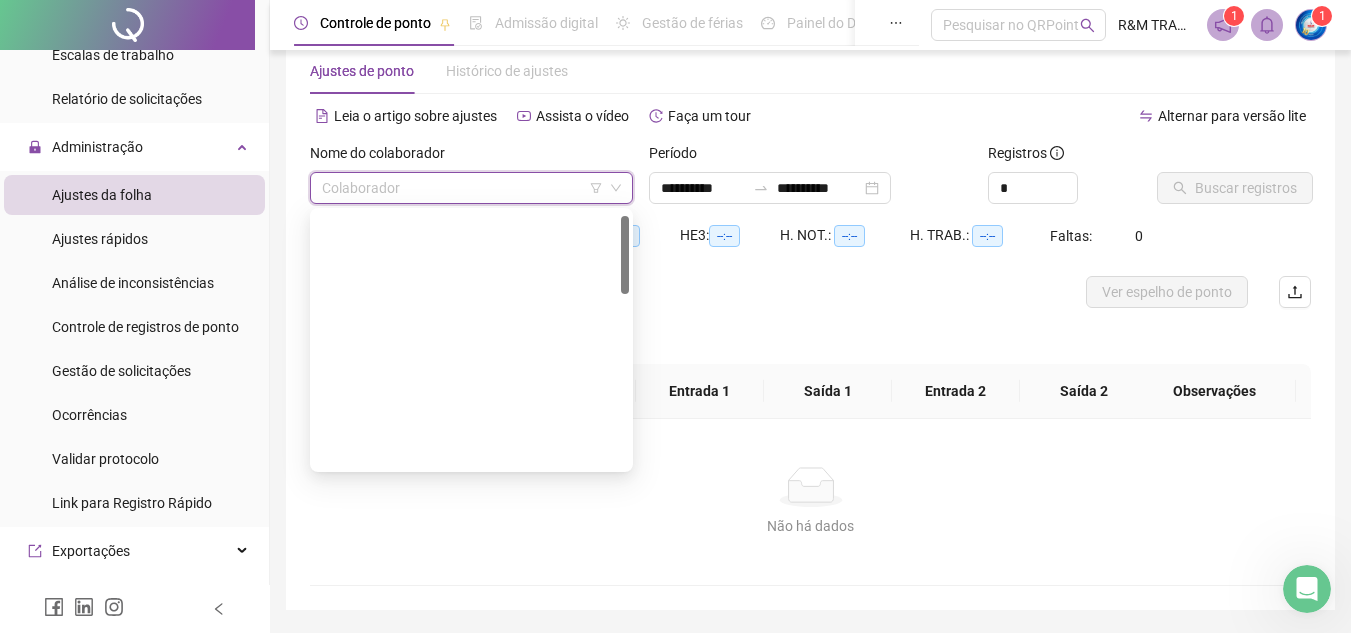 scroll, scrollTop: 576, scrollLeft: 0, axis: vertical 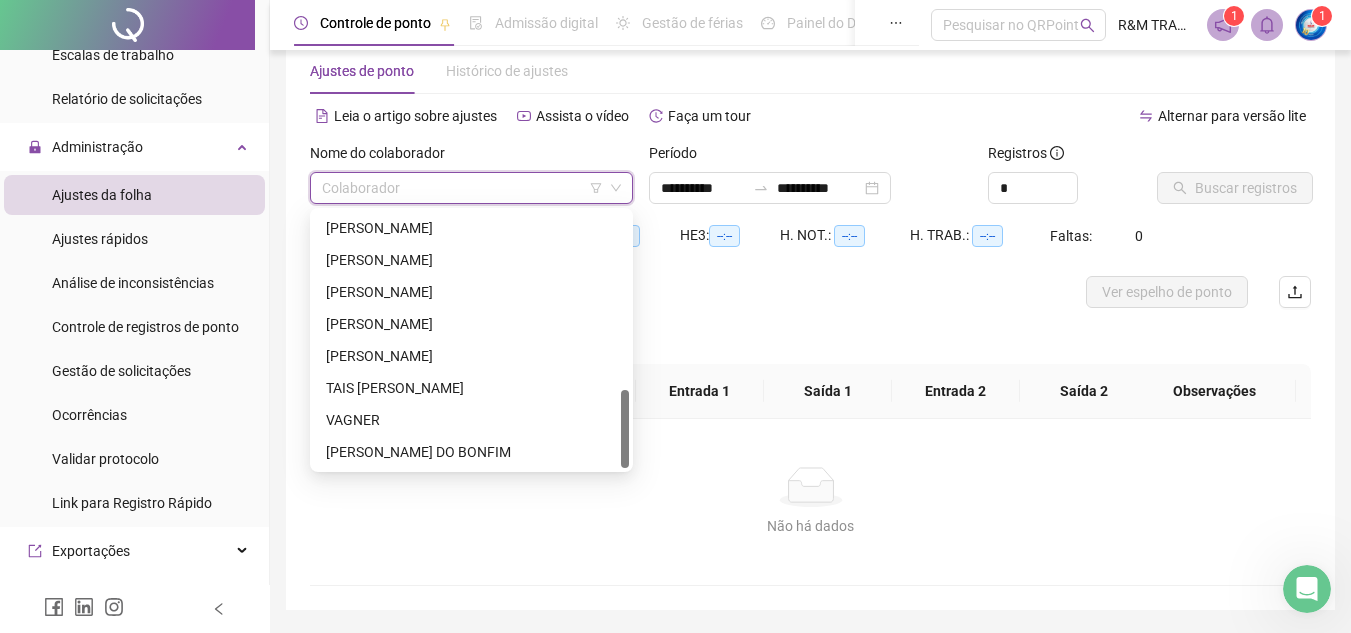 drag, startPoint x: 623, startPoint y: 222, endPoint x: 603, endPoint y: 426, distance: 204.97804 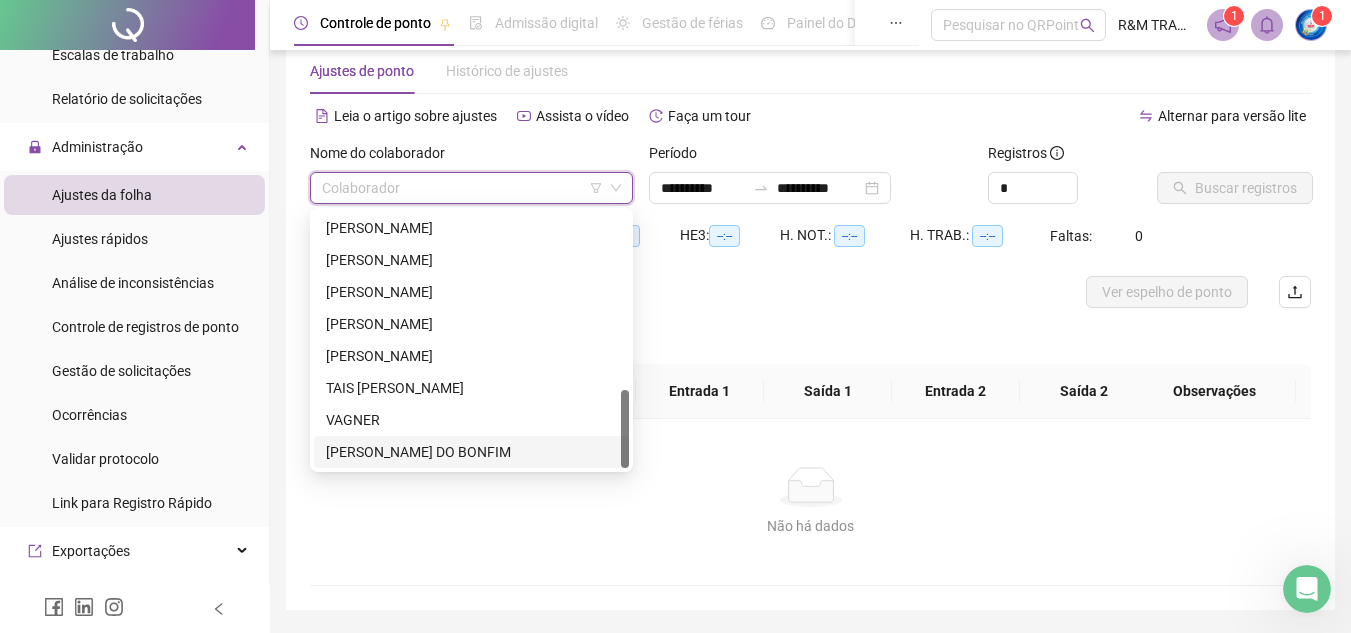 click on "[PERSON_NAME] DO BONFIM" at bounding box center (471, 452) 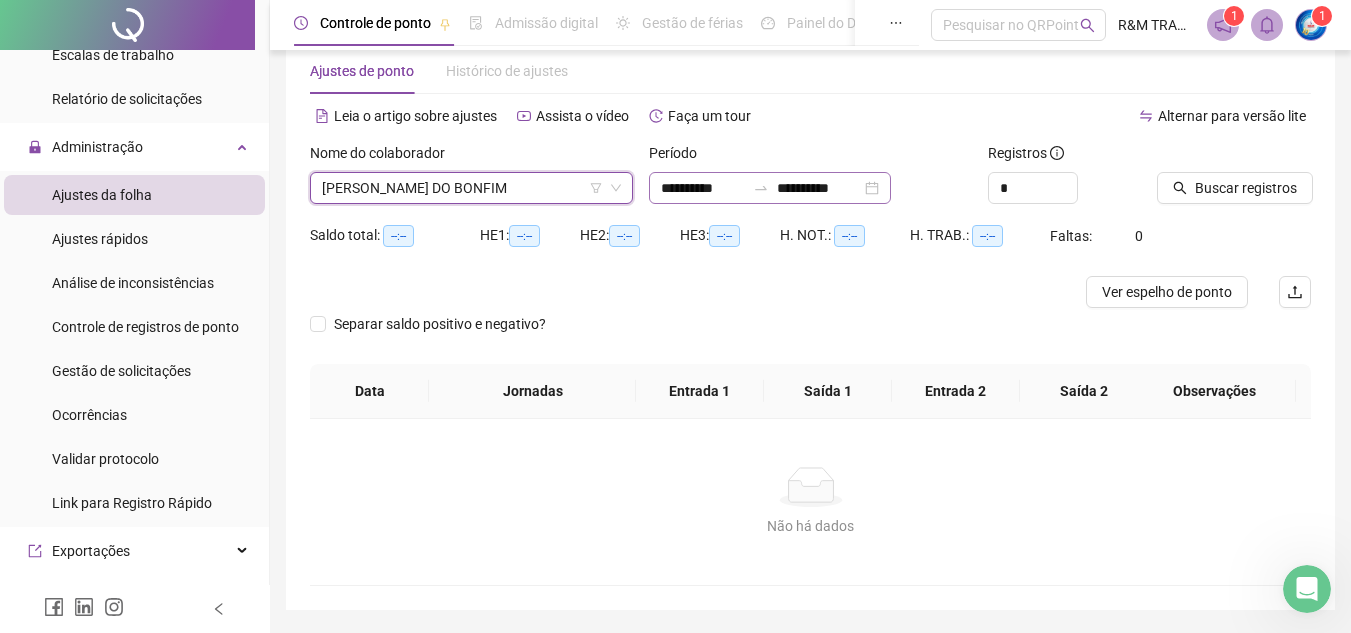click on "**********" at bounding box center [770, 188] 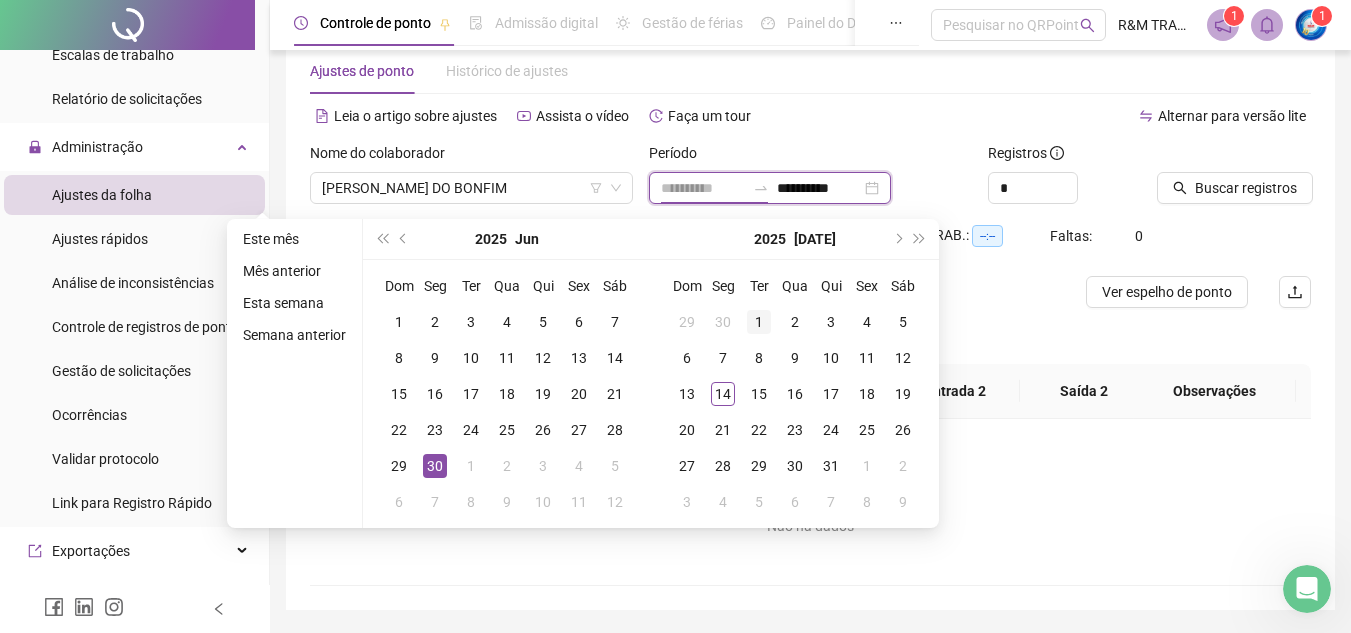 type on "**********" 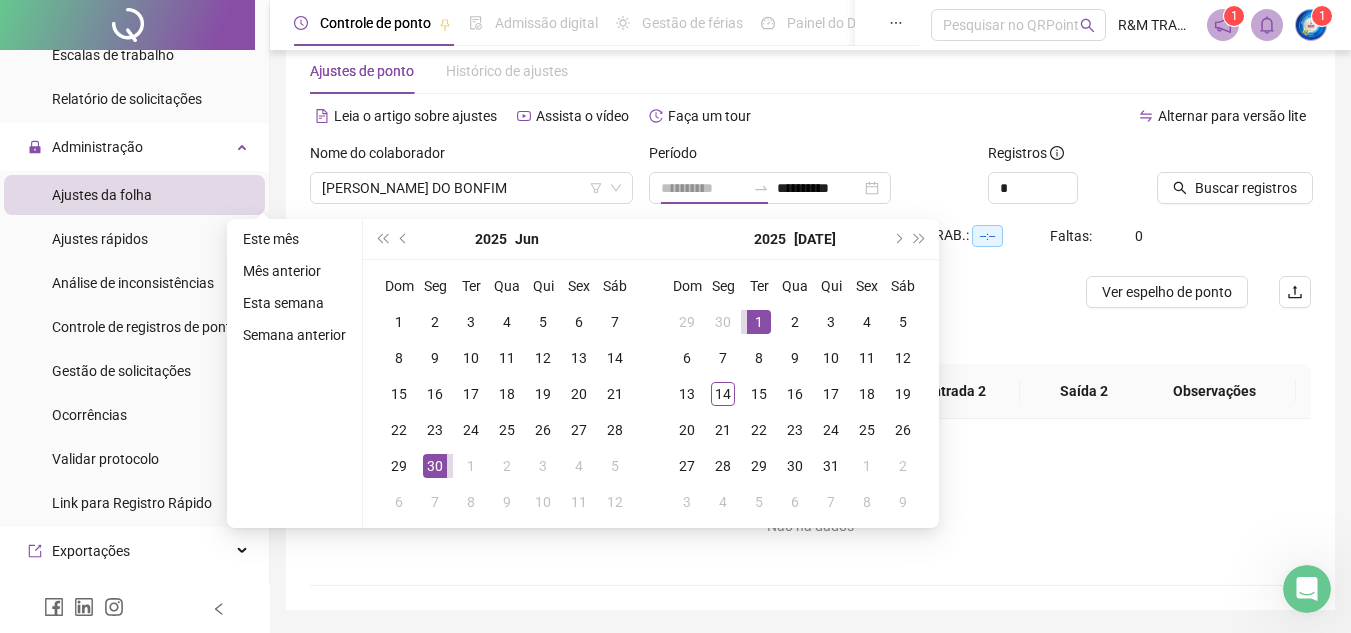 click on "1" at bounding box center (759, 322) 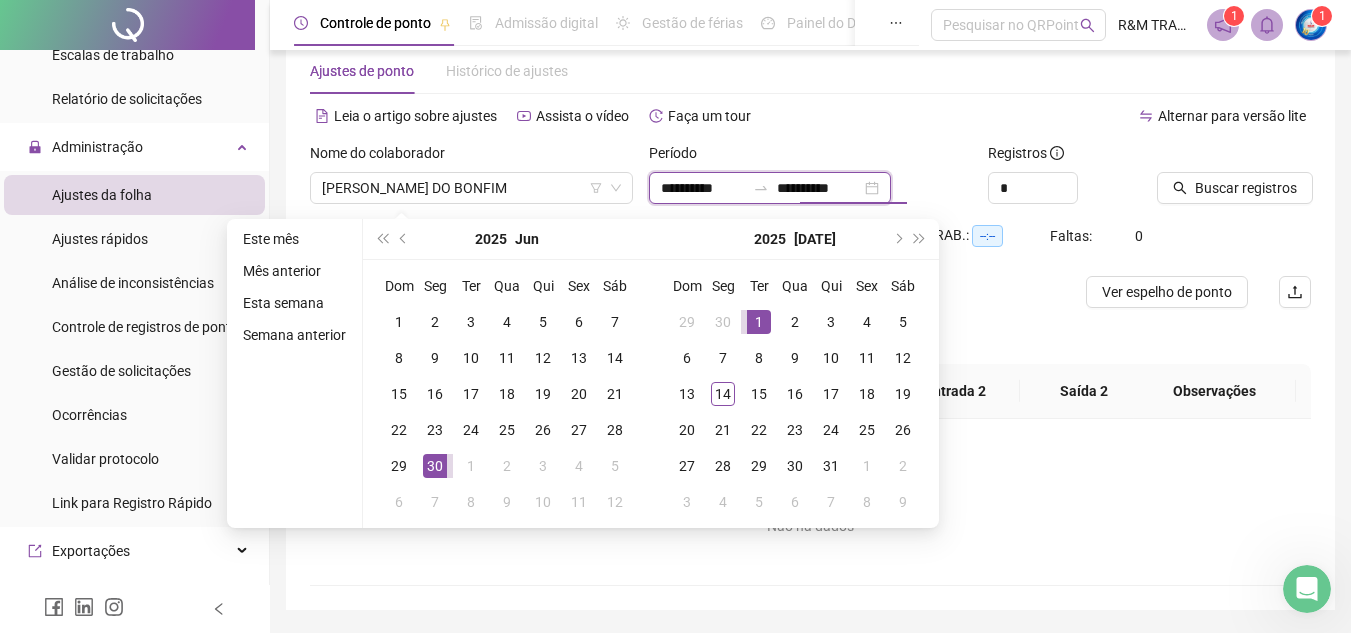 click on "**********" at bounding box center (819, 188) 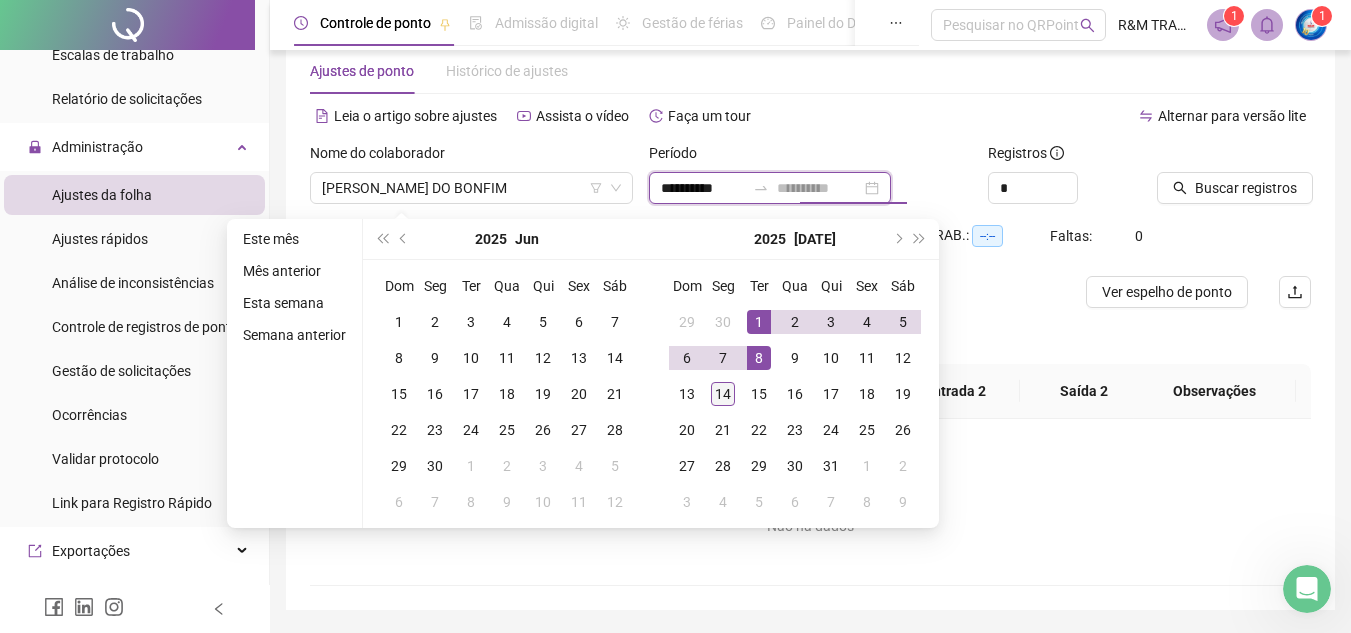 type on "**********" 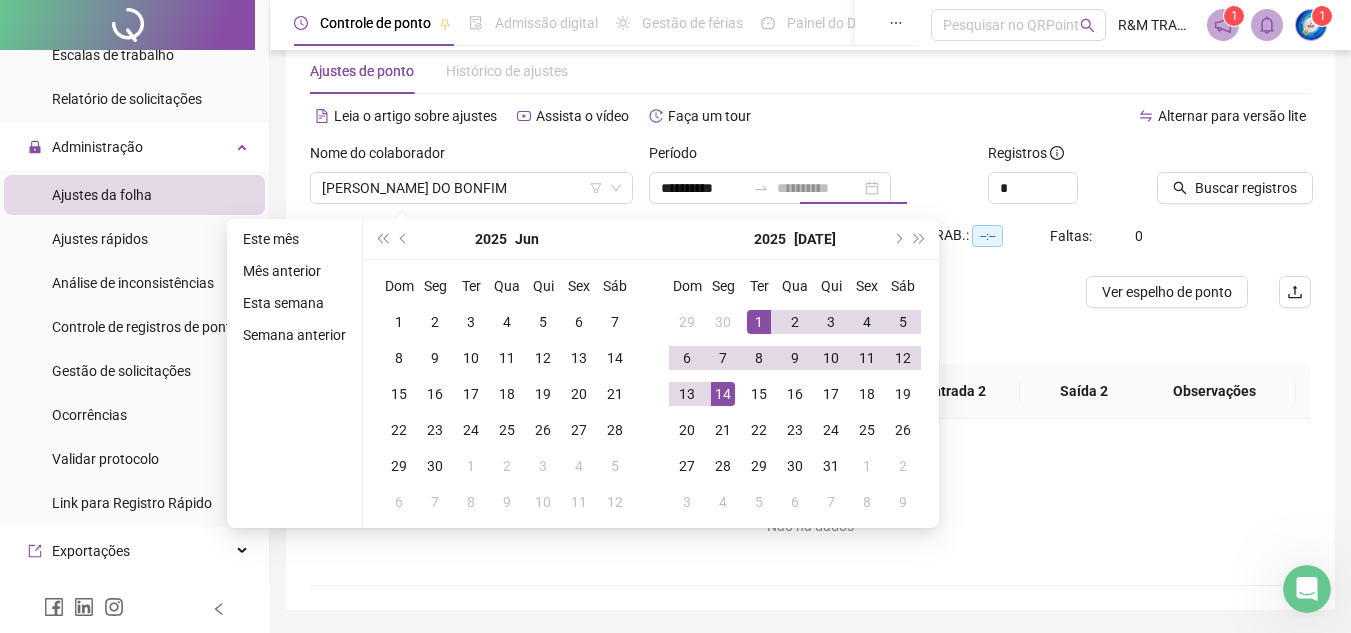 click on "14" at bounding box center (723, 394) 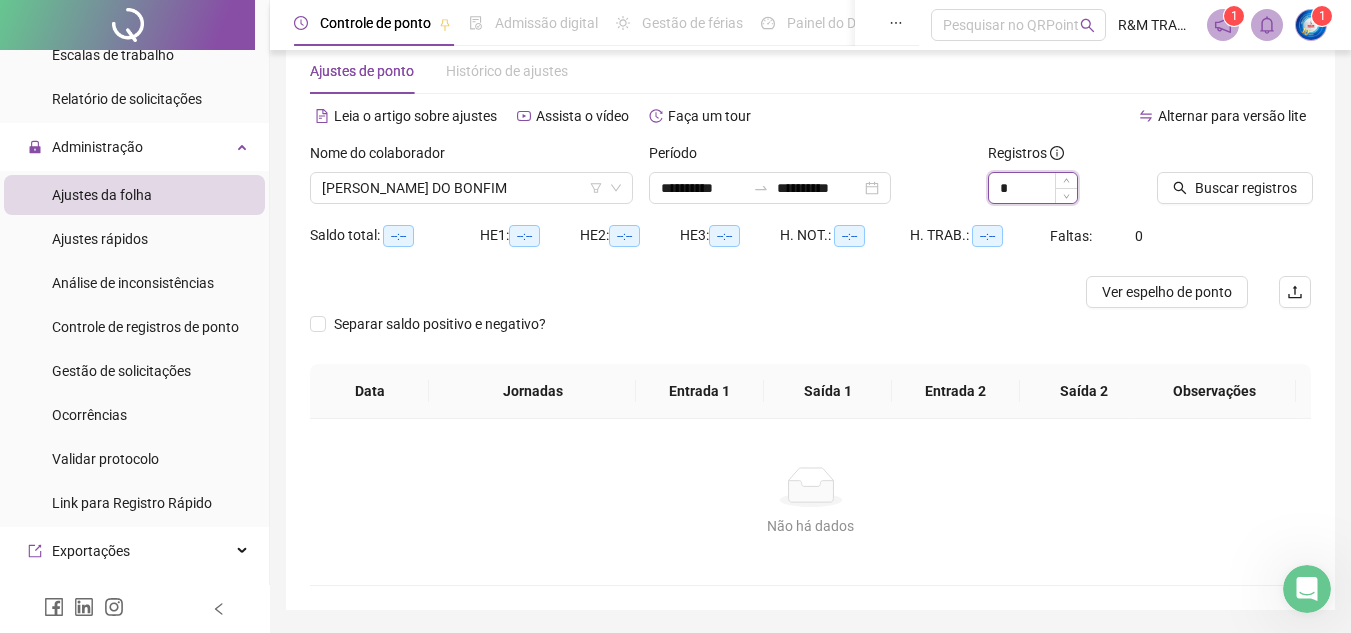 drag, startPoint x: 1022, startPoint y: 187, endPoint x: 1042, endPoint y: 185, distance: 20.09975 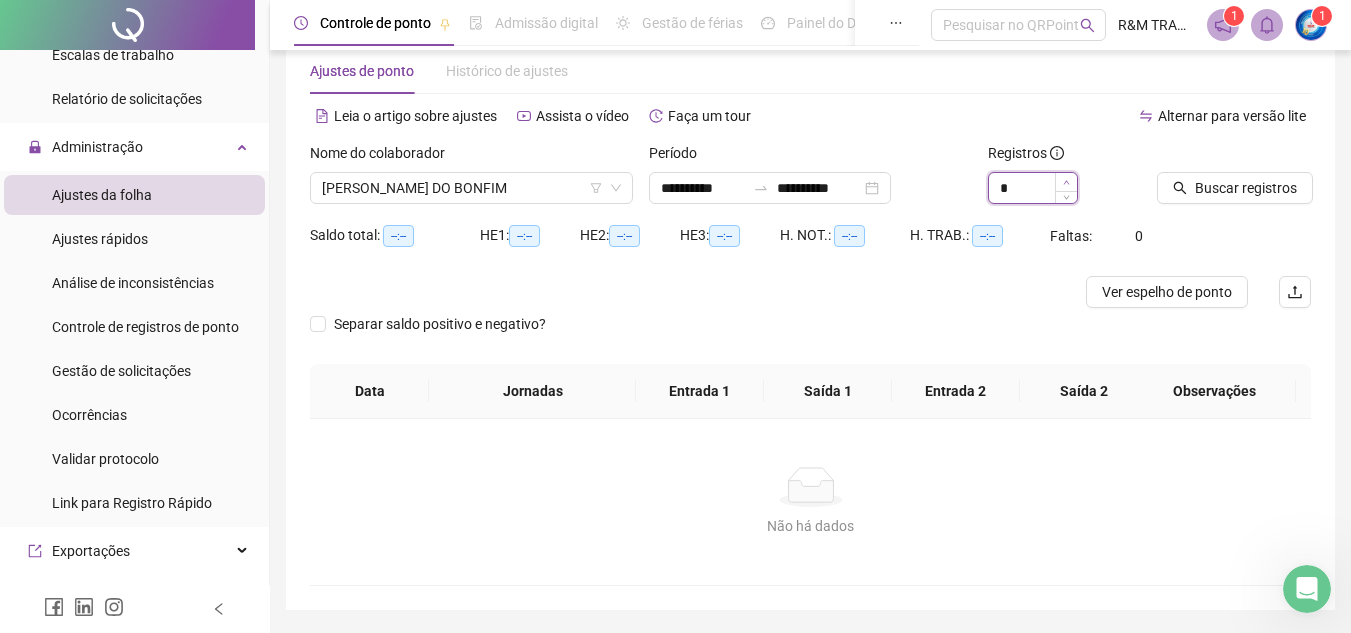 click at bounding box center (1066, 182) 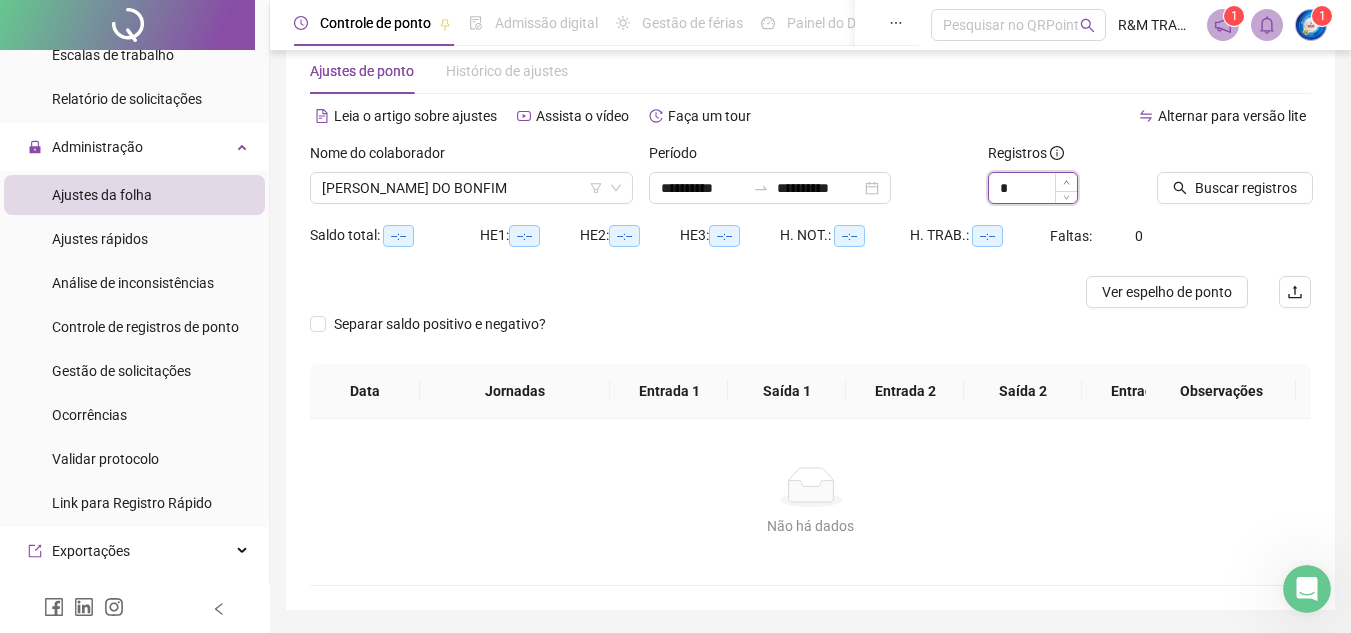 type on "*" 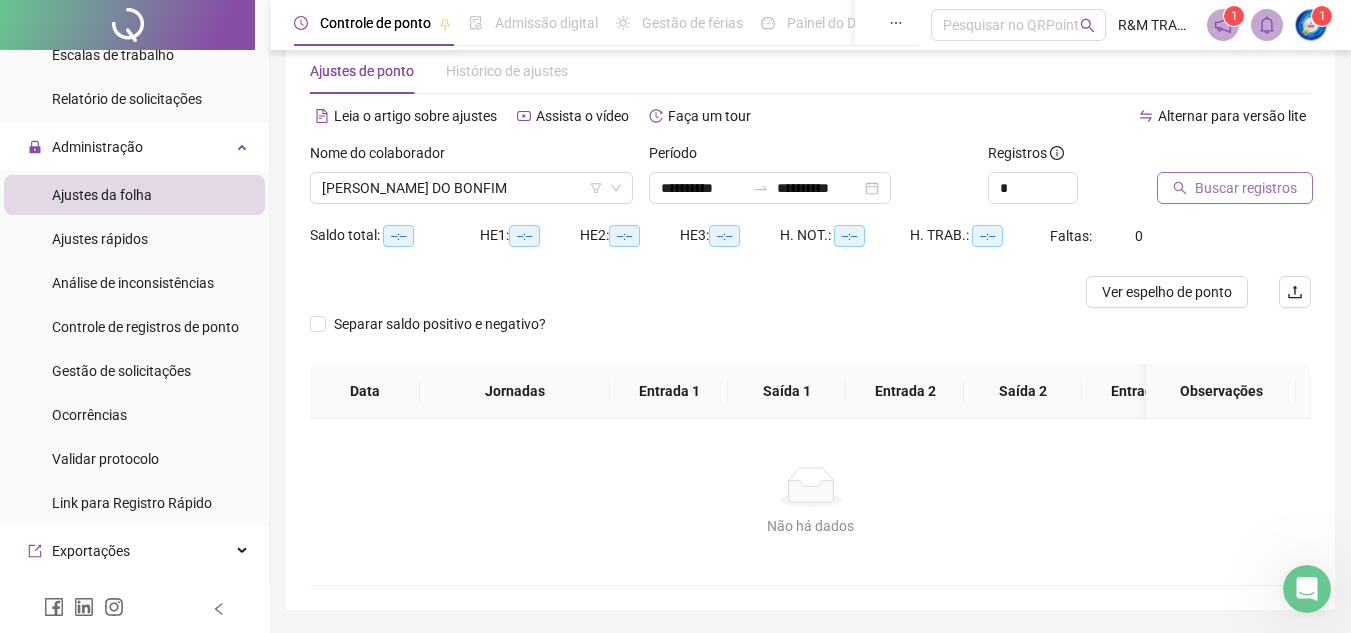 click on "Buscar registros" at bounding box center [1246, 188] 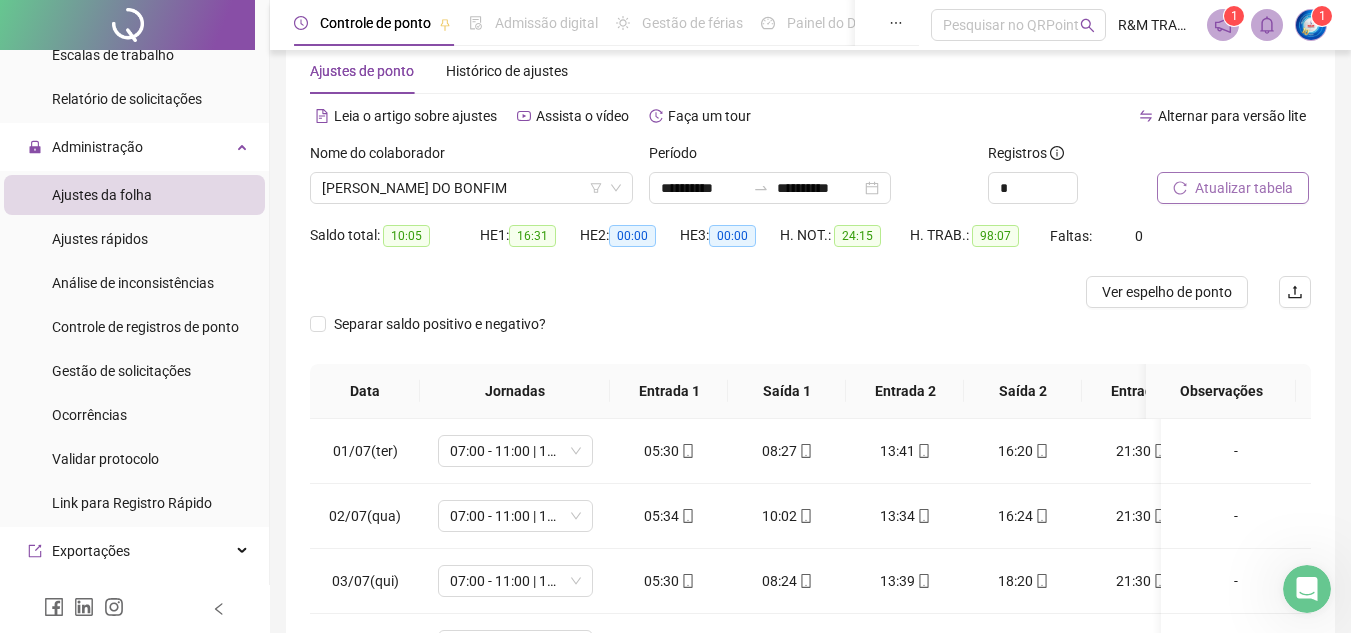 click on "Atualizar tabela" at bounding box center (1244, 188) 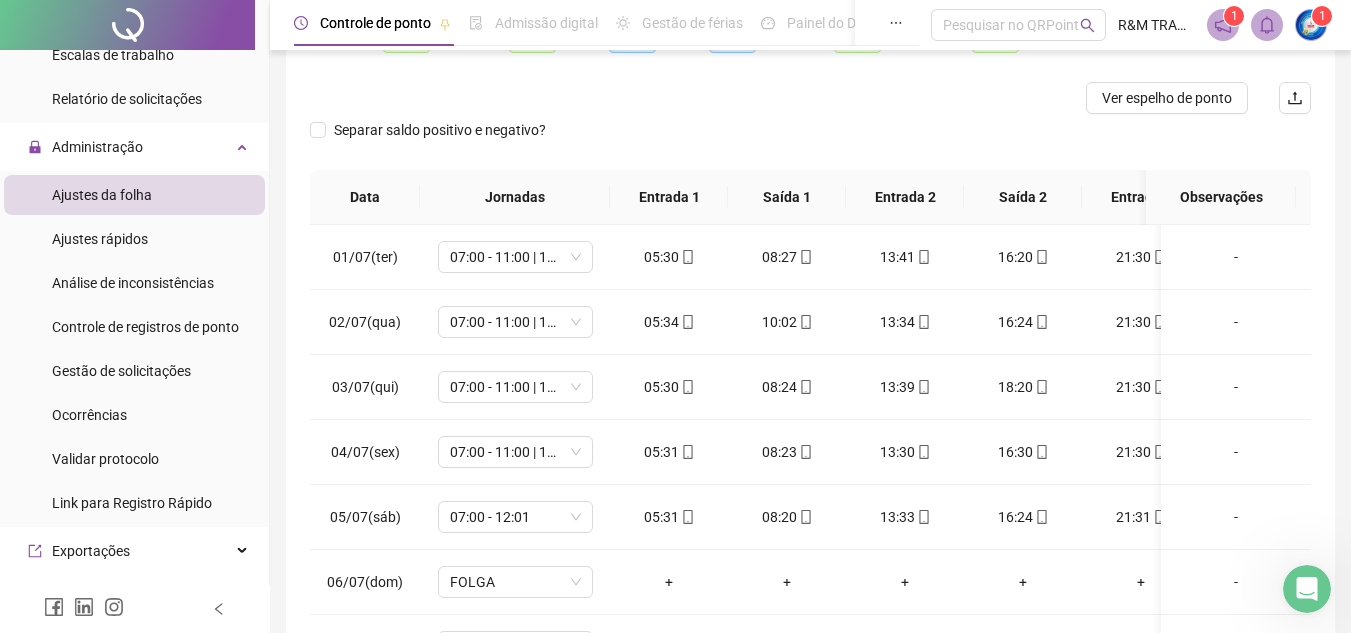 scroll, scrollTop: 365, scrollLeft: 0, axis: vertical 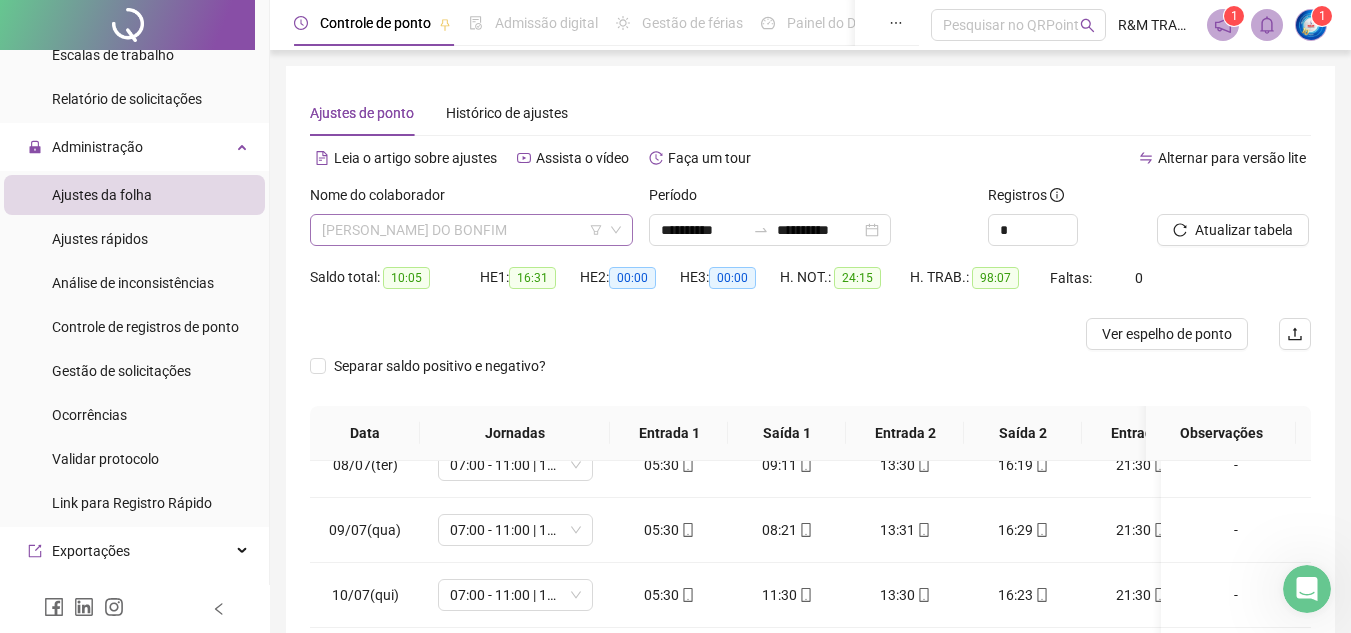 click on "[PERSON_NAME] DO BONFIM" at bounding box center [471, 230] 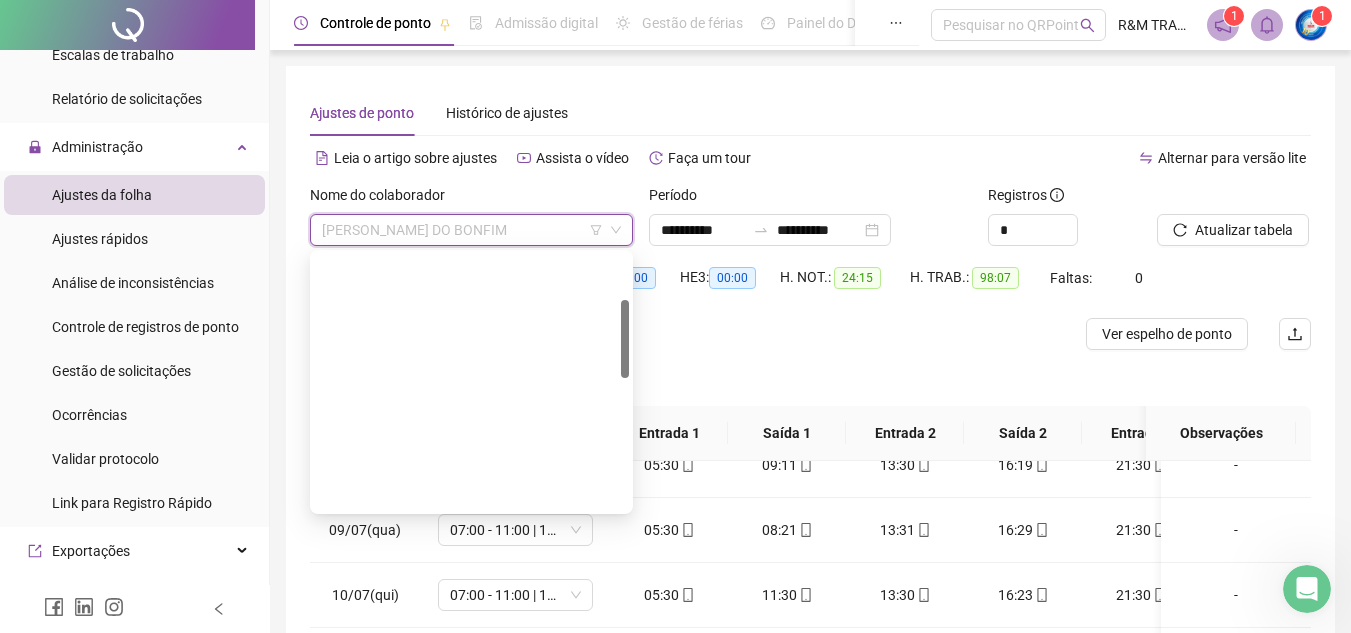 scroll, scrollTop: 0, scrollLeft: 0, axis: both 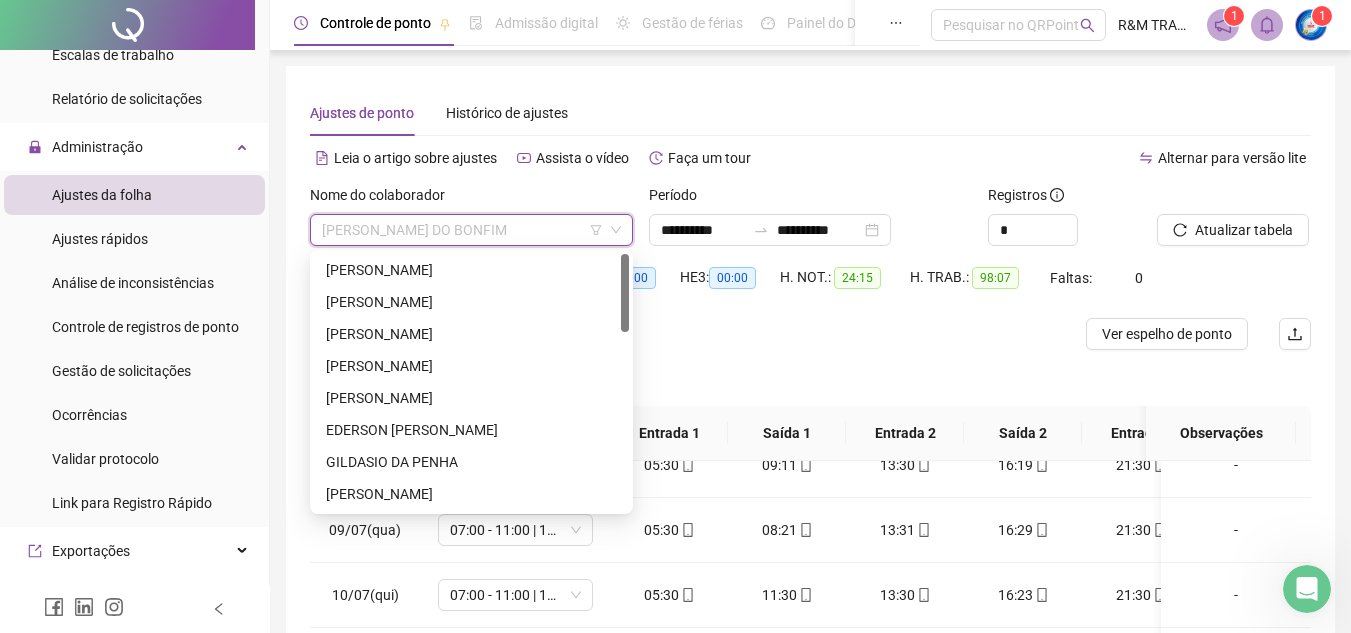 drag, startPoint x: 623, startPoint y: 456, endPoint x: 628, endPoint y: 266, distance: 190.06578 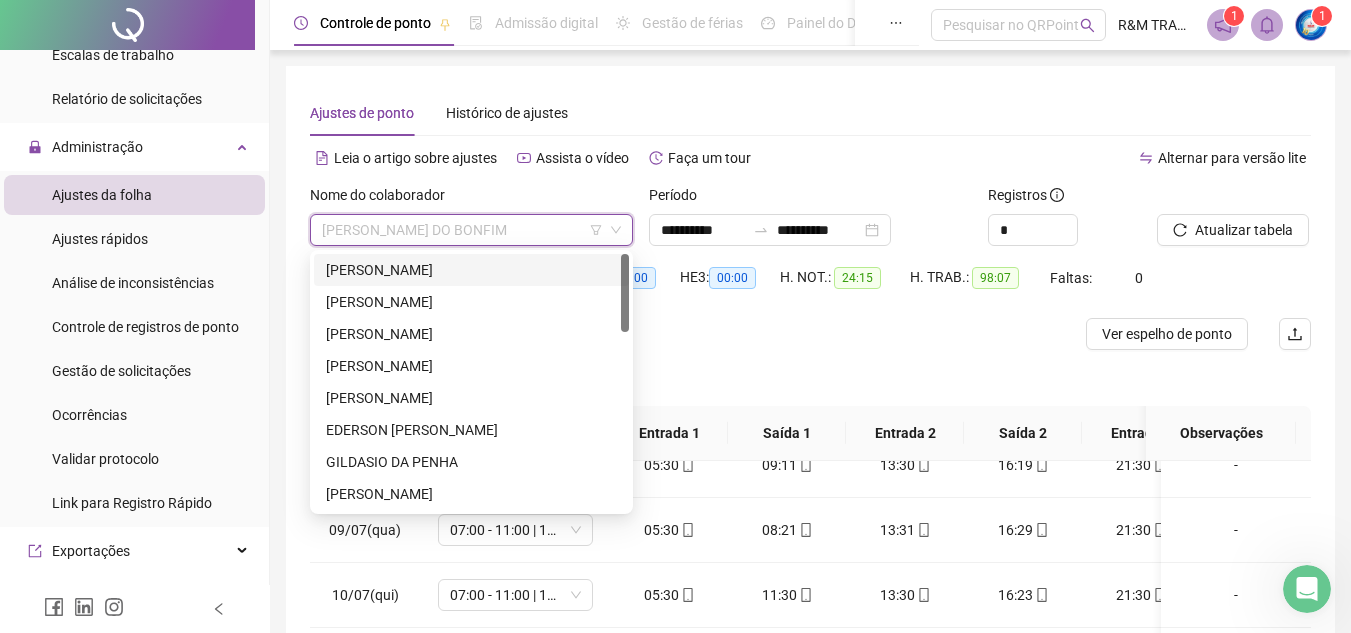 click on "[PERSON_NAME]" at bounding box center [471, 270] 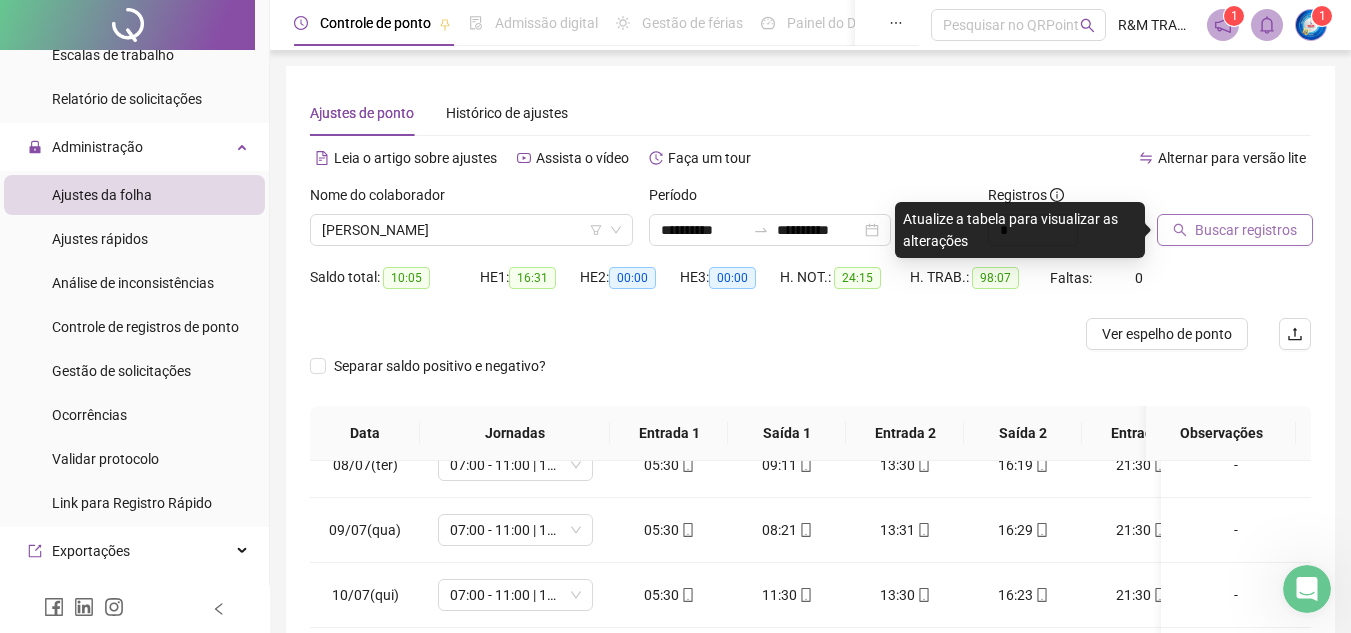 click on "Buscar registros" at bounding box center [1246, 230] 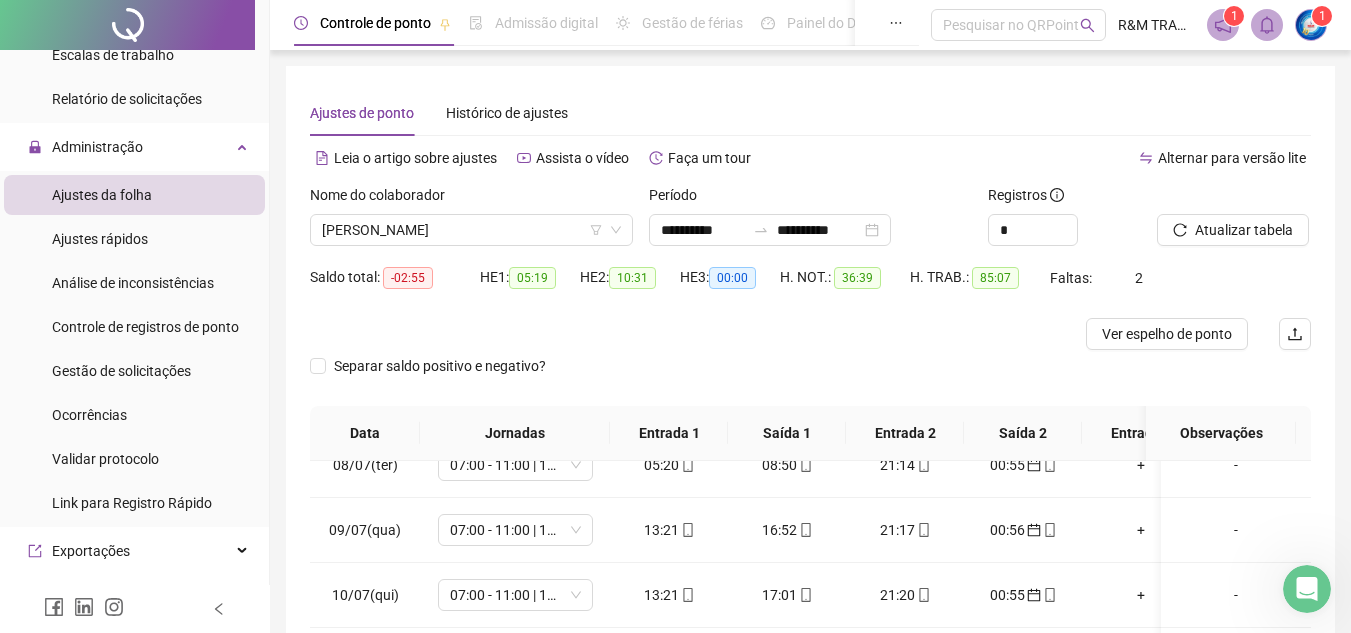 type 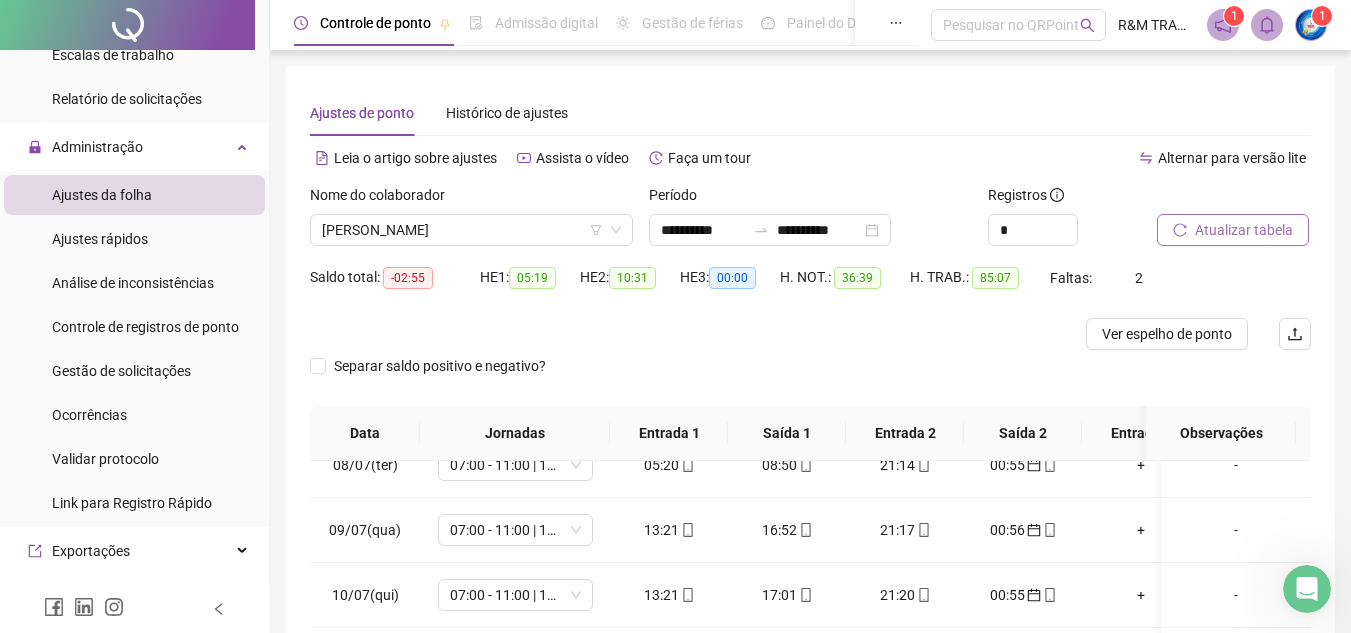 click on "Atualizar tabela" at bounding box center [1244, 230] 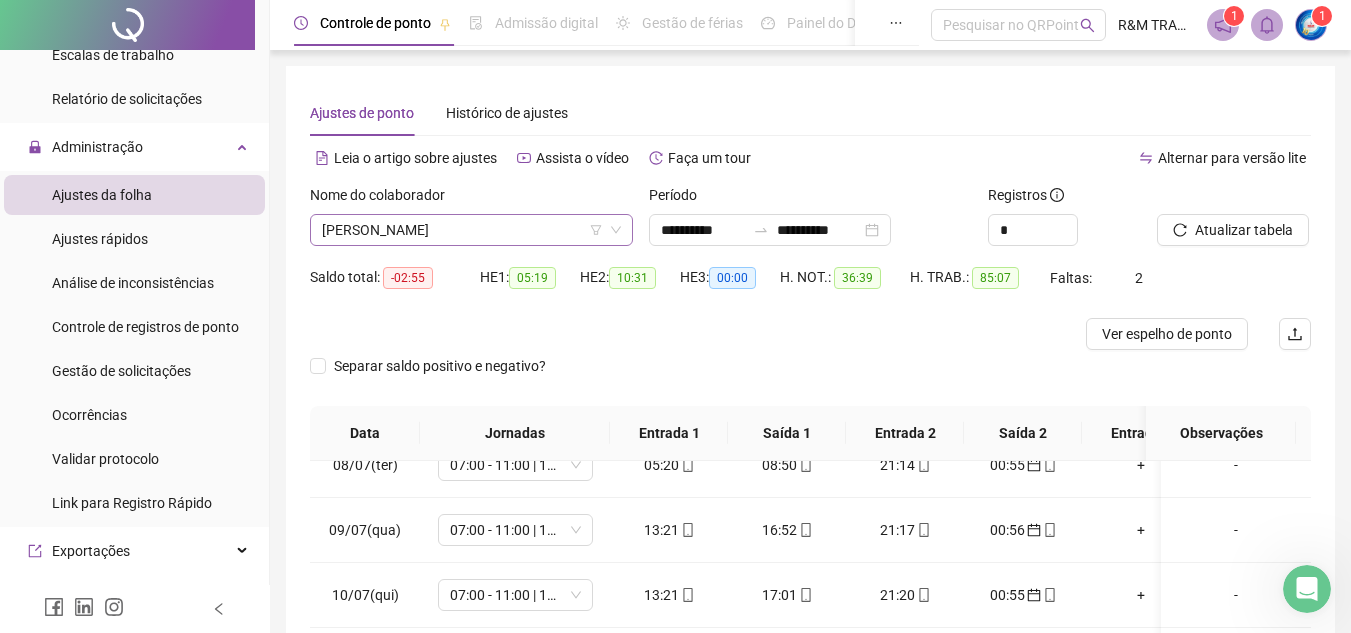 click on "[PERSON_NAME]" at bounding box center [471, 230] 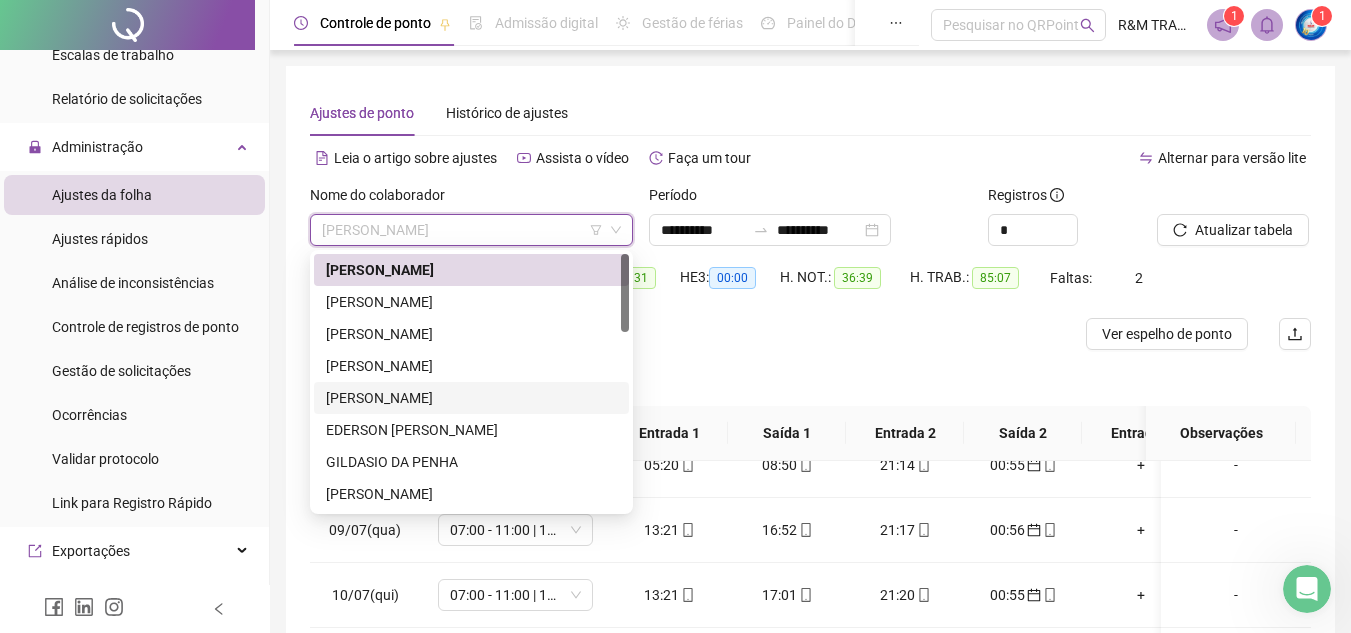 click on "[PERSON_NAME]" at bounding box center [471, 398] 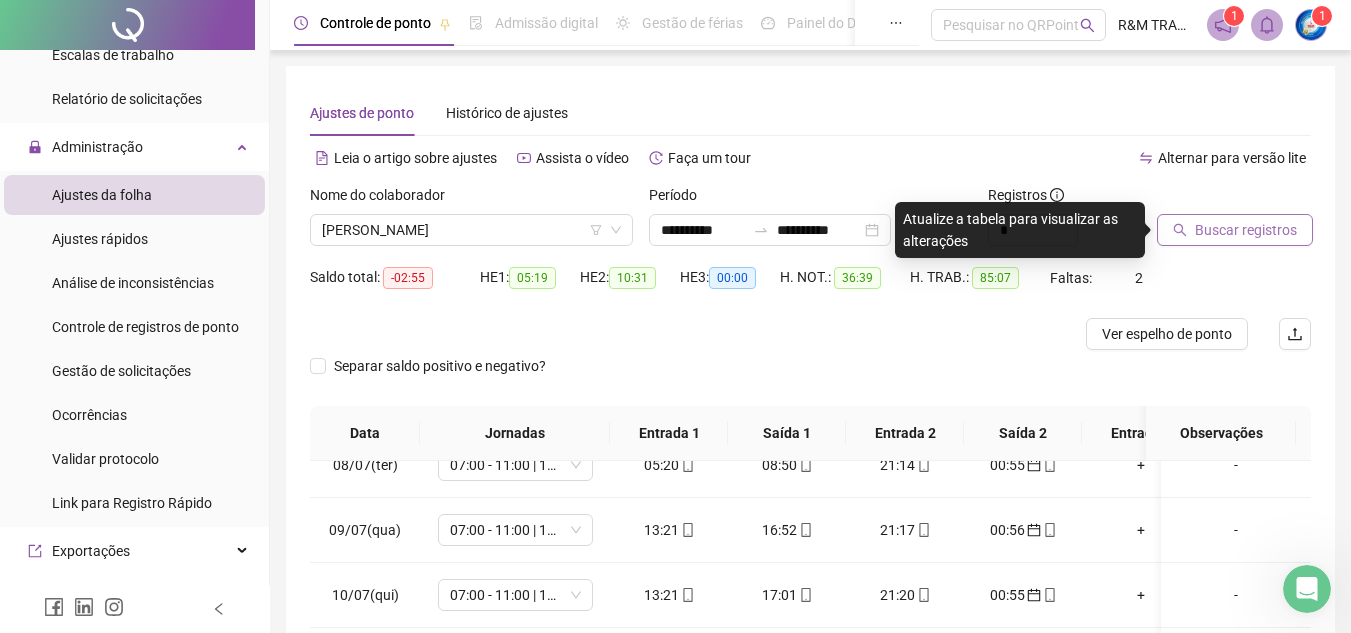 click on "Buscar registros" at bounding box center (1246, 230) 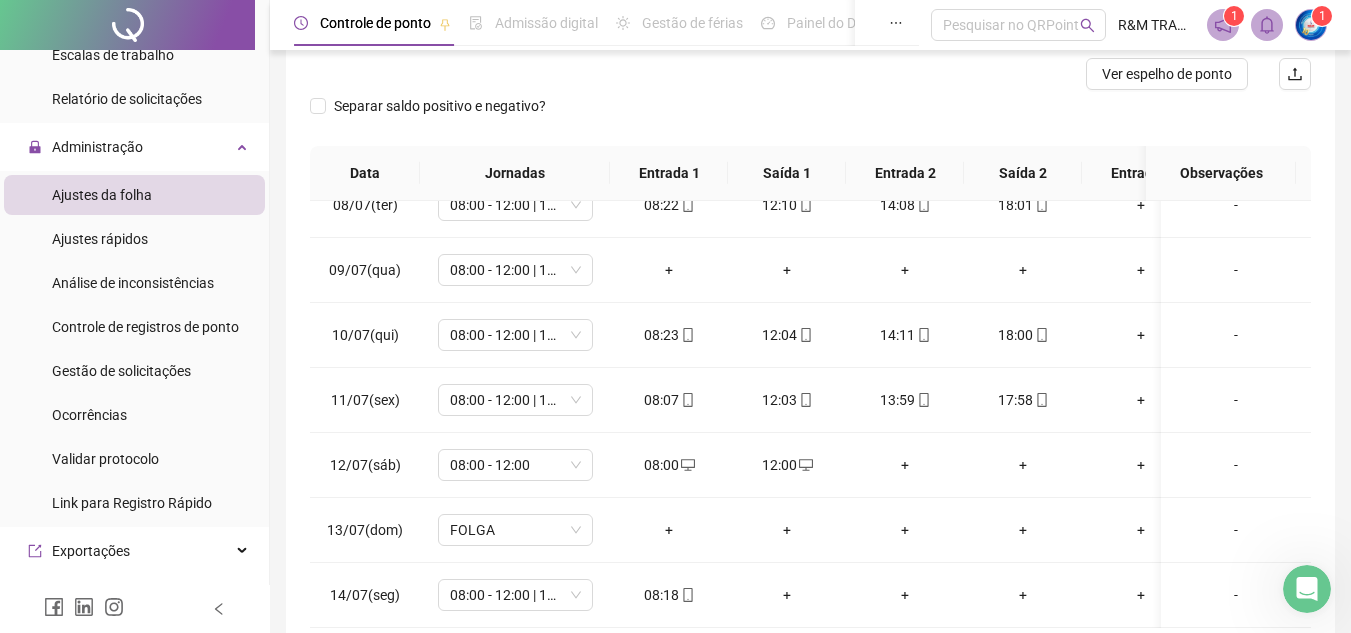 scroll, scrollTop: 270, scrollLeft: 0, axis: vertical 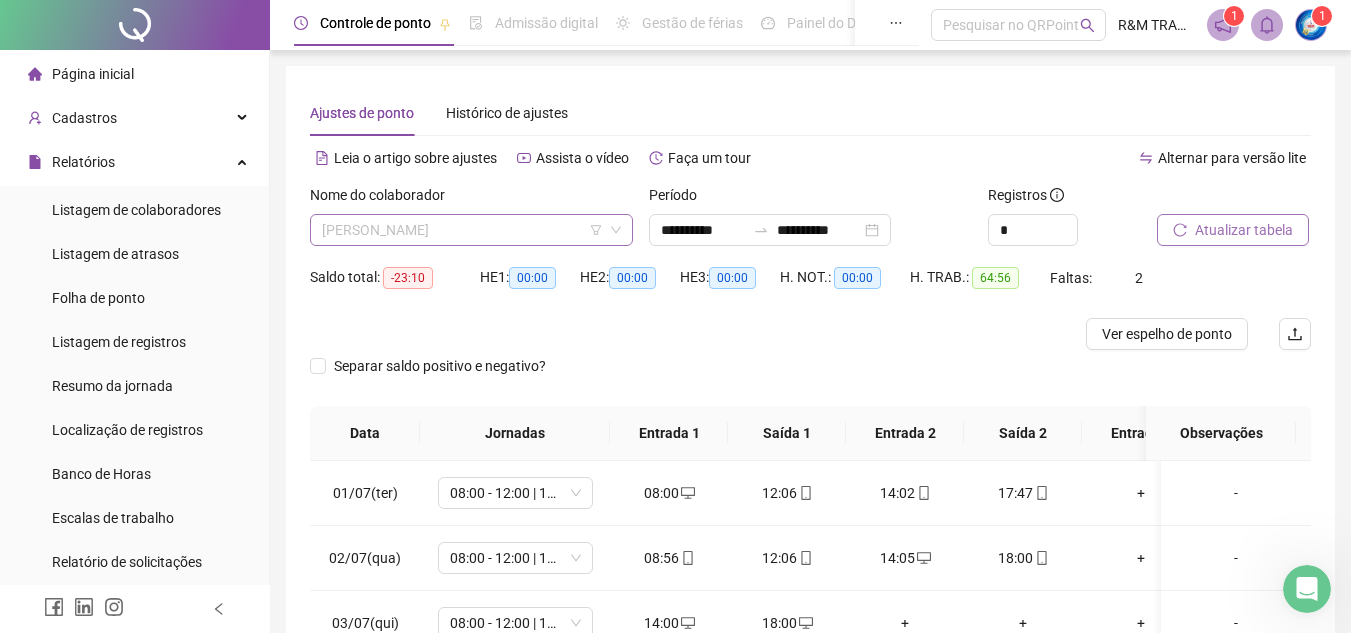click on "[PERSON_NAME]" at bounding box center (471, 230) 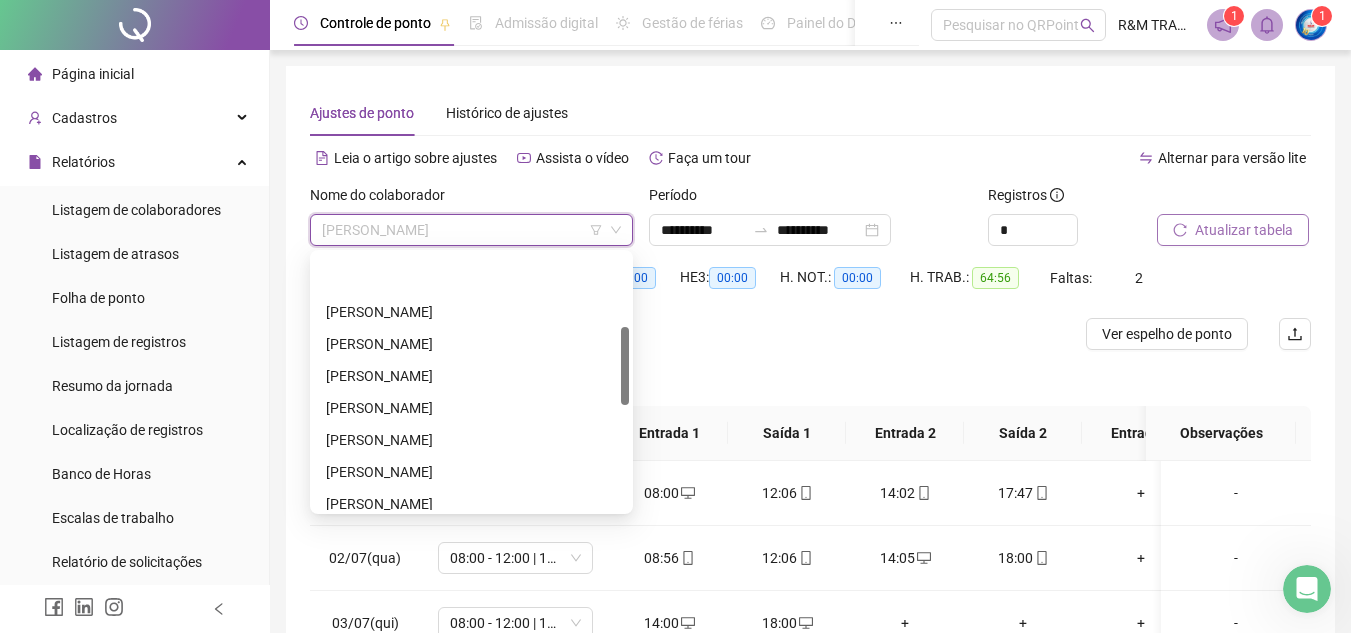 scroll, scrollTop: 237, scrollLeft: 0, axis: vertical 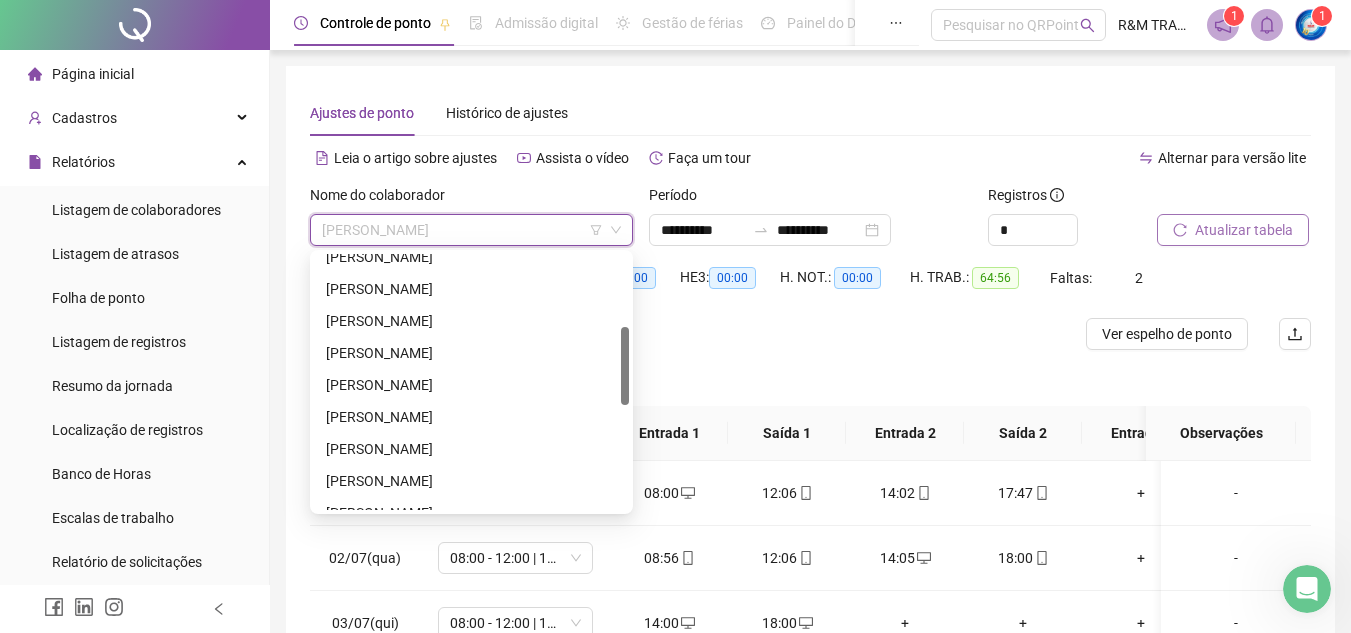 drag, startPoint x: 624, startPoint y: 277, endPoint x: 627, endPoint y: 350, distance: 73.061615 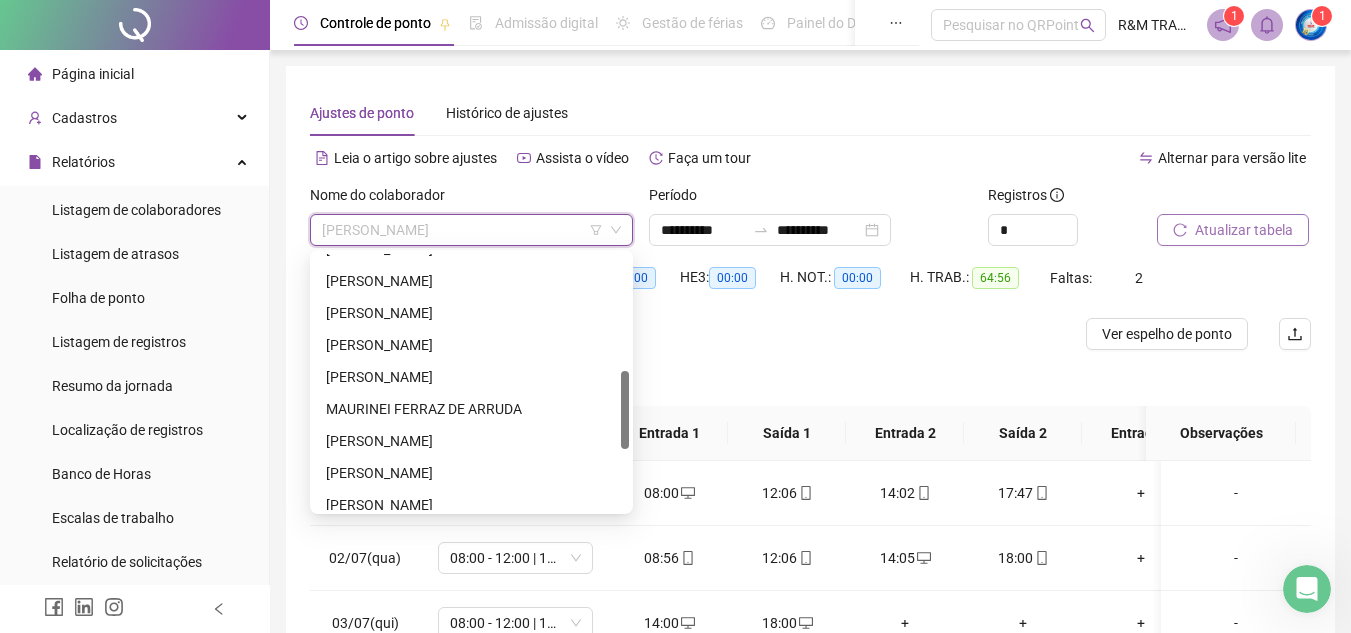 scroll, scrollTop: 380, scrollLeft: 0, axis: vertical 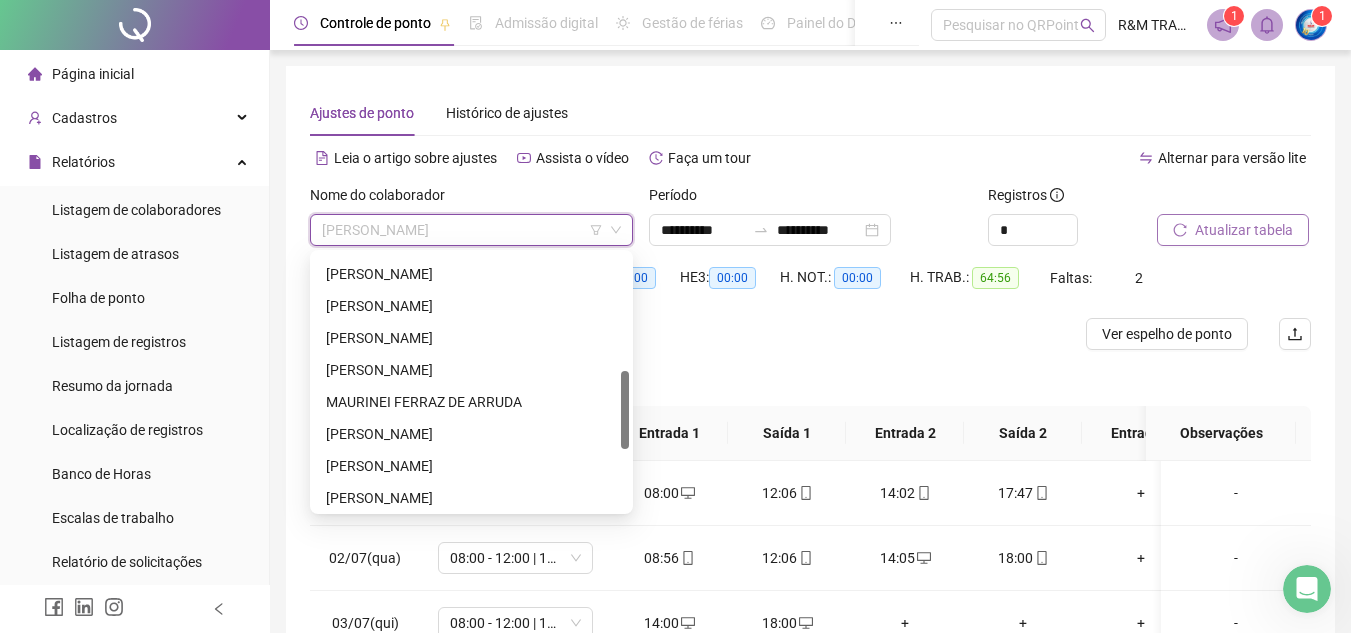 drag, startPoint x: 628, startPoint y: 346, endPoint x: 534, endPoint y: 406, distance: 111.516815 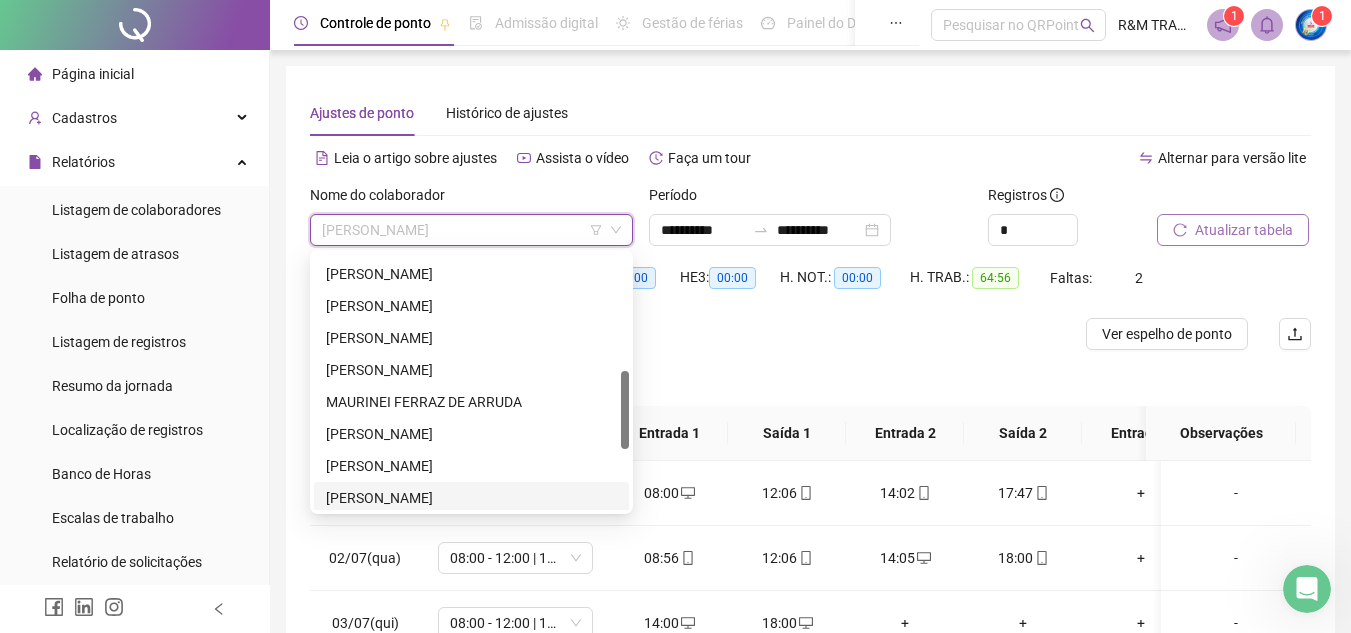 click on "[PERSON_NAME]" at bounding box center (471, 498) 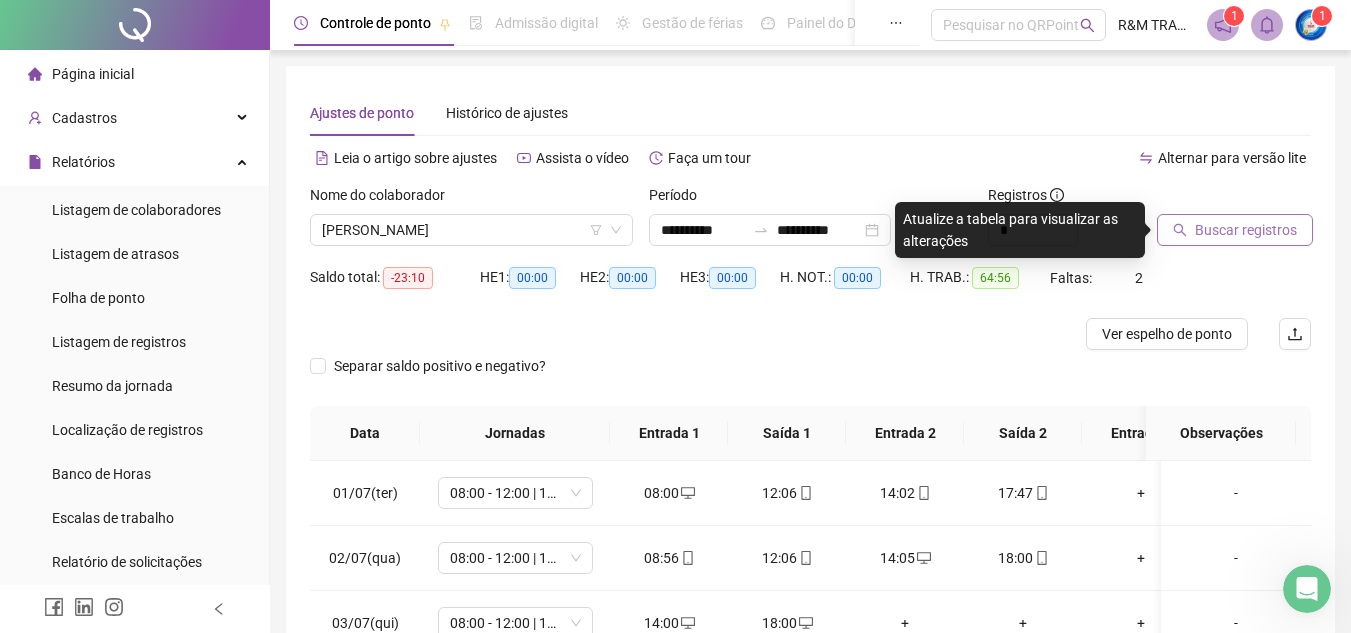 click on "Buscar registros" at bounding box center (1246, 230) 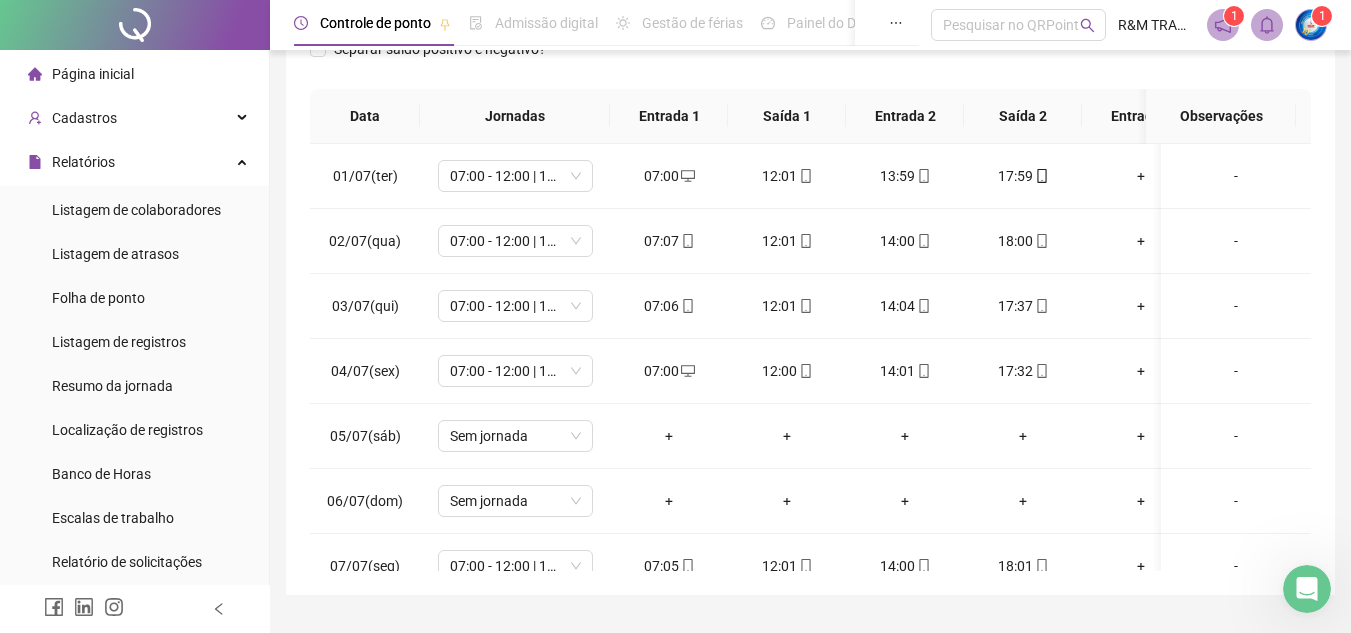 scroll, scrollTop: 389, scrollLeft: 0, axis: vertical 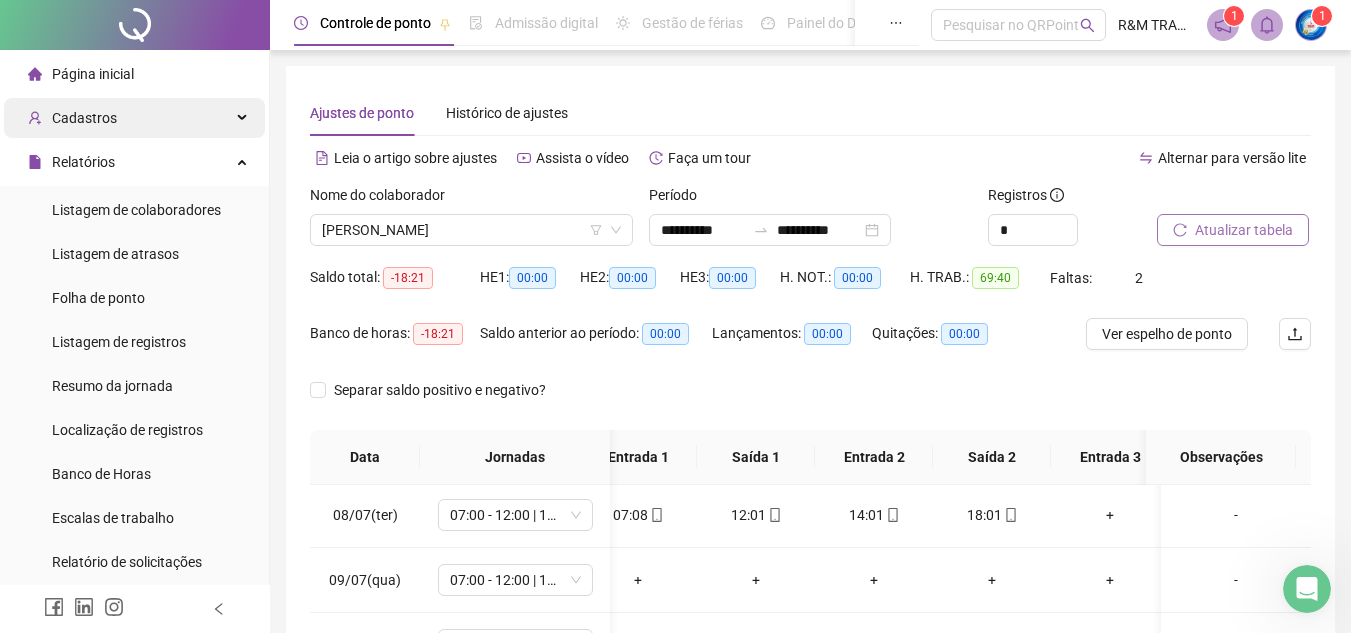 click on "Cadastros" at bounding box center (134, 118) 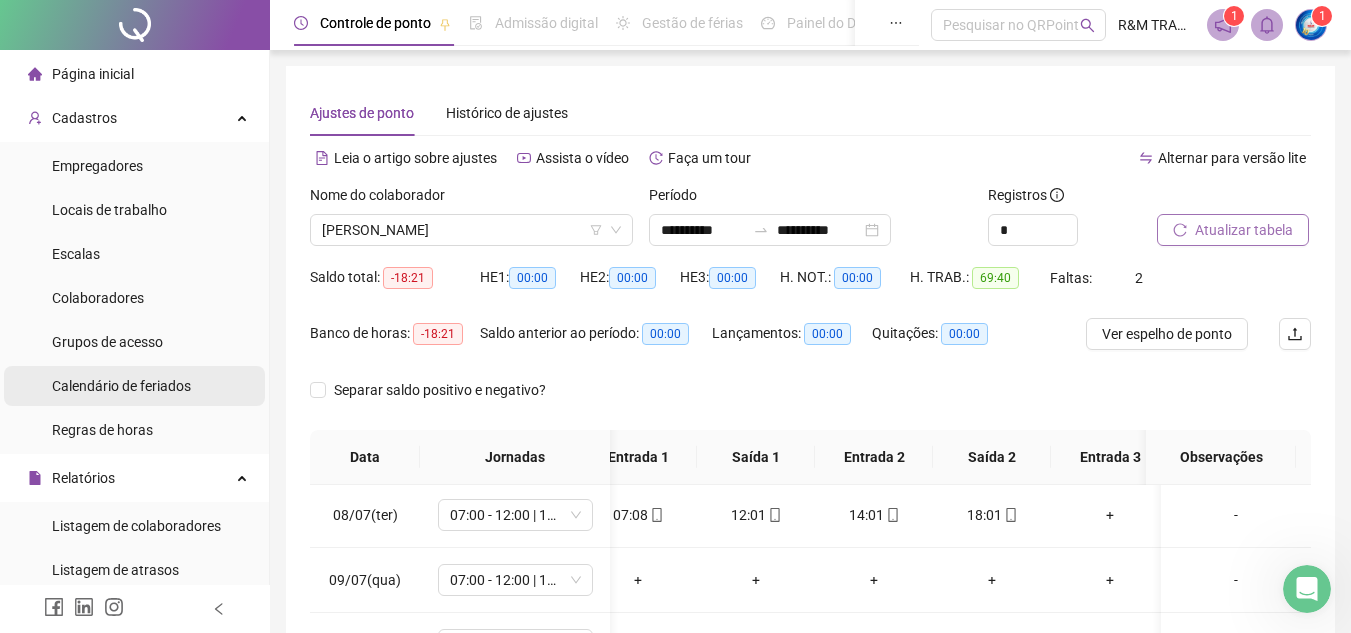click on "Calendário de feriados" at bounding box center (121, 386) 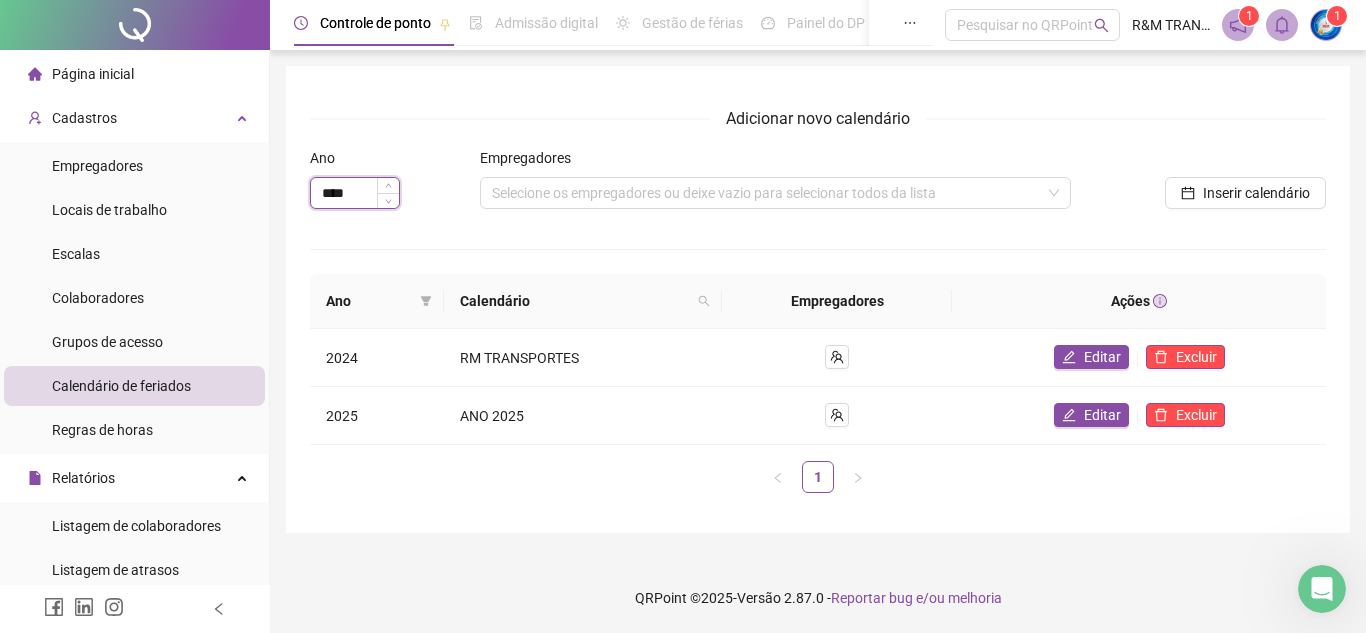 click on "****" at bounding box center (355, 193) 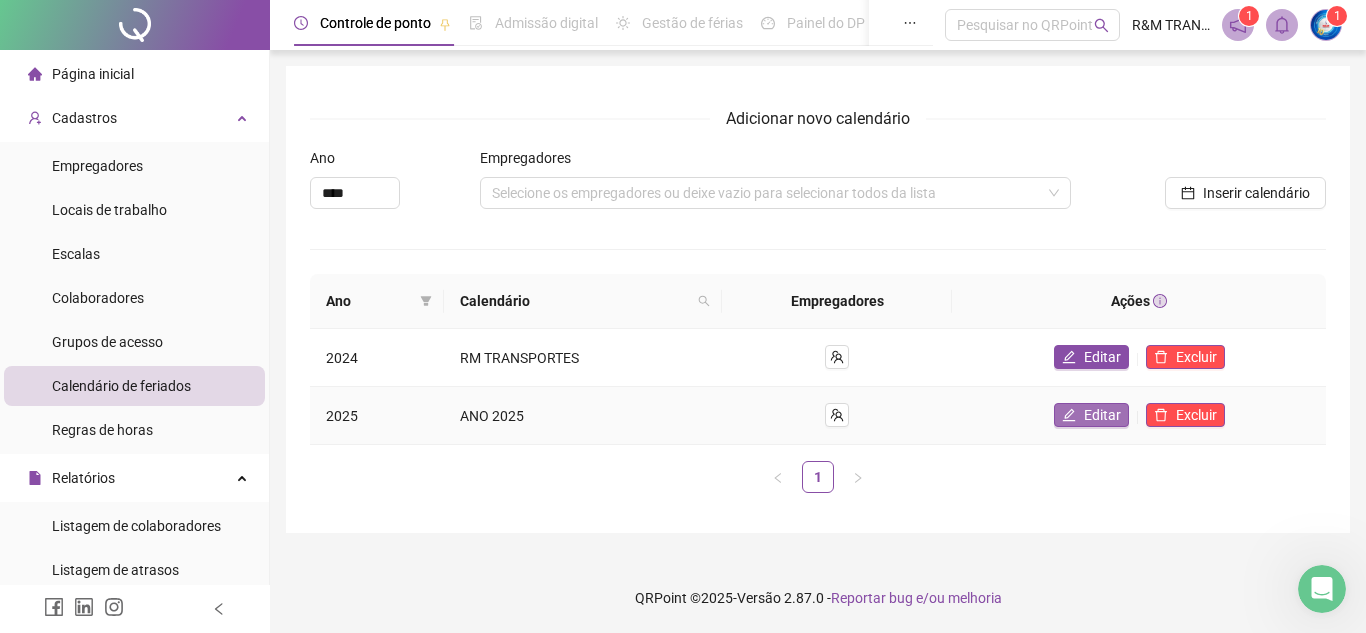 click on "Editar" at bounding box center [1102, 415] 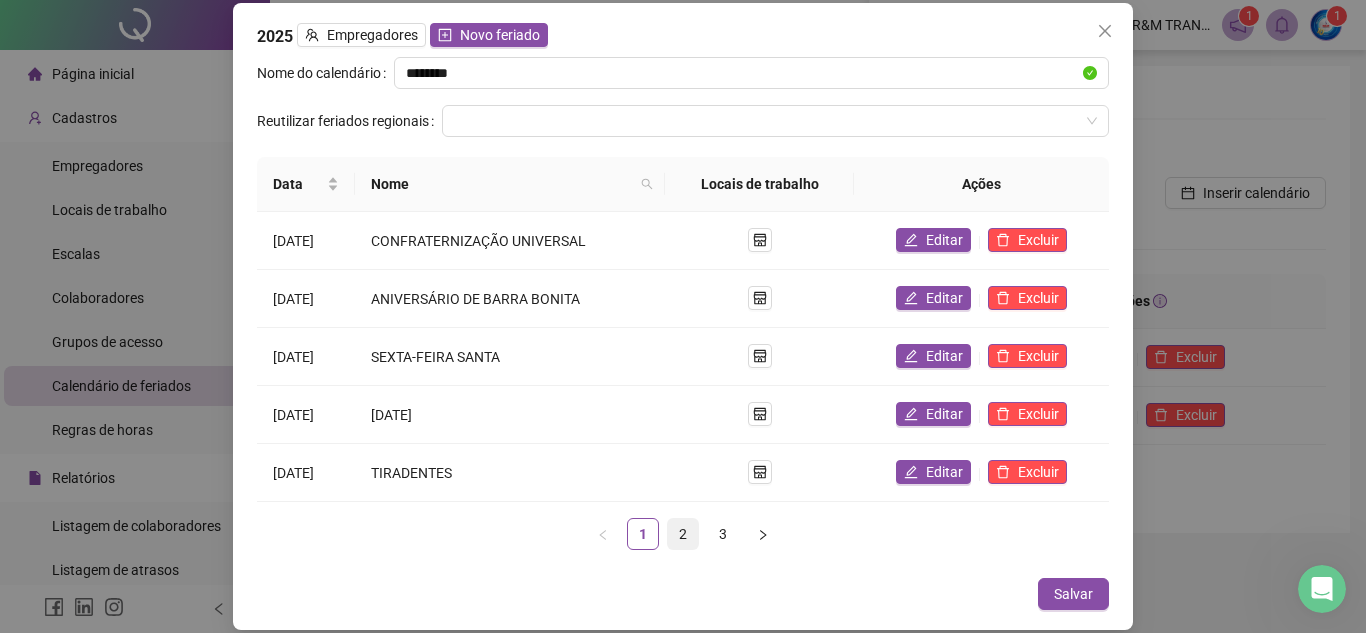 click on "2" at bounding box center [683, 534] 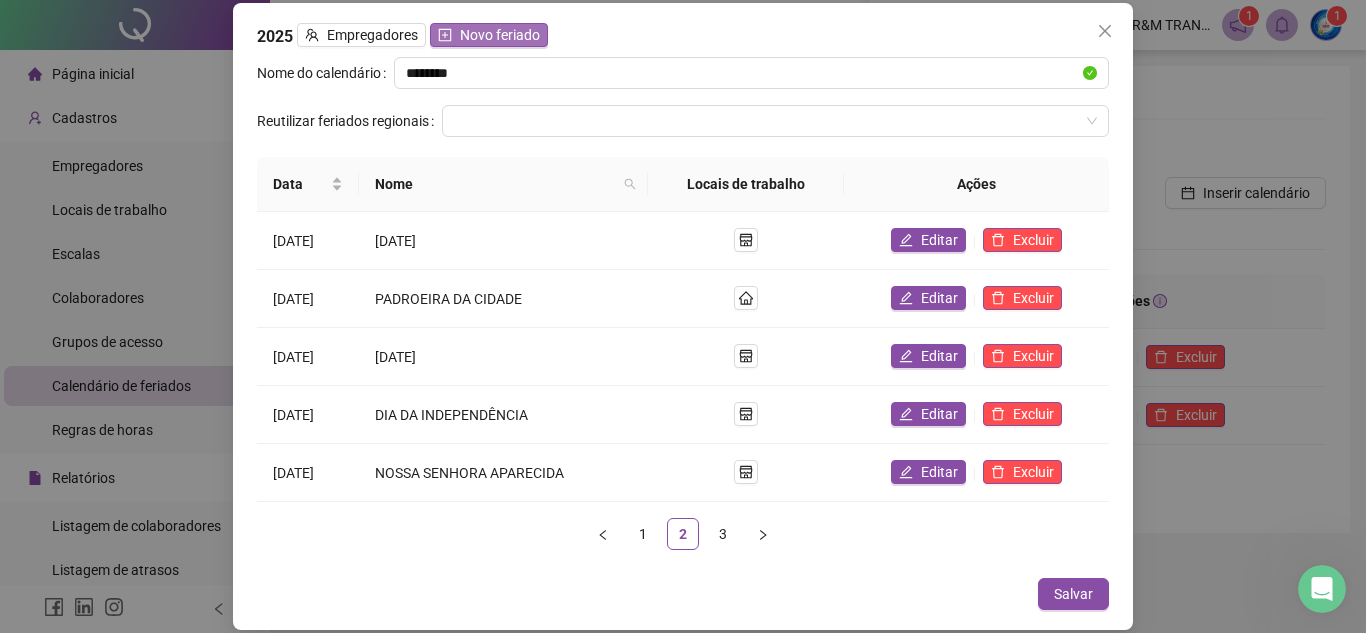 click on "Novo feriado" at bounding box center (500, 35) 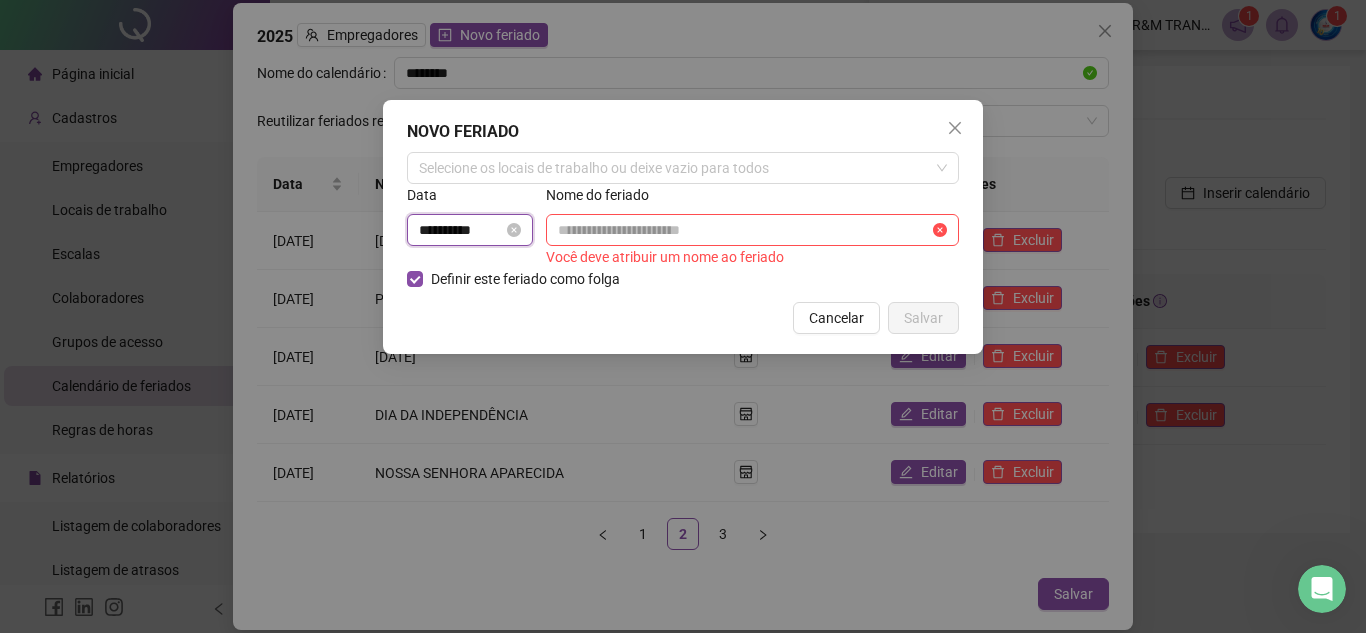 click on "**********" at bounding box center [461, 230] 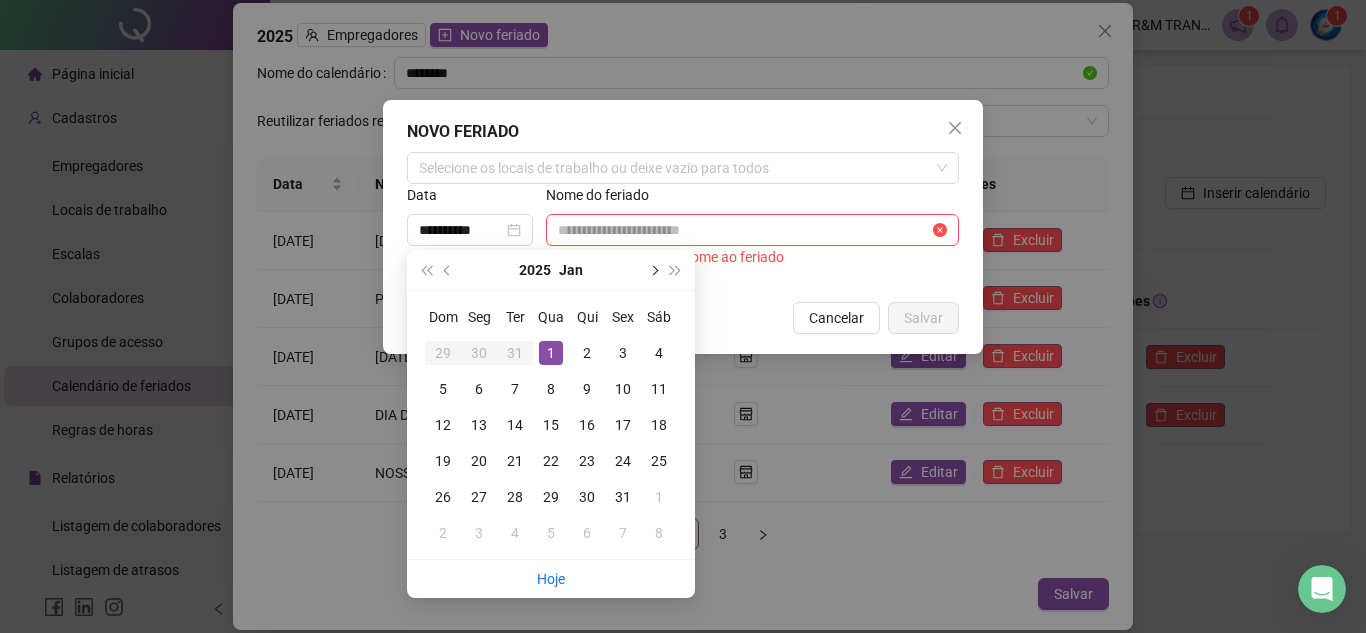 click at bounding box center [653, 270] 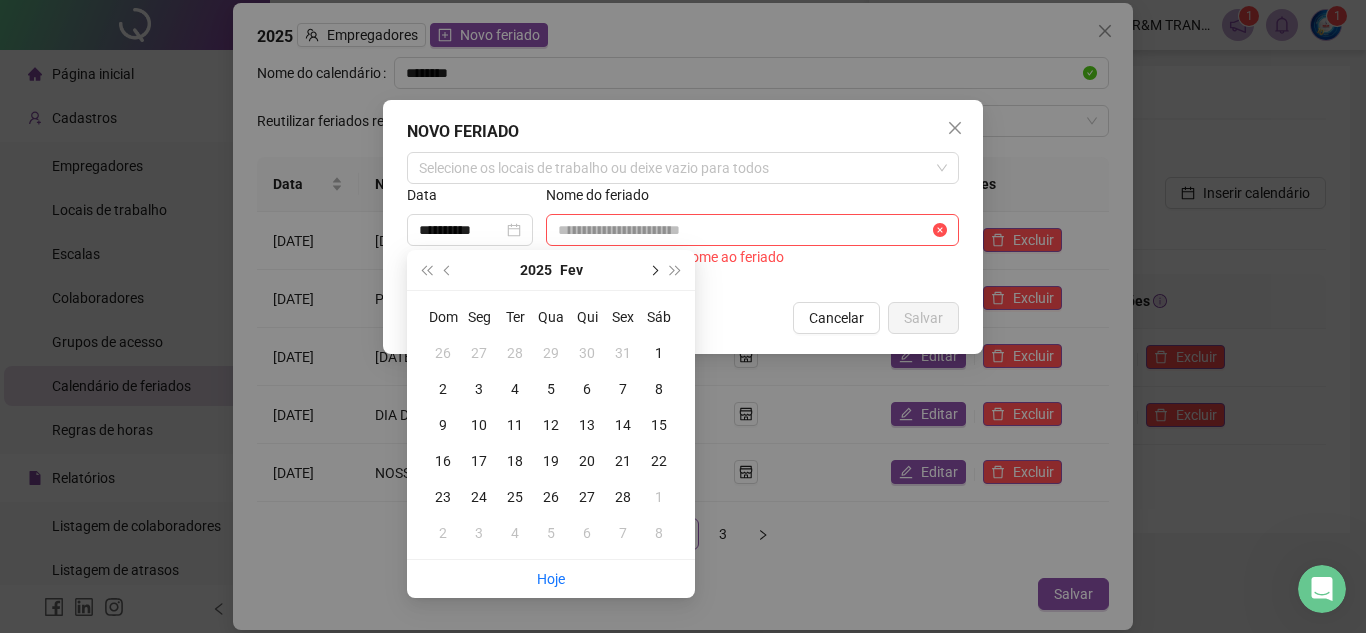 click at bounding box center [653, 270] 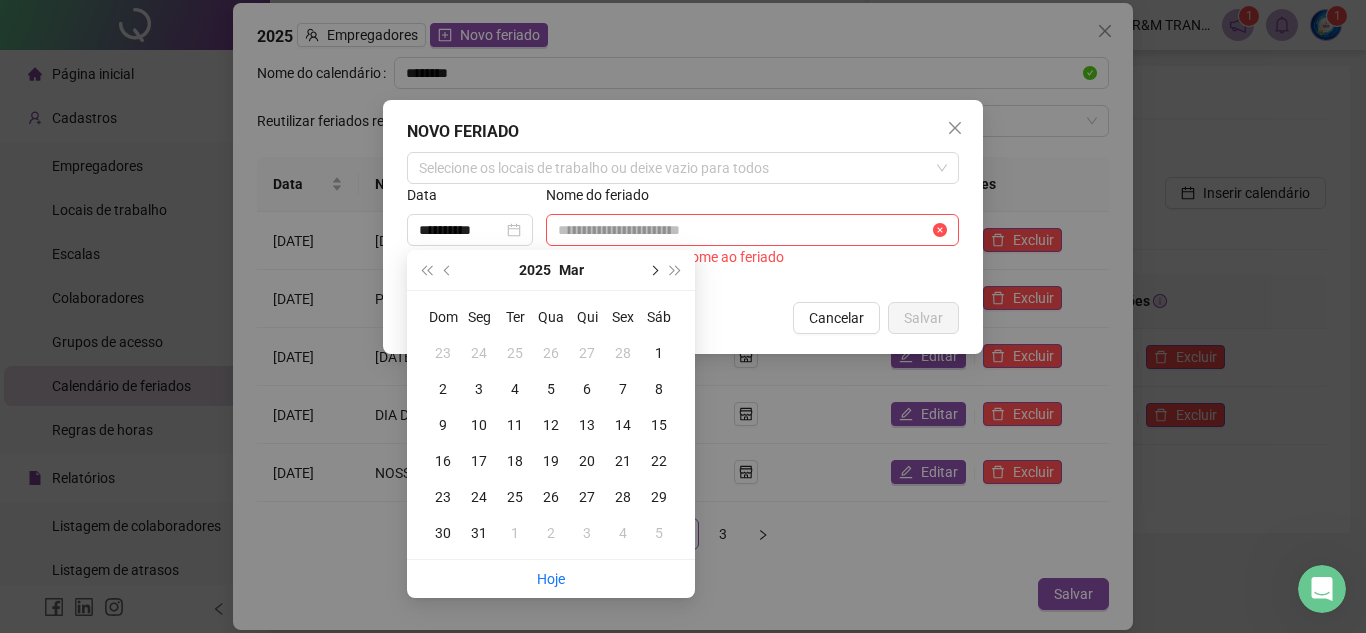 click at bounding box center [653, 270] 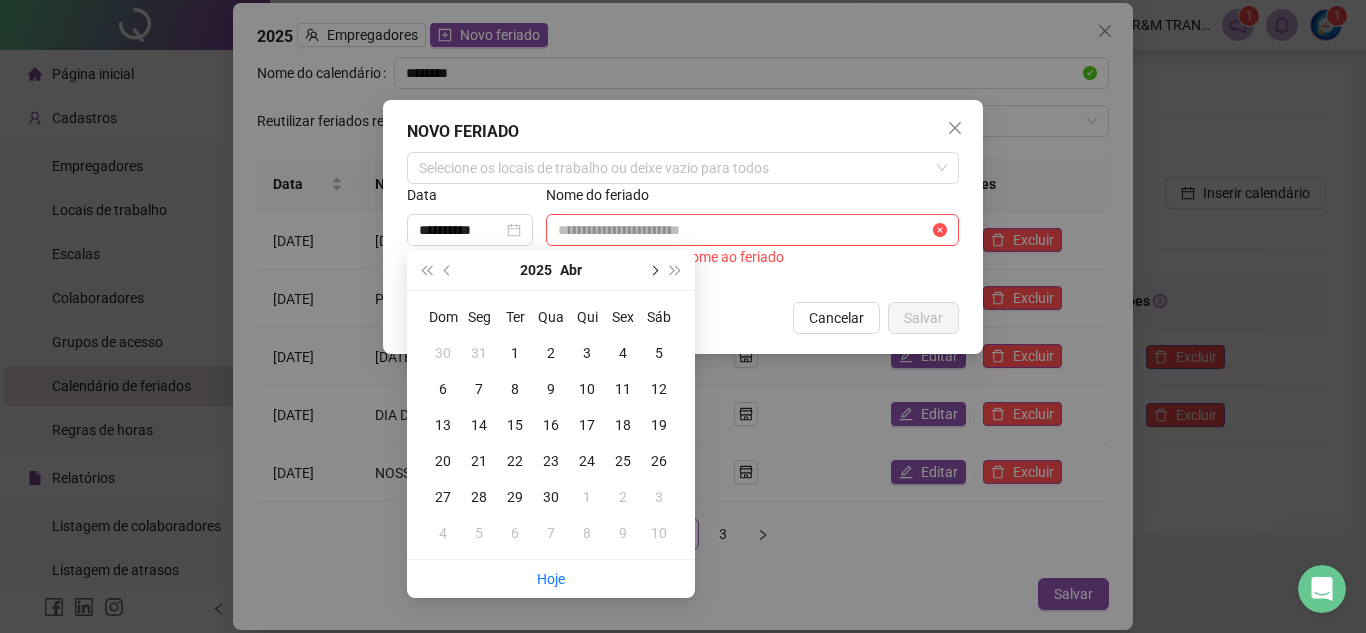 click at bounding box center [653, 270] 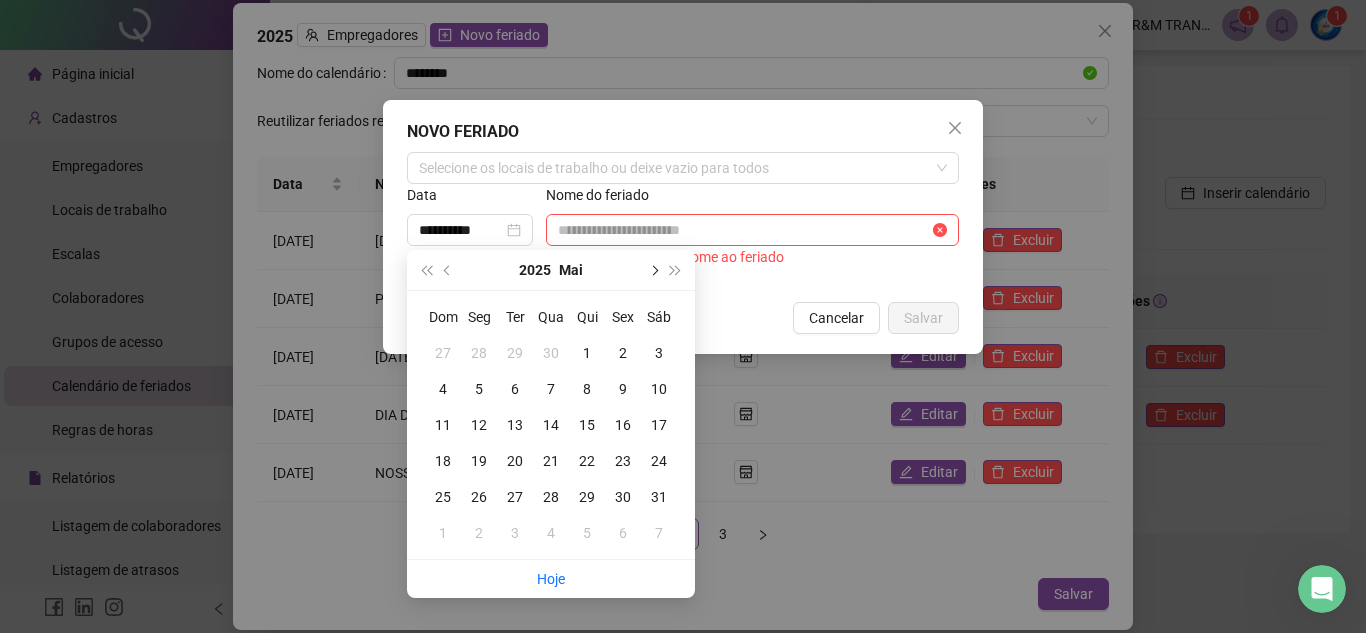 click at bounding box center (653, 270) 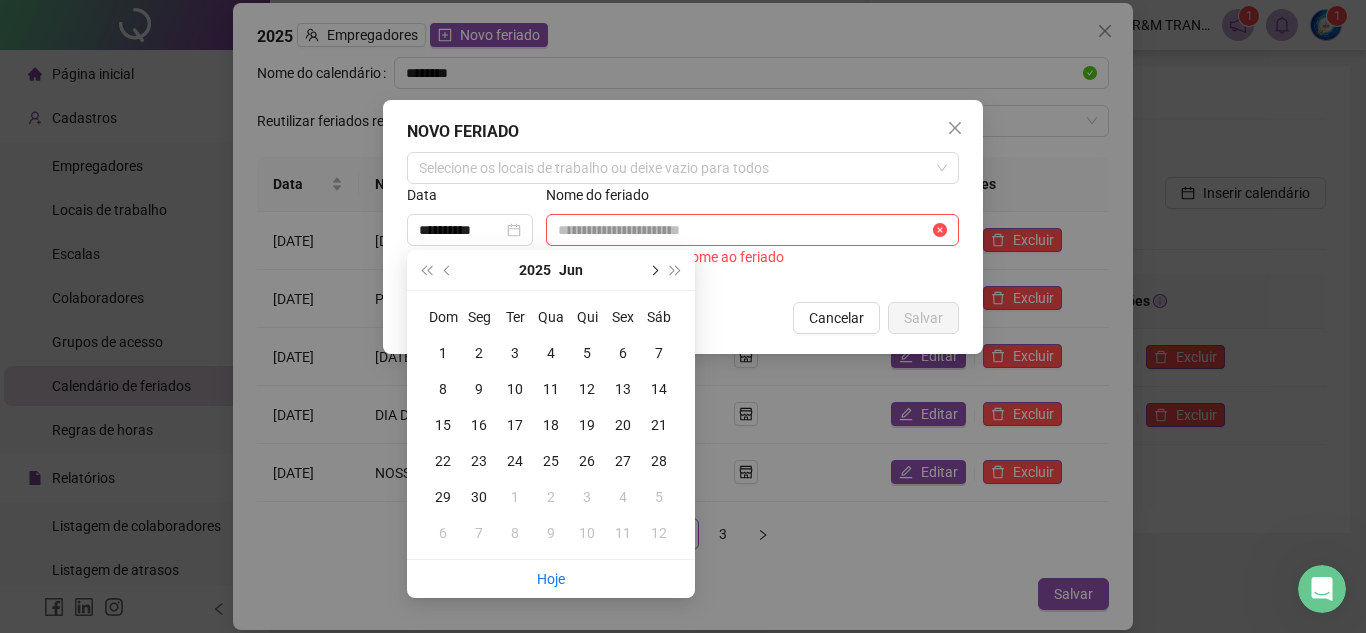 click at bounding box center (653, 270) 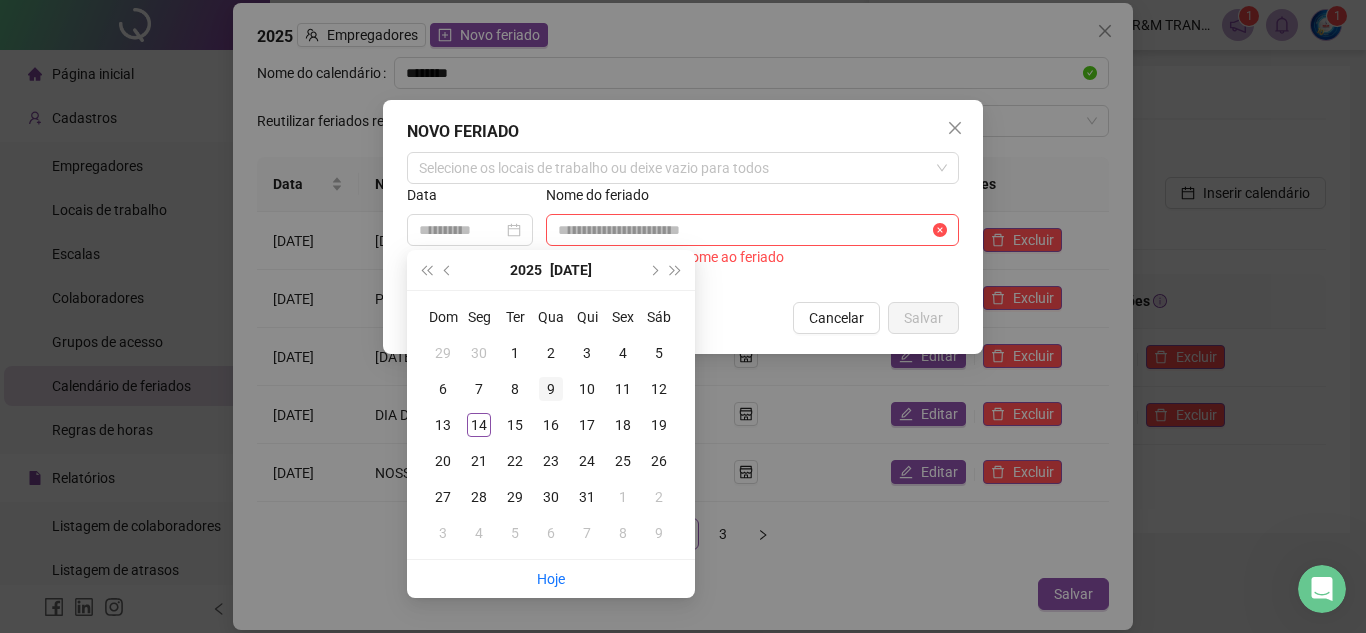 type on "**********" 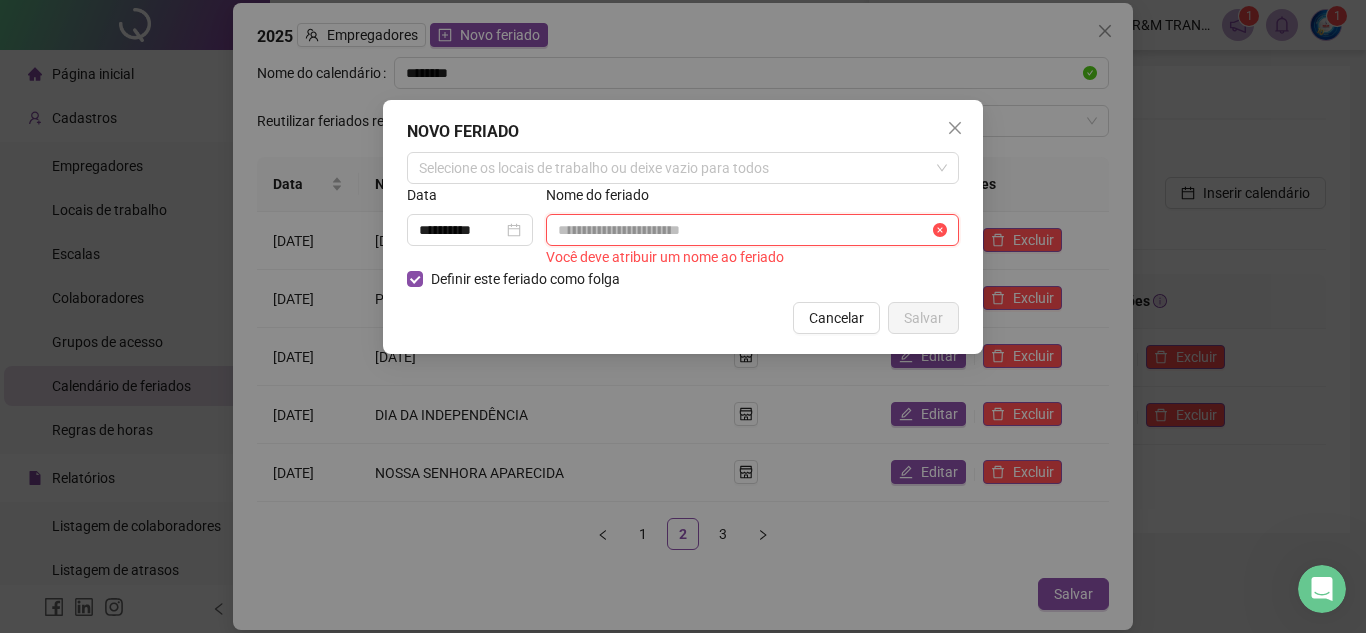 click at bounding box center (743, 230) 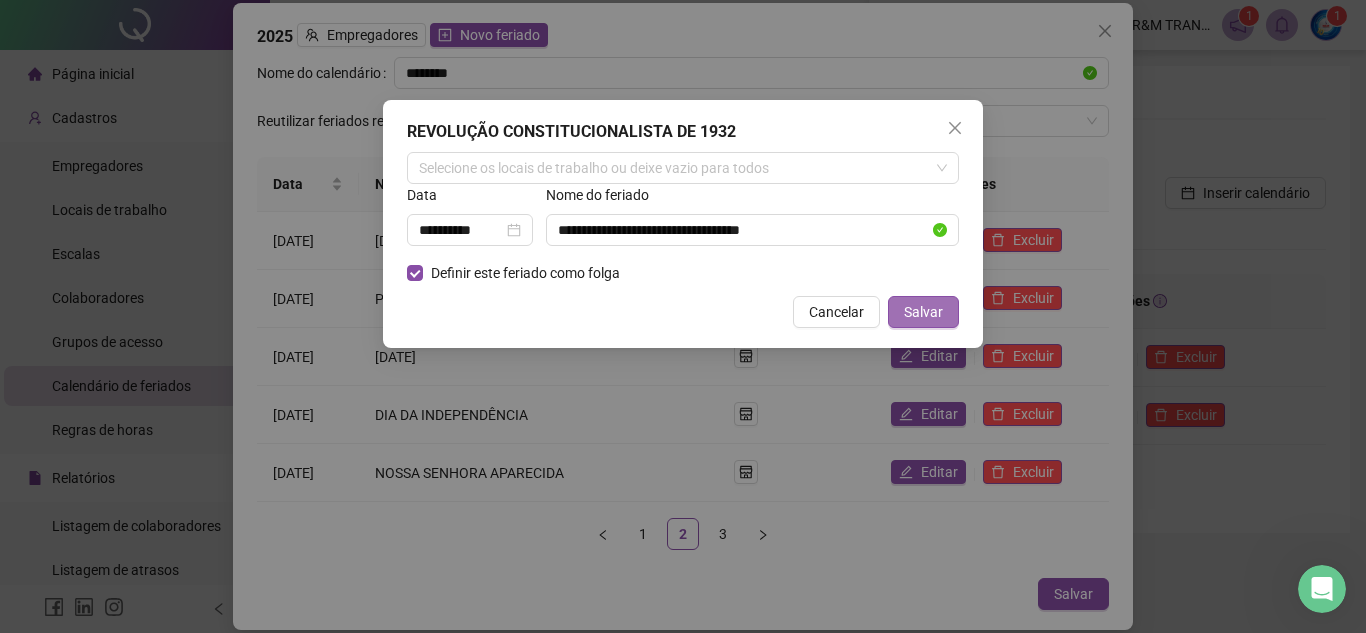 click on "Salvar" at bounding box center (923, 312) 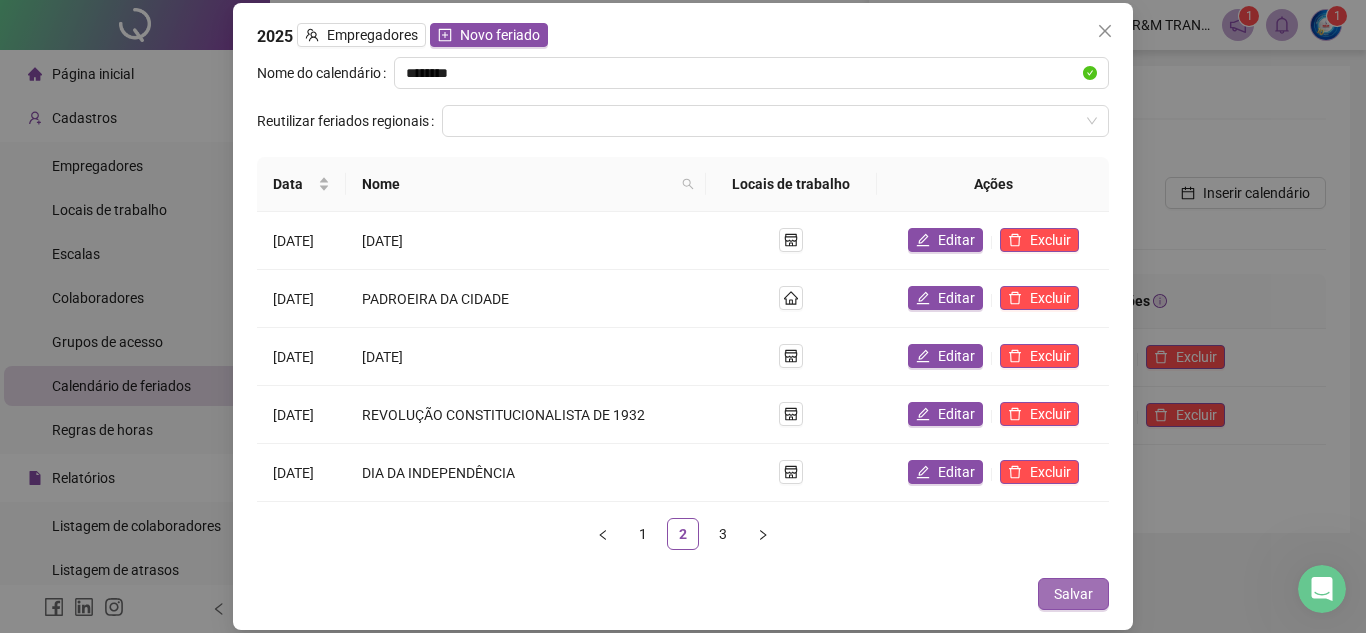 click on "Salvar" at bounding box center (1073, 594) 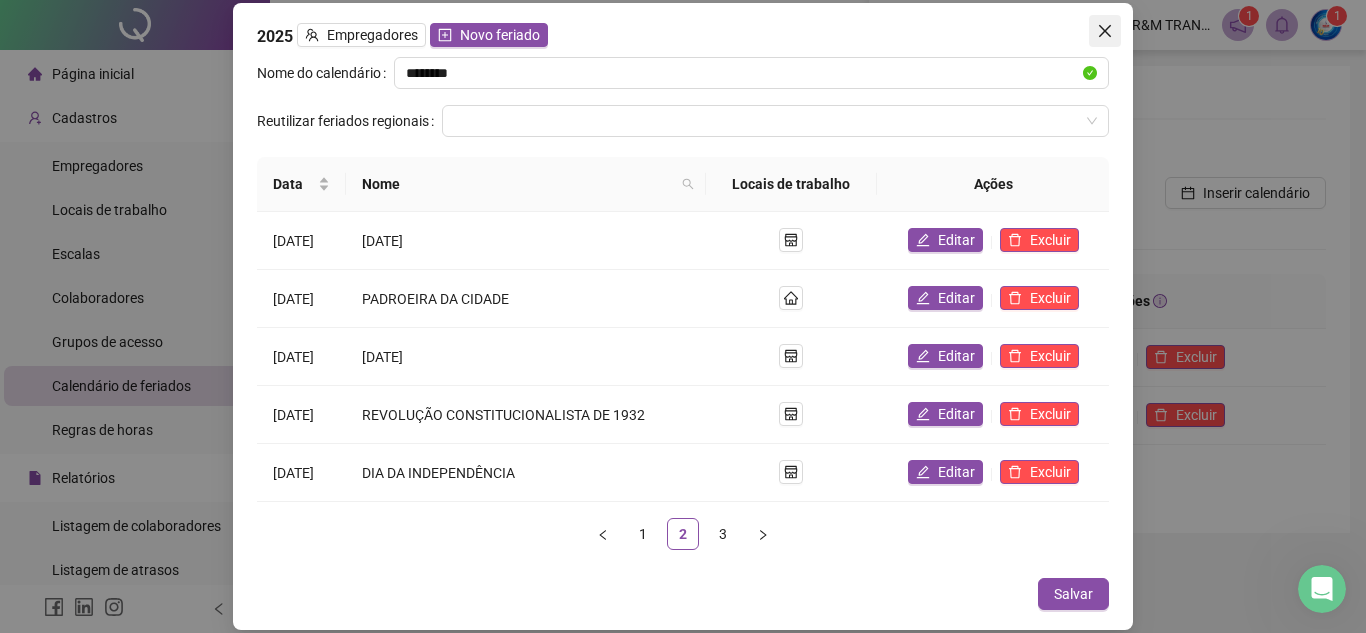 click 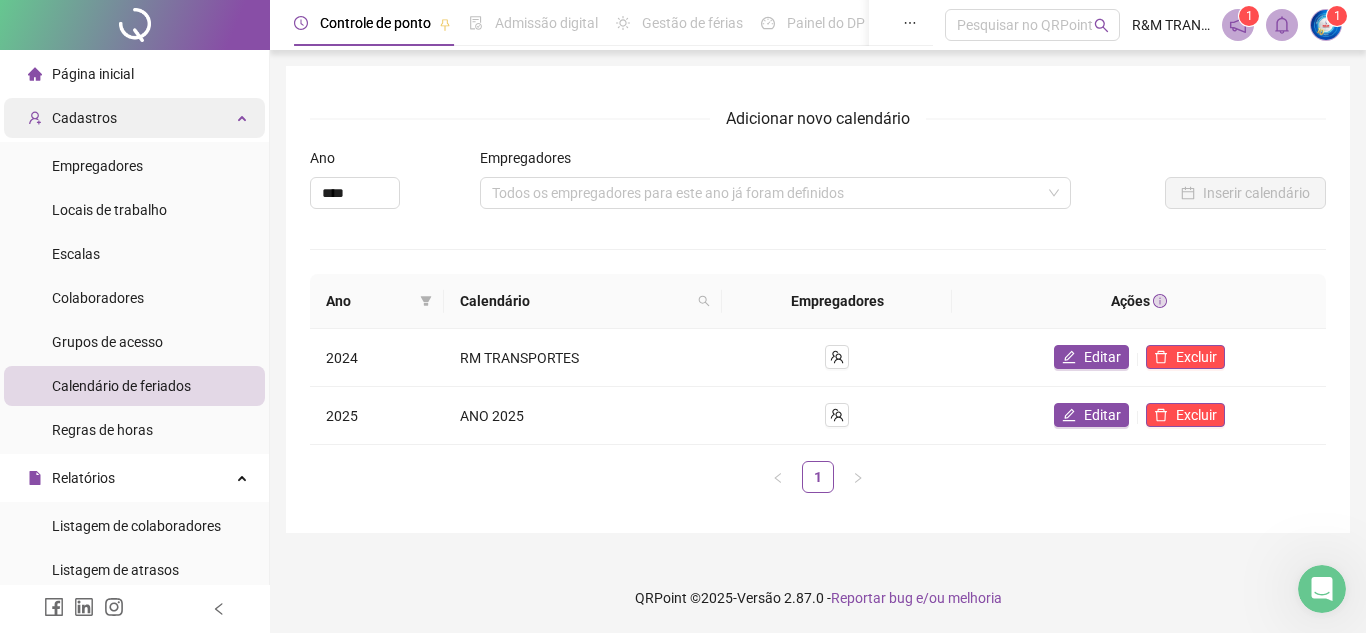 click at bounding box center [244, 116] 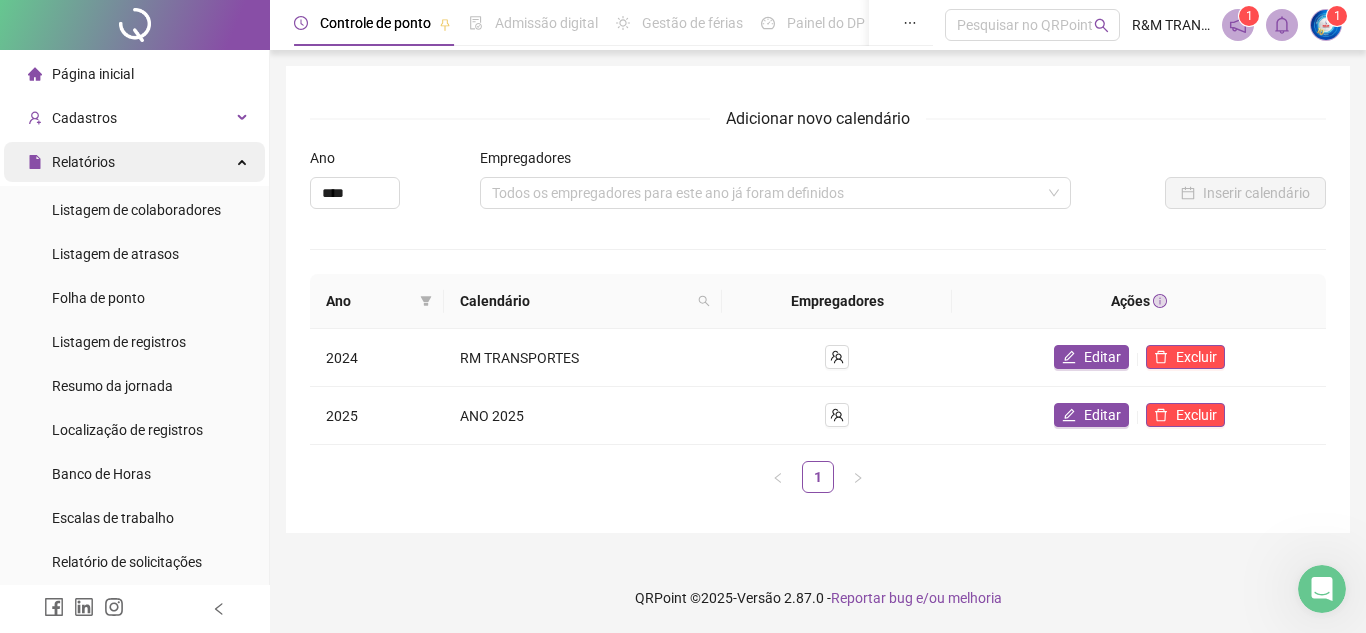 click on "Relatórios" at bounding box center [134, 162] 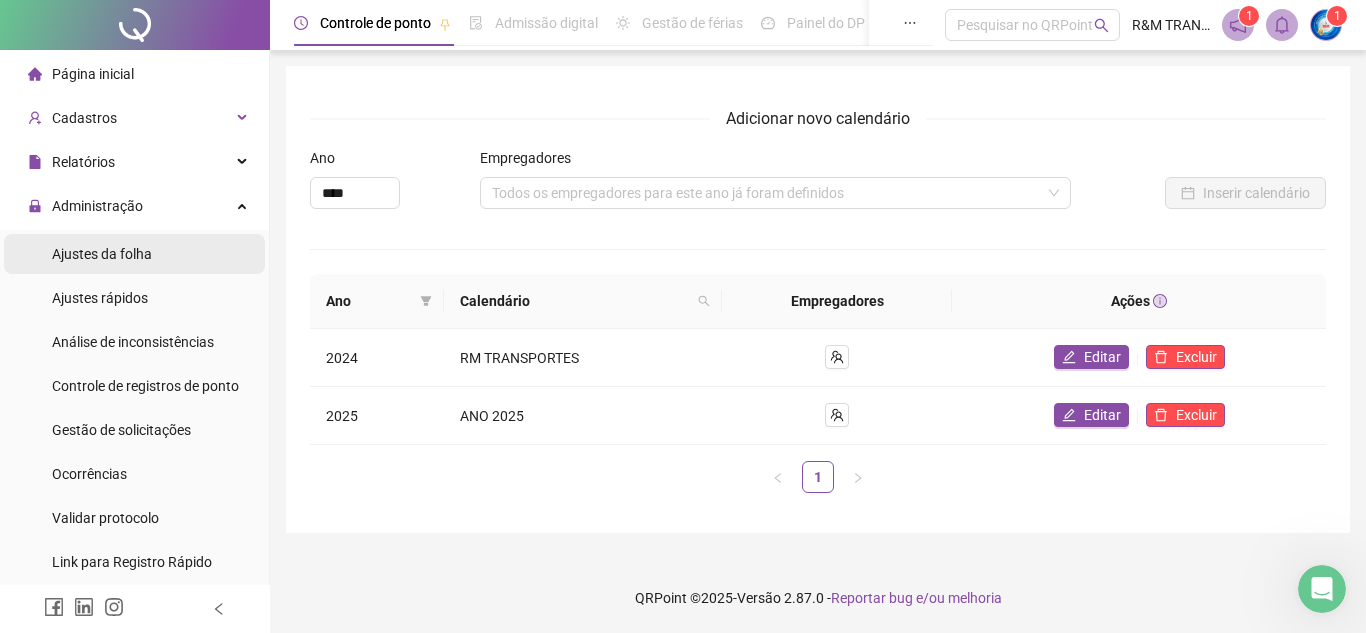 click on "Ajustes da folha" at bounding box center [102, 254] 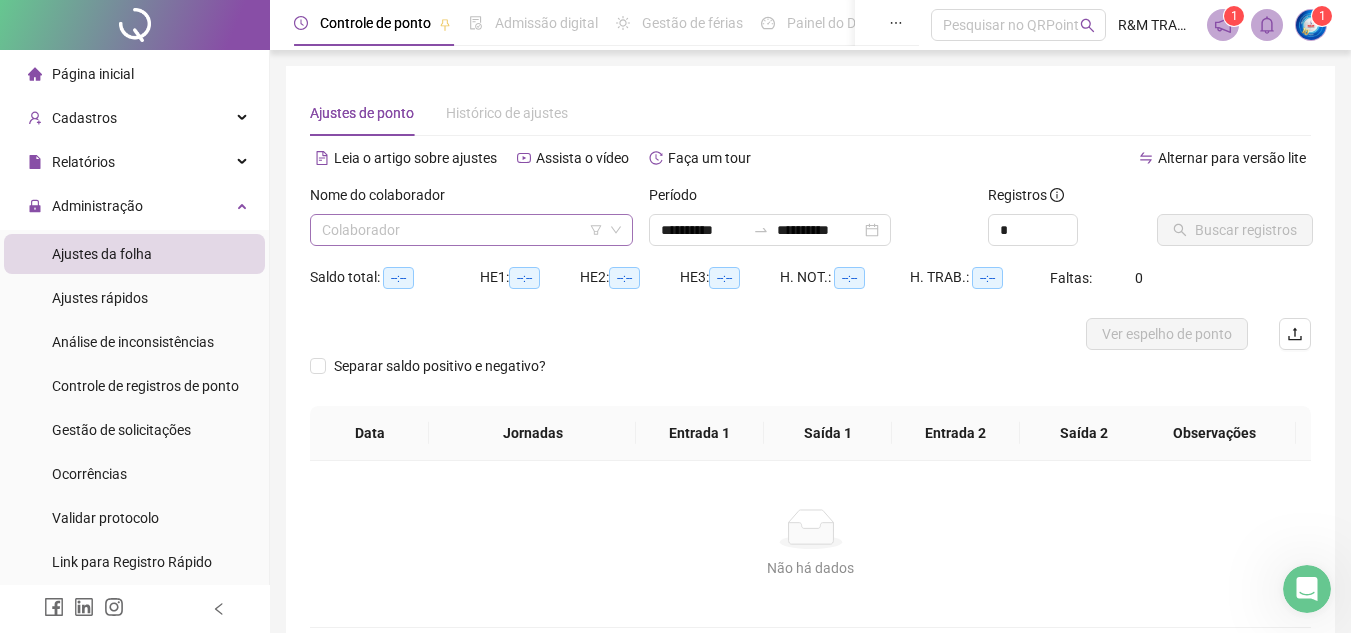 click at bounding box center [465, 230] 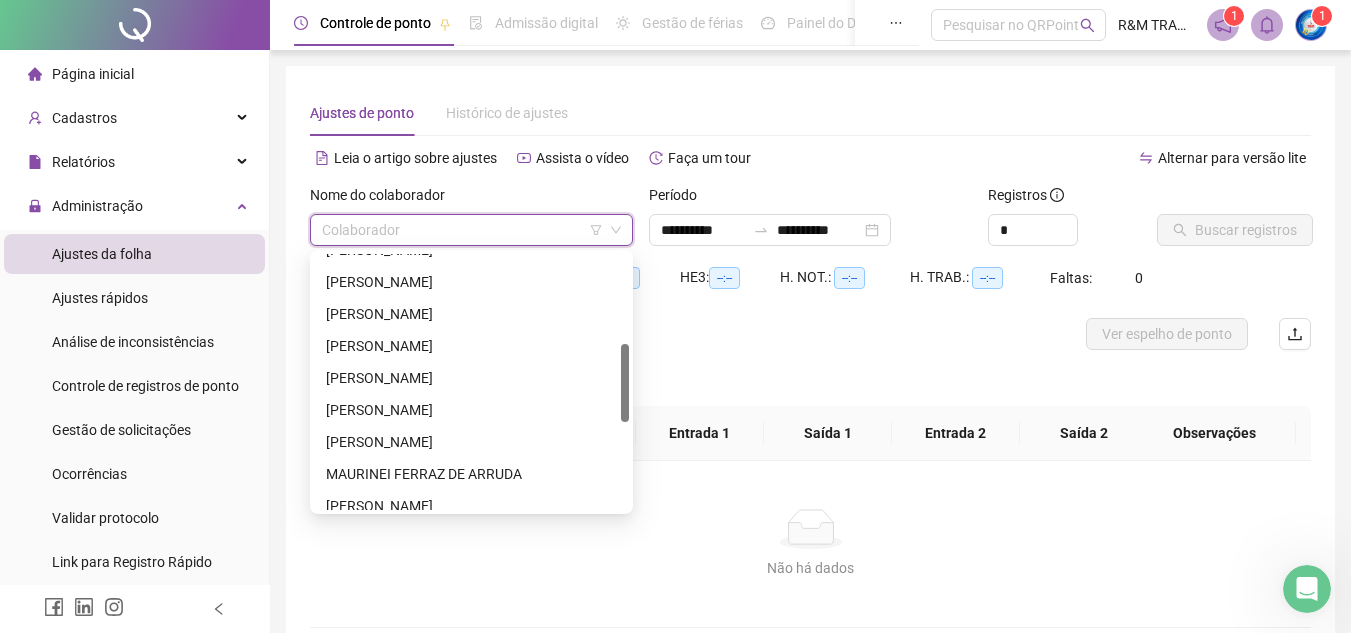 scroll, scrollTop: 314, scrollLeft: 0, axis: vertical 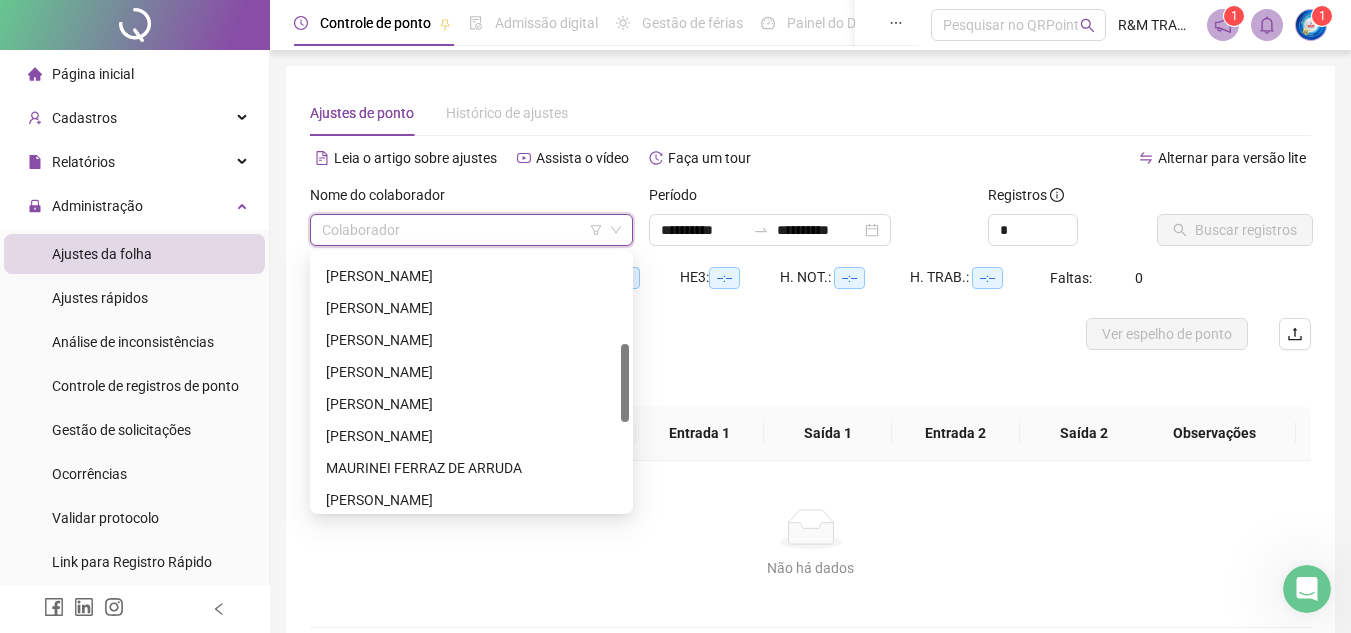 drag, startPoint x: 618, startPoint y: 359, endPoint x: 617, endPoint y: 394, distance: 35.014282 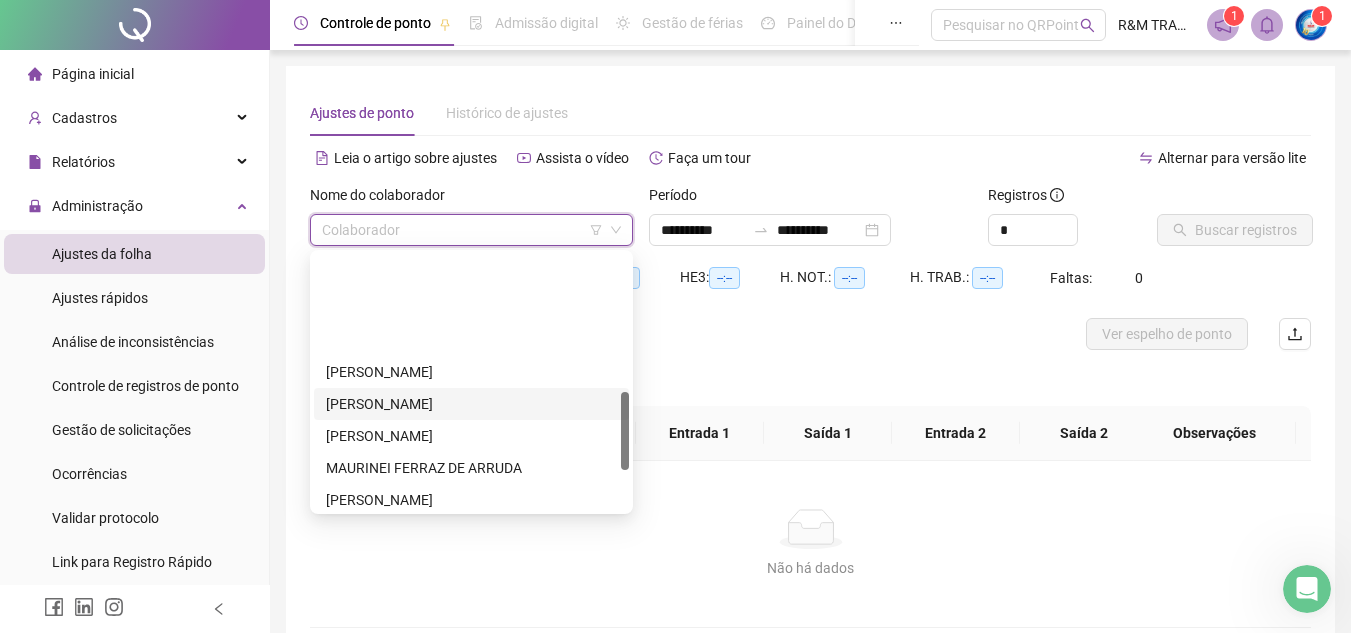 scroll, scrollTop: 447, scrollLeft: 0, axis: vertical 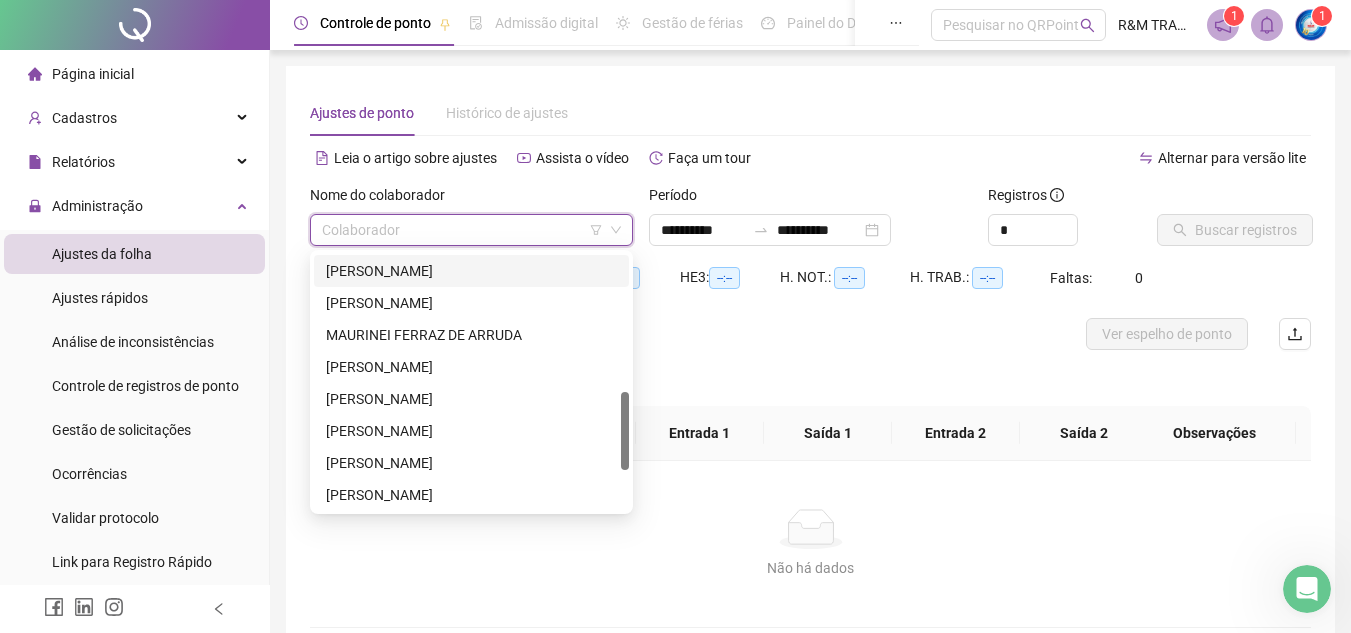 drag, startPoint x: 626, startPoint y: 389, endPoint x: 622, endPoint y: 430, distance: 41.19466 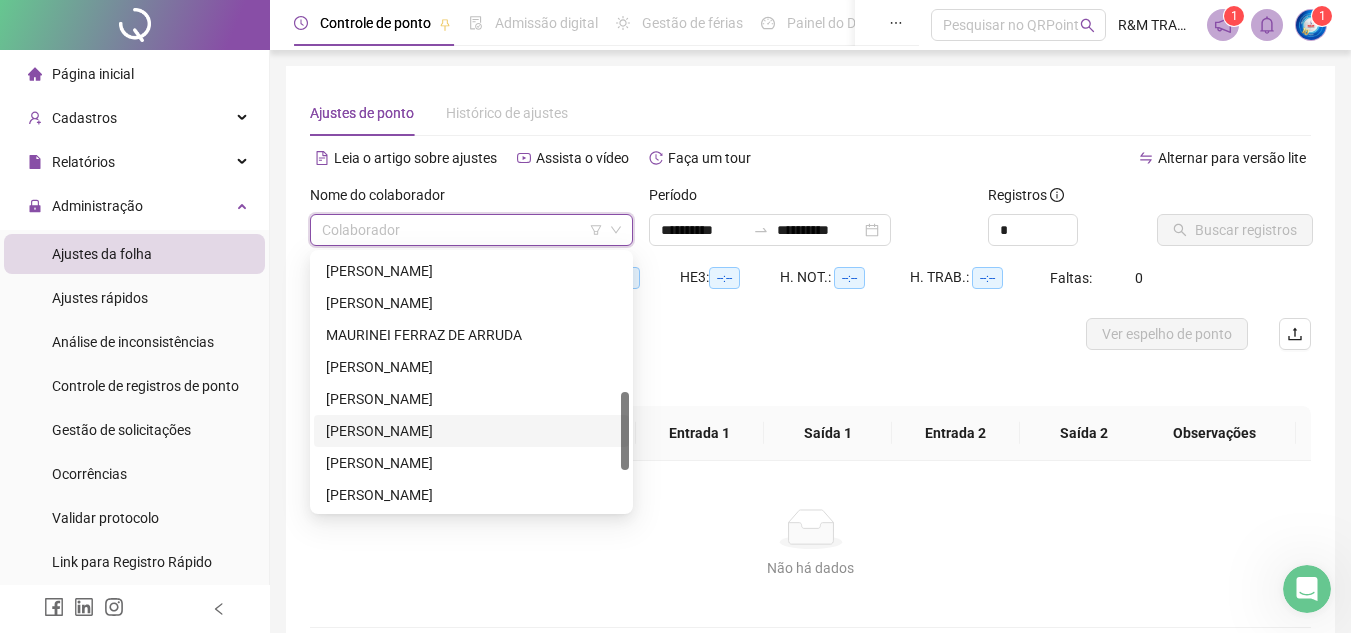 click on "[PERSON_NAME]" at bounding box center [471, 431] 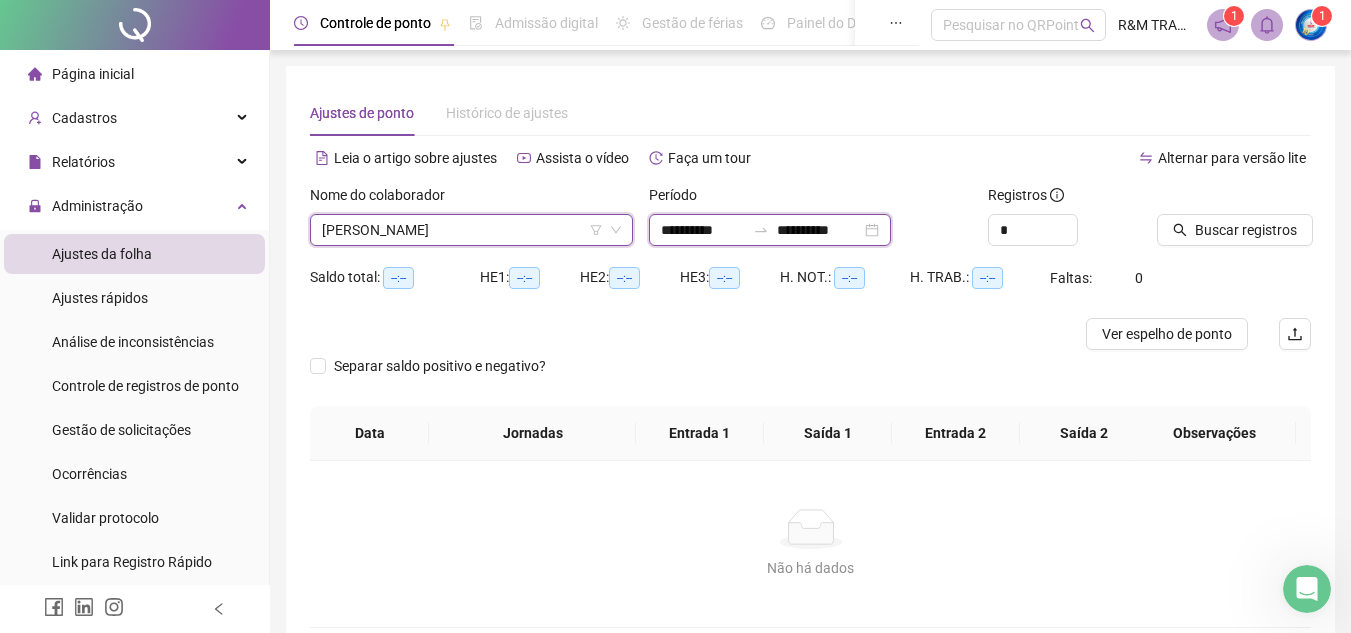 click on "**********" at bounding box center [703, 230] 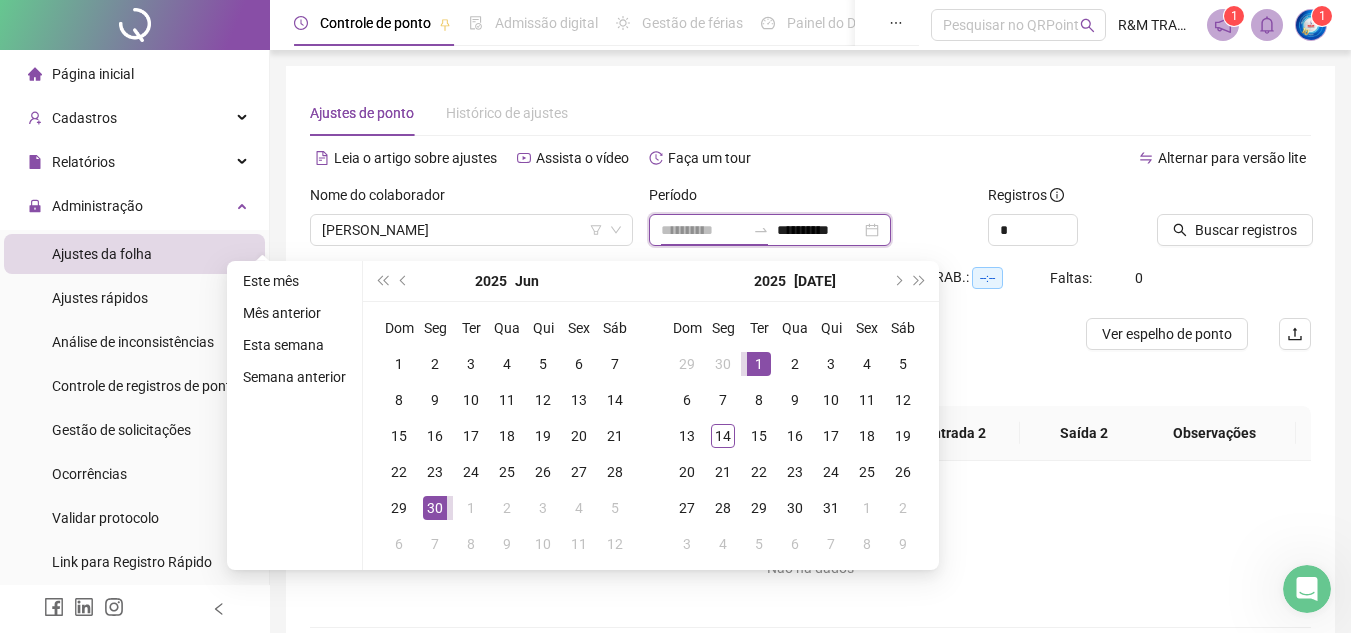 type on "**********" 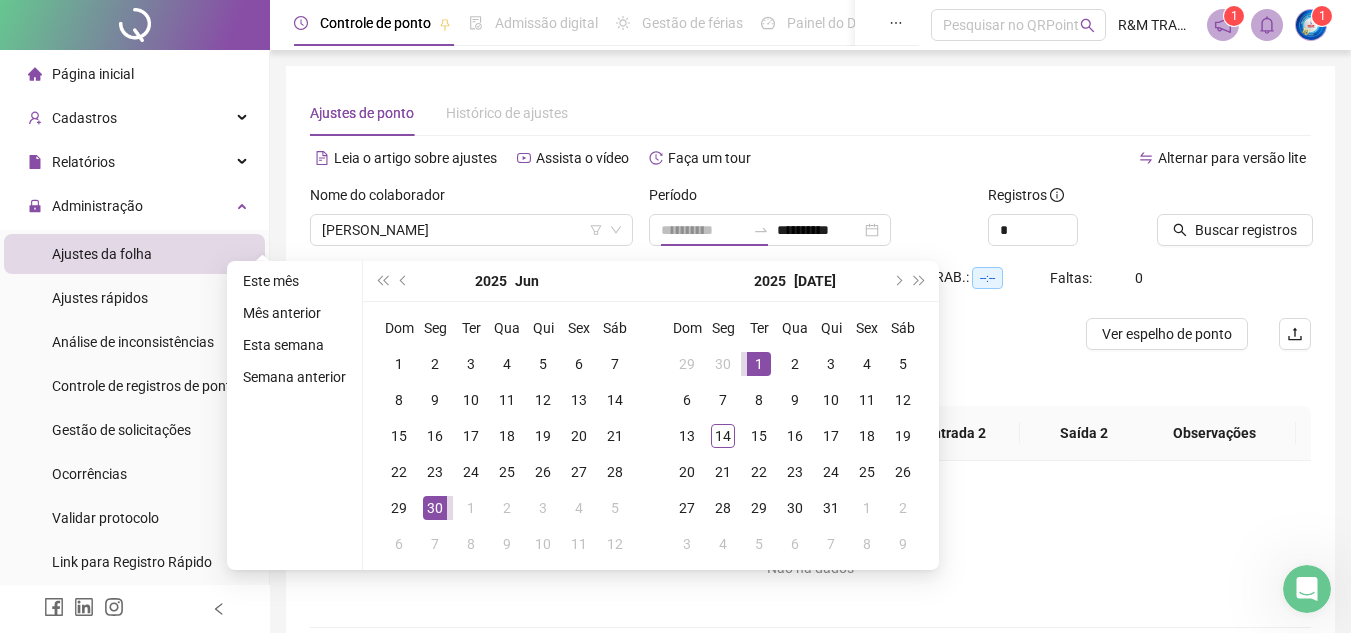 click on "1" at bounding box center [759, 364] 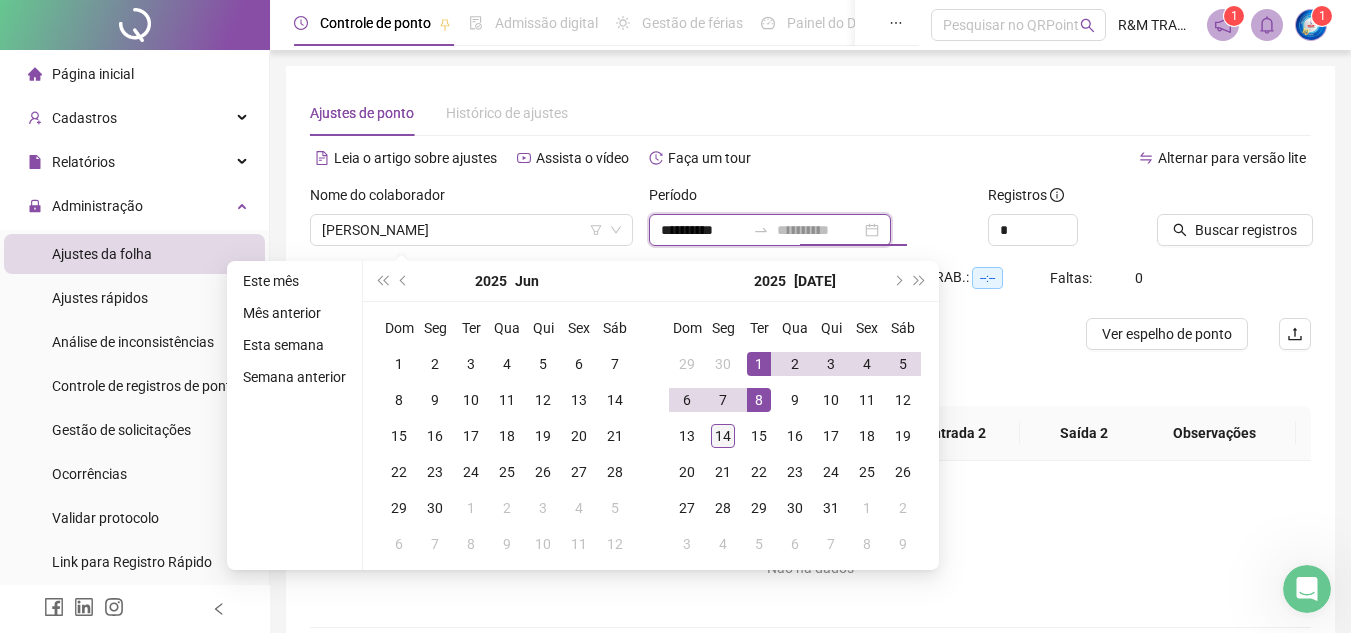 type on "**********" 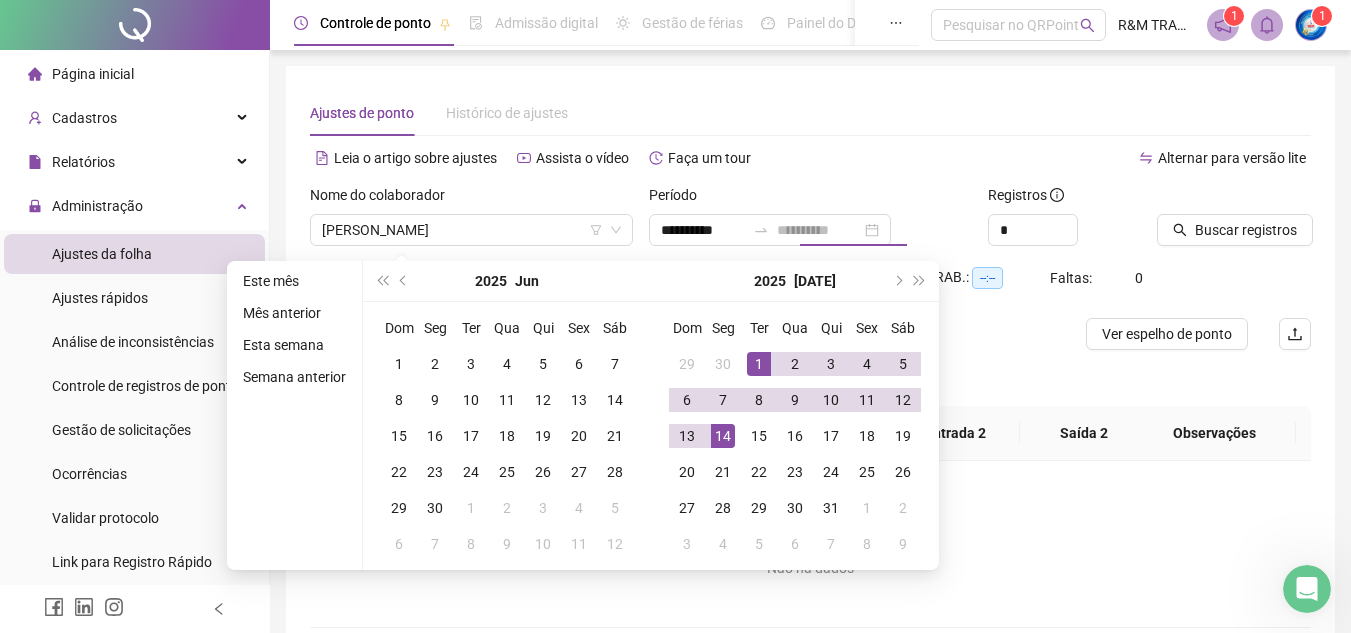drag, startPoint x: 724, startPoint y: 427, endPoint x: 729, endPoint y: 414, distance: 13.928389 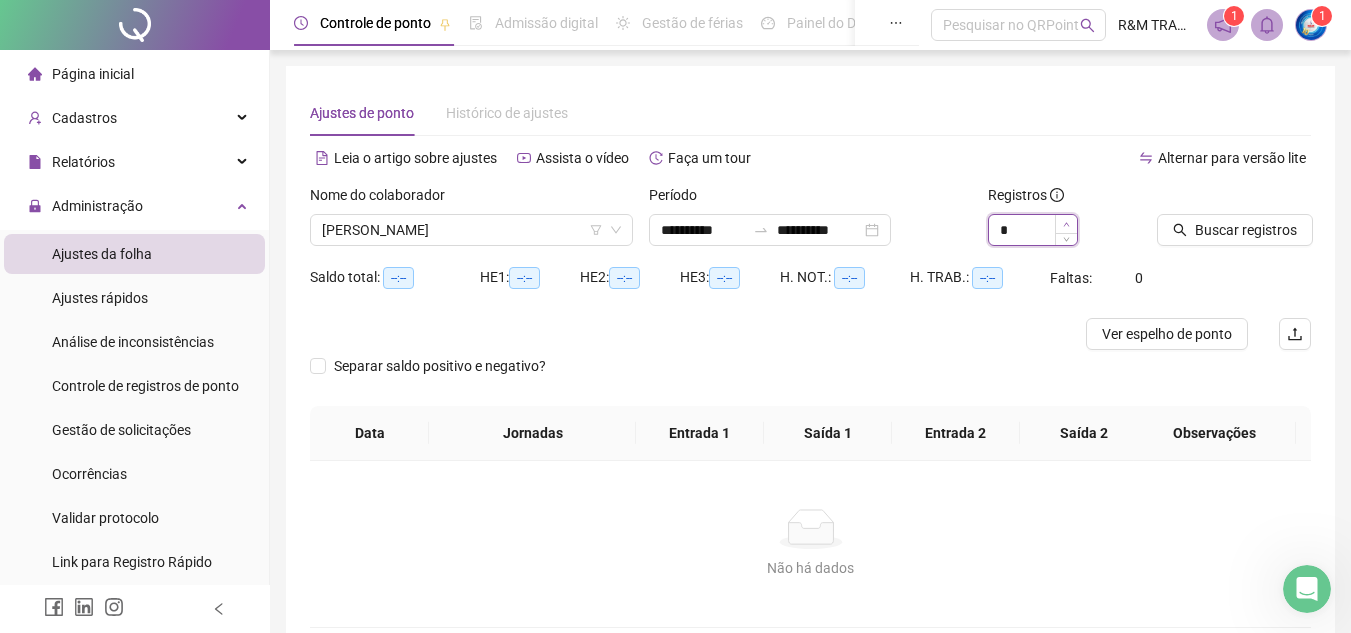 click at bounding box center (1066, 224) 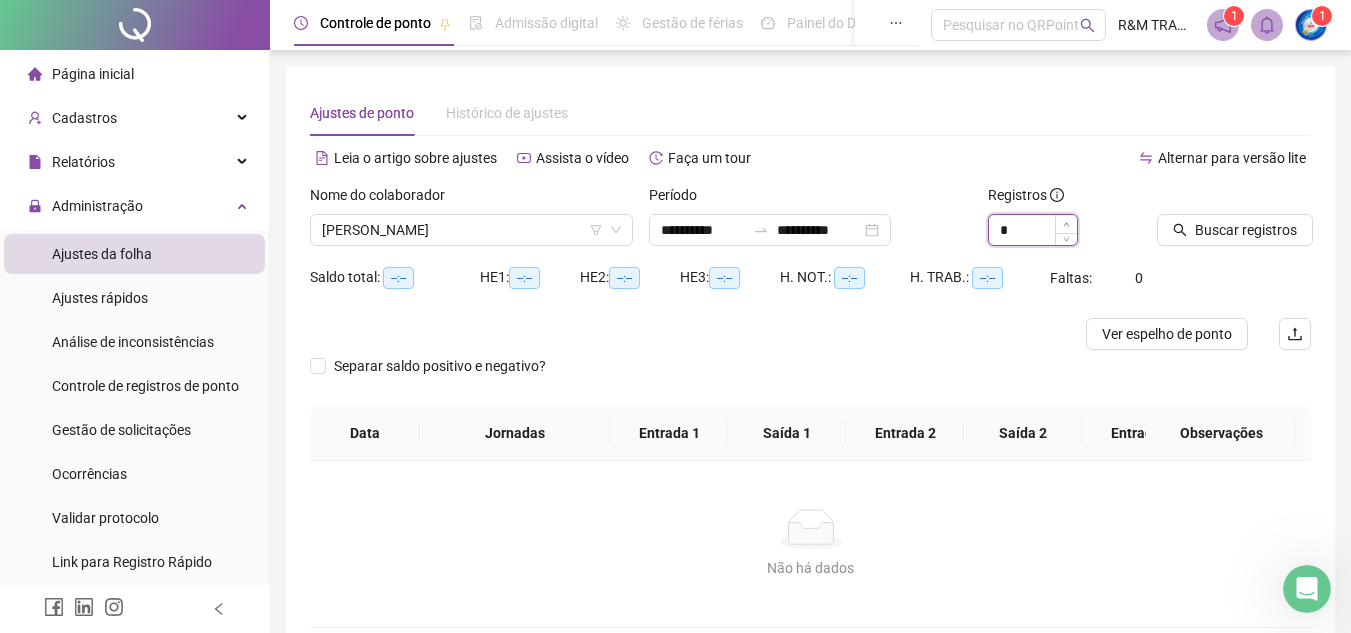 type on "*" 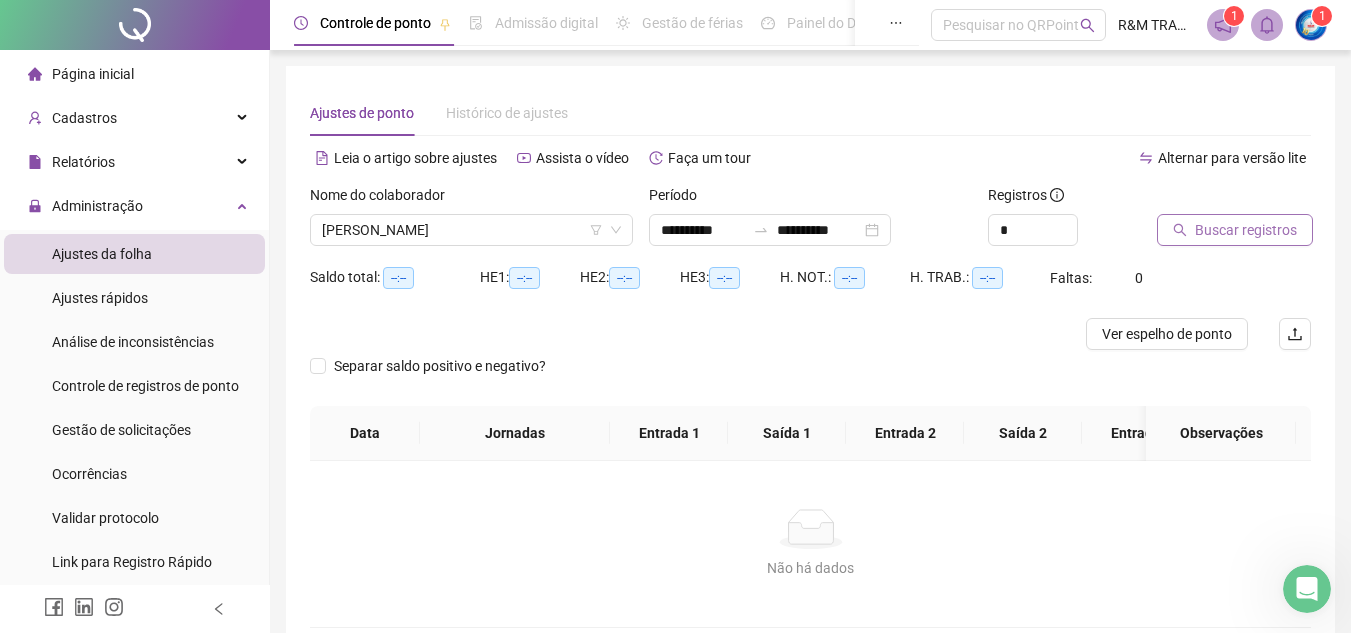 click on "Buscar registros" at bounding box center [1246, 230] 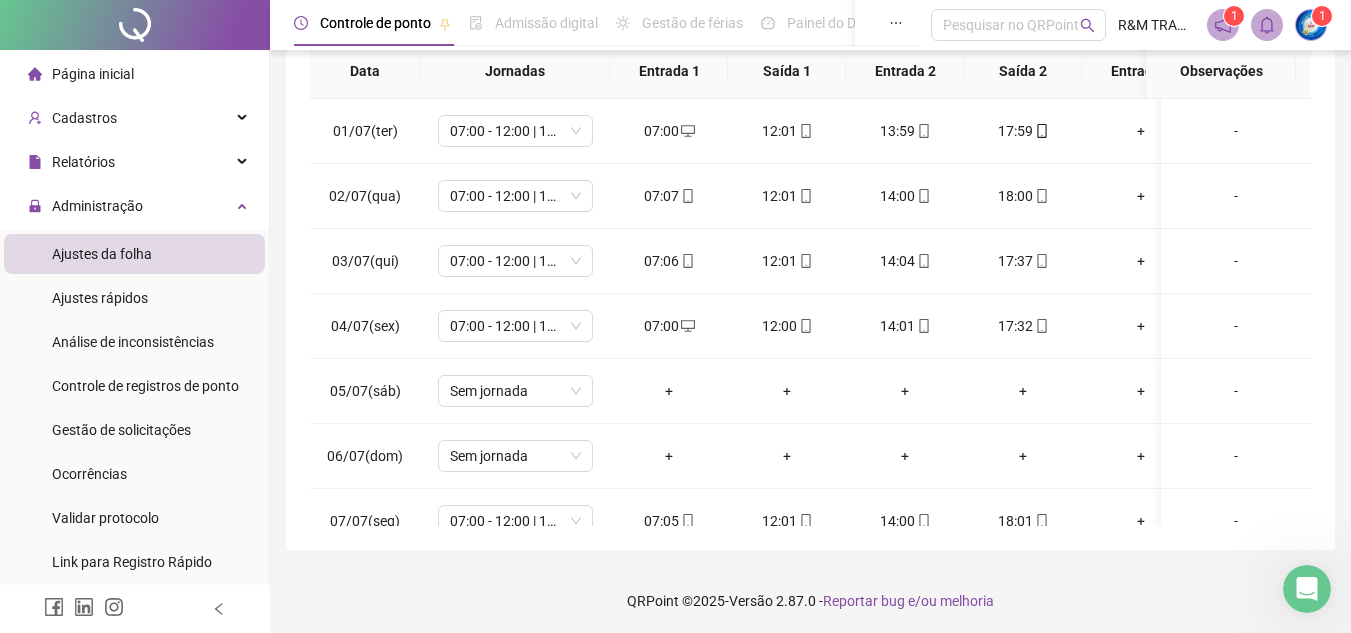 scroll, scrollTop: 389, scrollLeft: 0, axis: vertical 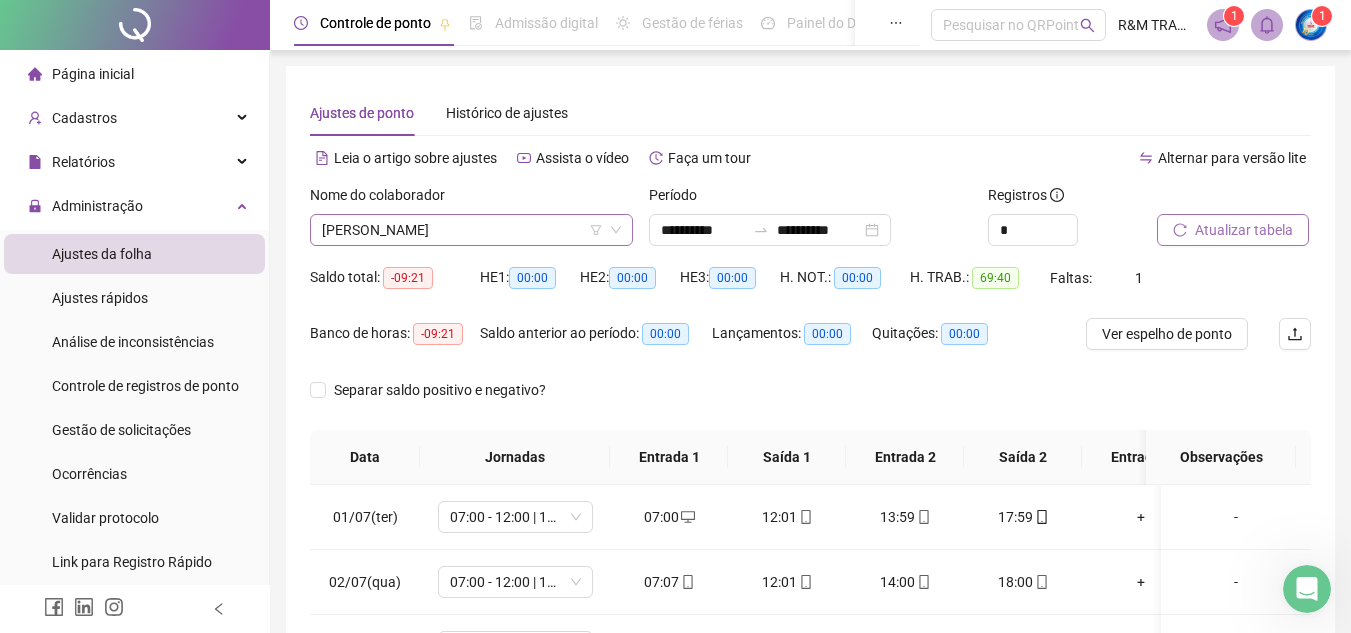 click on "[PERSON_NAME]" at bounding box center [471, 230] 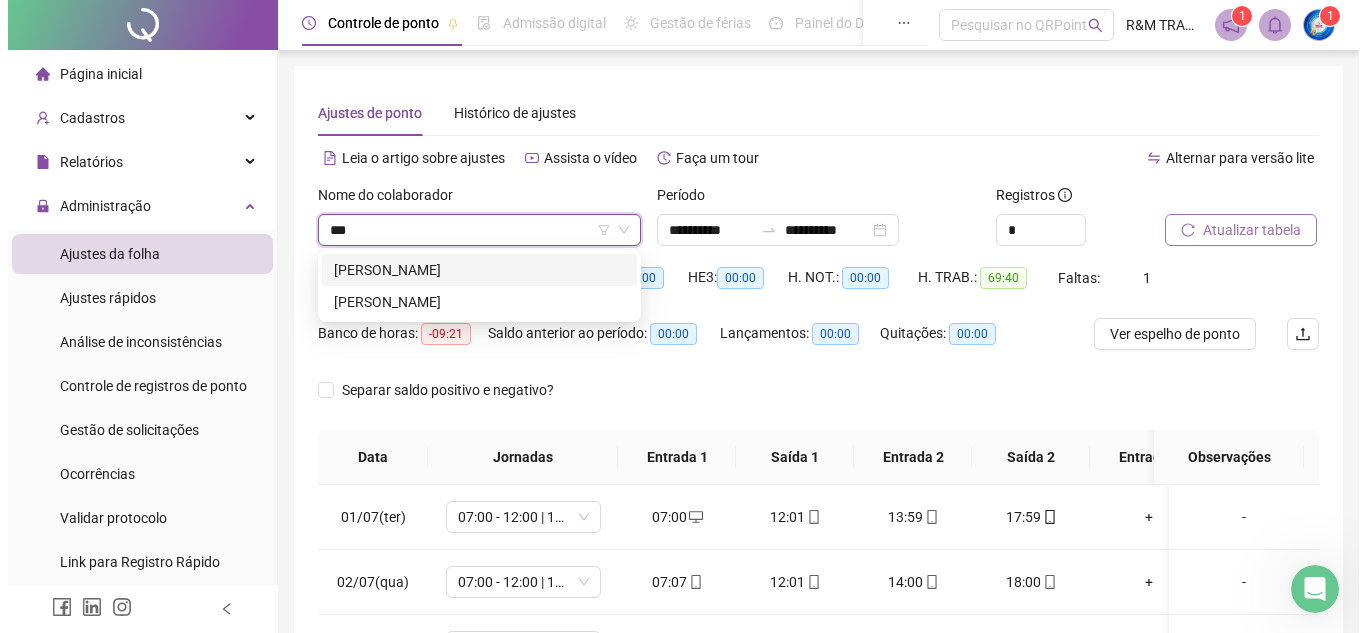 scroll, scrollTop: 0, scrollLeft: 0, axis: both 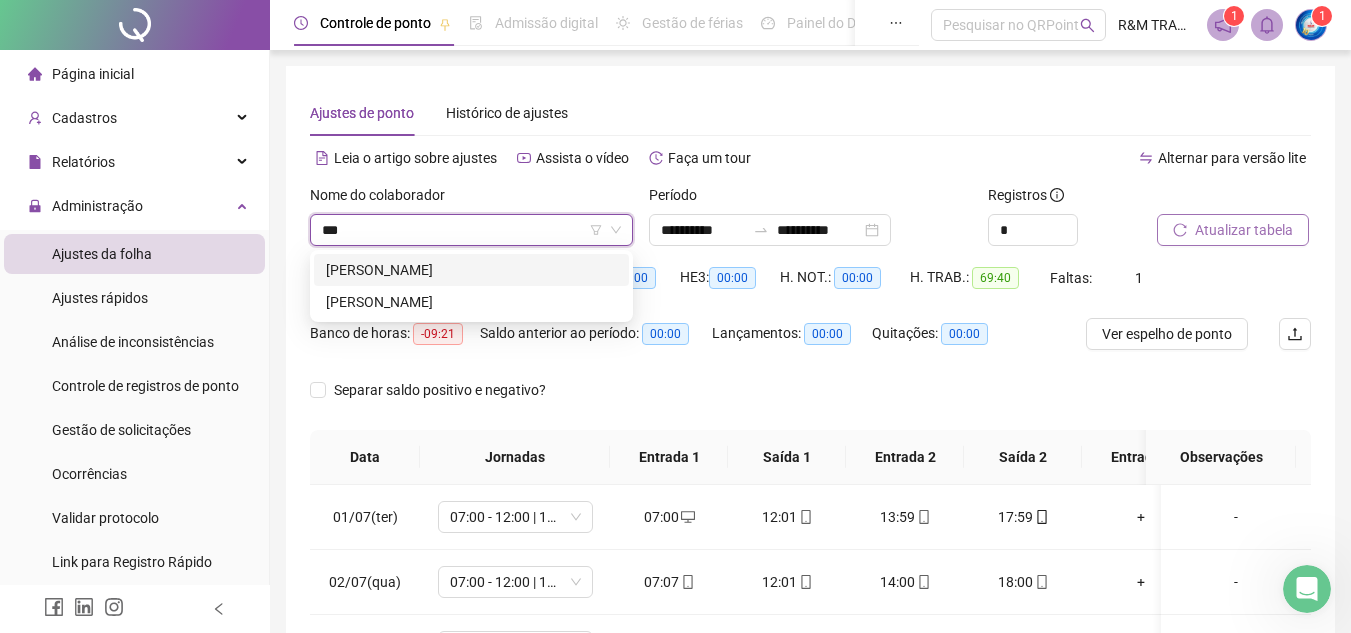 type on "****" 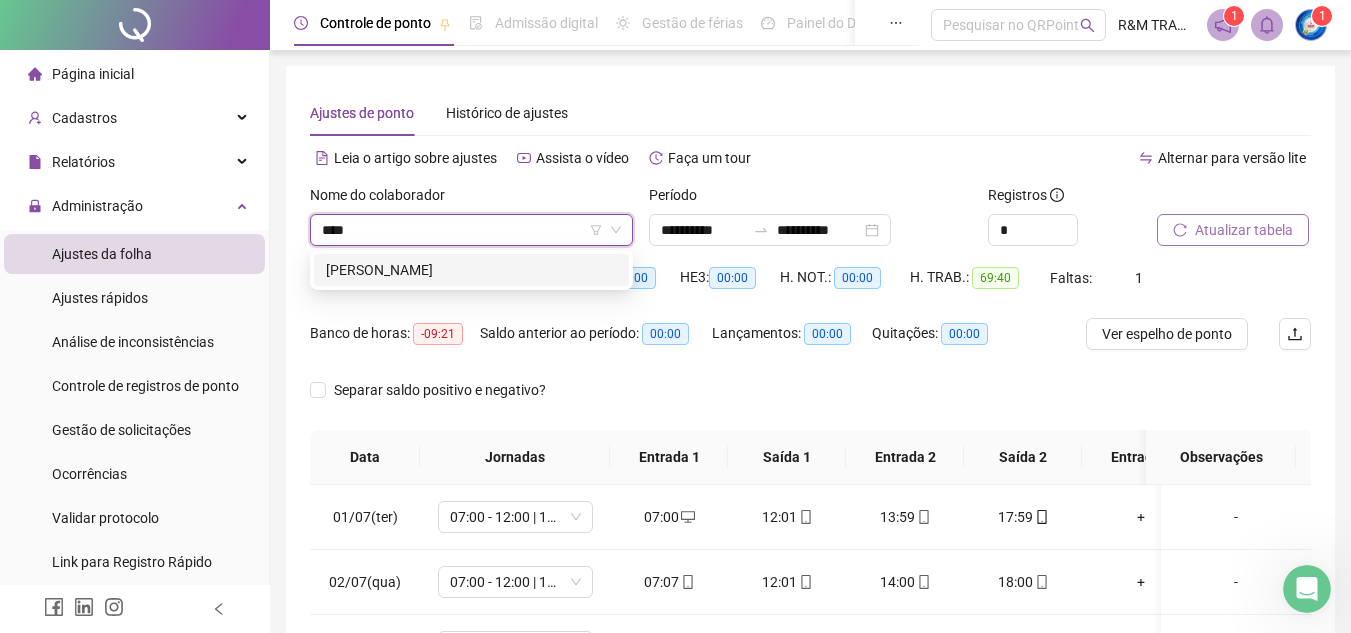 click on "[PERSON_NAME]" at bounding box center (471, 270) 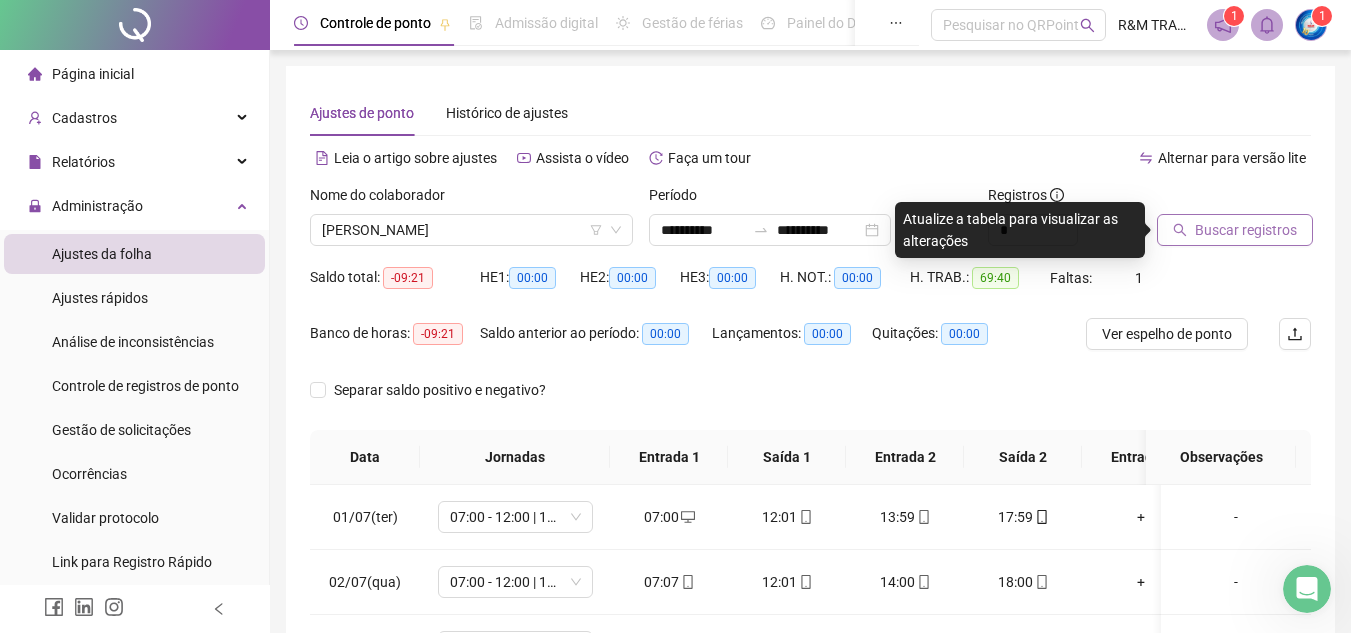 click on "Buscar registros" at bounding box center (1246, 230) 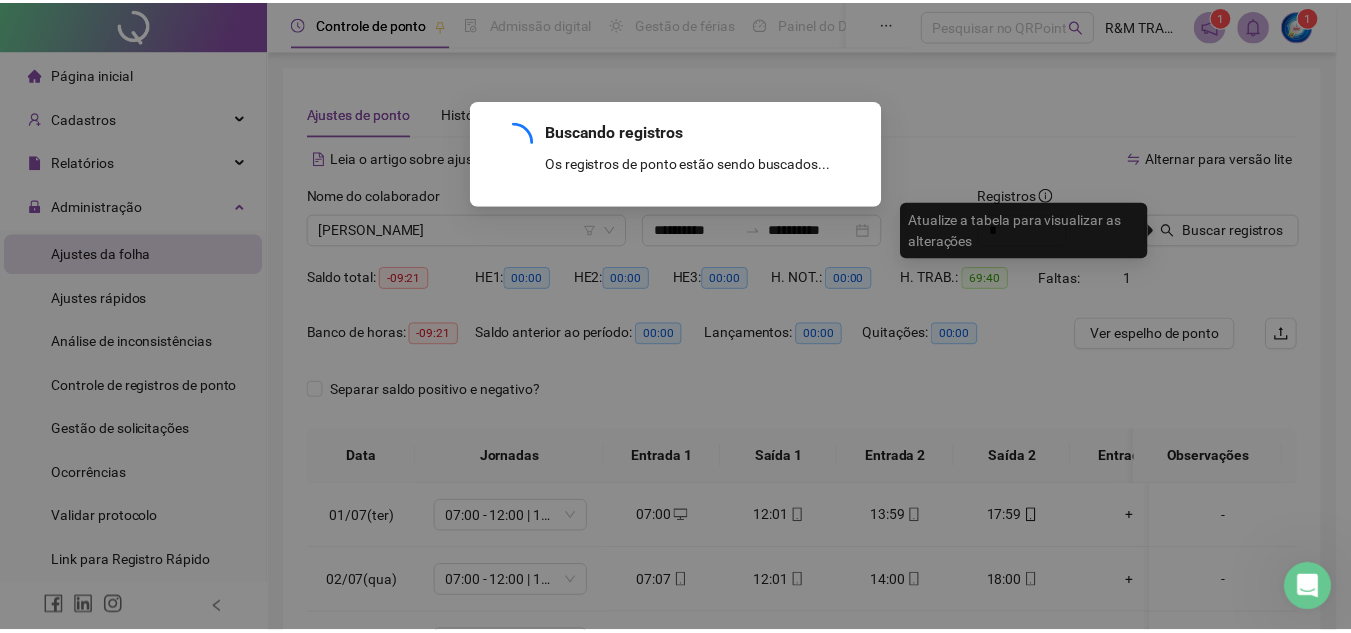 scroll, scrollTop: 699, scrollLeft: 0, axis: vertical 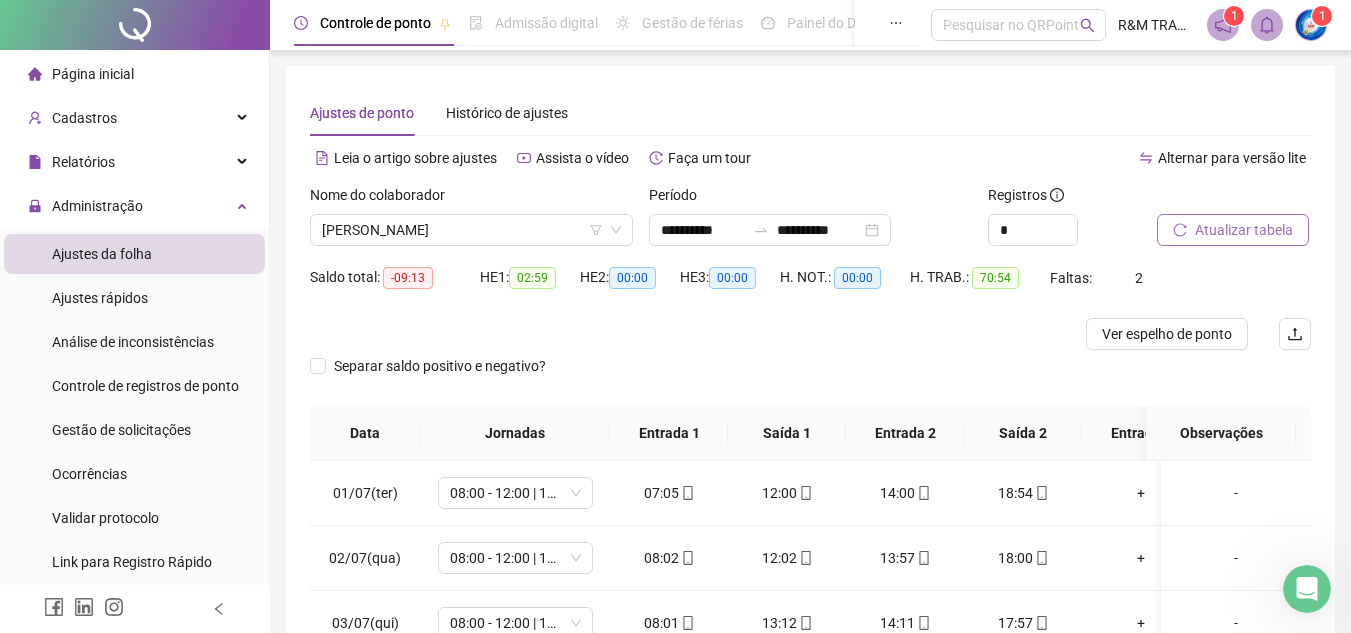 click on "Atualizar tabela" at bounding box center (1233, 230) 